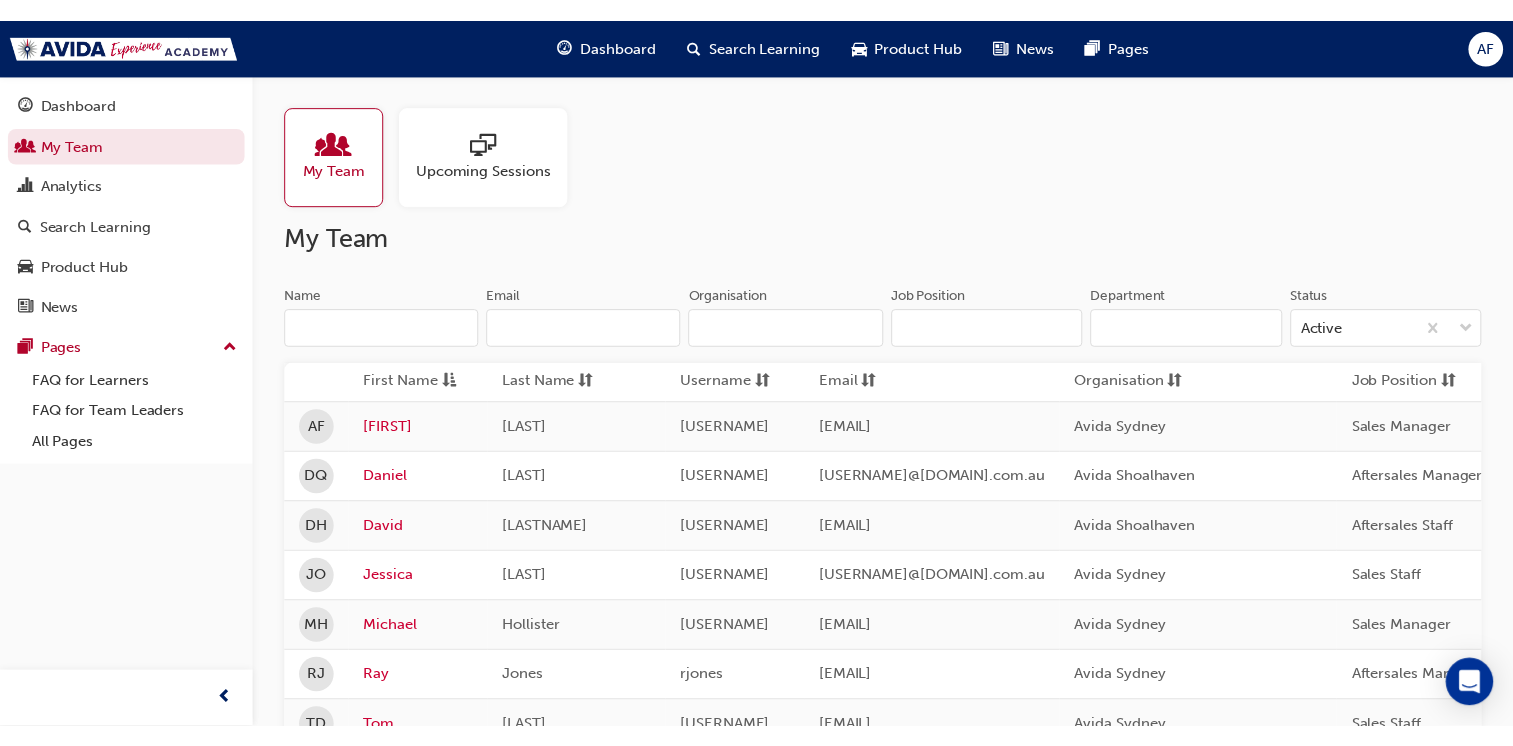 scroll, scrollTop: 0, scrollLeft: 0, axis: both 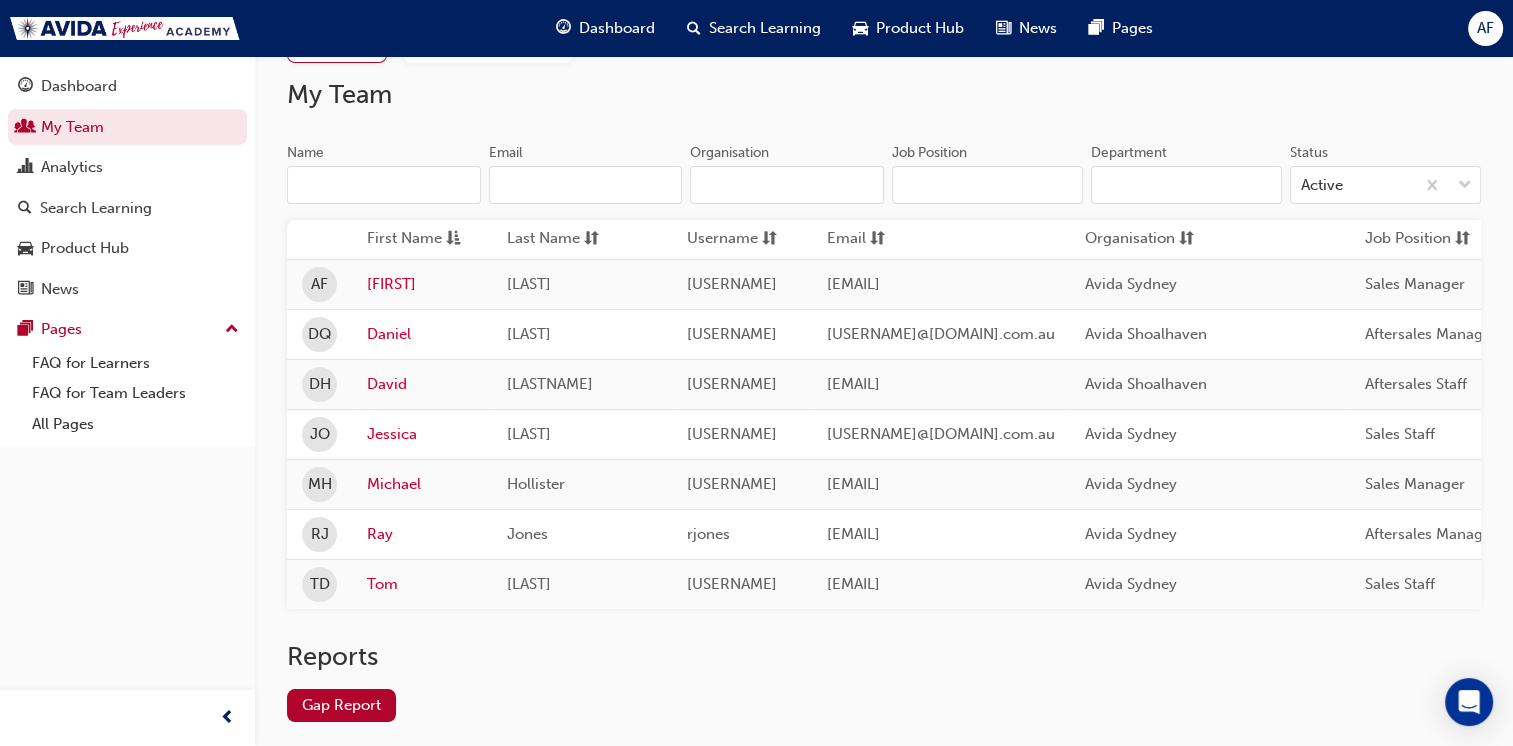 click on "Reports Gap Report" at bounding box center (884, 697) 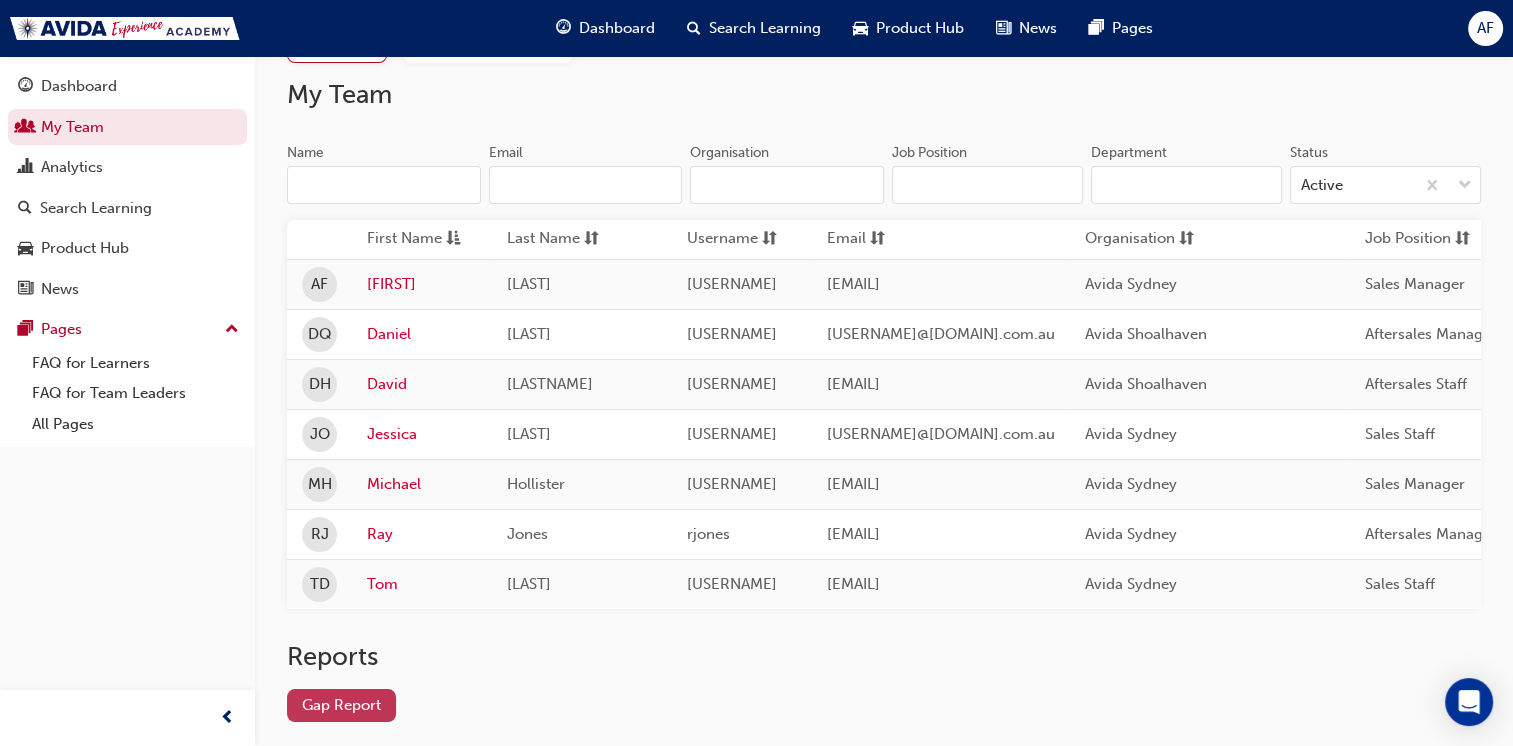 click on "Gap Report" at bounding box center (341, 705) 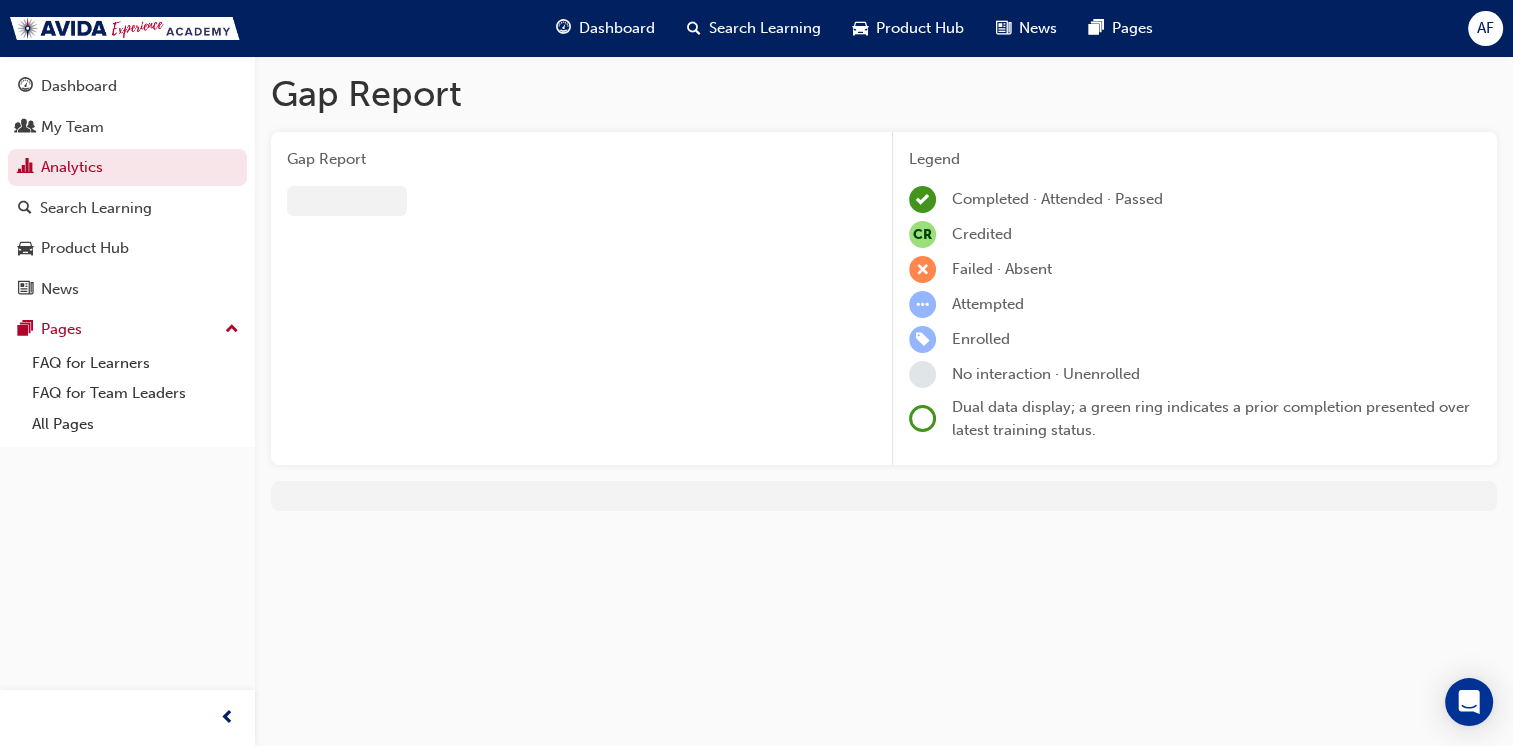 scroll, scrollTop: 0, scrollLeft: 0, axis: both 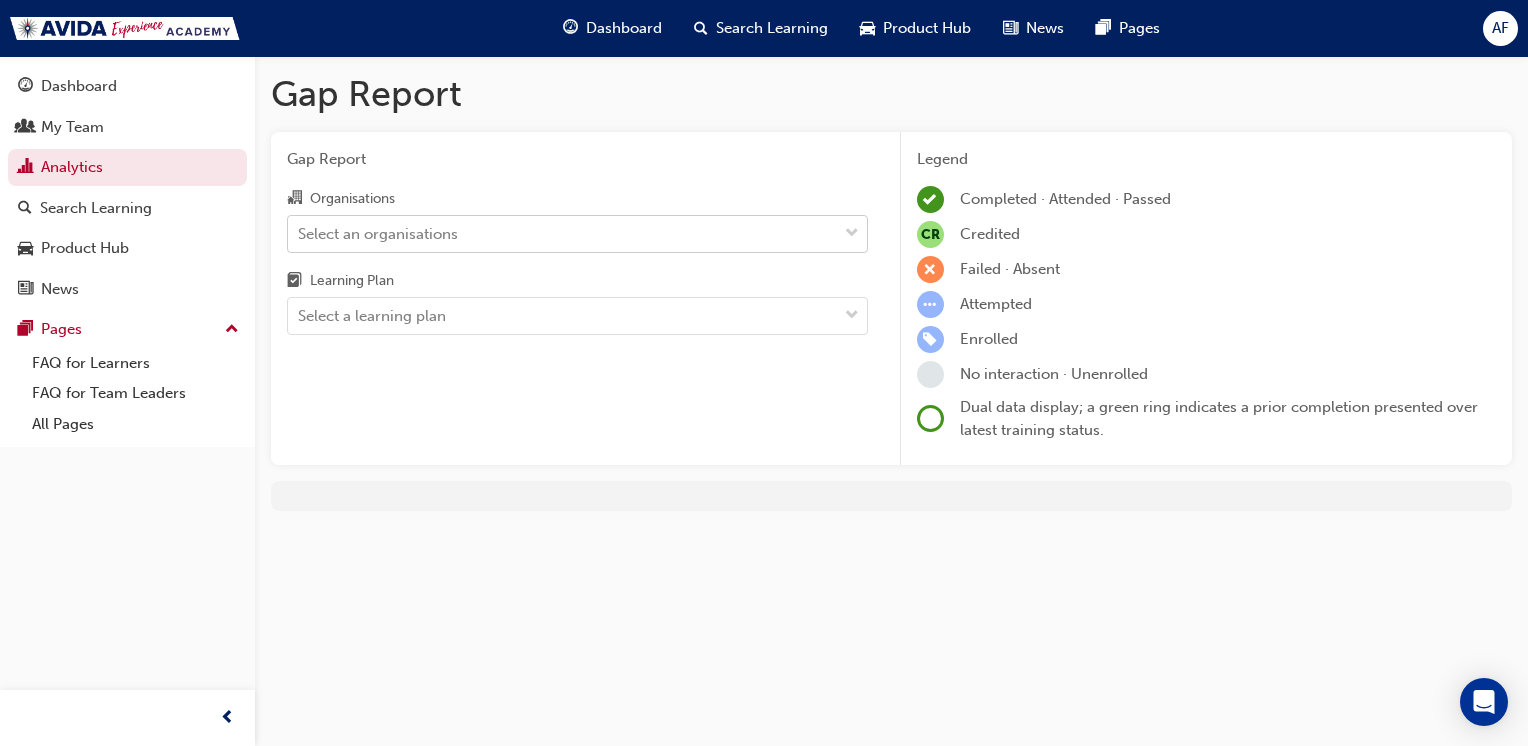 click on "Select an organisations" at bounding box center [562, 233] 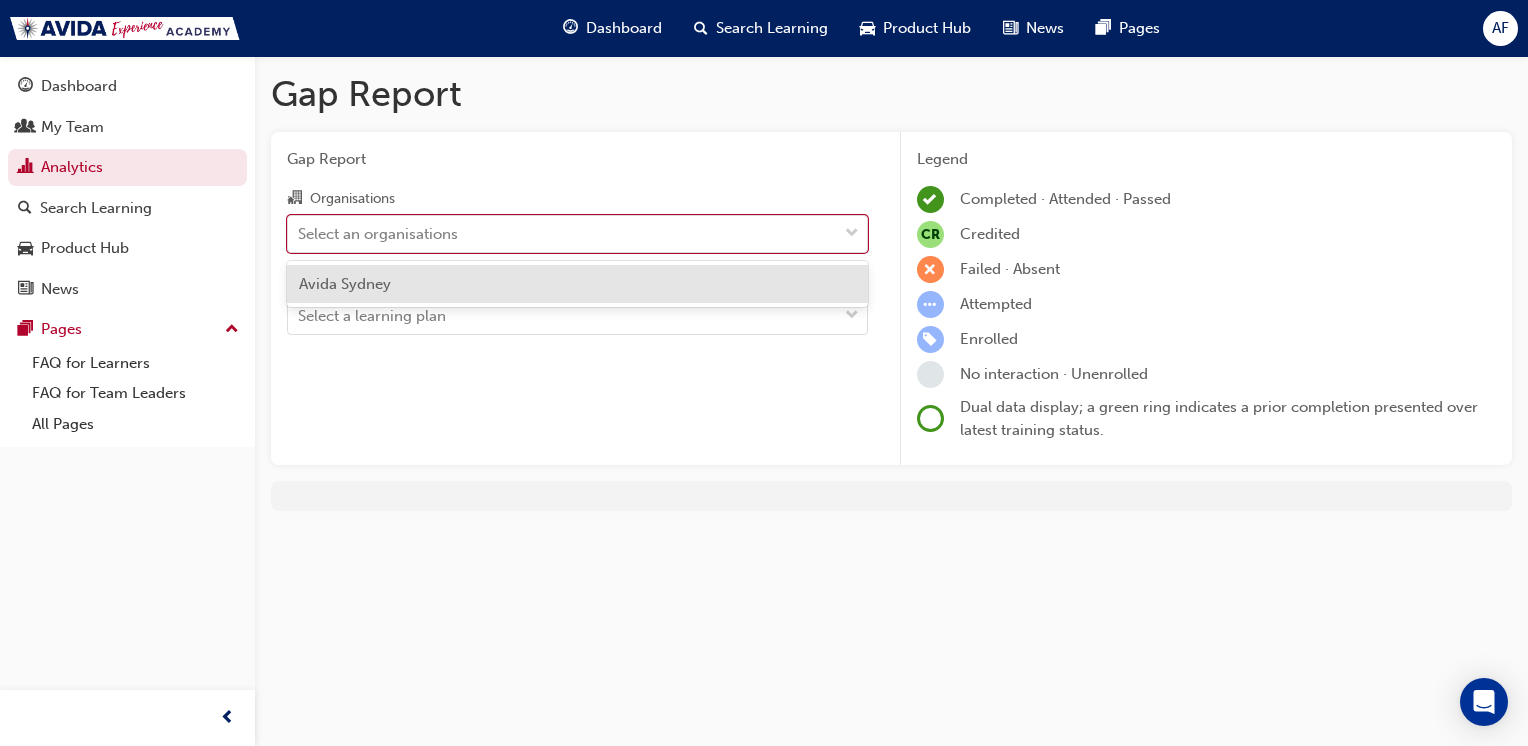 click on "Avida Sydney" at bounding box center (577, 284) 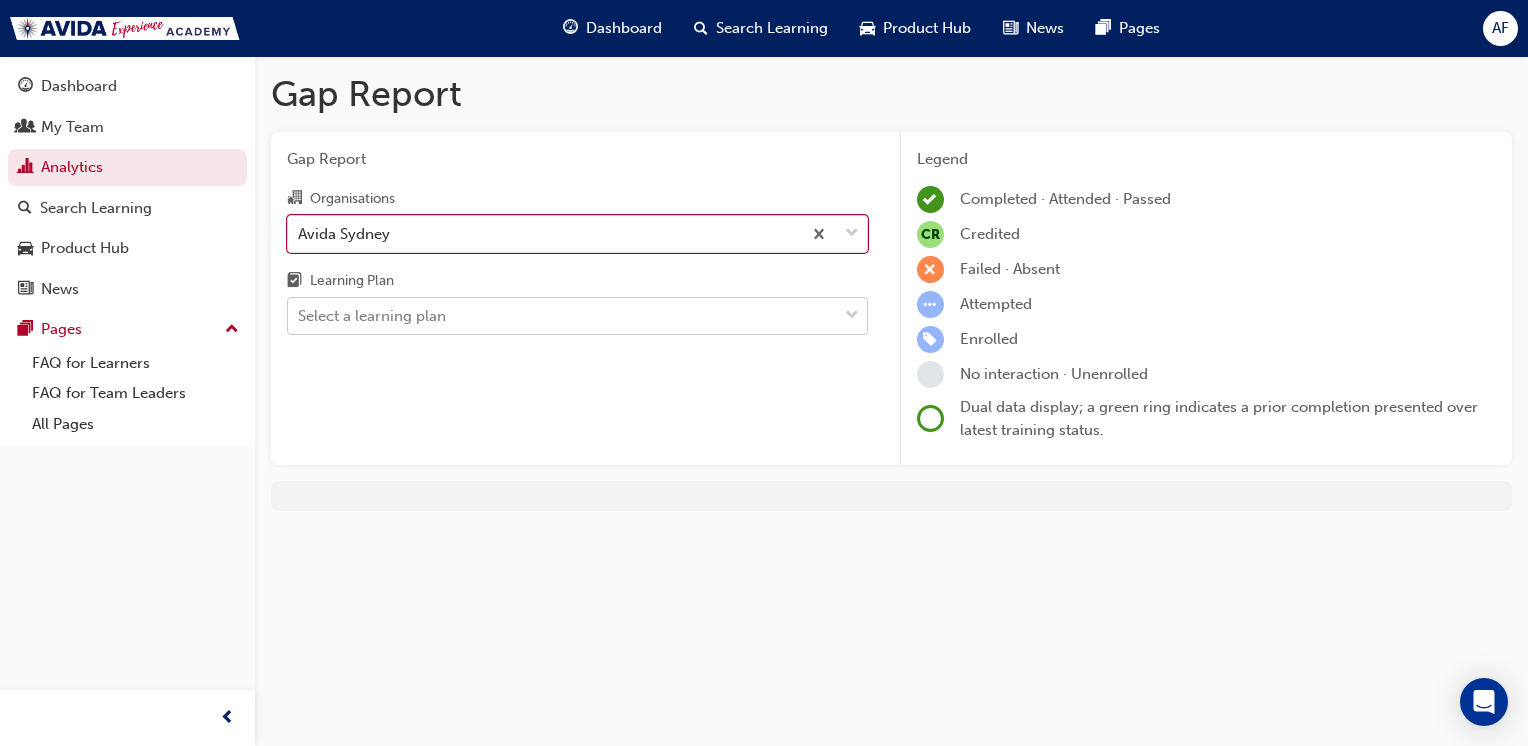 click on "Select a learning plan" at bounding box center (562, 316) 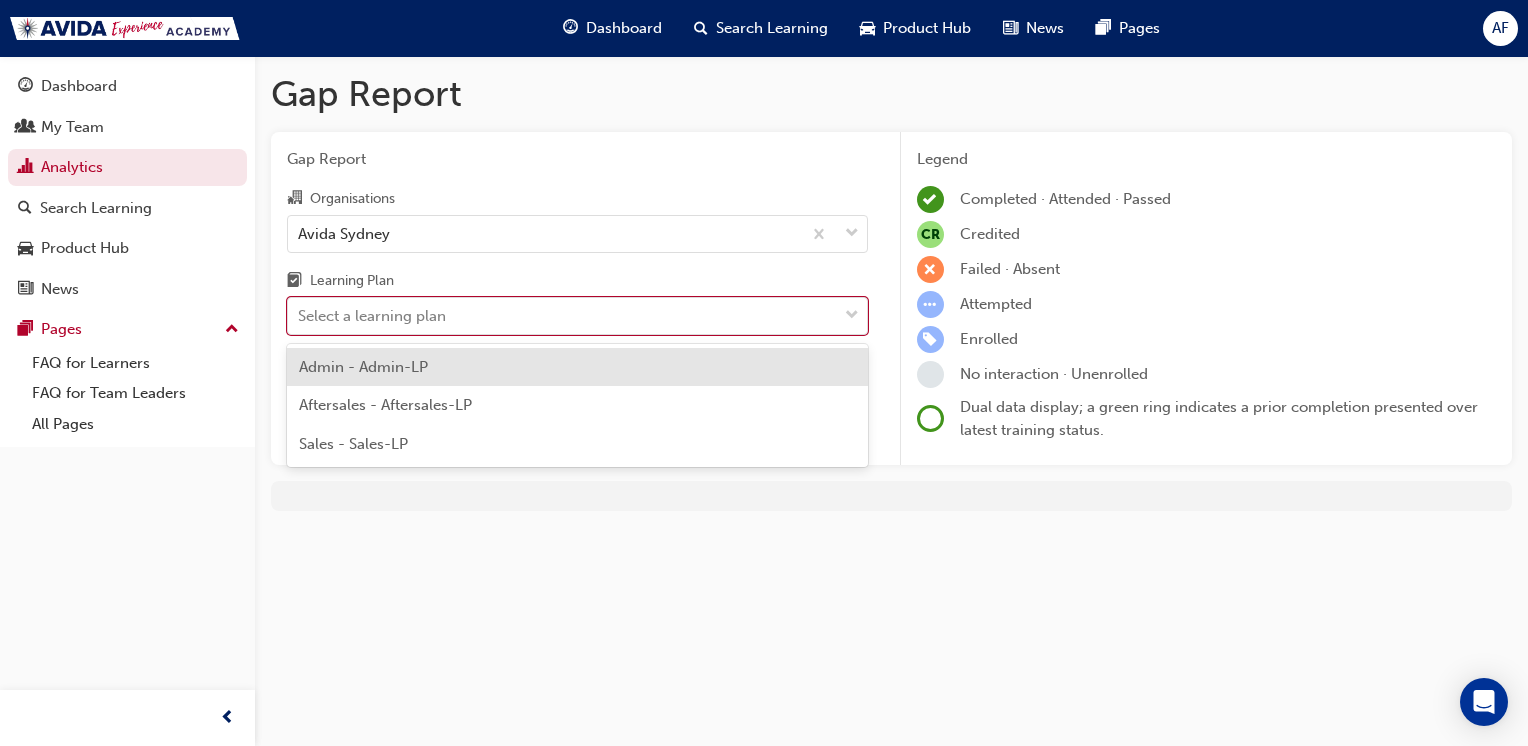 click on "Admin - Admin-LP" at bounding box center [577, 367] 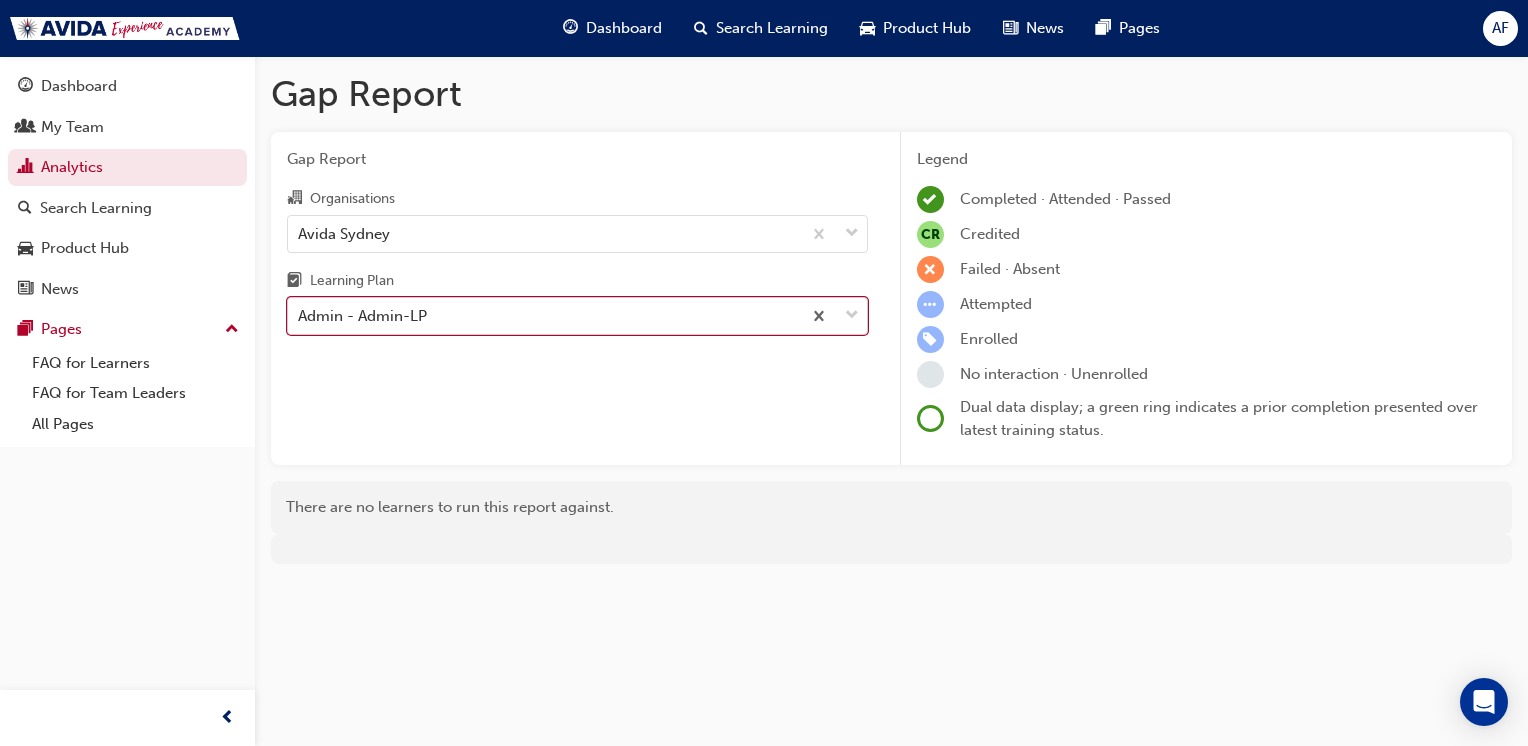 click on "Admin - Admin-LP" at bounding box center [544, 316] 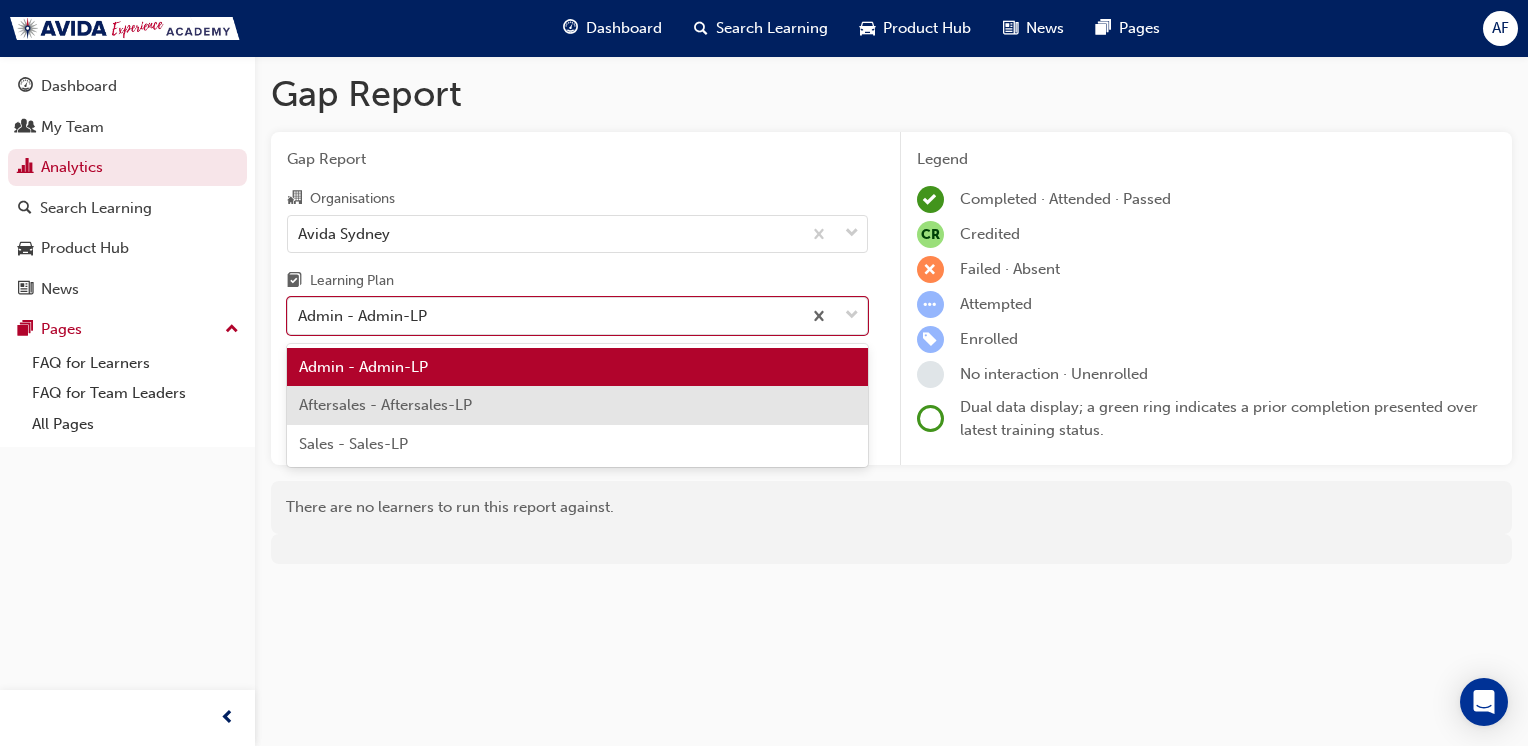click on "Aftersales - Aftersales-LP" at bounding box center [385, 405] 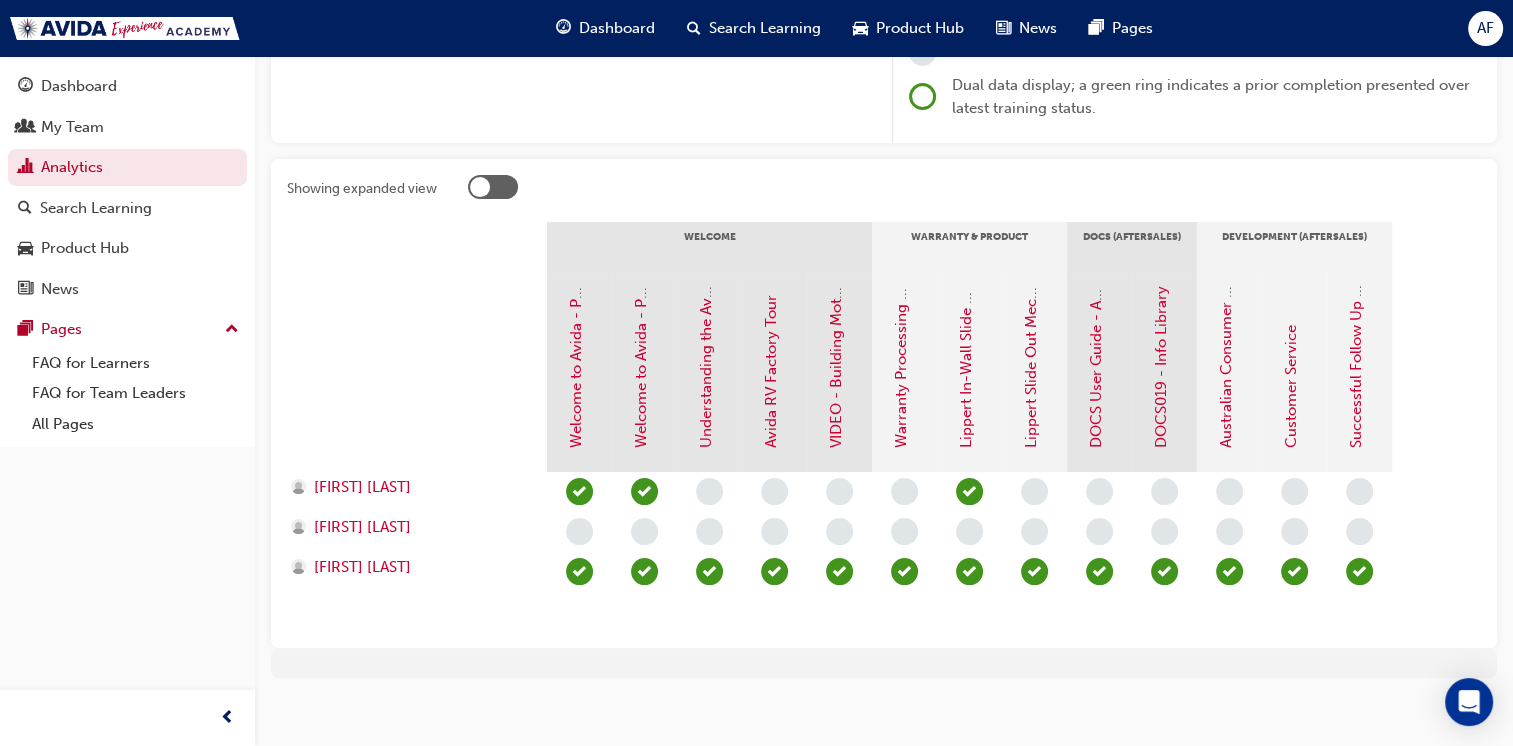 scroll, scrollTop: 323, scrollLeft: 0, axis: vertical 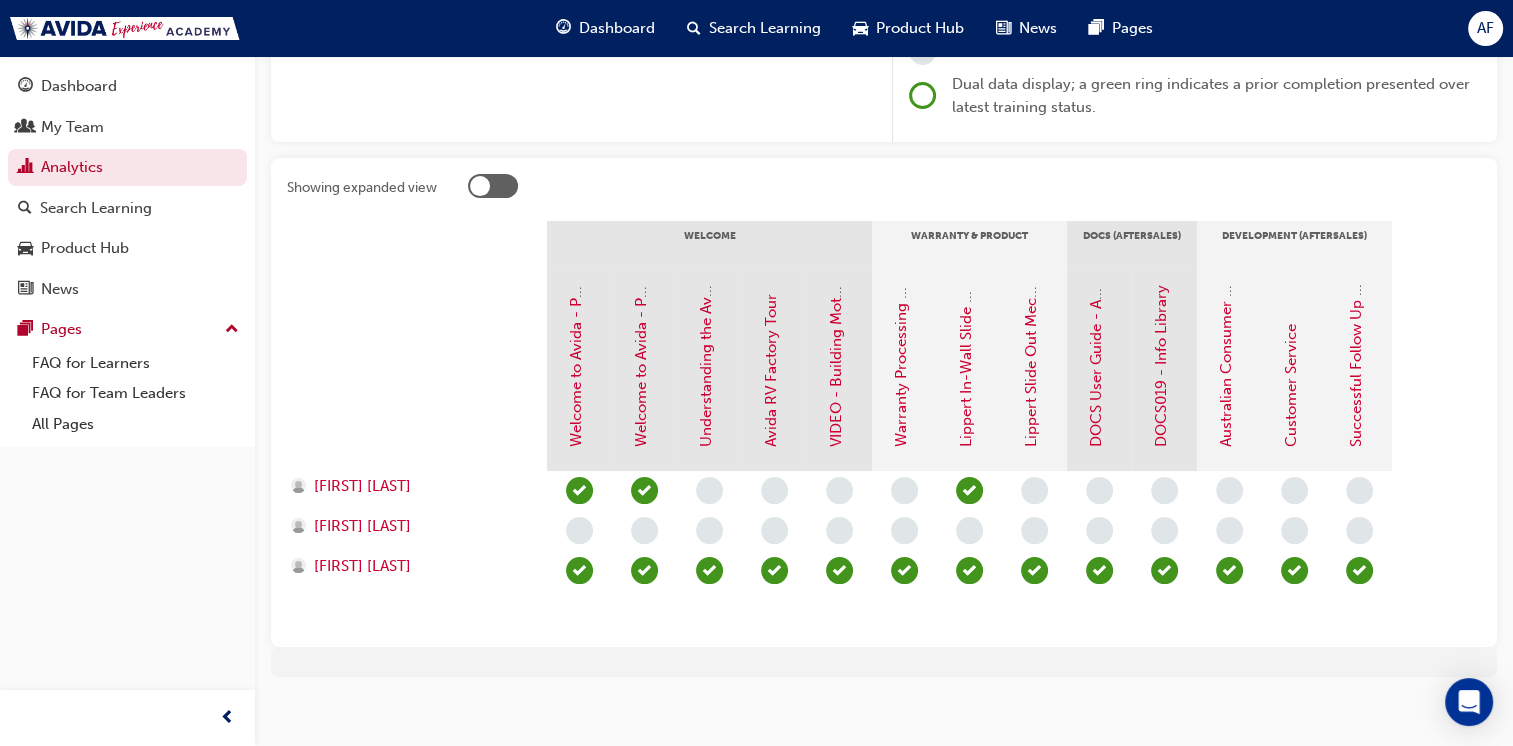 click at bounding box center (1002, 551) 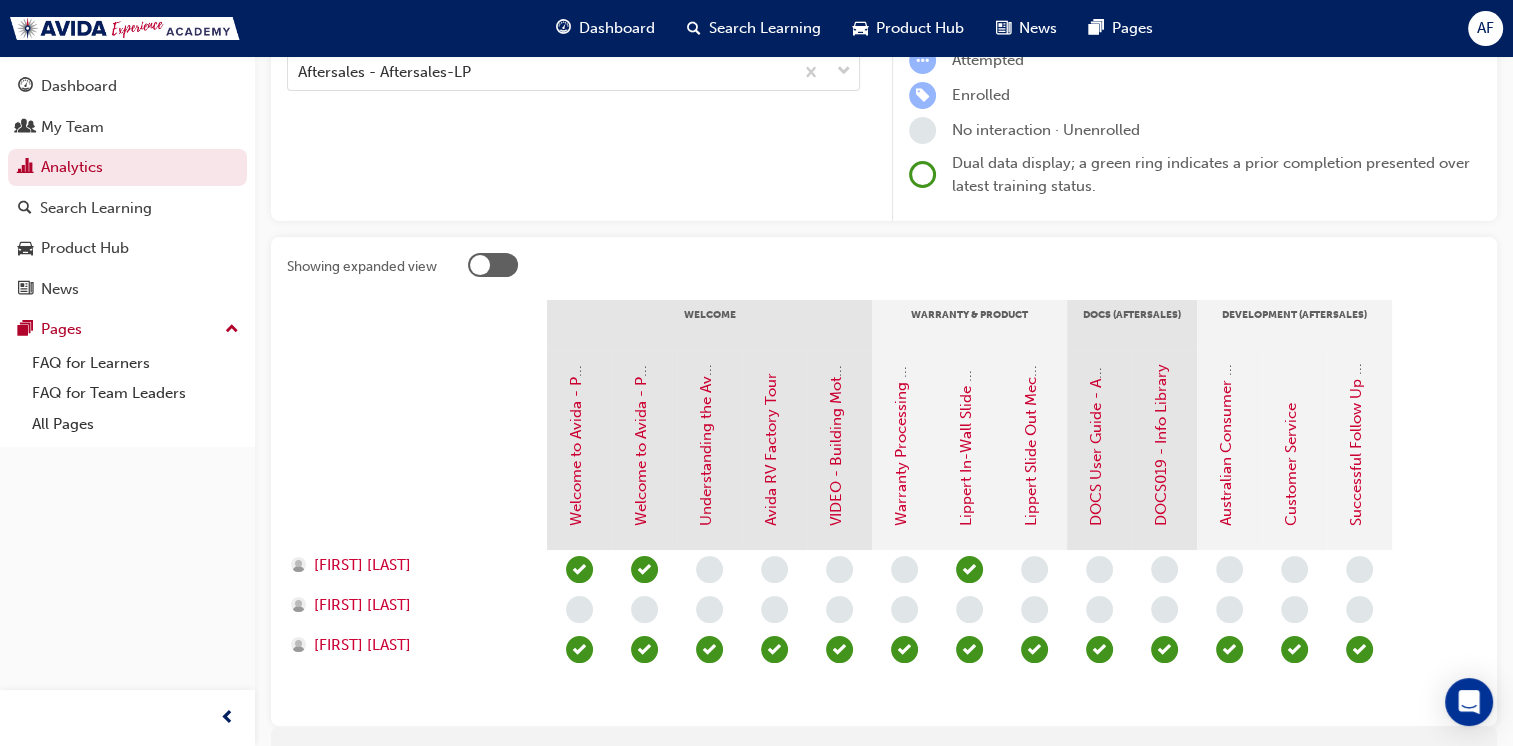 scroll, scrollTop: 244, scrollLeft: 0, axis: vertical 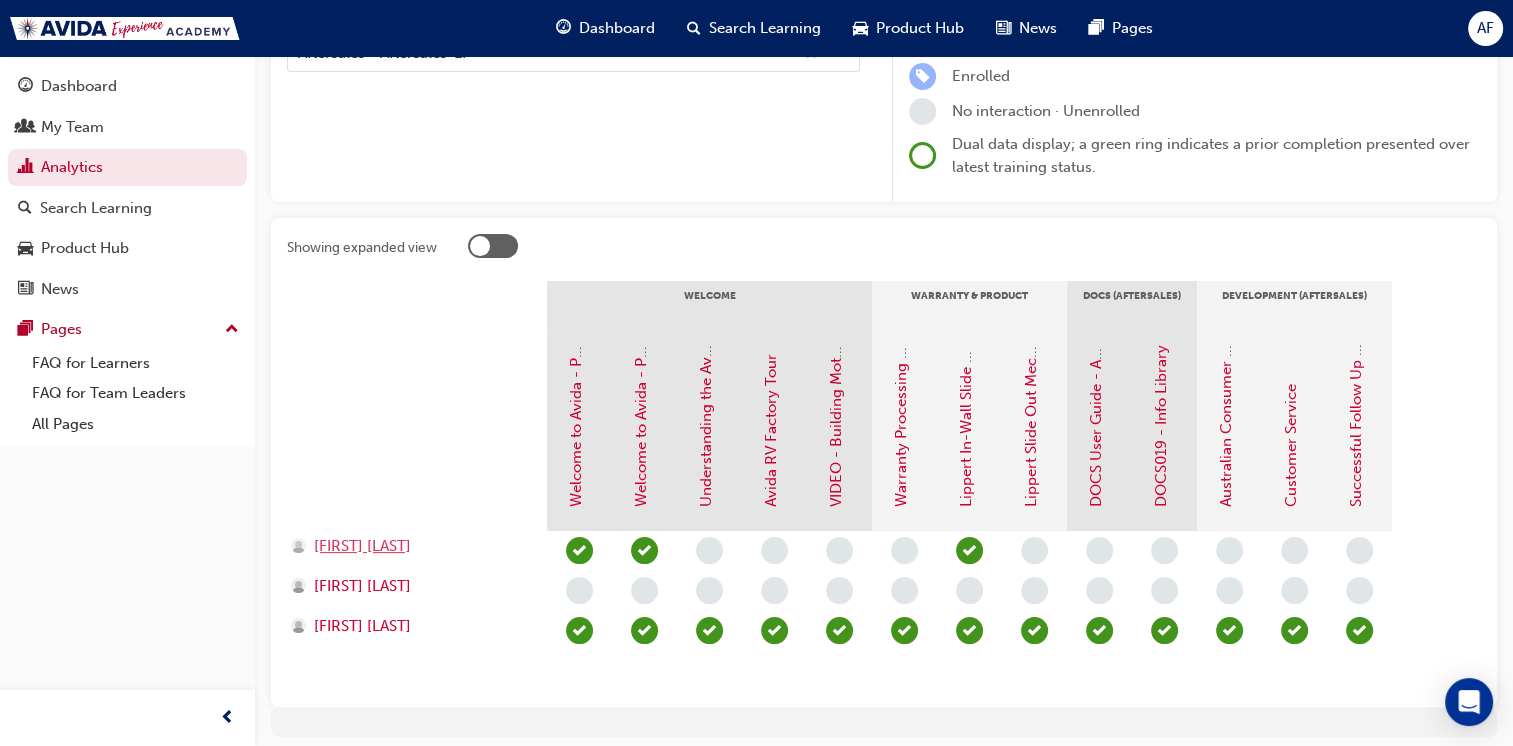 click on "[FIRST] [LAST]" at bounding box center [362, 546] 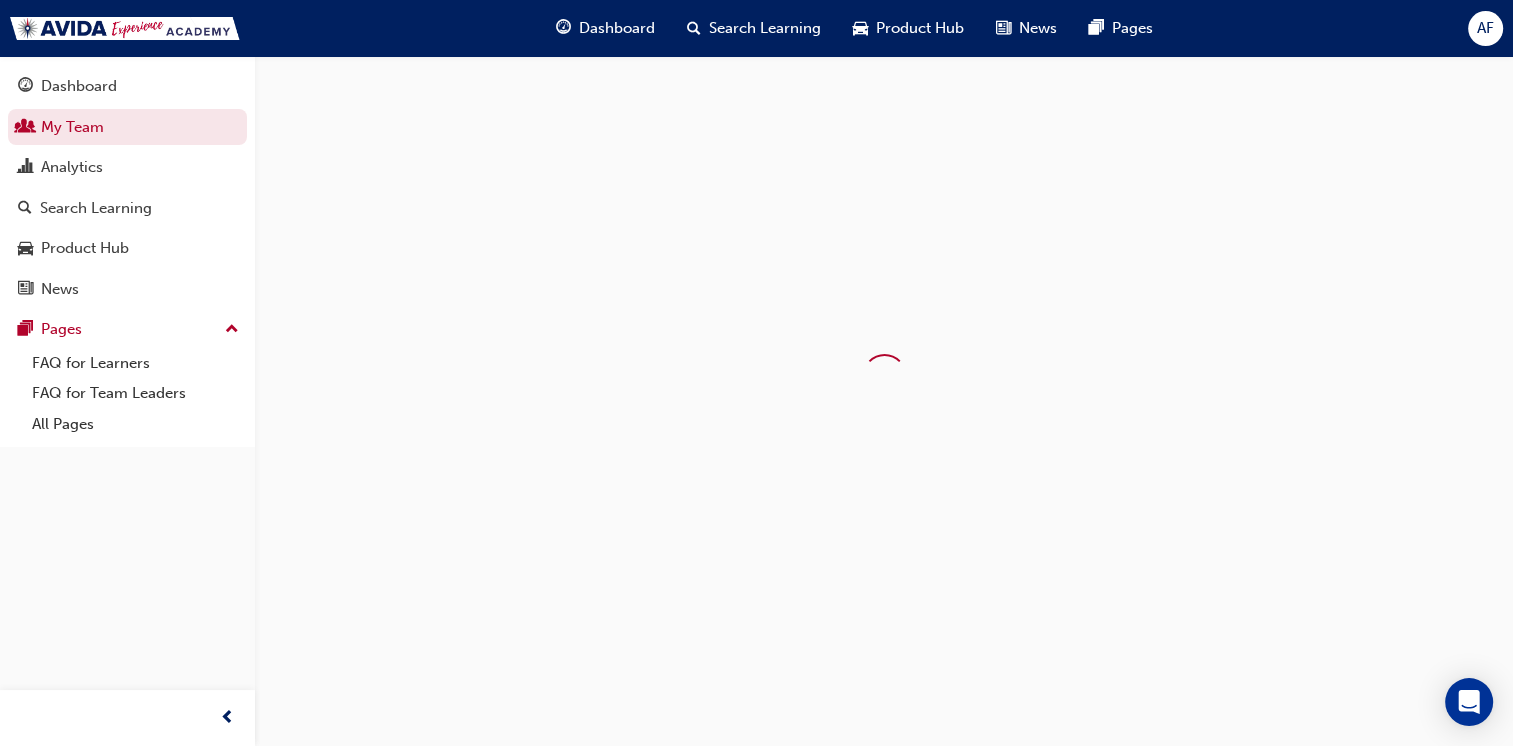 scroll, scrollTop: 0, scrollLeft: 0, axis: both 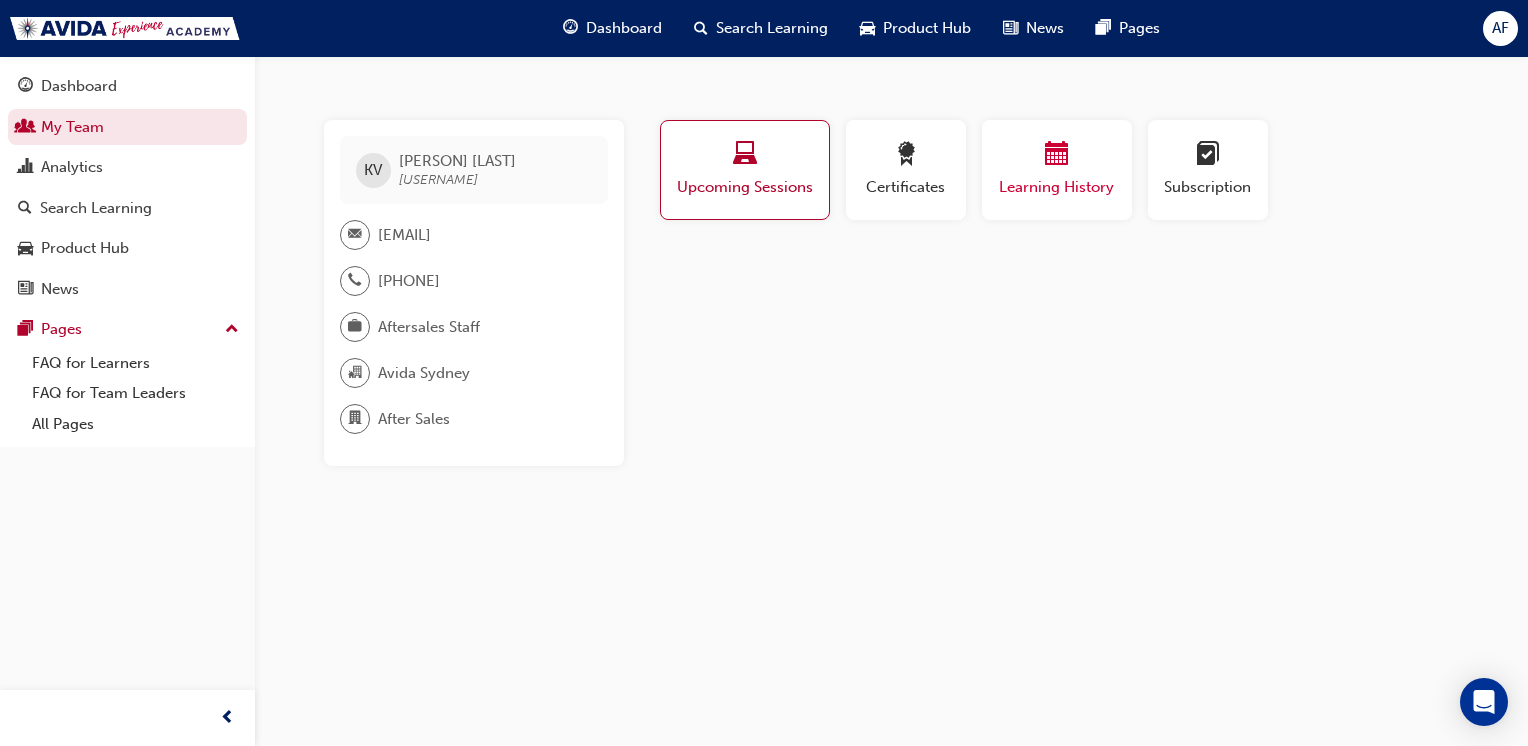 click at bounding box center [1057, 155] 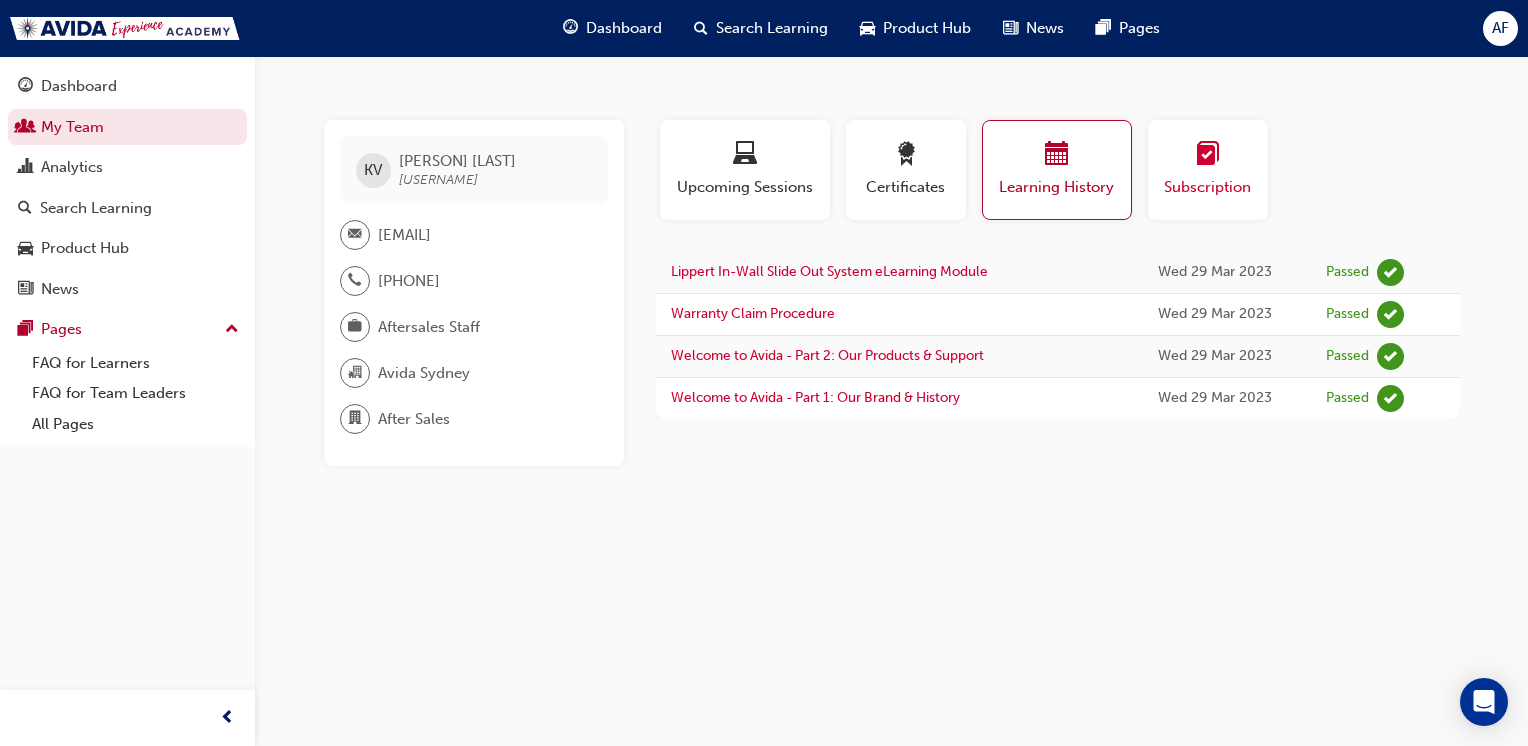 click at bounding box center [1208, 155] 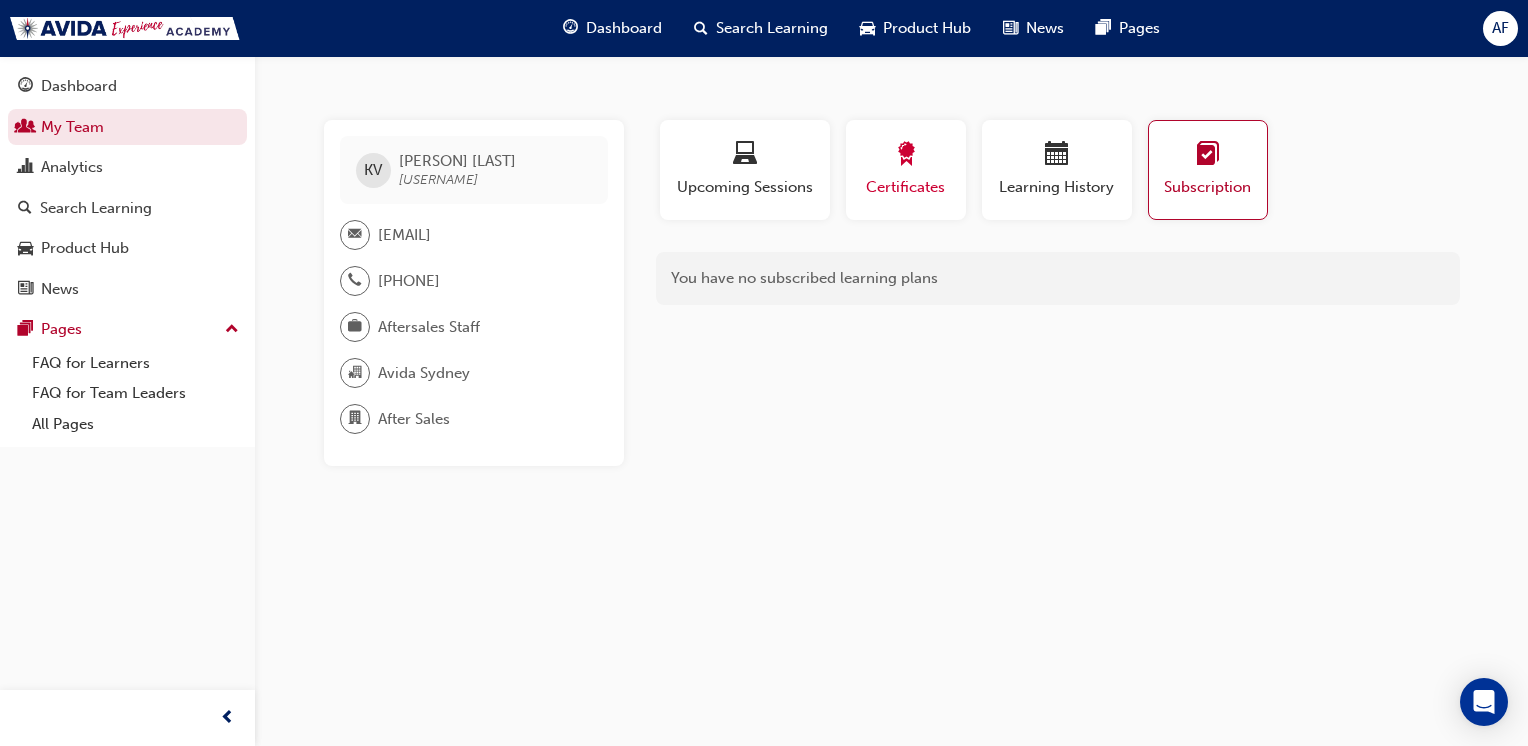 click on "Certificates" at bounding box center [906, 187] 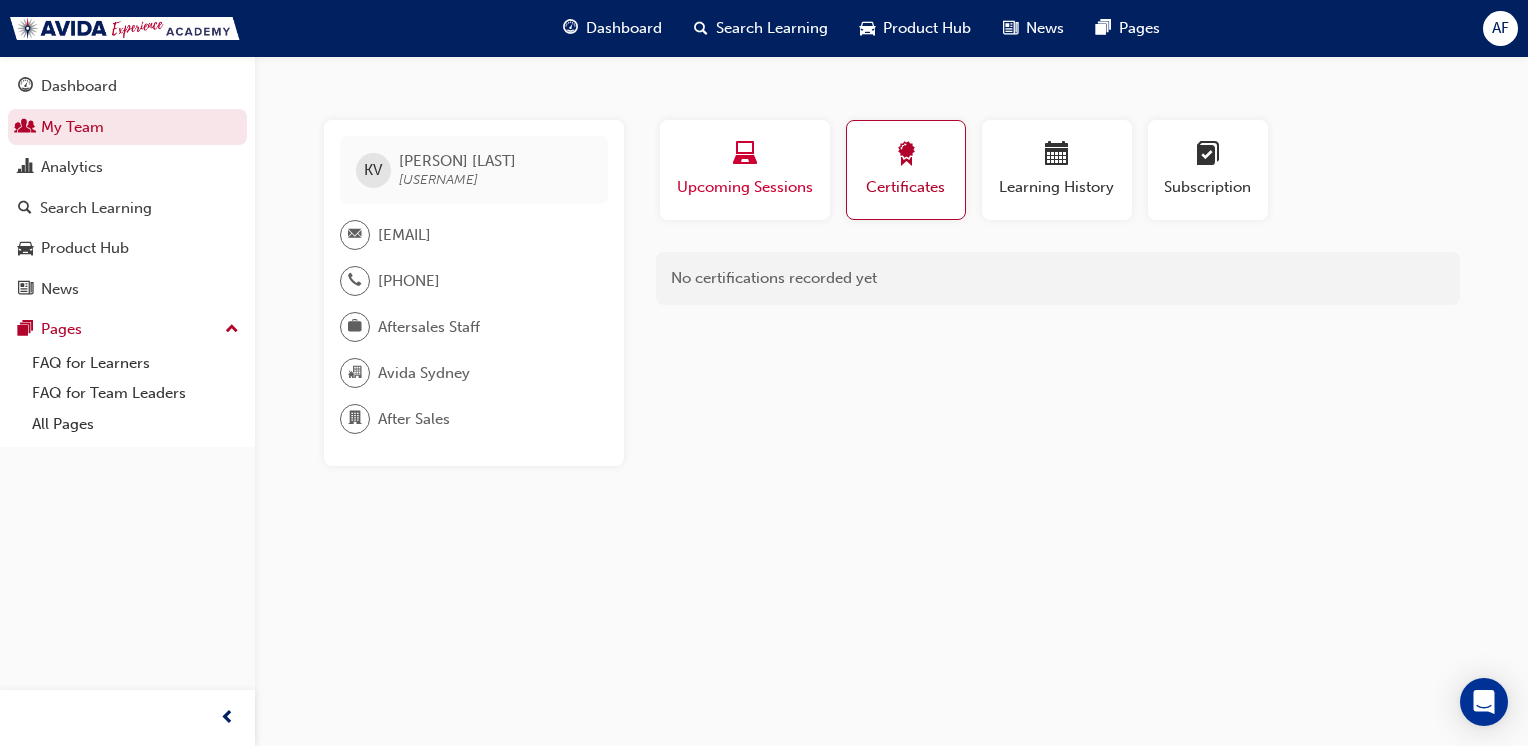 click on "Upcoming Sessions" at bounding box center (745, 187) 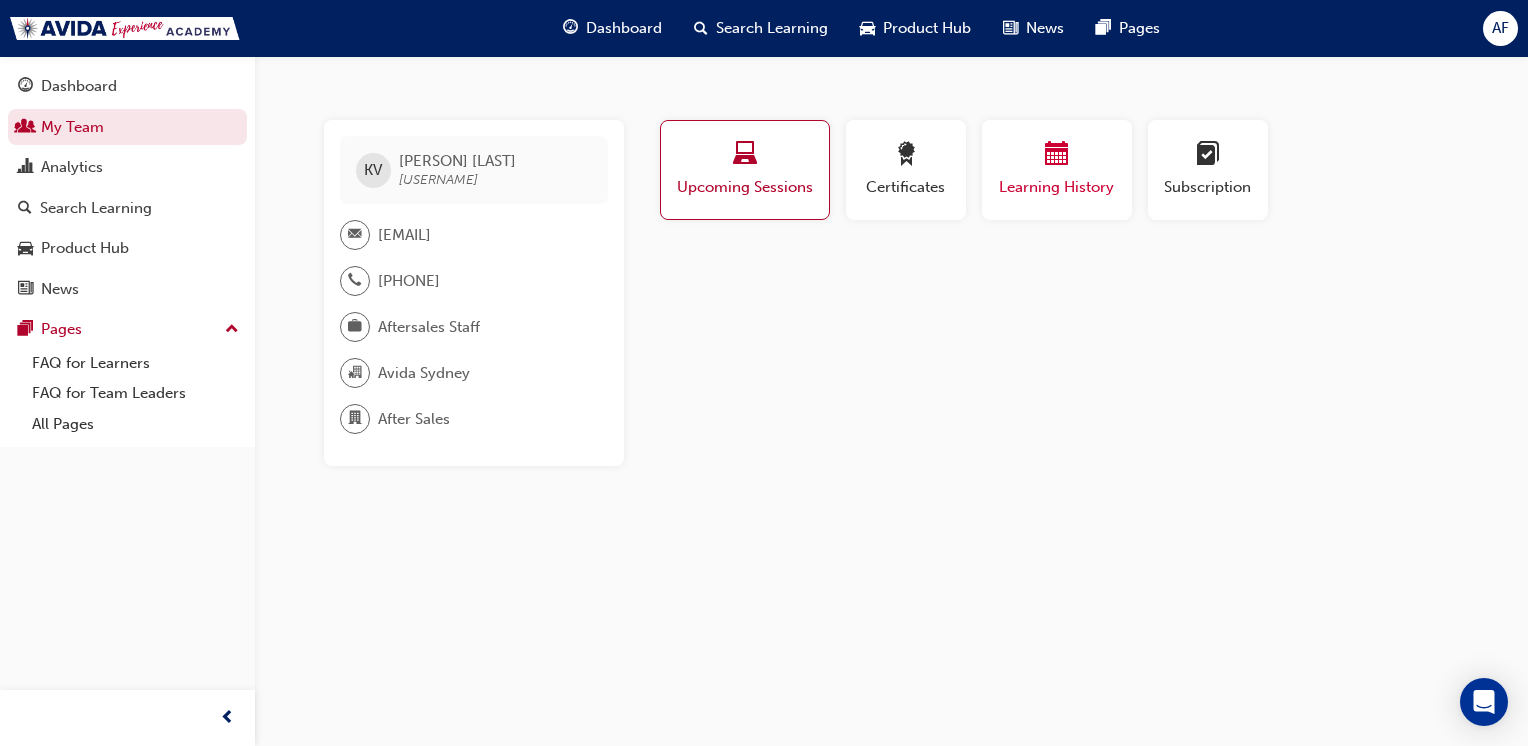 click on "Learning History" at bounding box center [1057, 170] 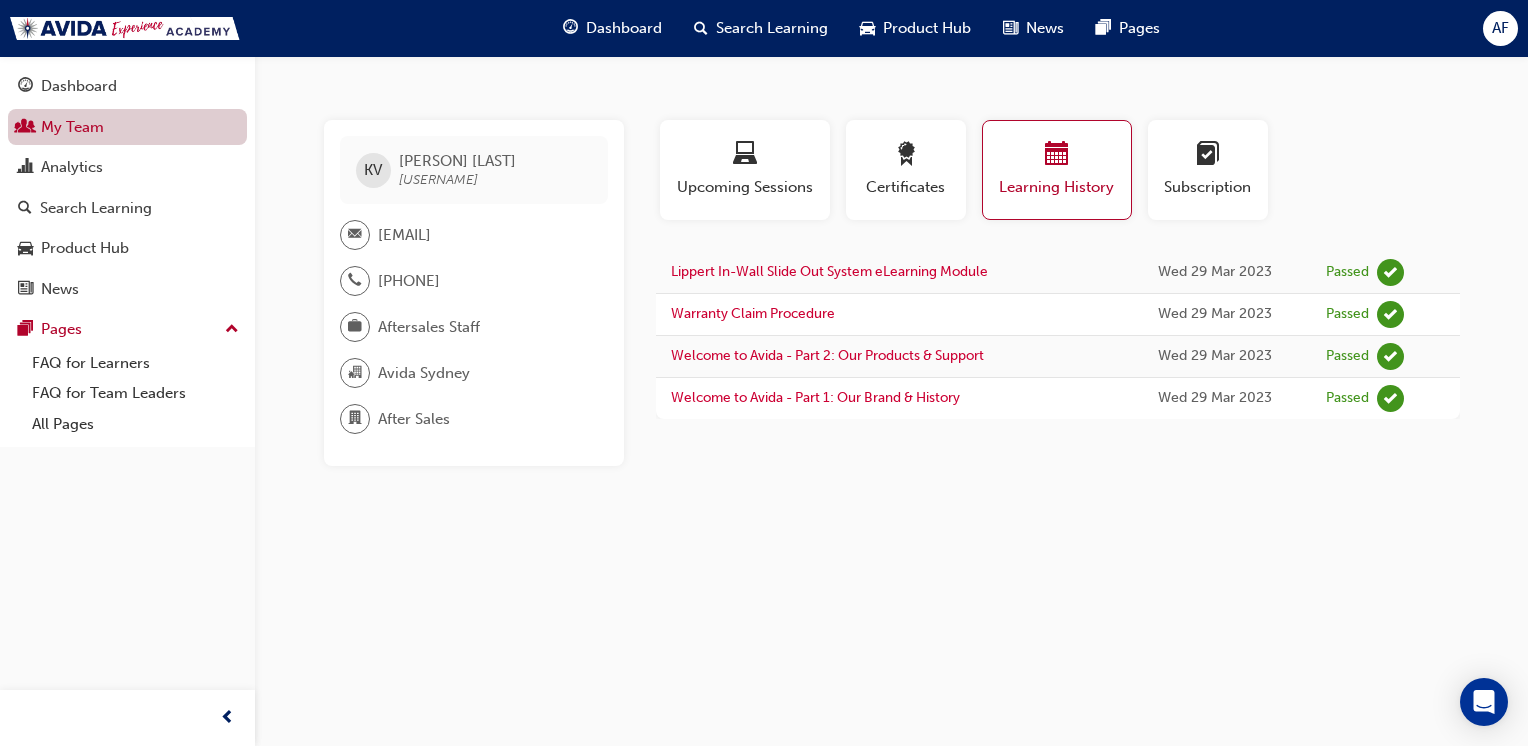 click on "My Team" at bounding box center (127, 127) 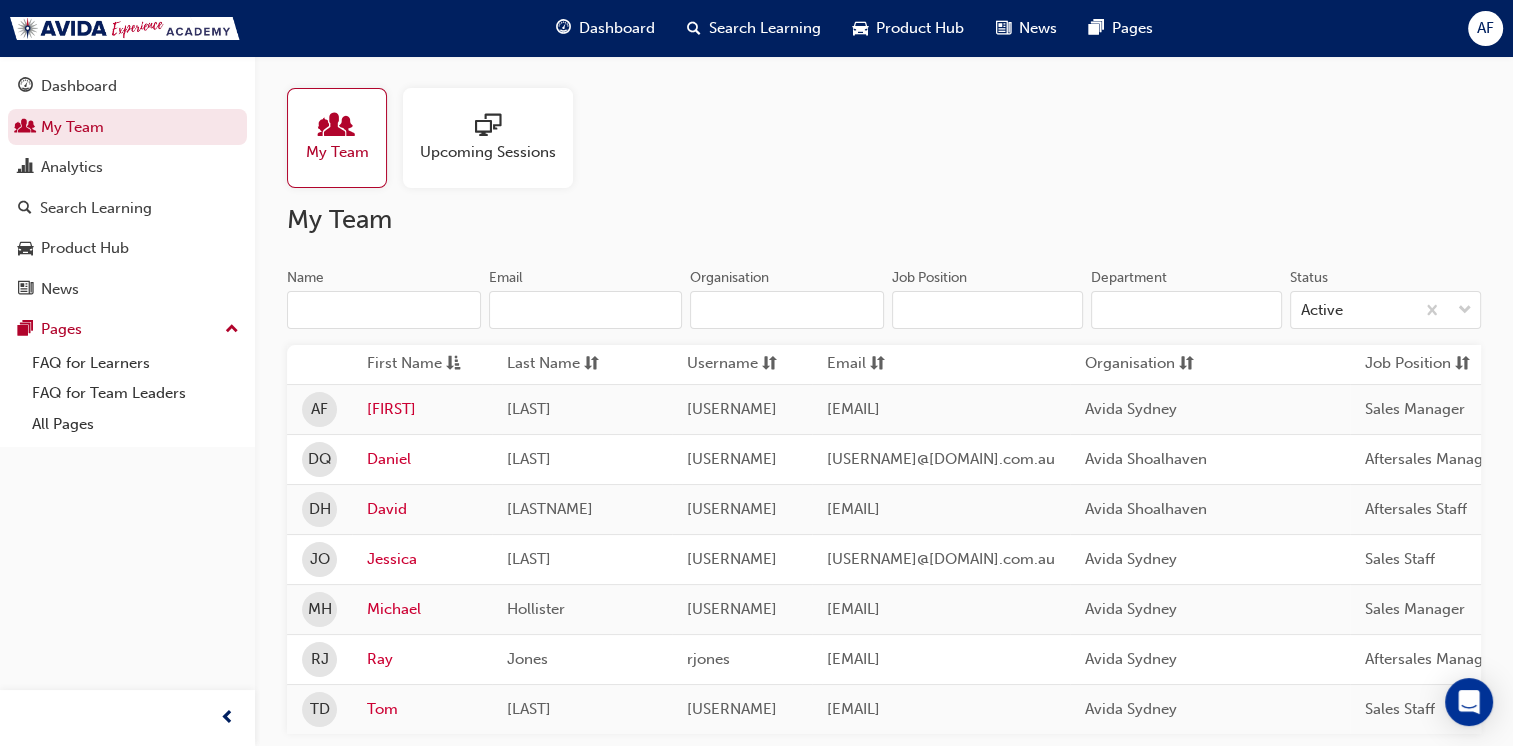 scroll, scrollTop: 170, scrollLeft: 0, axis: vertical 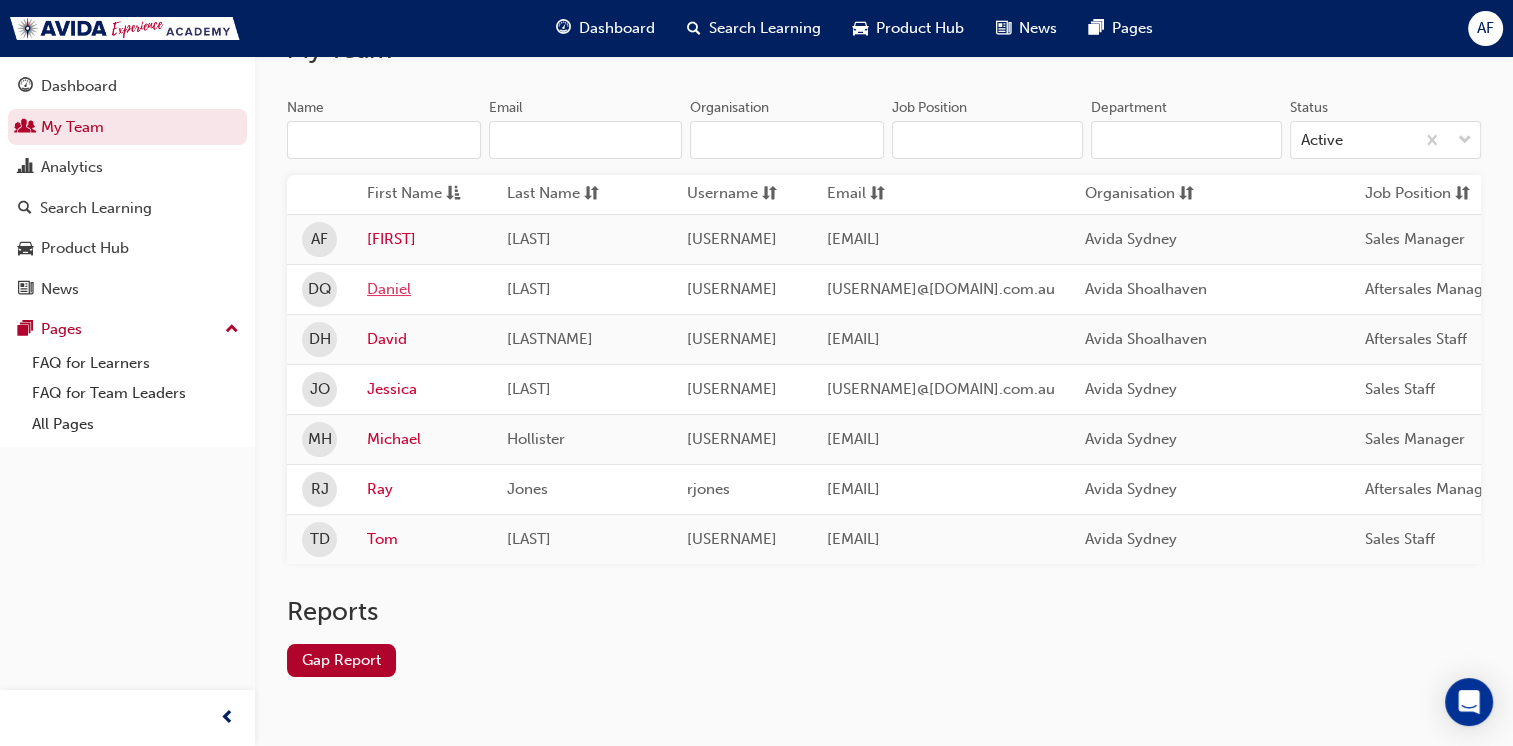 click on "Daniel" at bounding box center [422, 289] 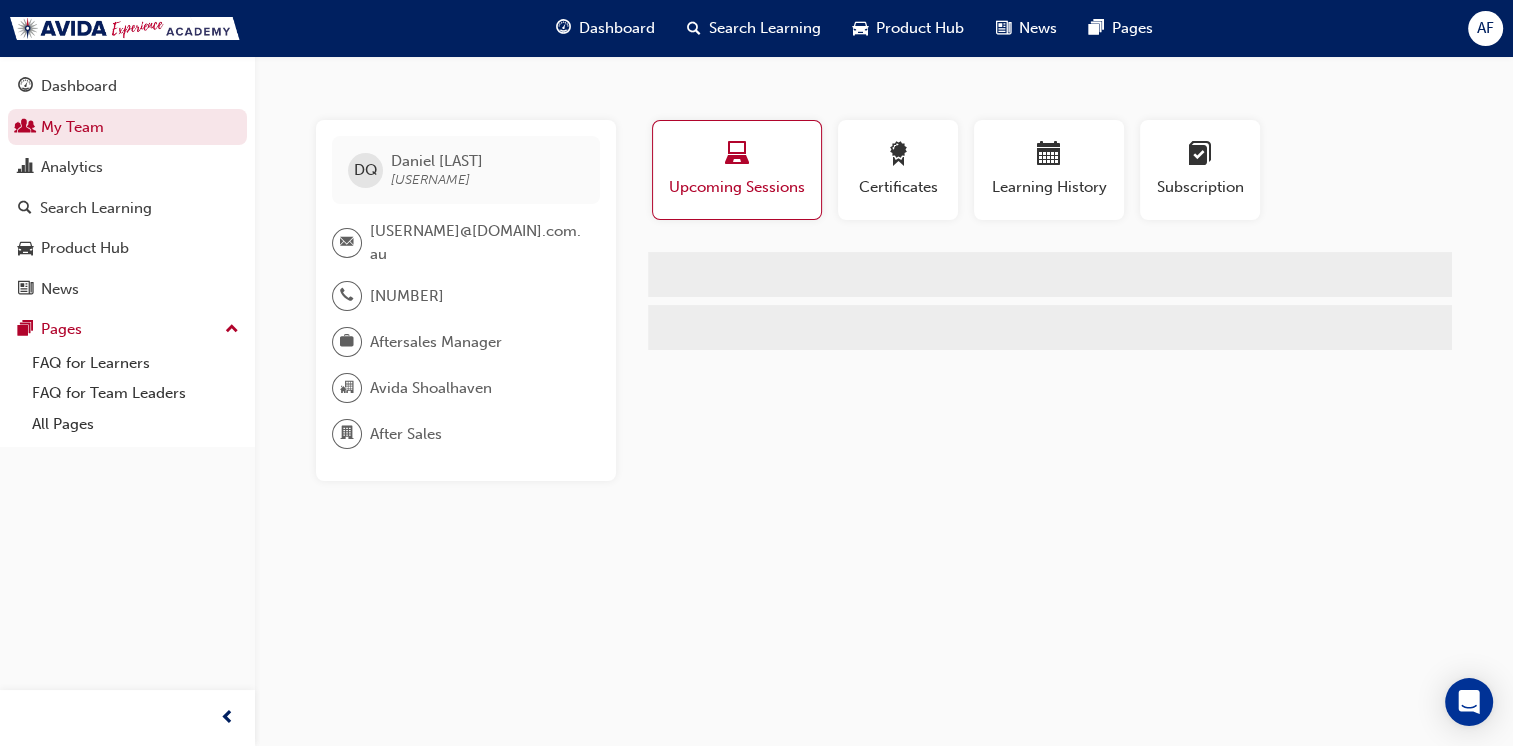 scroll, scrollTop: 0, scrollLeft: 0, axis: both 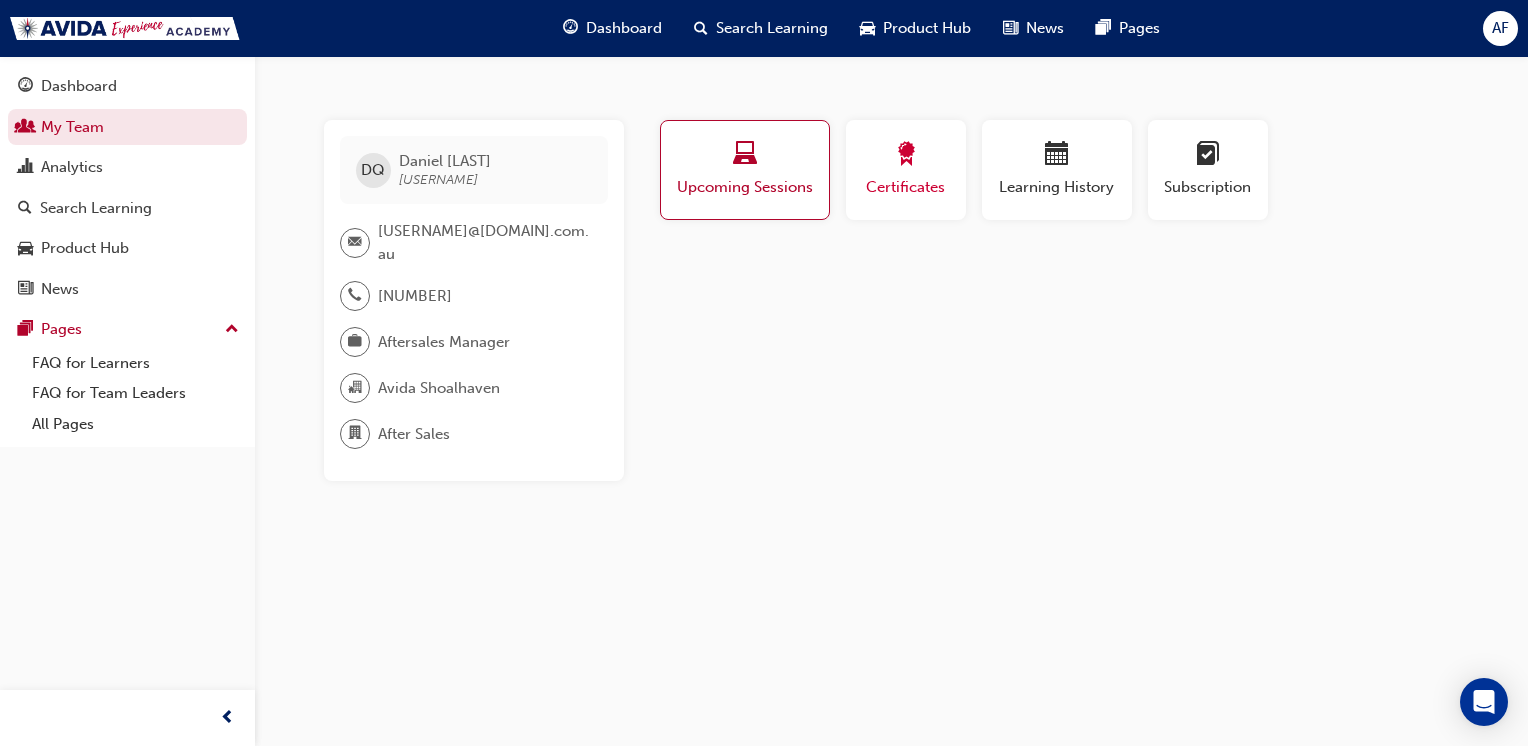 click on "Certificates" at bounding box center (906, 187) 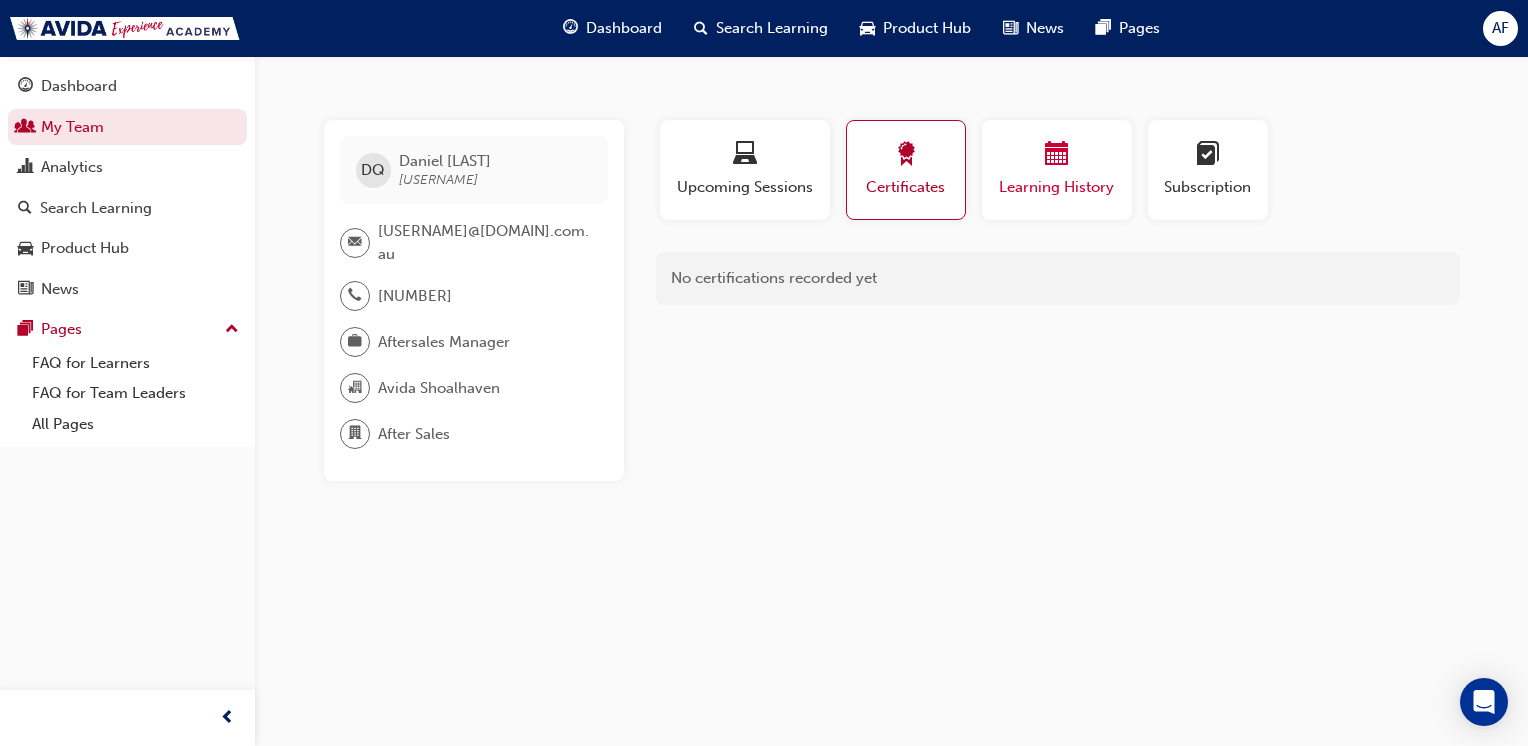 click at bounding box center [1057, 157] 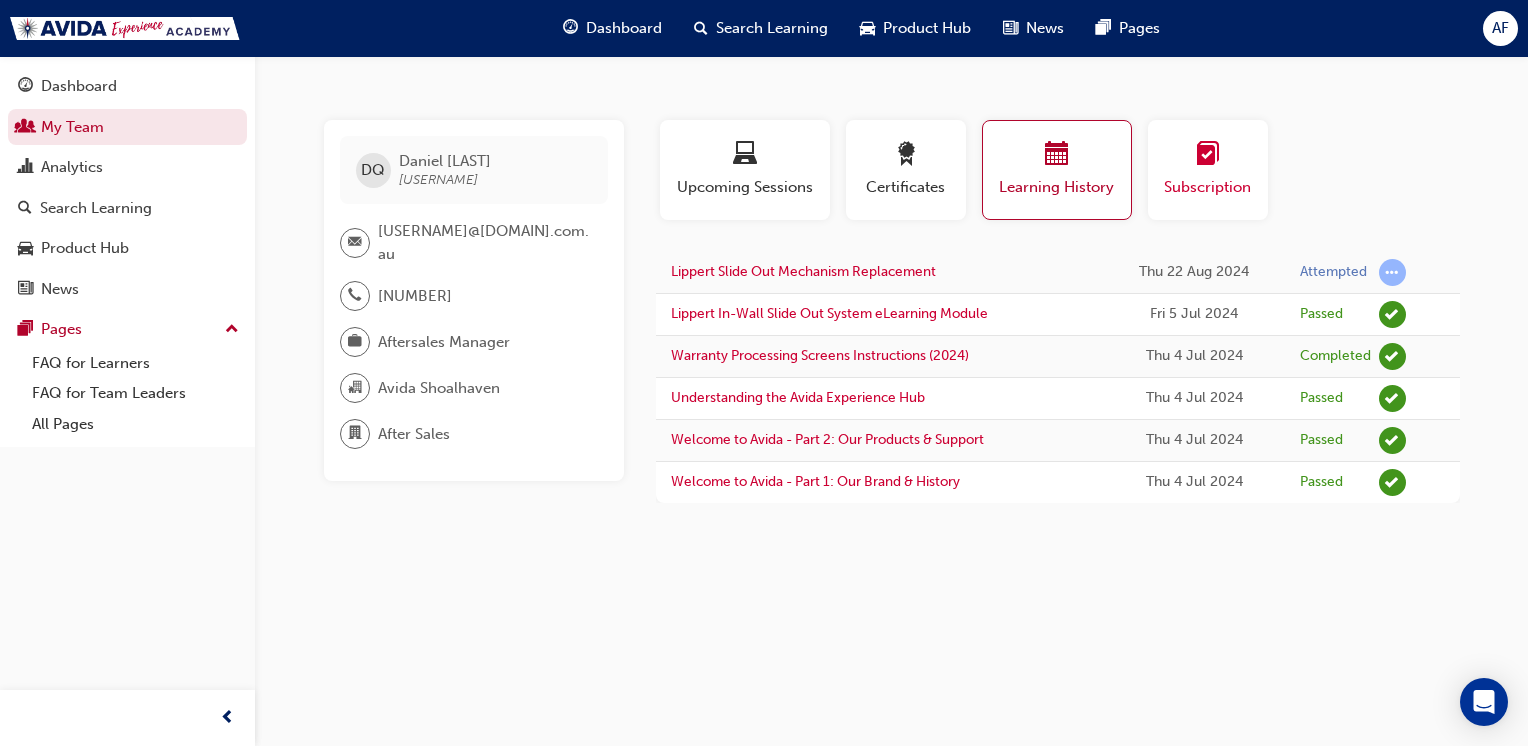 click on "Subscription" at bounding box center (1208, 170) 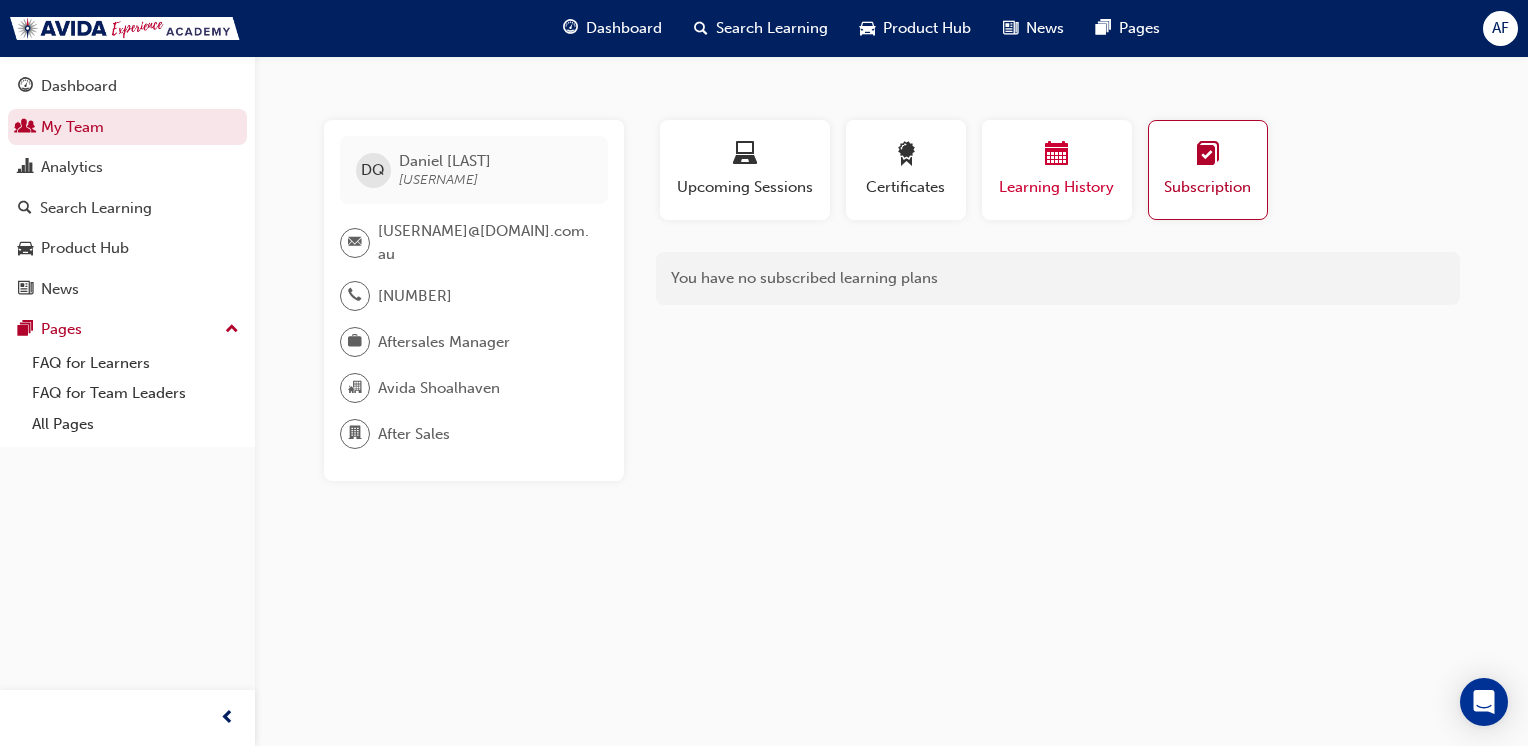 click on "Learning History" at bounding box center (1057, 187) 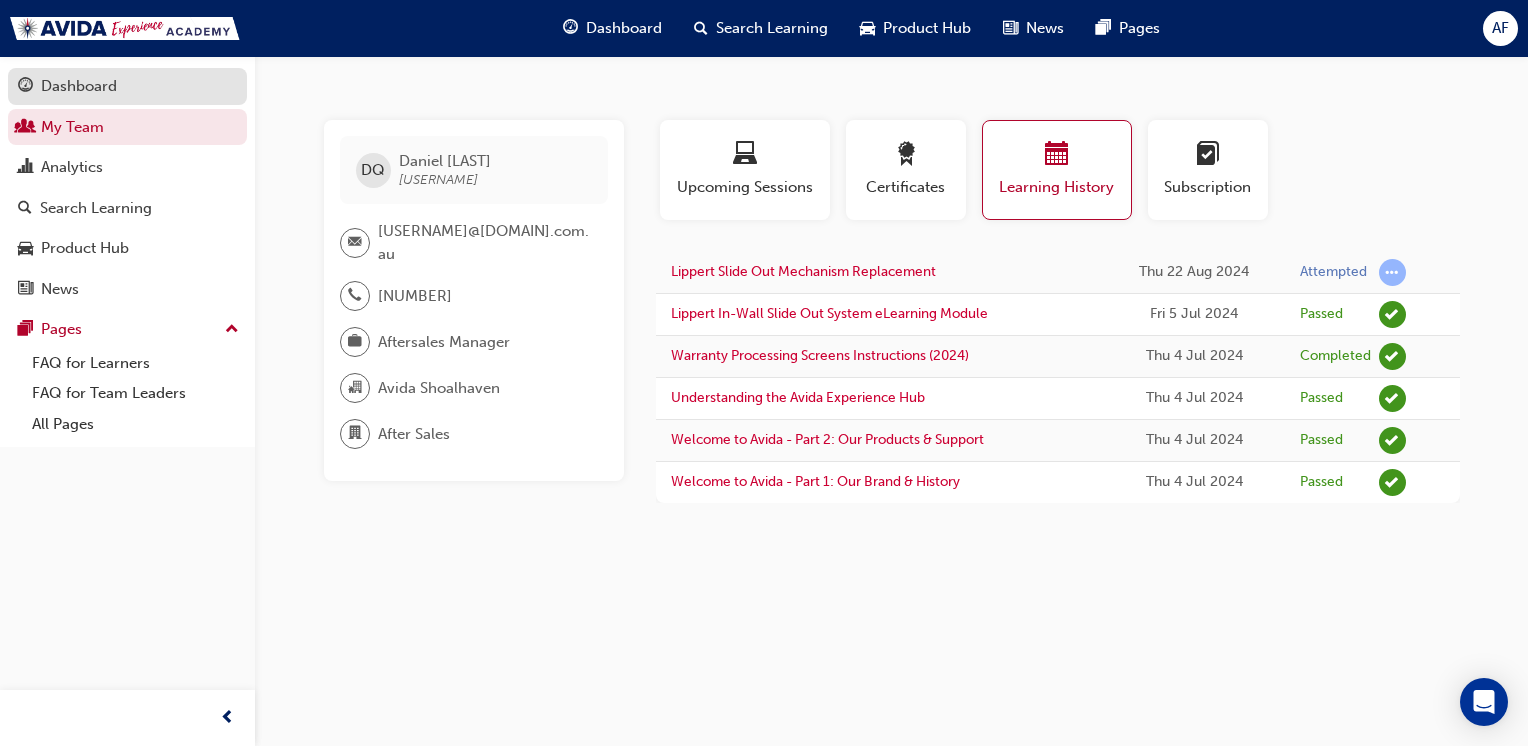 click on "Dashboard" at bounding box center [79, 86] 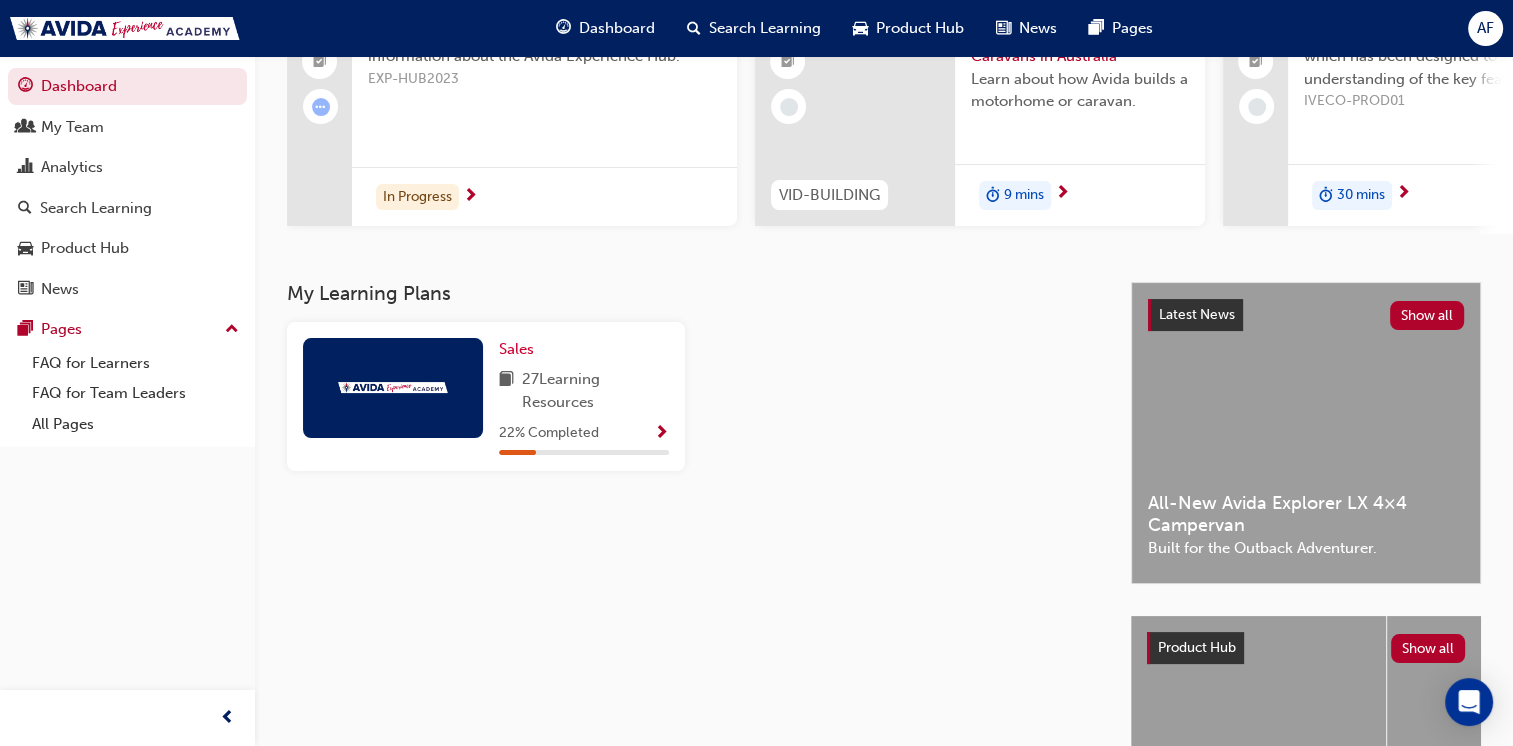 scroll, scrollTop: 316, scrollLeft: 0, axis: vertical 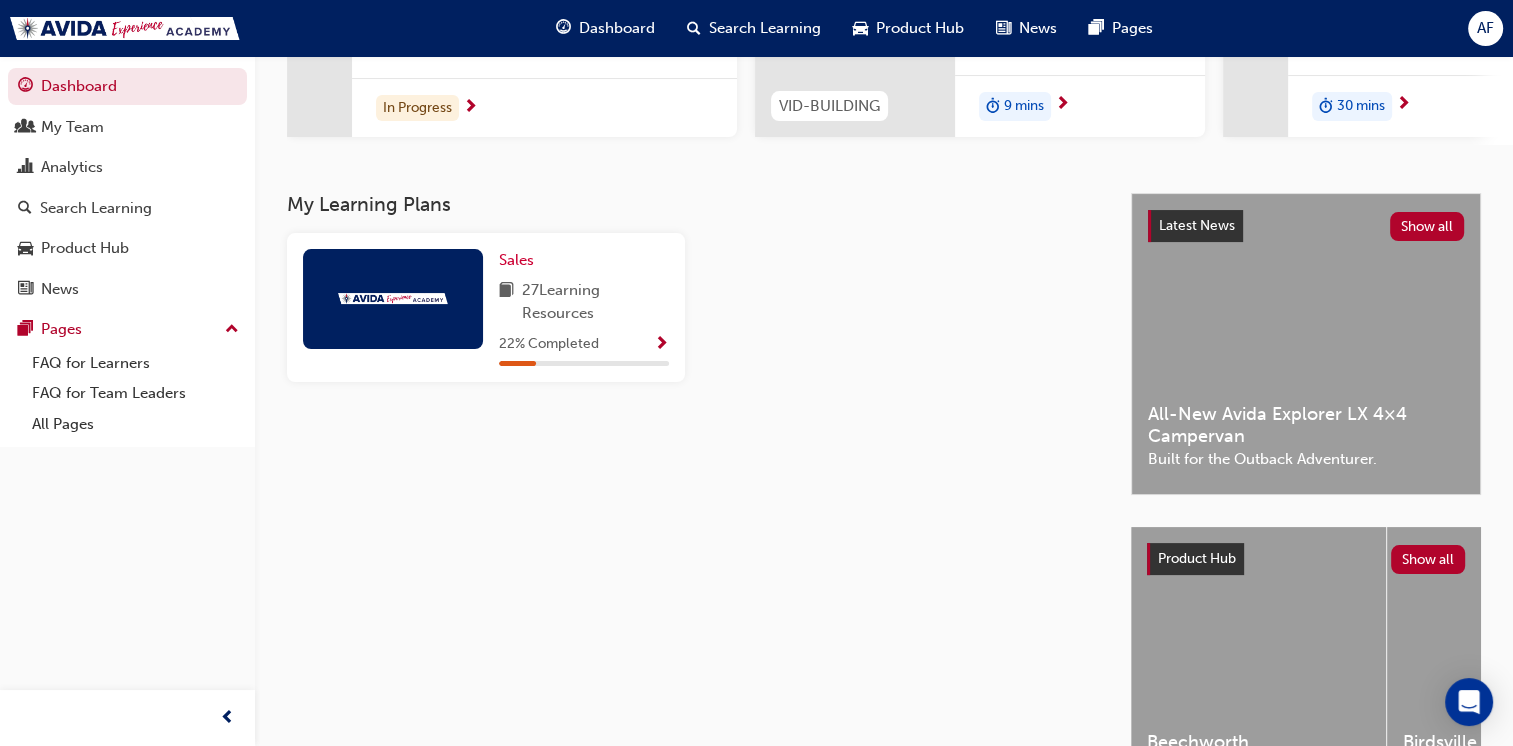 click on "27  Learning Resources" at bounding box center (595, 301) 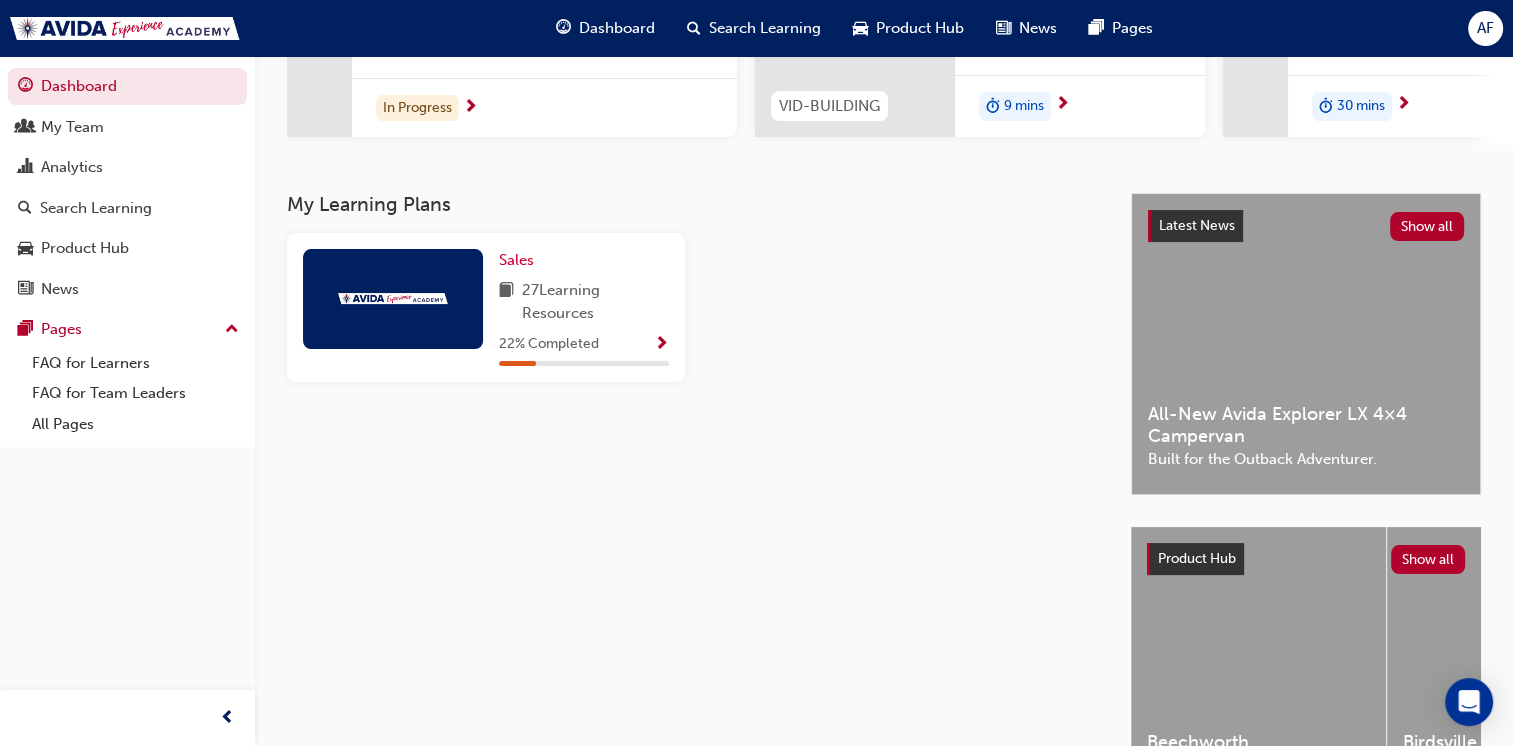 scroll, scrollTop: 24, scrollLeft: 0, axis: vertical 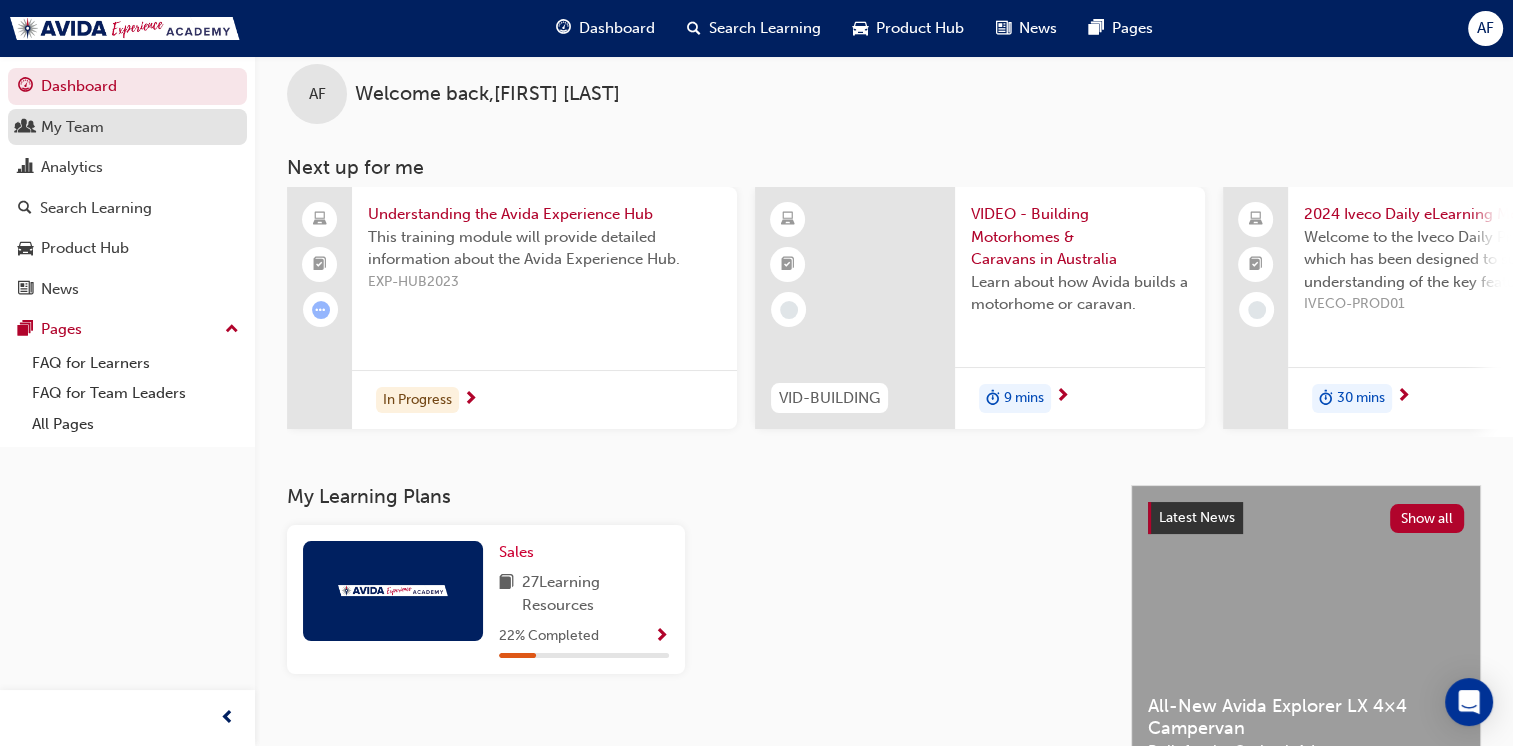 click on "My Team" at bounding box center (127, 127) 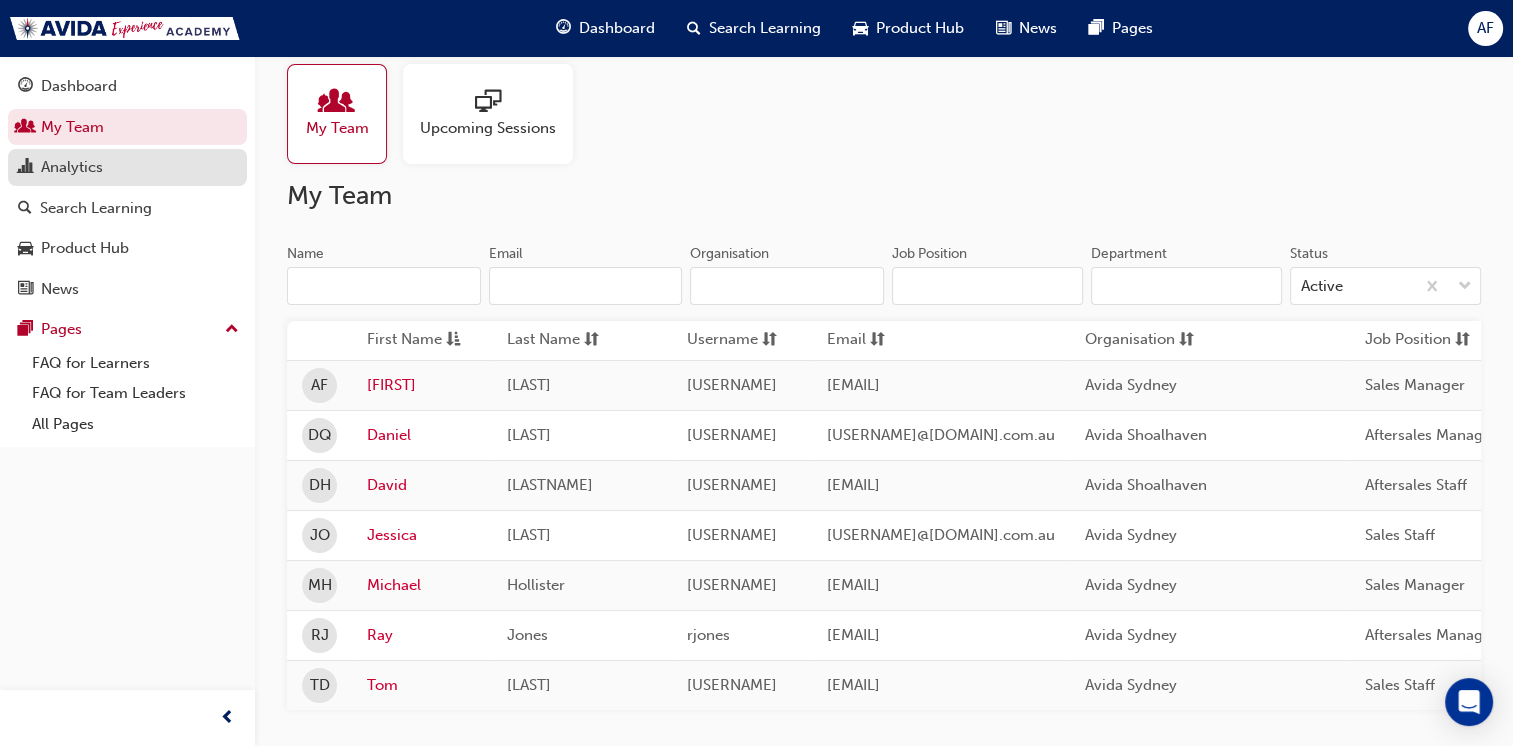 click on "Analytics" at bounding box center (127, 167) 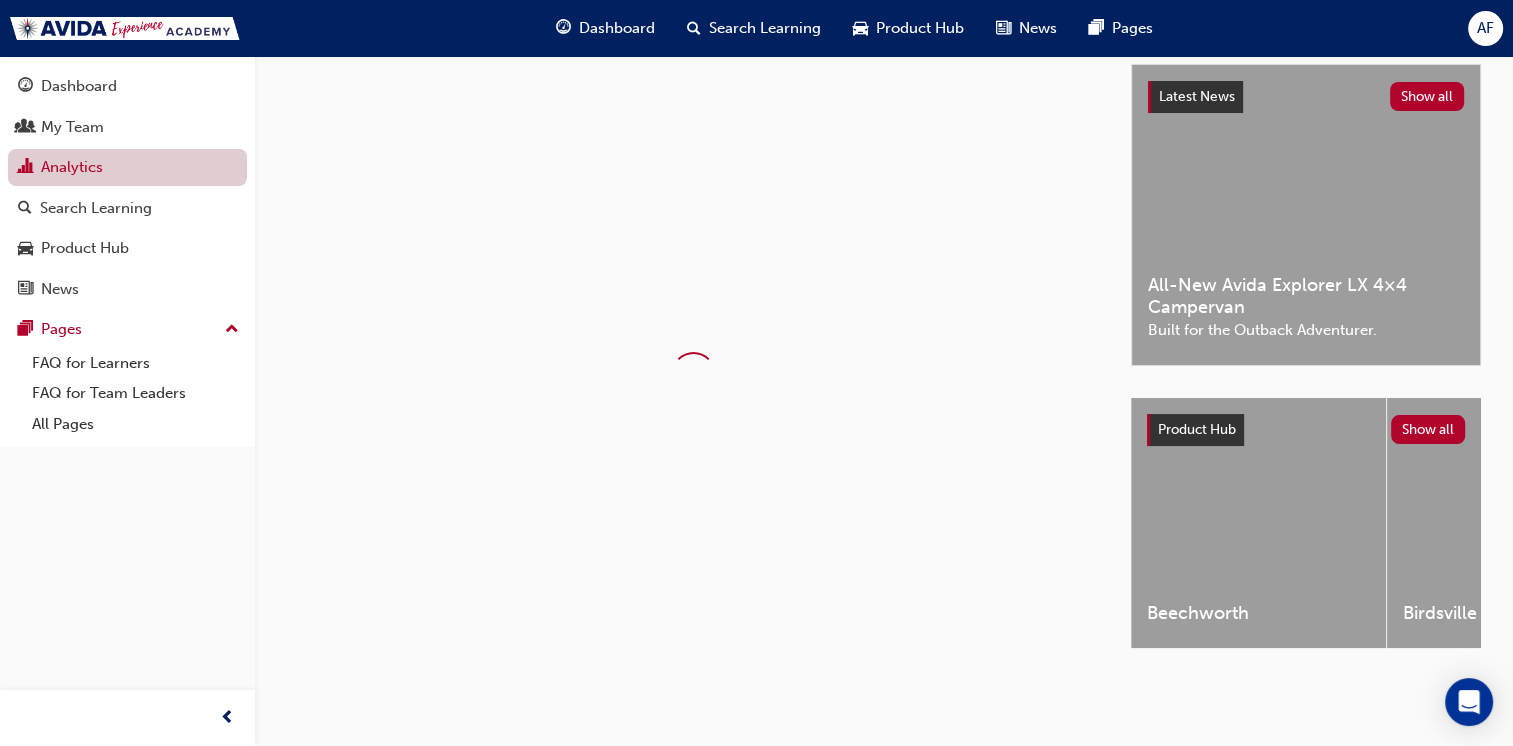 scroll, scrollTop: 0, scrollLeft: 0, axis: both 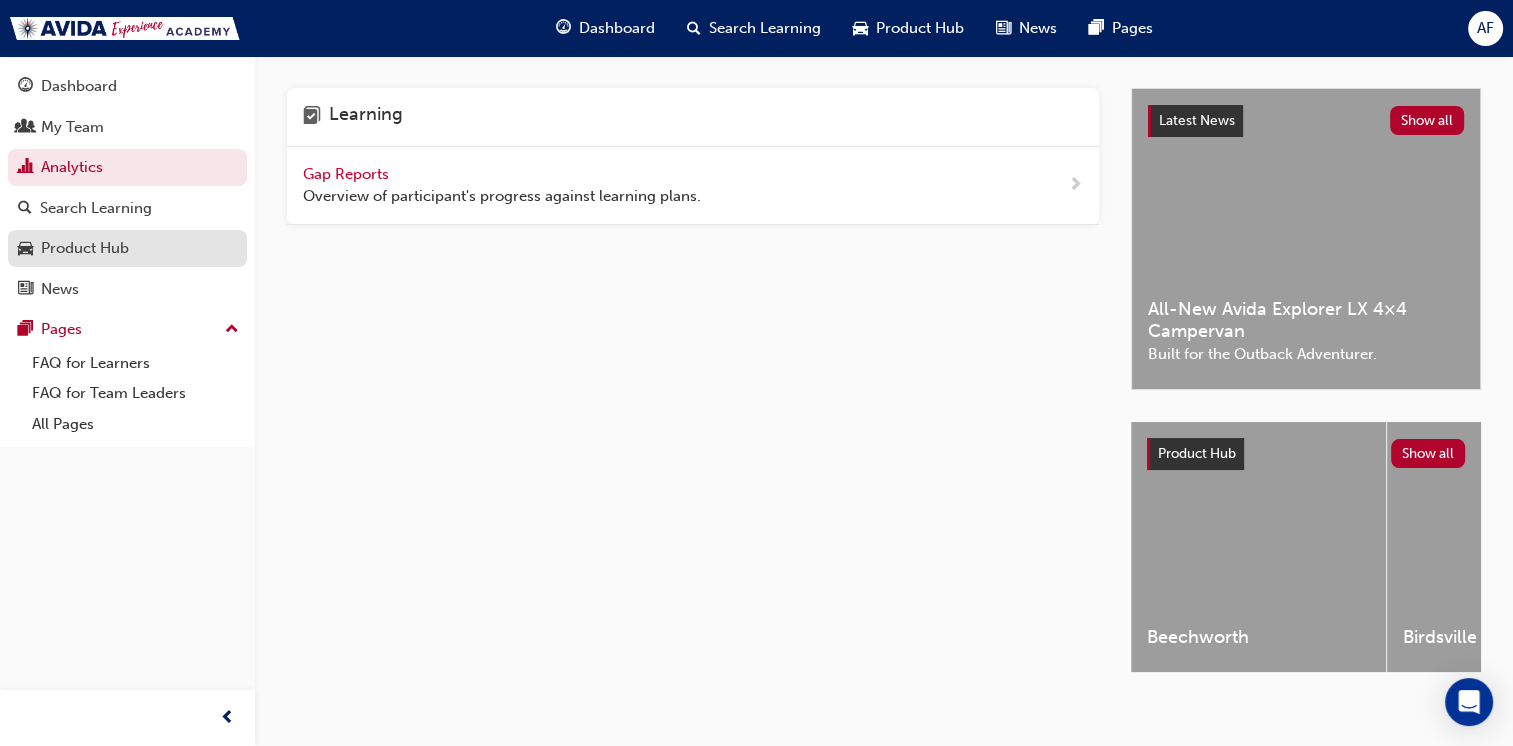 click on "Product Hub" at bounding box center (85, 248) 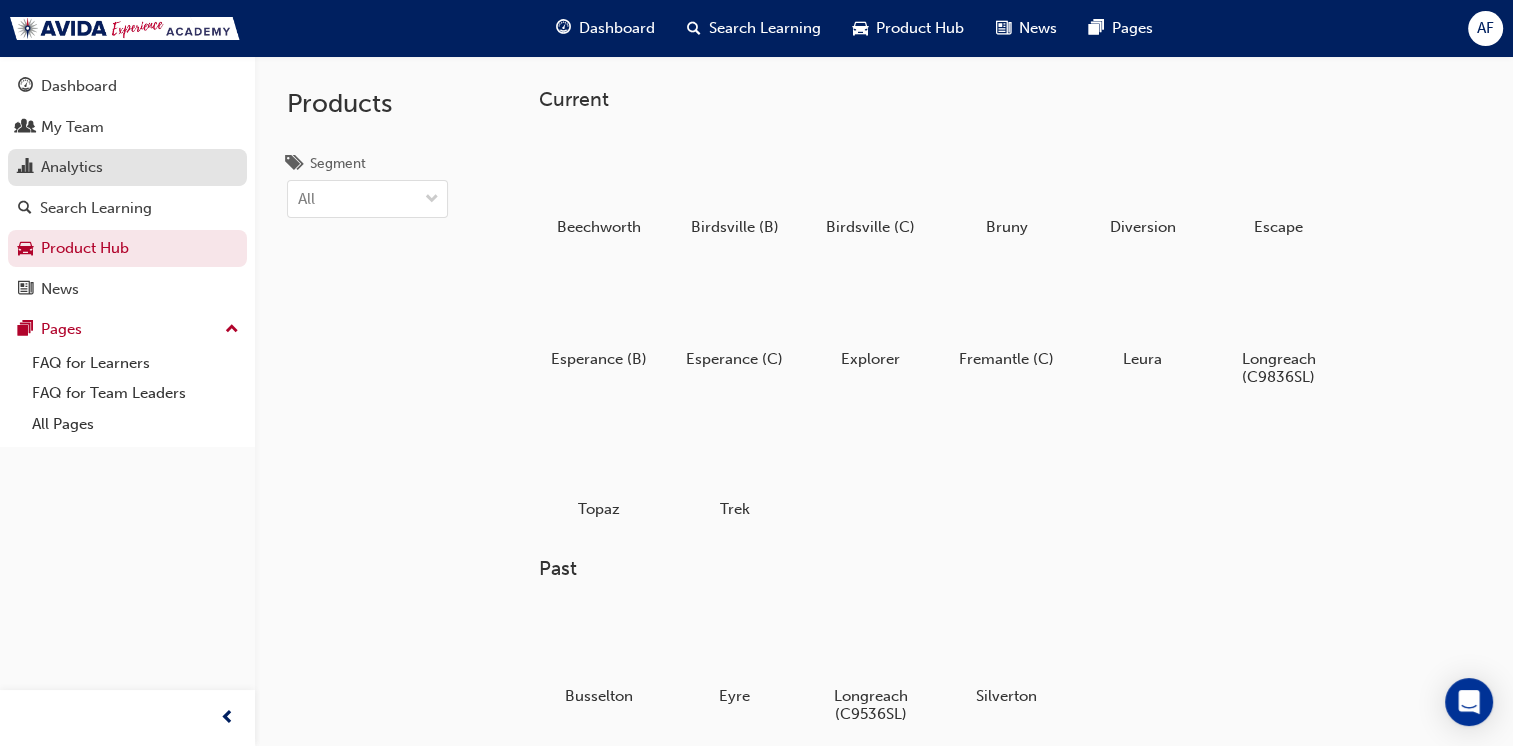 click on "Analytics" at bounding box center (127, 167) 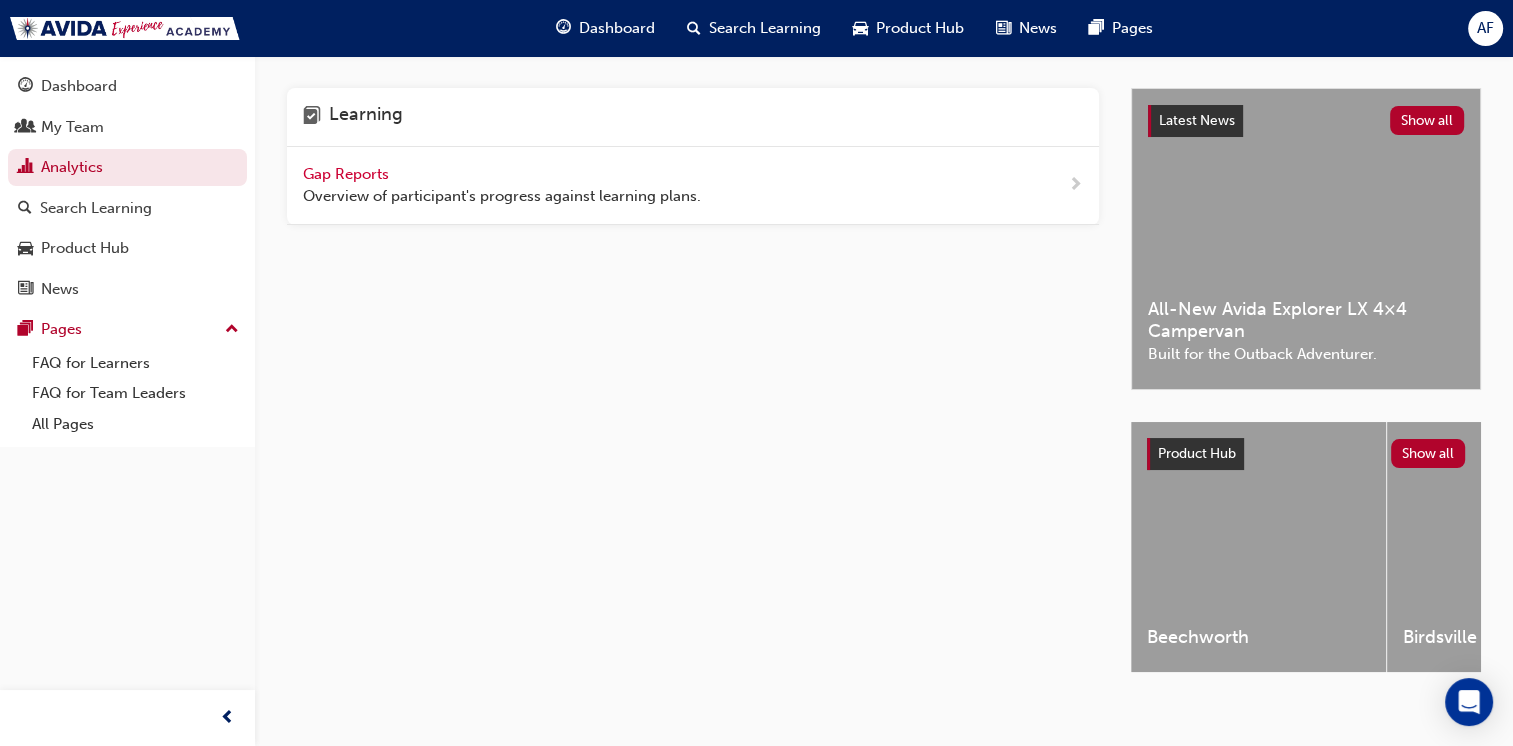 click on "Gap Reports" at bounding box center (348, 174) 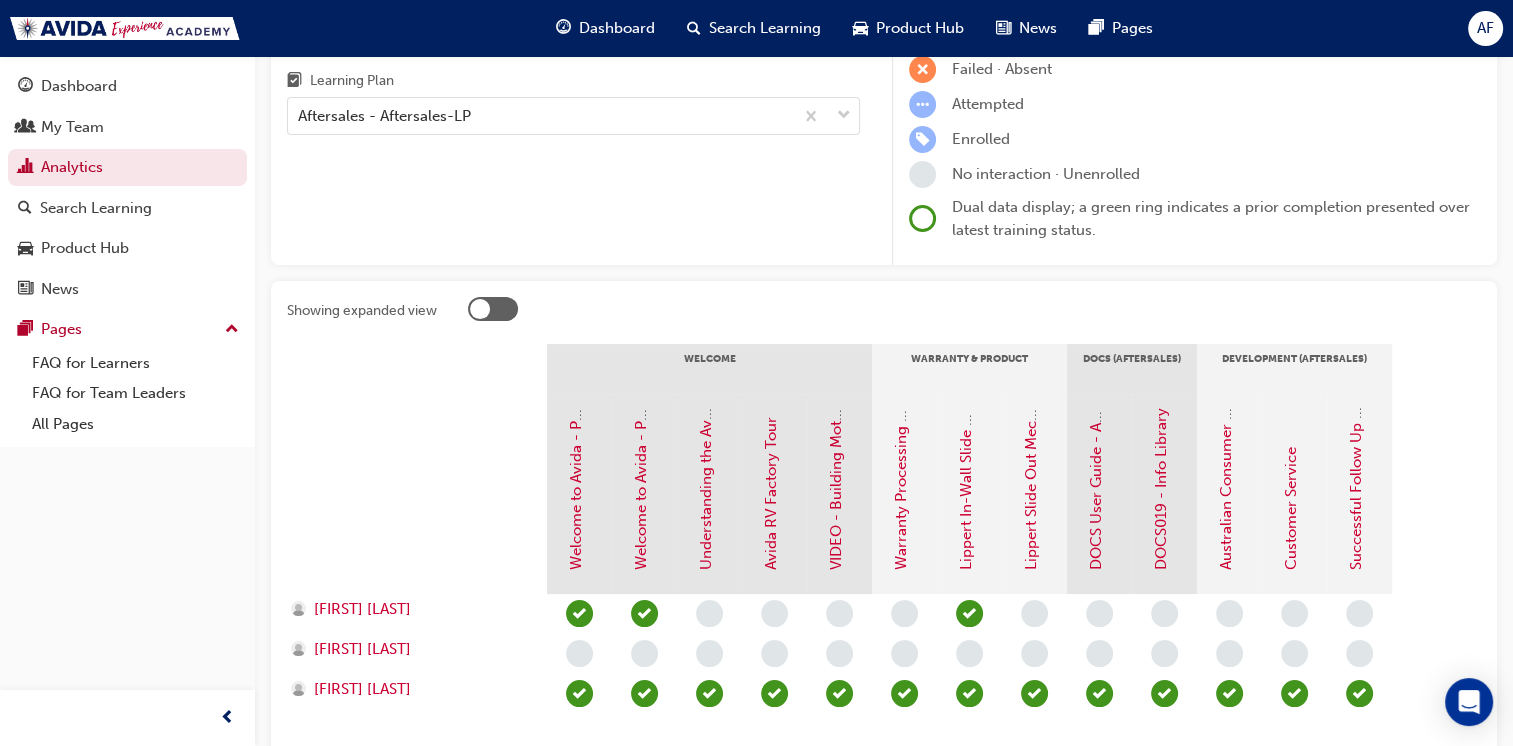 scroll, scrollTop: 85, scrollLeft: 0, axis: vertical 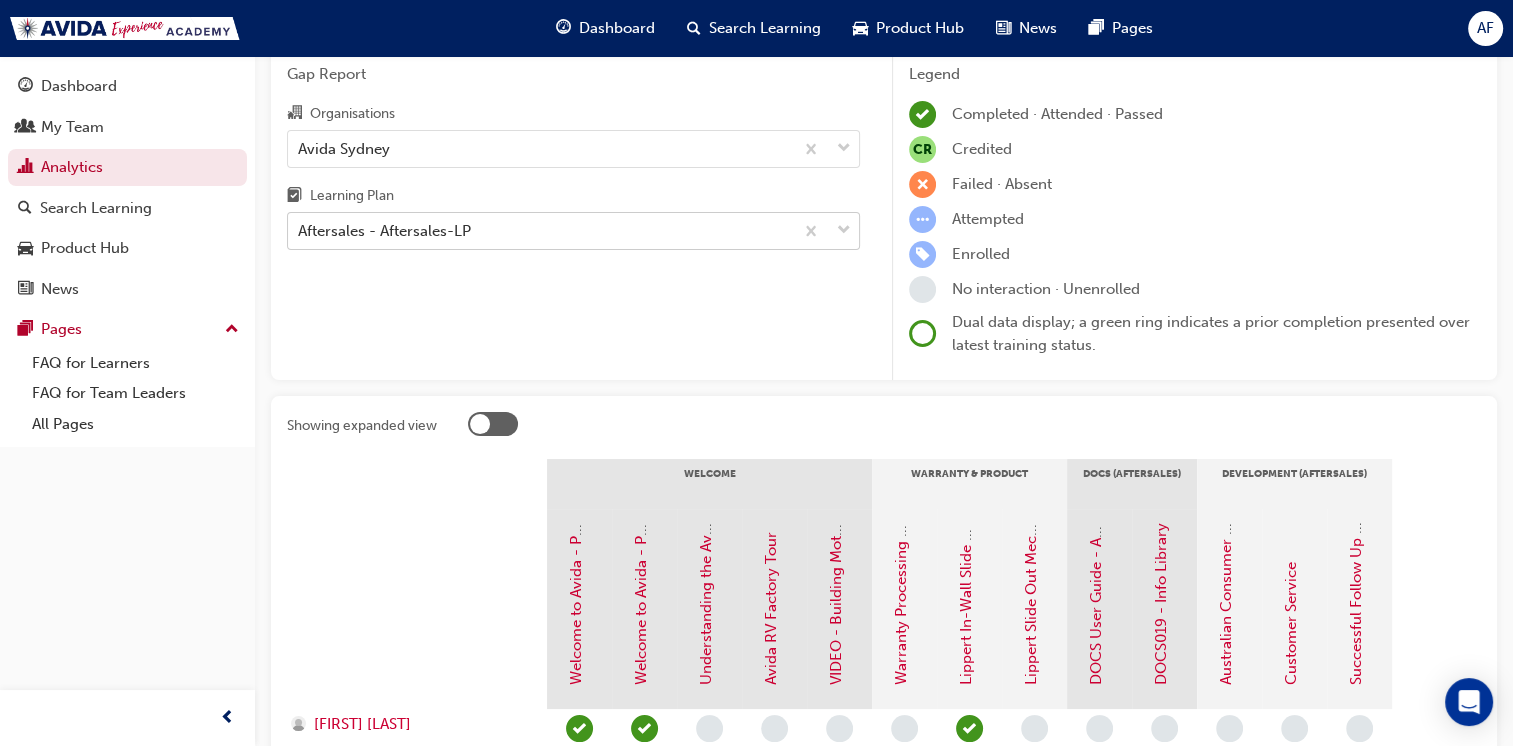 click on "Aftersales - Aftersales-LP" at bounding box center [540, 231] 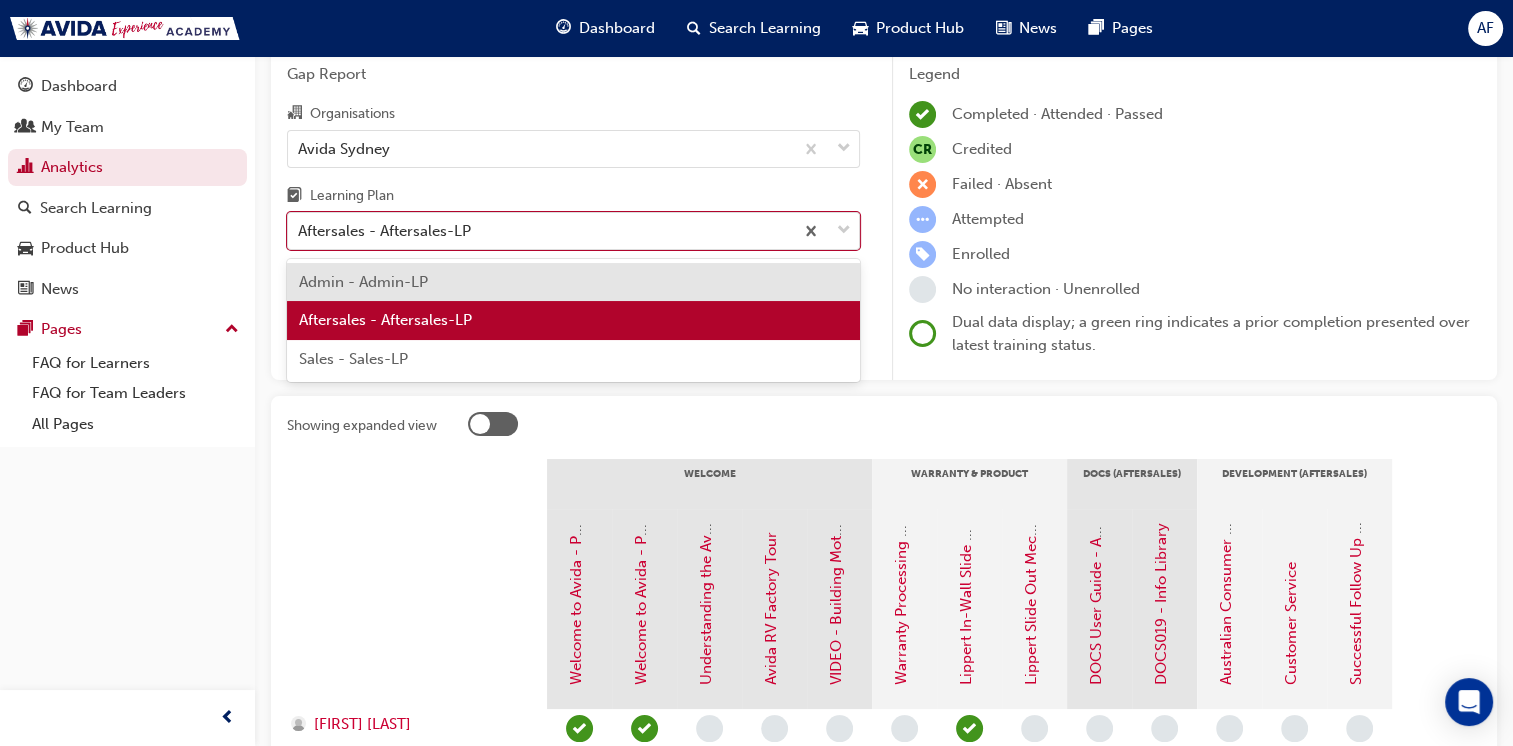 click on "Sales - Sales-LP" at bounding box center [573, 359] 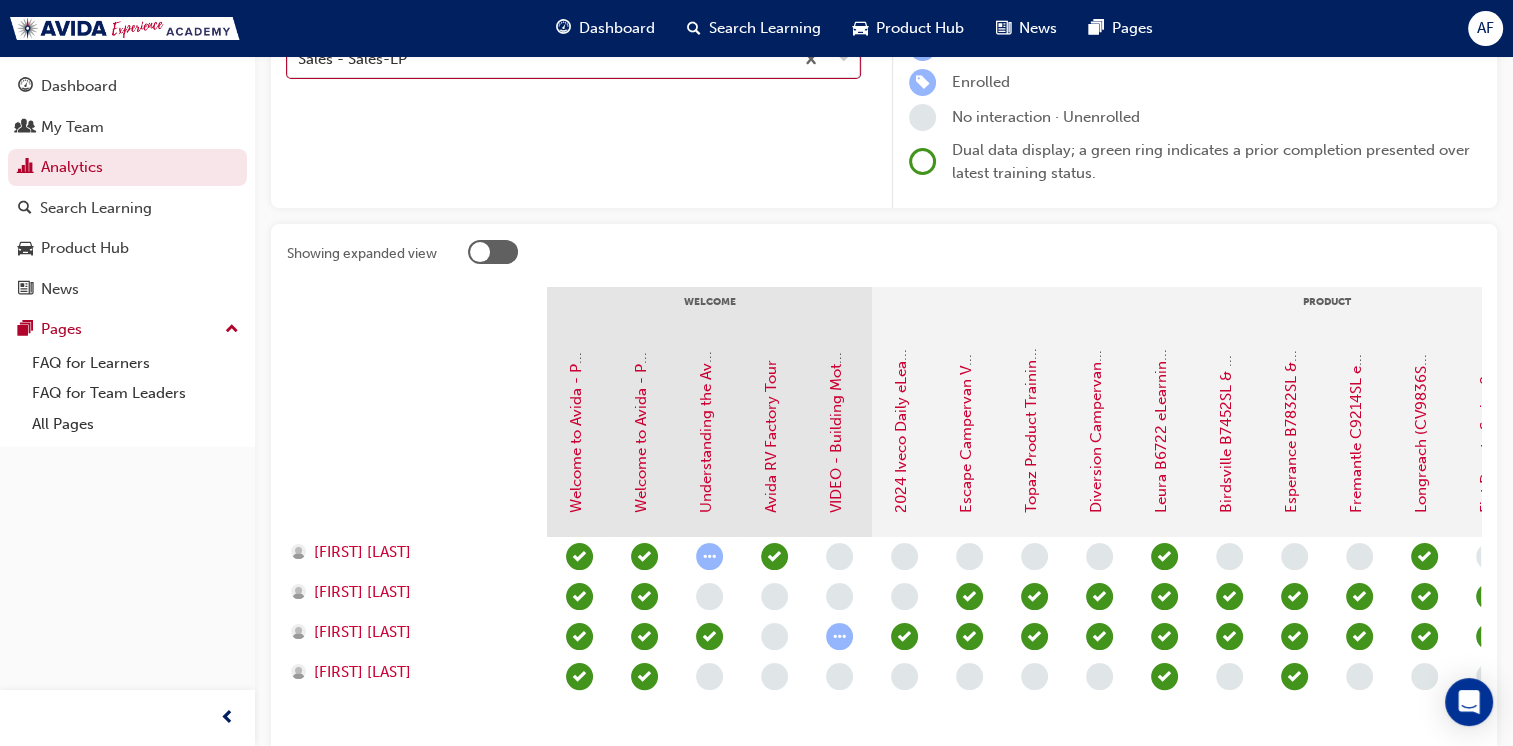 scroll, scrollTop: 286, scrollLeft: 0, axis: vertical 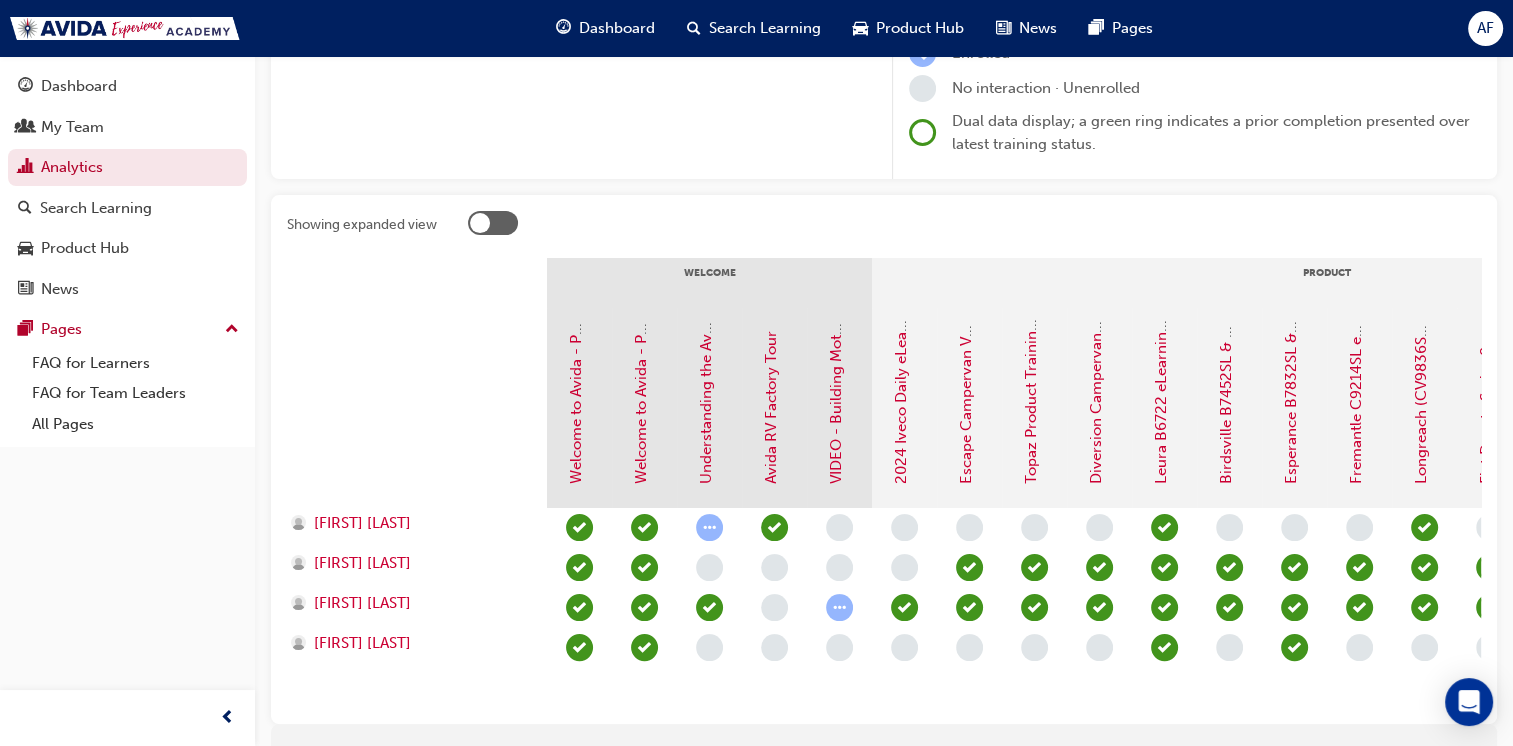 click at bounding box center (709, 527) 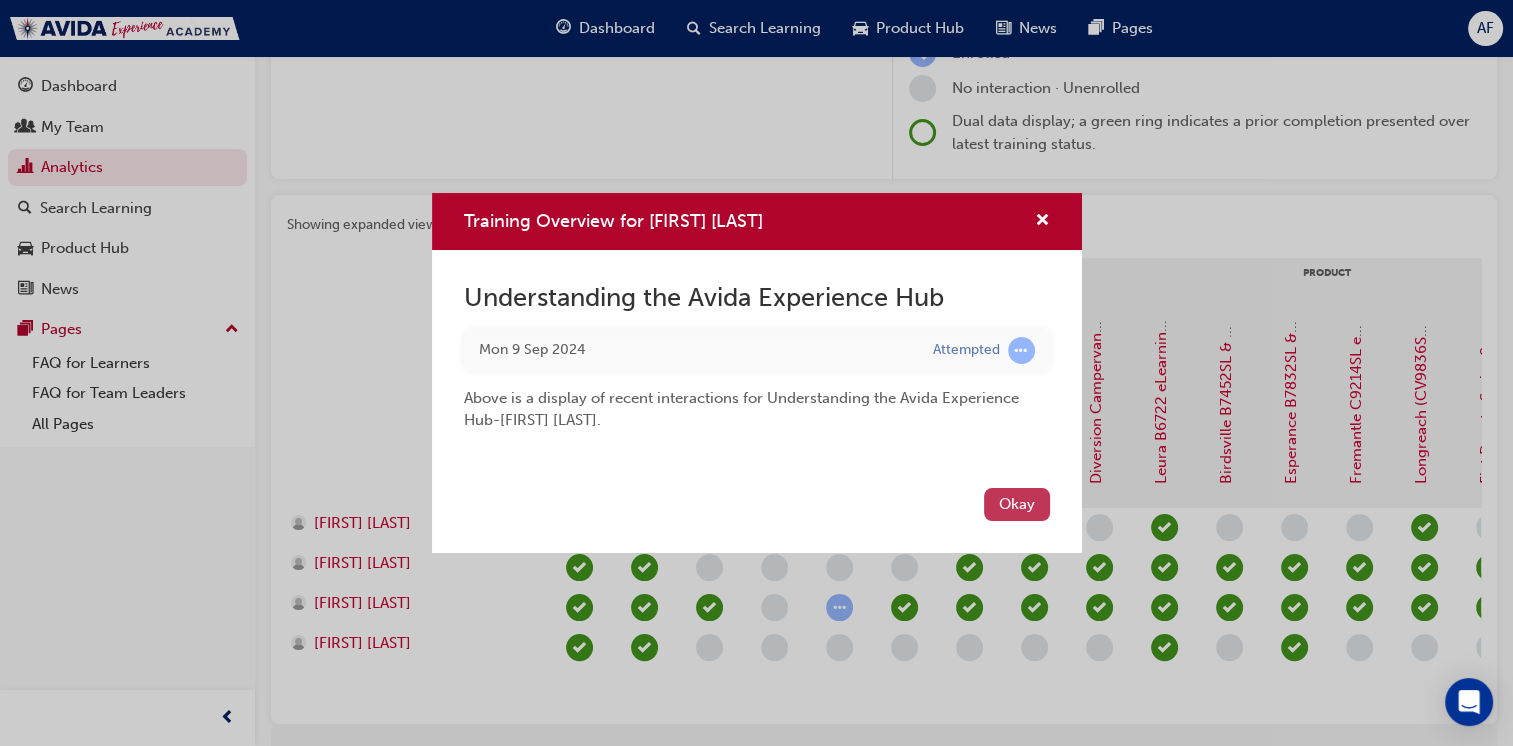 click on "Okay" at bounding box center [1017, 504] 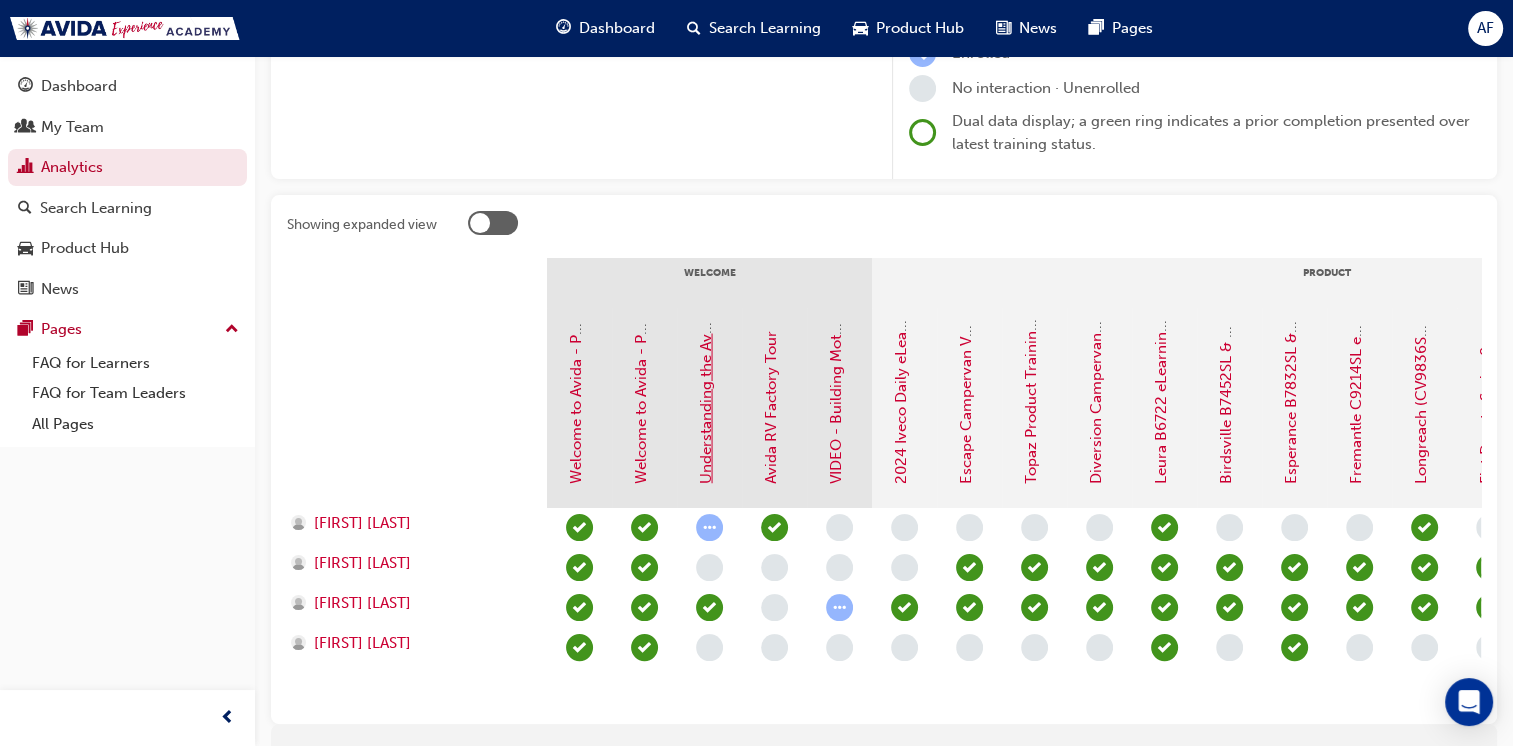 click on "Understanding the Avida Experience Hub" at bounding box center (706, 341) 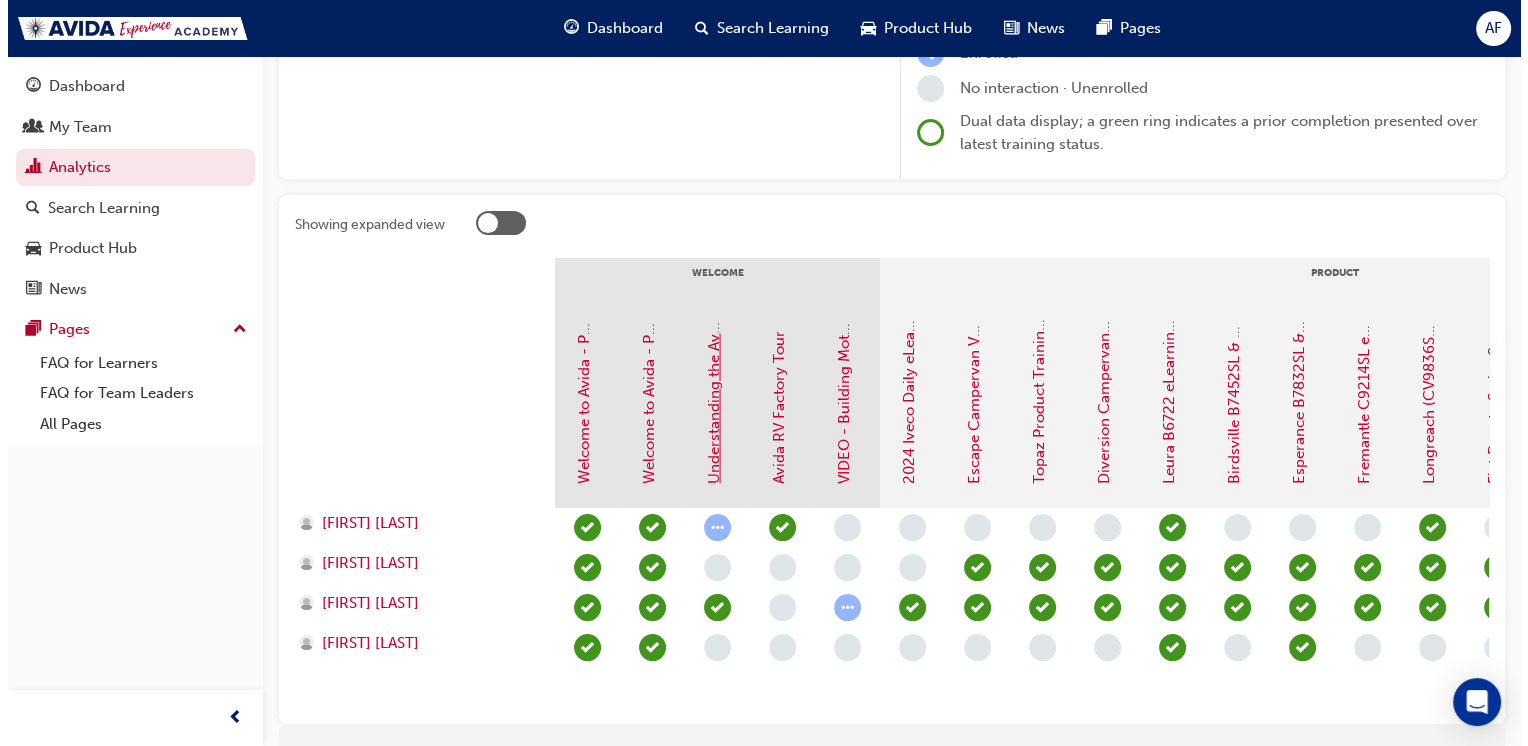 scroll, scrollTop: 0, scrollLeft: 0, axis: both 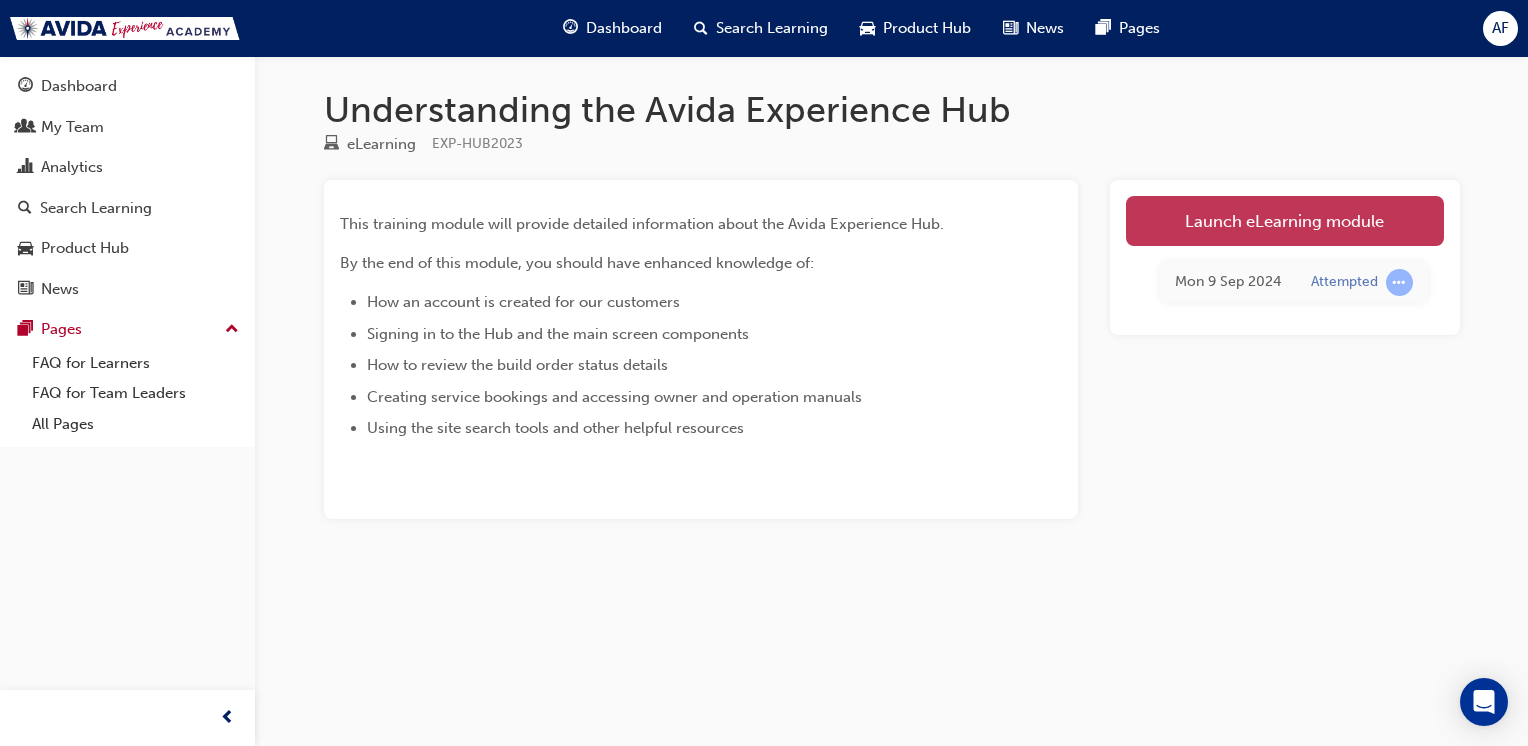 click on "Launch eLearning module" at bounding box center [1285, 221] 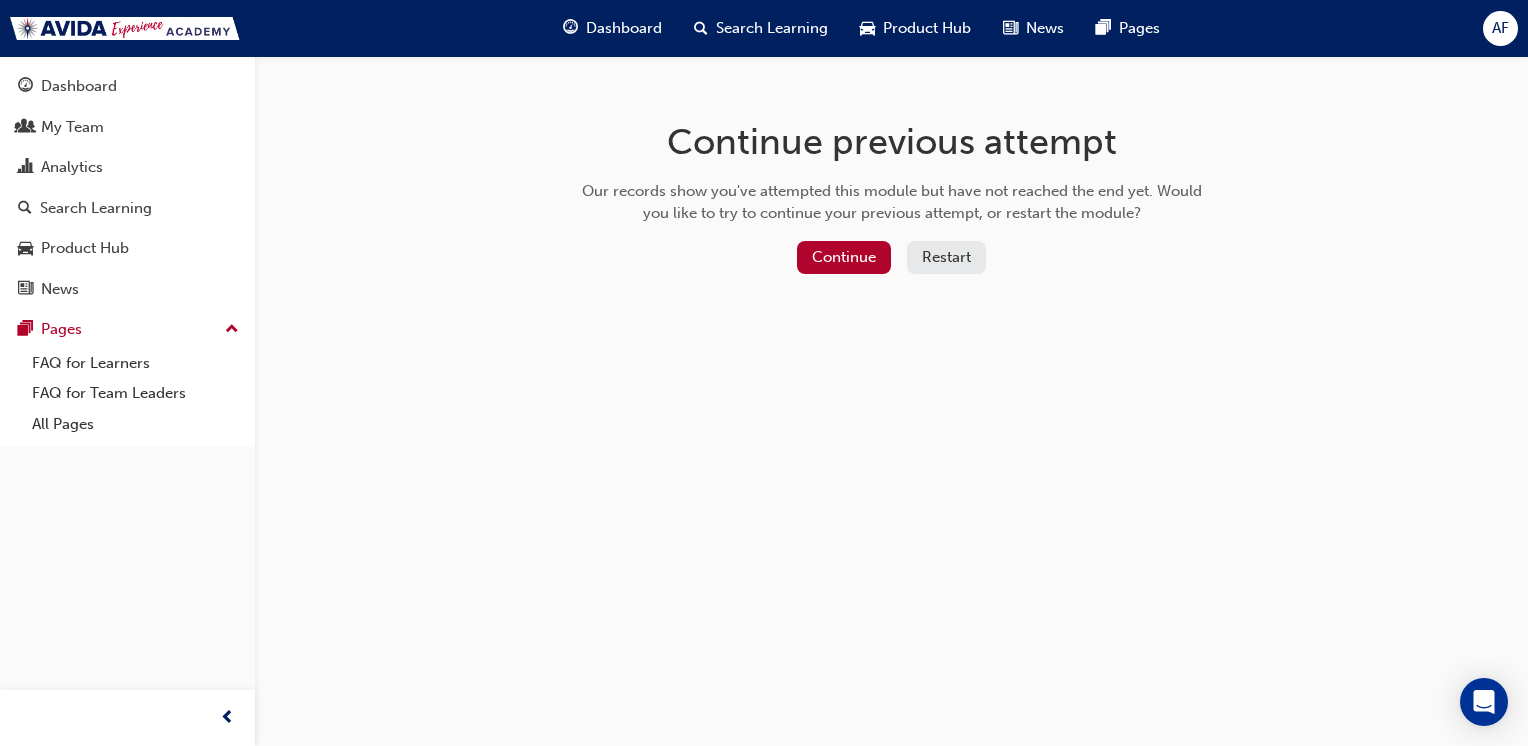 click on "Restart" at bounding box center (946, 257) 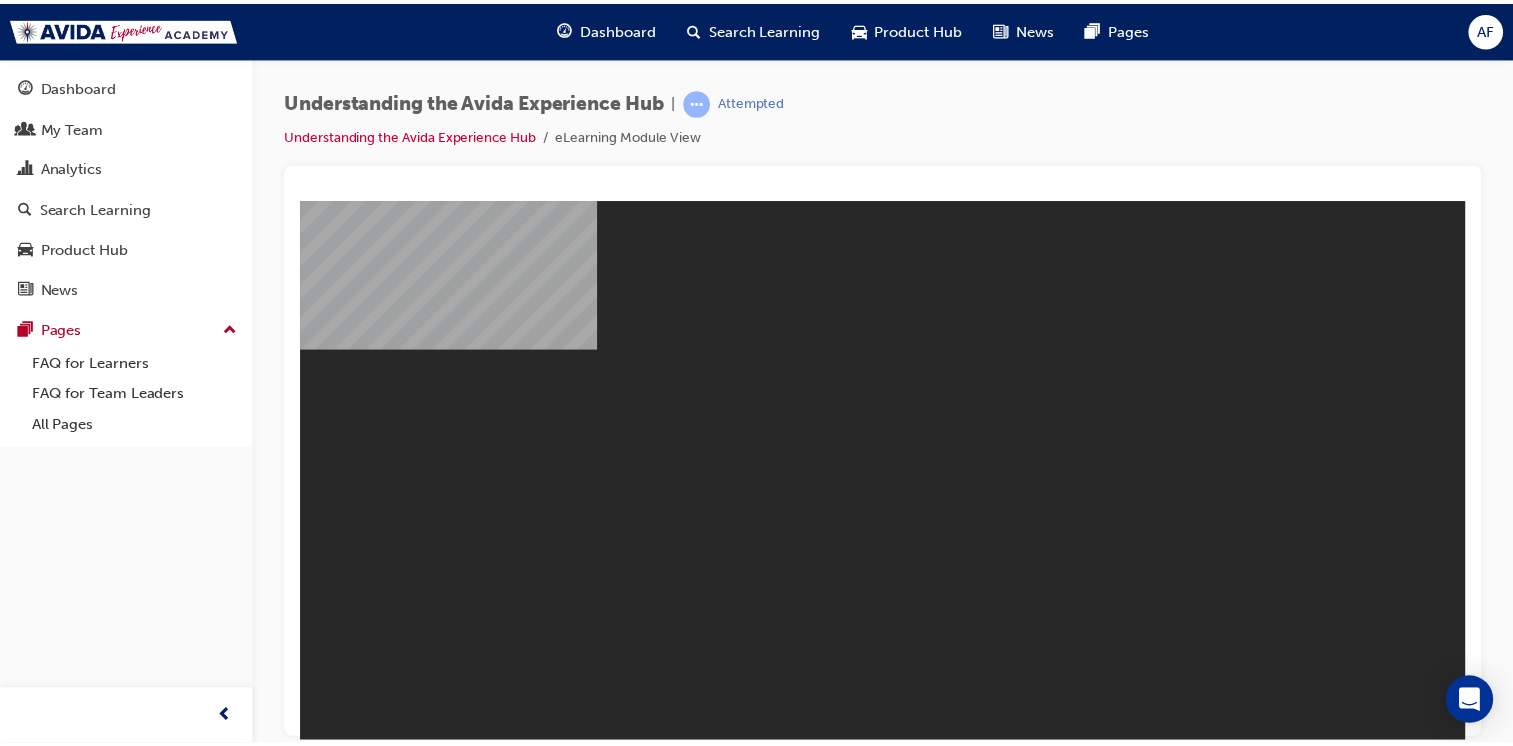 scroll, scrollTop: 0, scrollLeft: 0, axis: both 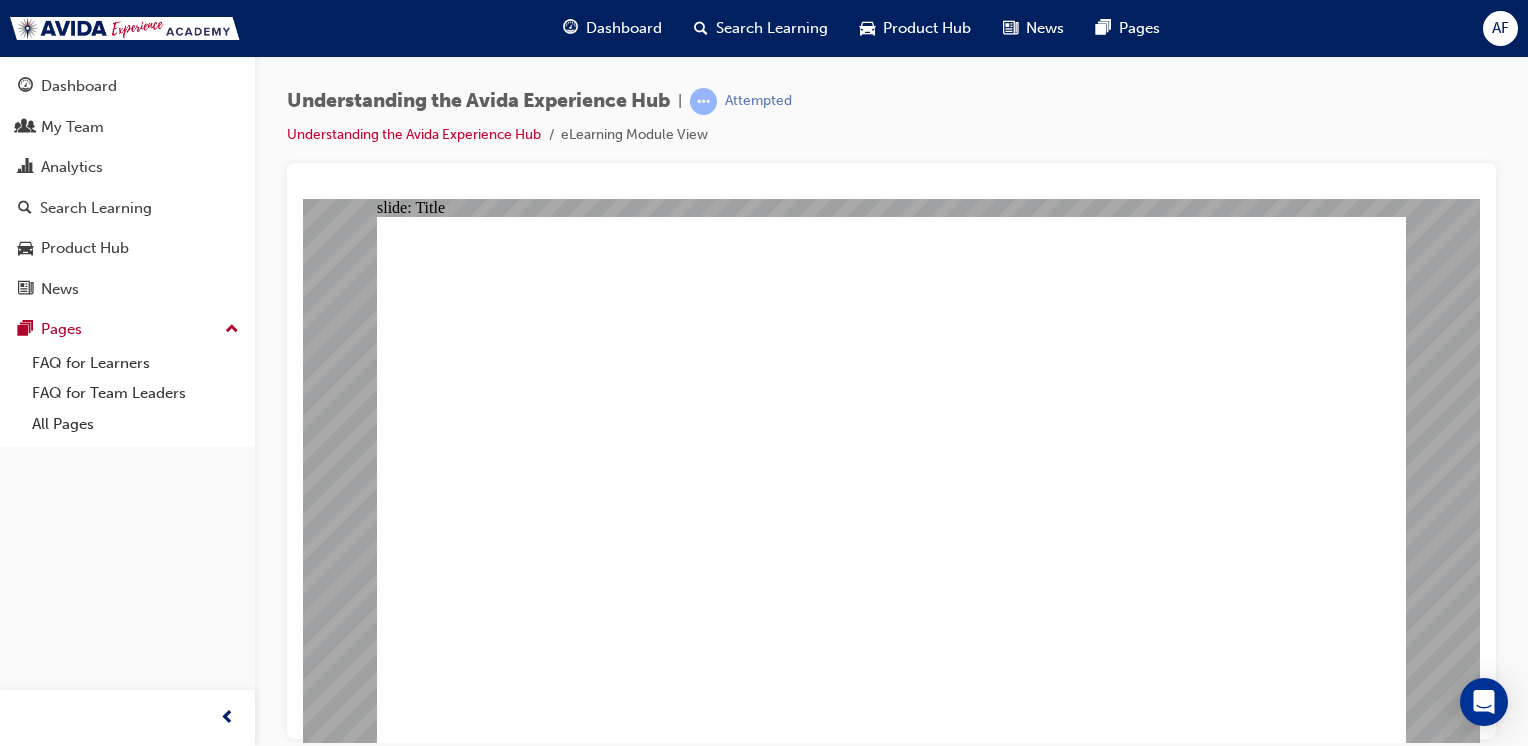 click 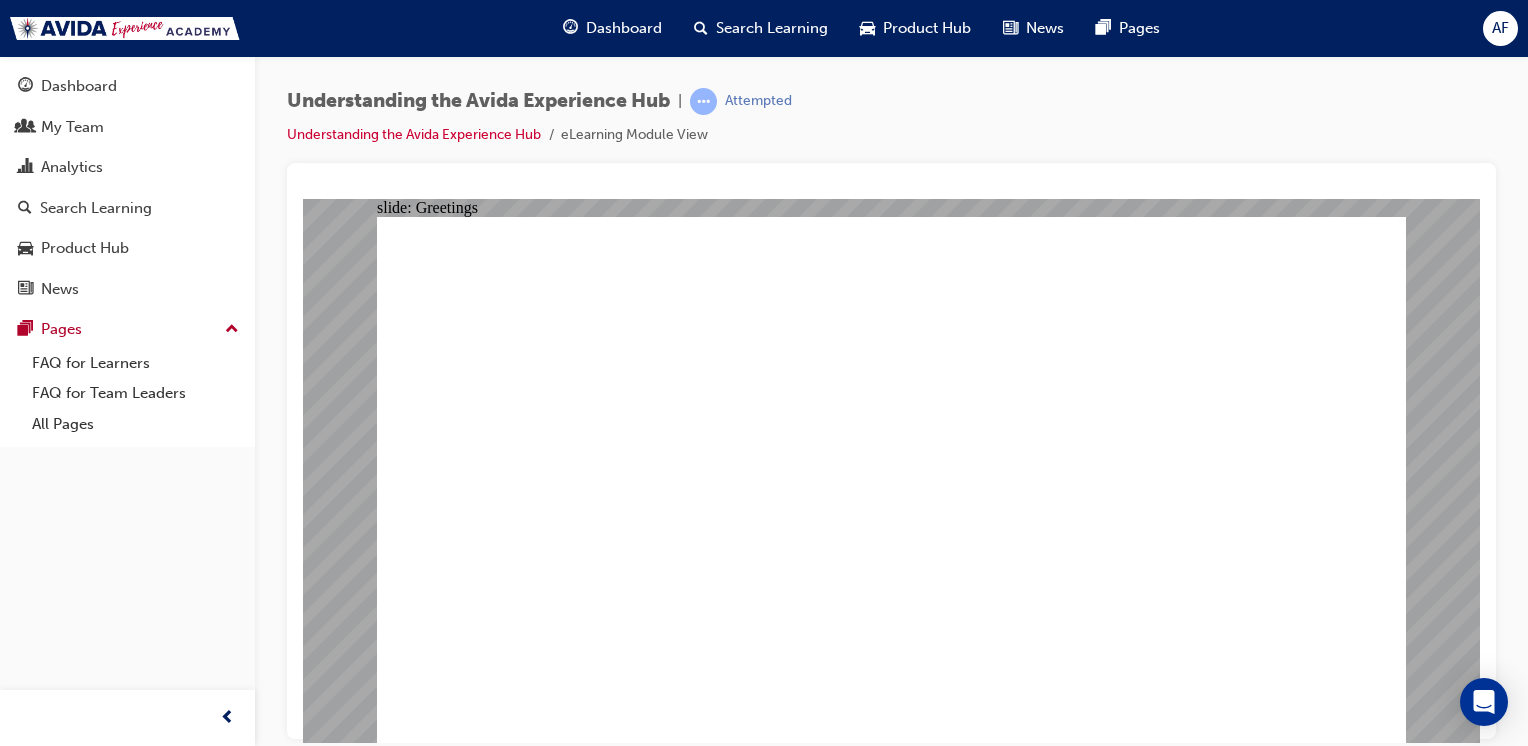 click 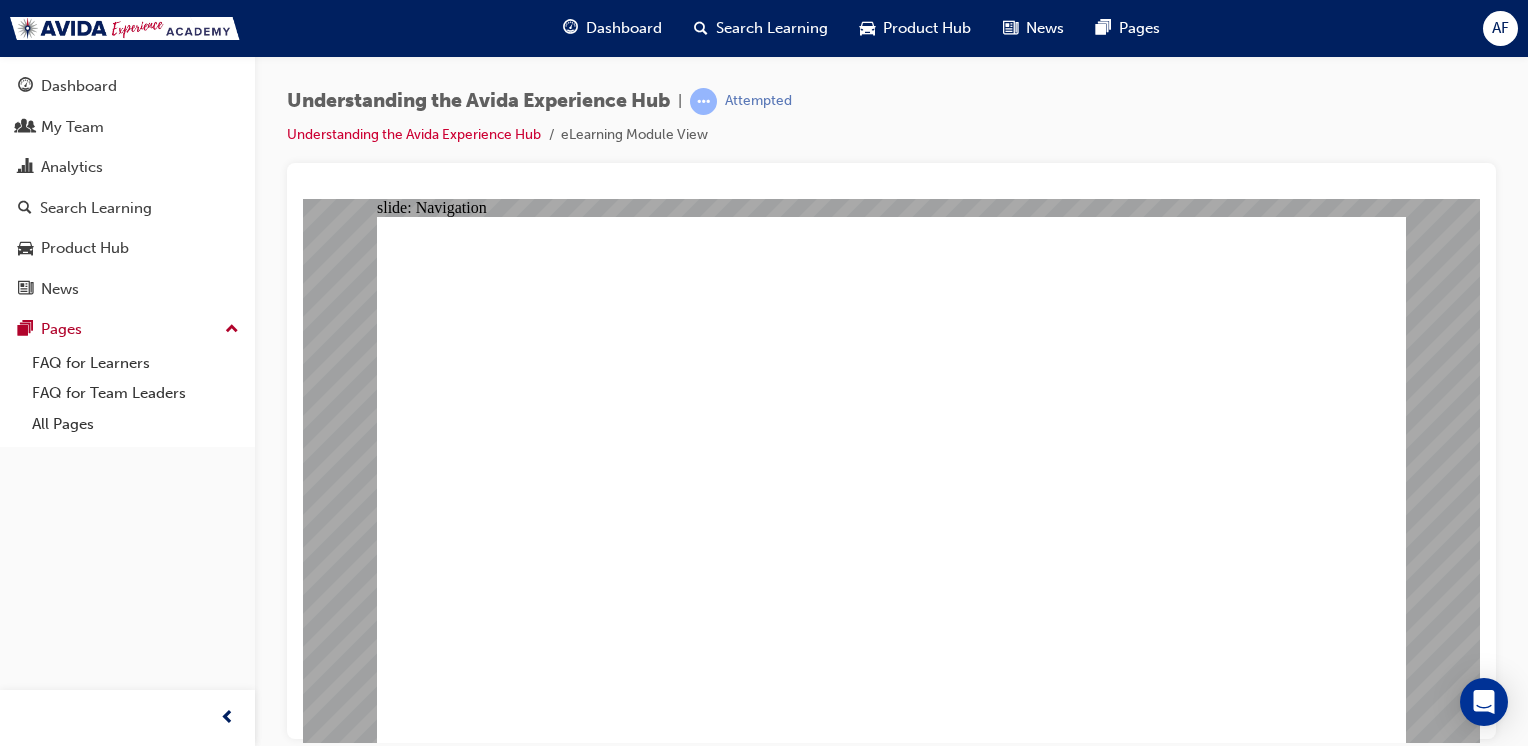 click 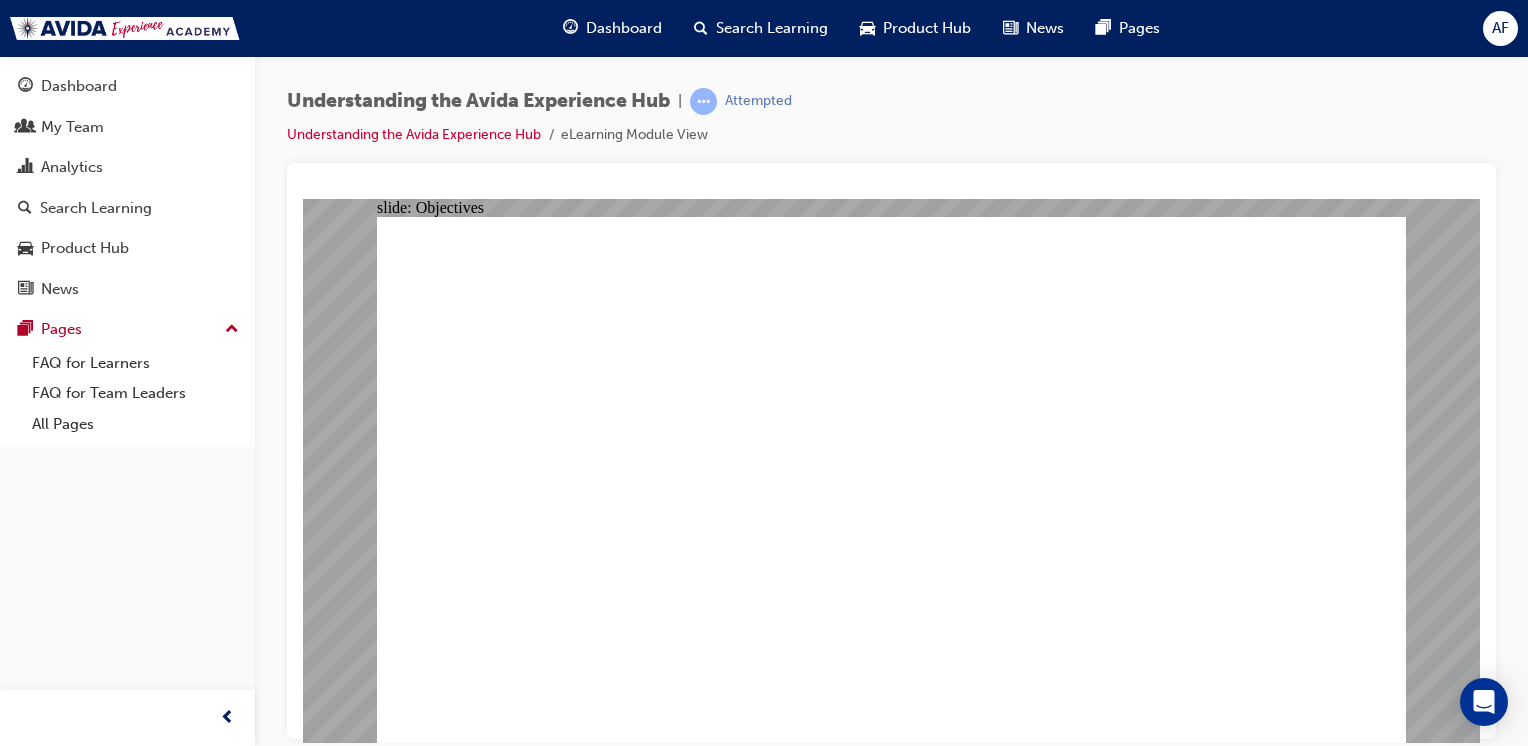 click 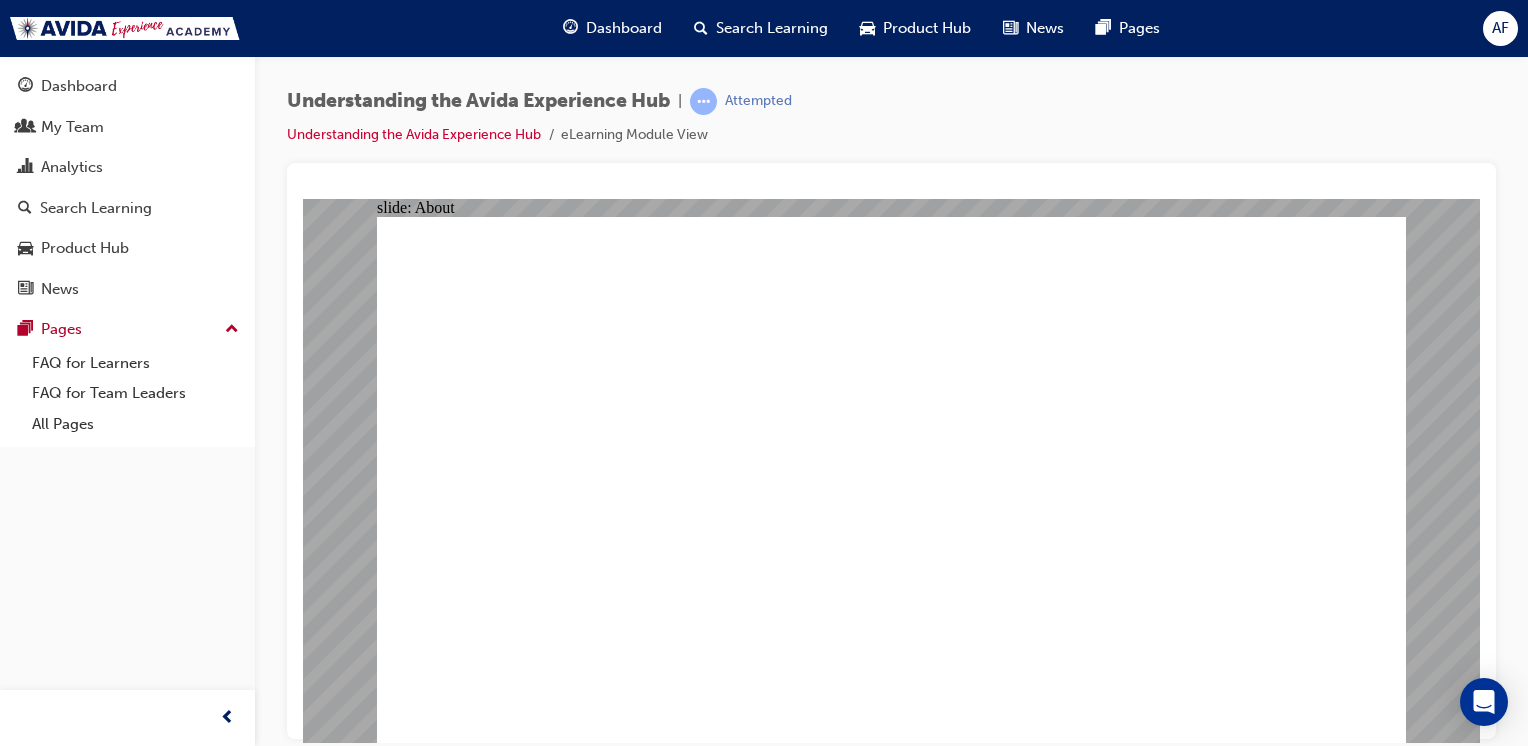 drag, startPoint x: 1278, startPoint y: 703, endPoint x: 1453, endPoint y: 586, distance: 210.50891 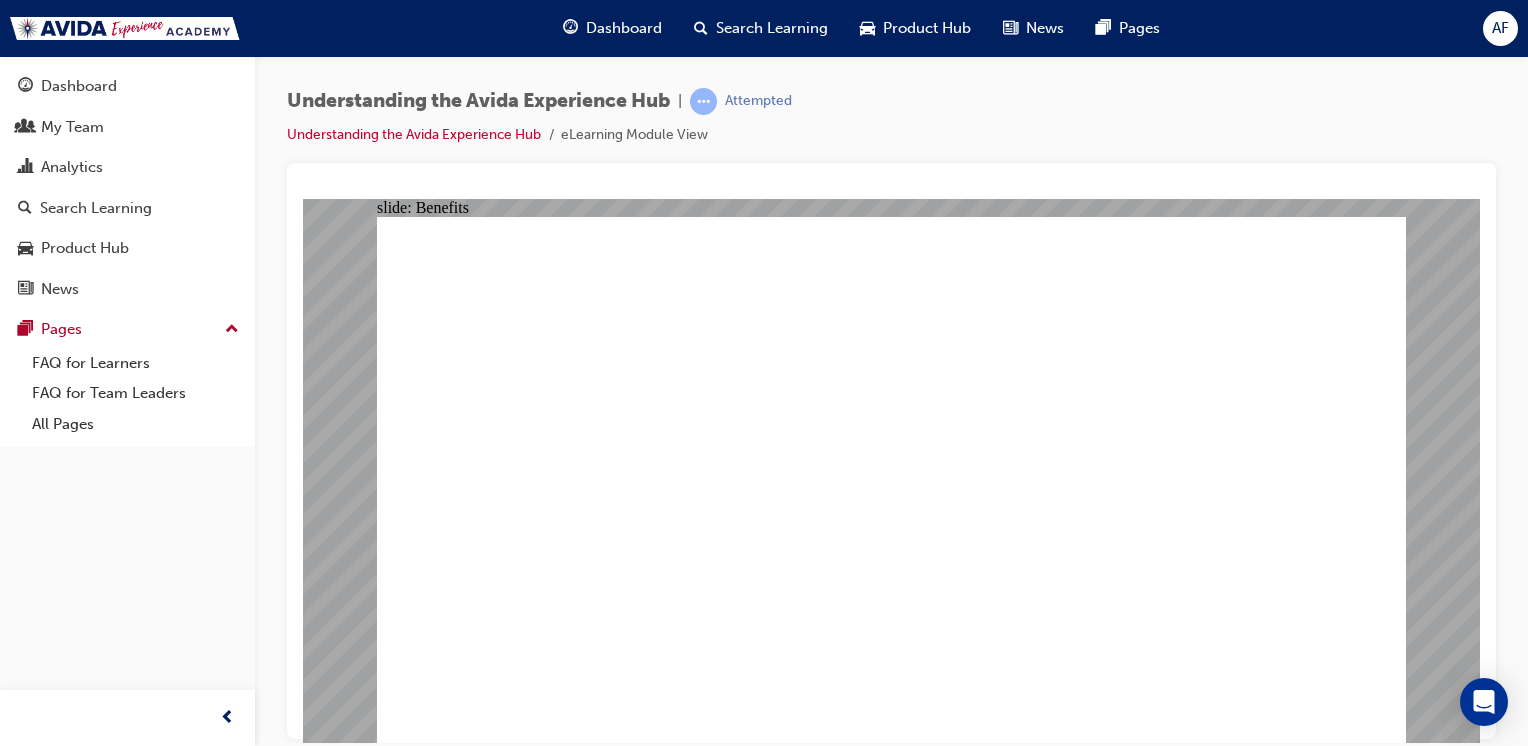 click 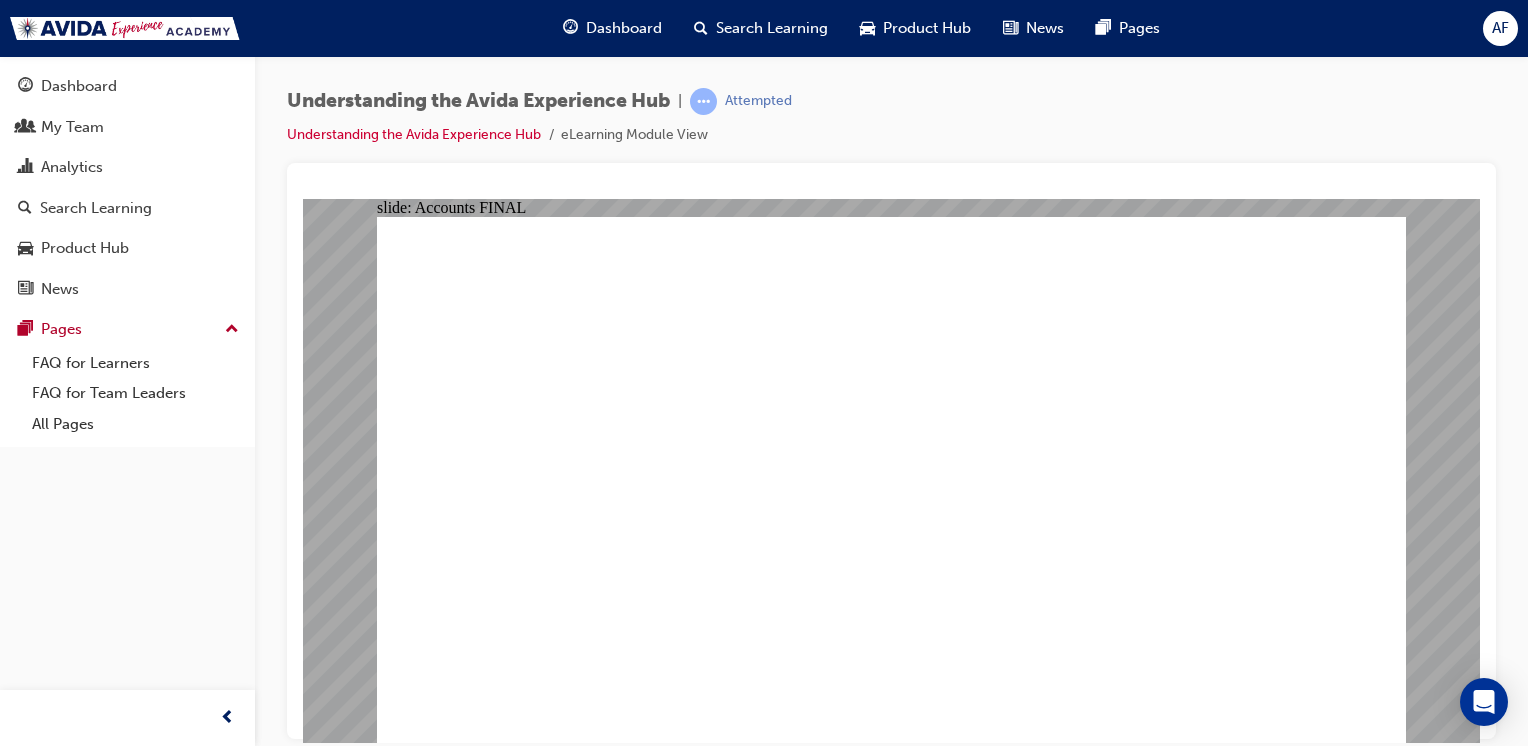 click 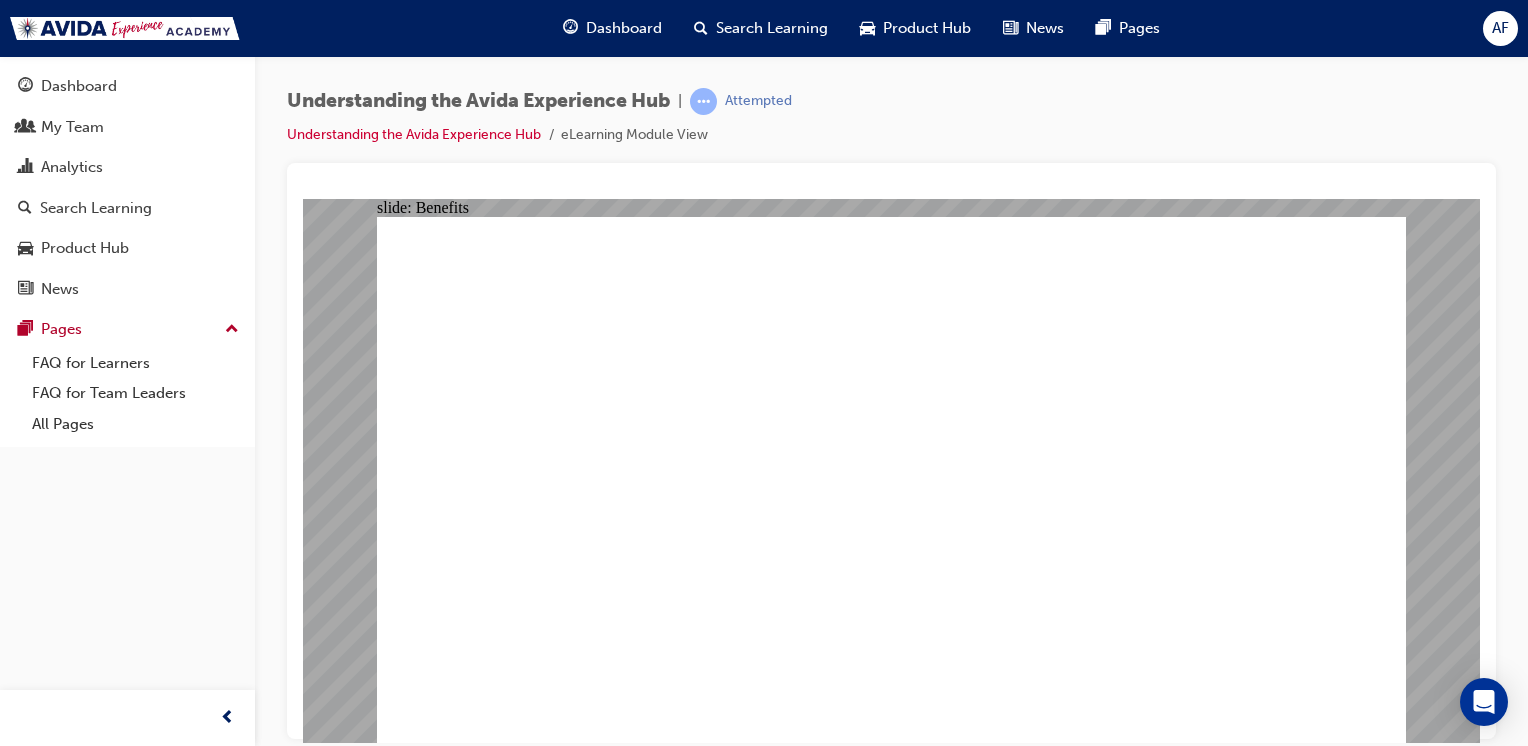 click 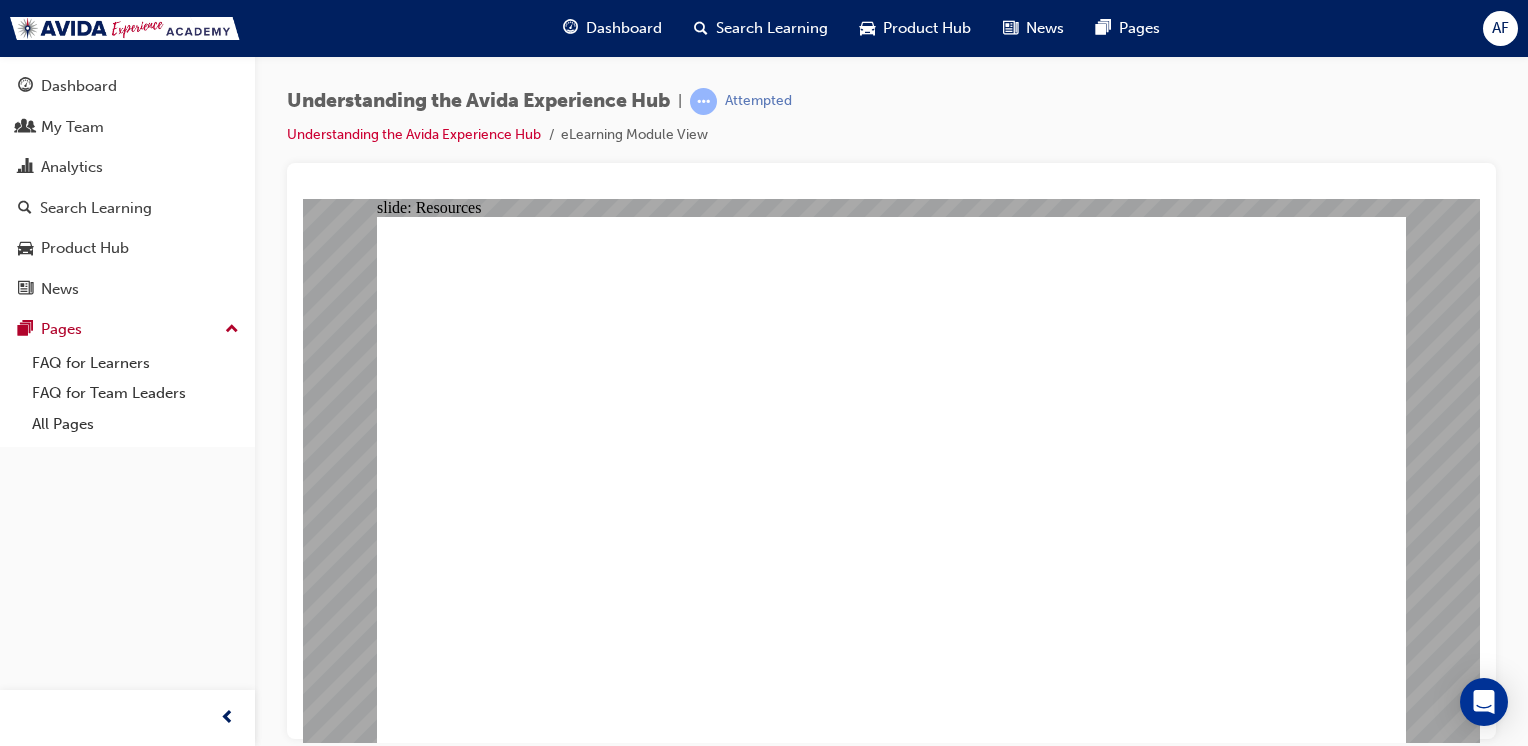 click 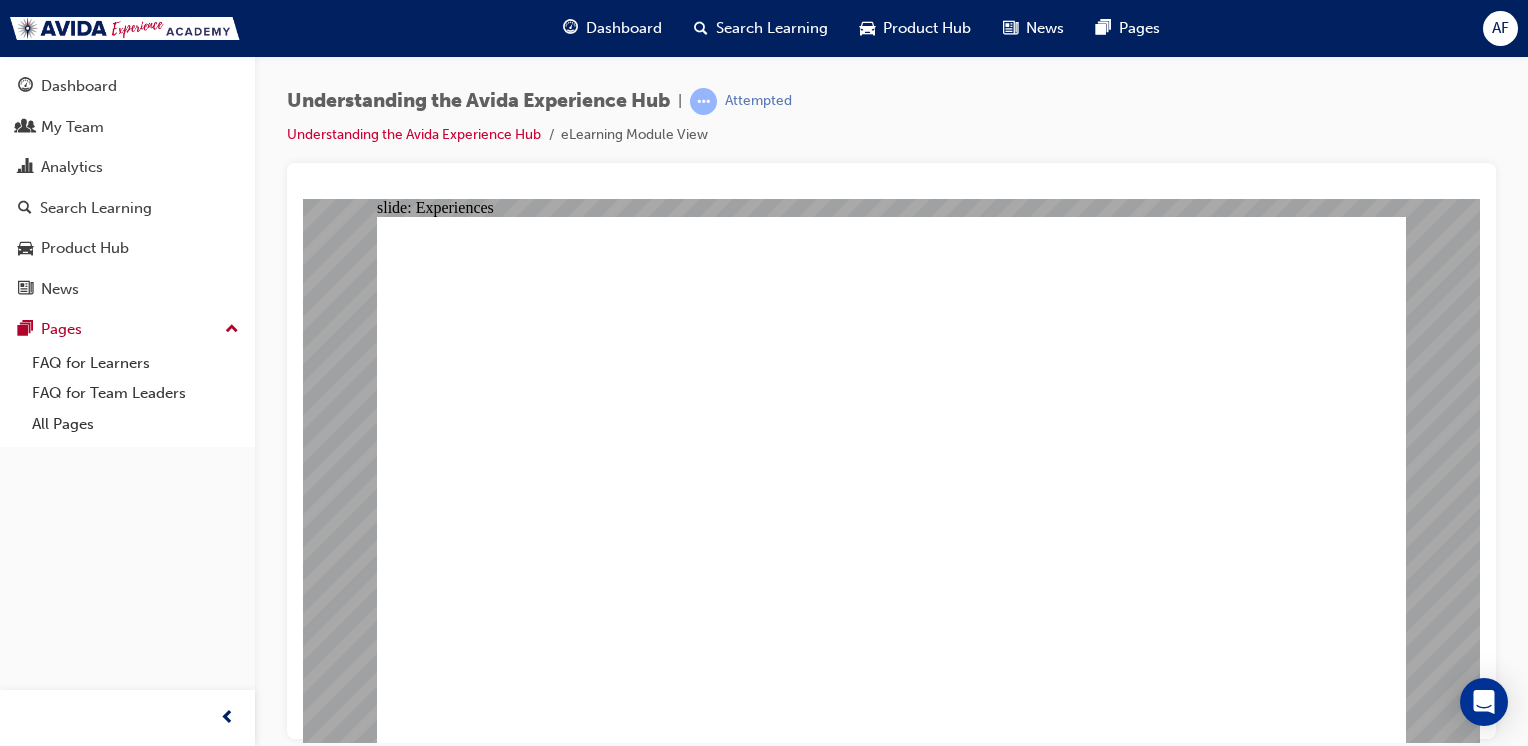 drag, startPoint x: 1304, startPoint y: 709, endPoint x: 1285, endPoint y: 711, distance: 19.104973 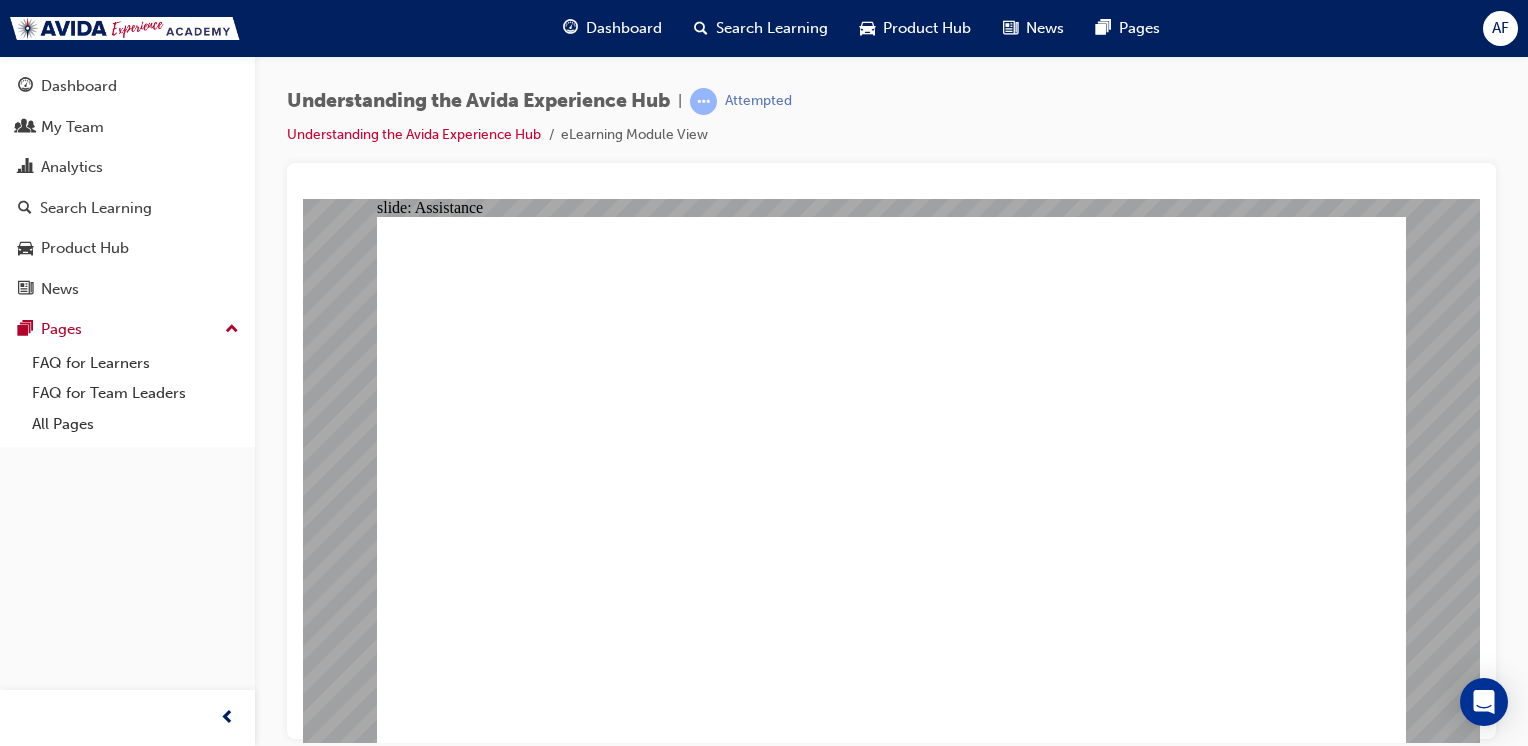 click 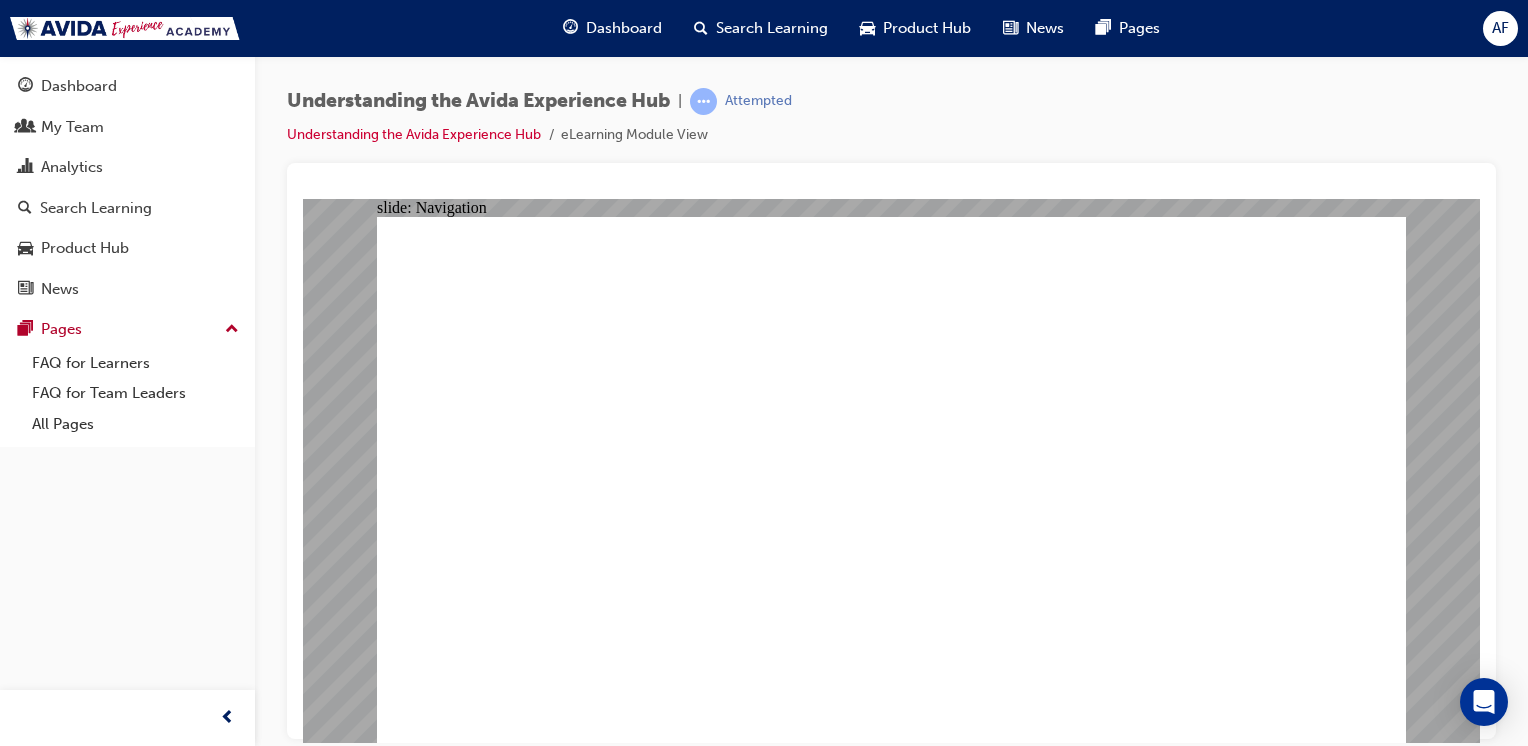click 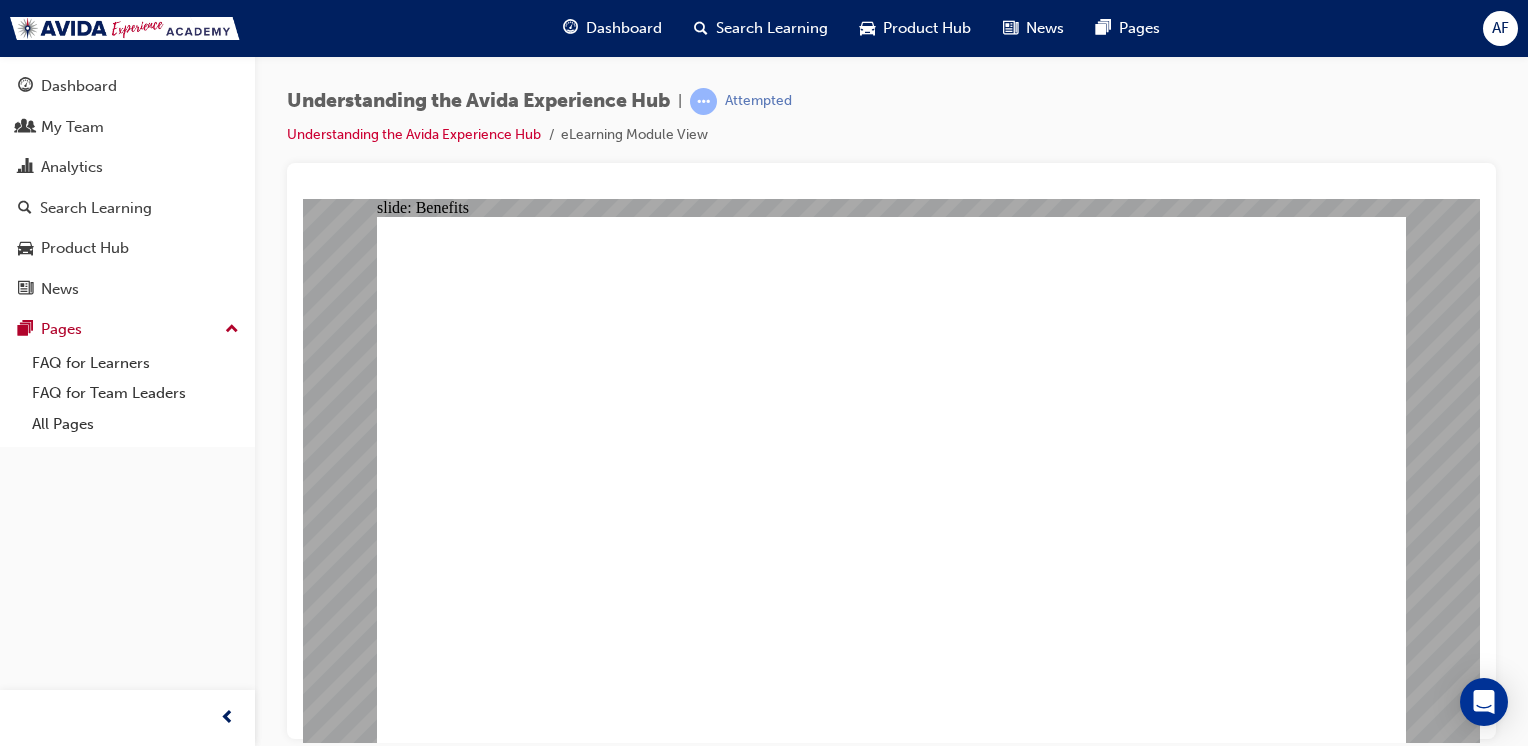click 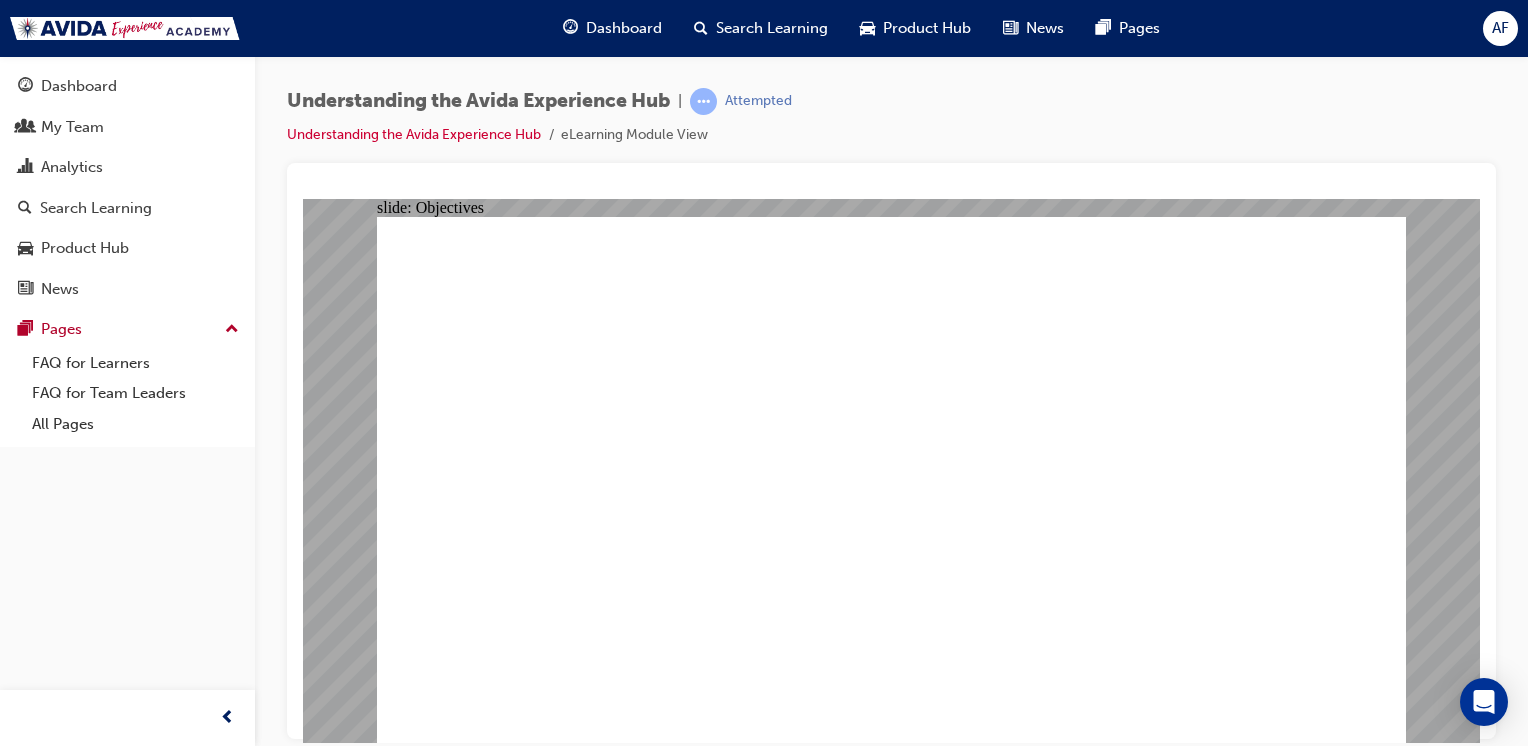 click 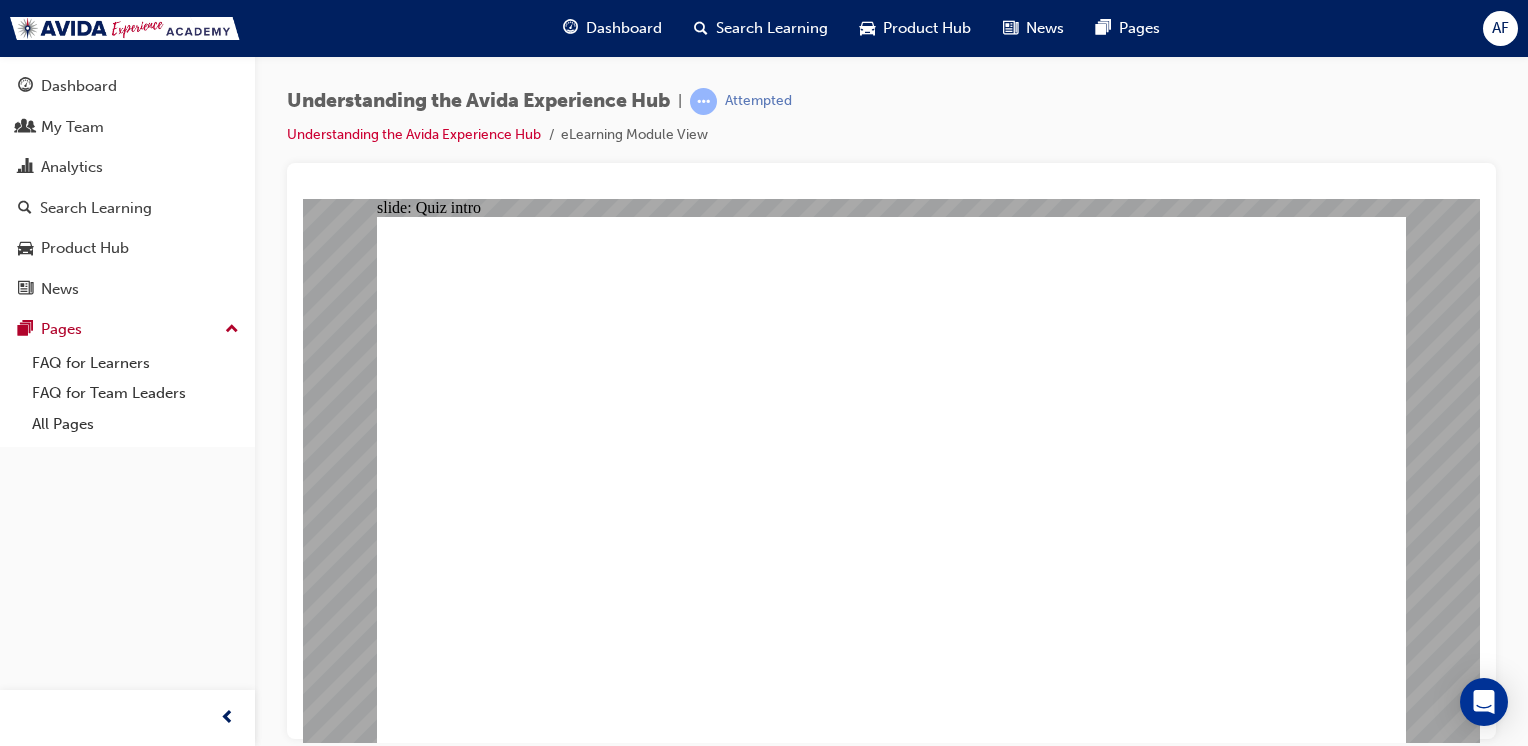 click 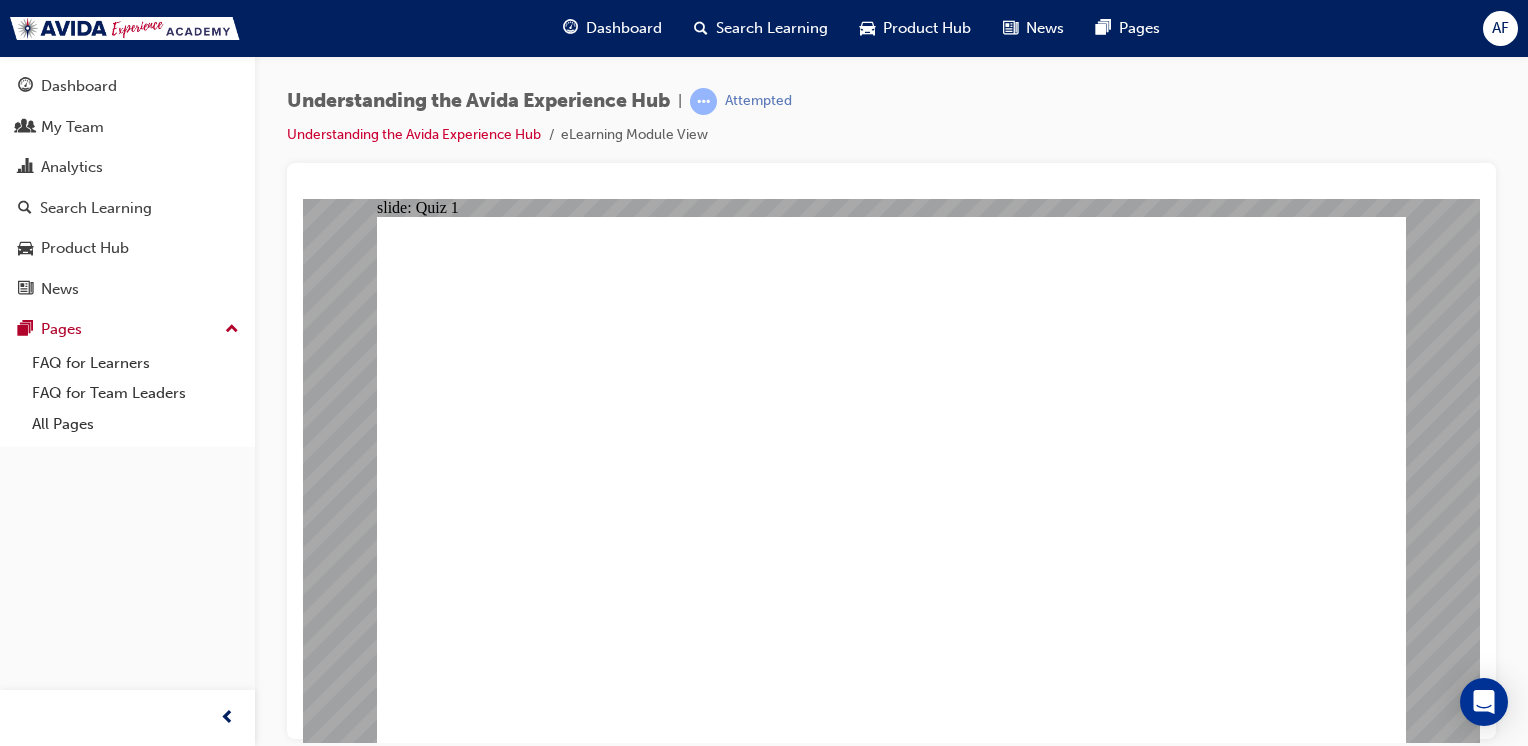 click 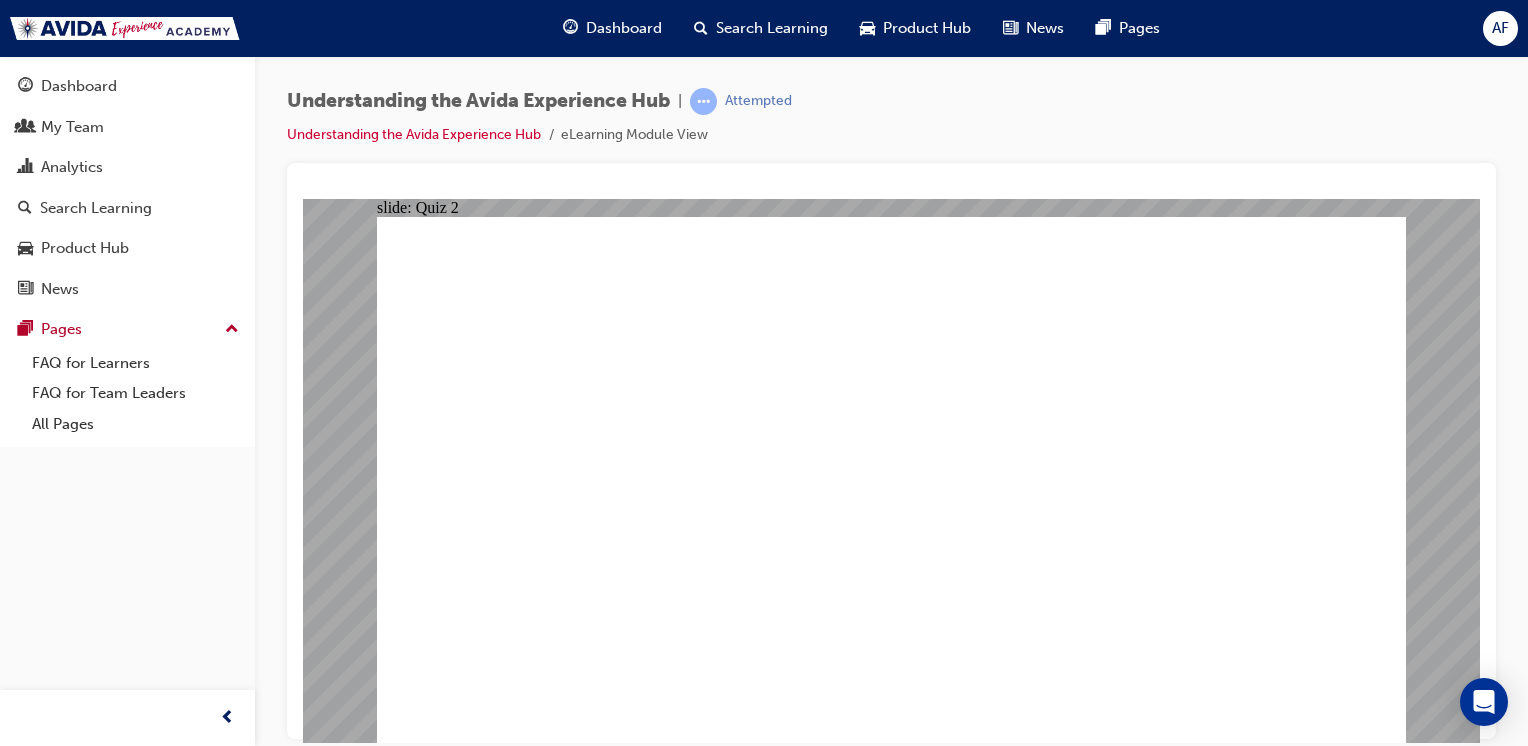 click 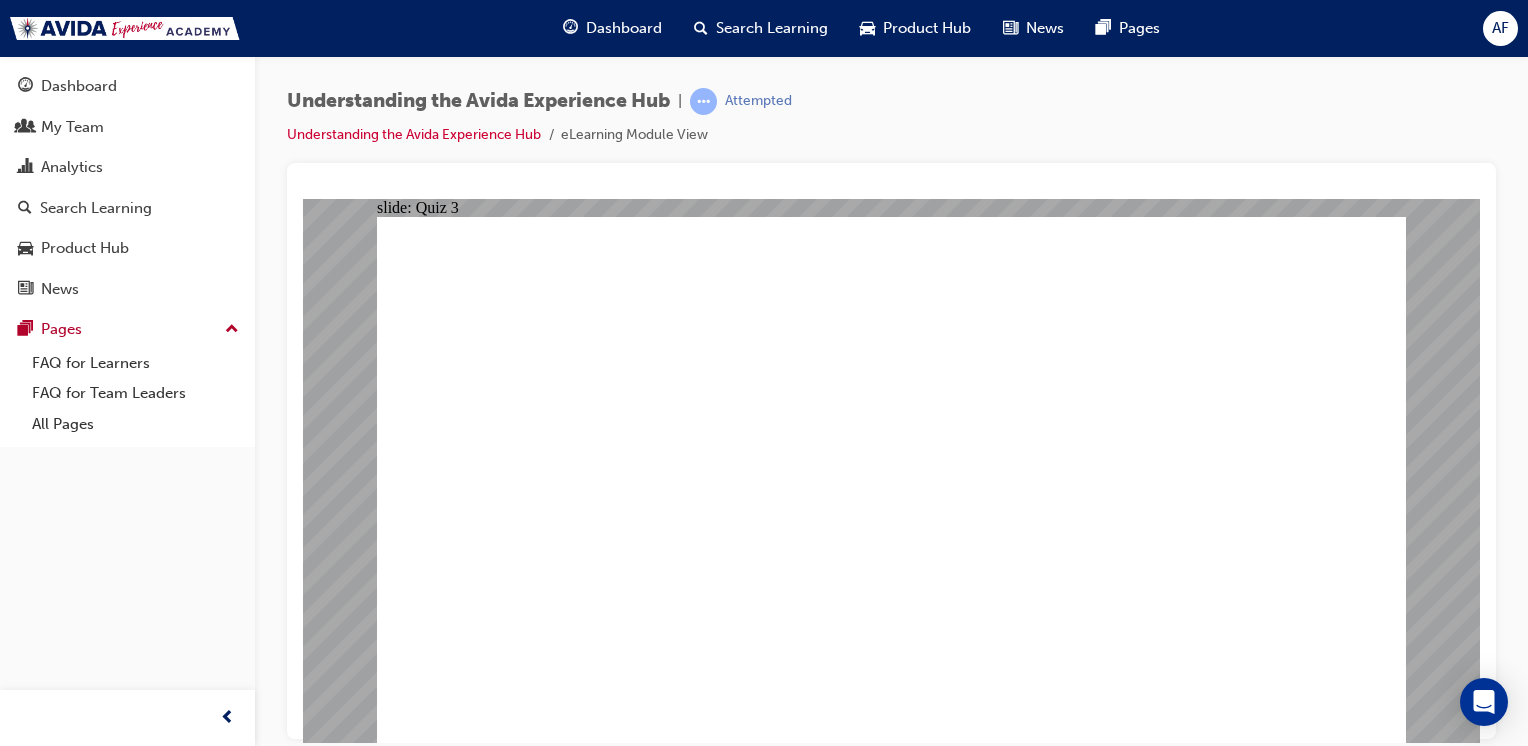 click 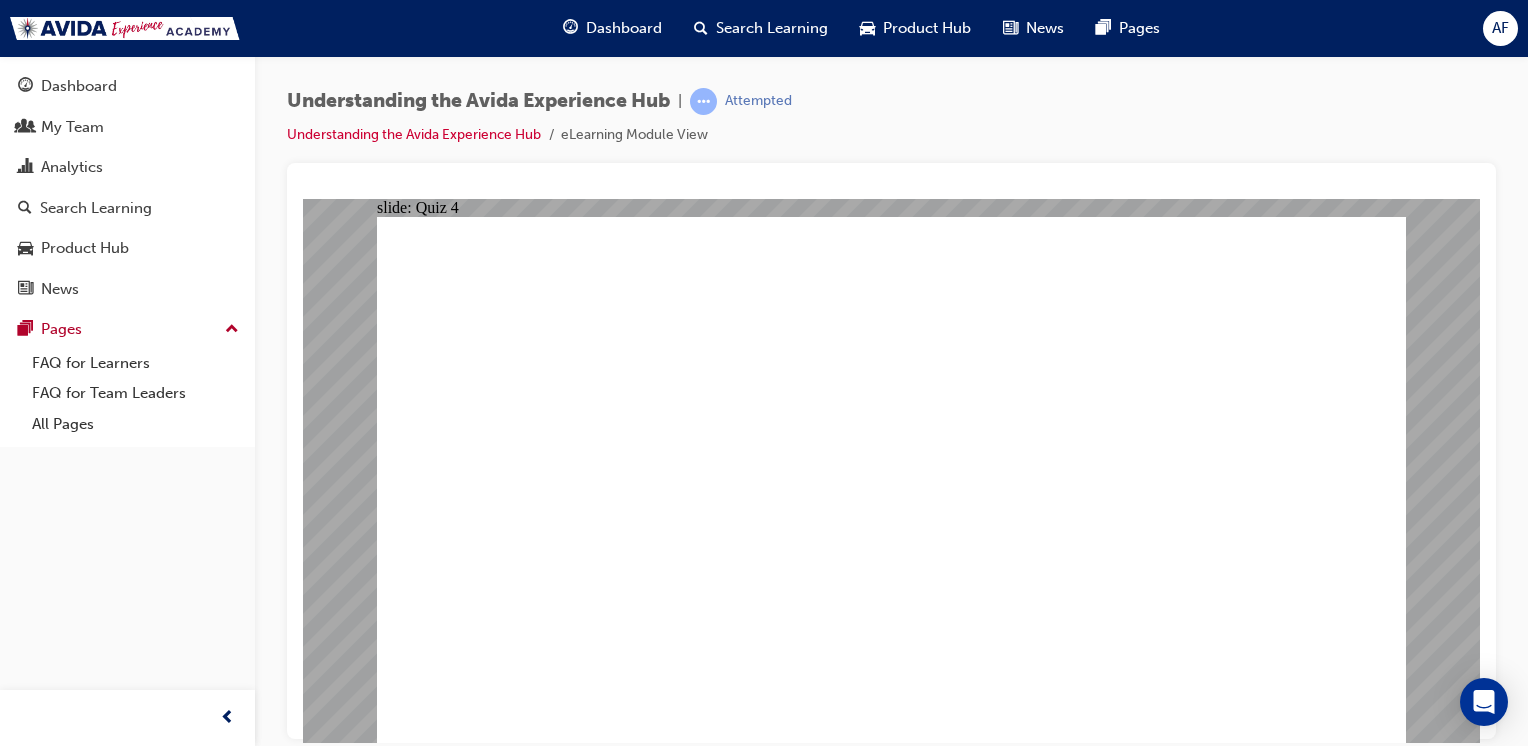 click 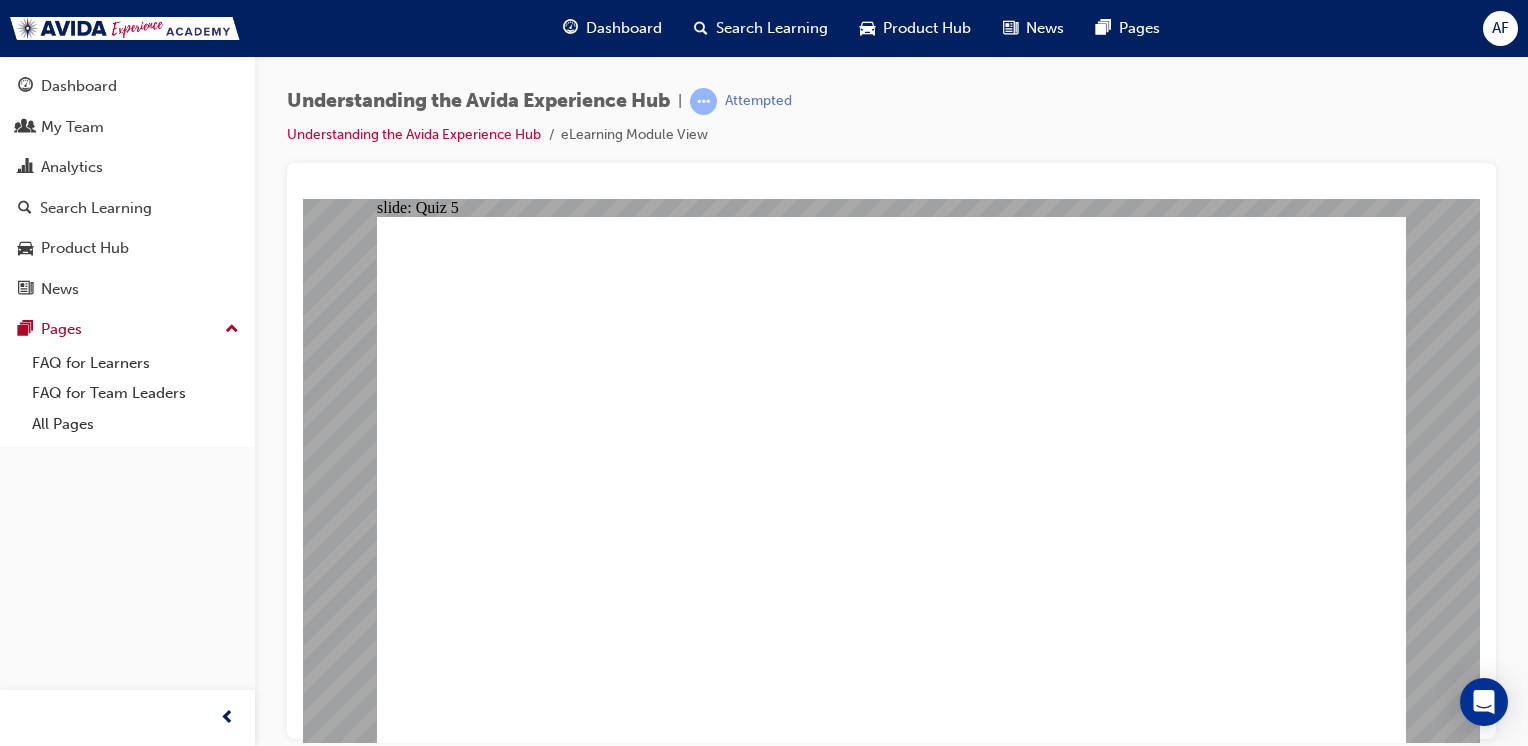 click 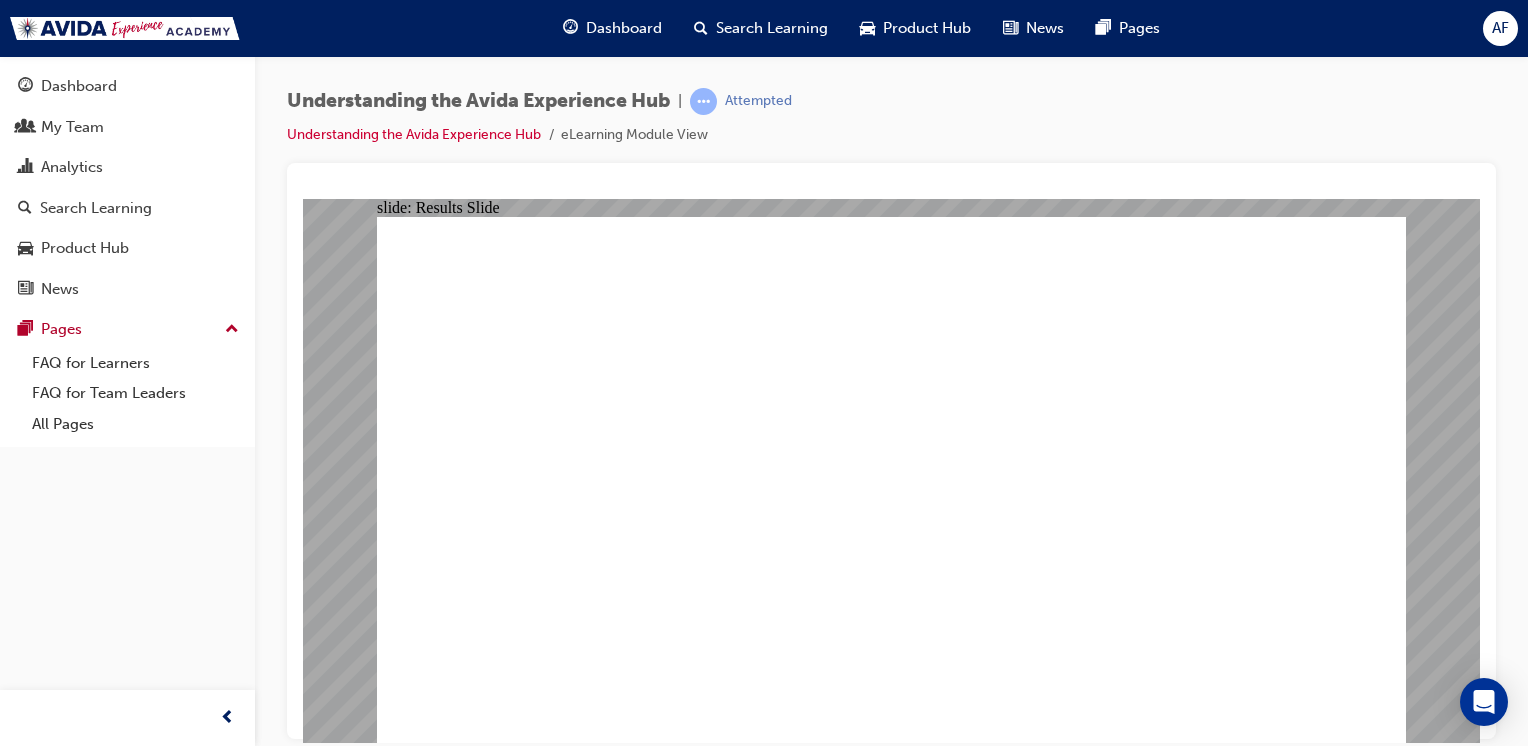 click 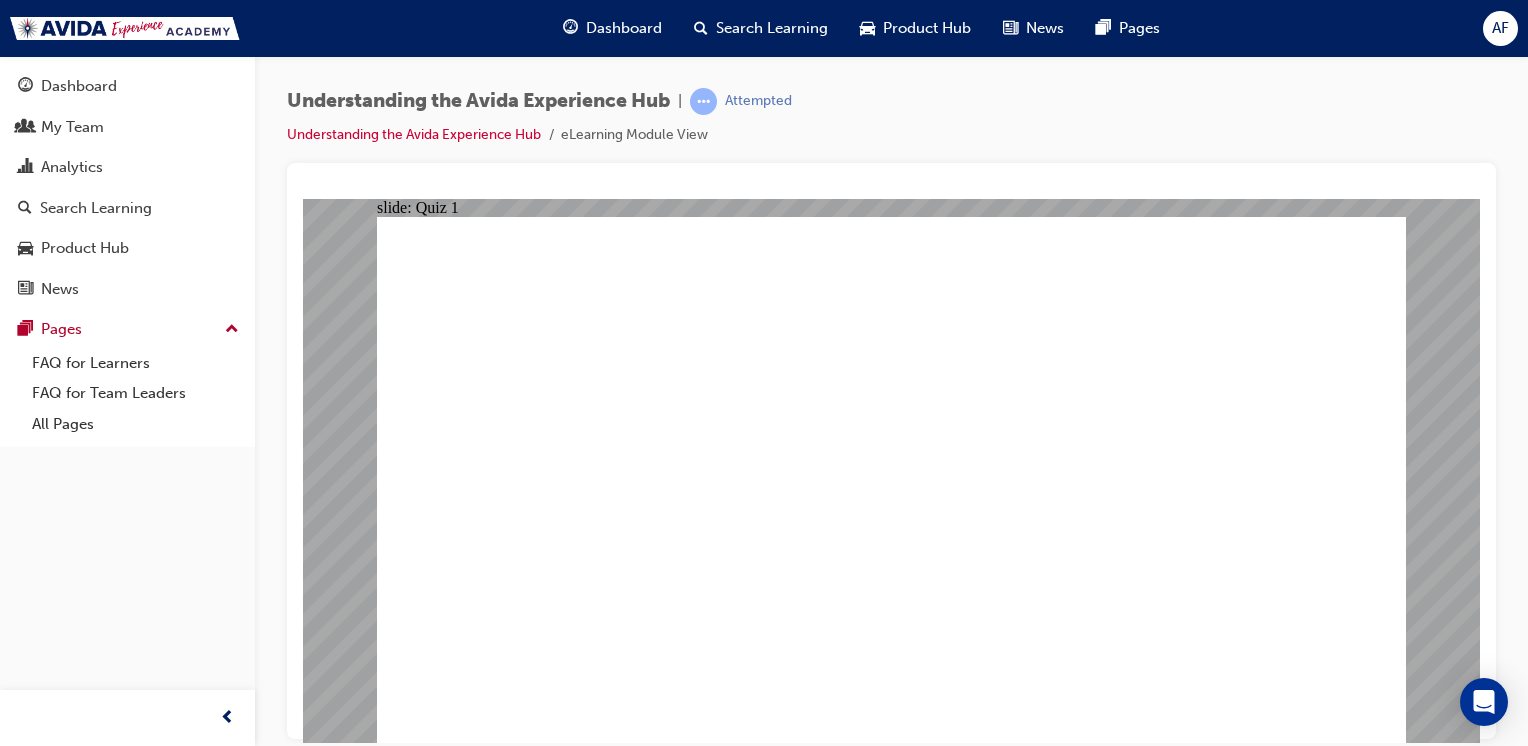 click 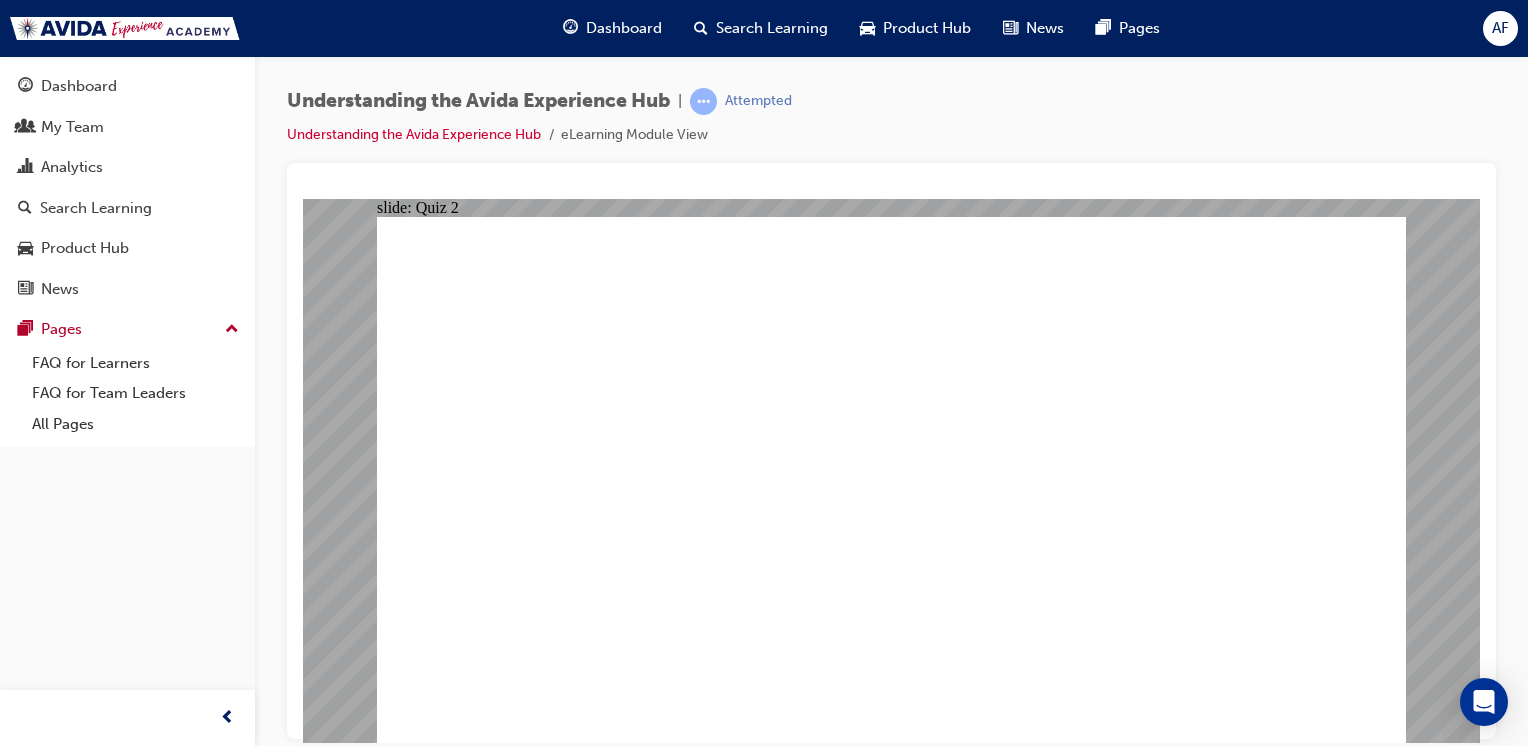 click 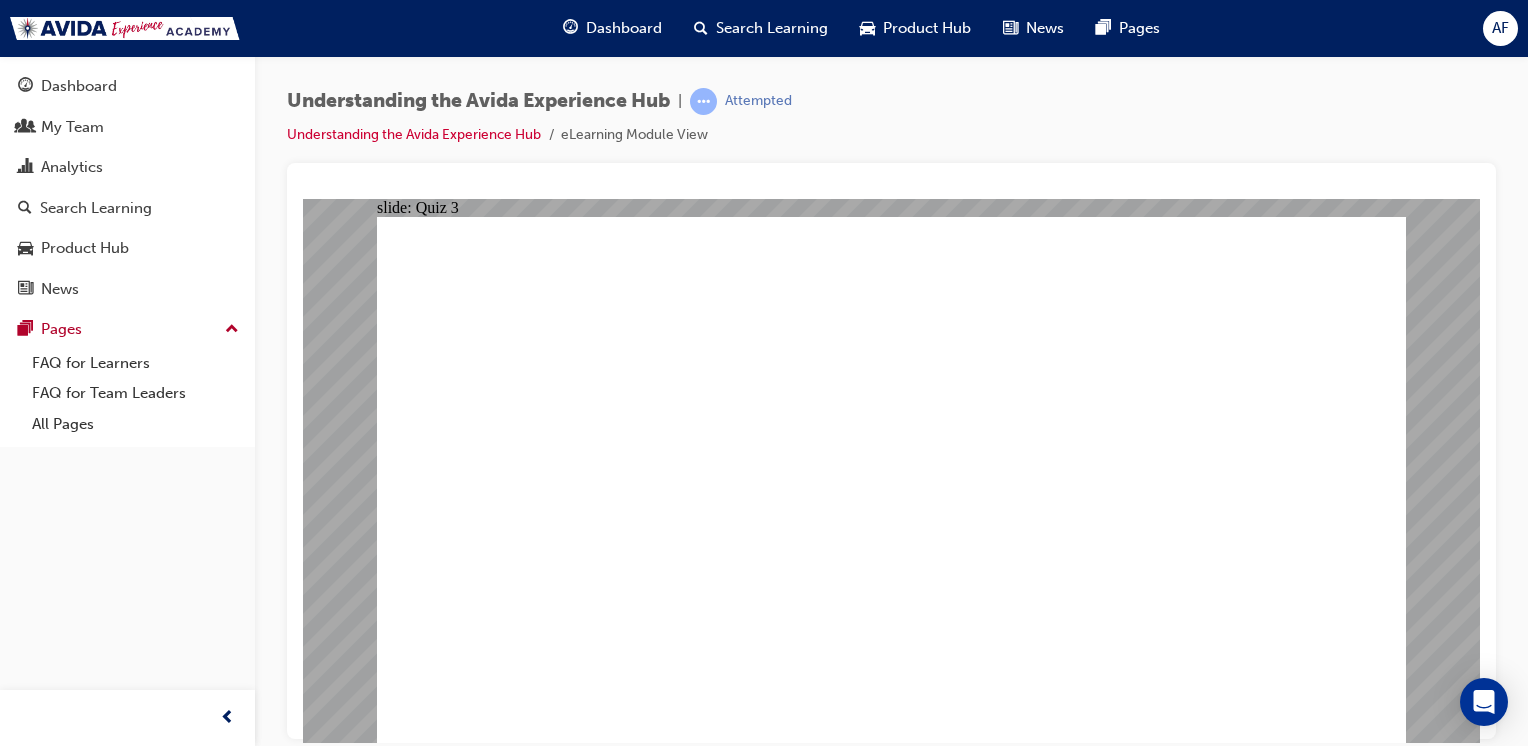 click 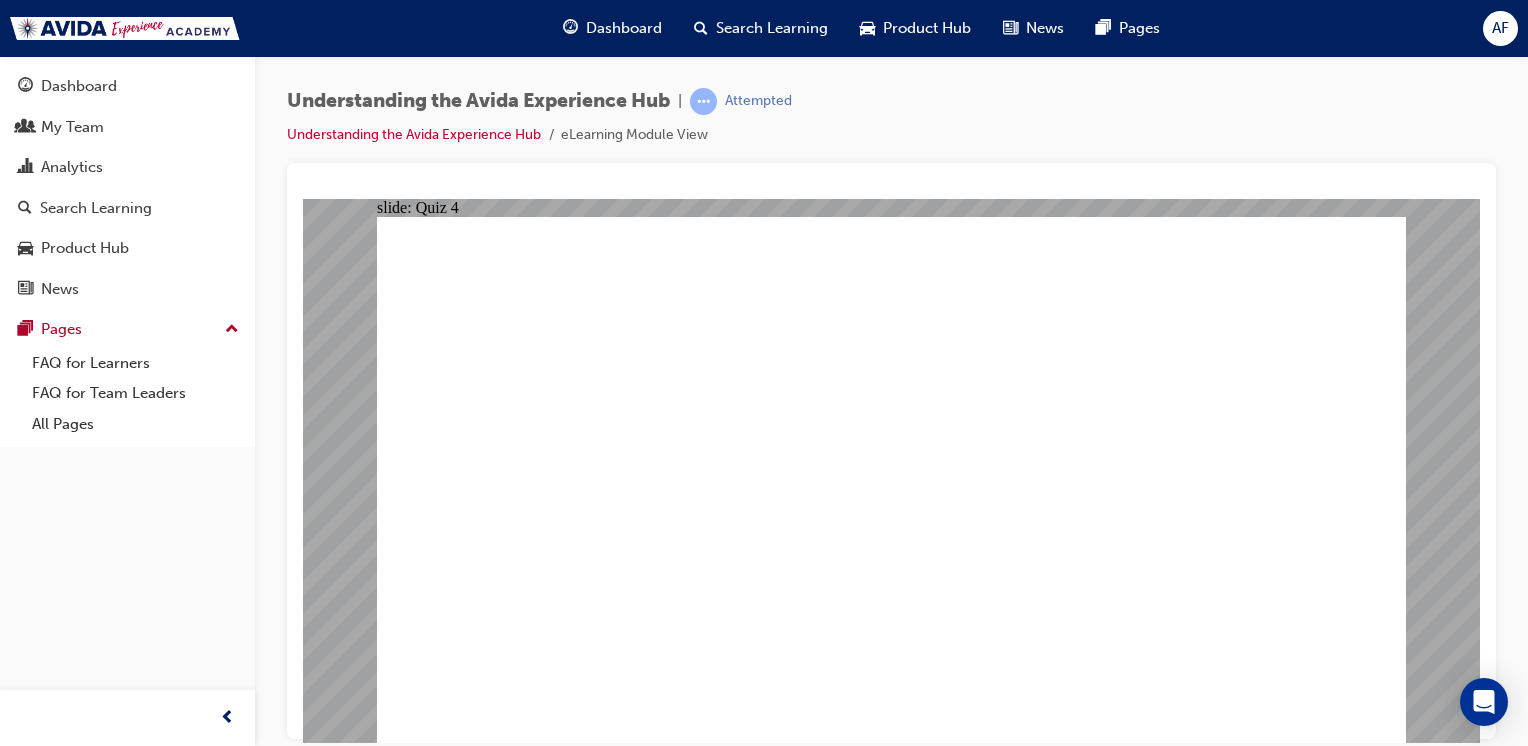 click 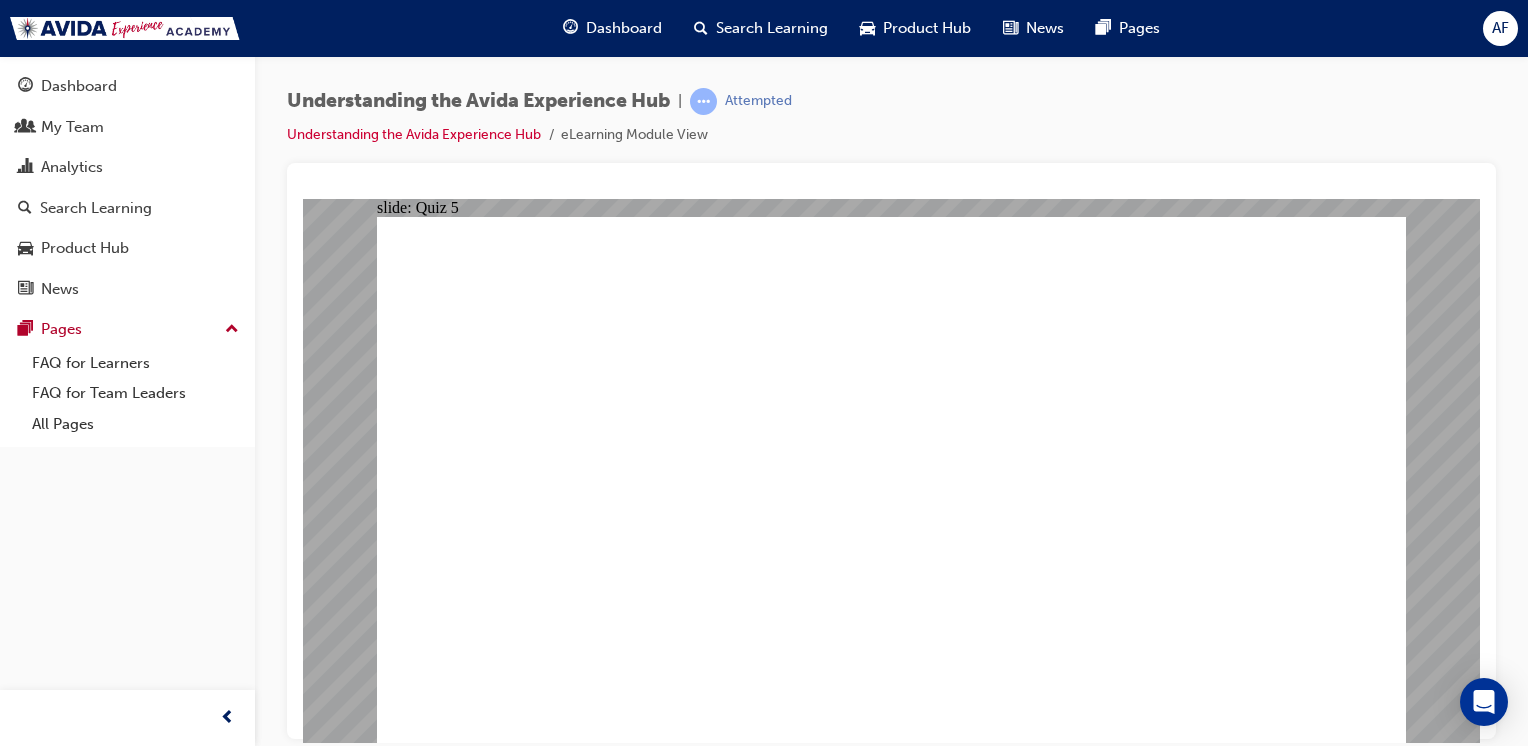 click 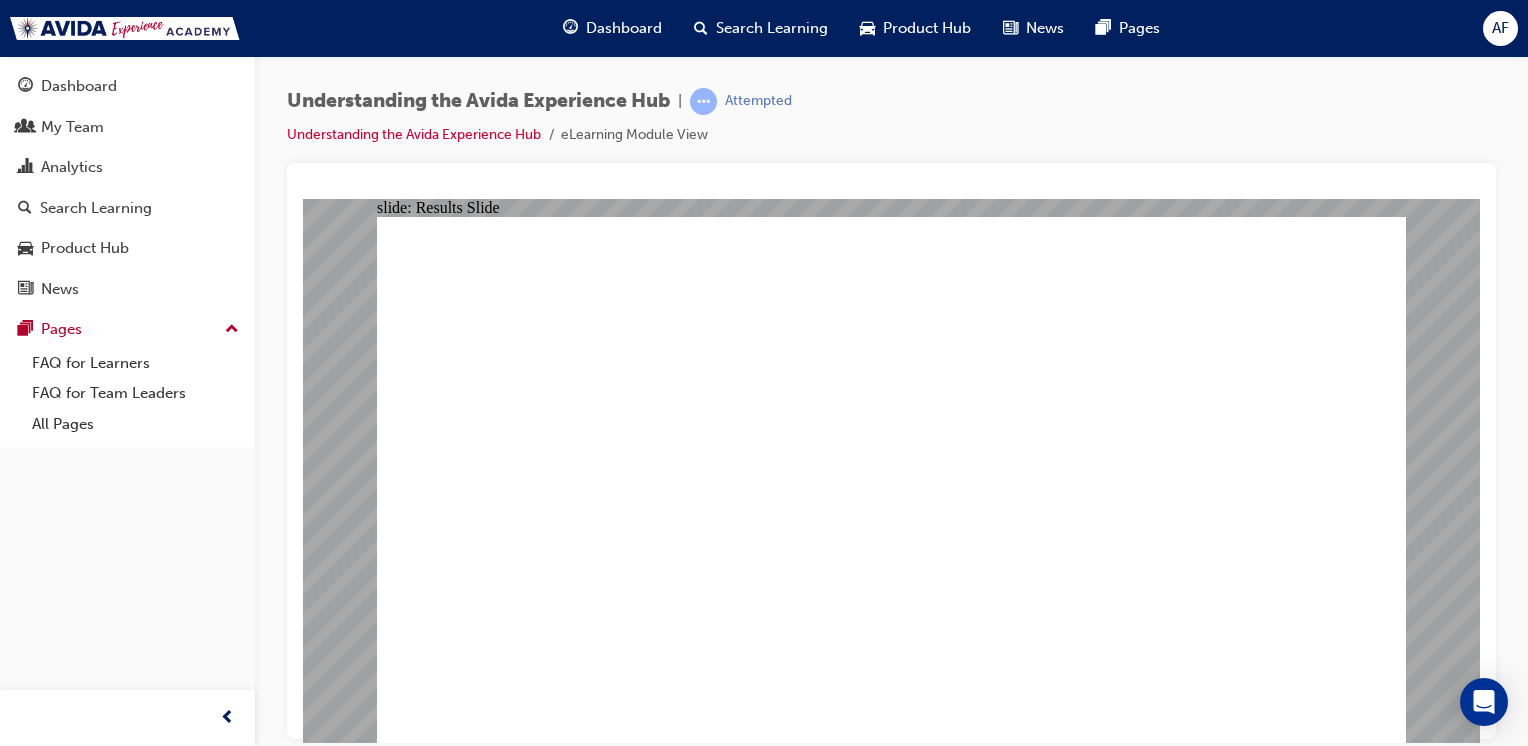 click 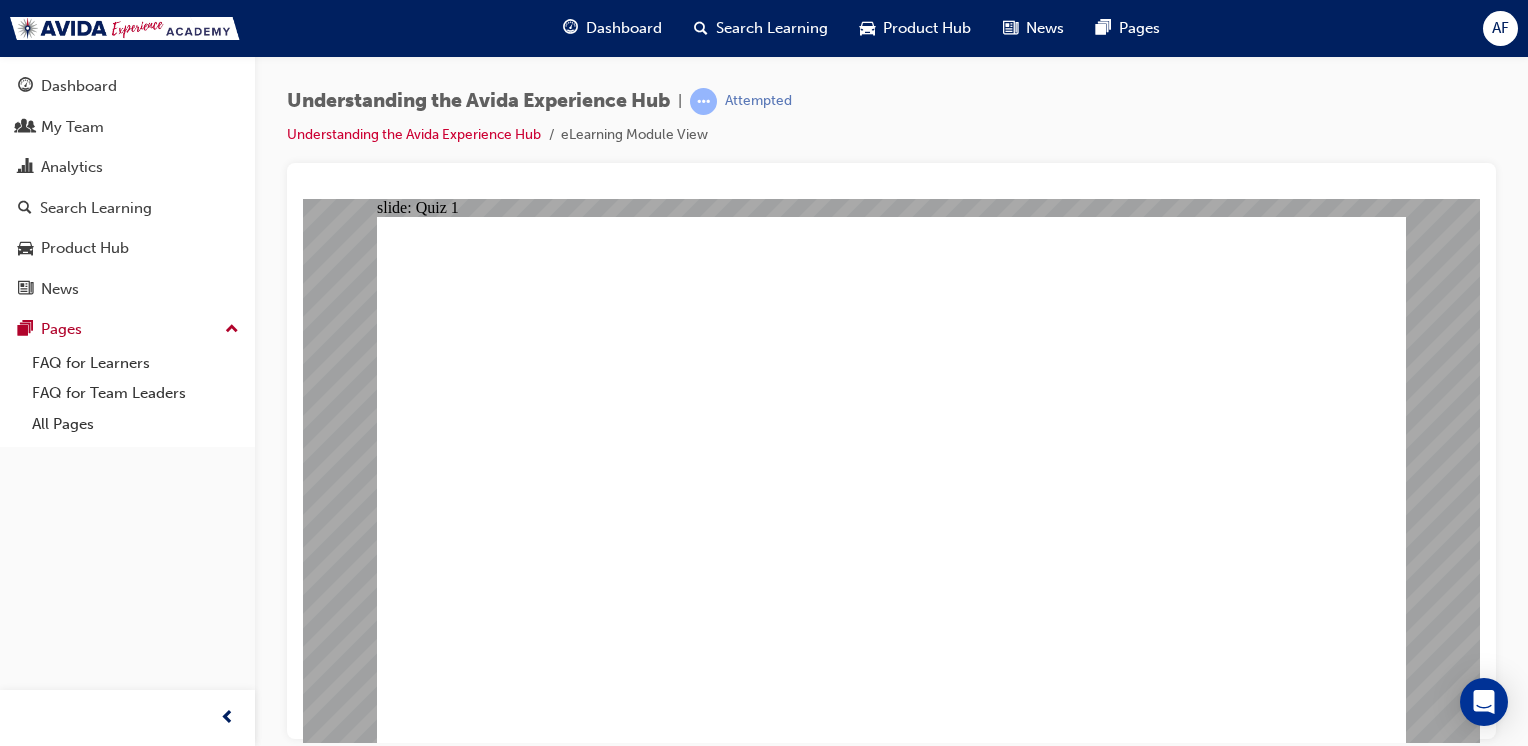 click 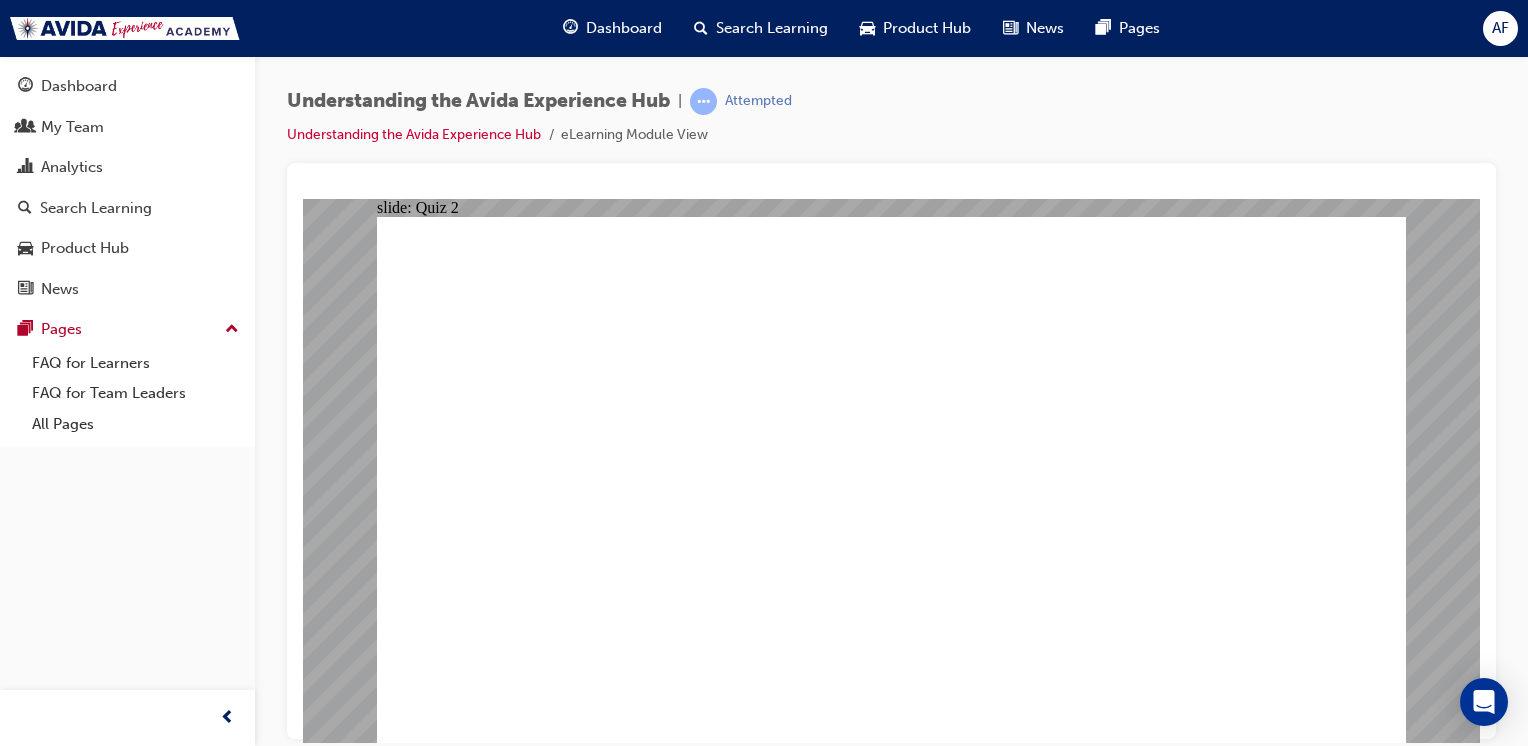 click 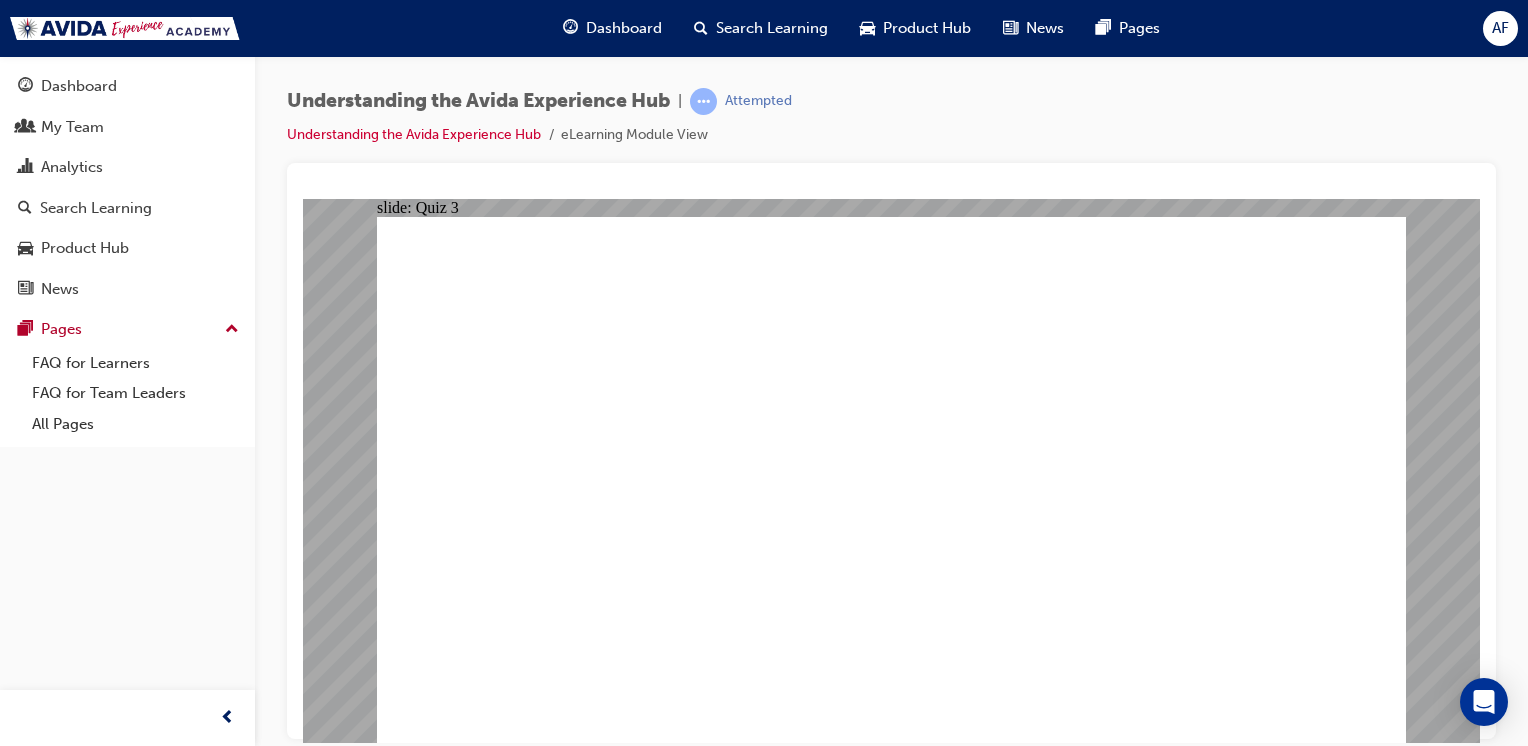 click 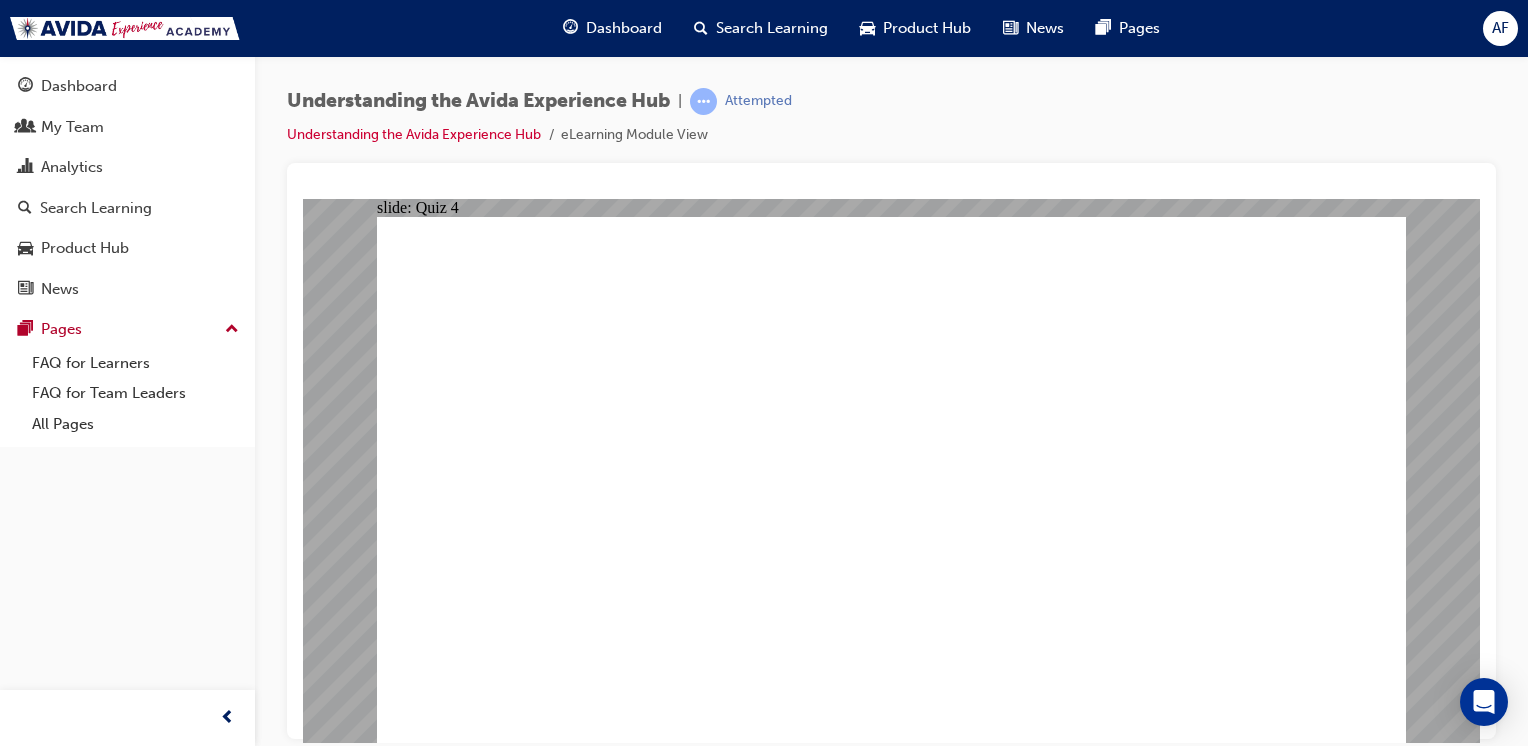 click 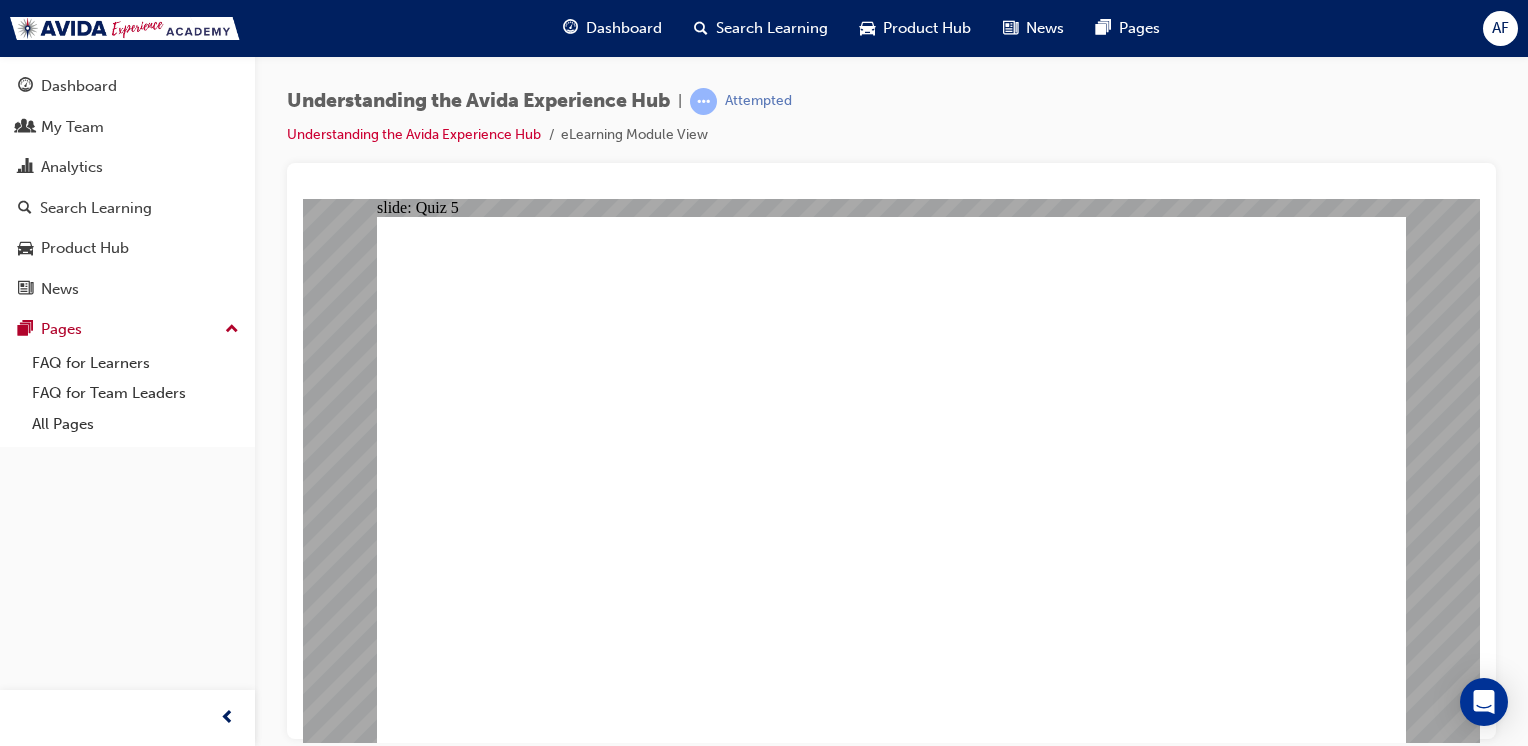 click 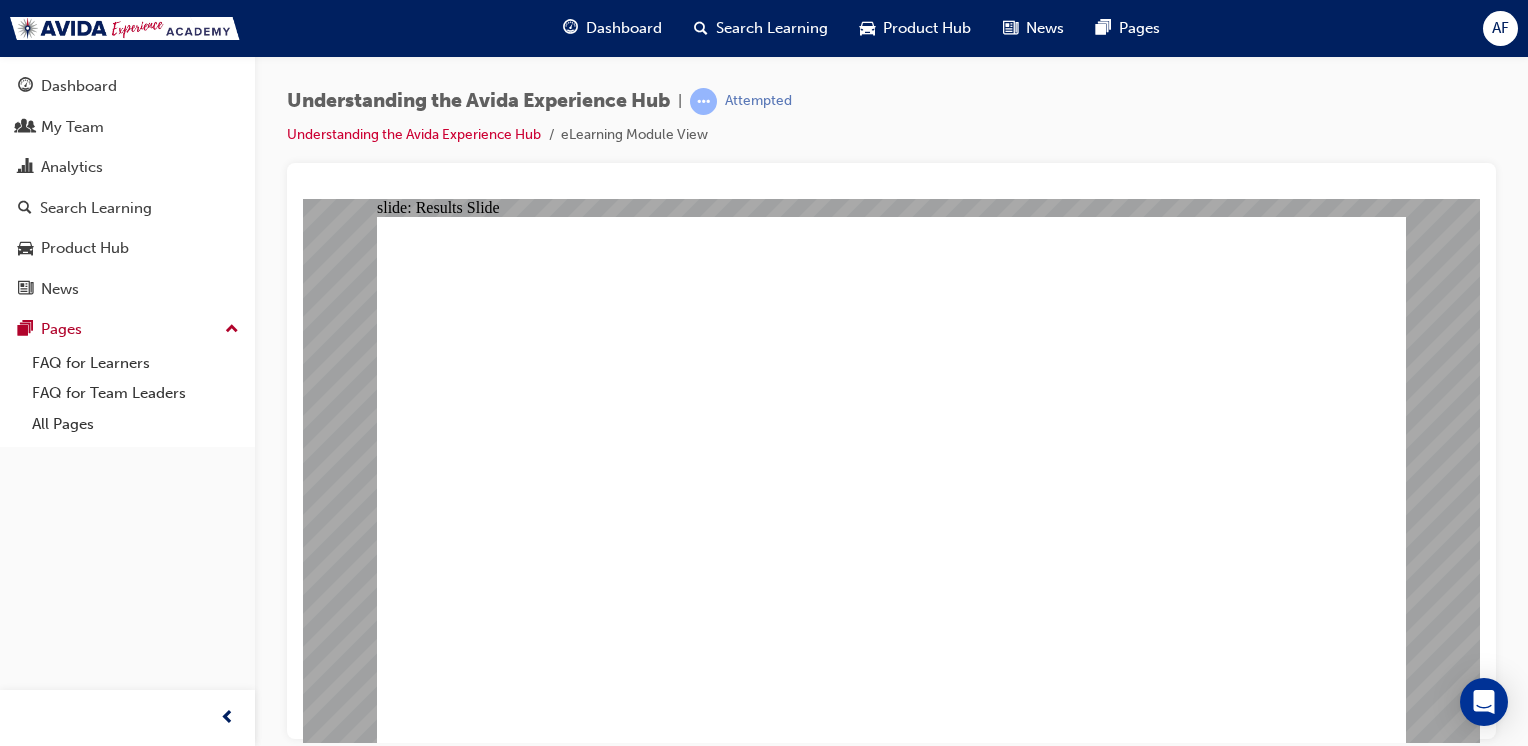 click 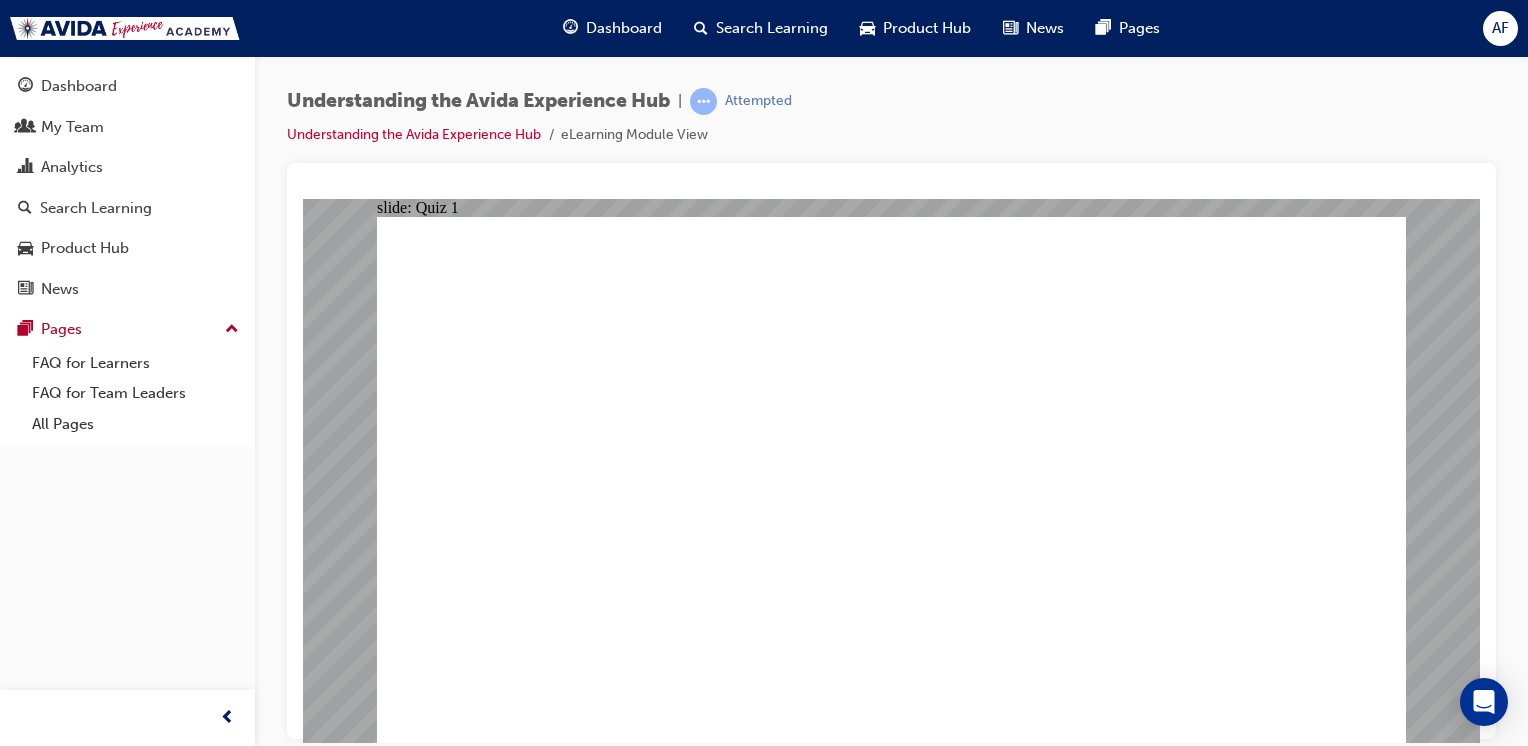 click 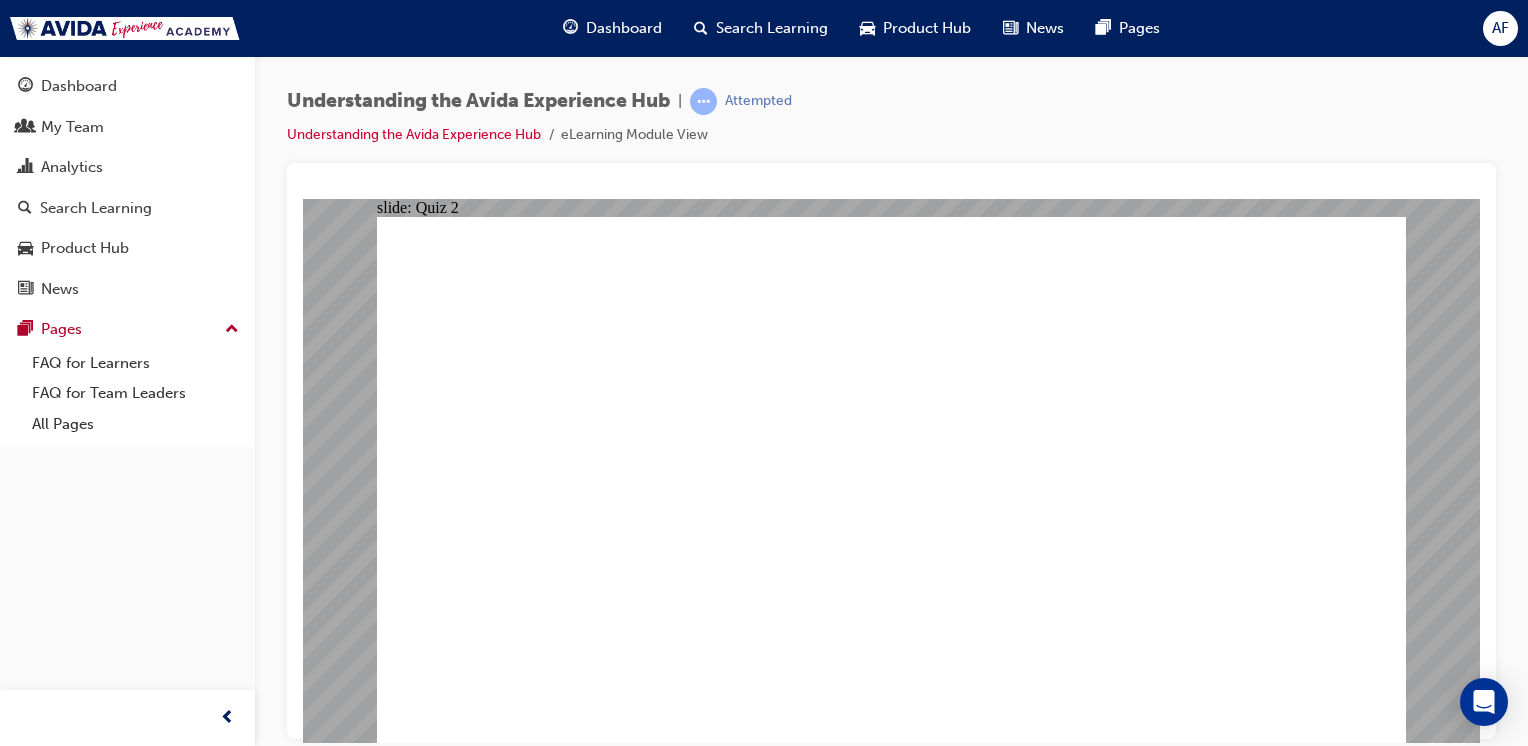 click 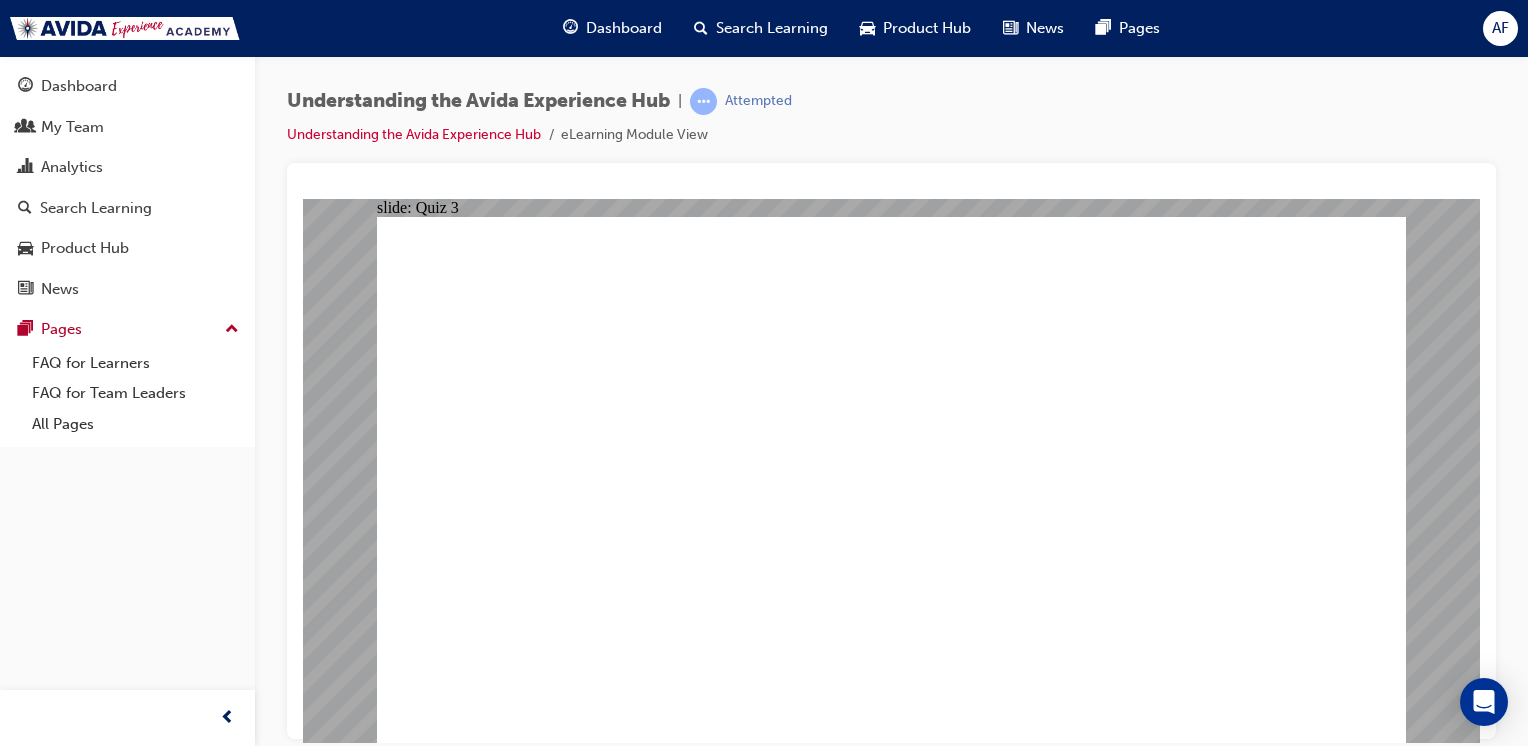 click 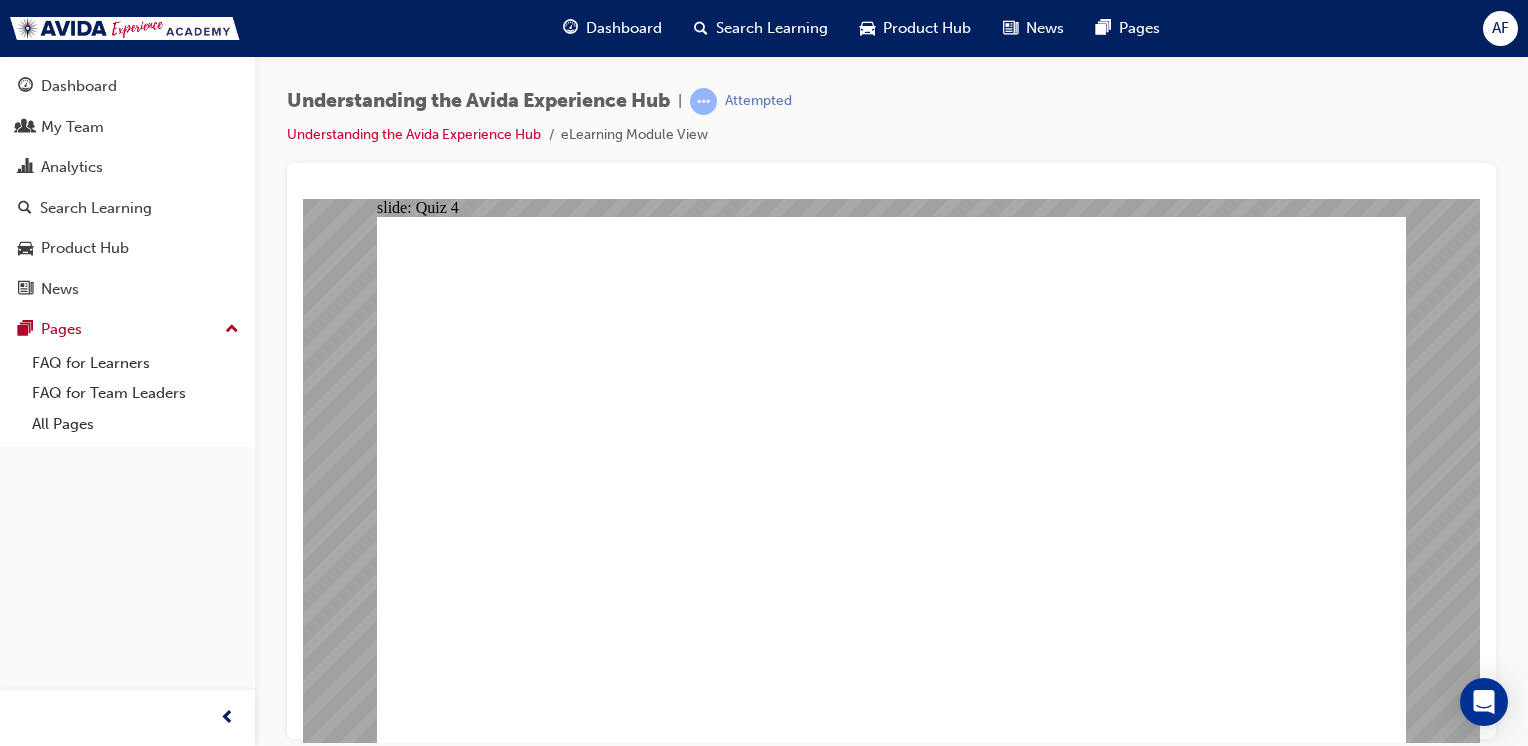 click 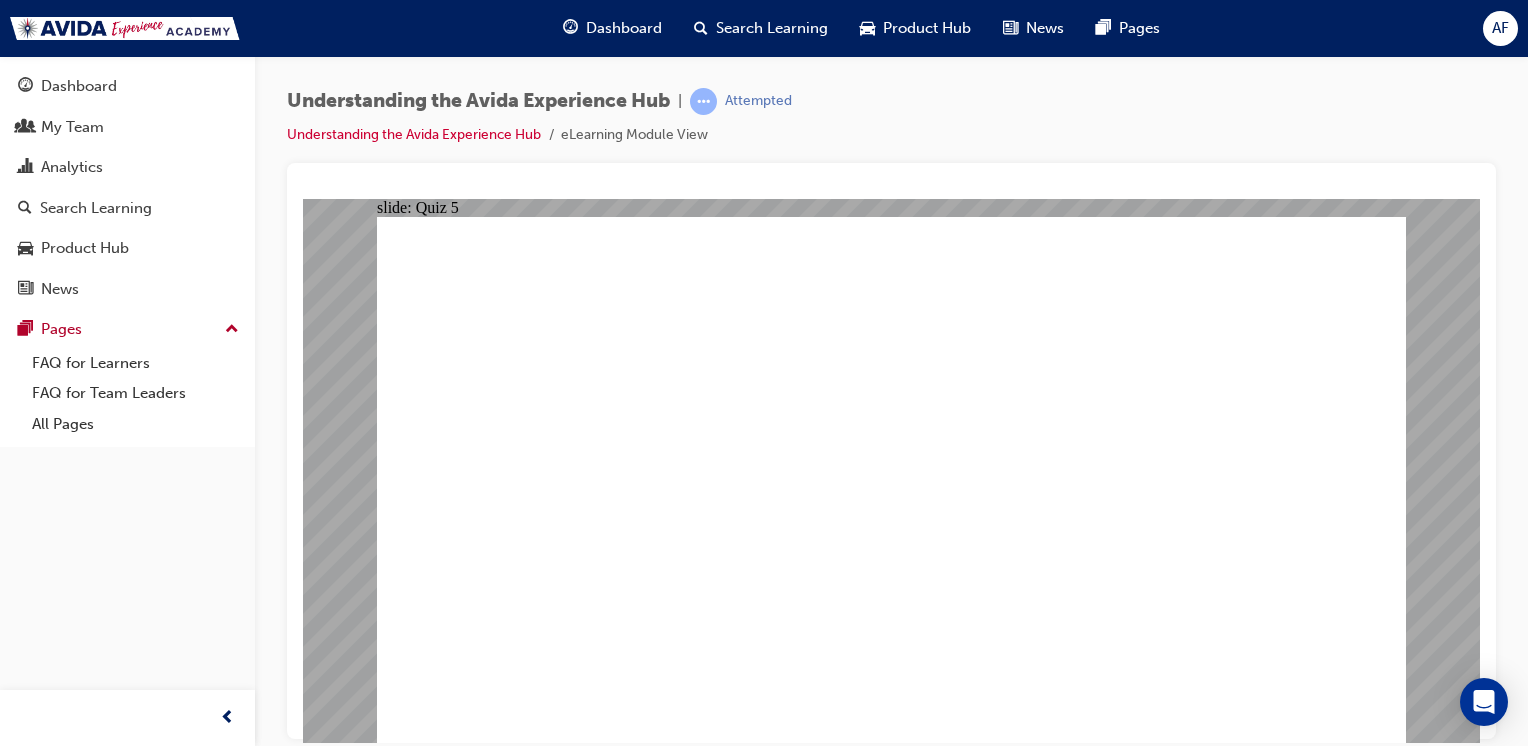 click 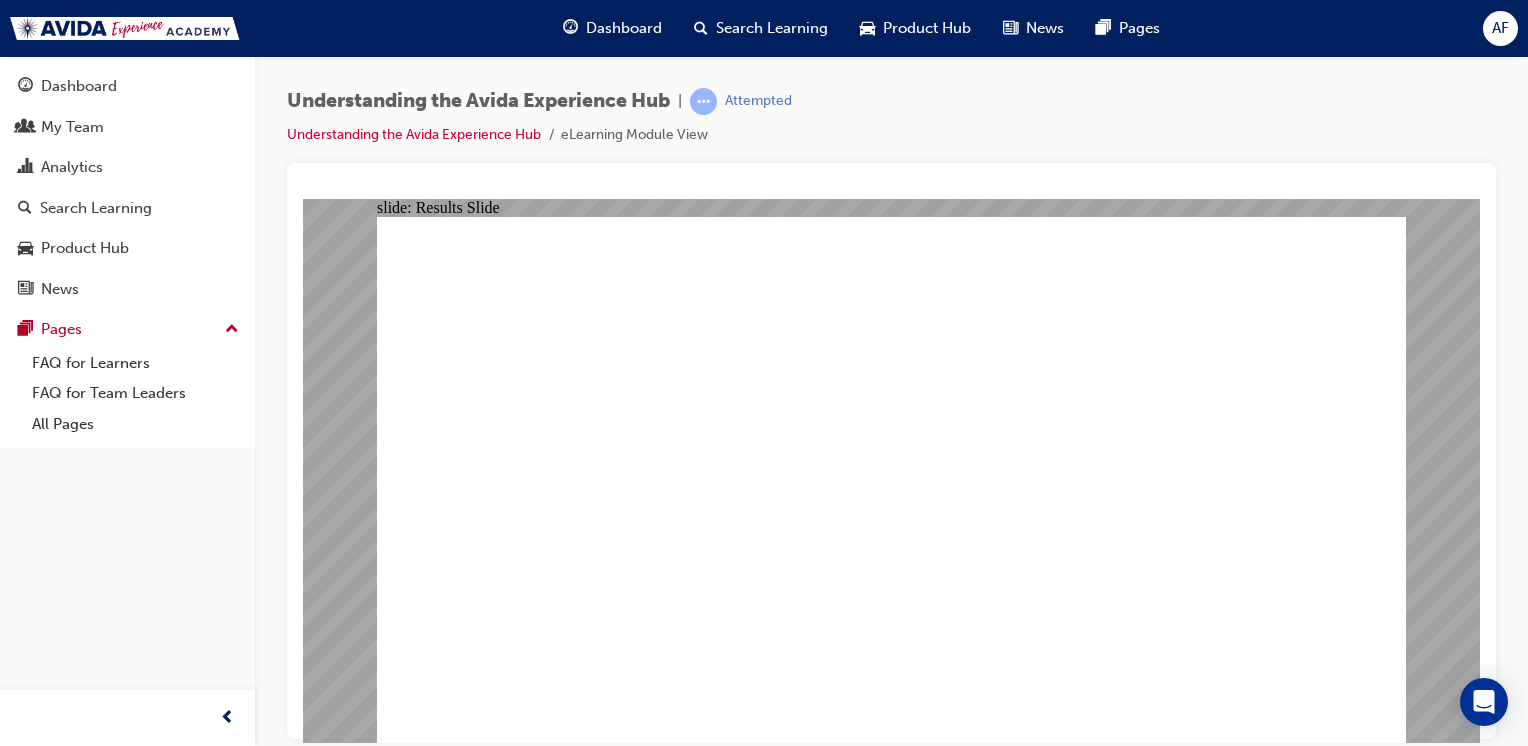 click 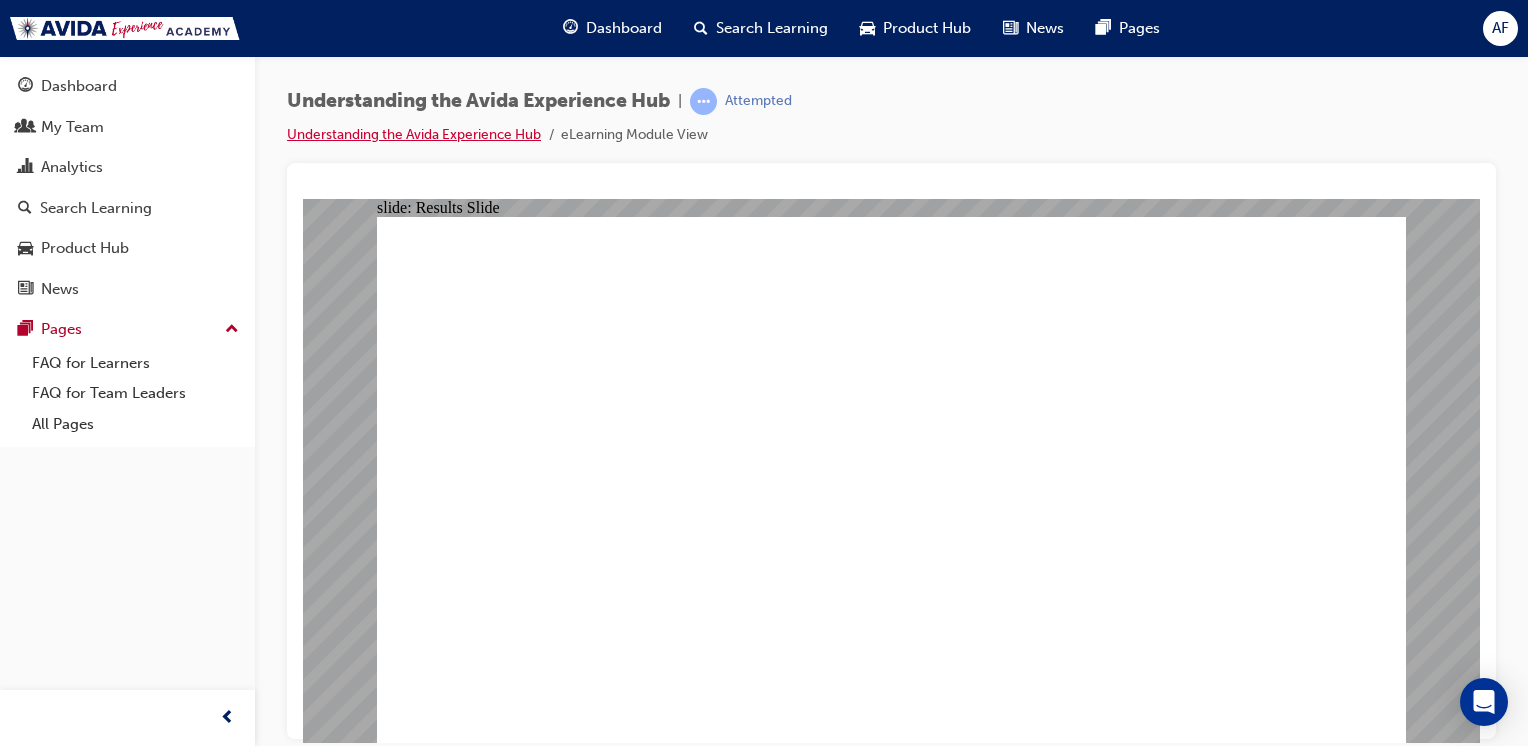 click on "Understanding the Avida Experience Hub" at bounding box center (414, 134) 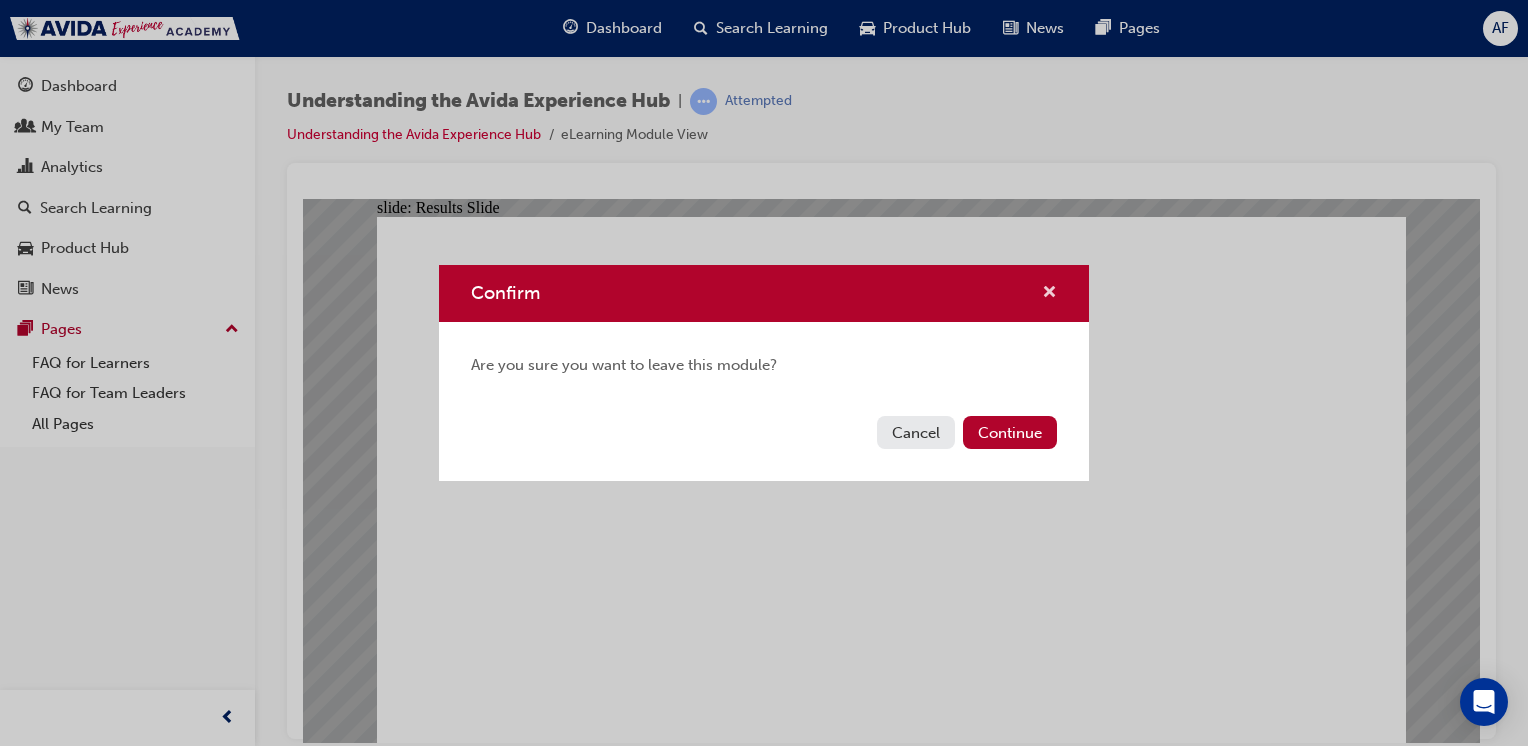 click at bounding box center (1049, 294) 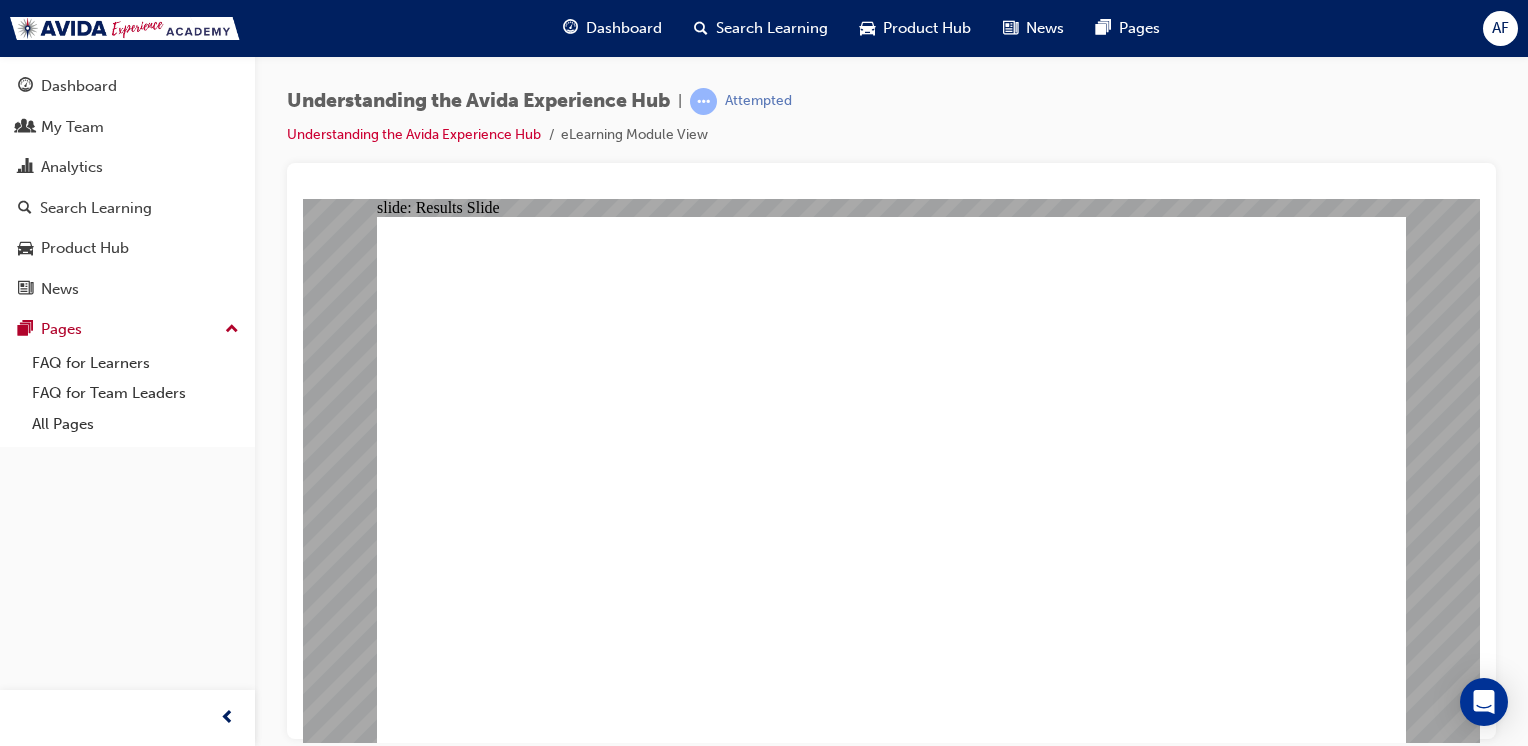 click at bounding box center [891, 1485] 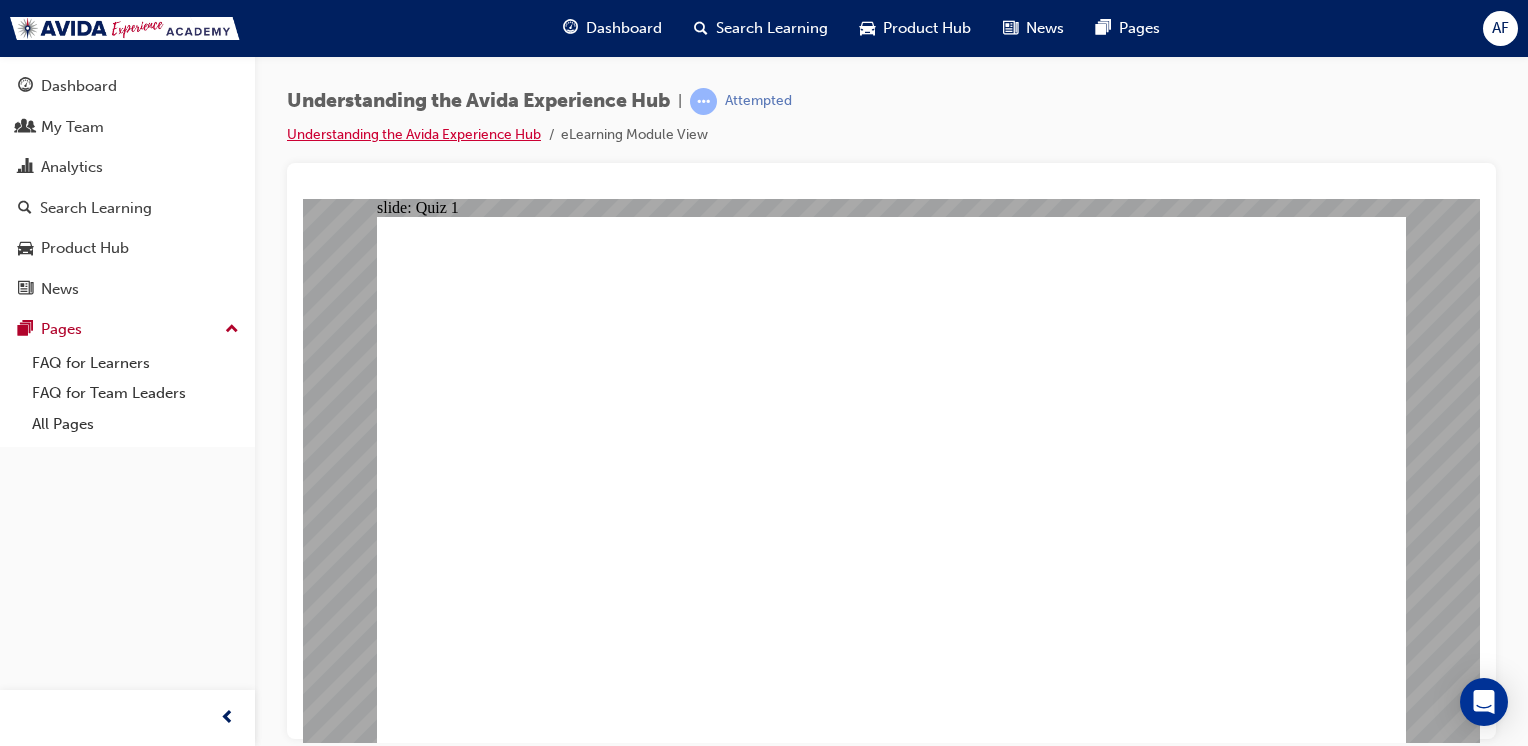 click on "Understanding the Avida Experience Hub" at bounding box center (414, 134) 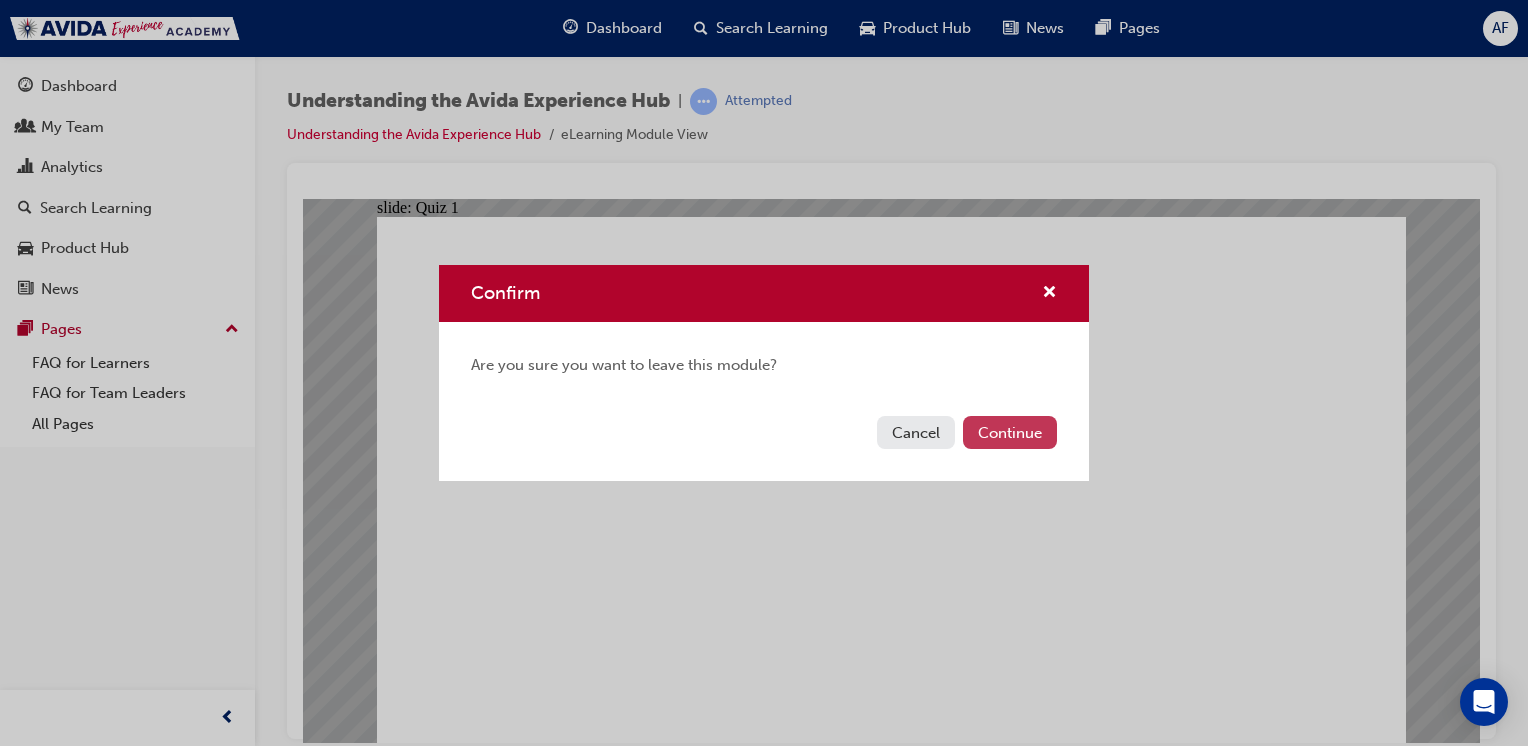 click on "Continue" at bounding box center (1010, 432) 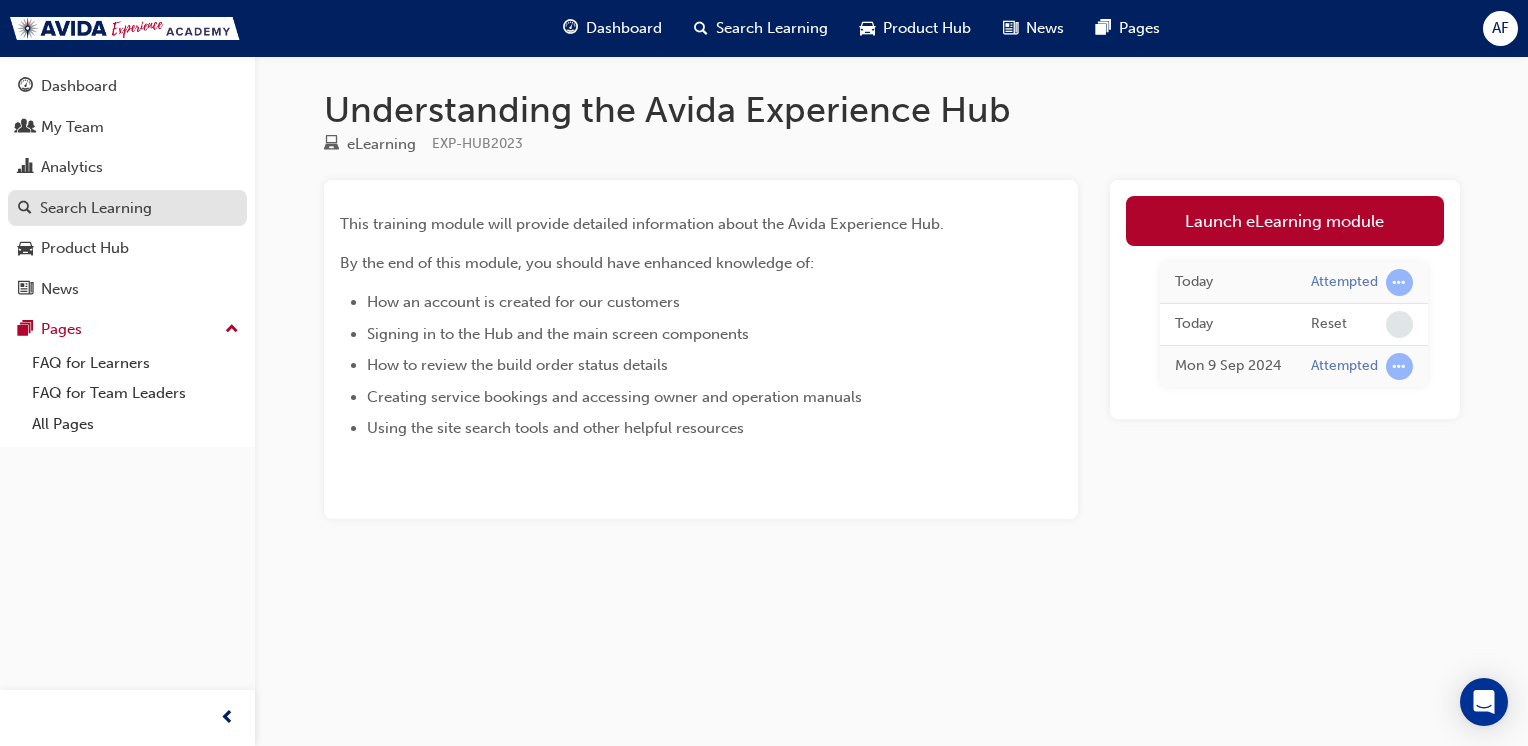 click on "Search Learning" at bounding box center [96, 208] 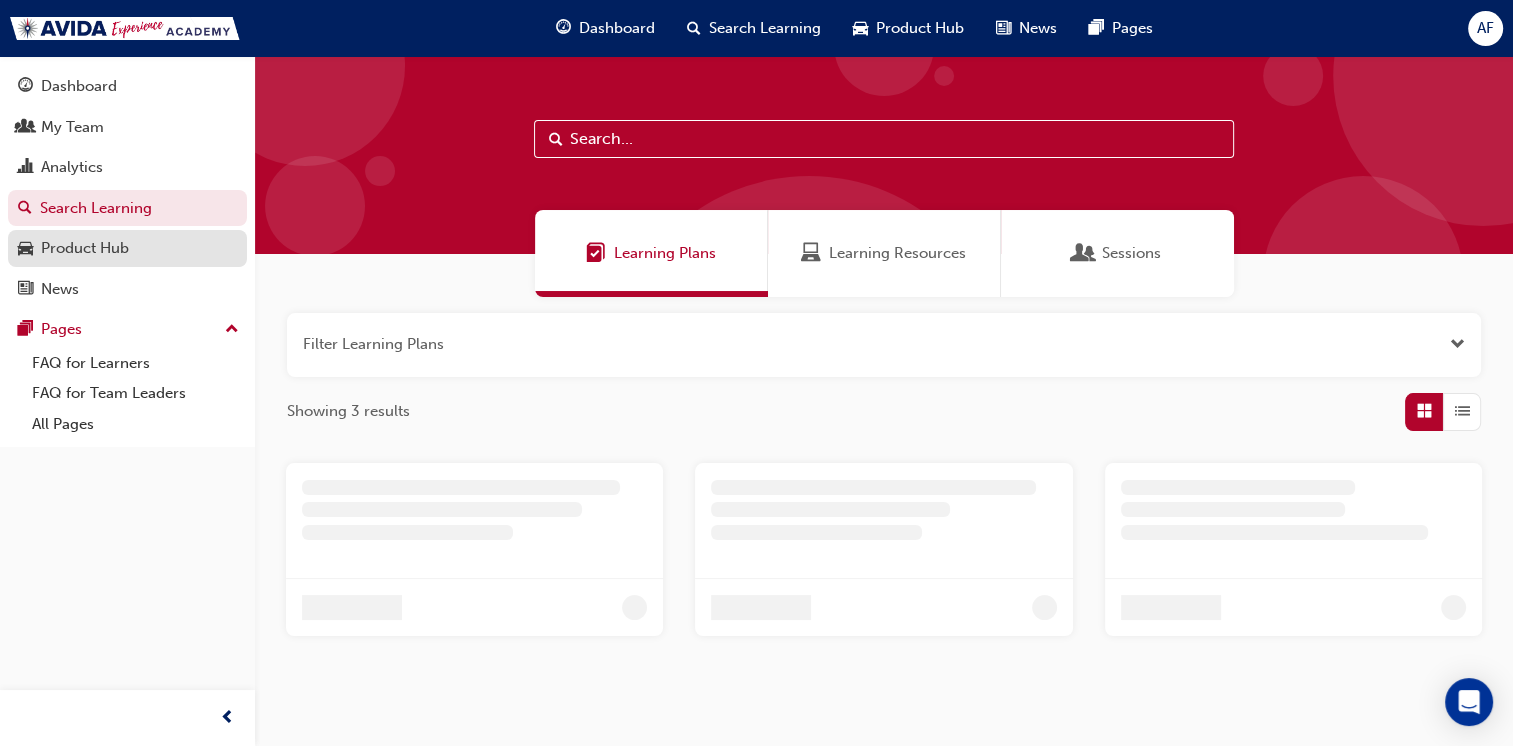 click on "Product Hub" at bounding box center [127, 248] 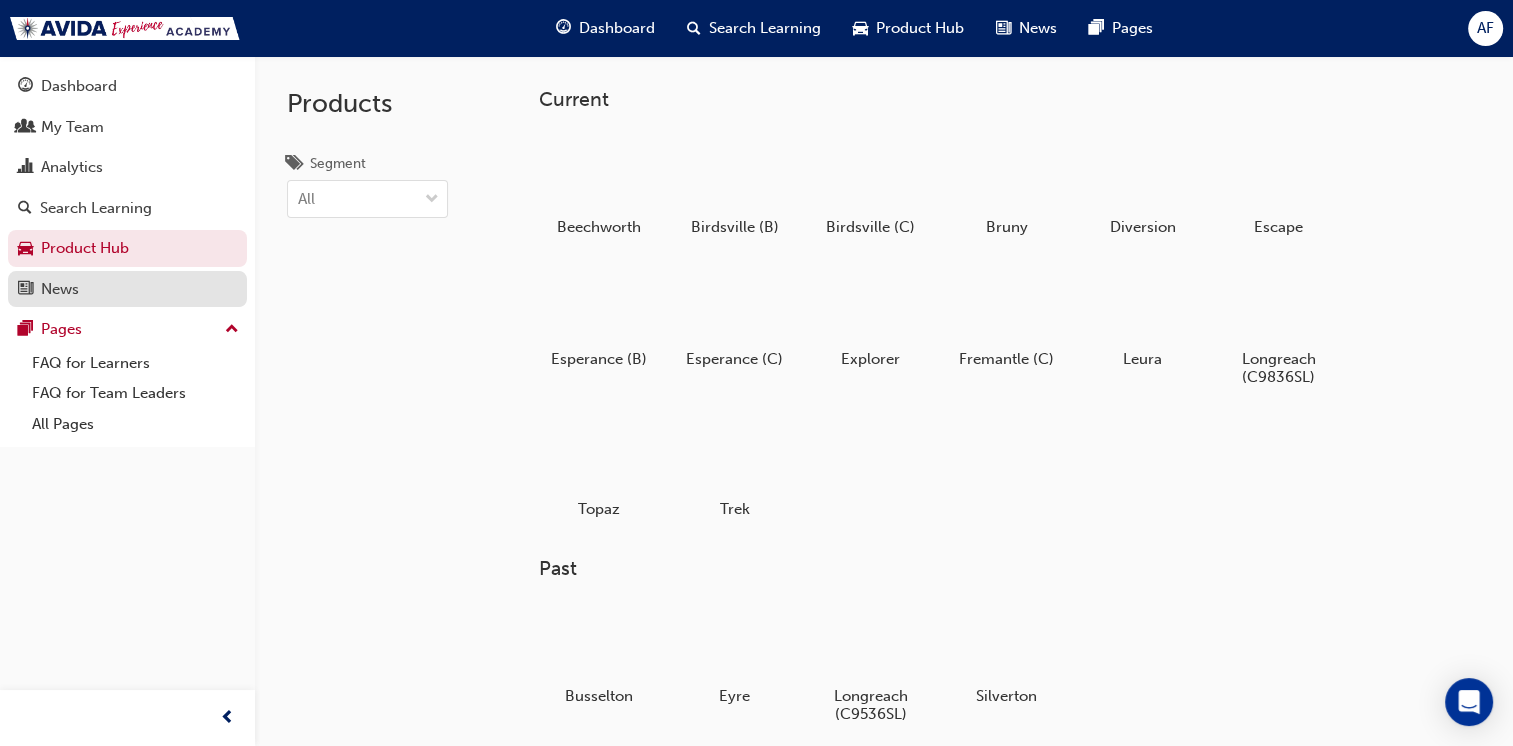 click on "News" at bounding box center [127, 289] 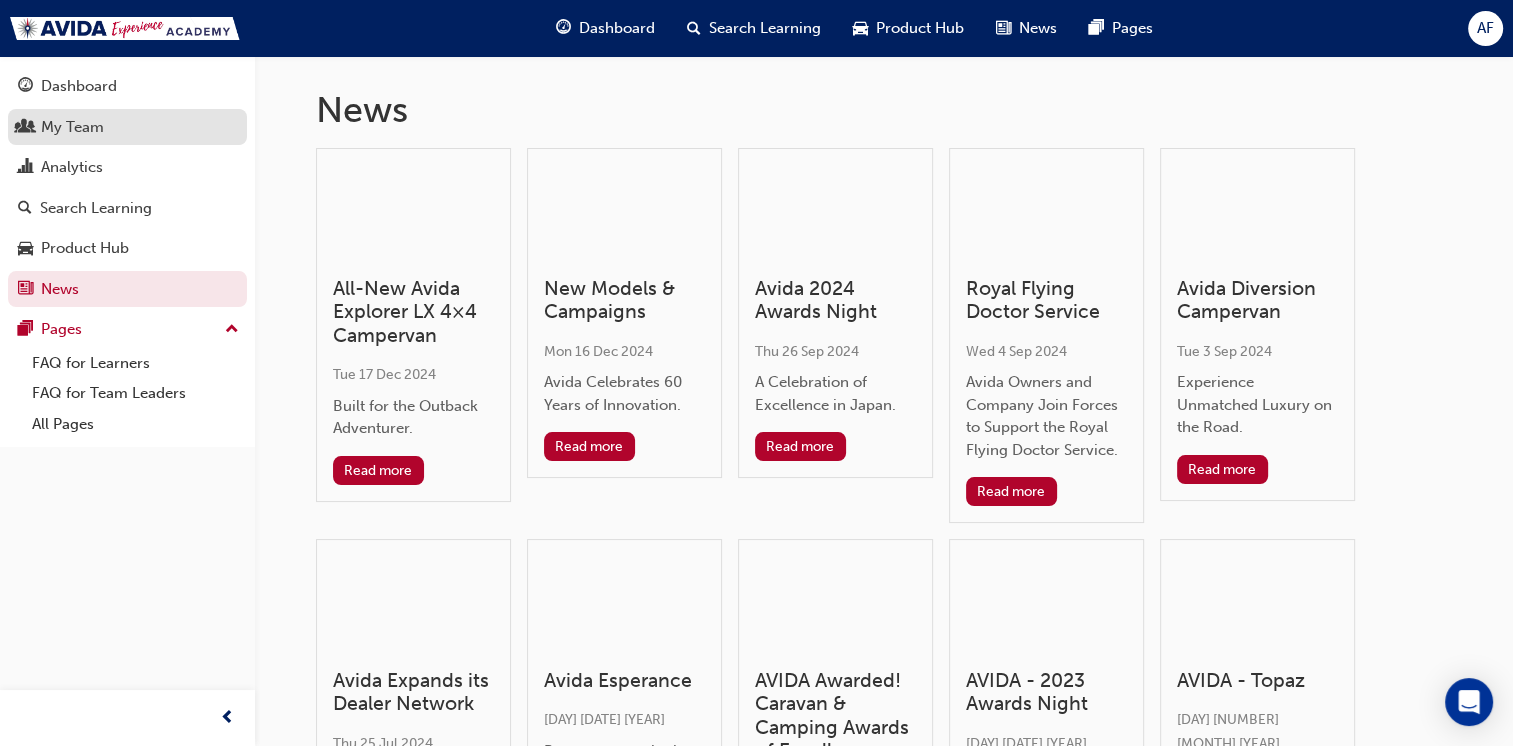 click on "My Team" at bounding box center [127, 127] 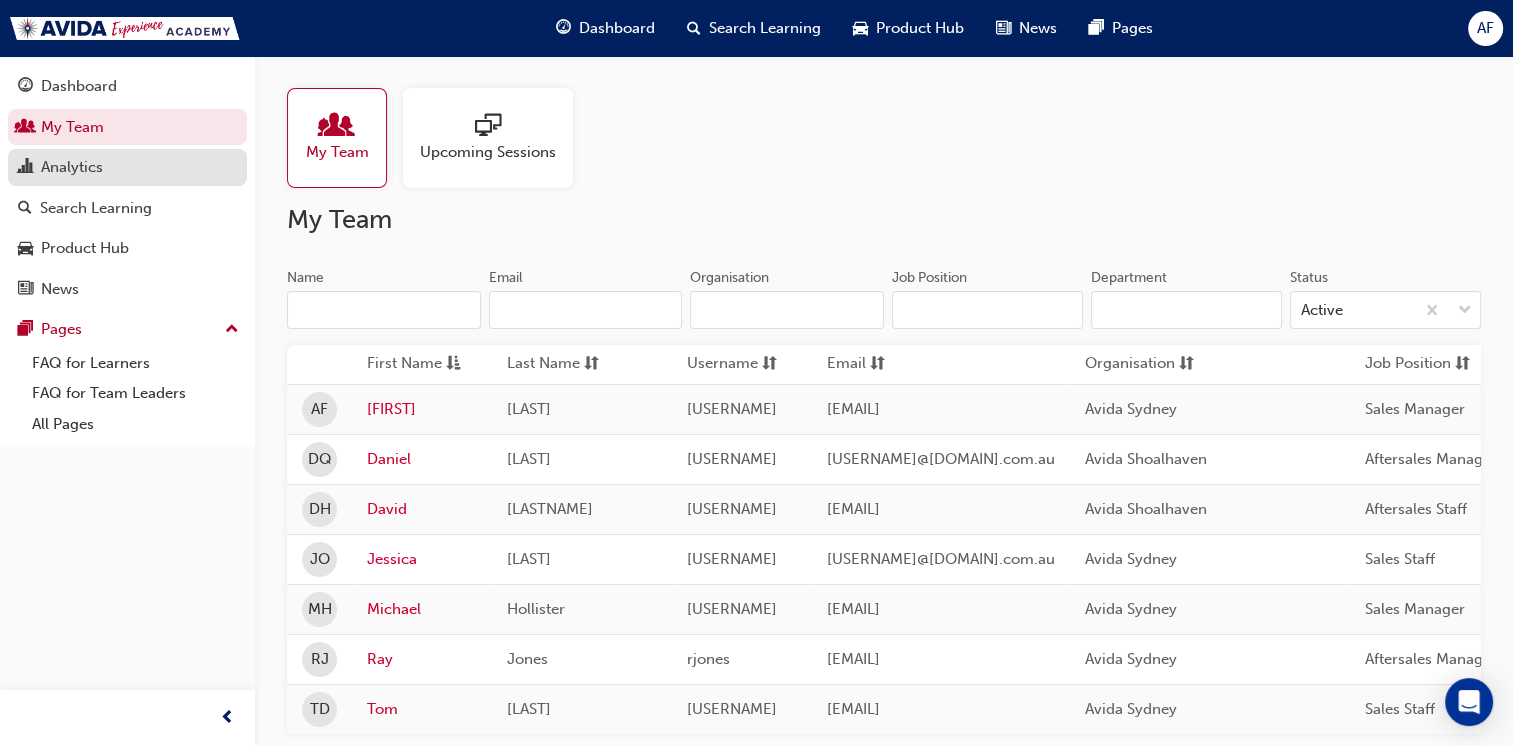 click on "Analytics" at bounding box center [127, 167] 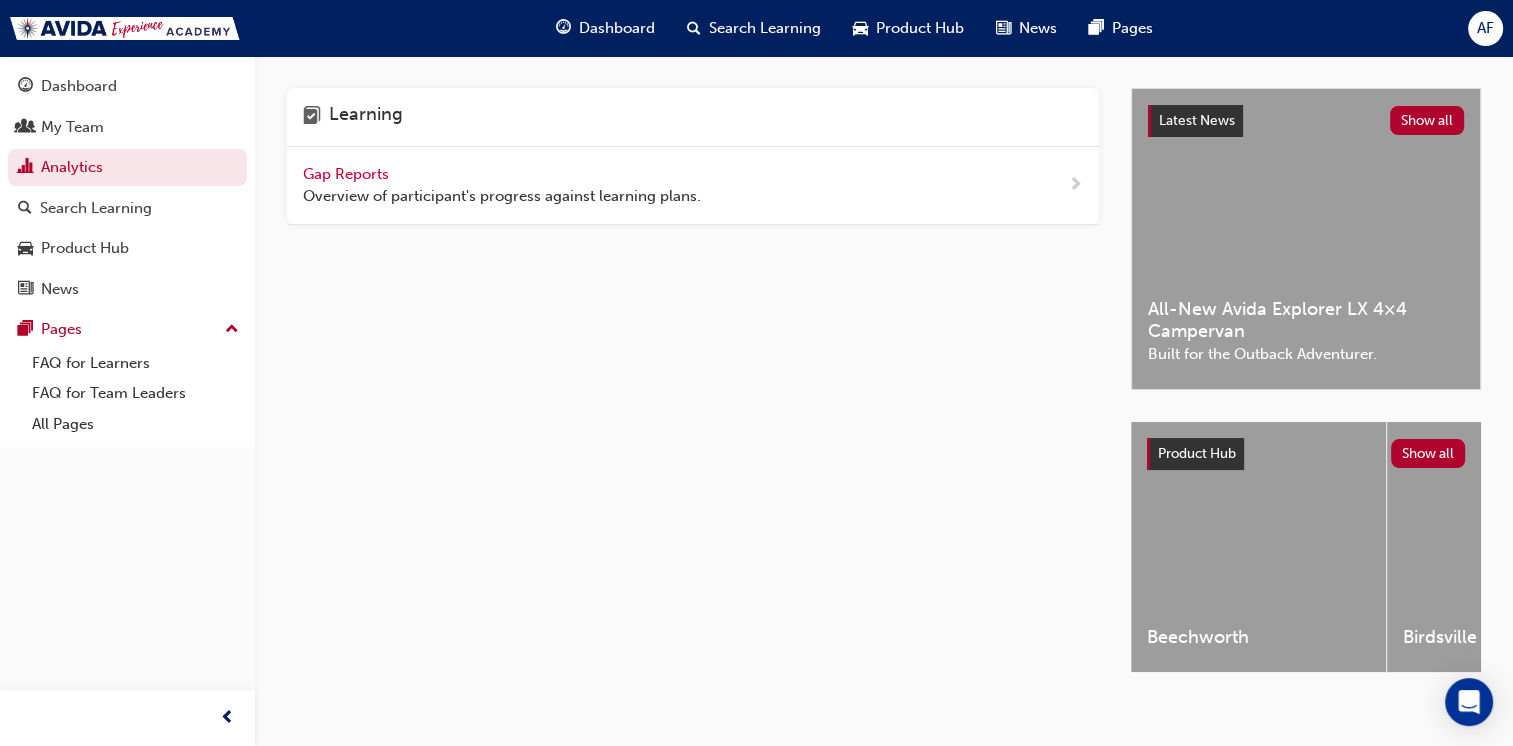 click on "Overview of participant's progress against learning plans." at bounding box center (502, 196) 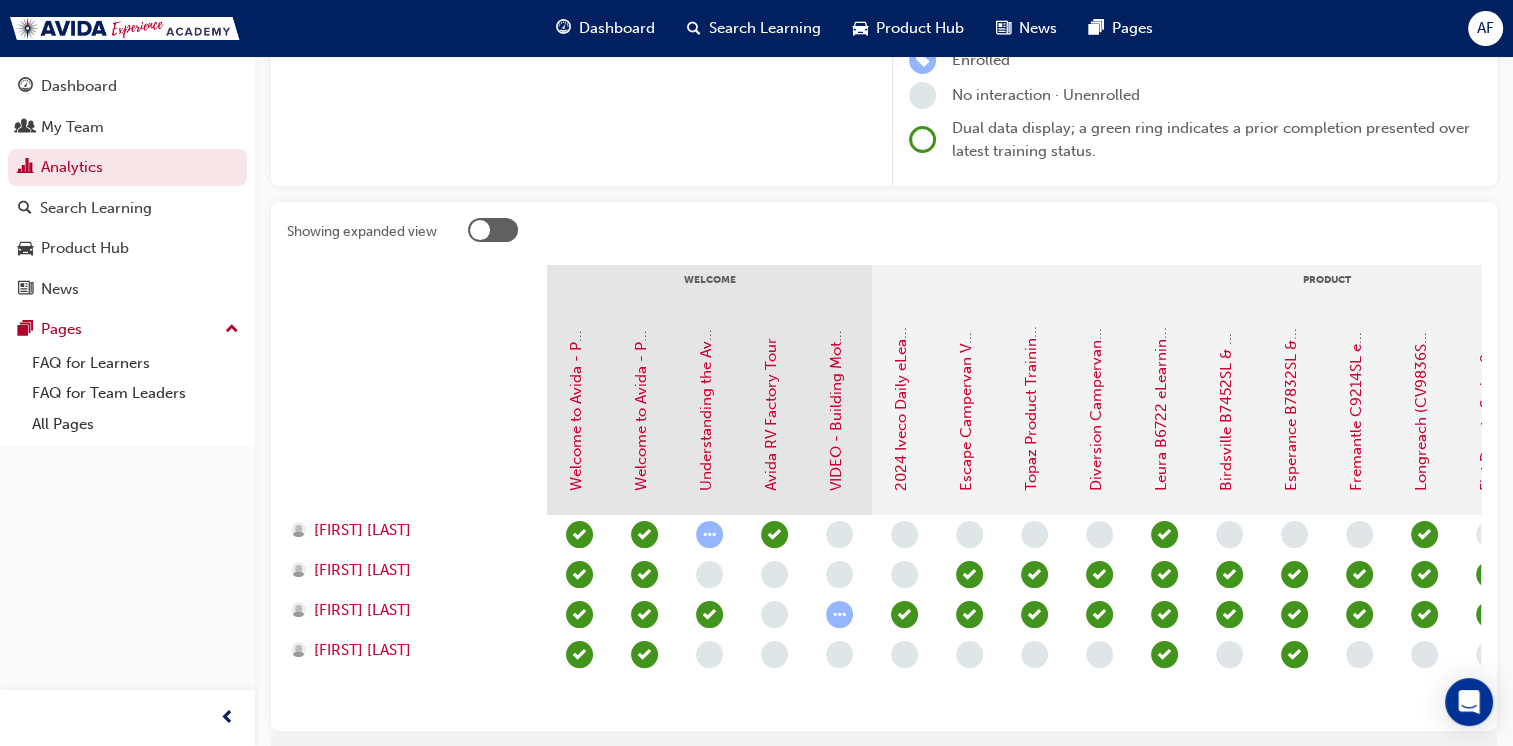 scroll, scrollTop: 0, scrollLeft: 0, axis: both 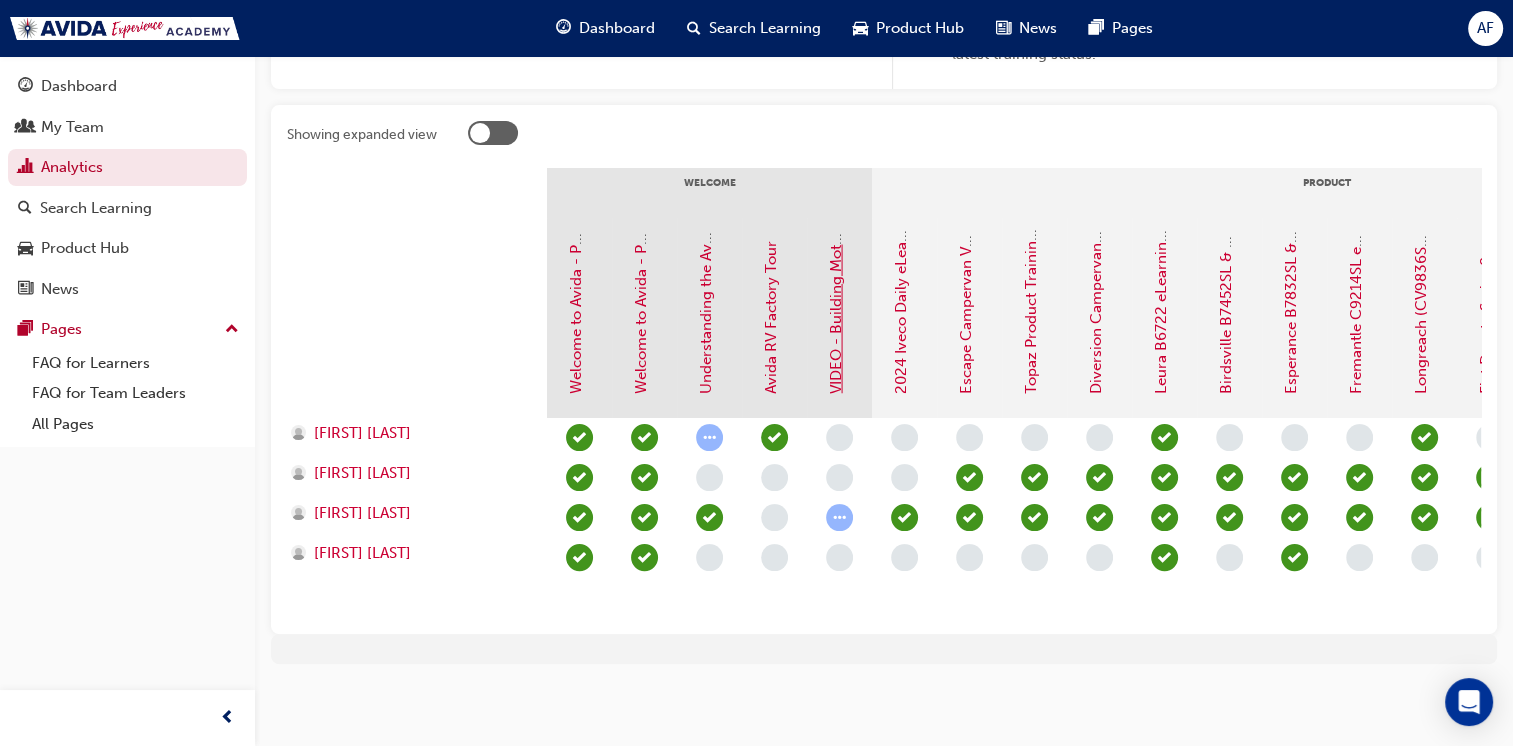 click on "VIDEO - Building Motorhomes & Caravans in Australia" at bounding box center (836, 206) 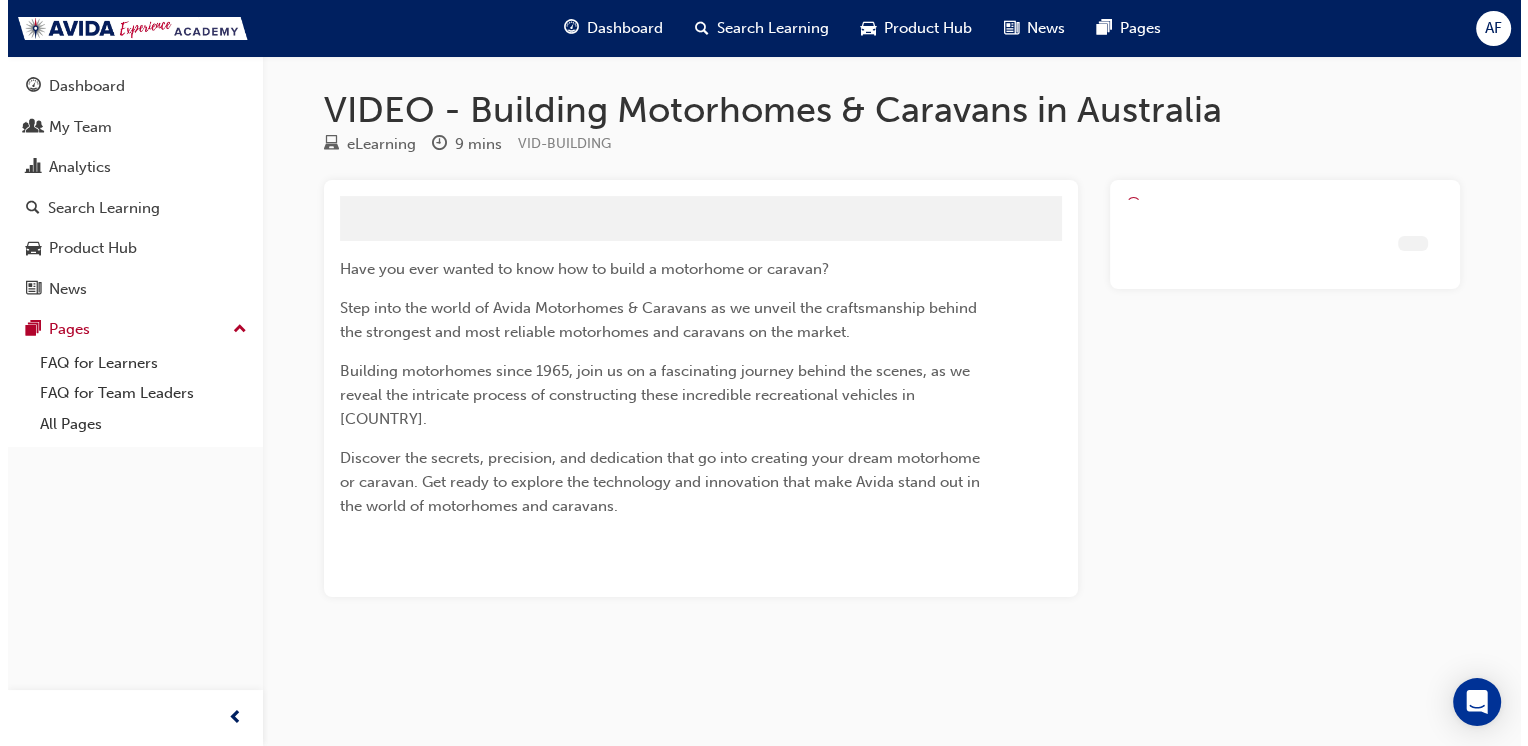 scroll, scrollTop: 0, scrollLeft: 0, axis: both 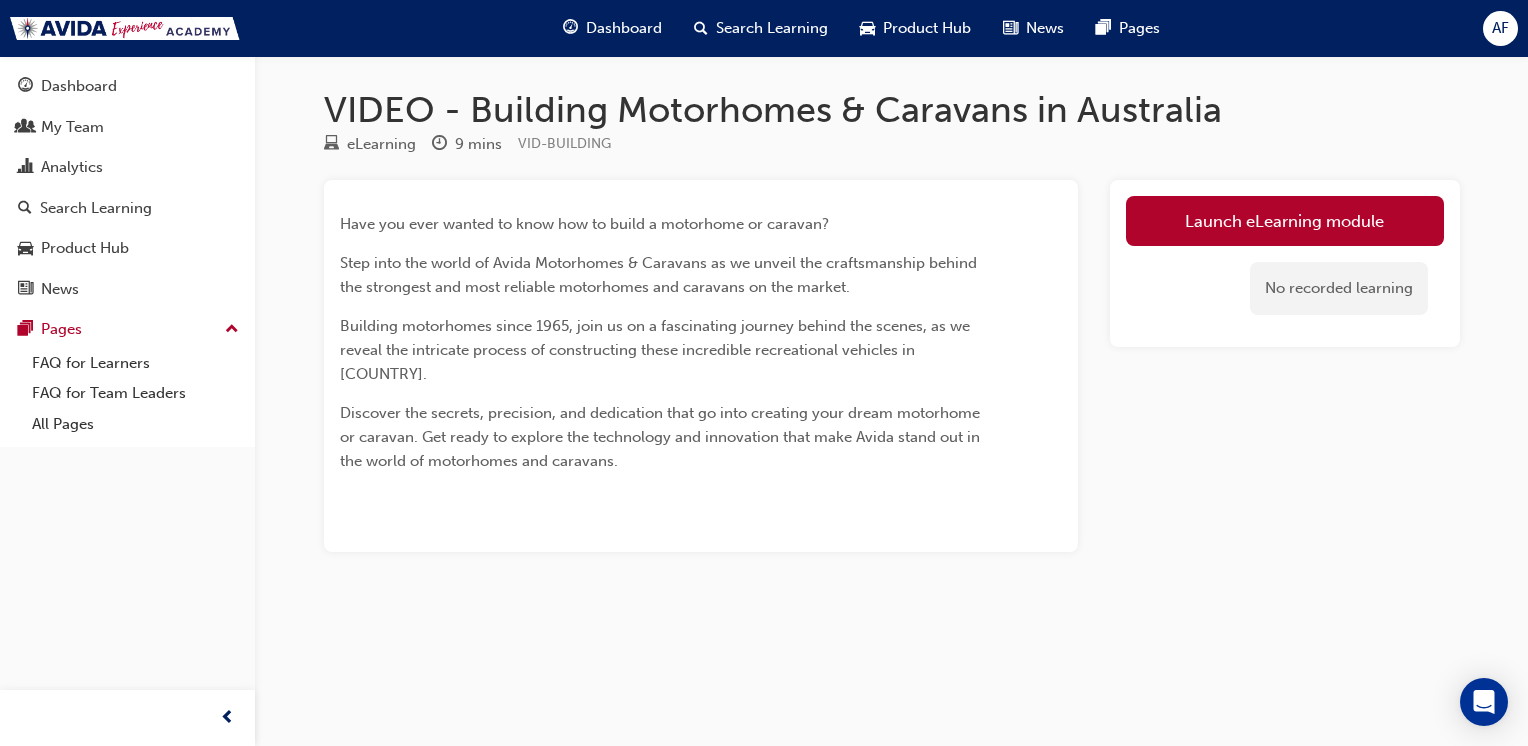 click on "Have you ever wanted to know how to build a motorhome or caravan?  Step into the world of Avida Motorhomes & Caravans as we unveil the craftsmanship behind the strongest and most reliable motorhomes and caravans on the market.  Building motorhomes since 1965, join us on a fascinating journey behind the scenes, as we reveal the intricate process of constructing these incredible recreational vehicles in Australia.  Discover the secrets, precision, and dedication that go into creating your dream motorhome or caravan. Get ready to explore the technology and innovation that make Avida stand out in the world of motorhomes and caravans." at bounding box center [701, 366] 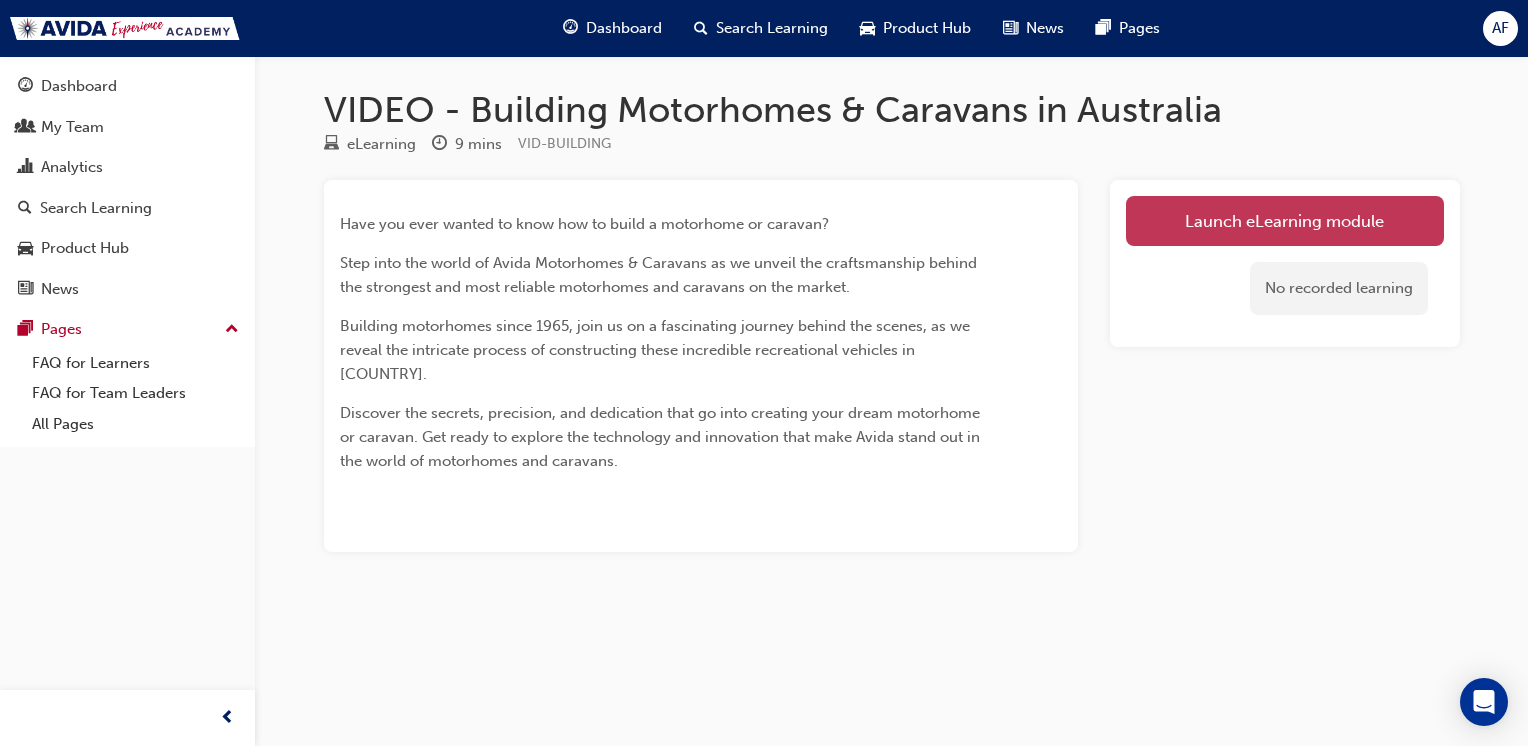 click on "Launch eLearning module" at bounding box center (1285, 221) 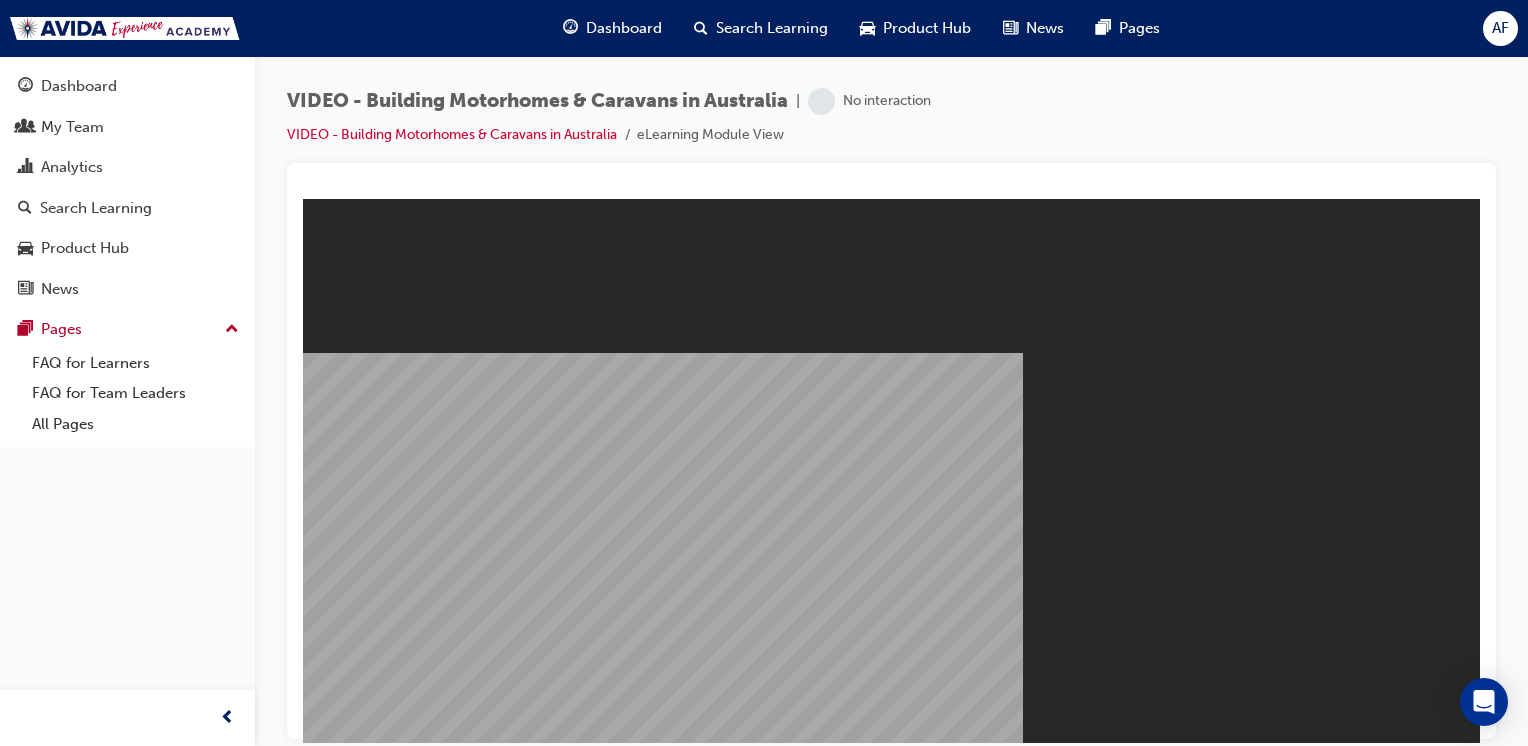 scroll, scrollTop: 0, scrollLeft: 0, axis: both 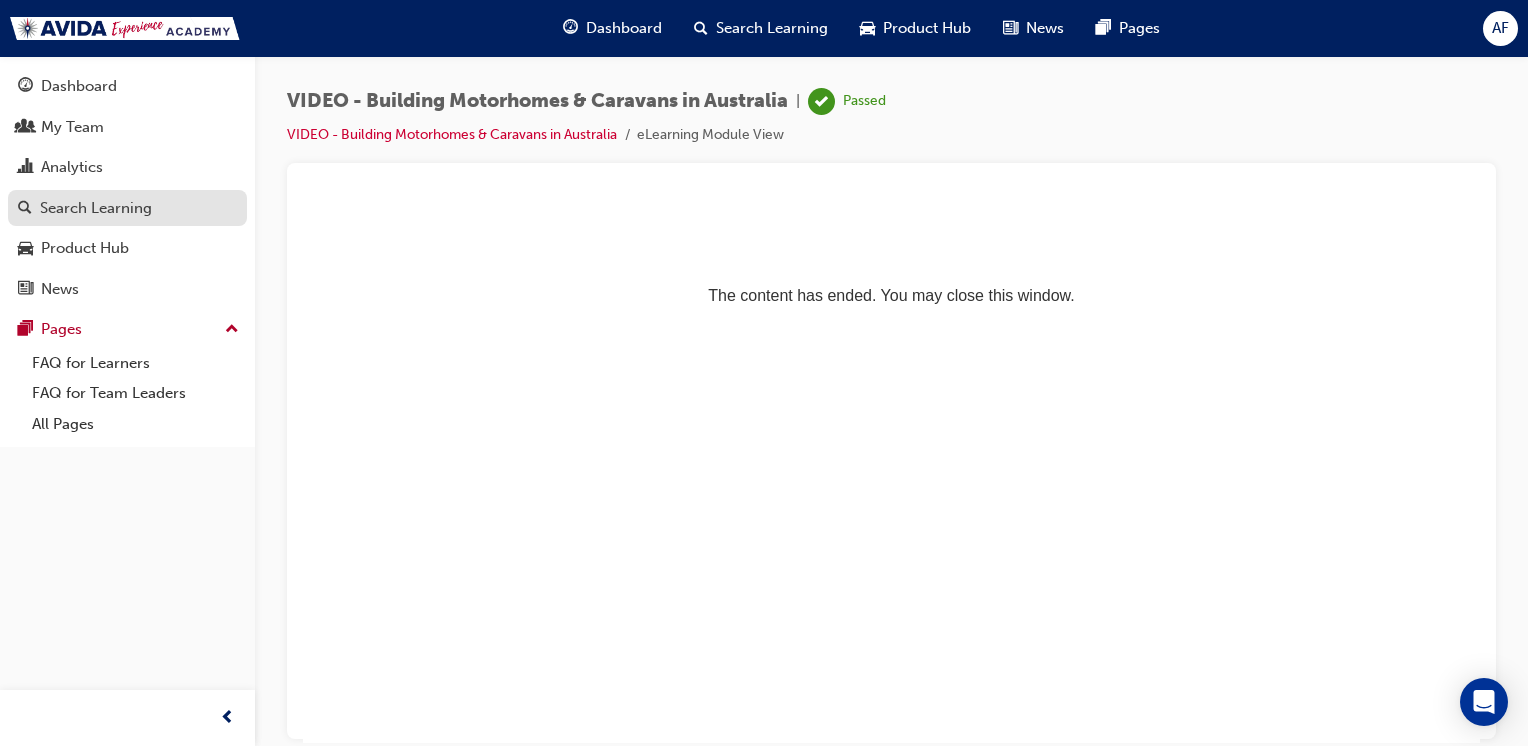 click on "Search Learning" at bounding box center [127, 208] 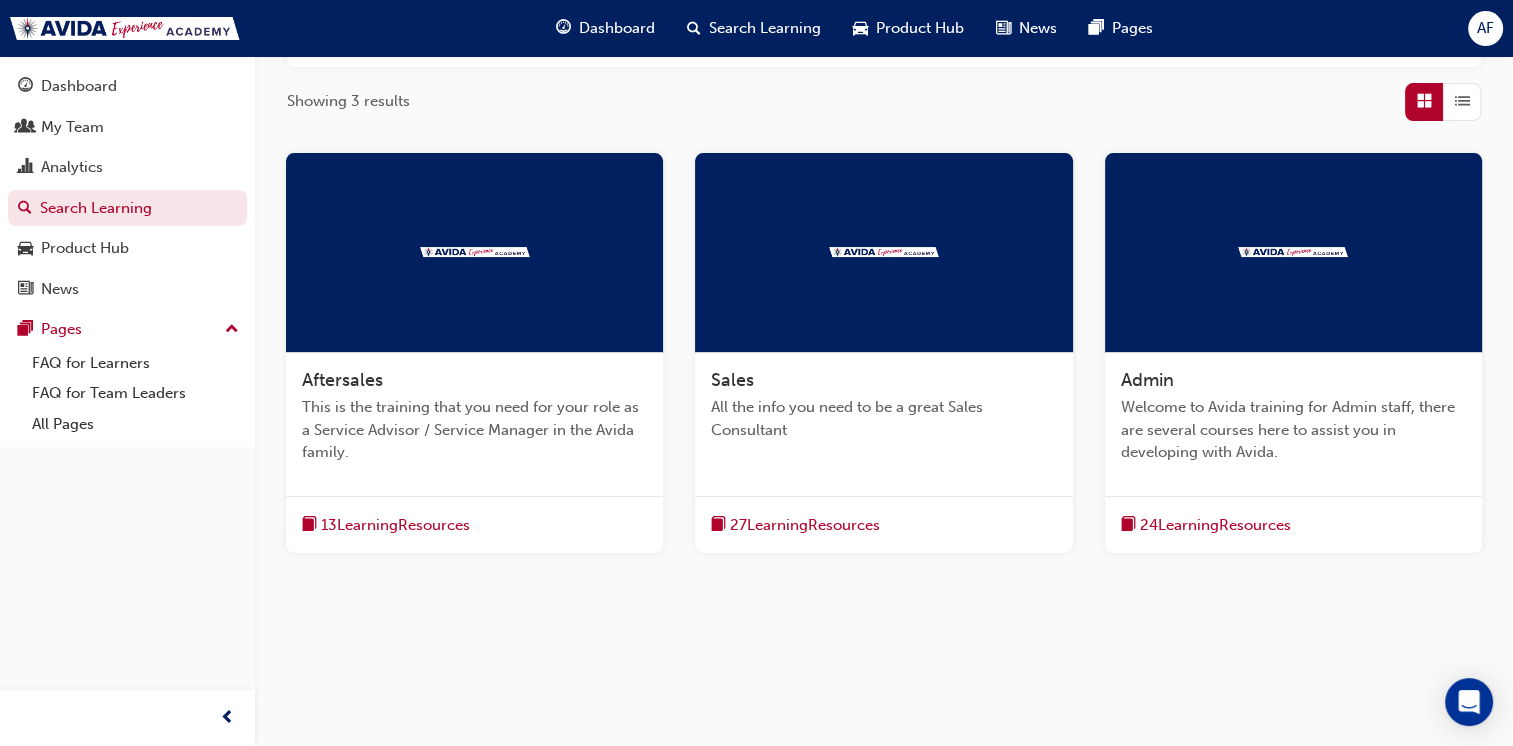 scroll, scrollTop: 0, scrollLeft: 0, axis: both 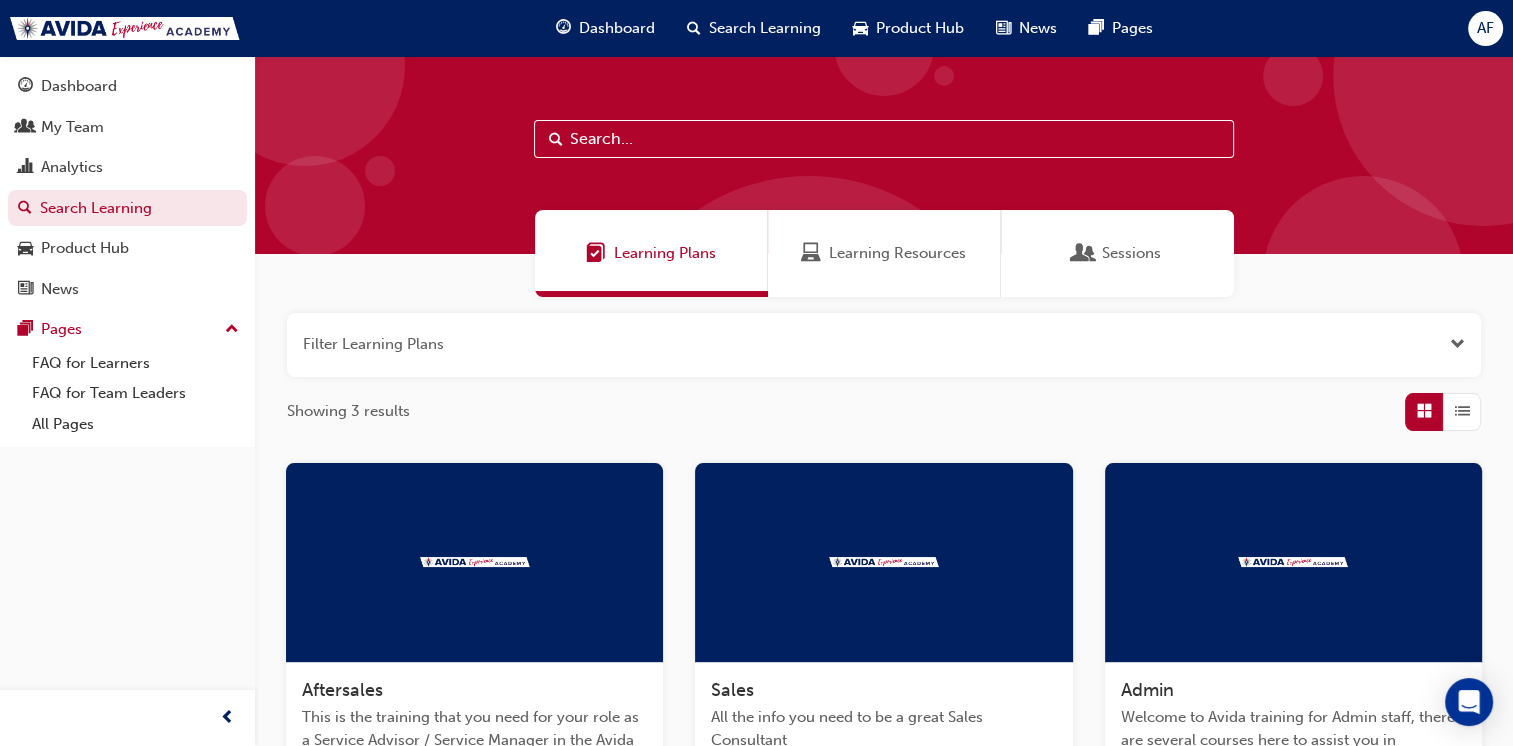 click on "Learning Resources" at bounding box center (897, 253) 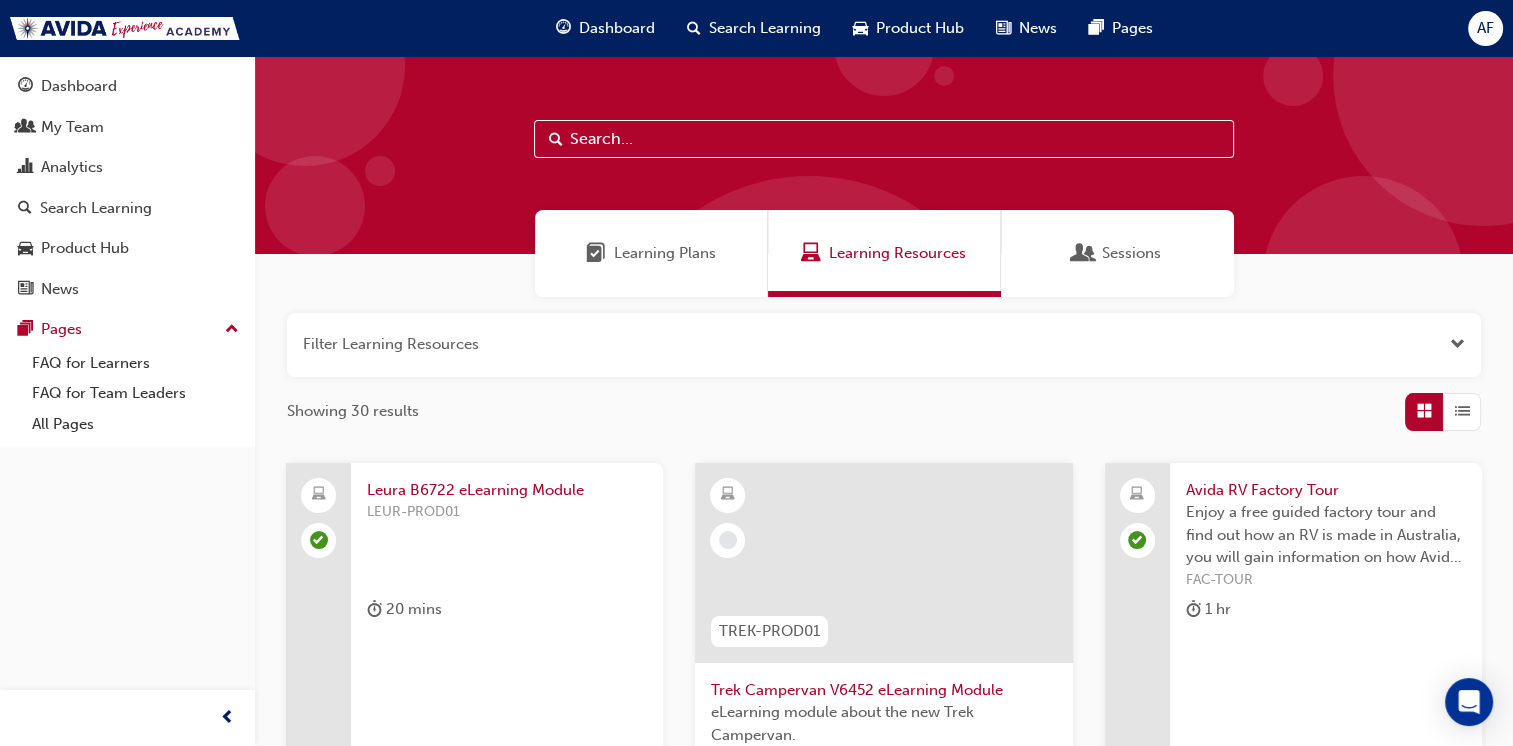 click on "Sessions" at bounding box center (1117, 253) 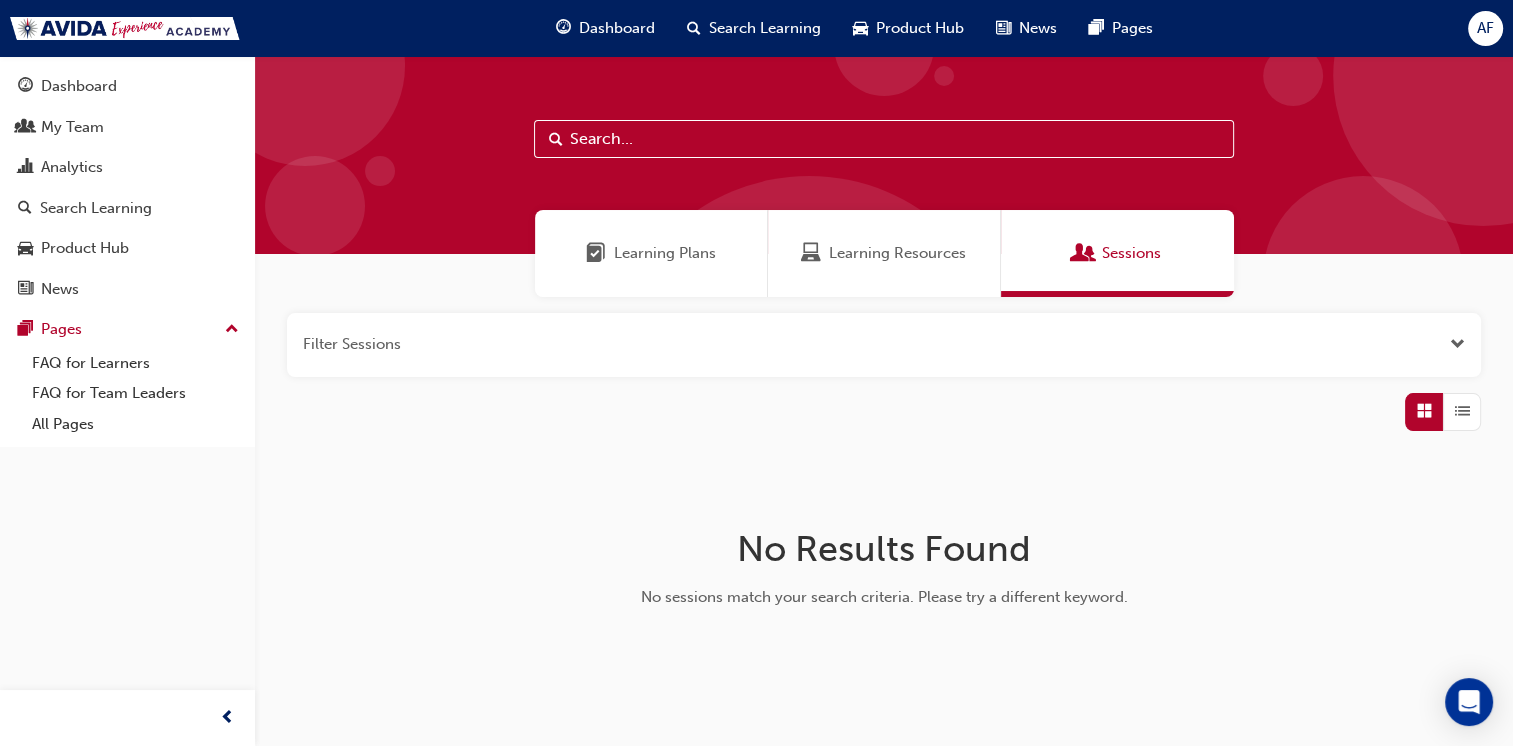 click on "Learning Plans" at bounding box center [665, 253] 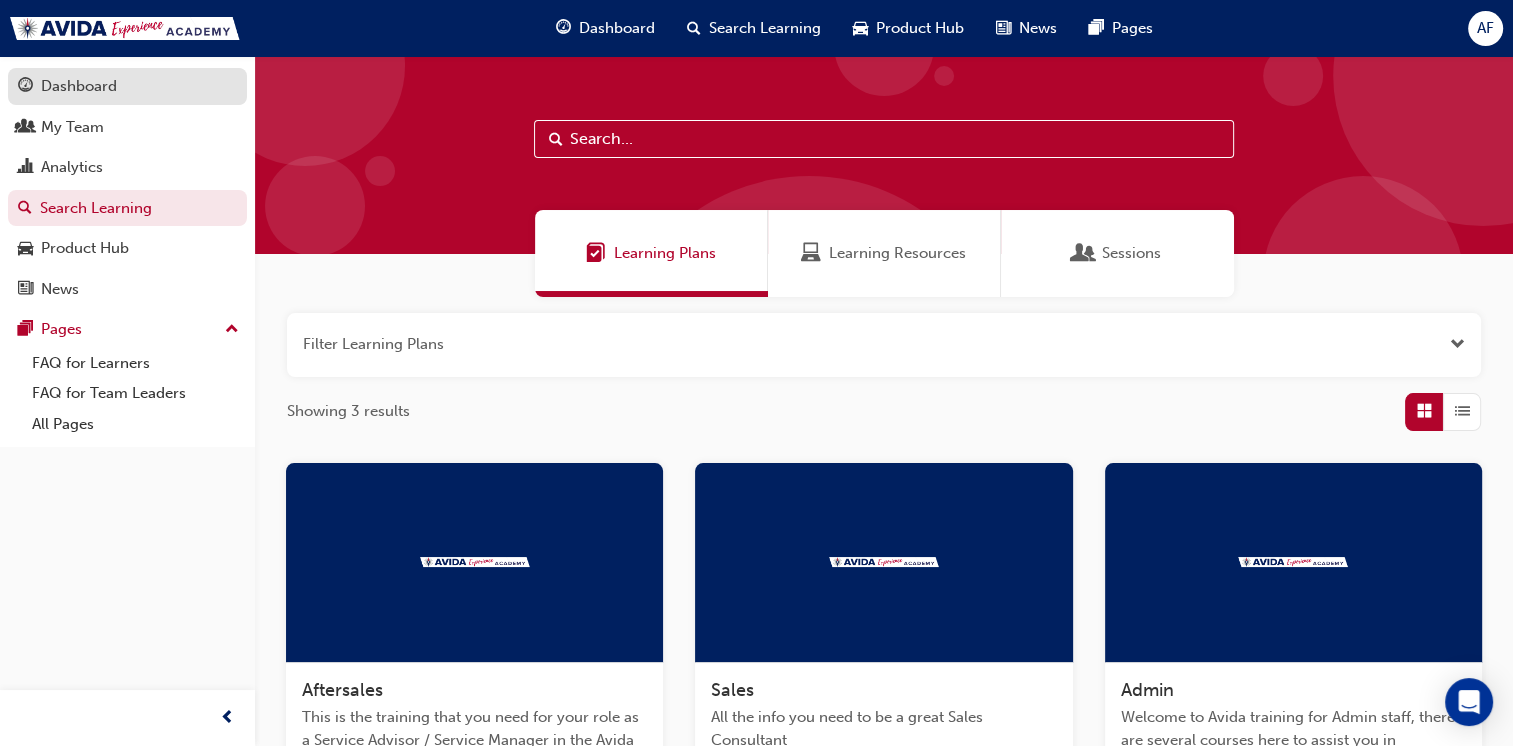 click on "Dashboard" at bounding box center [127, 86] 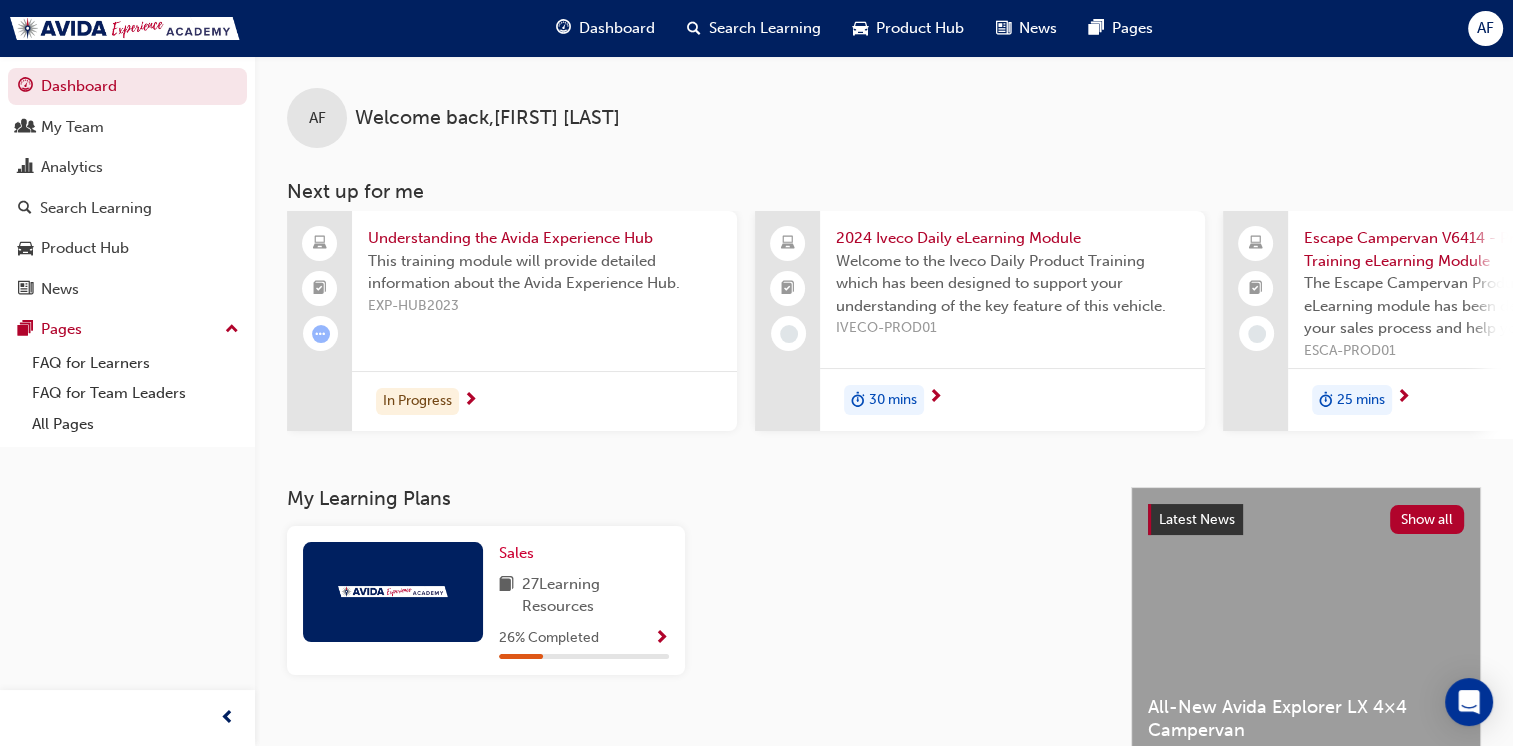 click on "30 mins" at bounding box center (893, 400) 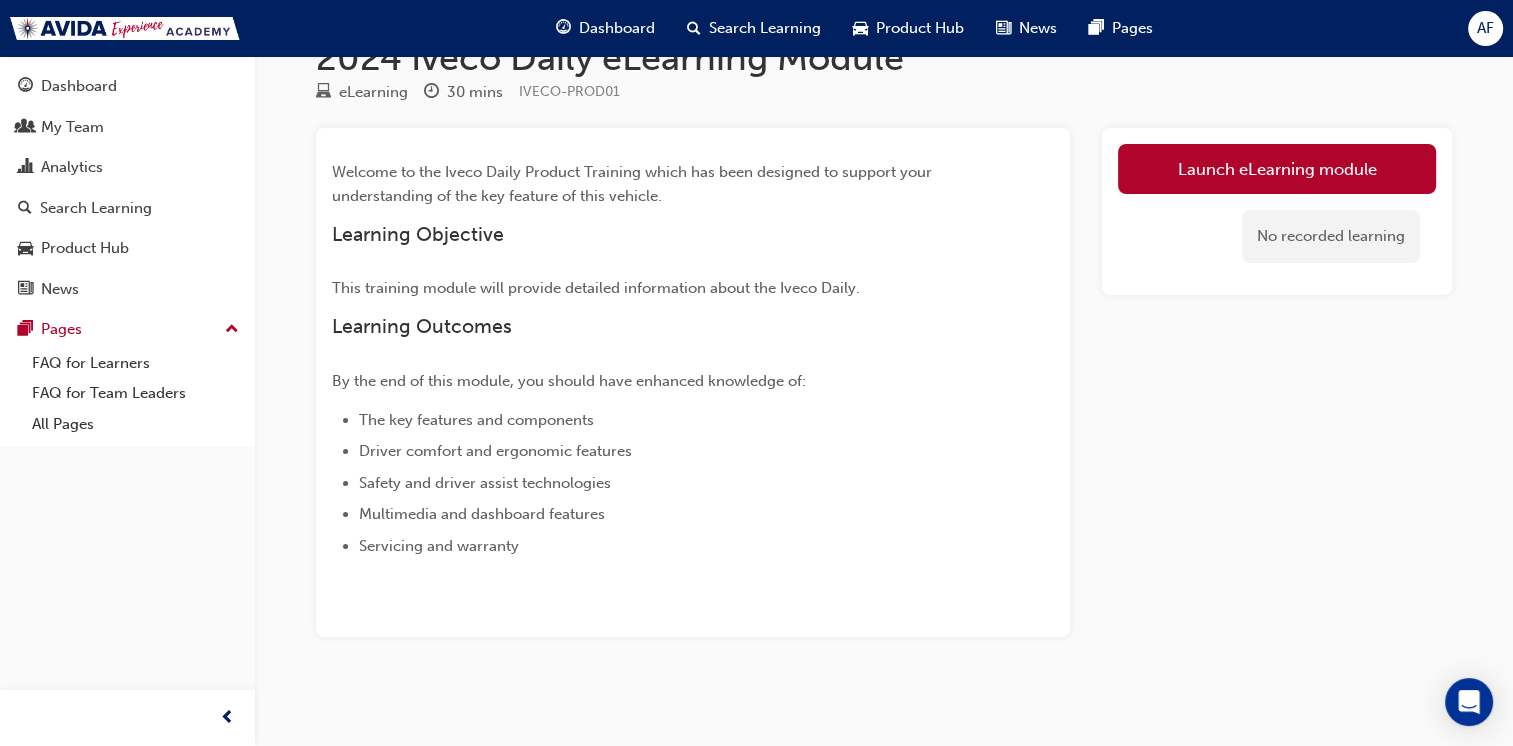 scroll, scrollTop: 56, scrollLeft: 0, axis: vertical 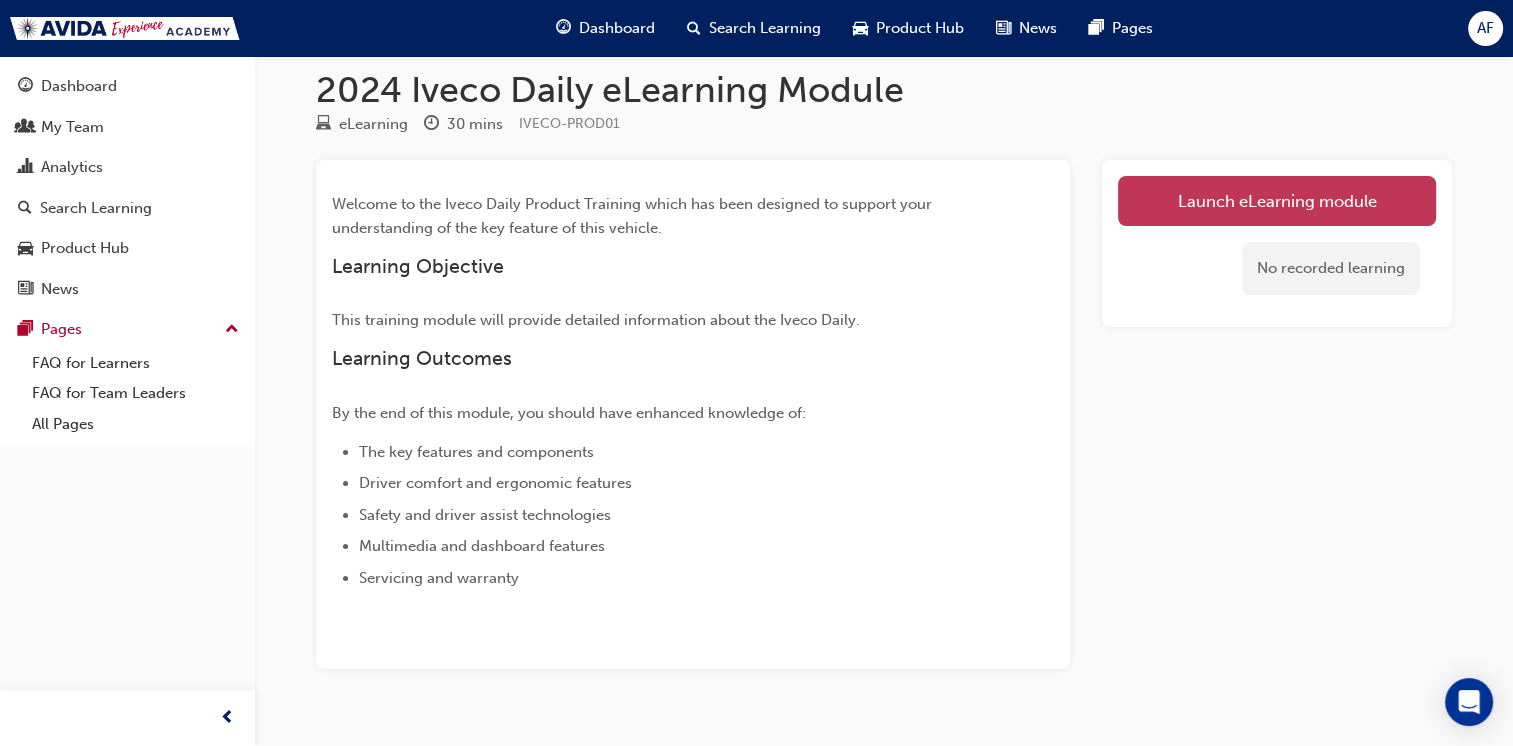 click on "Launch eLearning module" at bounding box center [1277, 201] 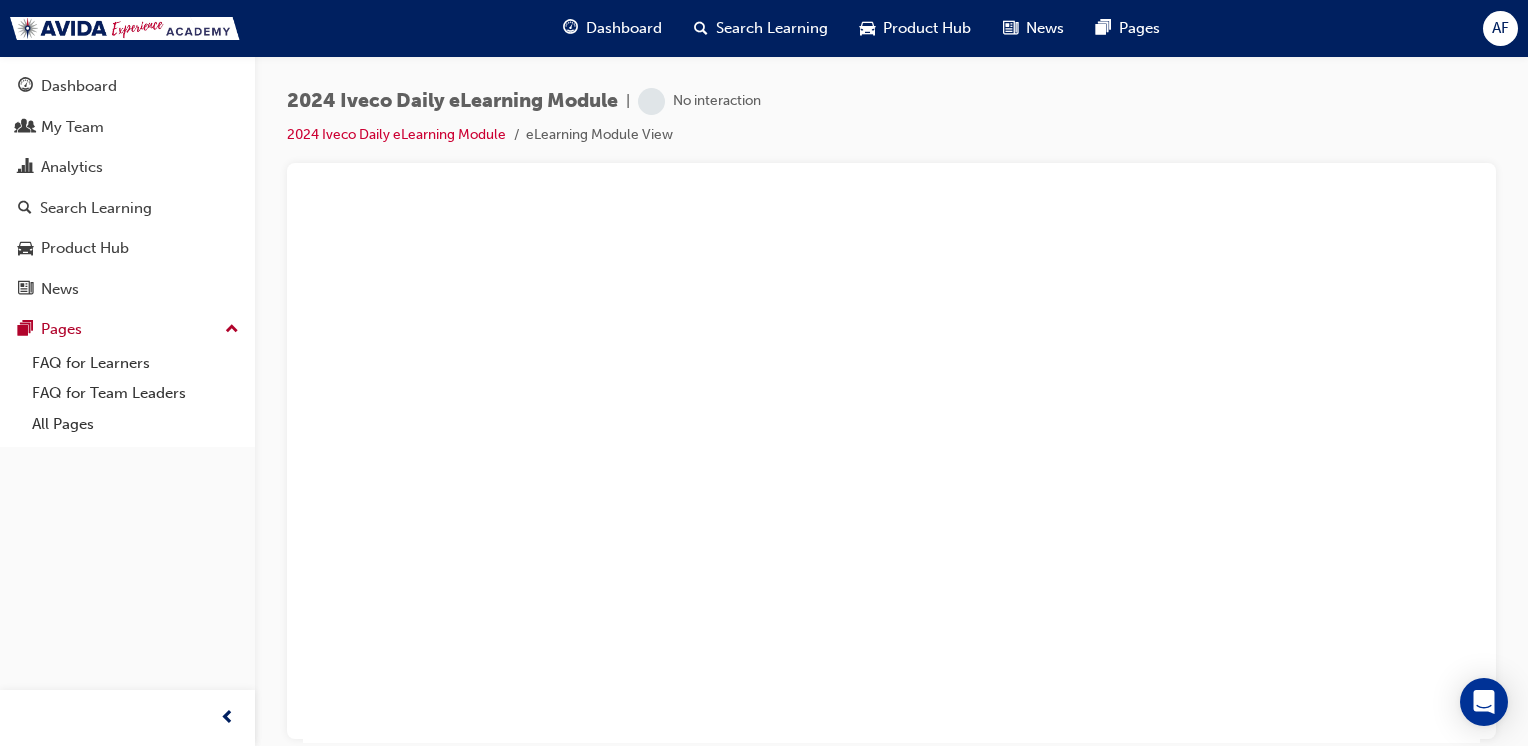 scroll, scrollTop: 0, scrollLeft: 0, axis: both 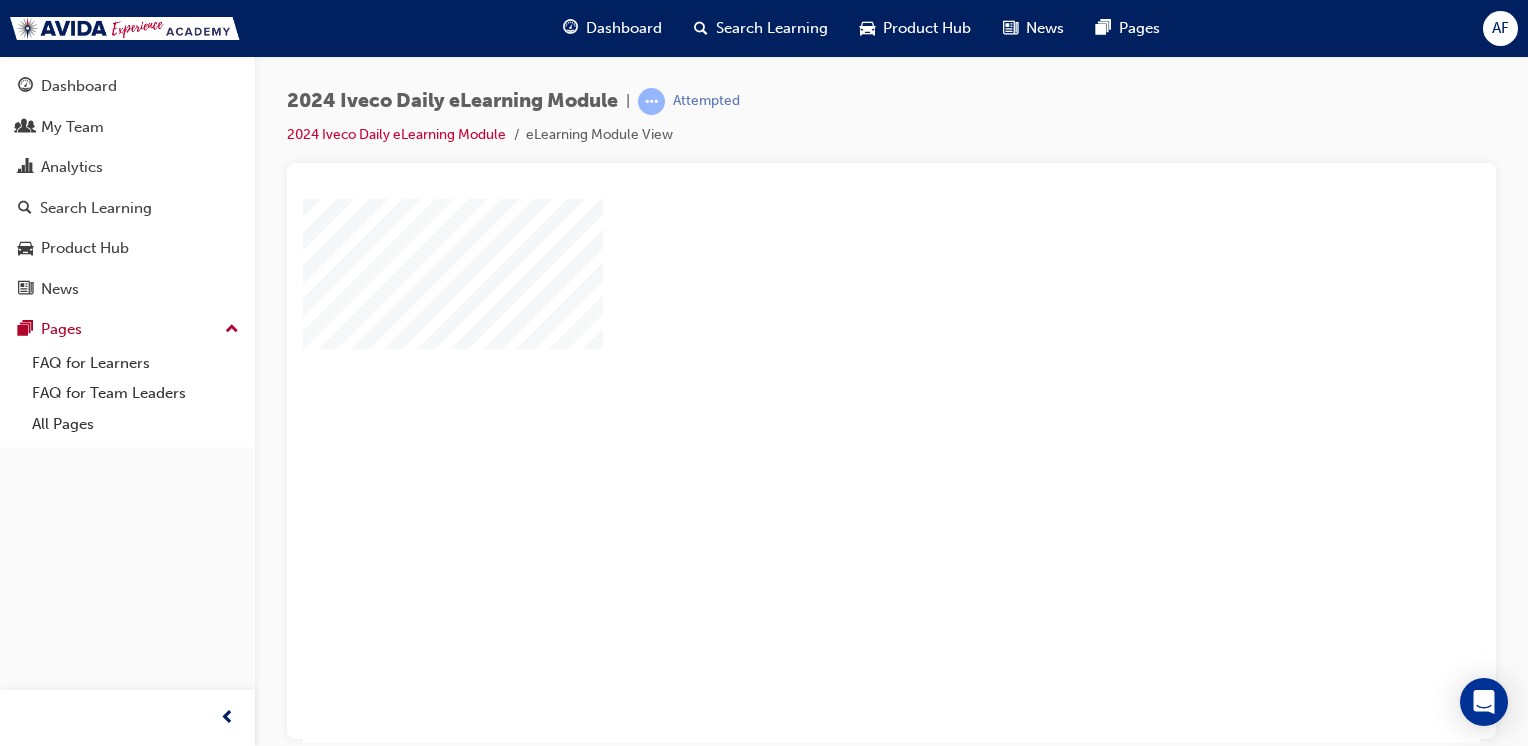 click at bounding box center (834, 413) 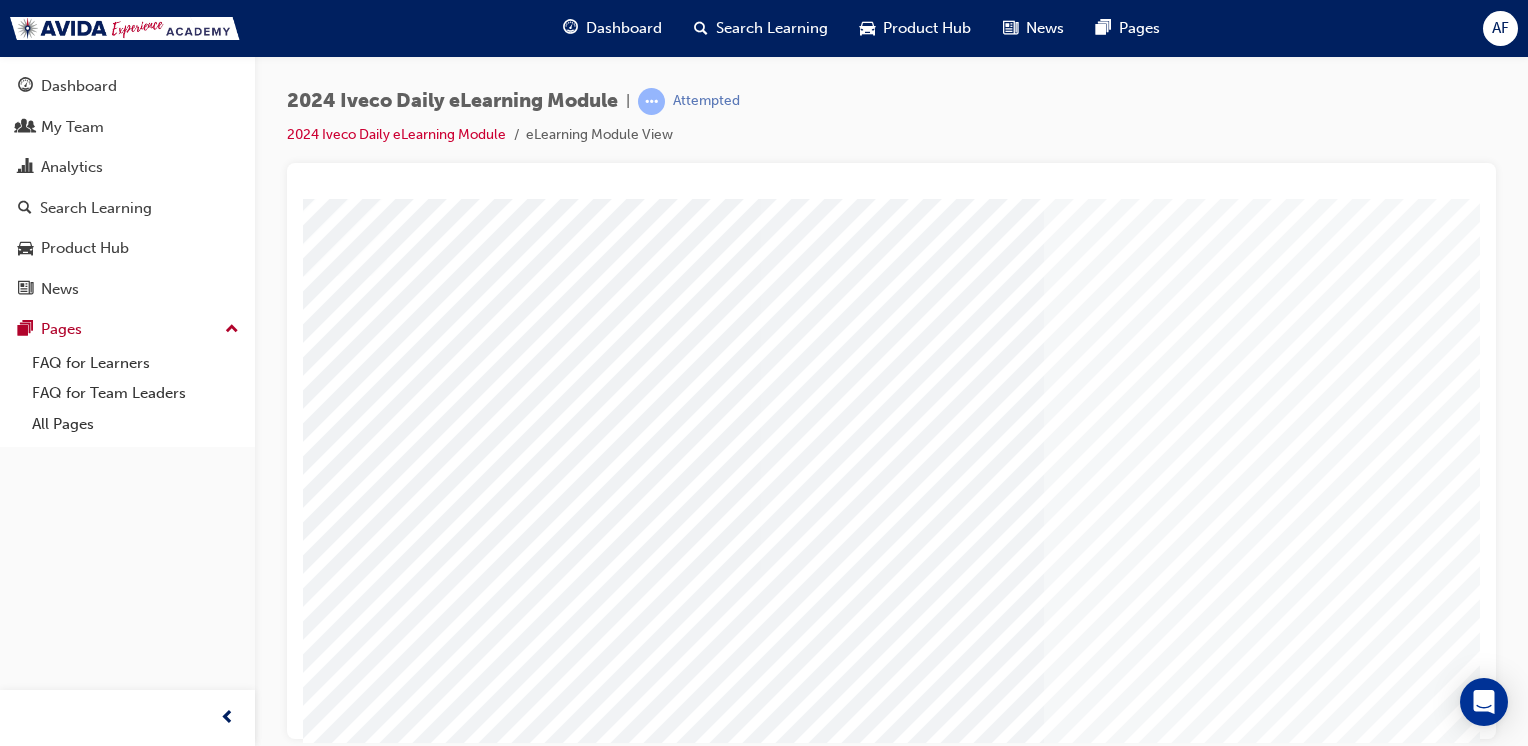 scroll, scrollTop: 0, scrollLeft: 114, axis: horizontal 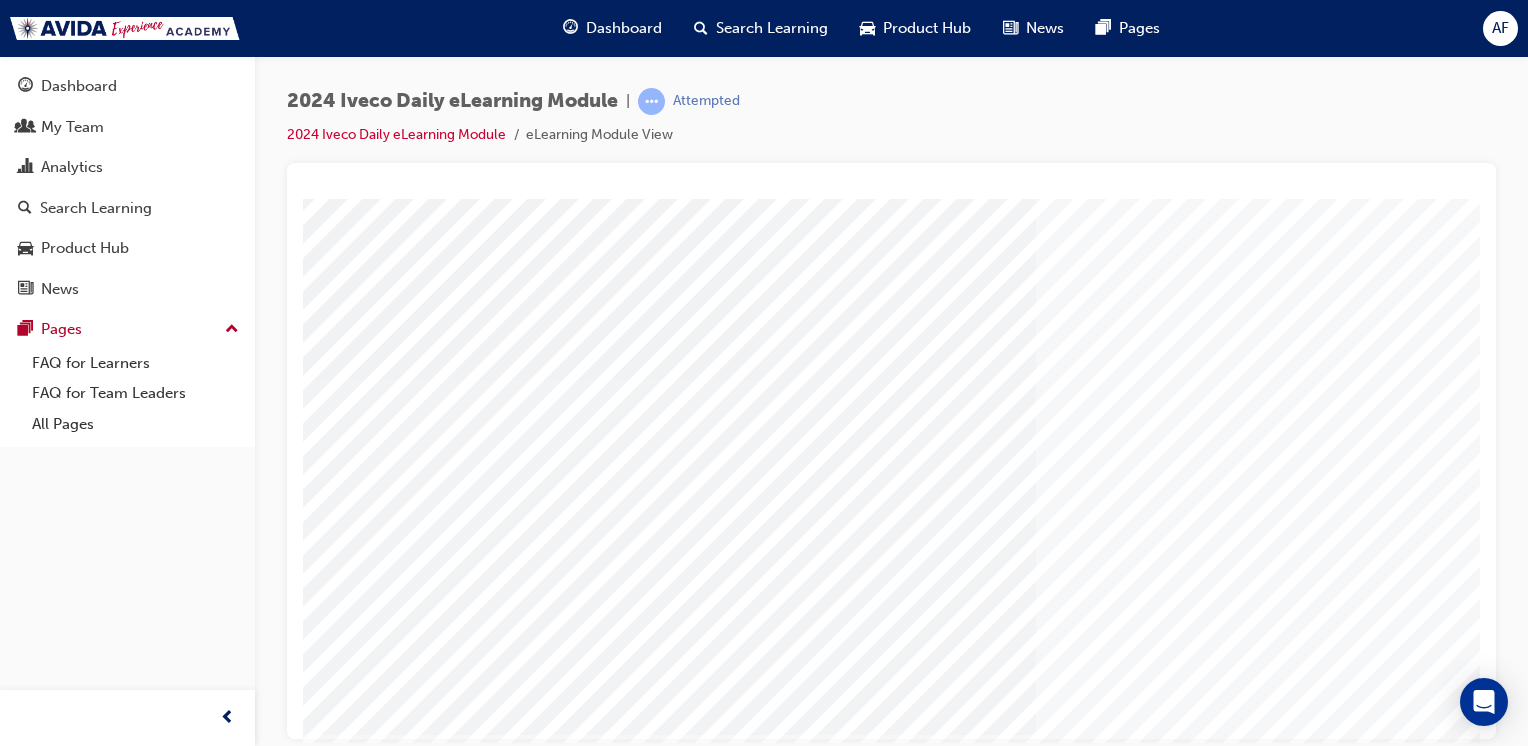drag, startPoint x: 1464, startPoint y: 357, endPoint x: 1792, endPoint y: 818, distance: 565.7782 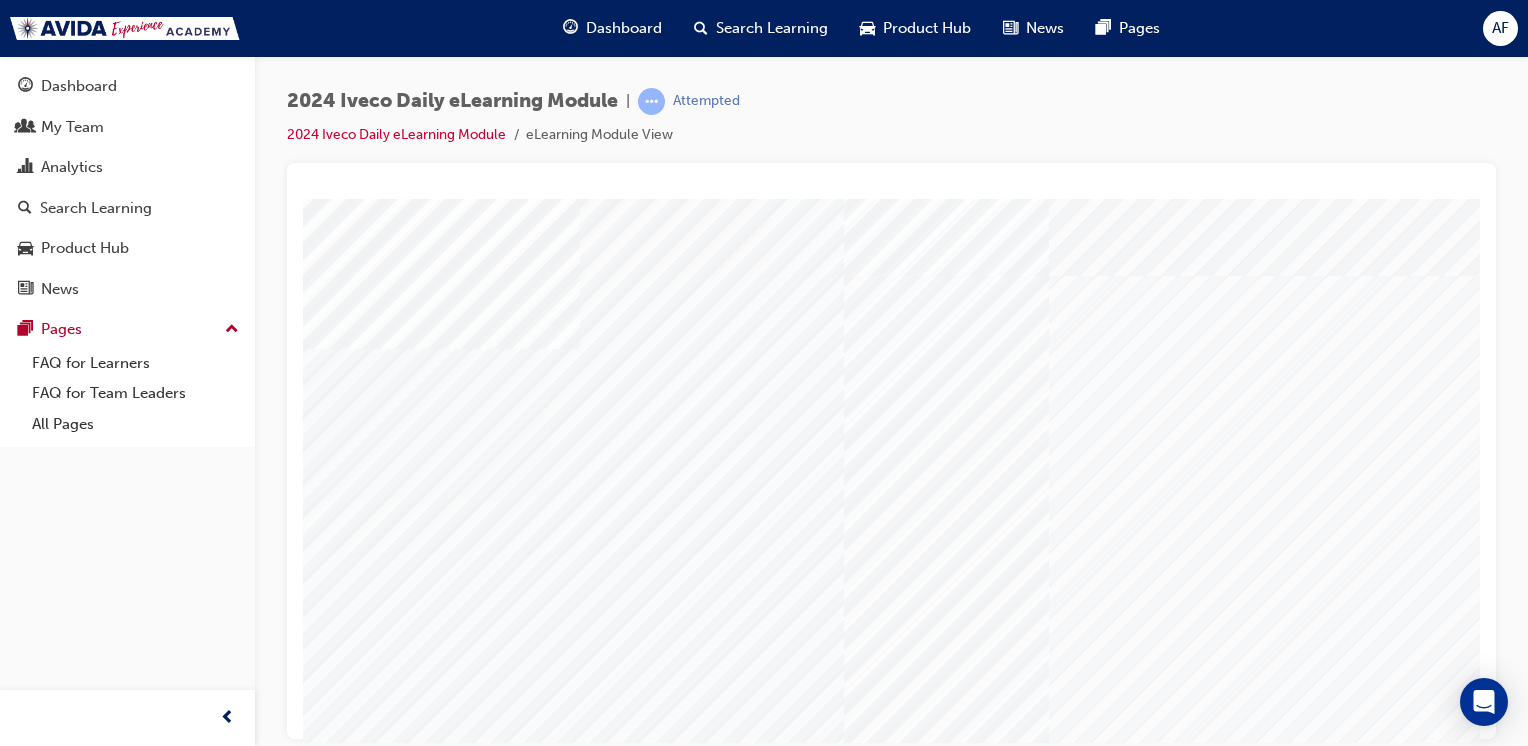 scroll, scrollTop: 0, scrollLeft: 20, axis: horizontal 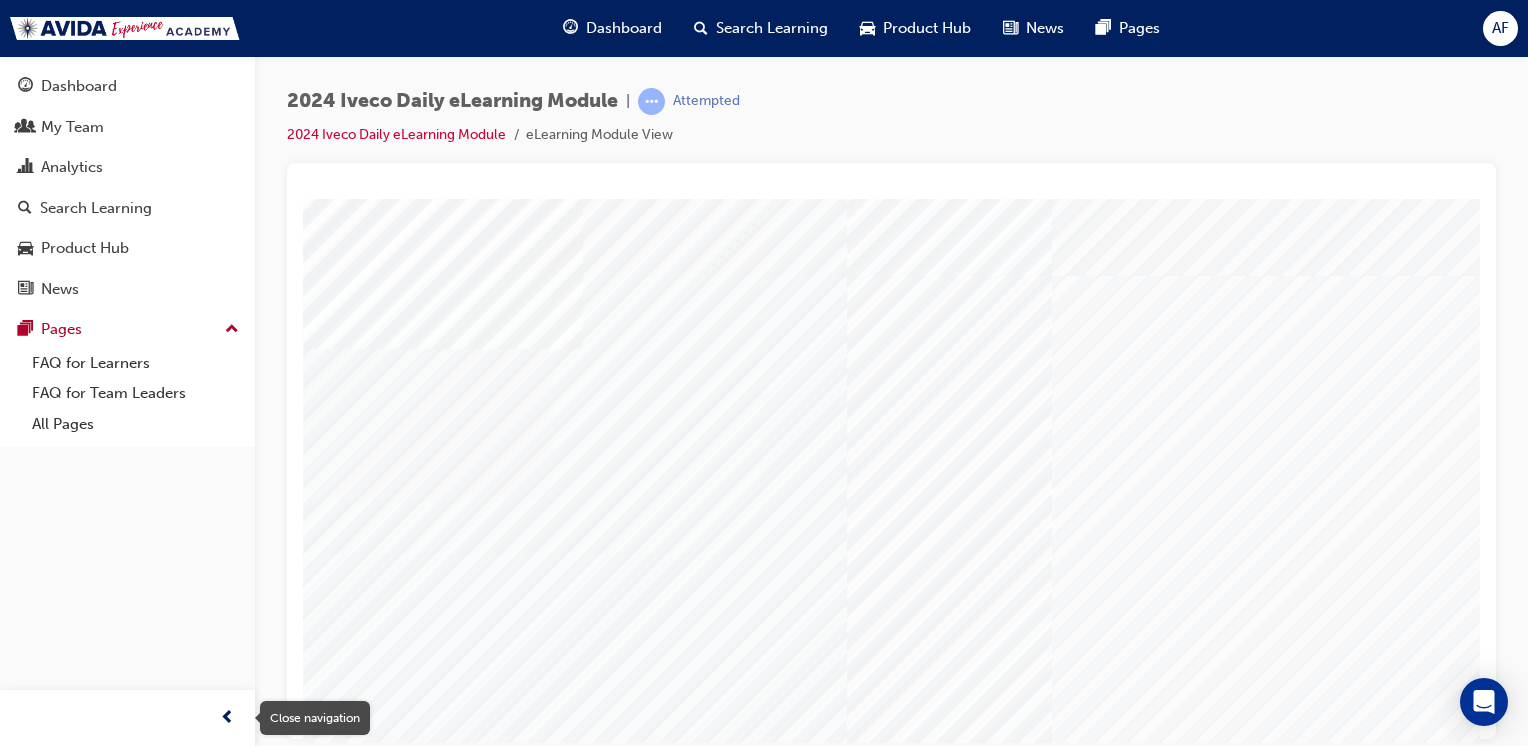 click at bounding box center (227, 718) 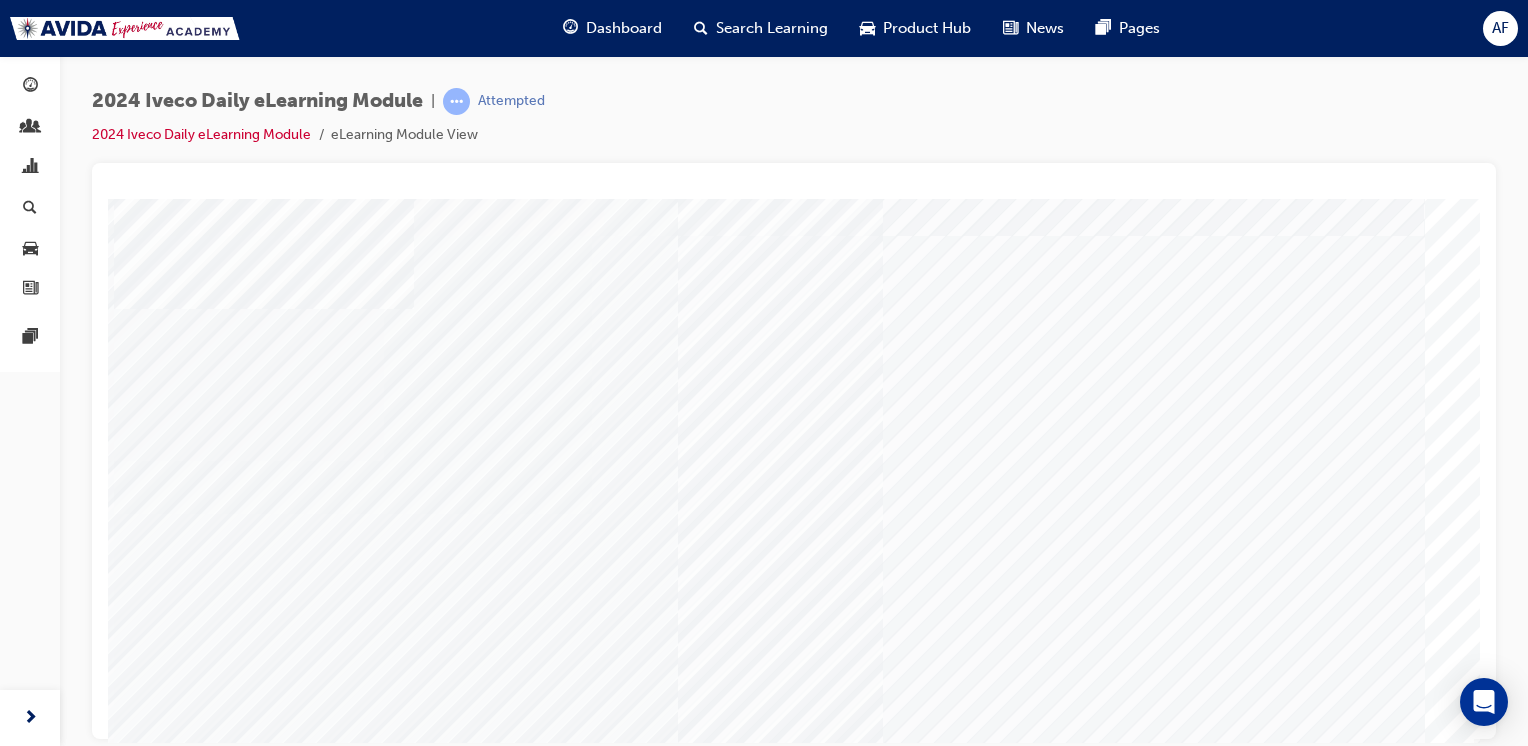 scroll, scrollTop: 42, scrollLeft: 0, axis: vertical 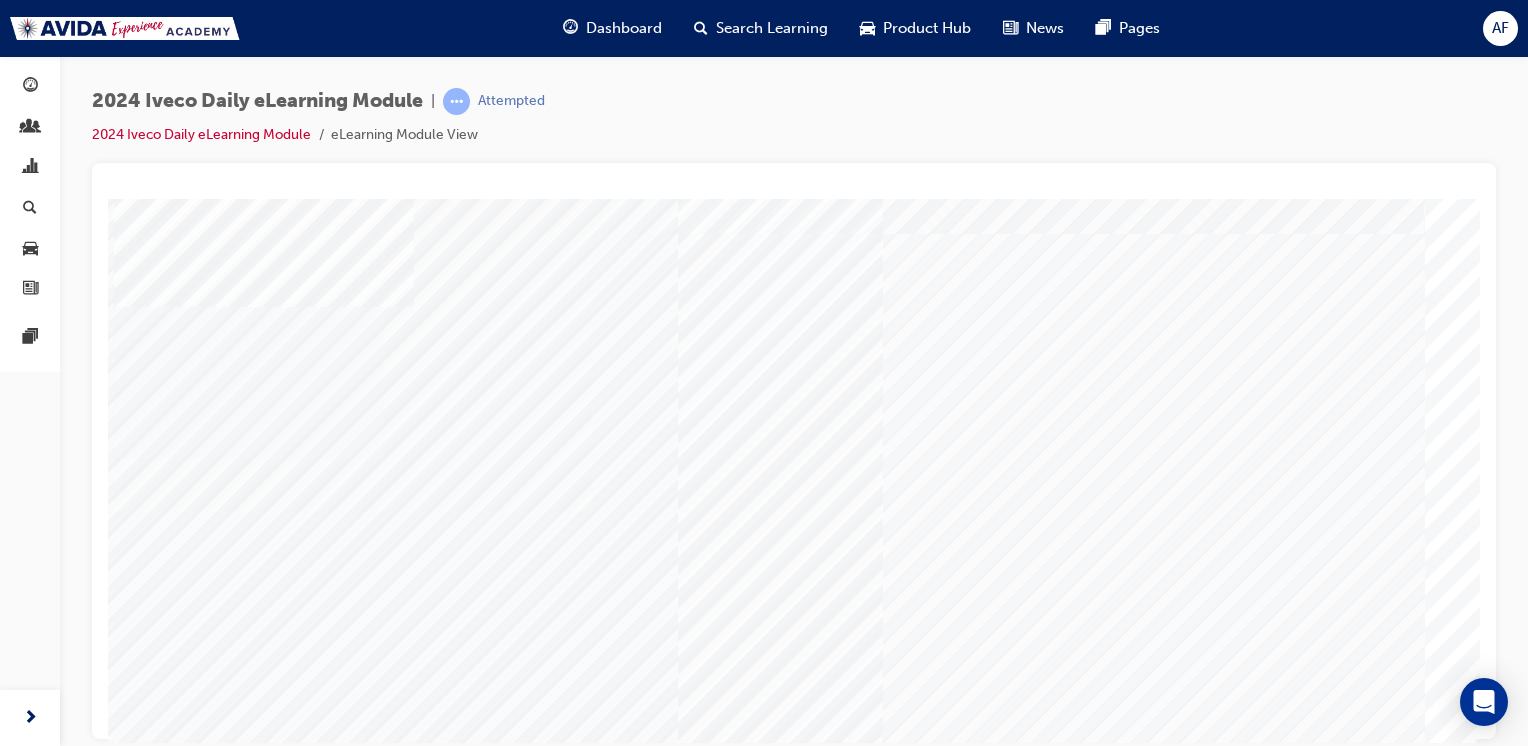 drag, startPoint x: 1468, startPoint y: 340, endPoint x: 1593, endPoint y: 566, distance: 258.26538 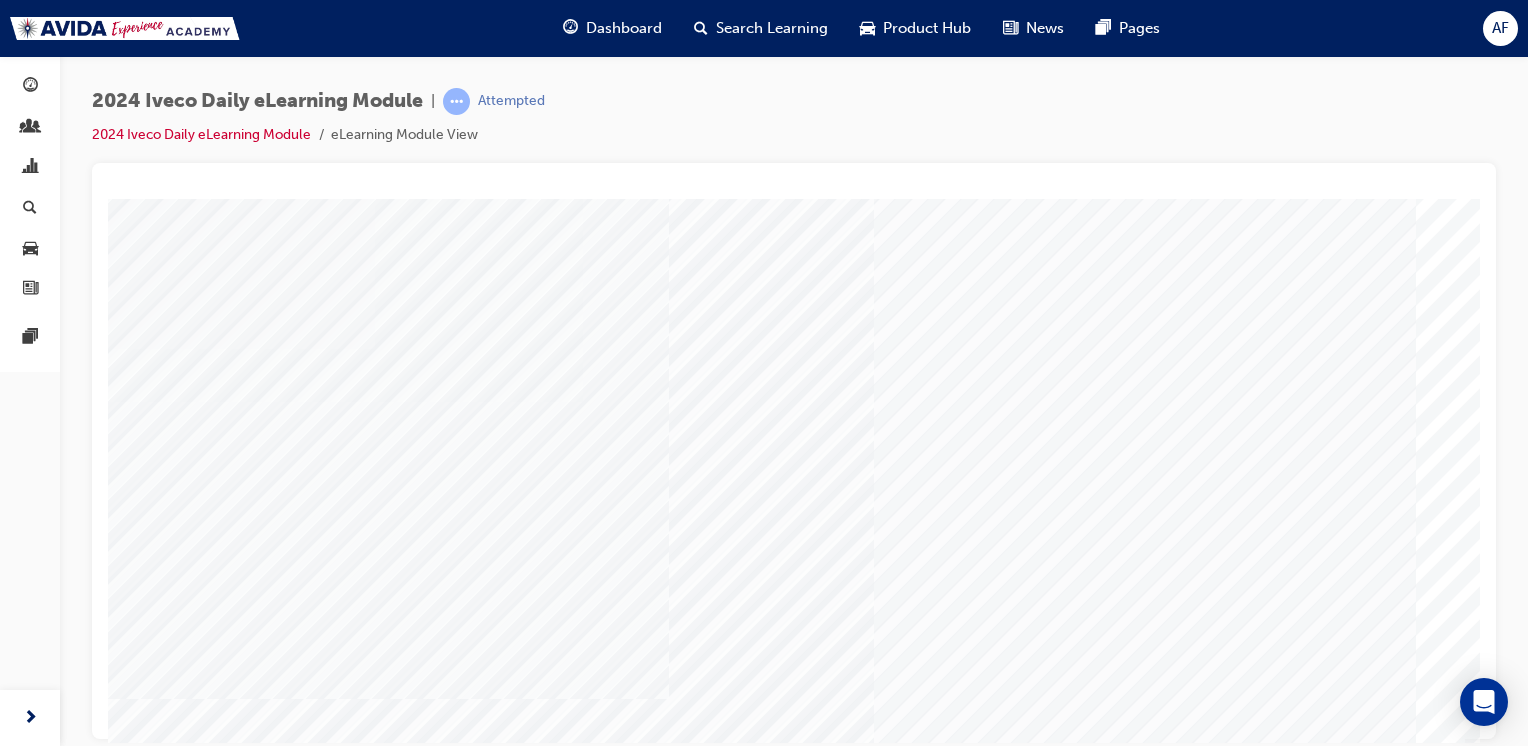 scroll, scrollTop: 190, scrollLeft: 9, axis: both 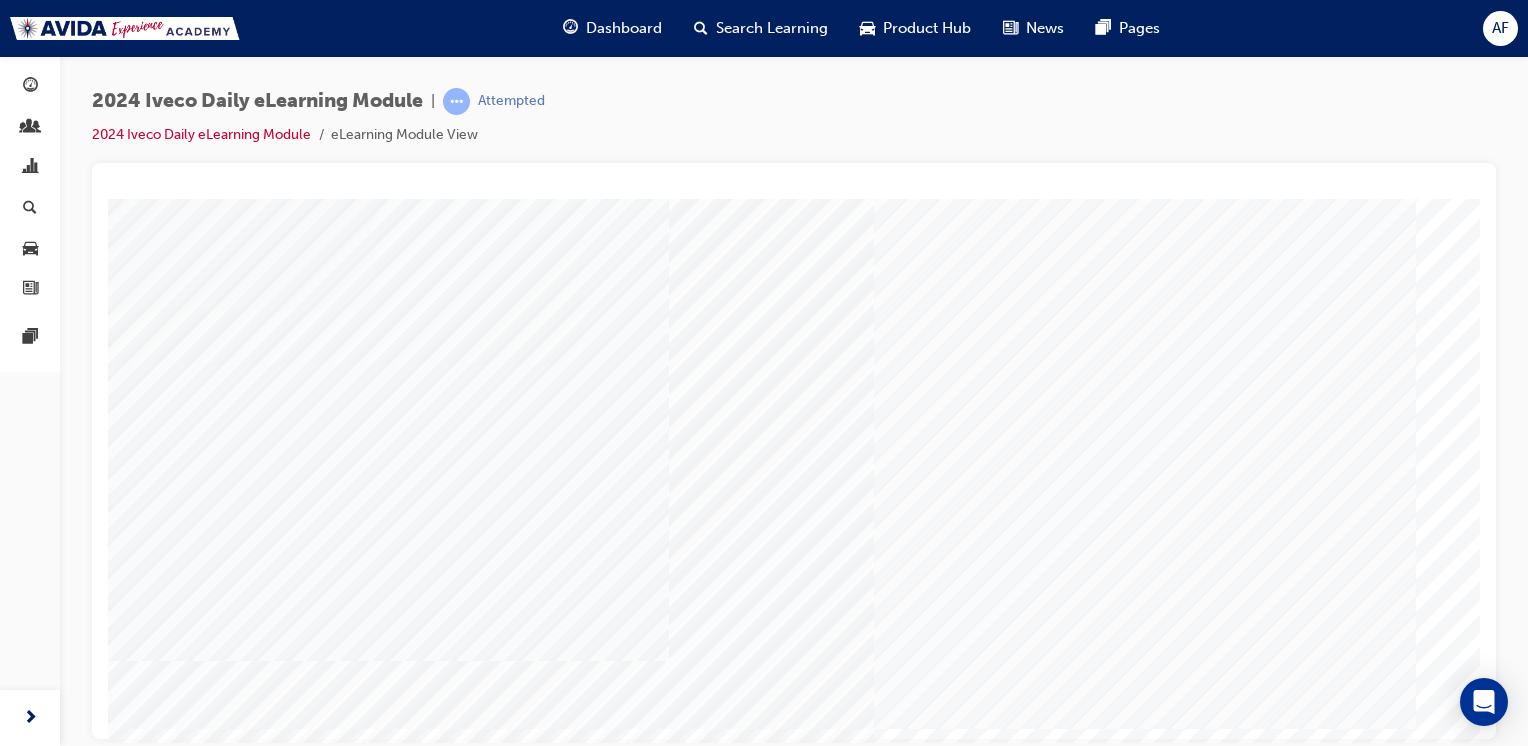 click at bounding box center (175, 1650) 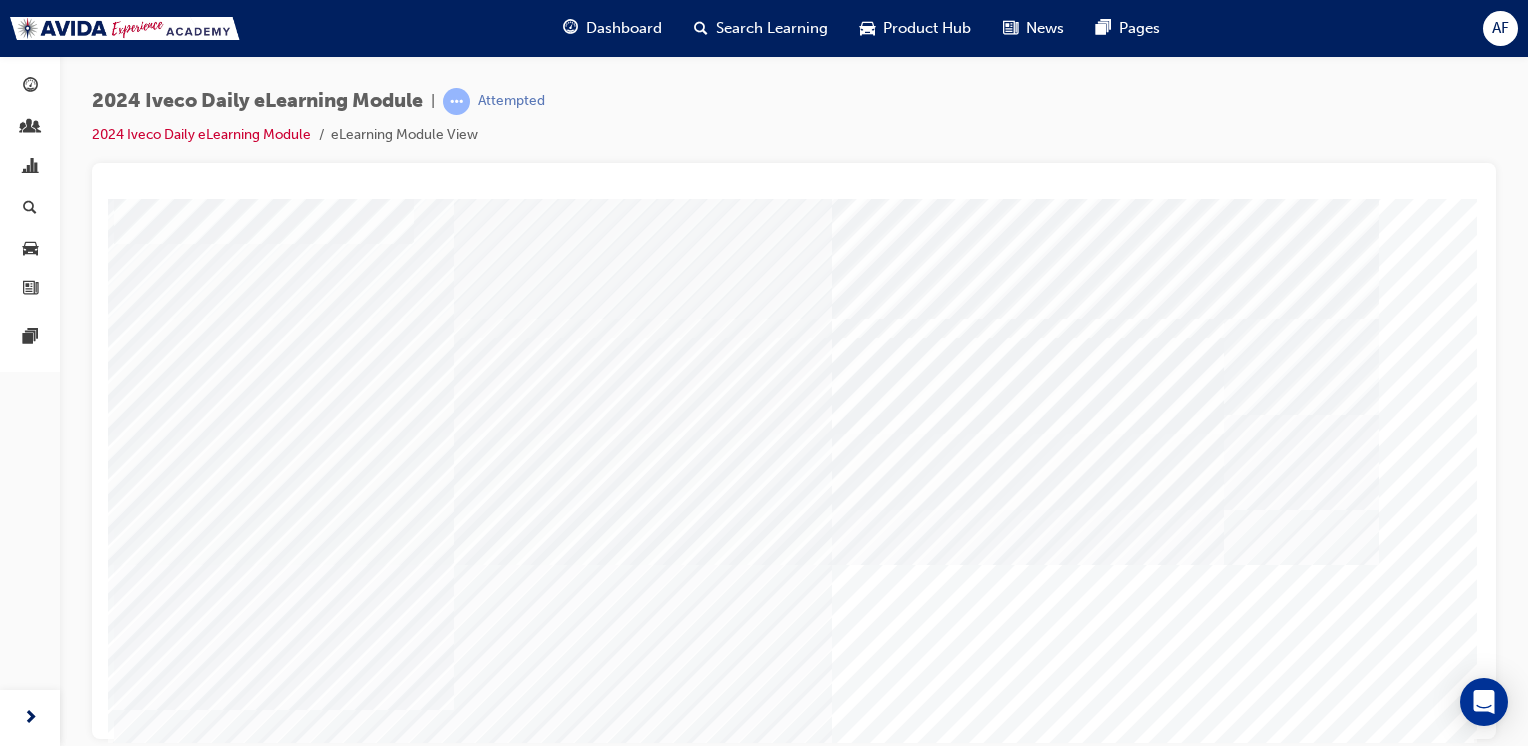 scroll, scrollTop: 190, scrollLeft: 0, axis: vertical 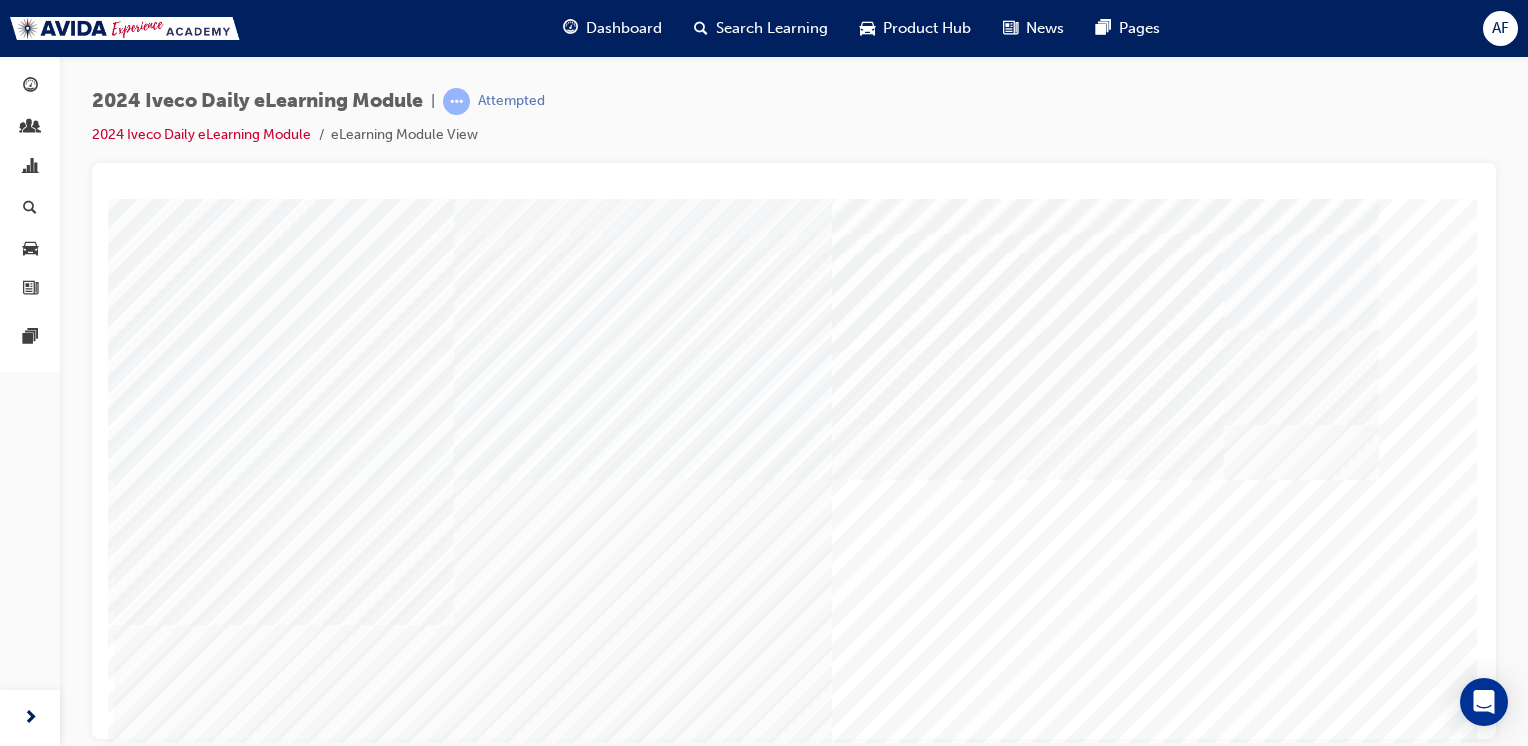 click at bounding box center (184, 2278) 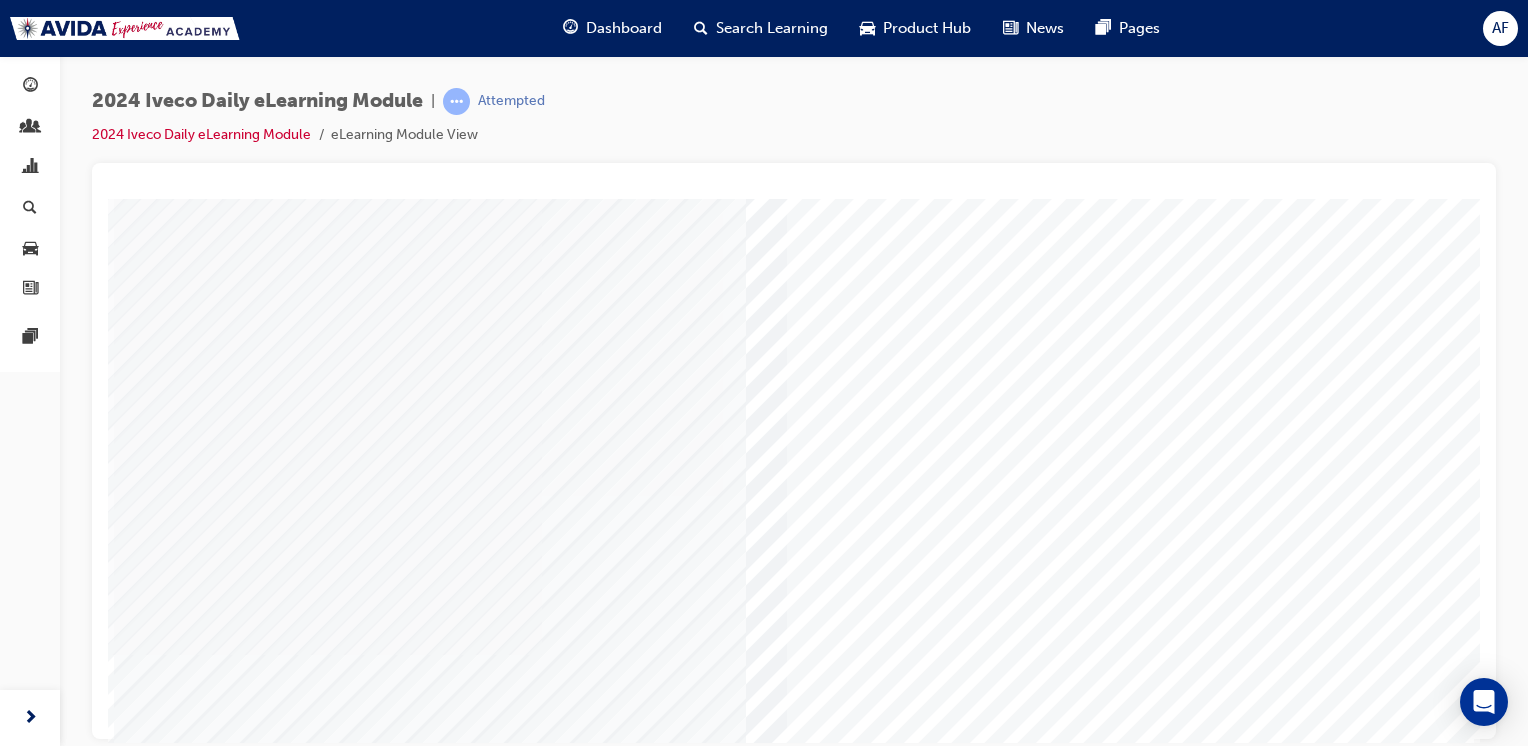 scroll, scrollTop: 190, scrollLeft: 0, axis: vertical 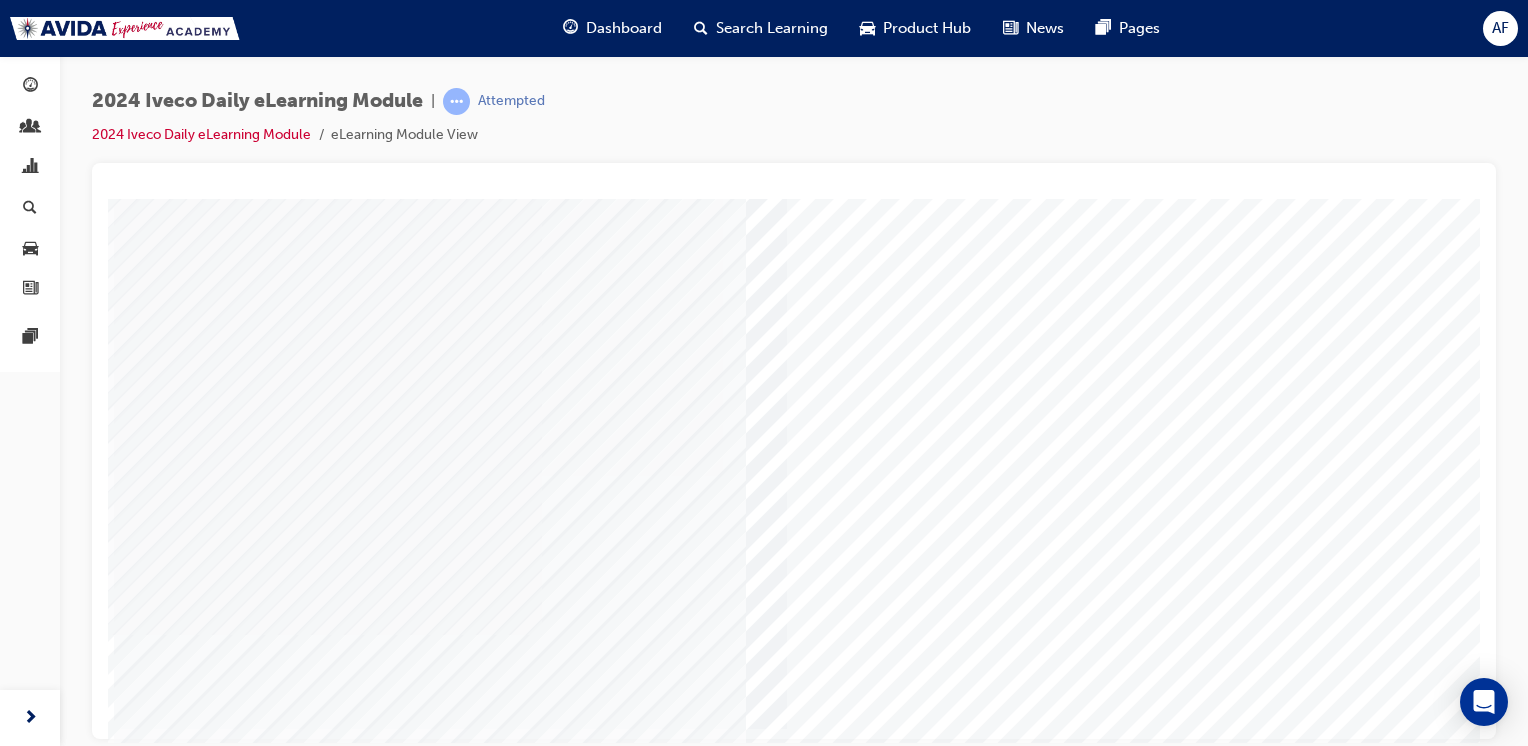 click at bounding box center [184, 2901] 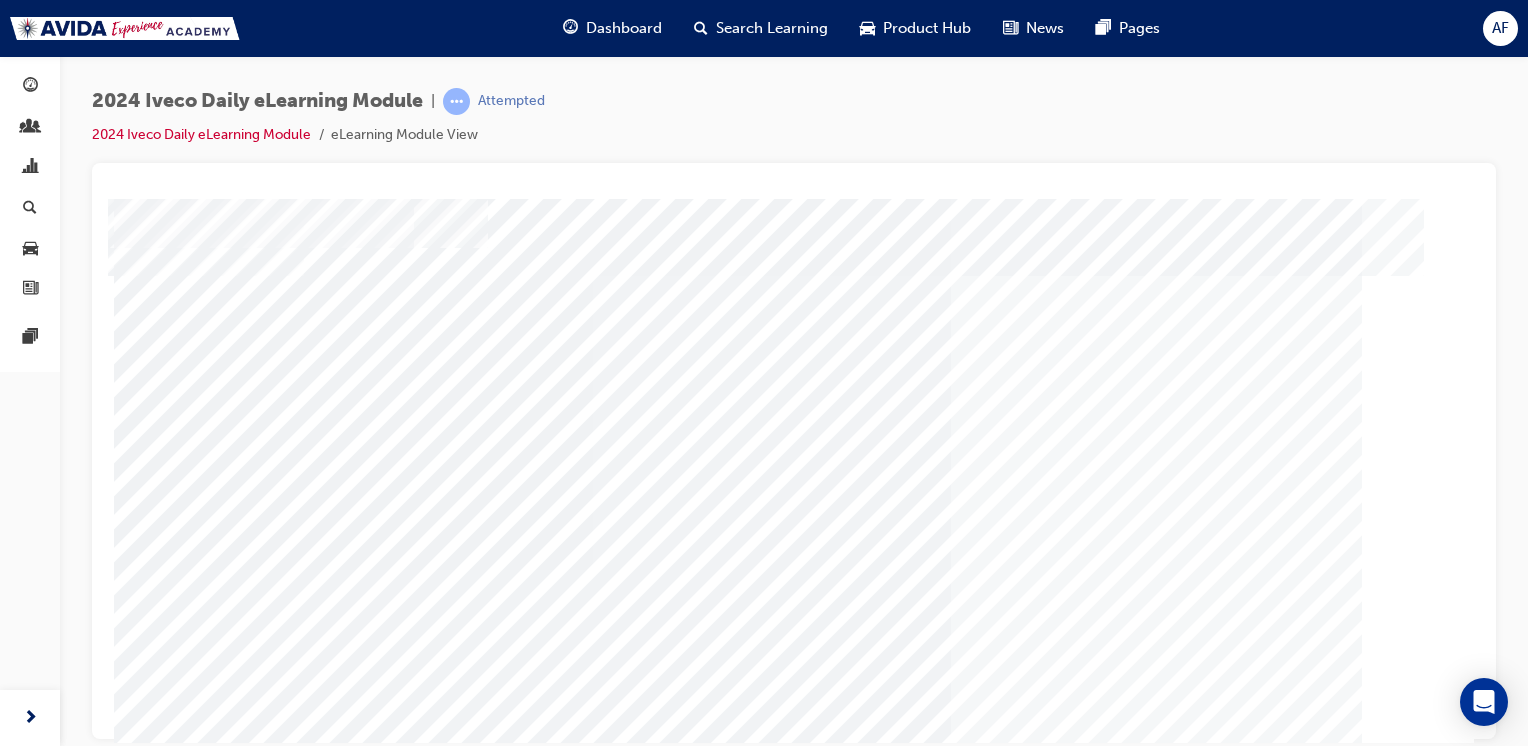 scroll, scrollTop: 190, scrollLeft: 0, axis: vertical 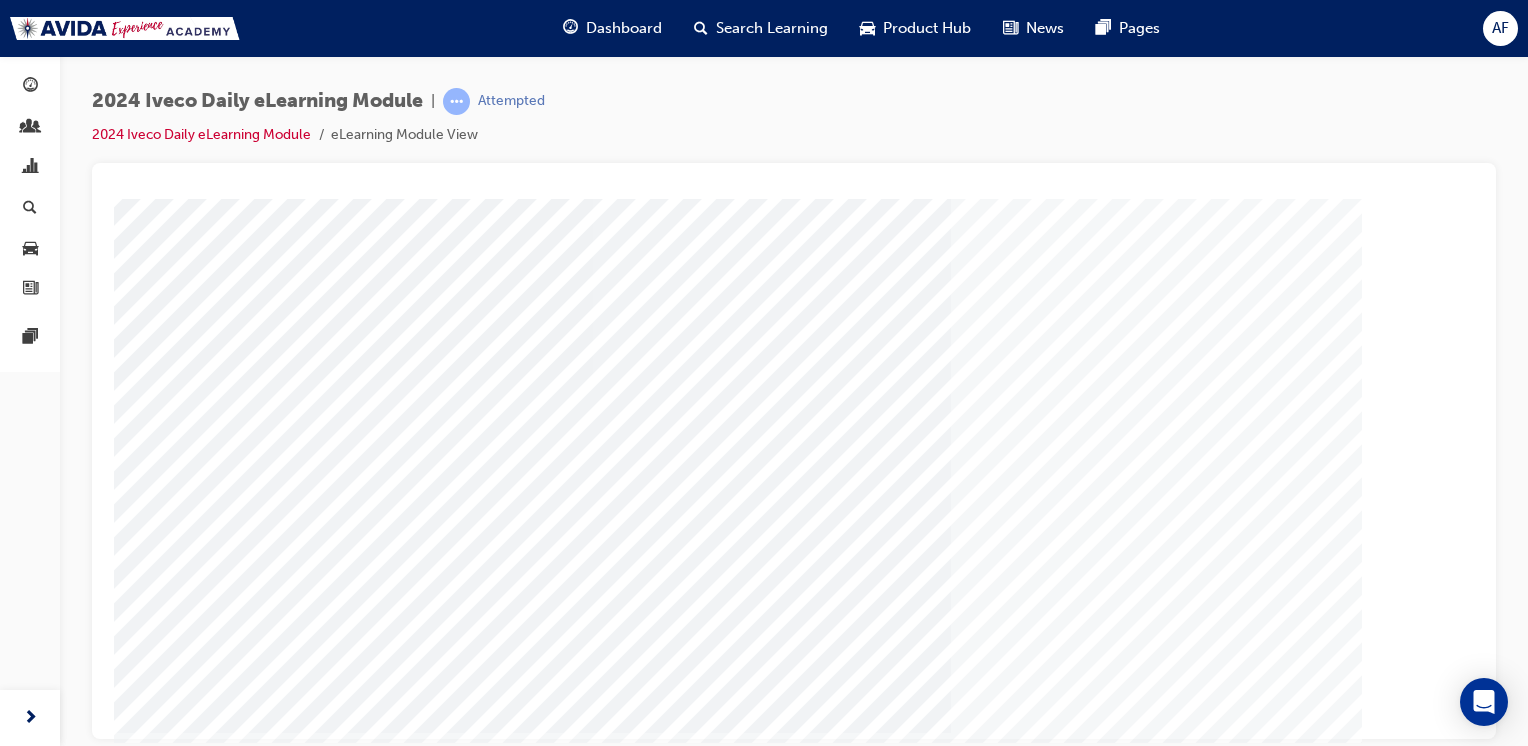 click at bounding box center (184, 2825) 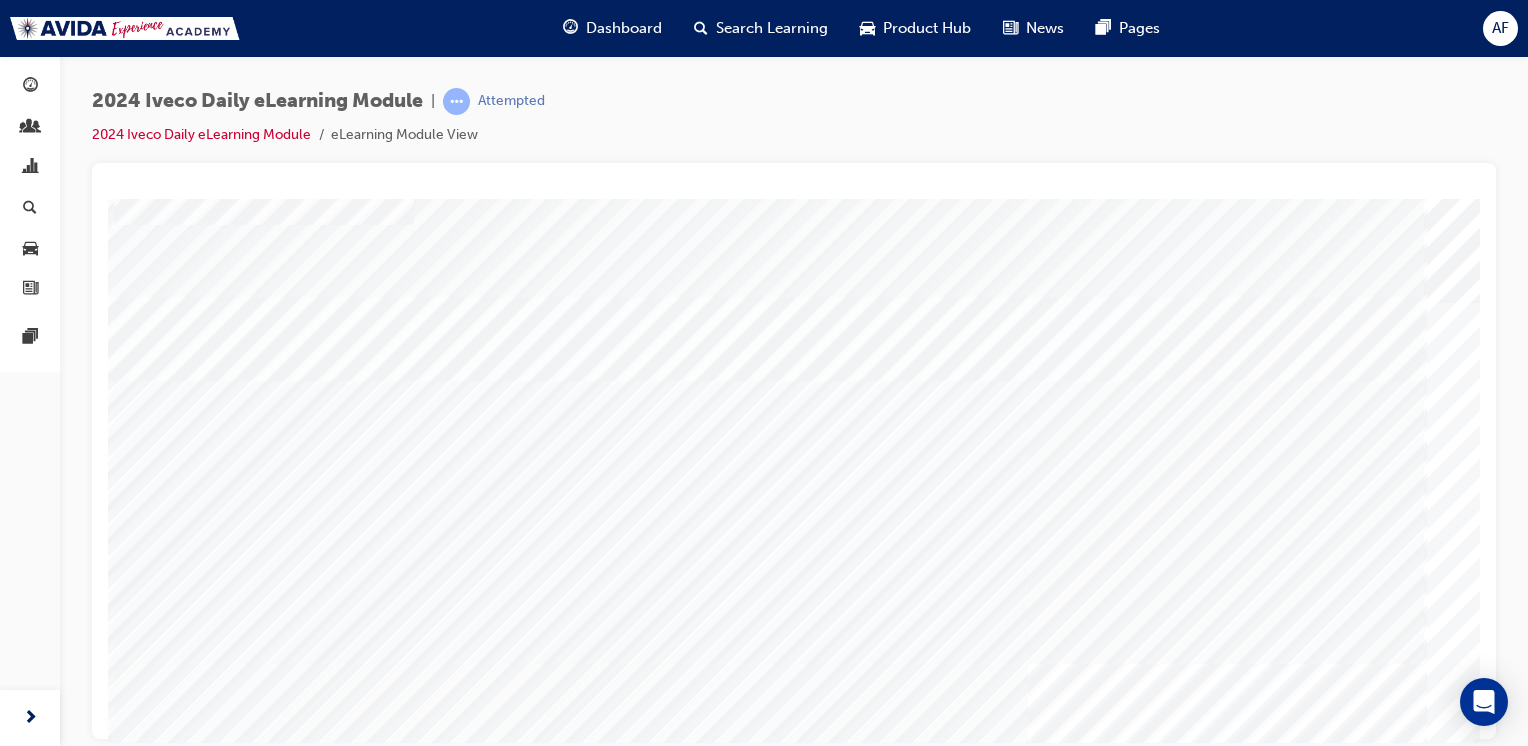 scroll, scrollTop: 190, scrollLeft: 0, axis: vertical 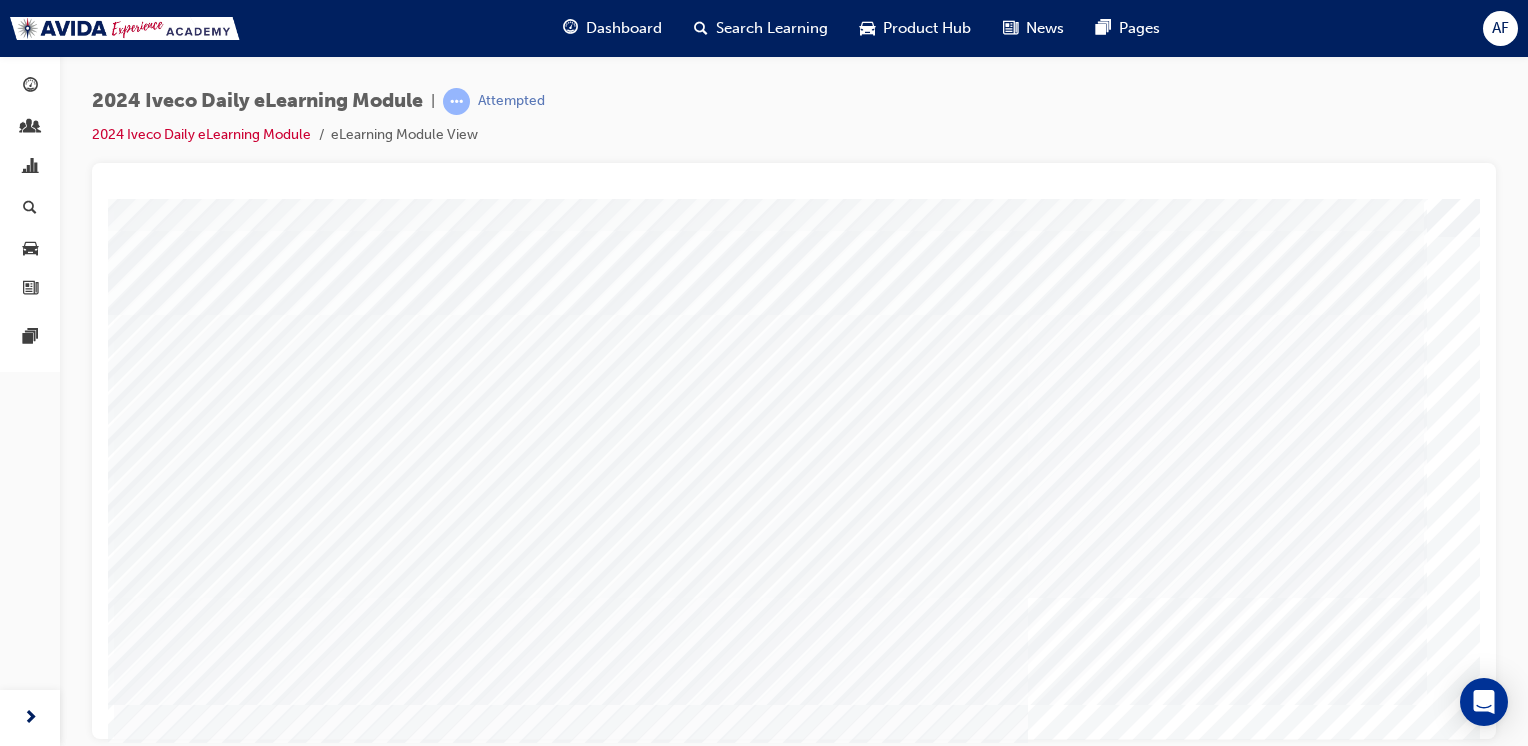 click at bounding box center [305, 3633] 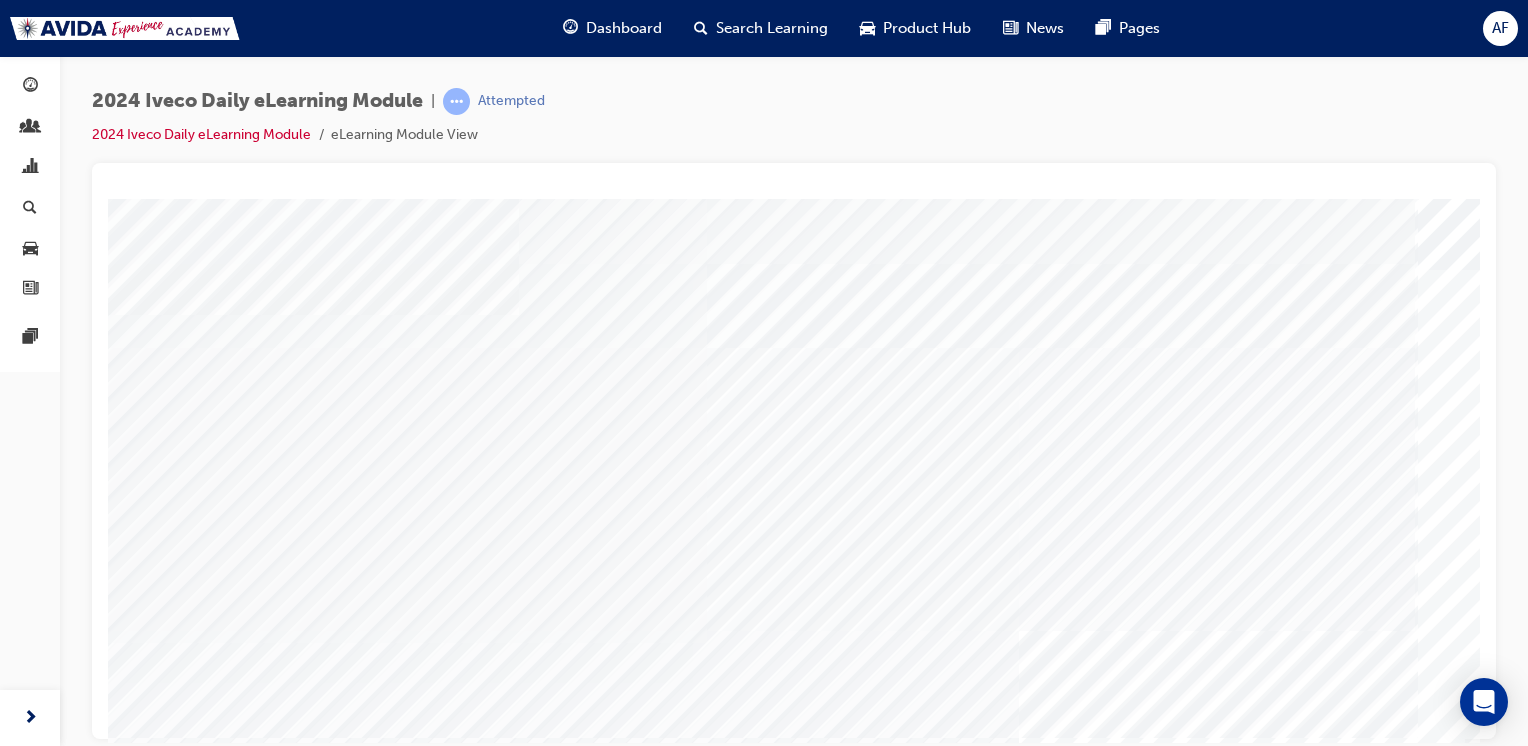 scroll, scrollTop: 190, scrollLeft: 9, axis: both 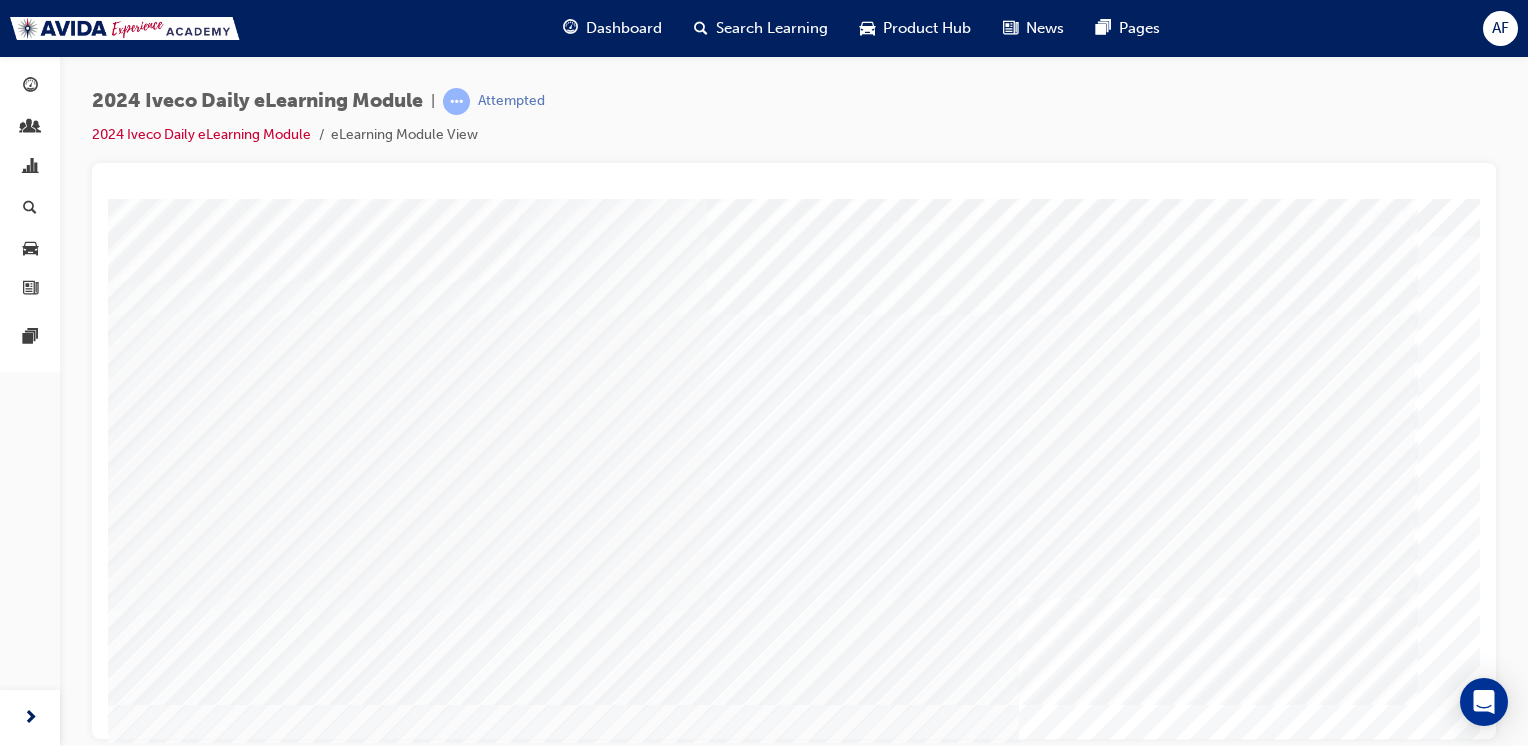 click at bounding box center [296, 3703] 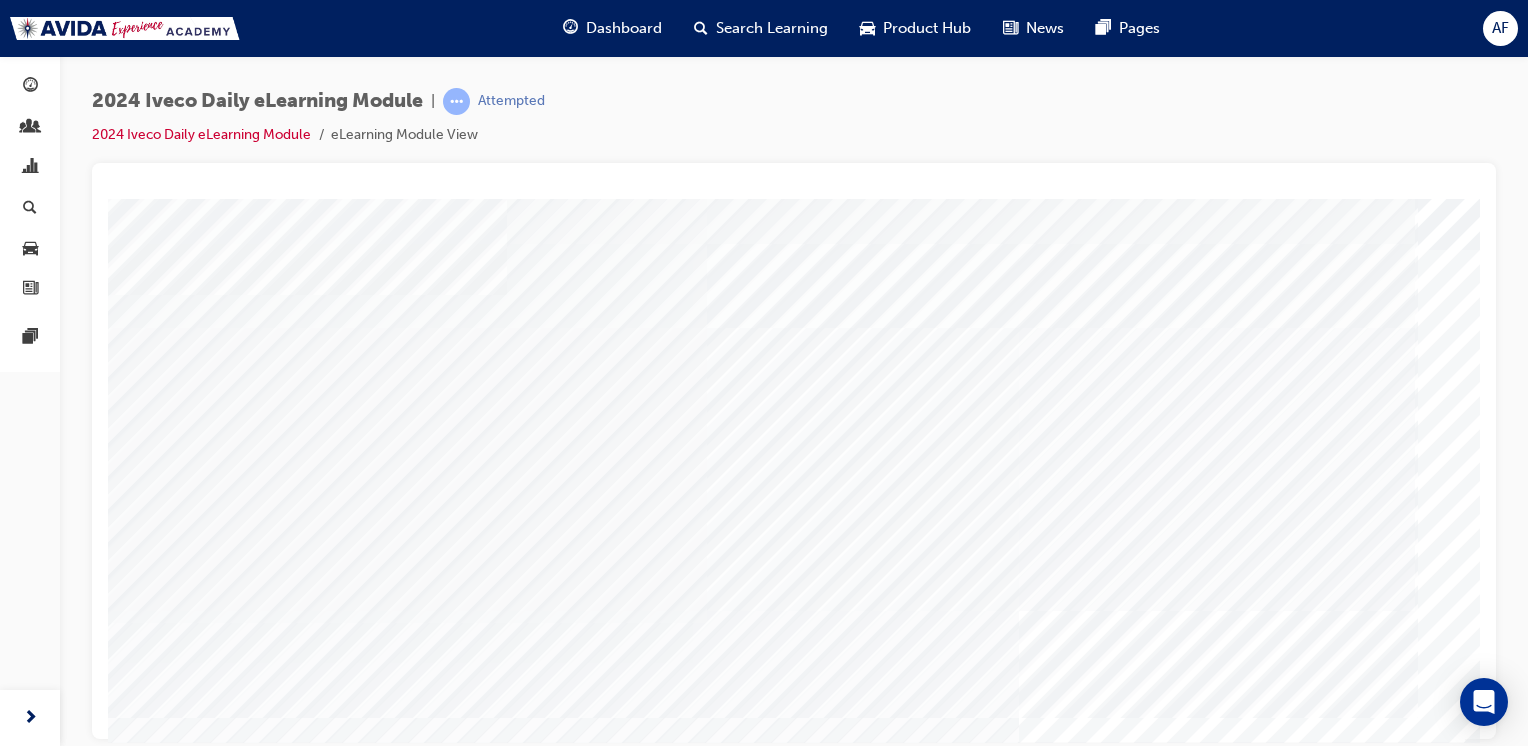 scroll, scrollTop: 0, scrollLeft: 9, axis: horizontal 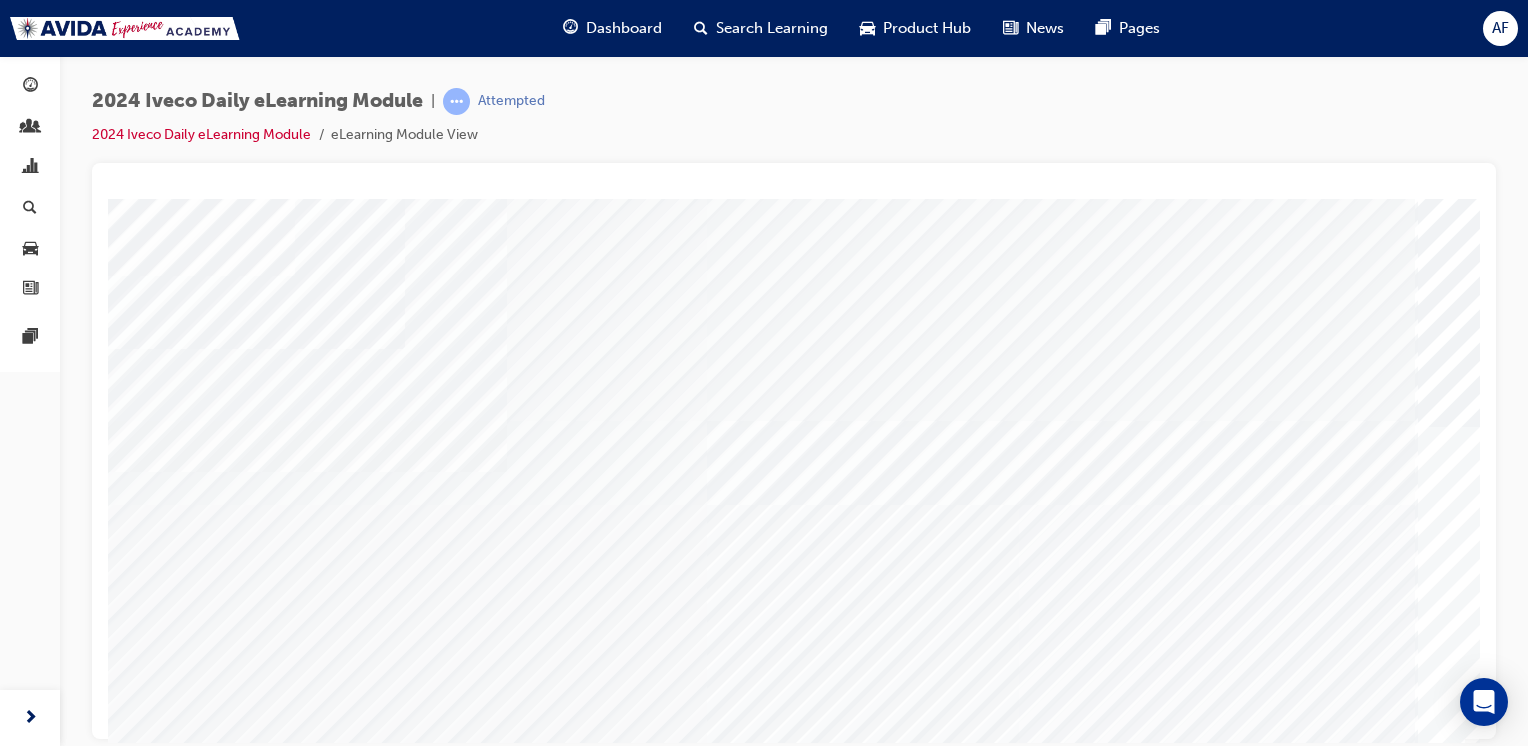click at bounding box center [296, 3823] 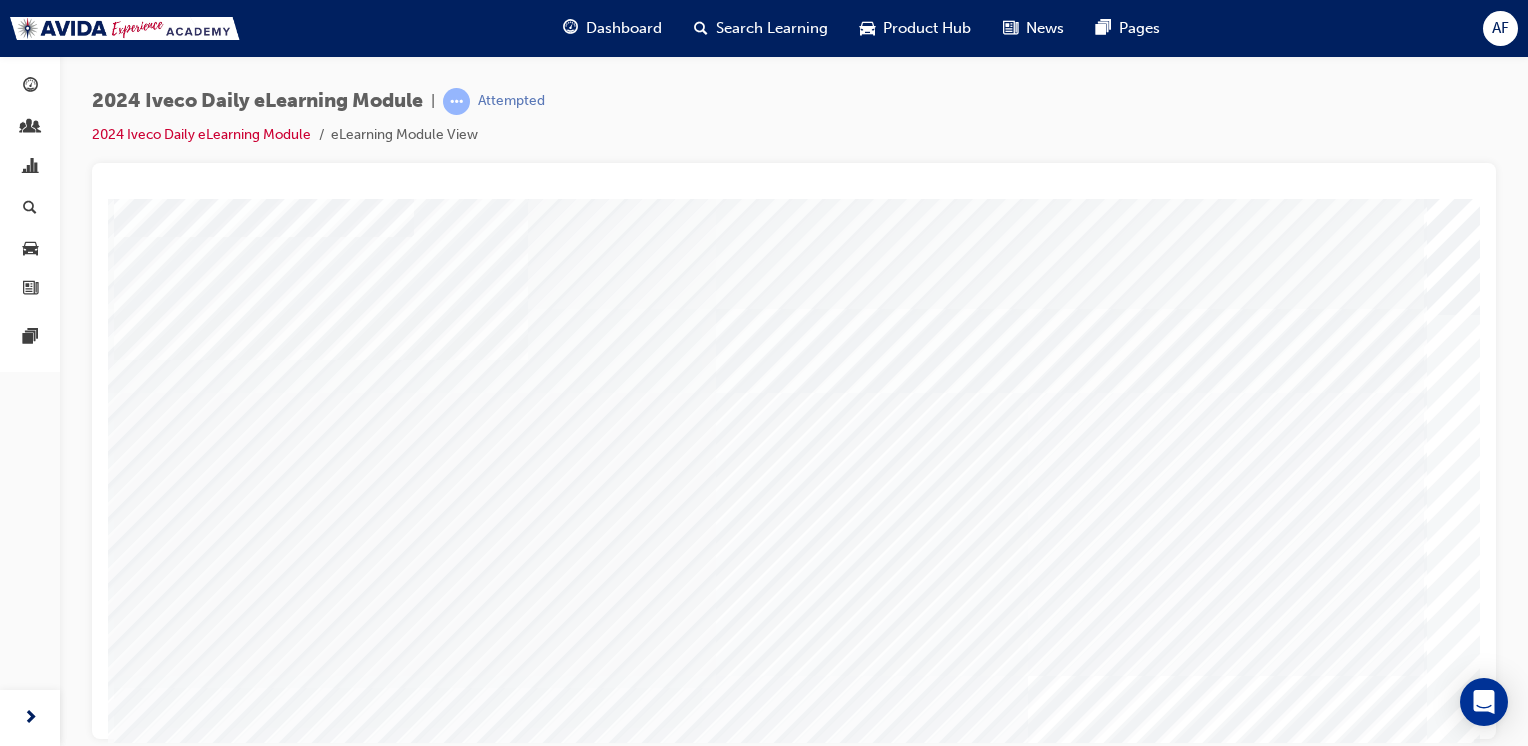 scroll, scrollTop: 112, scrollLeft: 0, axis: vertical 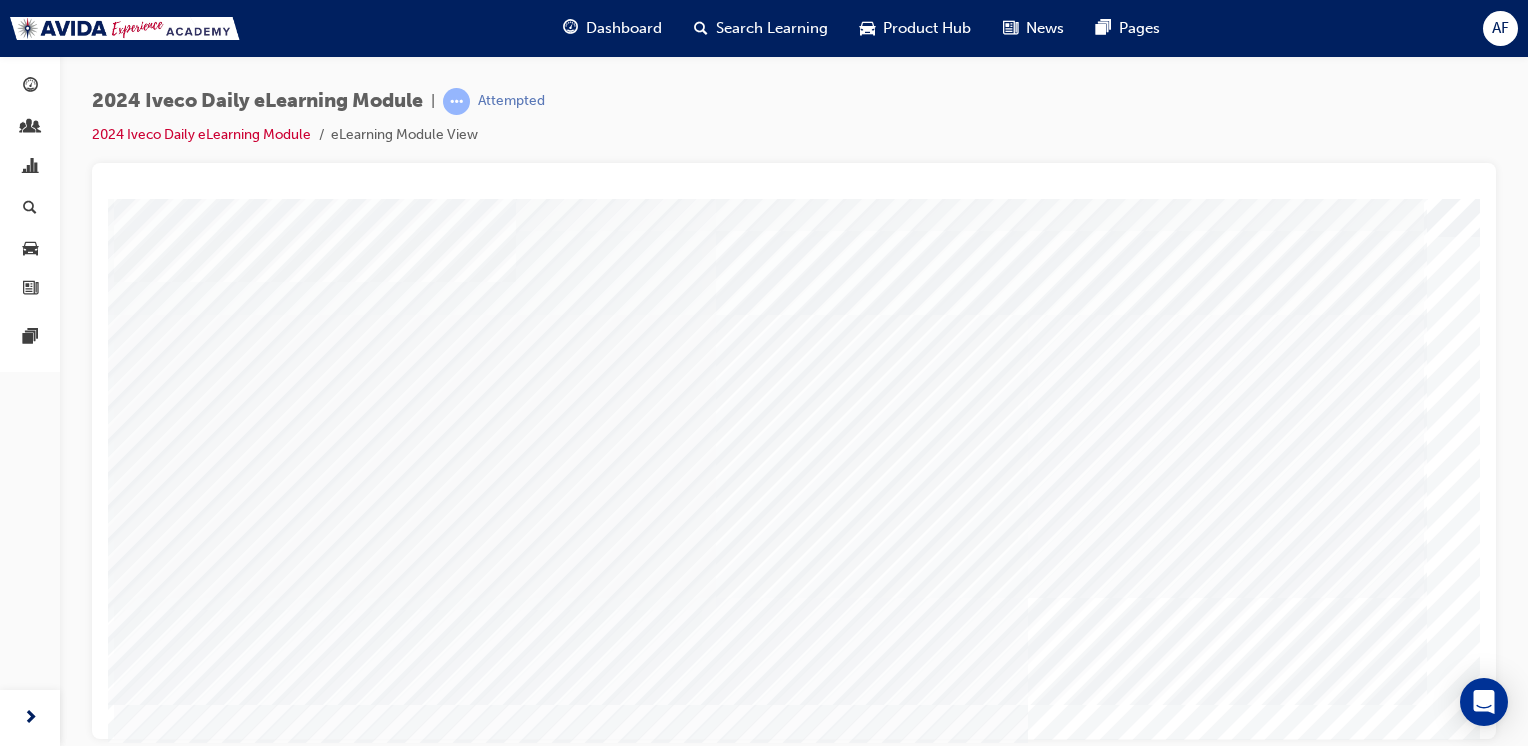 click at bounding box center [184, 5374] 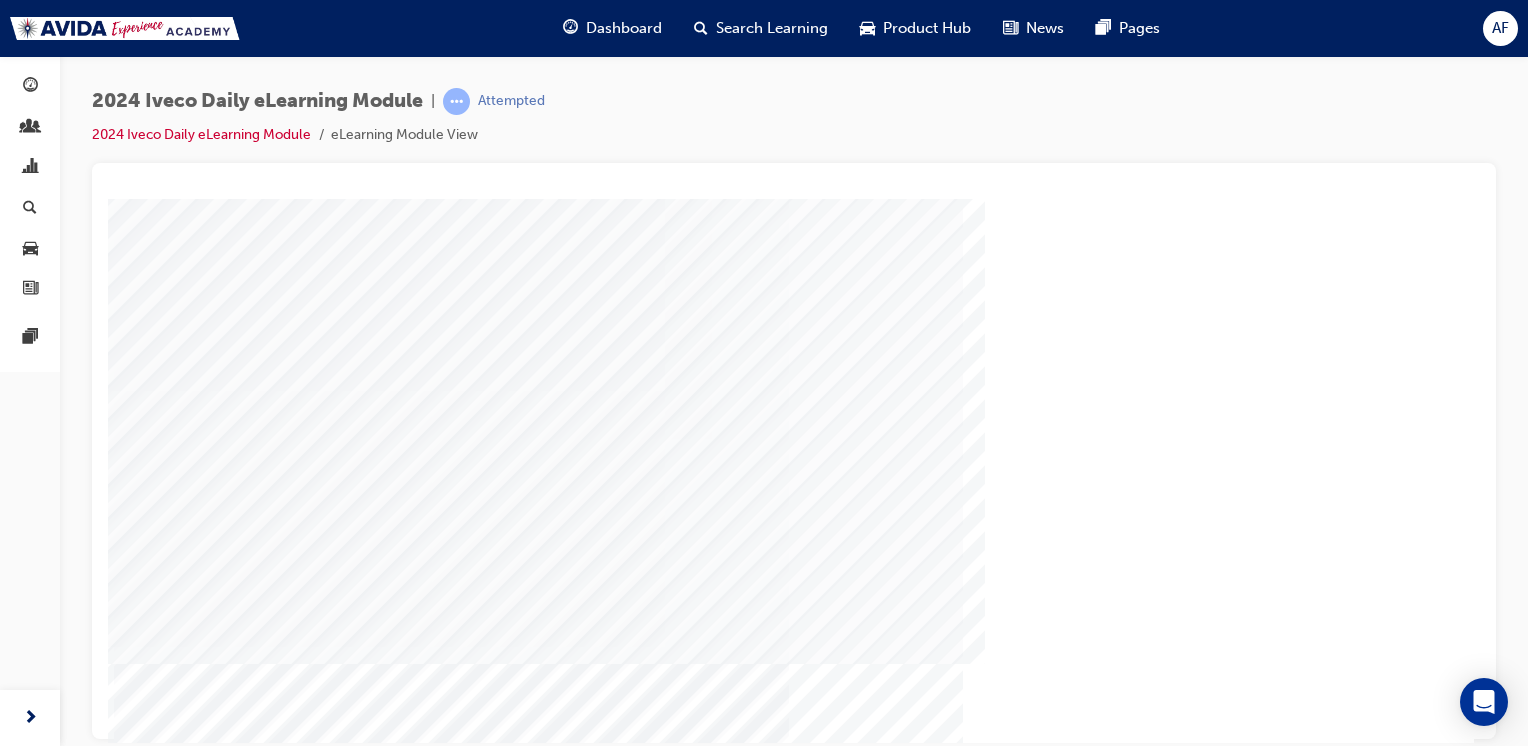 scroll, scrollTop: 190, scrollLeft: 0, axis: vertical 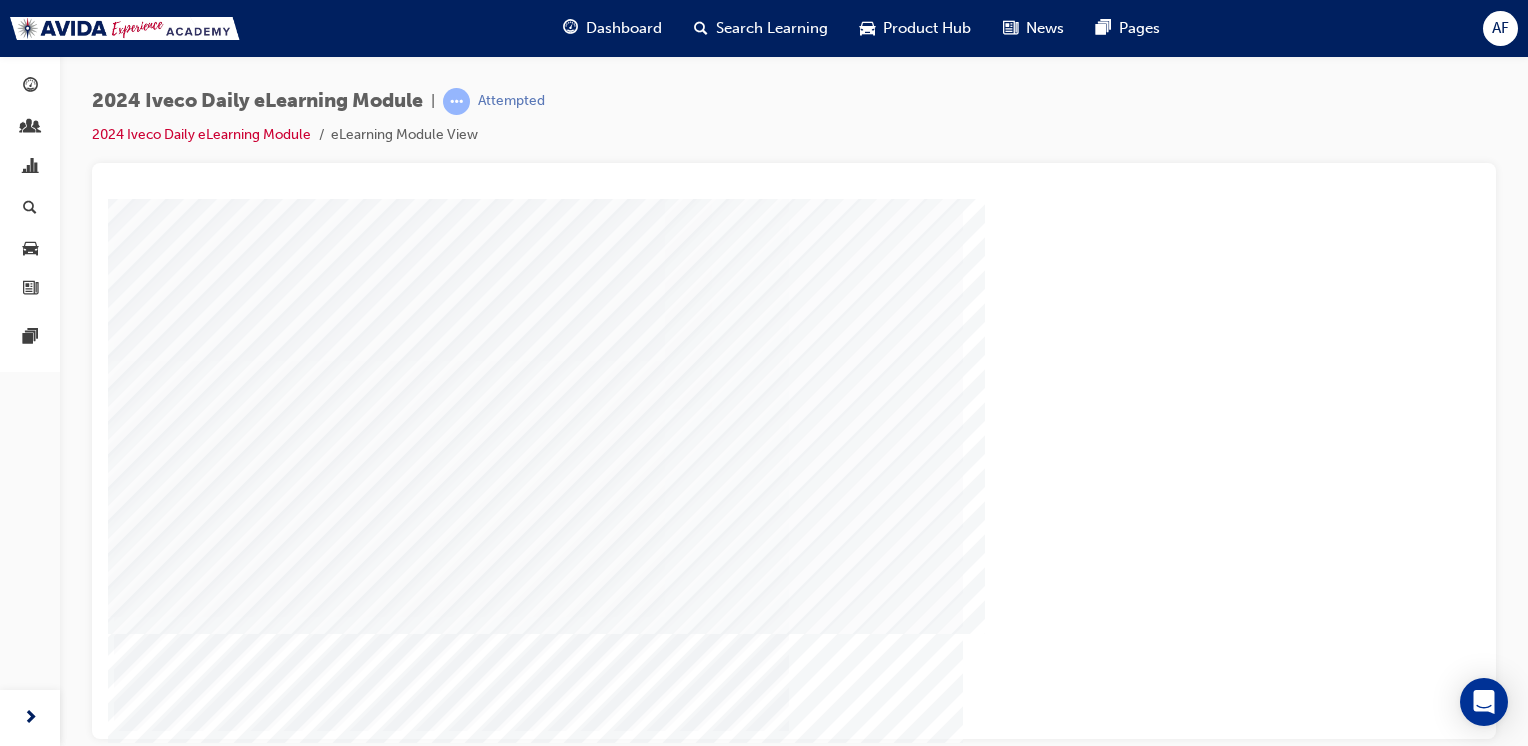 click at bounding box center [184, 2893] 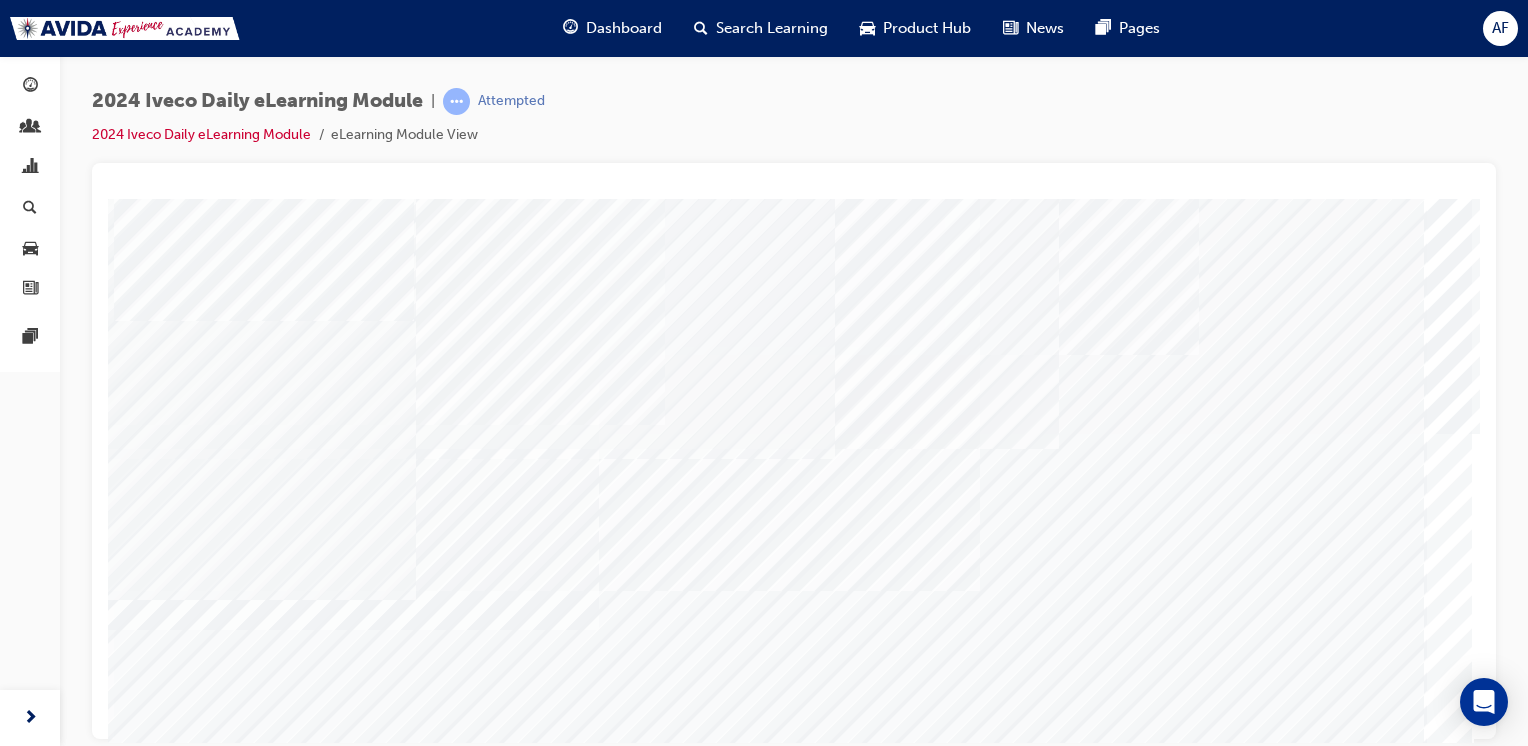 scroll, scrollTop: 0, scrollLeft: 0, axis: both 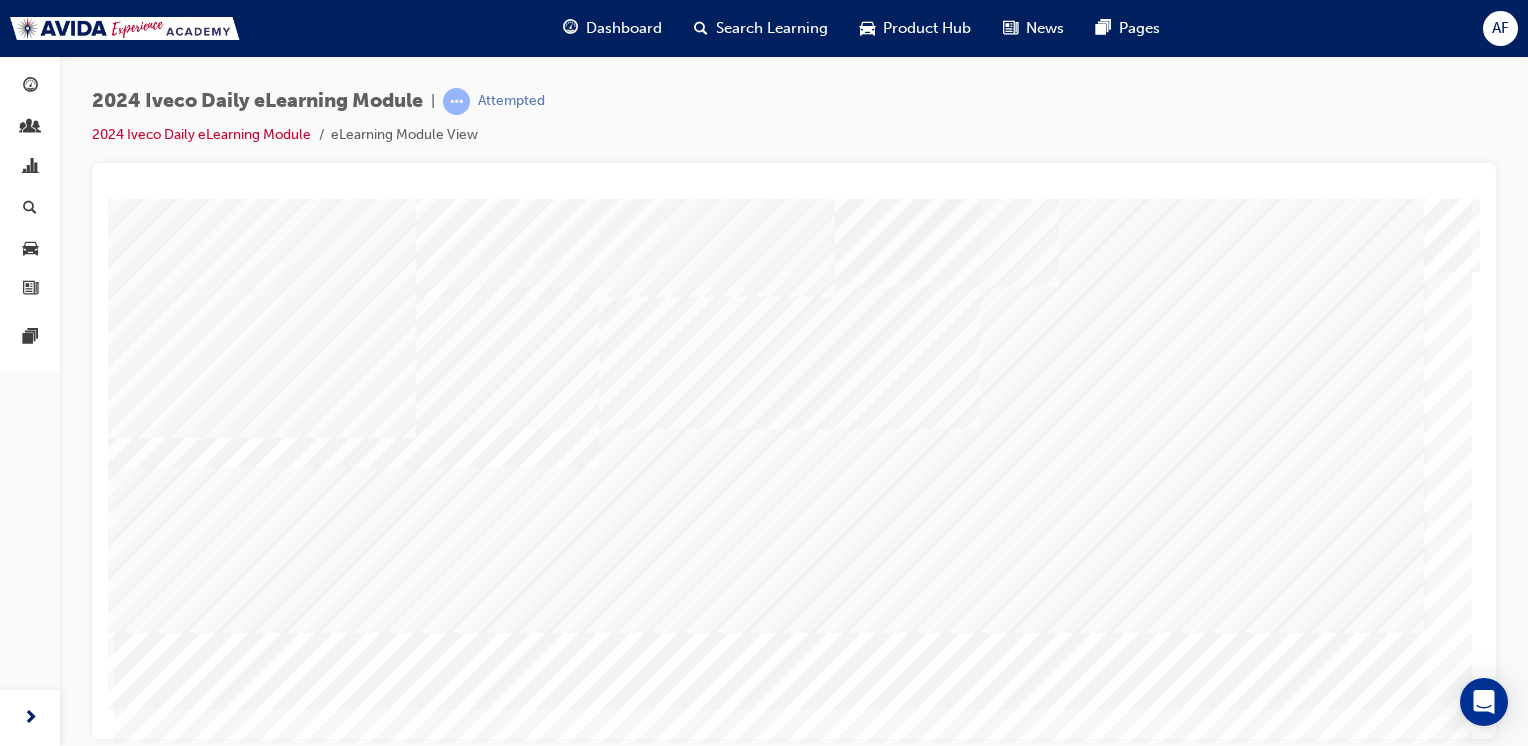 click at bounding box center (184, 3300) 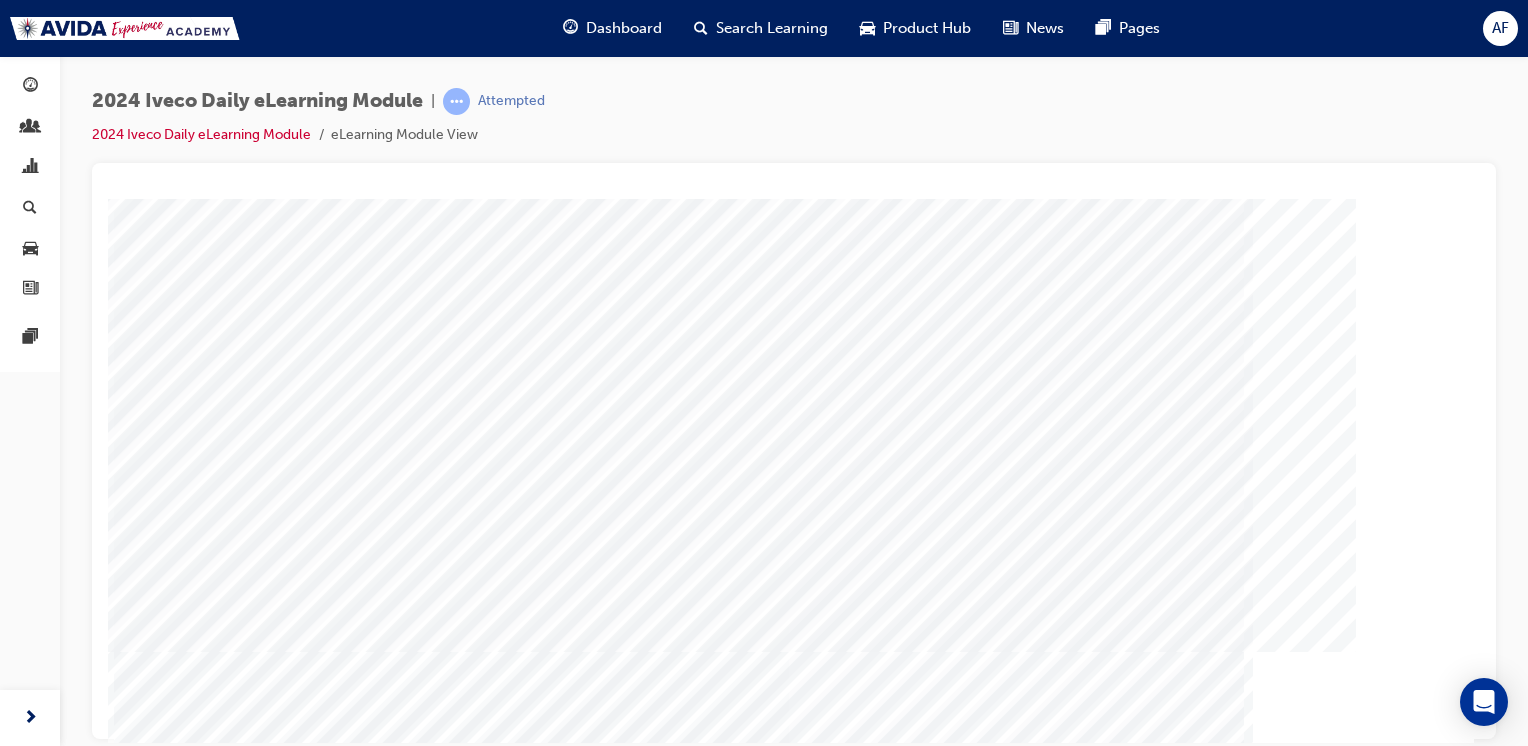 scroll, scrollTop: 190, scrollLeft: 0, axis: vertical 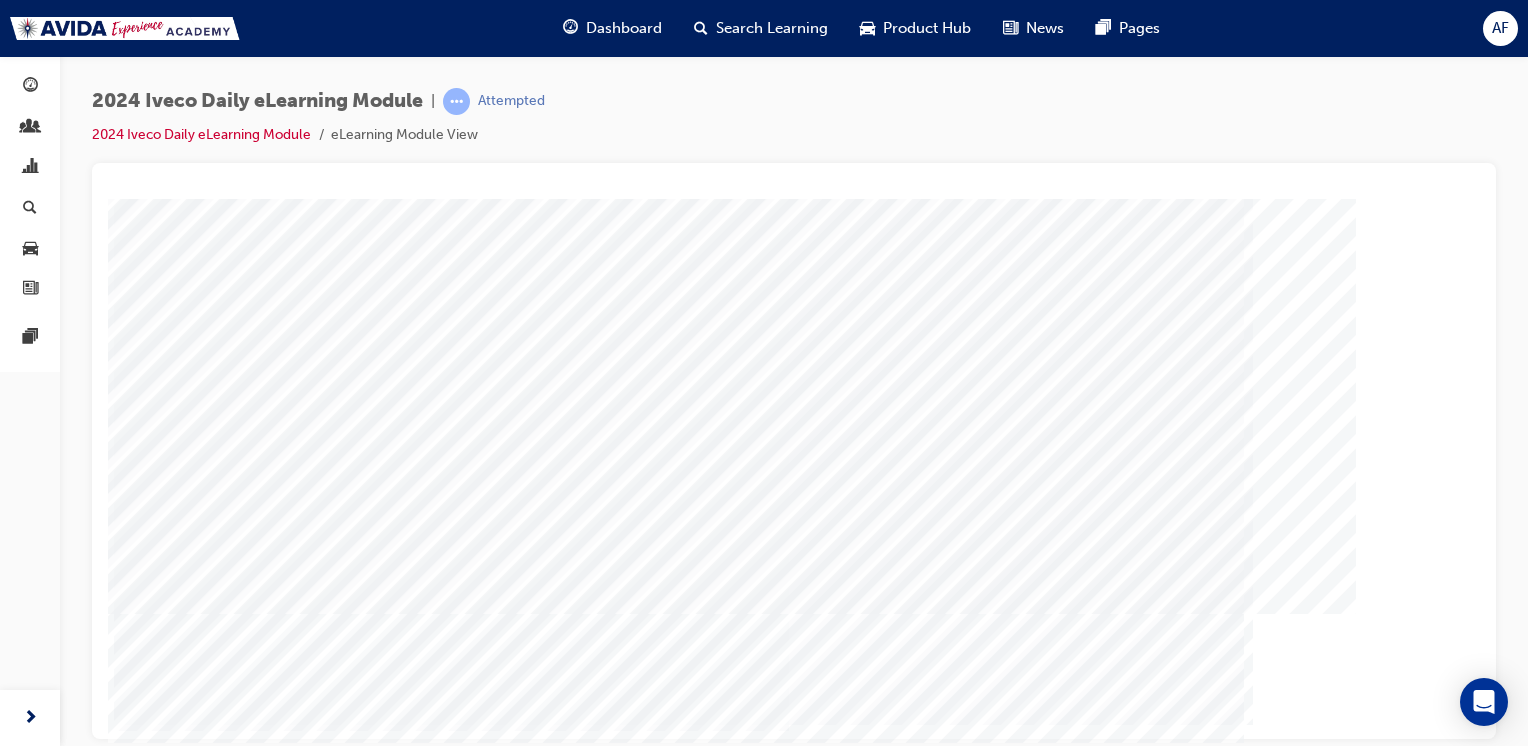 click at bounding box center [184, 2188] 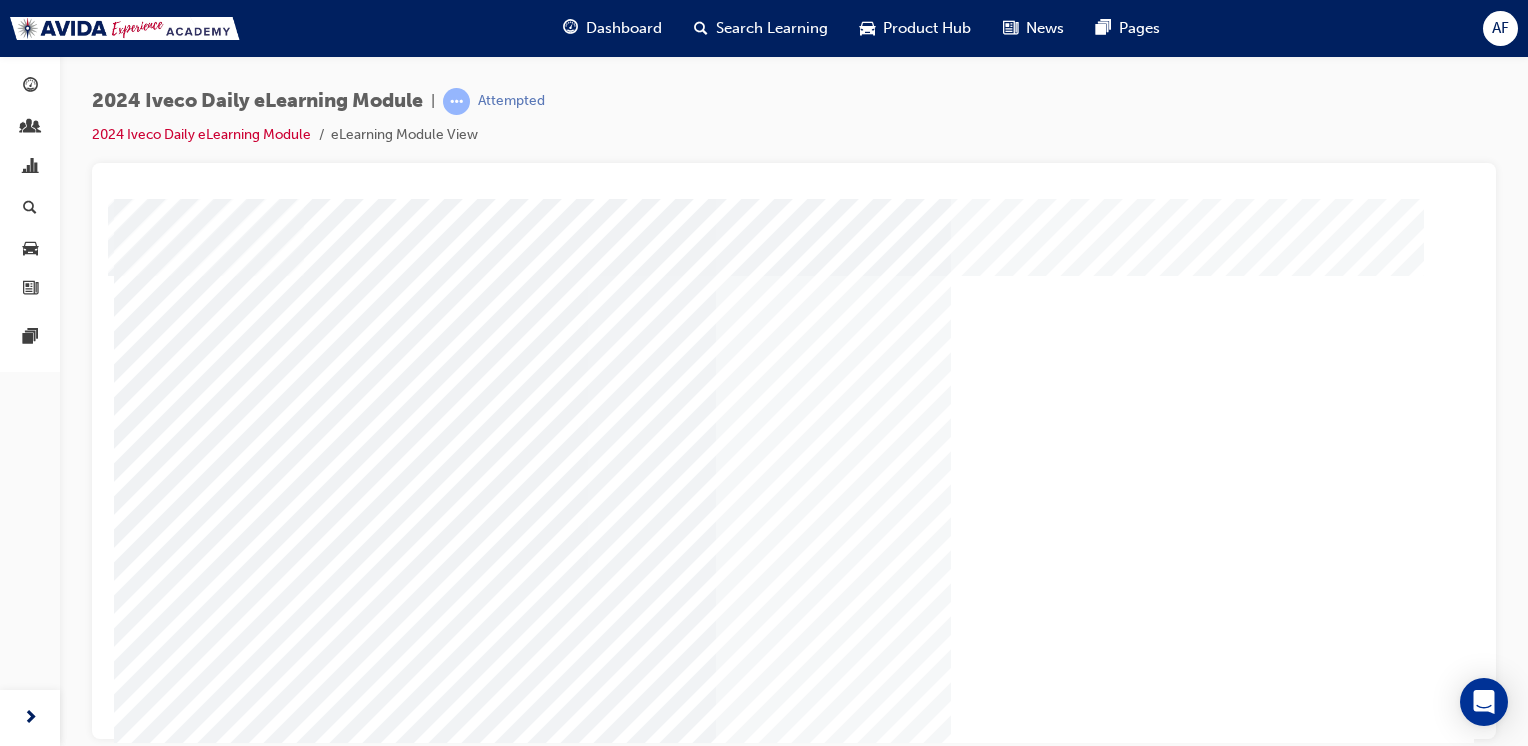 click at bounding box center (415, 2401) 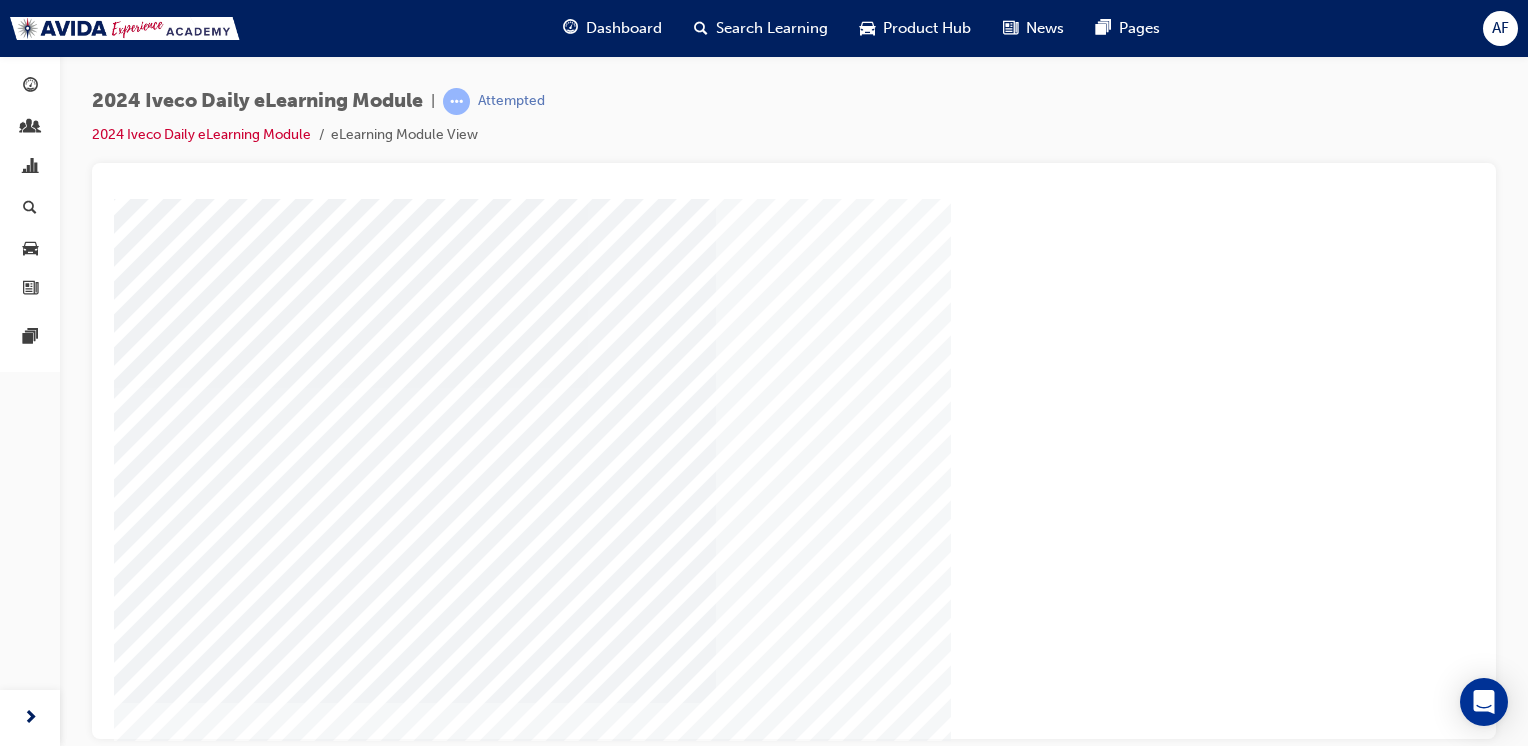 scroll, scrollTop: 190, scrollLeft: 0, axis: vertical 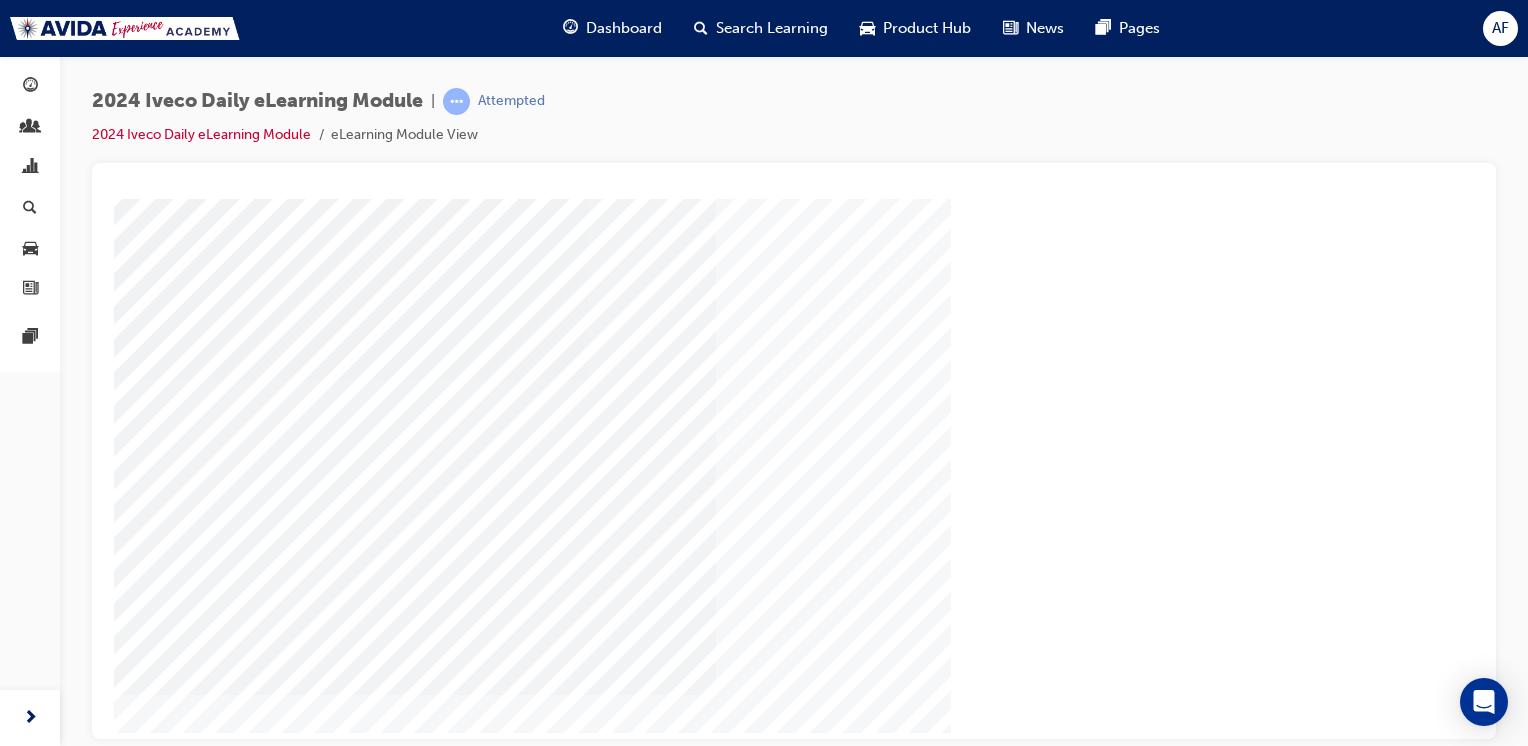 click at bounding box center (184, 2576) 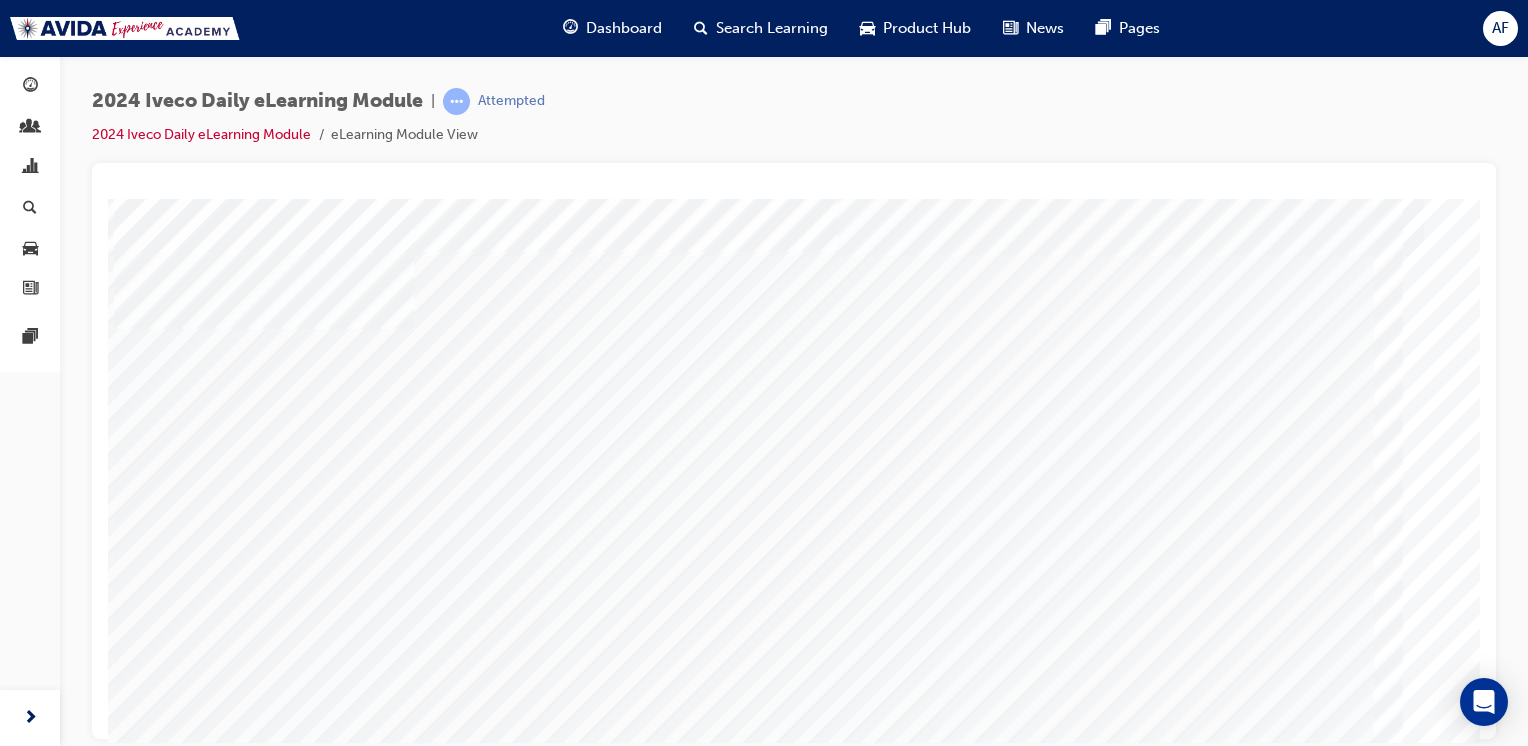 scroll, scrollTop: 20, scrollLeft: 0, axis: vertical 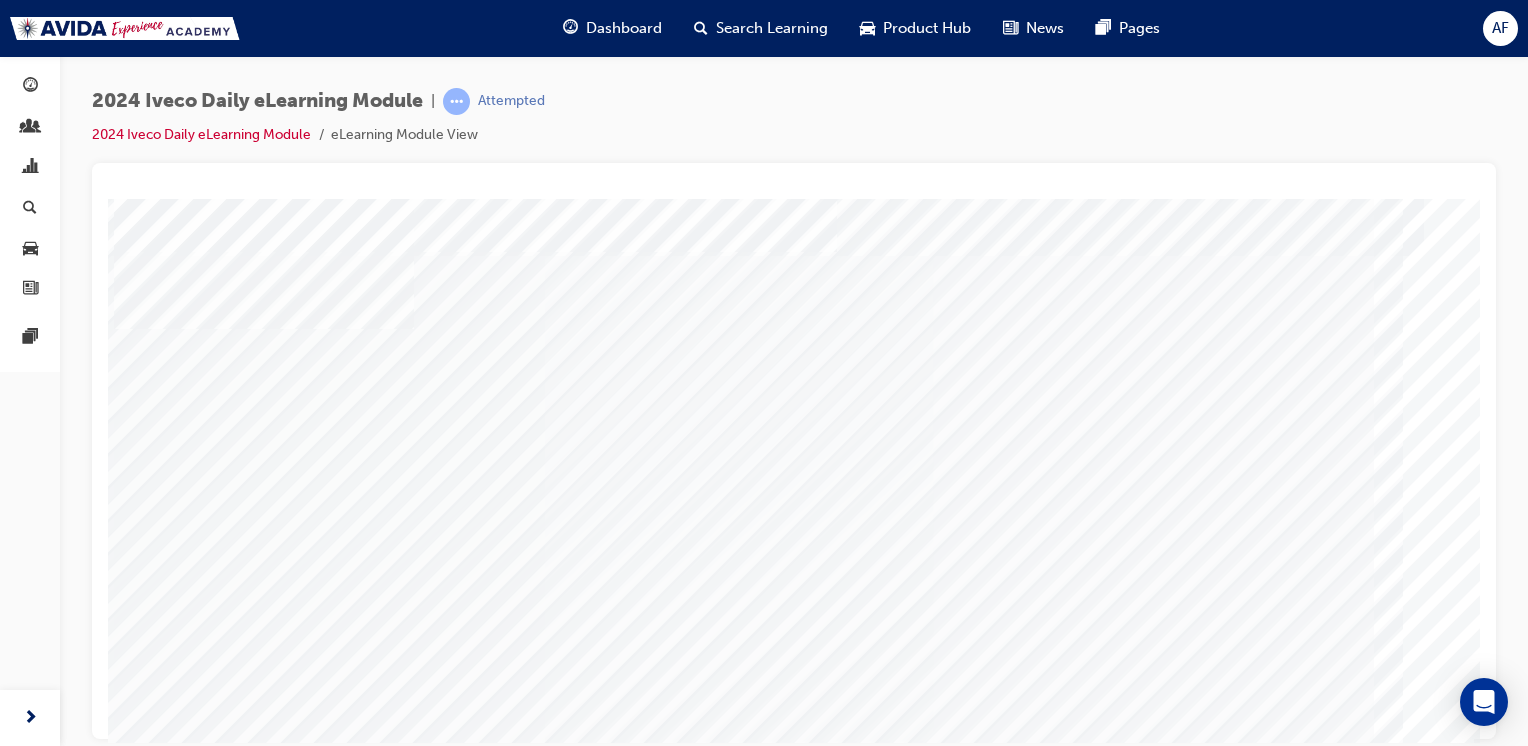 click at bounding box center [305, 1658] 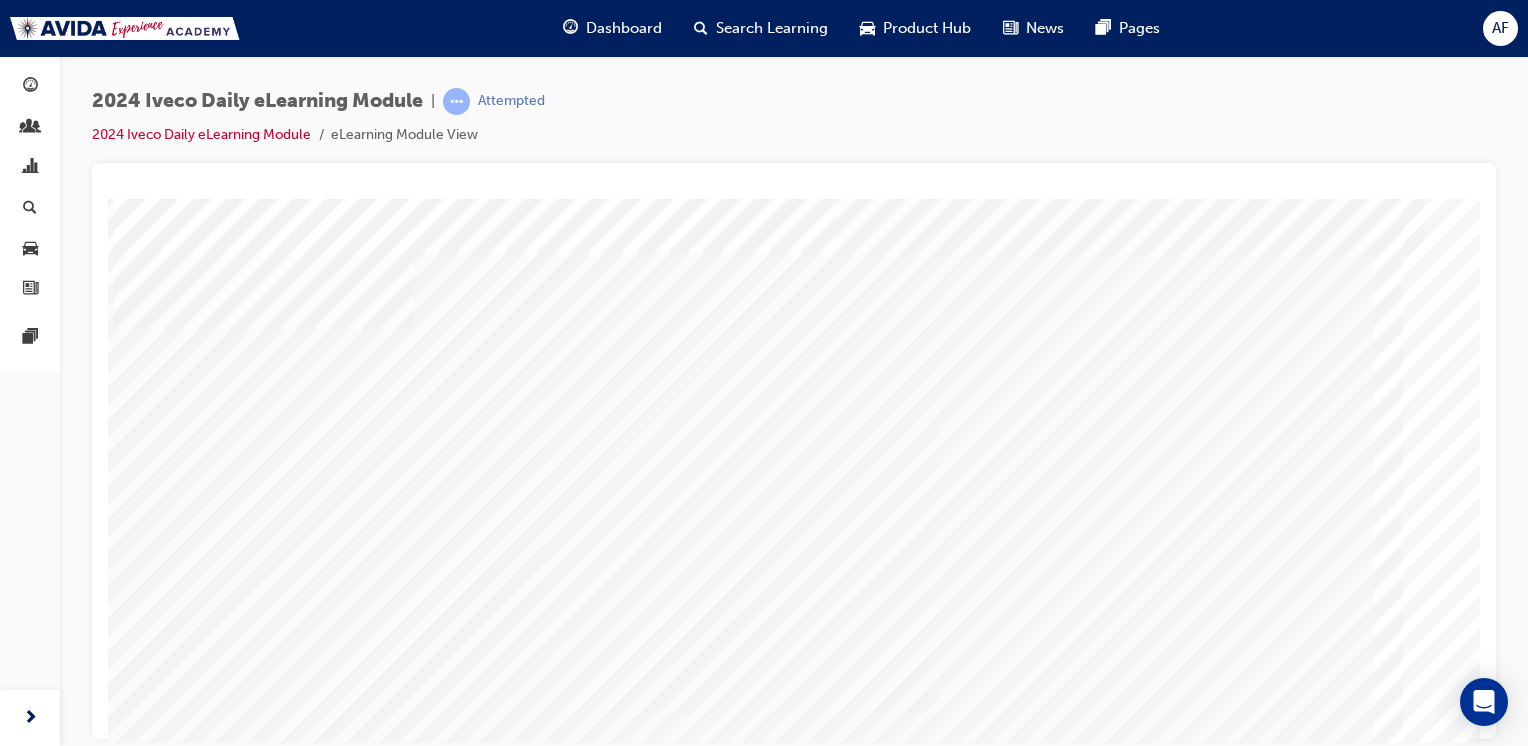 click at bounding box center (305, 1658) 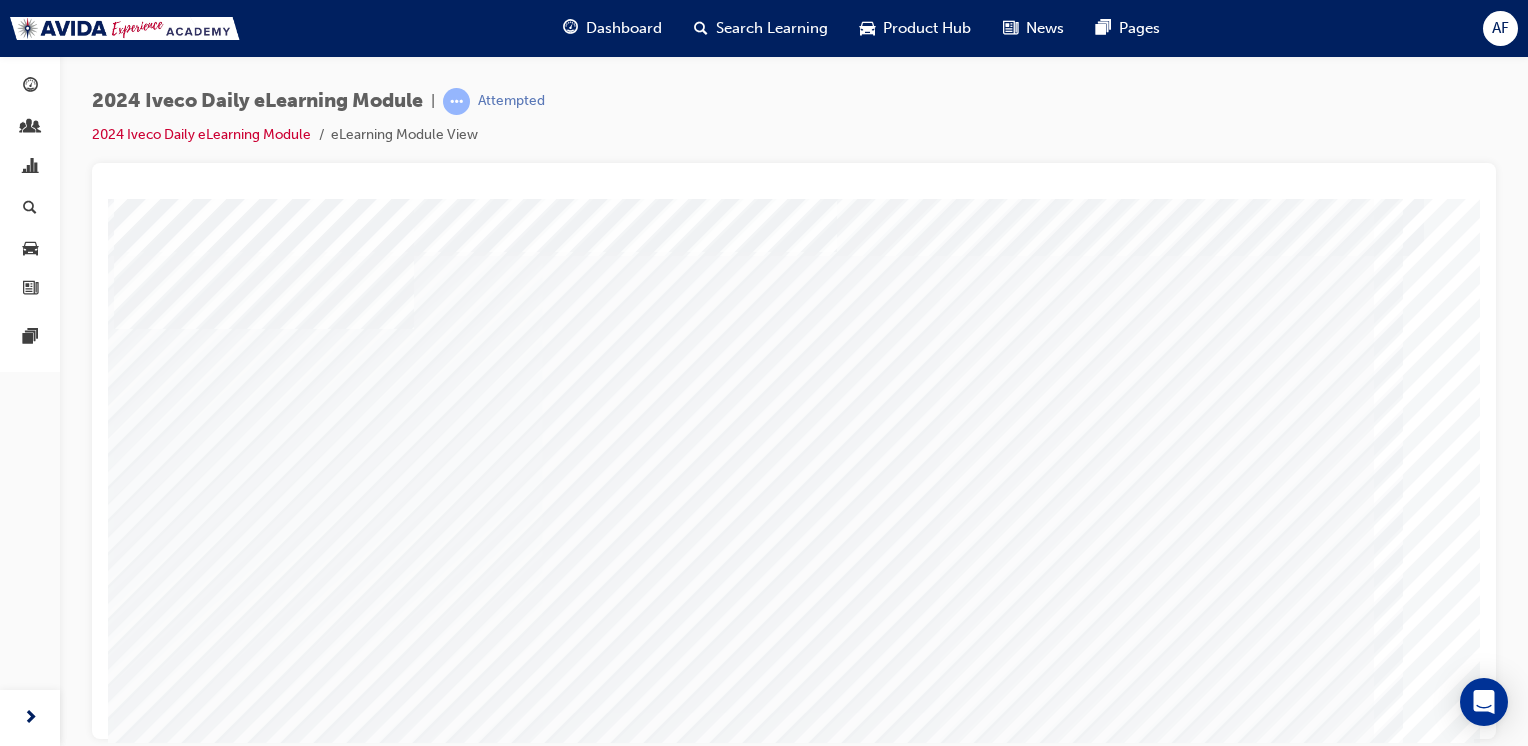 click at bounding box center [305, 2169] 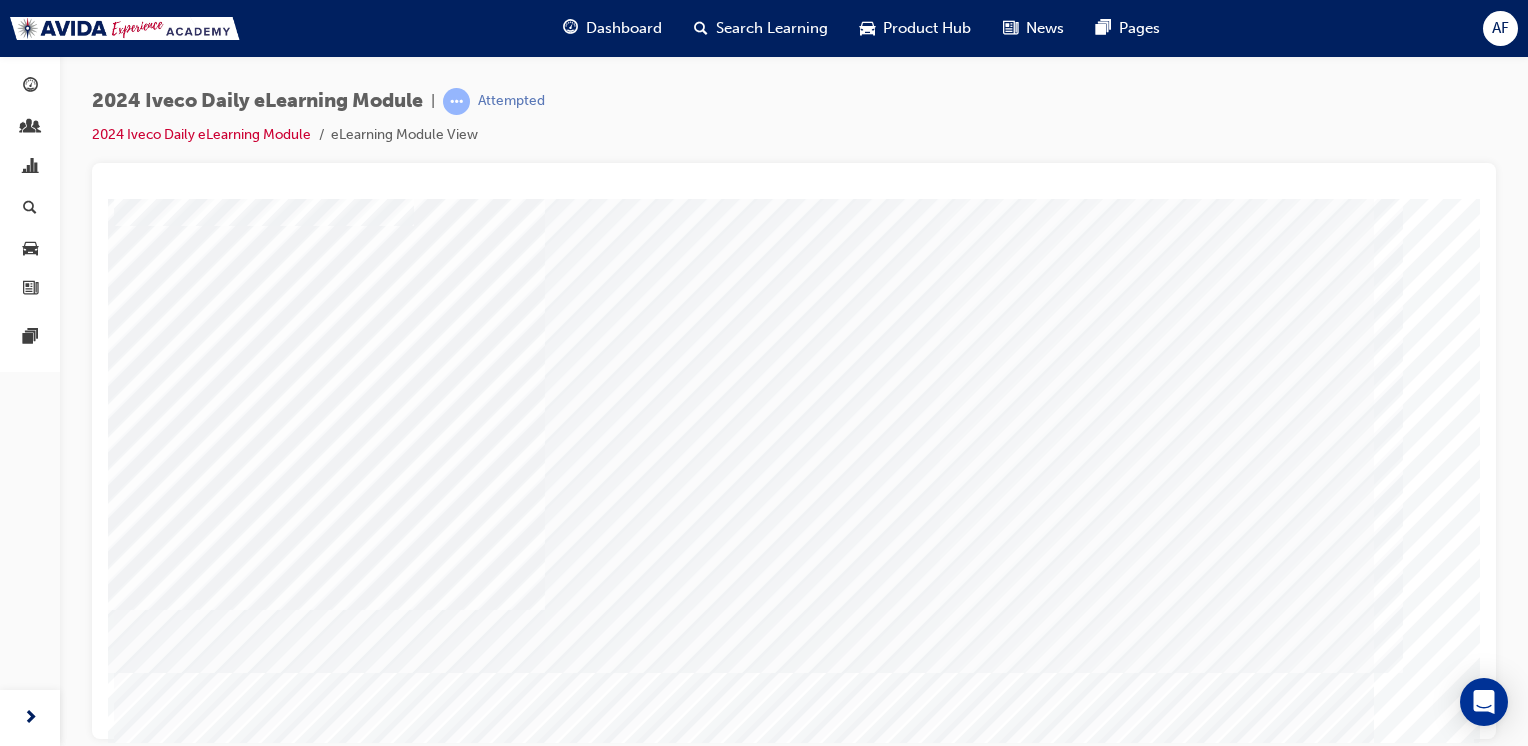 scroll, scrollTop: 116, scrollLeft: 0, axis: vertical 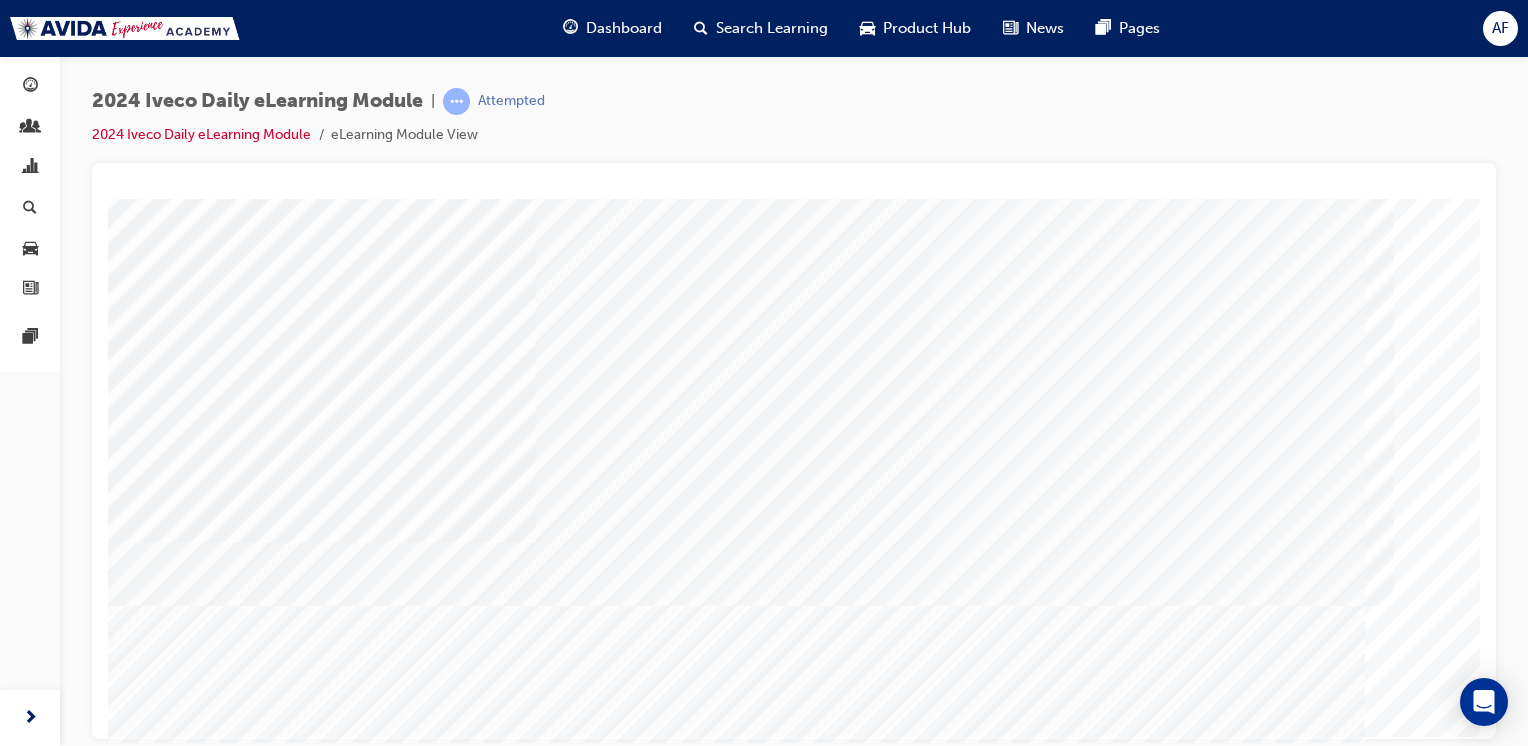 click at bounding box center (175, 3444) 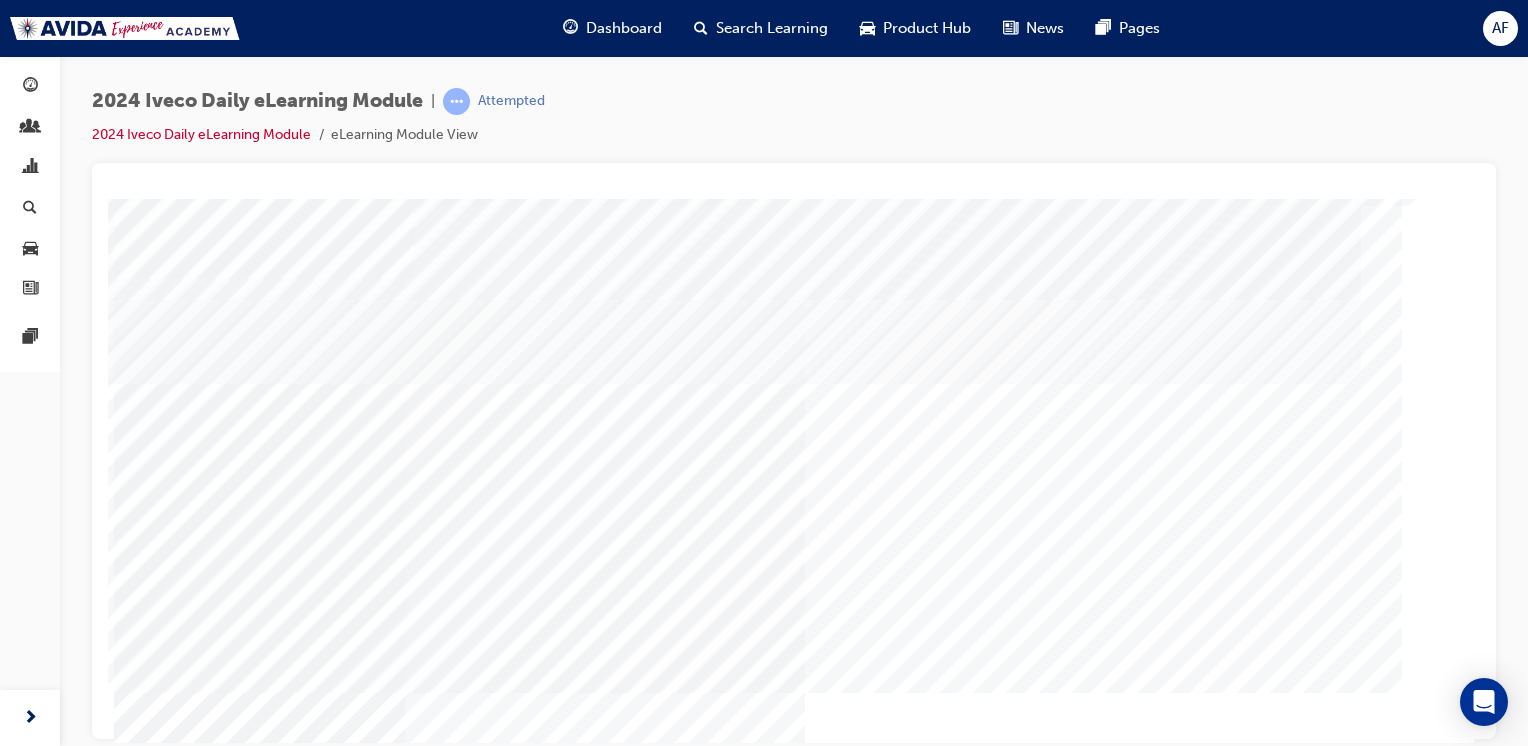 scroll, scrollTop: 76, scrollLeft: 0, axis: vertical 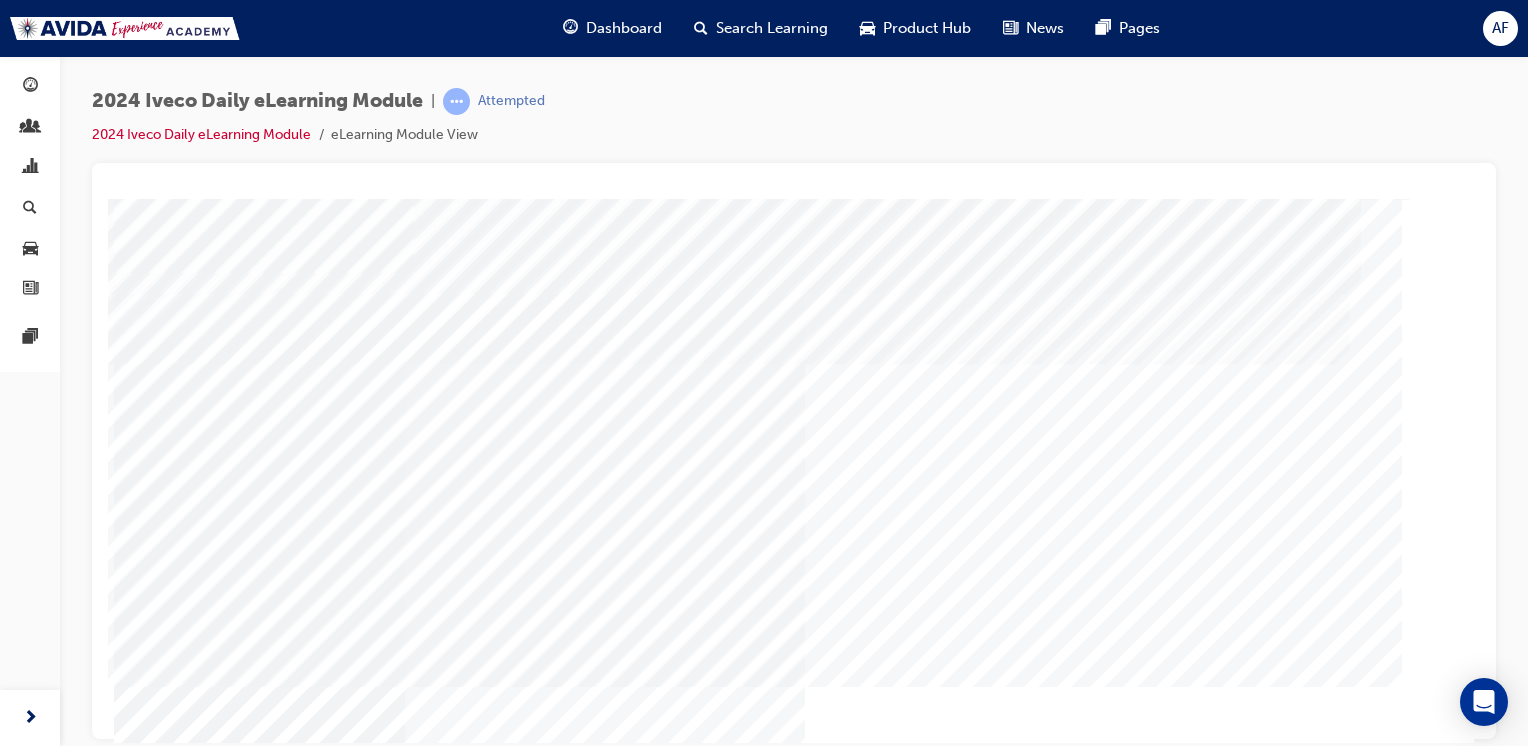 click at bounding box center (295, 2801) 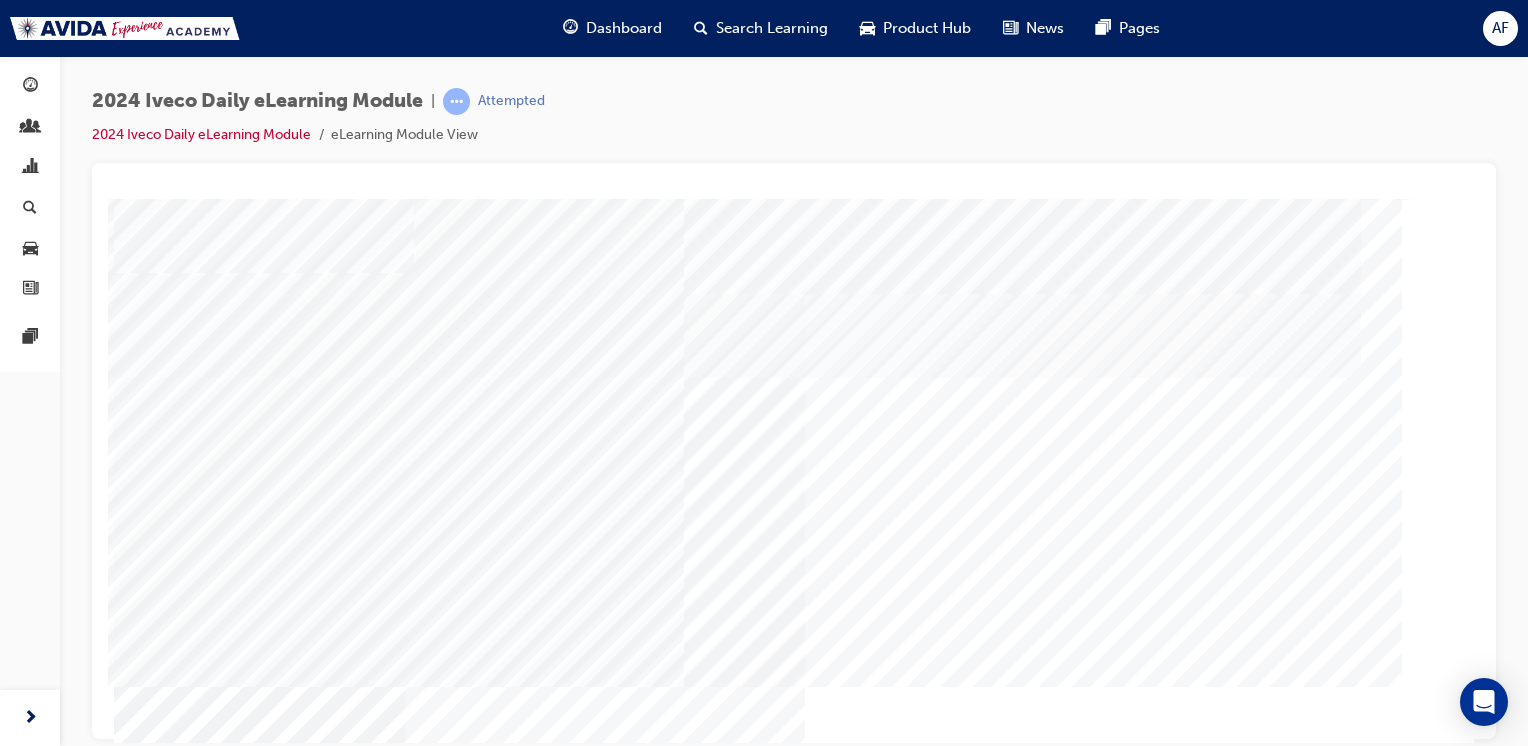 click at bounding box center [336, 3042] 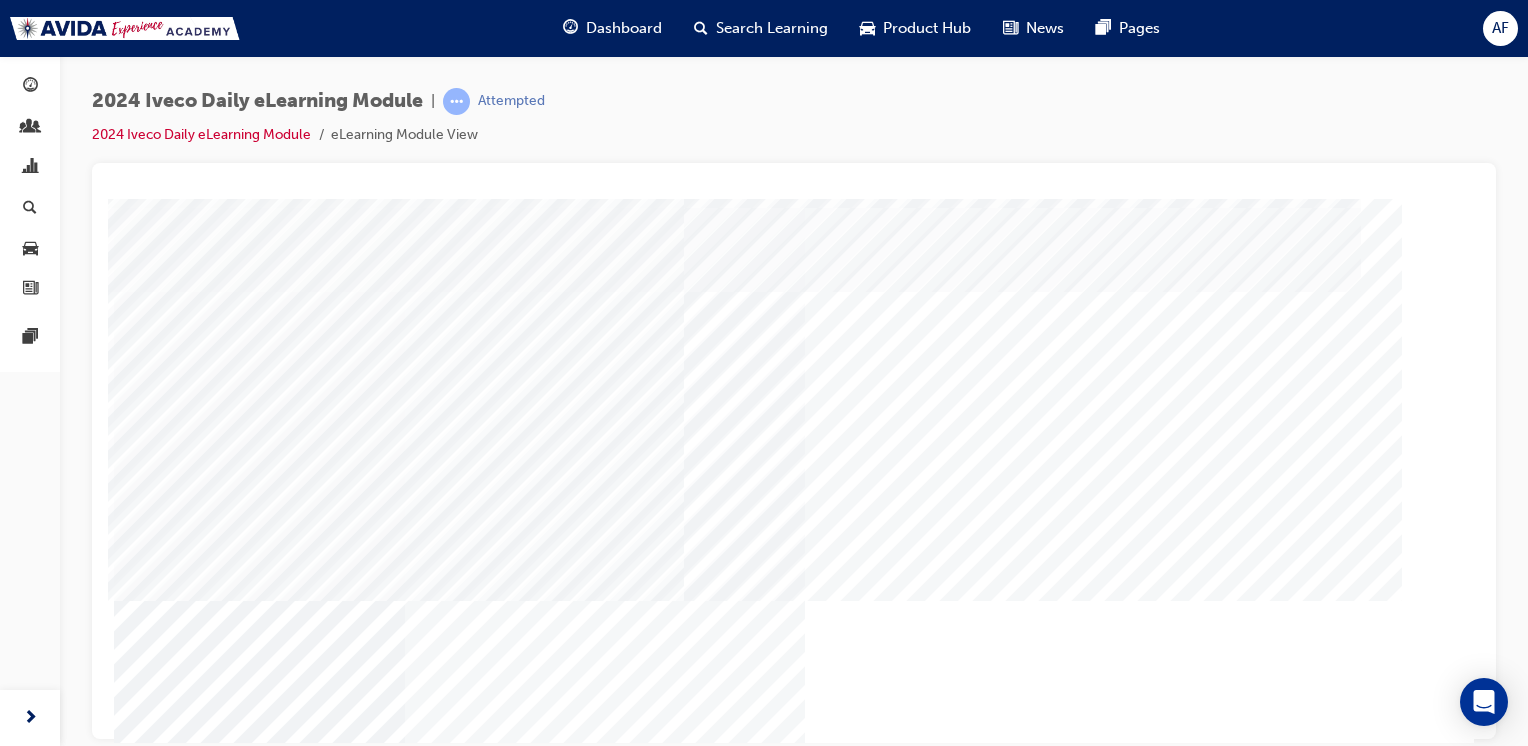 scroll, scrollTop: 190, scrollLeft: 0, axis: vertical 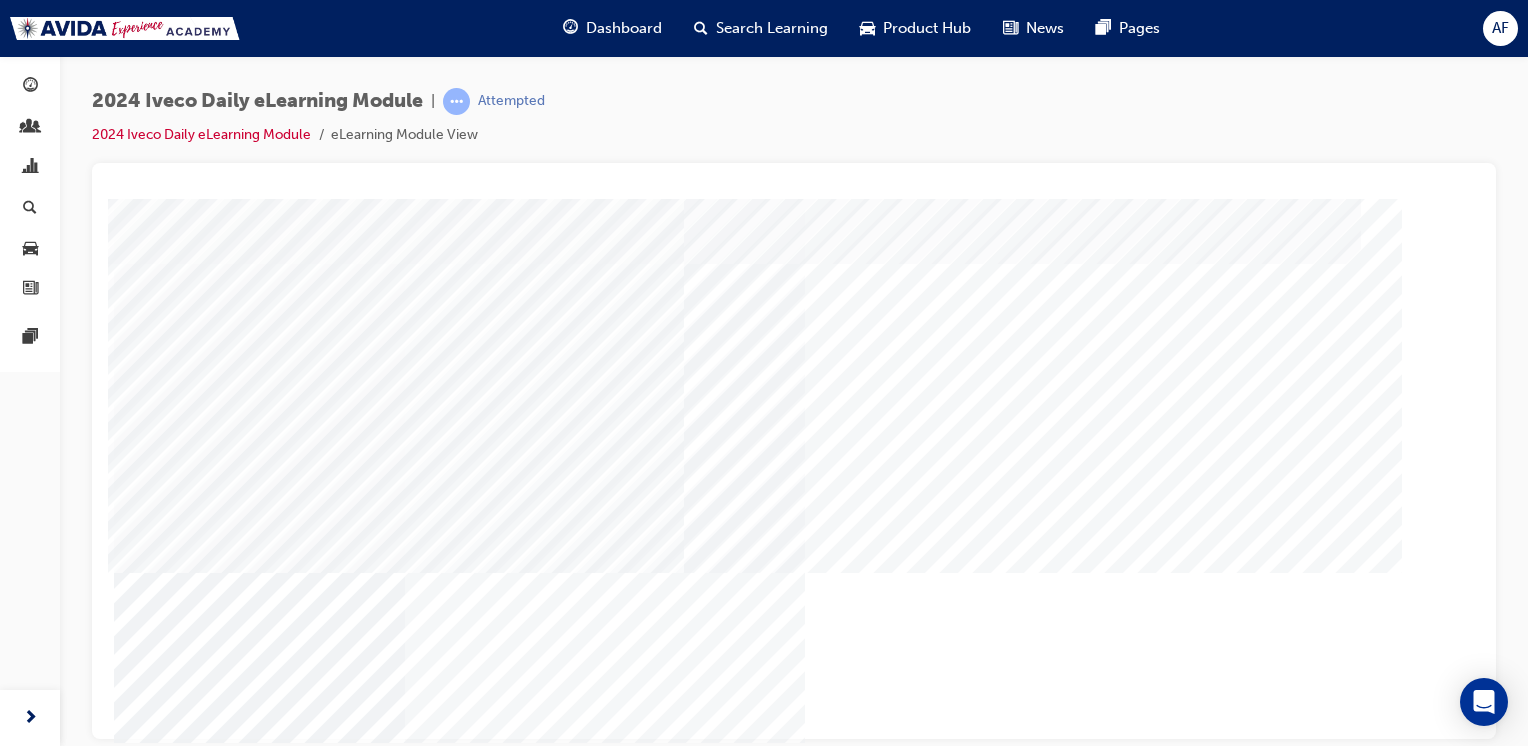 click at bounding box center (295, 2752) 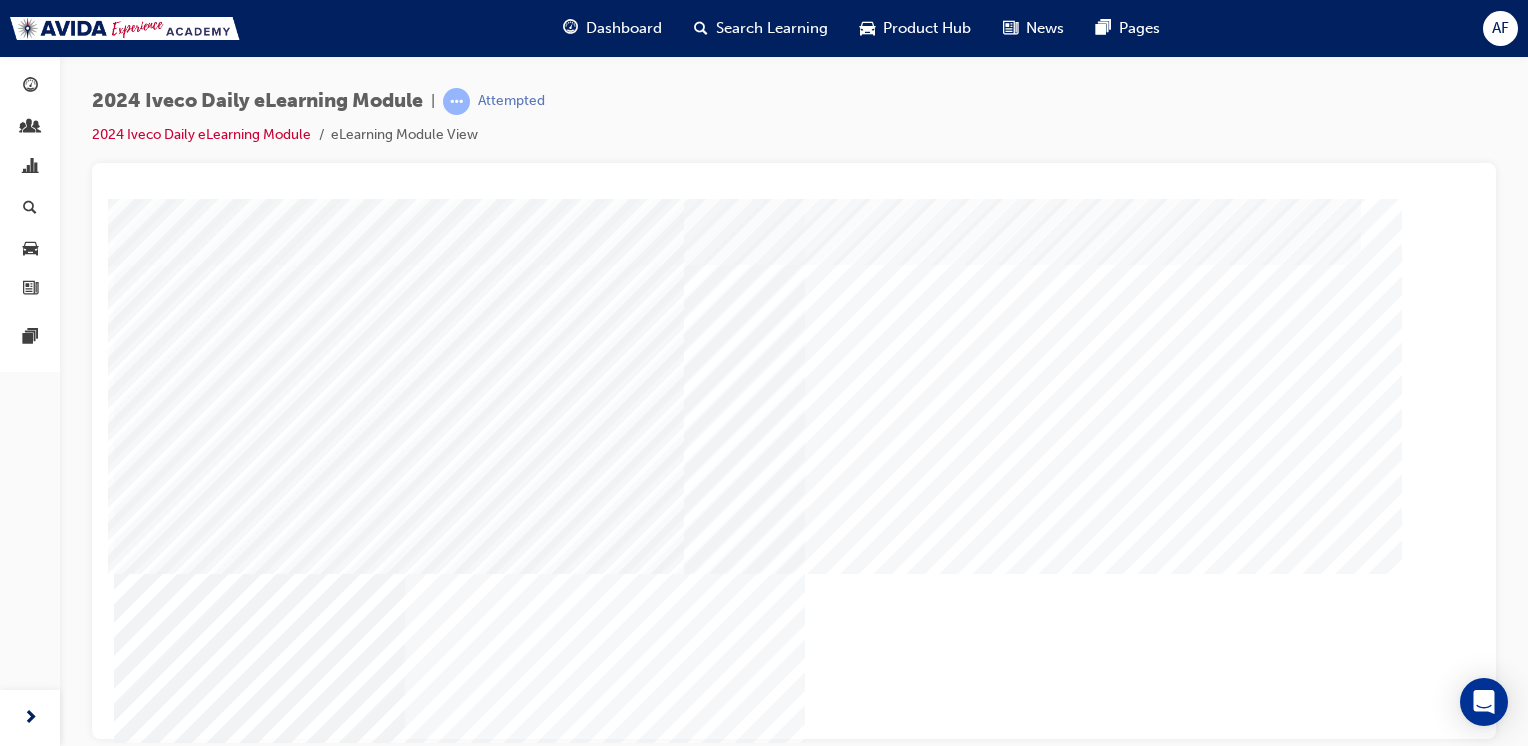 scroll, scrollTop: 190, scrollLeft: 0, axis: vertical 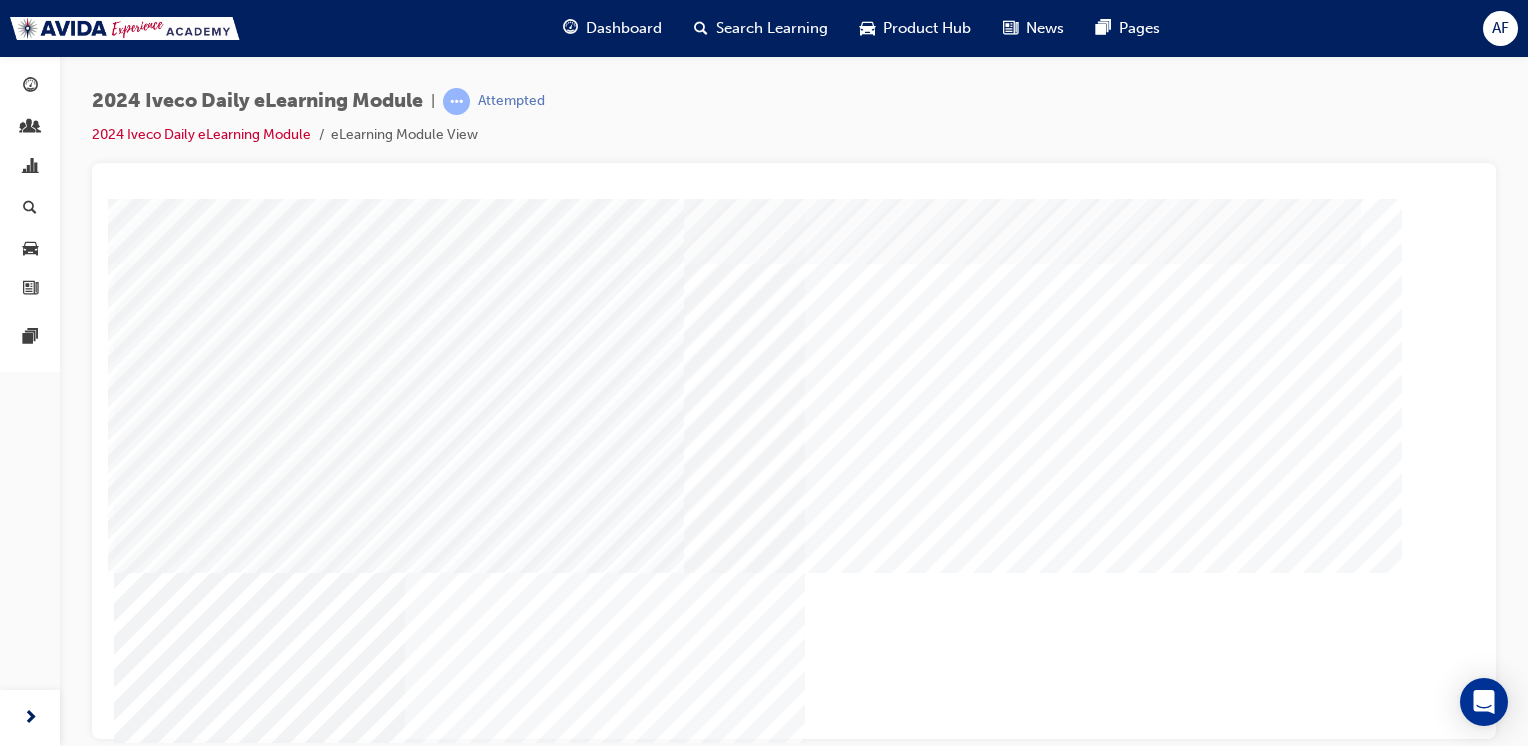 drag, startPoint x: 1472, startPoint y: 476, endPoint x: 1592, endPoint y: 728, distance: 279.11288 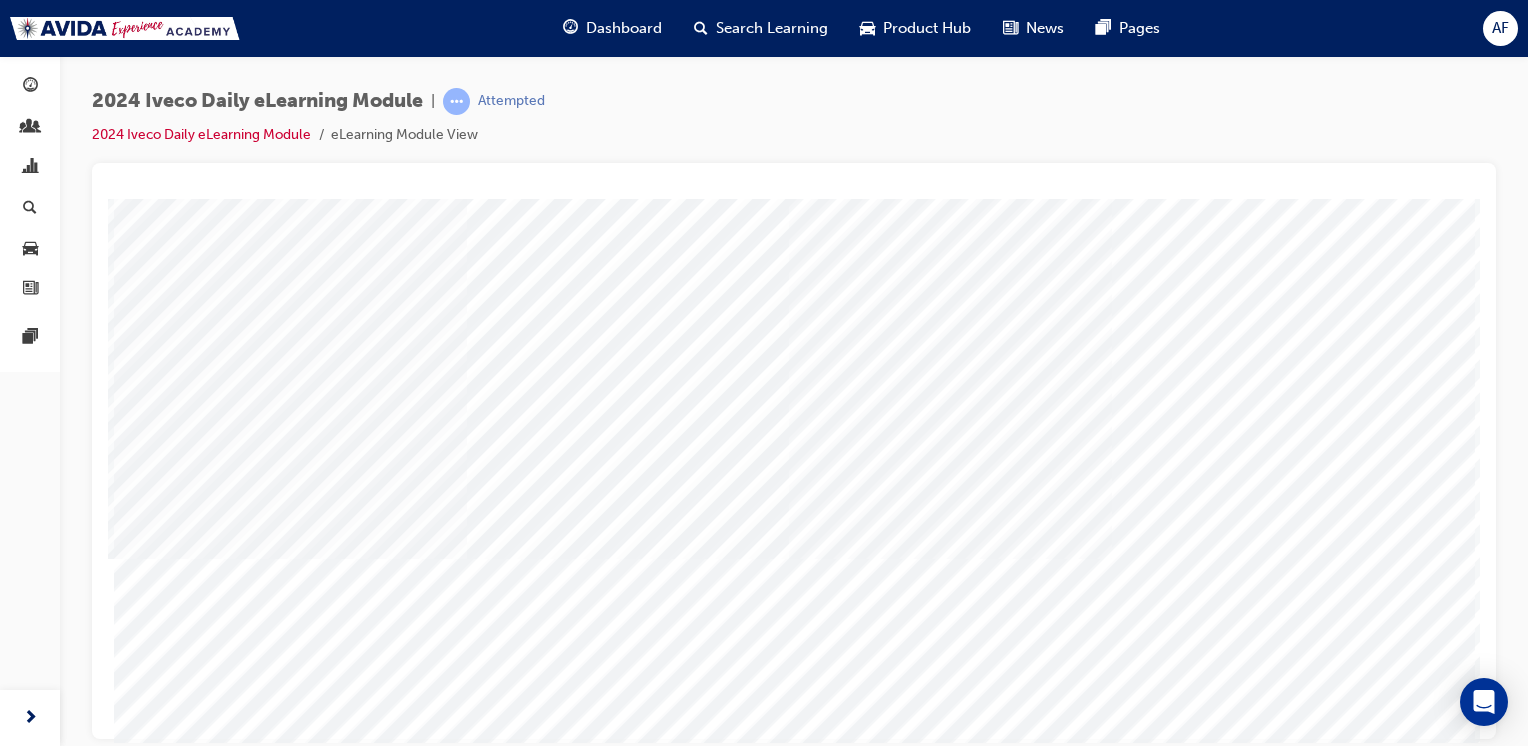 scroll, scrollTop: 0, scrollLeft: 0, axis: both 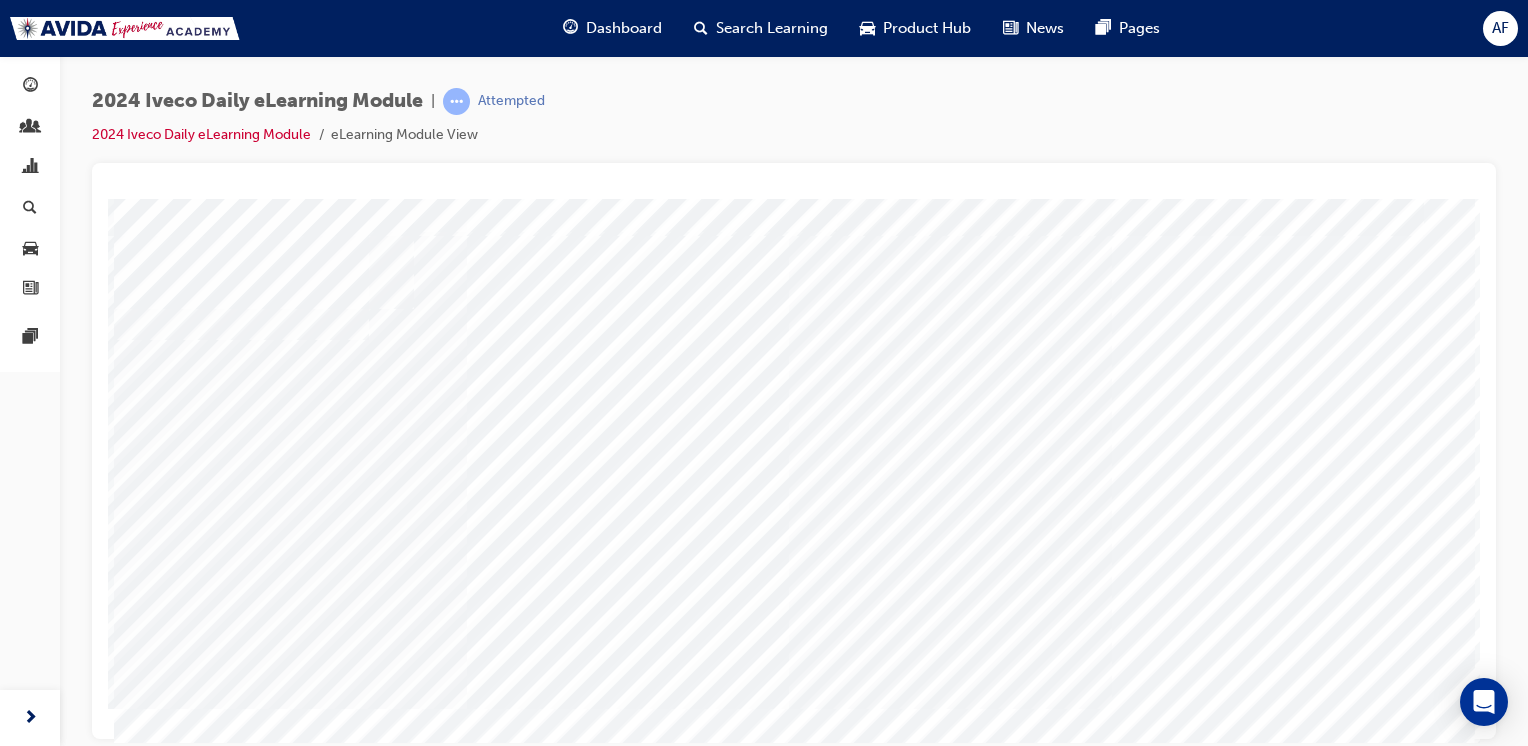 drag, startPoint x: 608, startPoint y: 360, endPoint x: 1053, endPoint y: 469, distance: 458.155 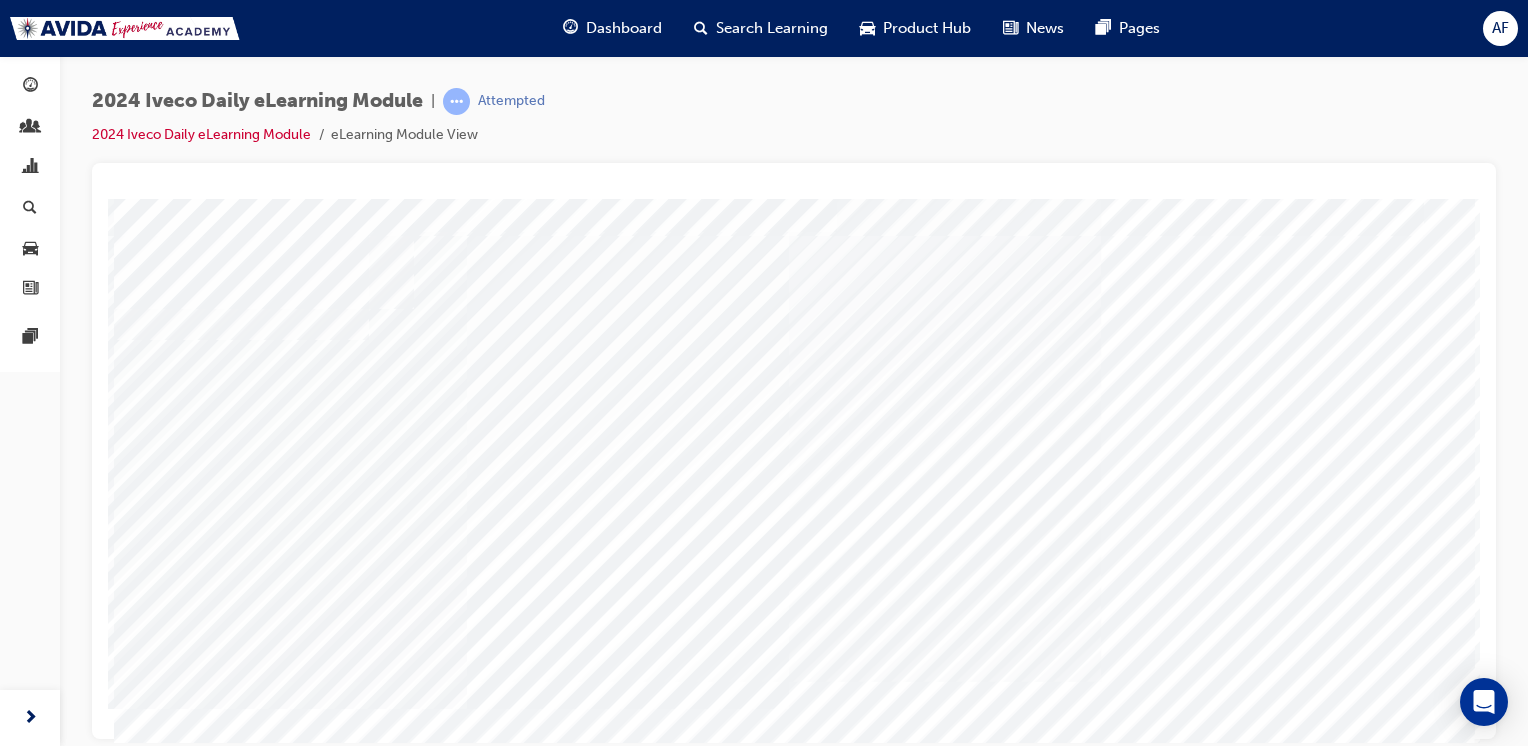 click at bounding box center (269, 1665) 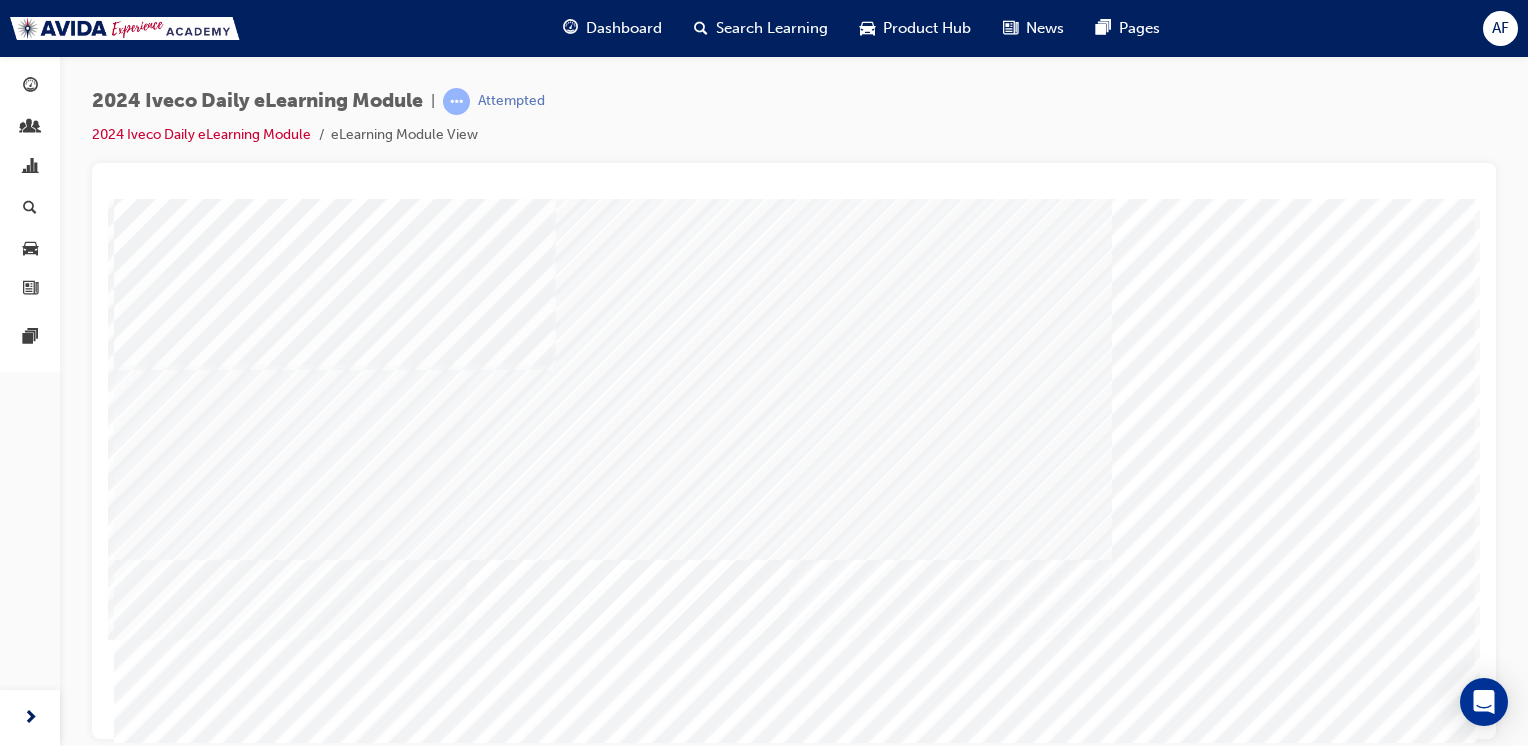 scroll, scrollTop: 108, scrollLeft: 0, axis: vertical 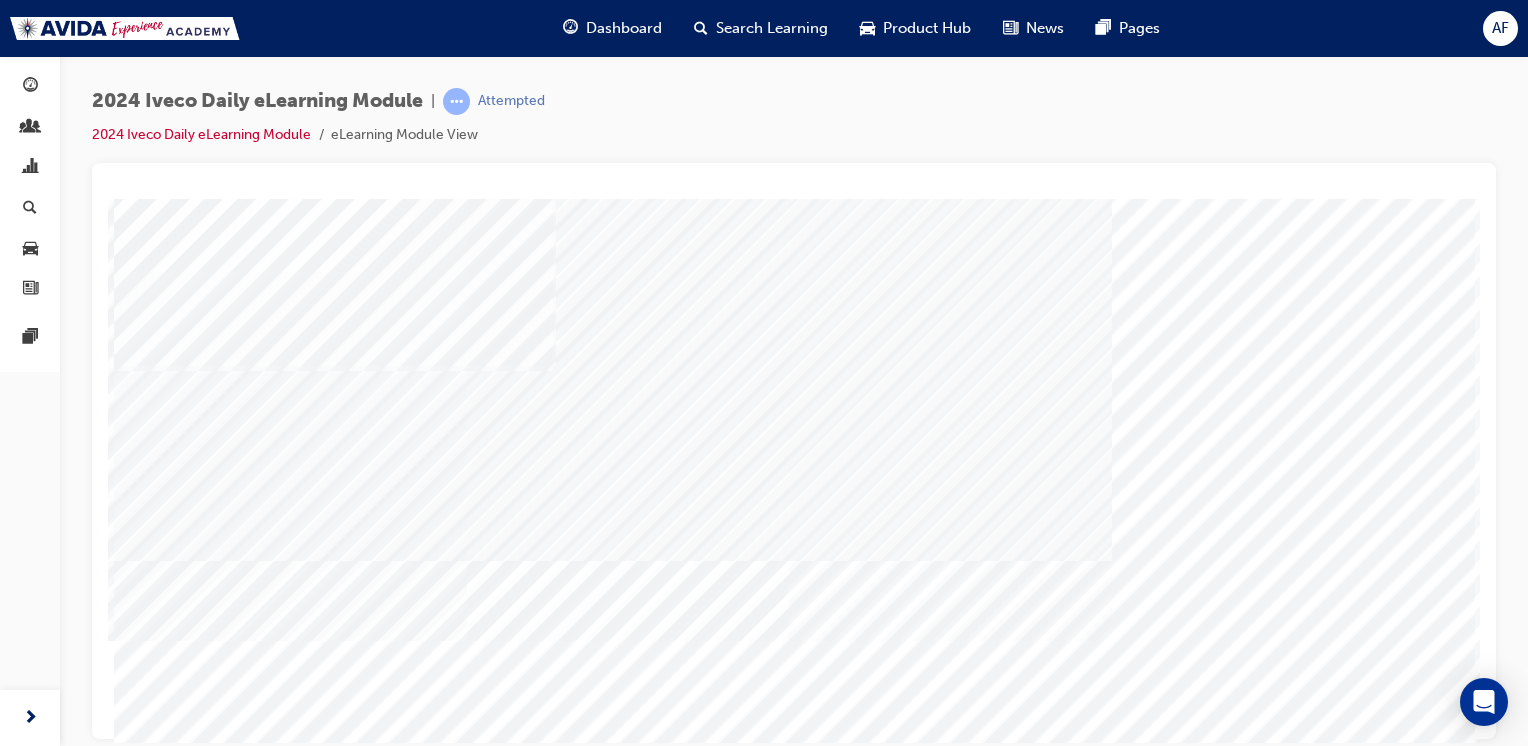drag, startPoint x: 1476, startPoint y: 294, endPoint x: 1592, endPoint y: 537, distance: 269.26752 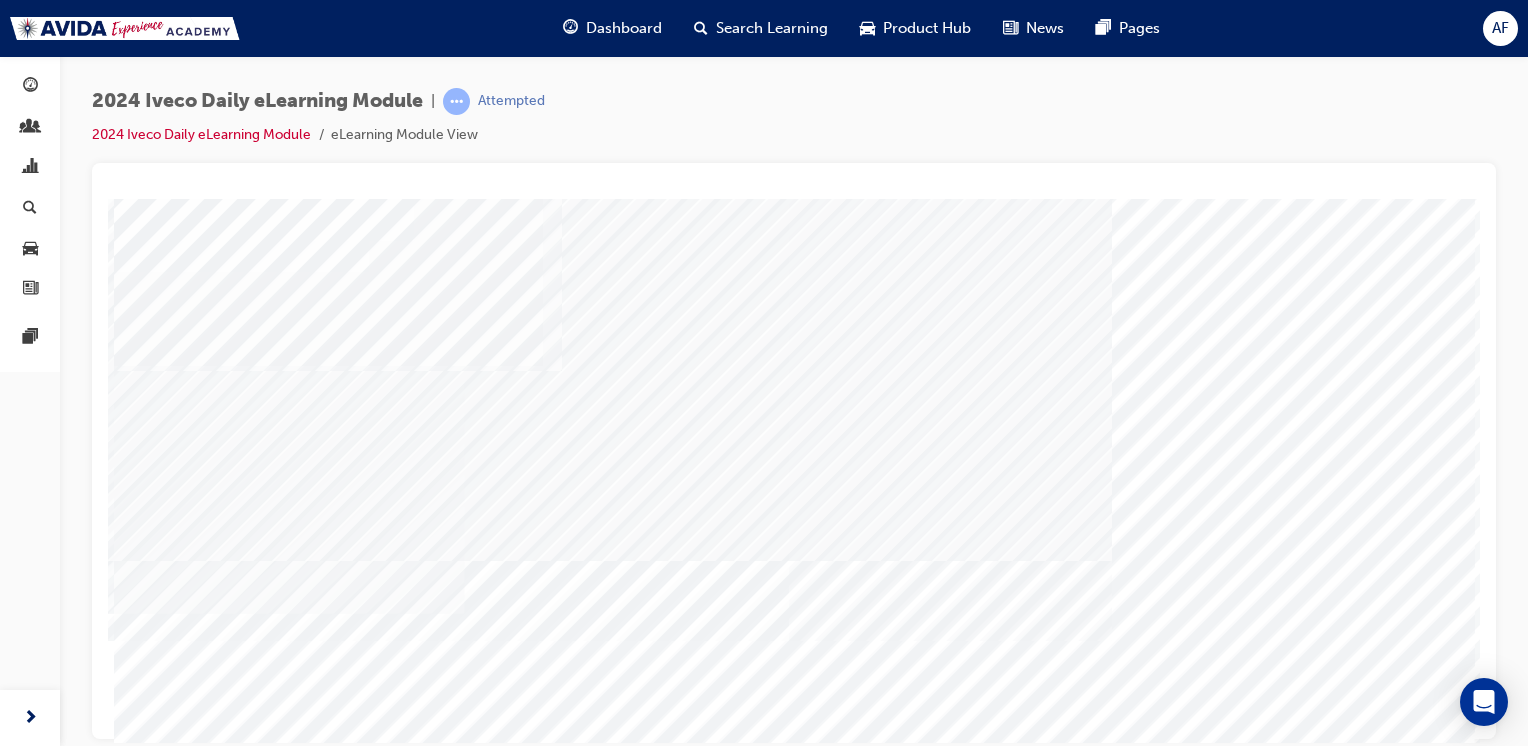 click at bounding box center [269, 1747] 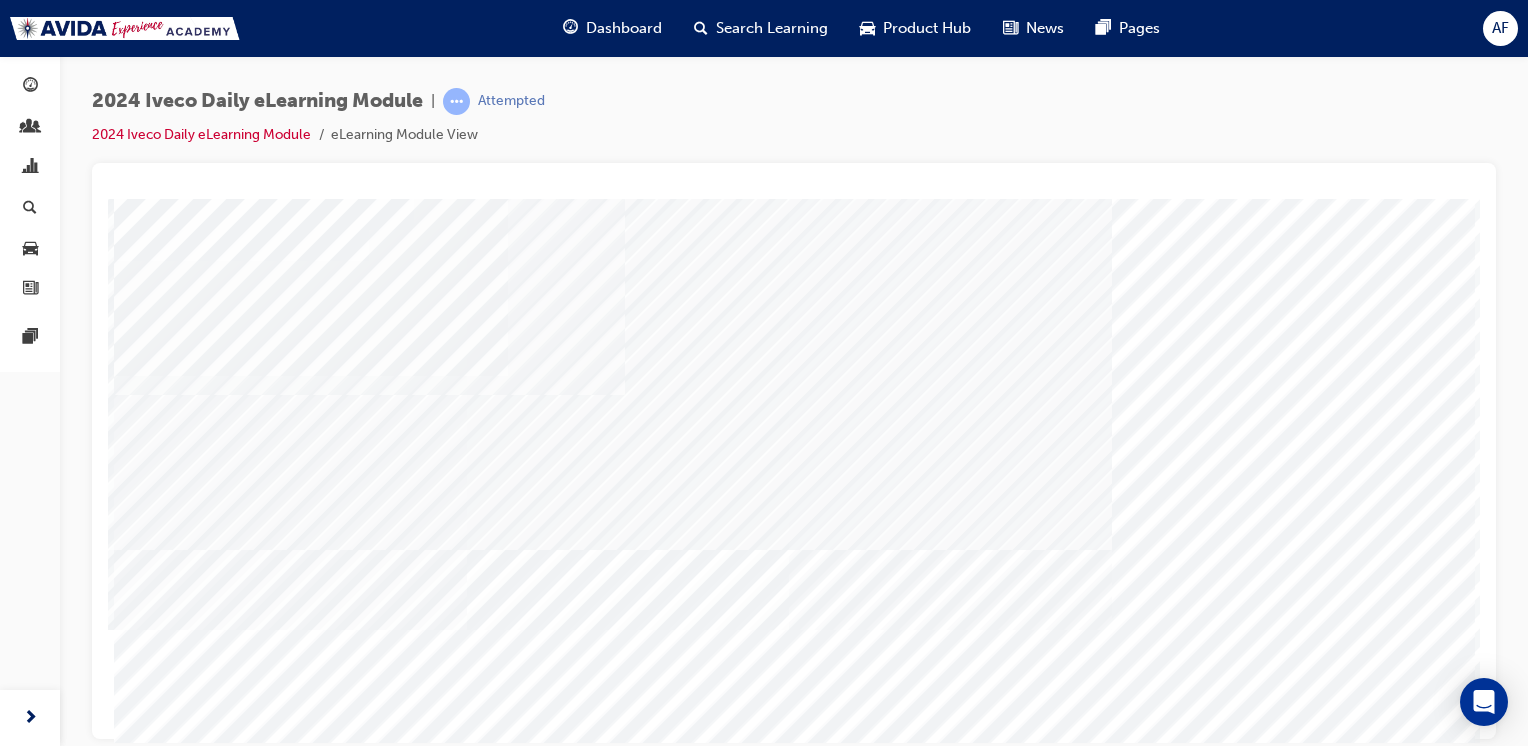 scroll, scrollTop: 190, scrollLeft: 0, axis: vertical 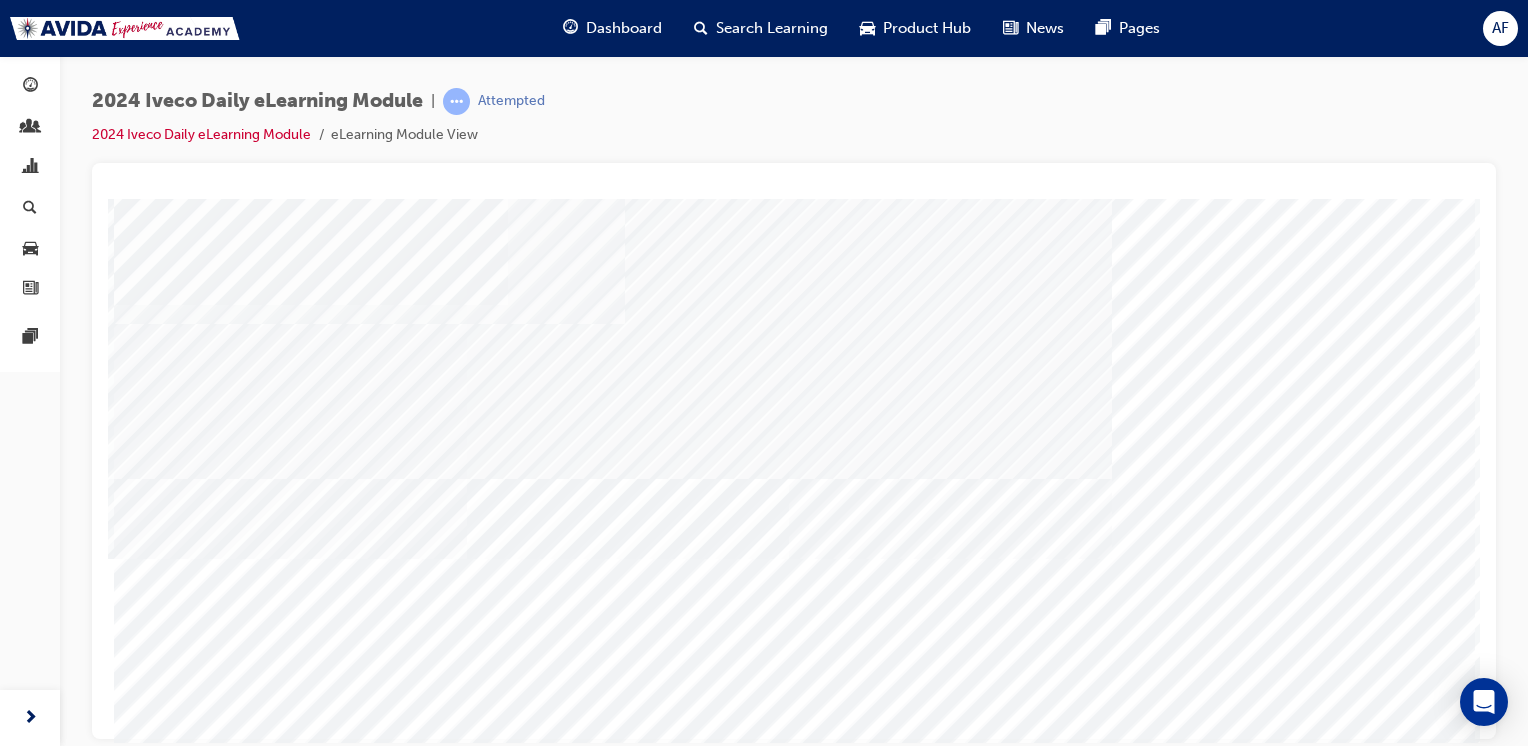 click at bounding box center (184, 5474) 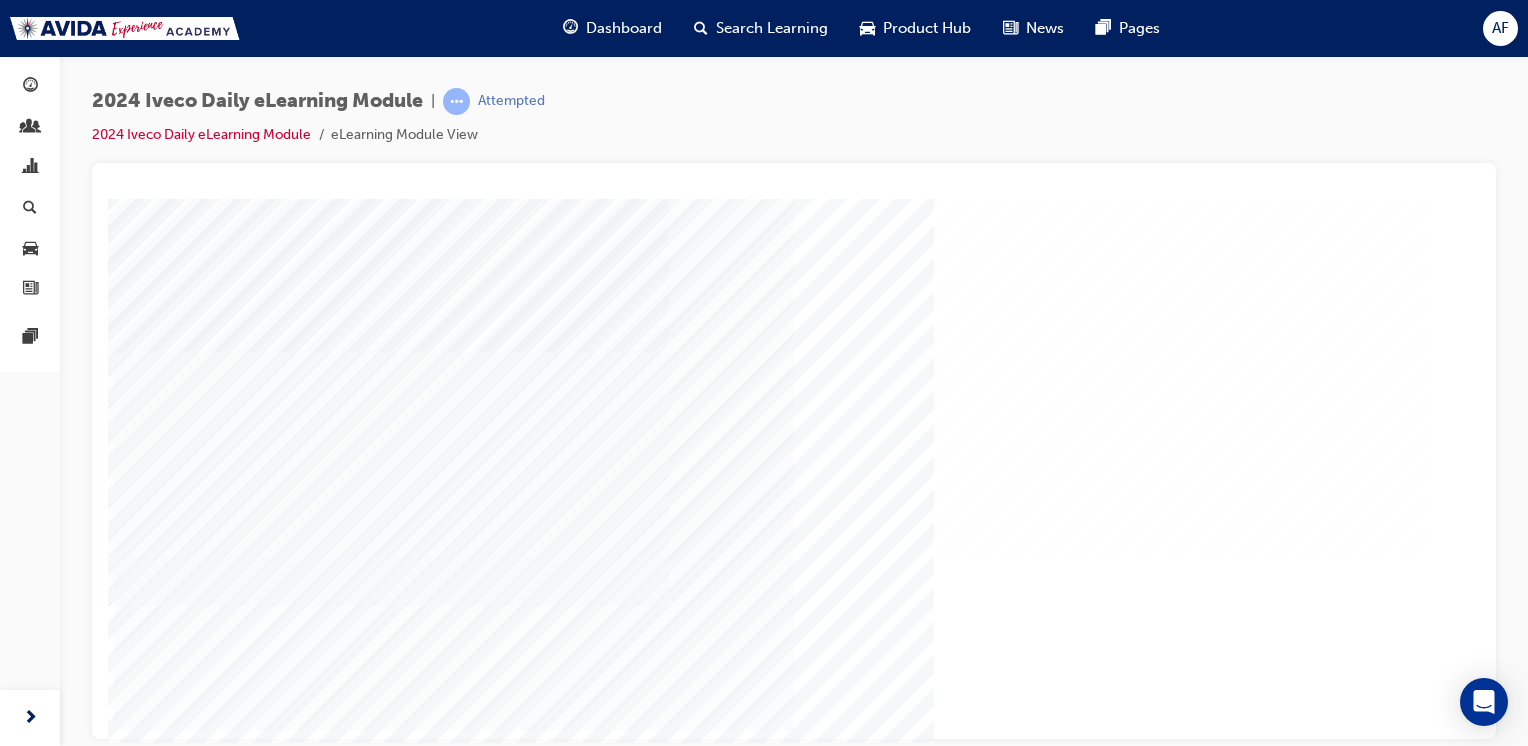 scroll, scrollTop: 0, scrollLeft: 0, axis: both 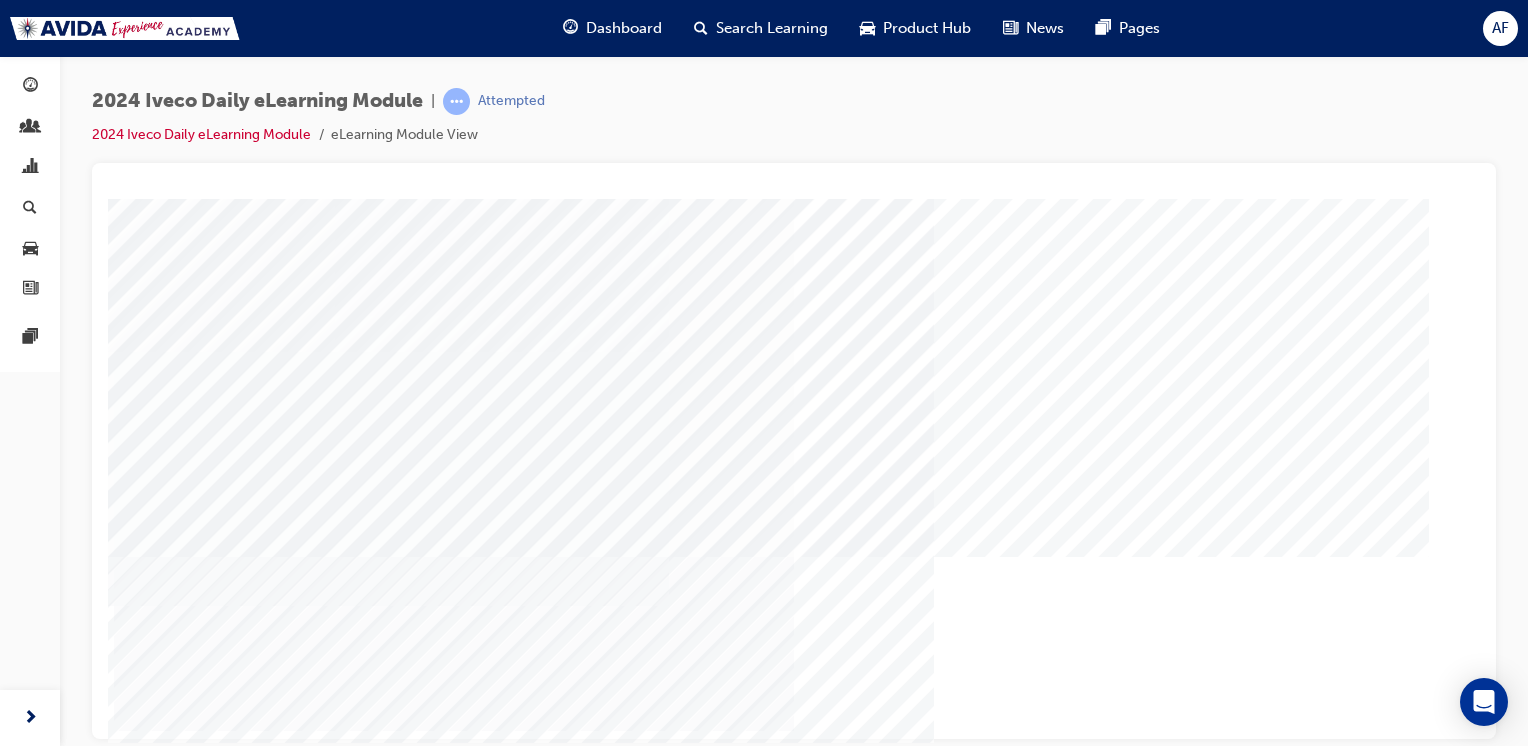 click at bounding box center [184, 3198] 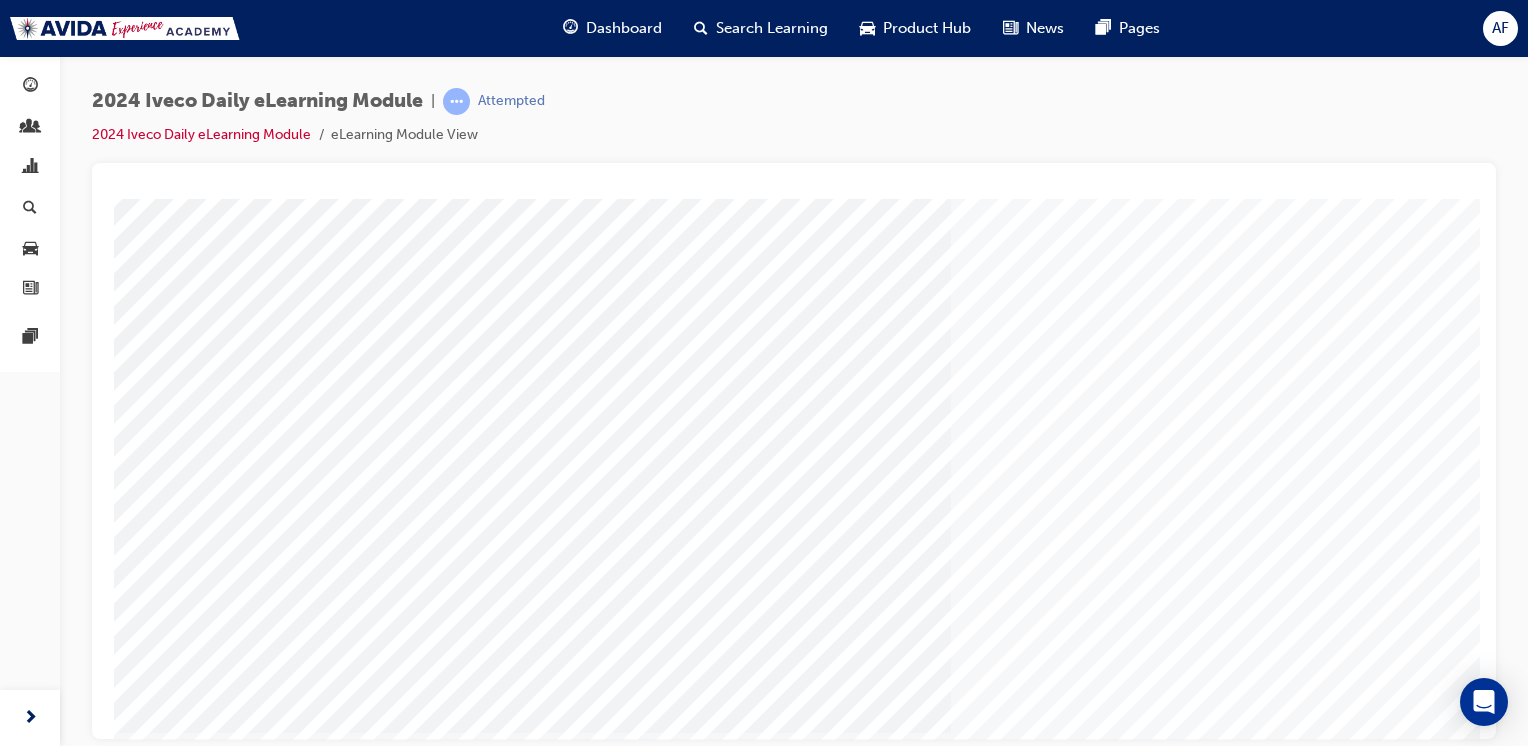 scroll, scrollTop: 0, scrollLeft: 0, axis: both 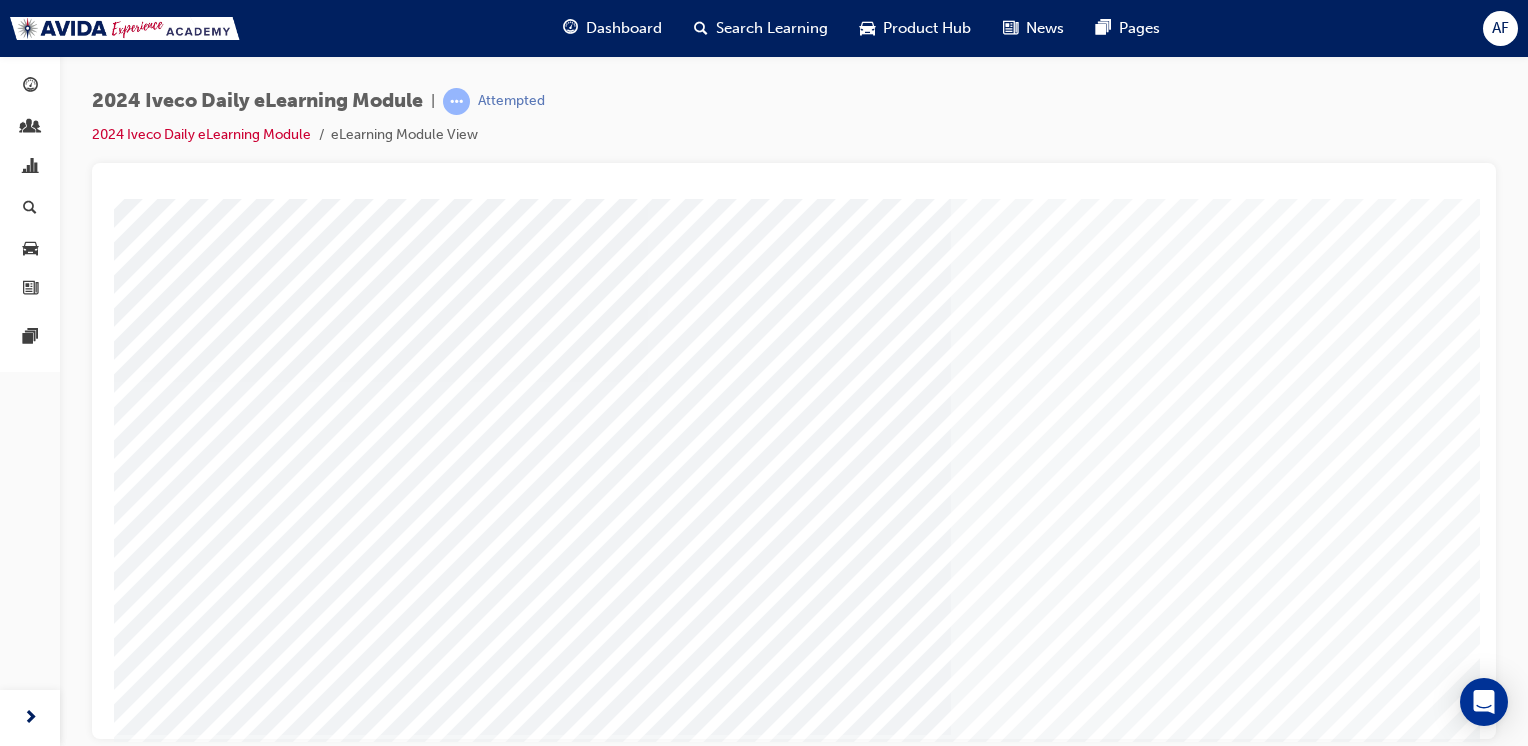 click at bounding box center (184, 2623) 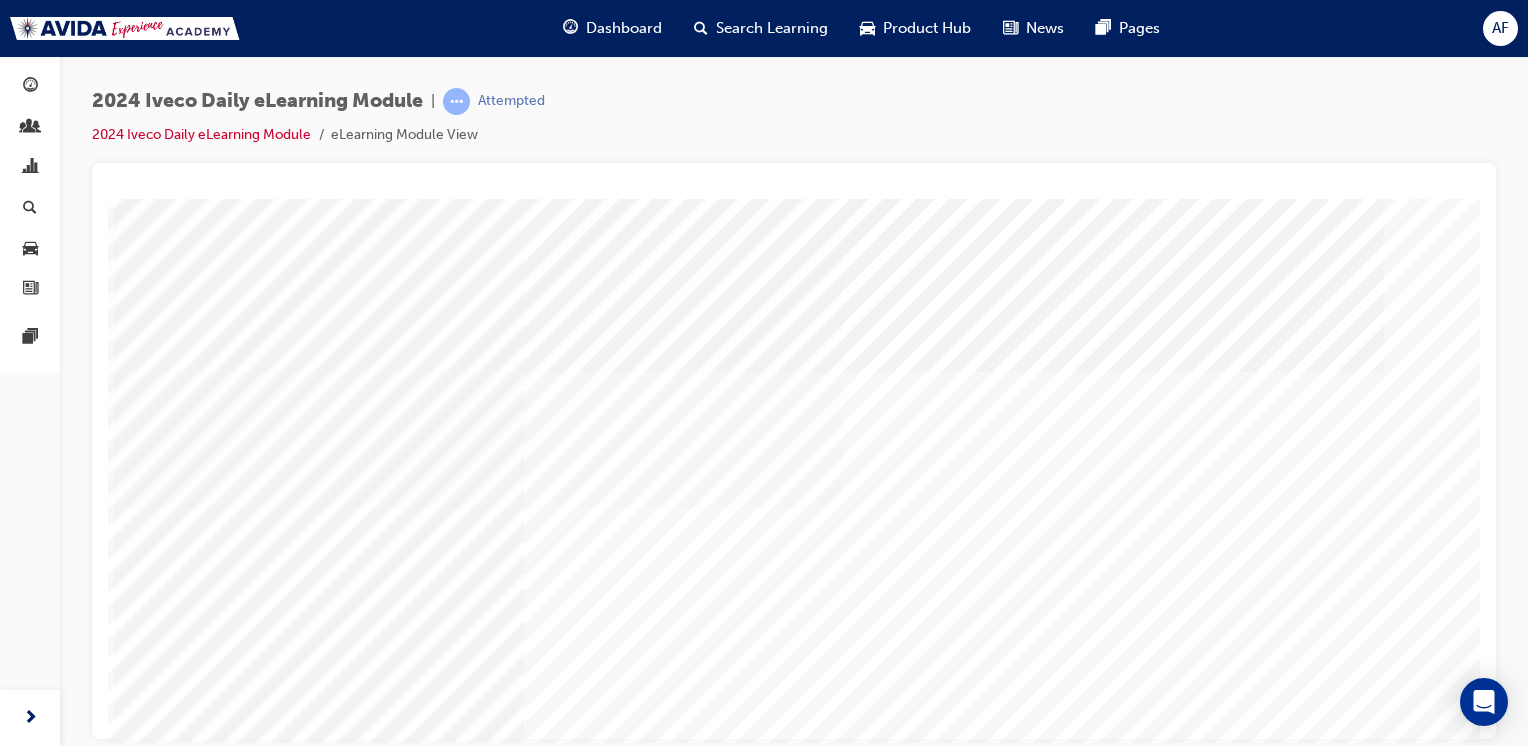 scroll, scrollTop: 0, scrollLeft: 0, axis: both 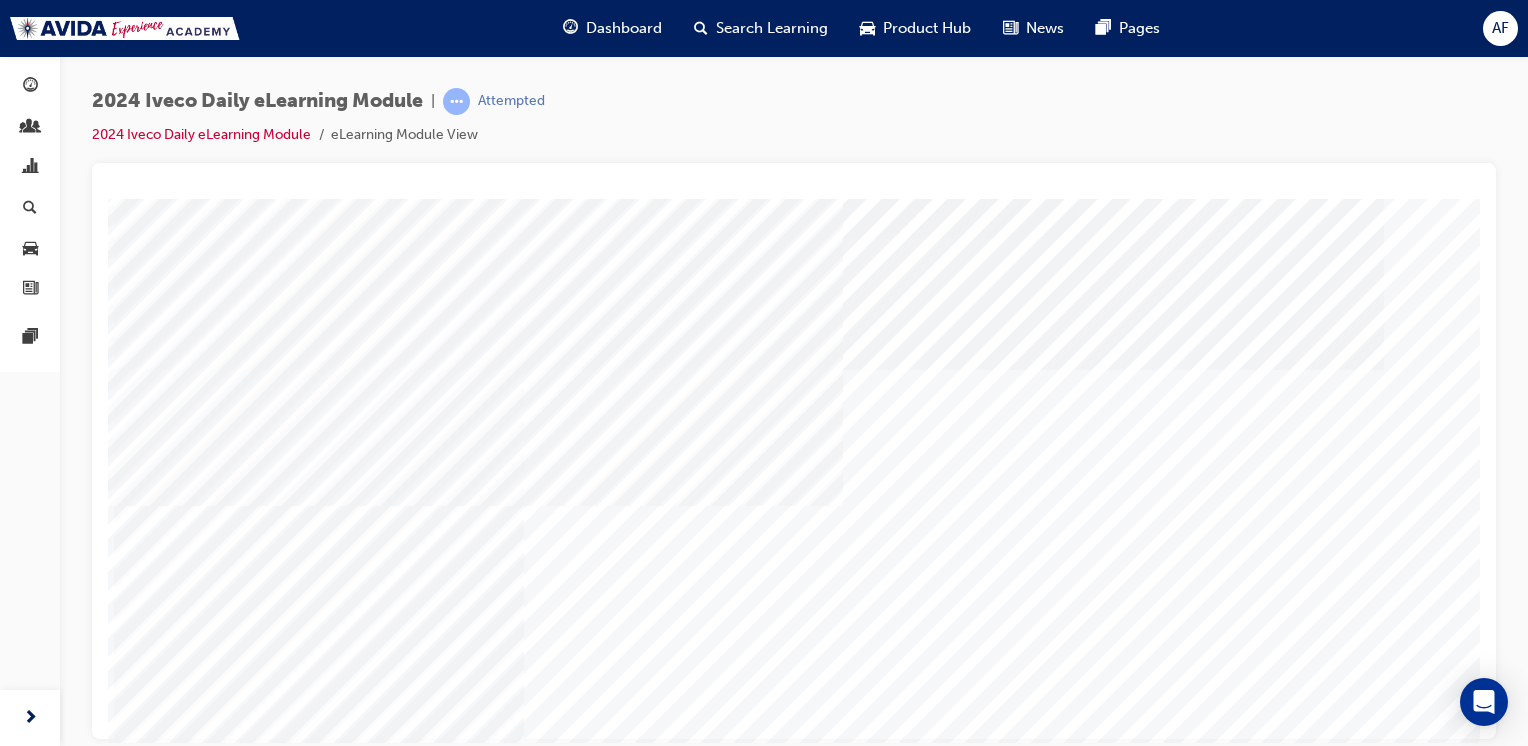 click at bounding box center (184, 5251) 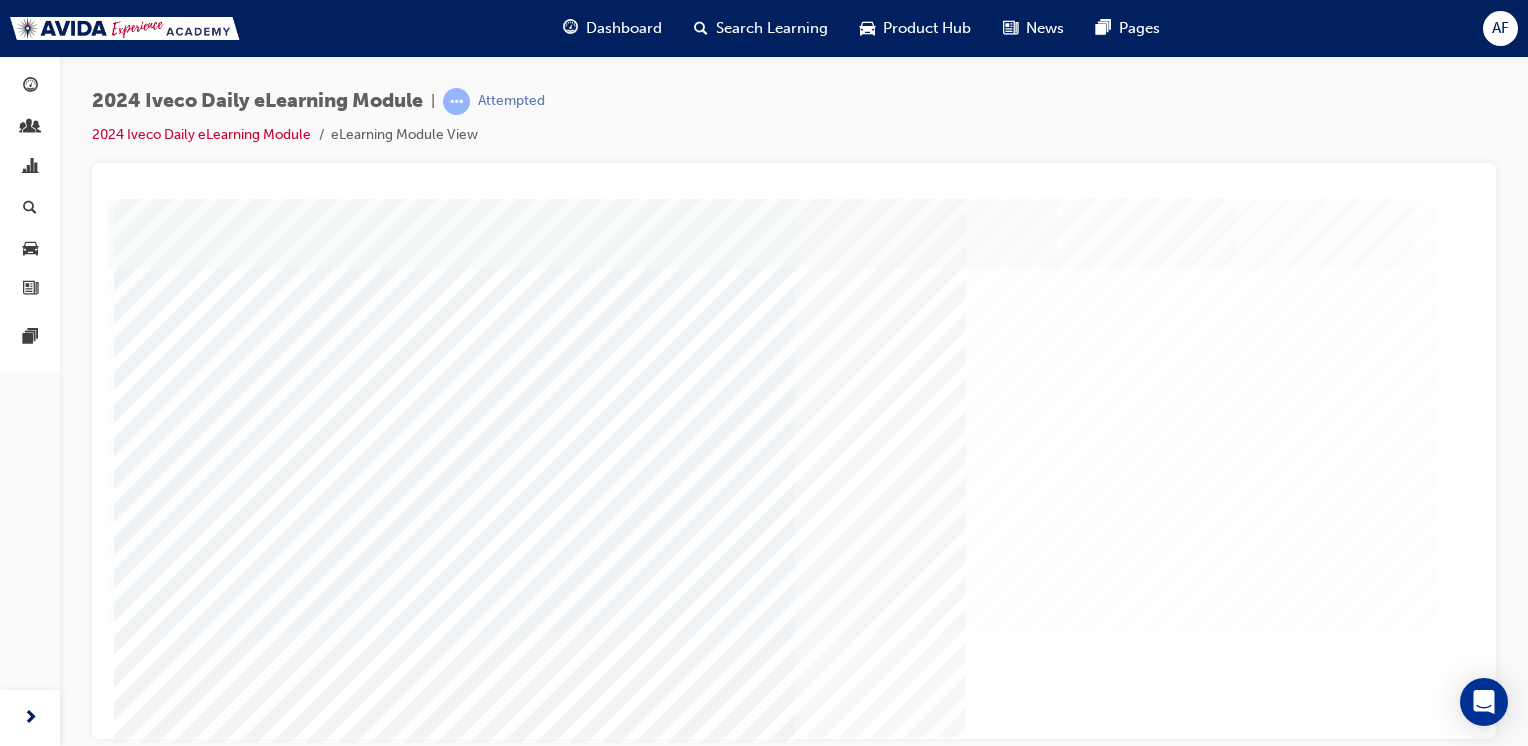 scroll, scrollTop: 0, scrollLeft: 0, axis: both 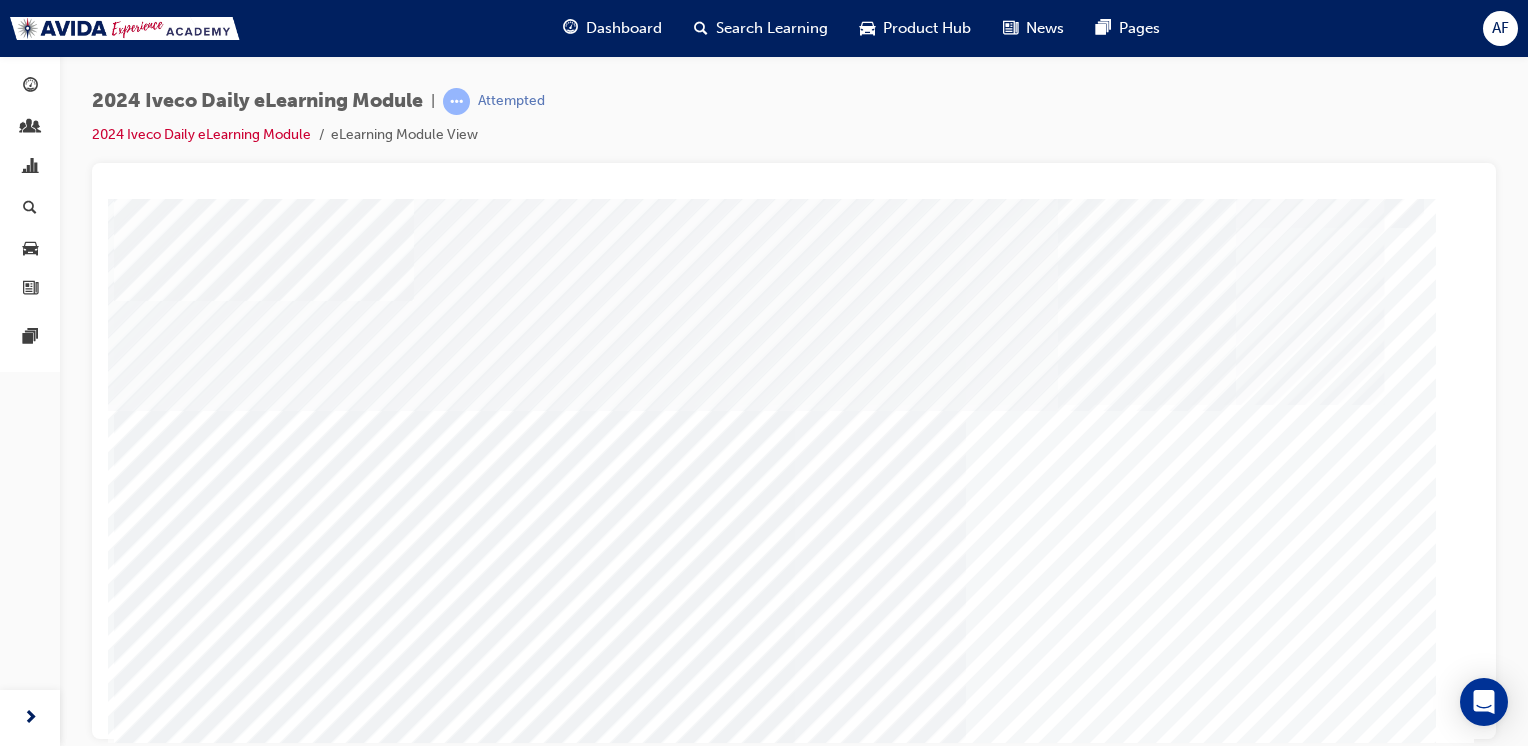click at bounding box center (193, 2640) 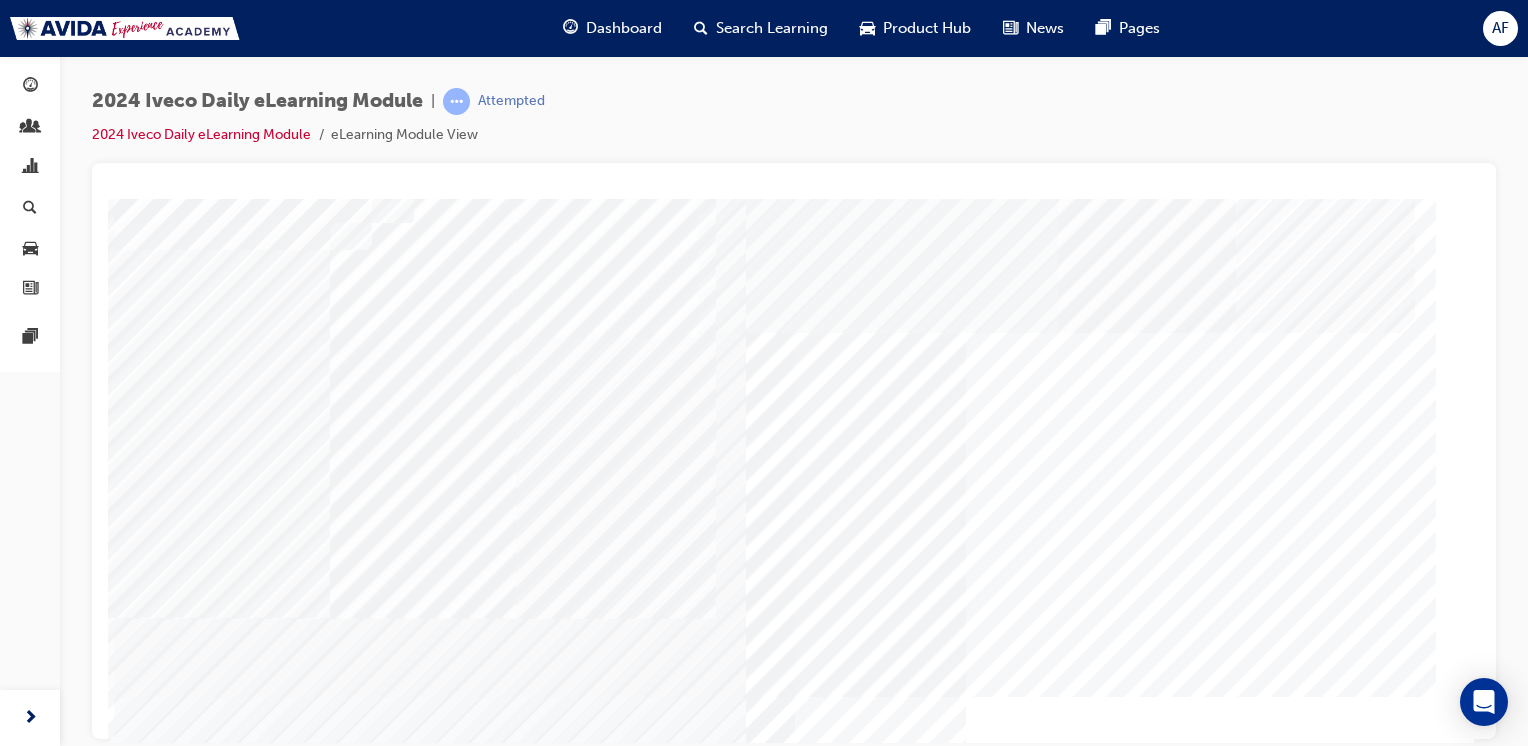 scroll, scrollTop: 121, scrollLeft: 0, axis: vertical 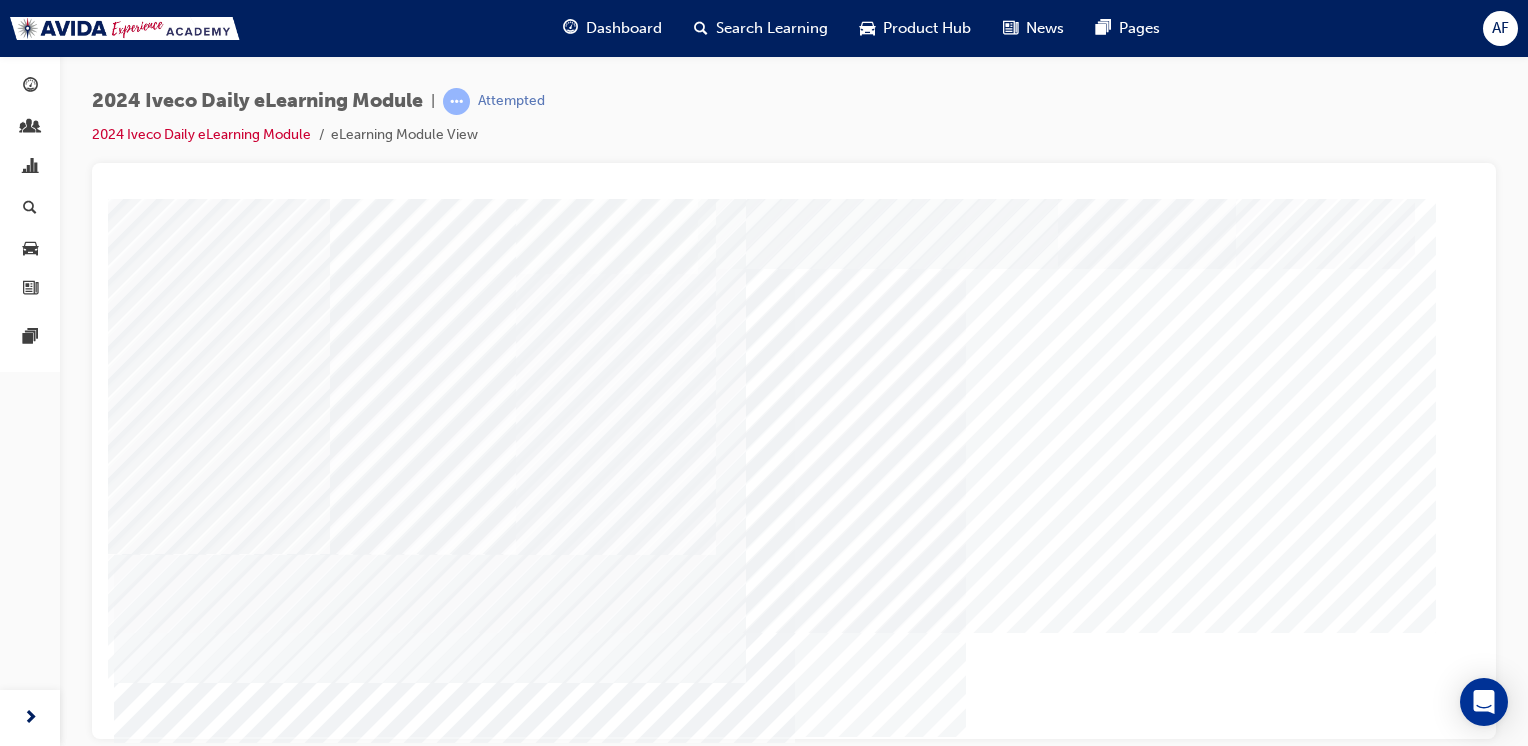 click at bounding box center [193, 2626] 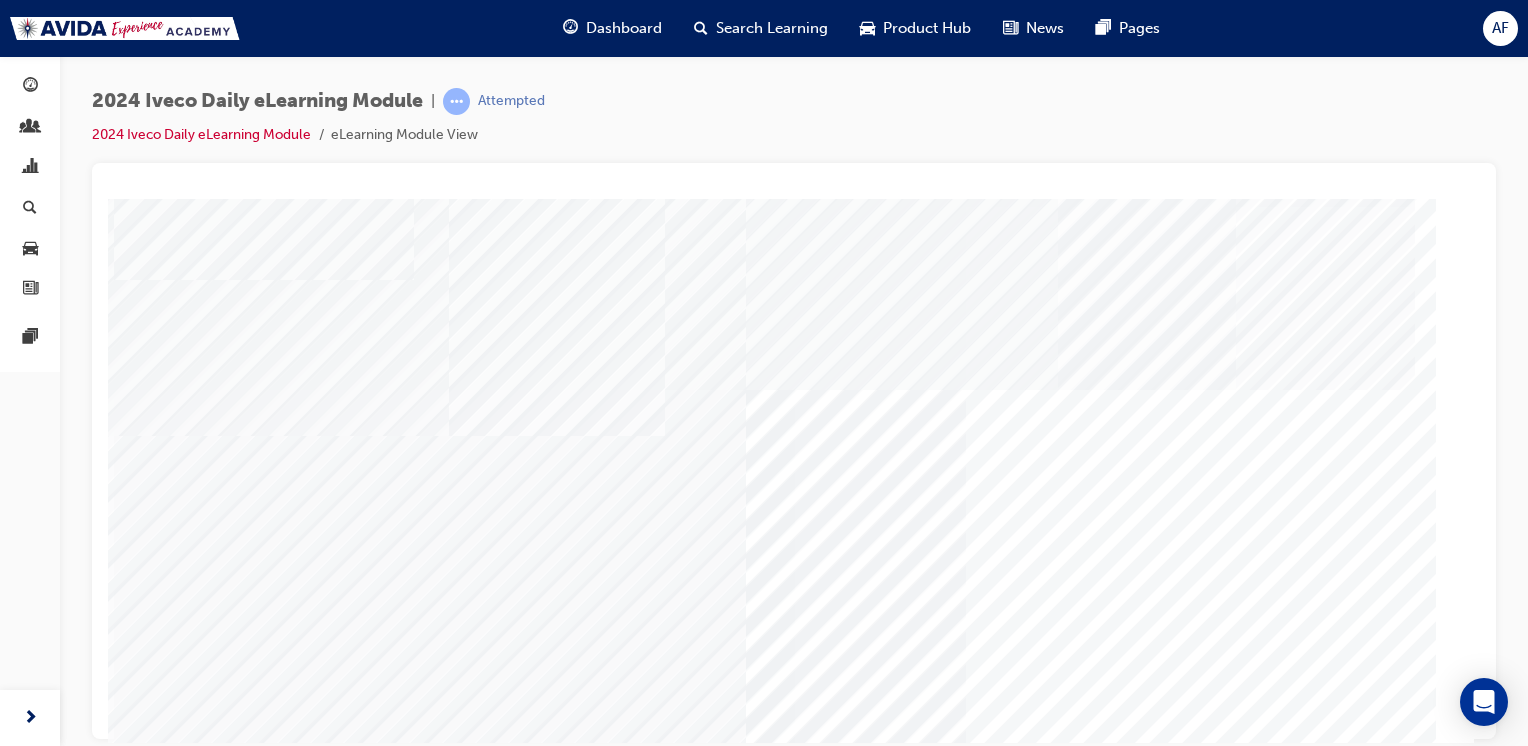 scroll, scrollTop: 72, scrollLeft: 0, axis: vertical 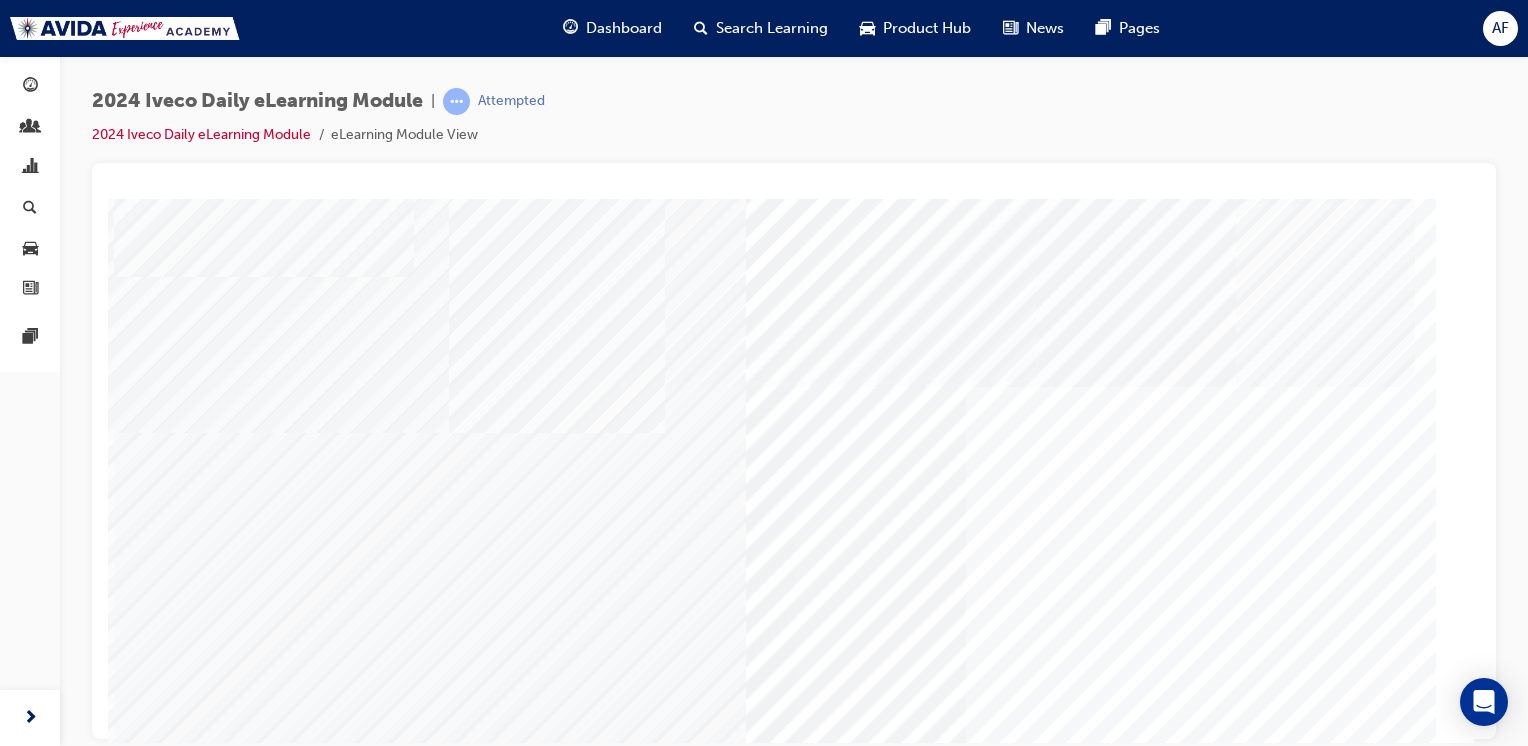 click at bounding box center [193, 2872] 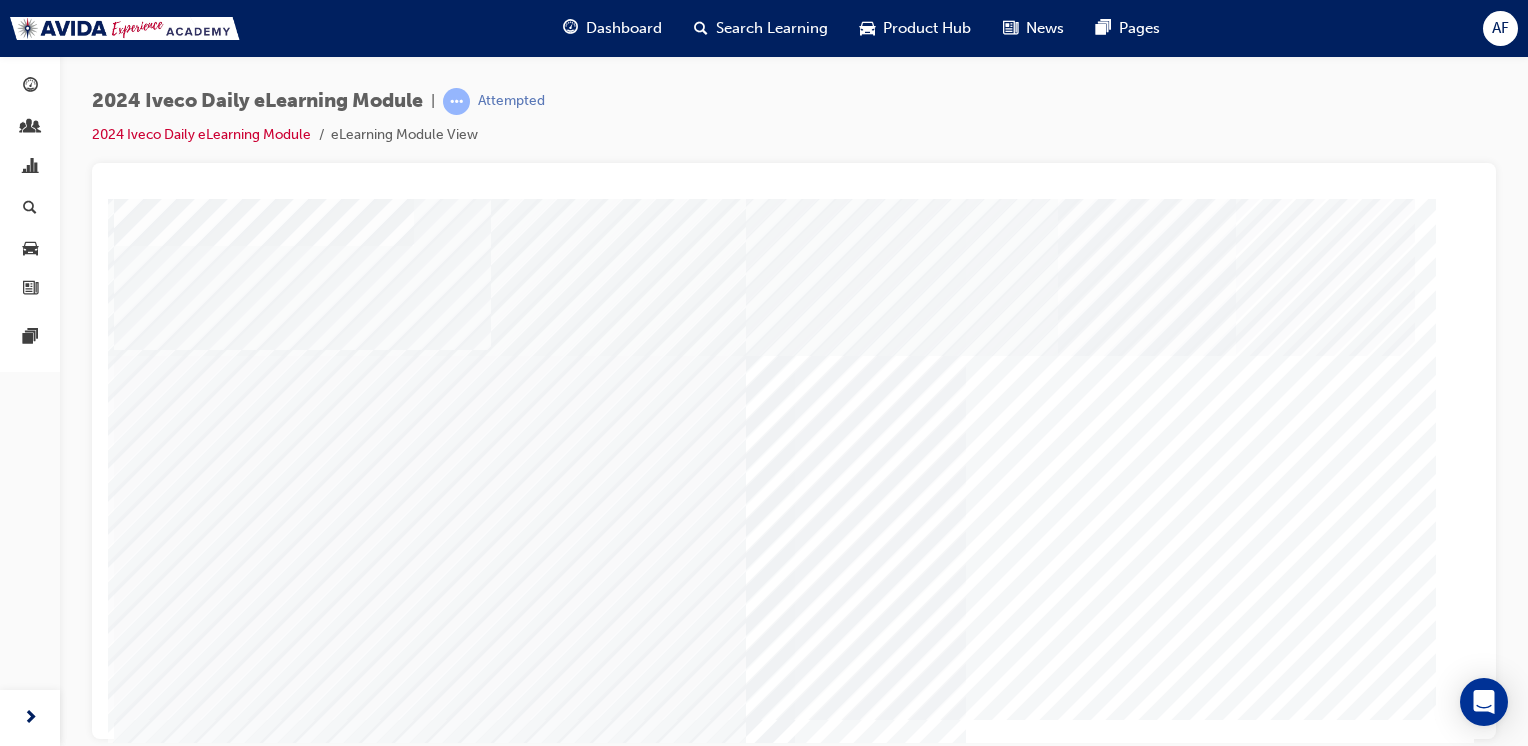 scroll, scrollTop: 190, scrollLeft: 0, axis: vertical 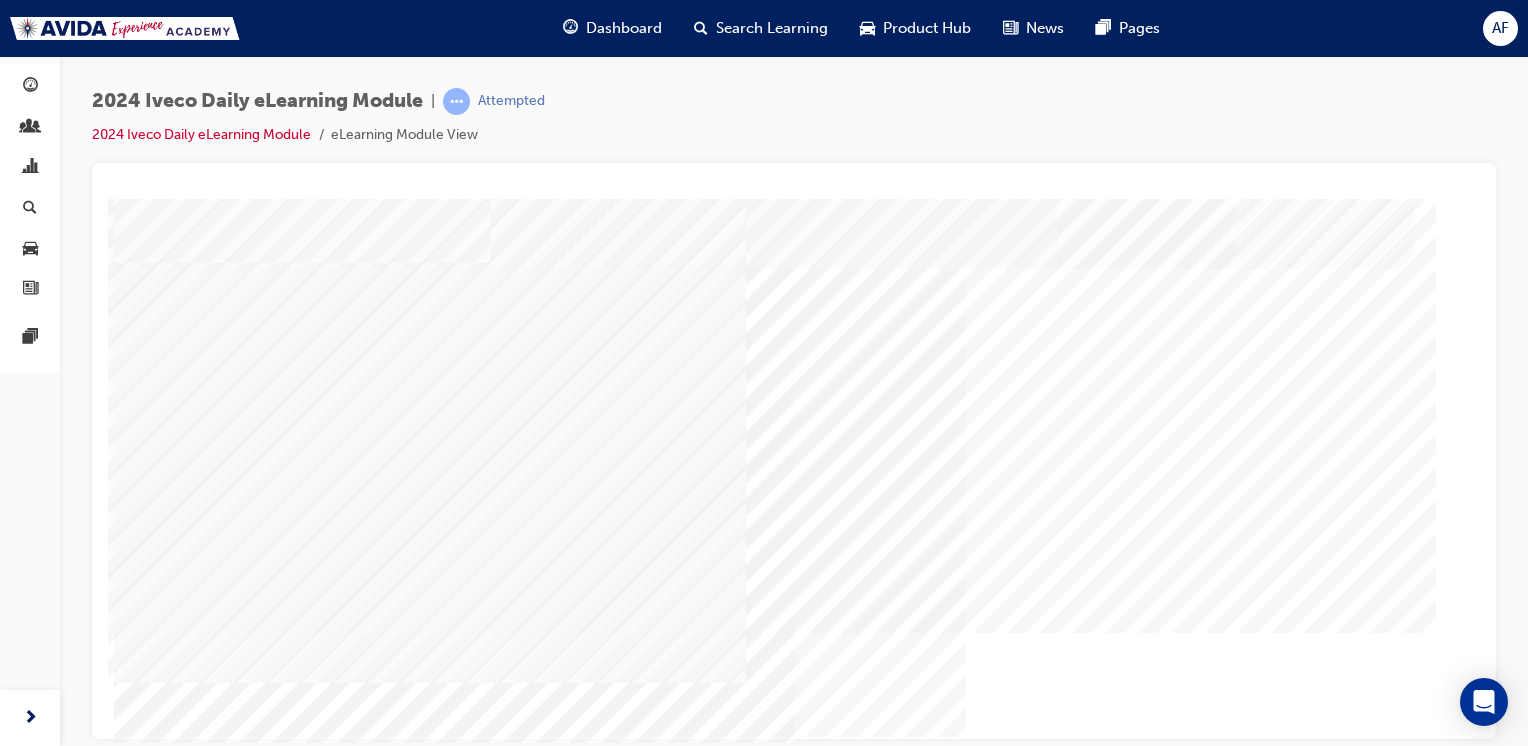 click at bounding box center [184, 2366] 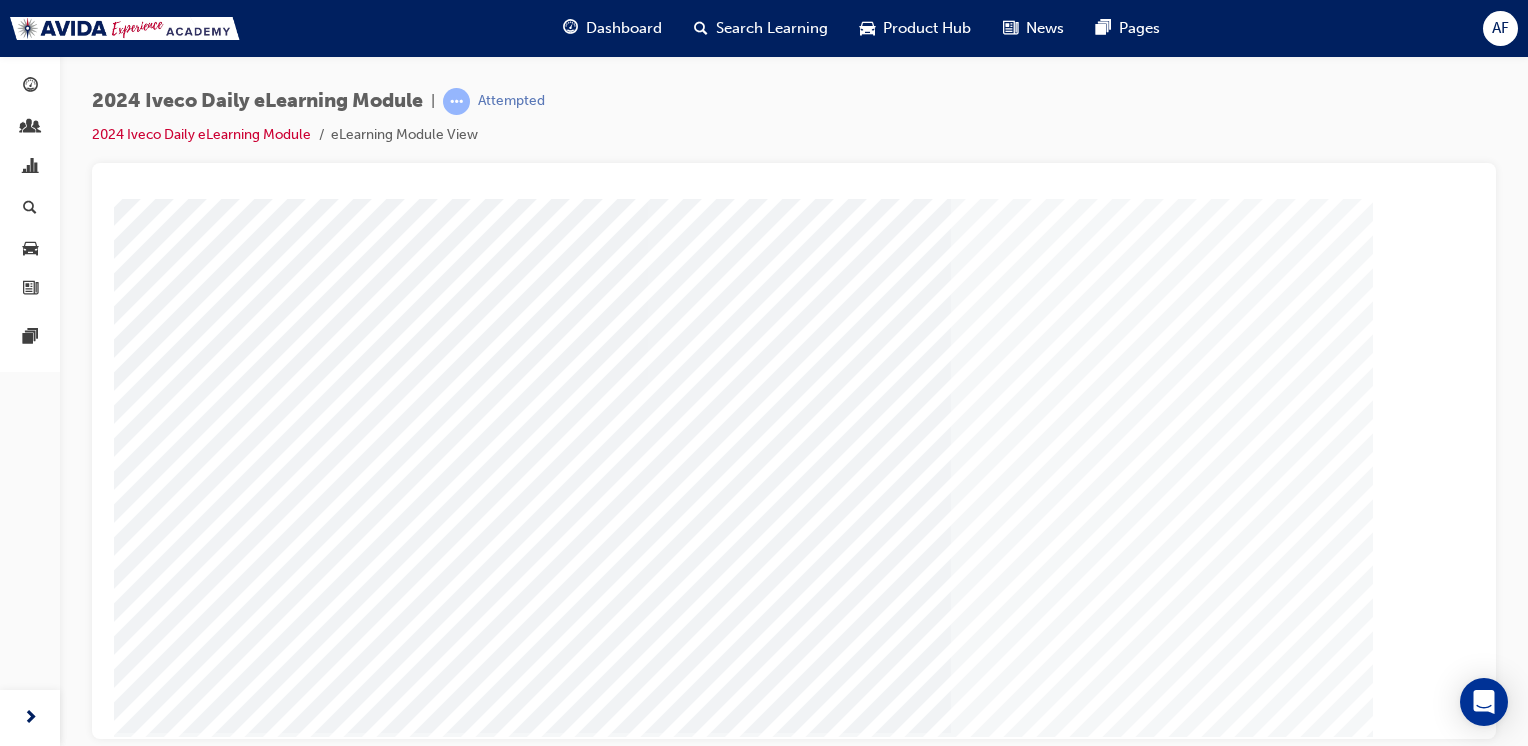 scroll, scrollTop: 0, scrollLeft: 0, axis: both 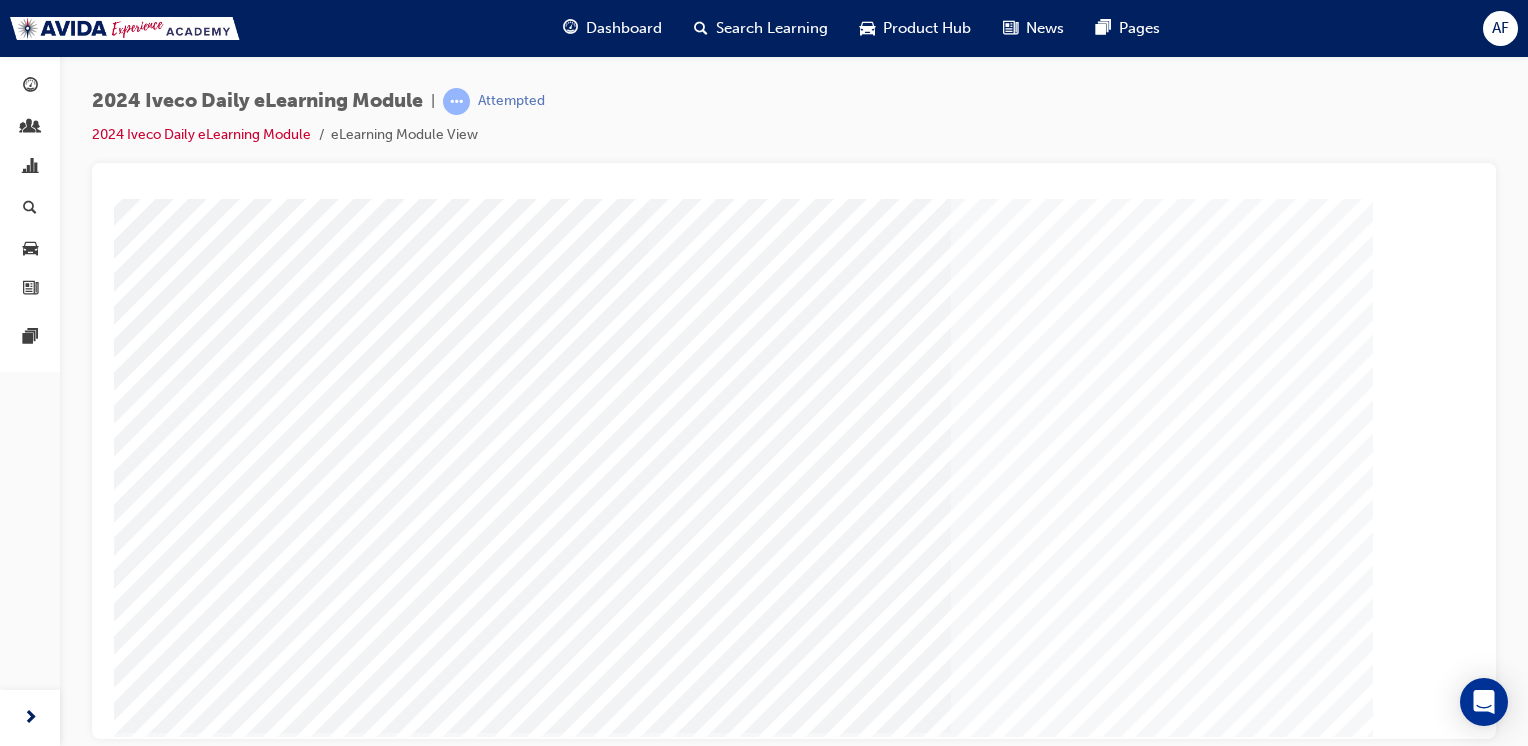 click at bounding box center (184, 2618) 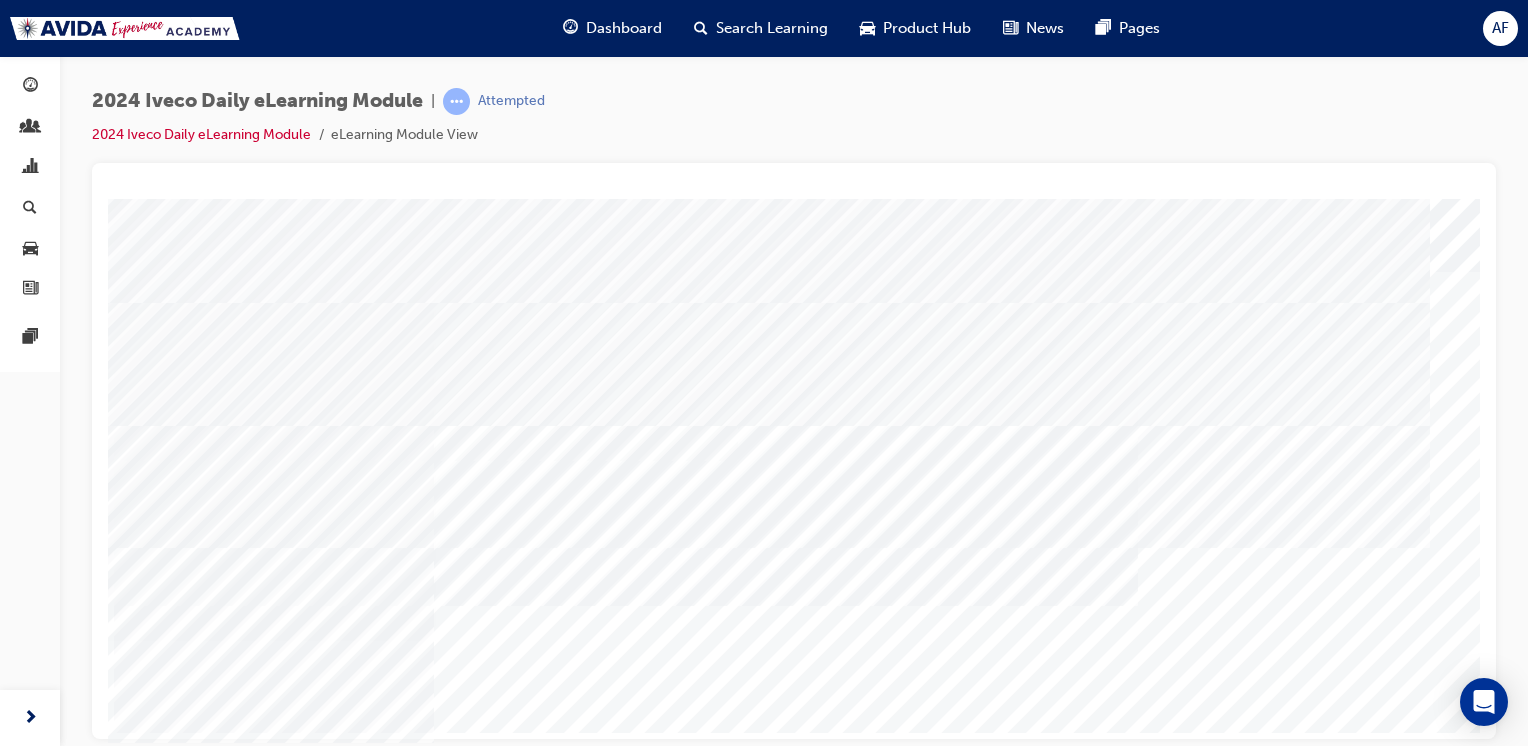 scroll, scrollTop: 0, scrollLeft: 0, axis: both 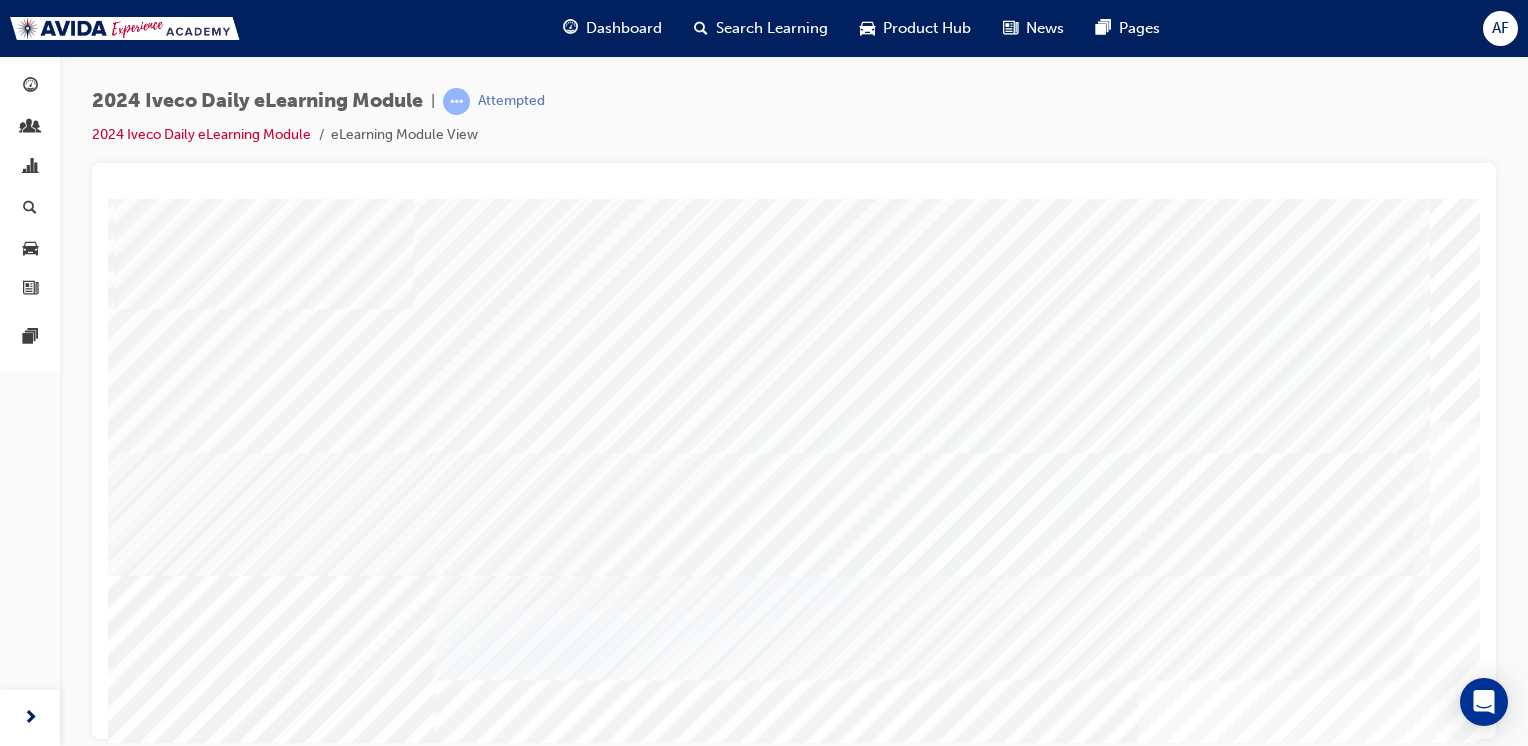 click at bounding box center (254, 6064) 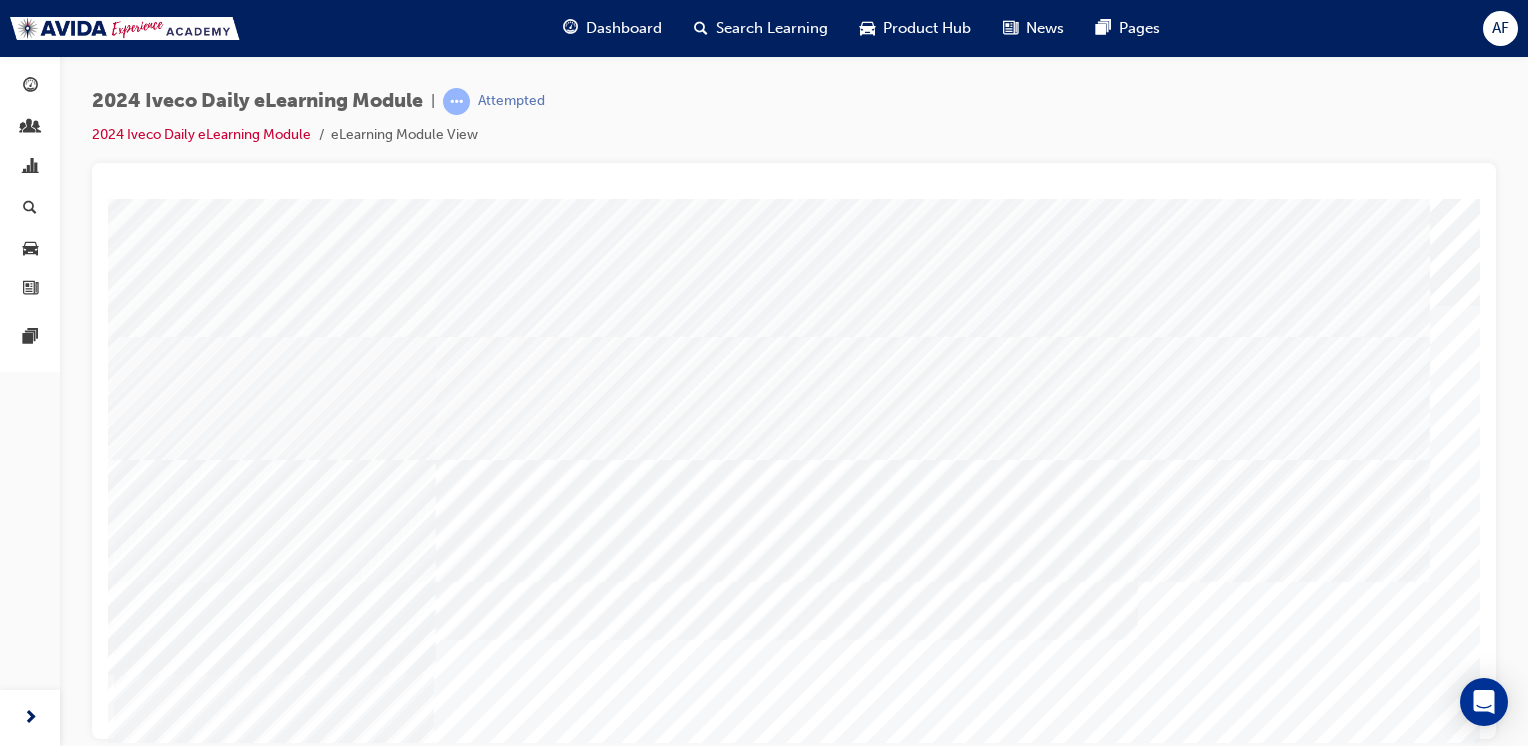scroll, scrollTop: 158, scrollLeft: 0, axis: vertical 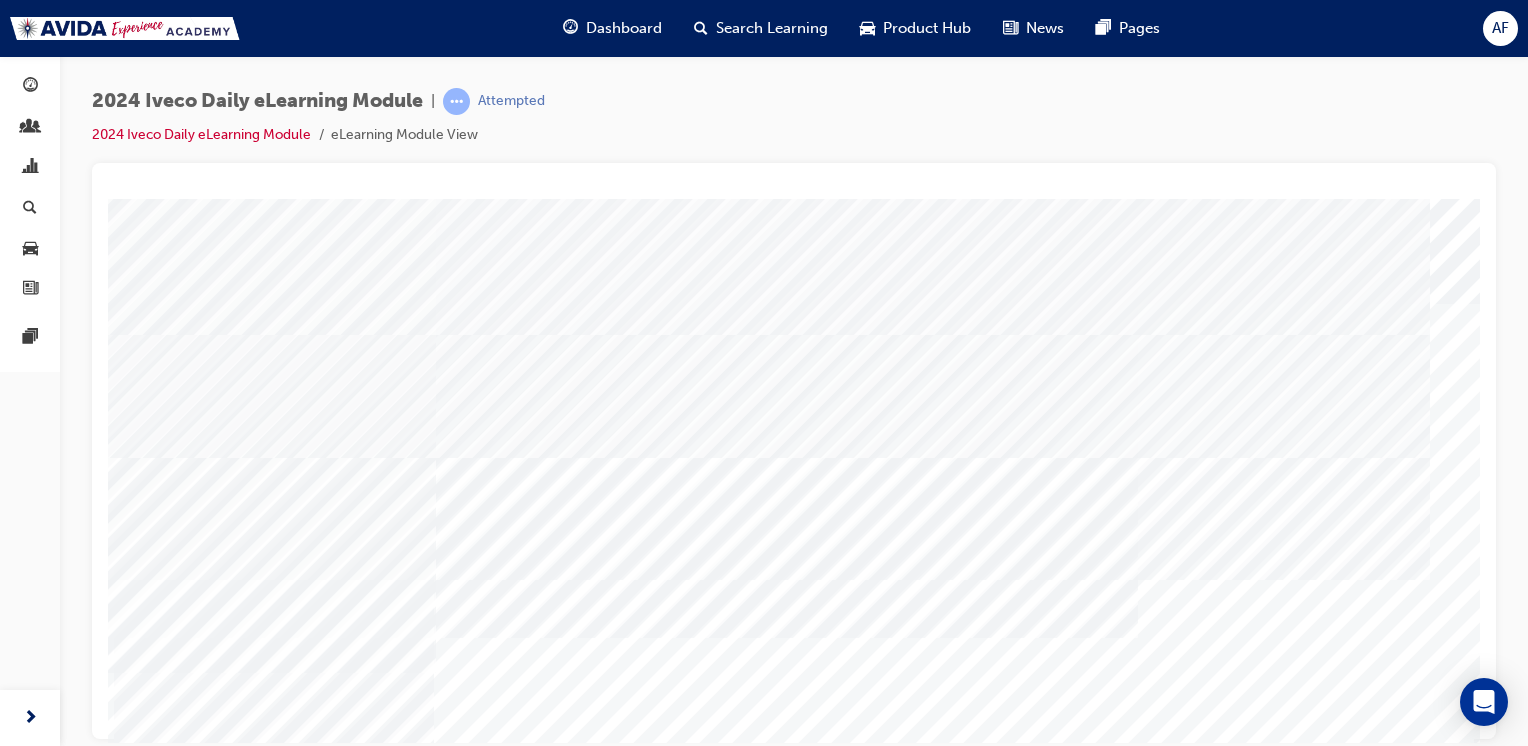 click at bounding box center (254, 6244) 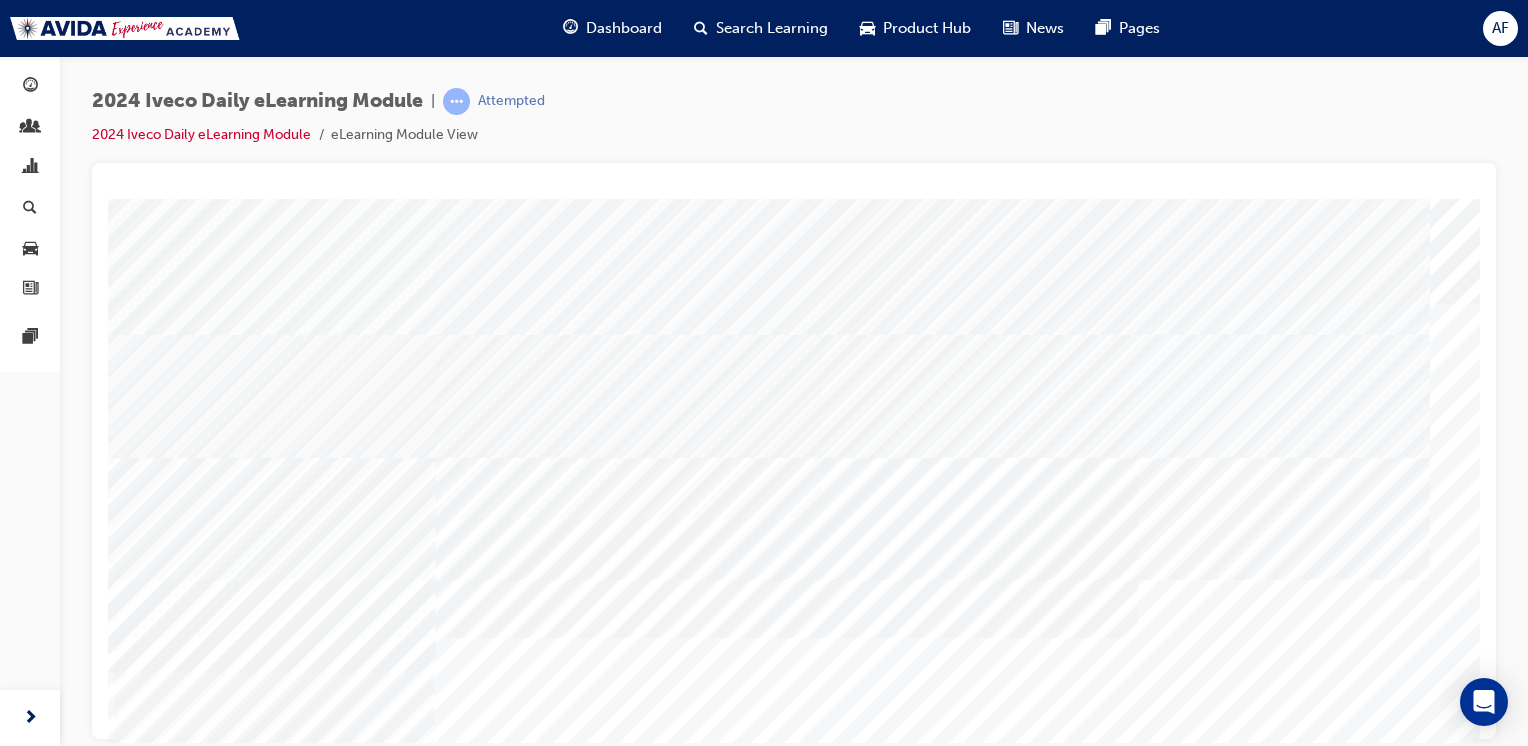 click at bounding box center (254, 6354) 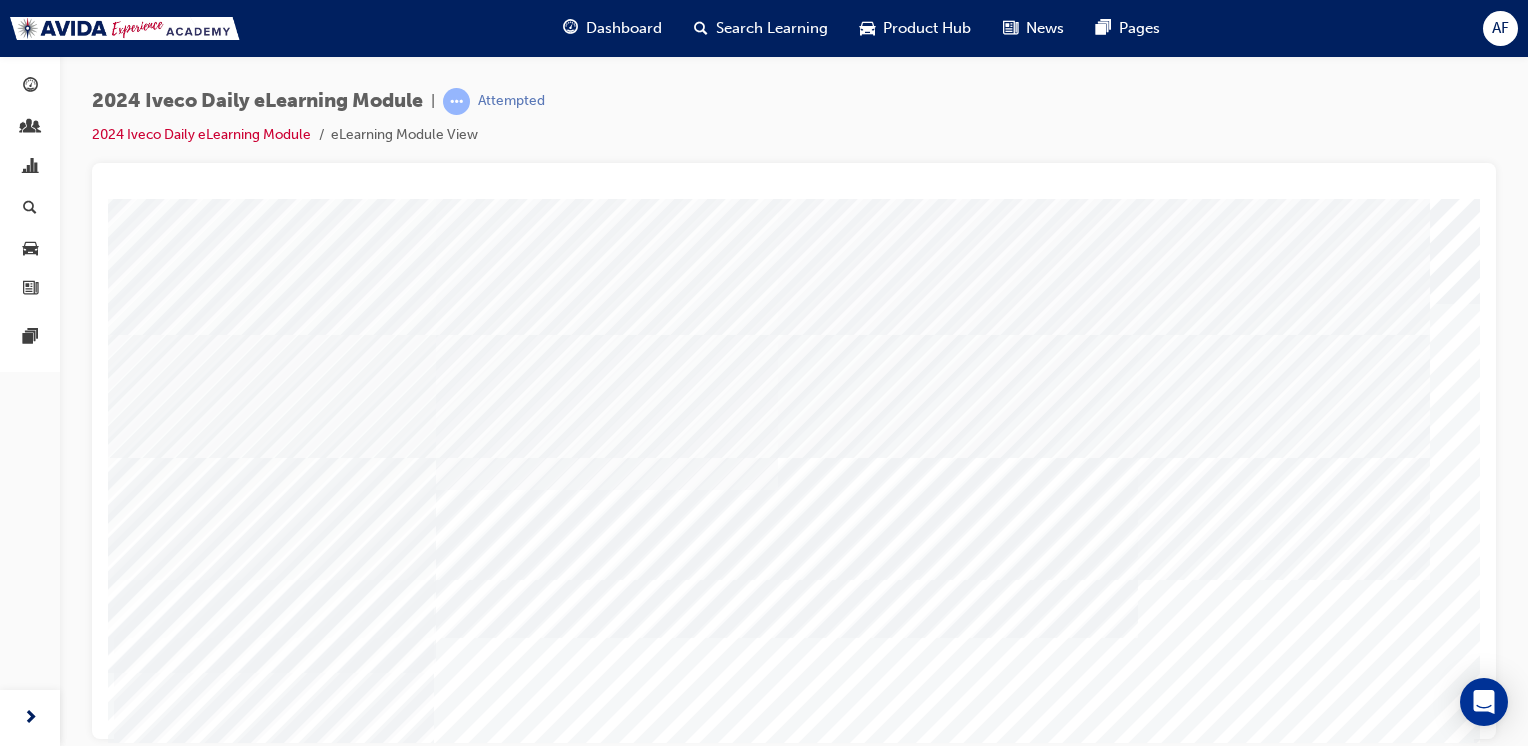 click at bounding box center (251, 4297) 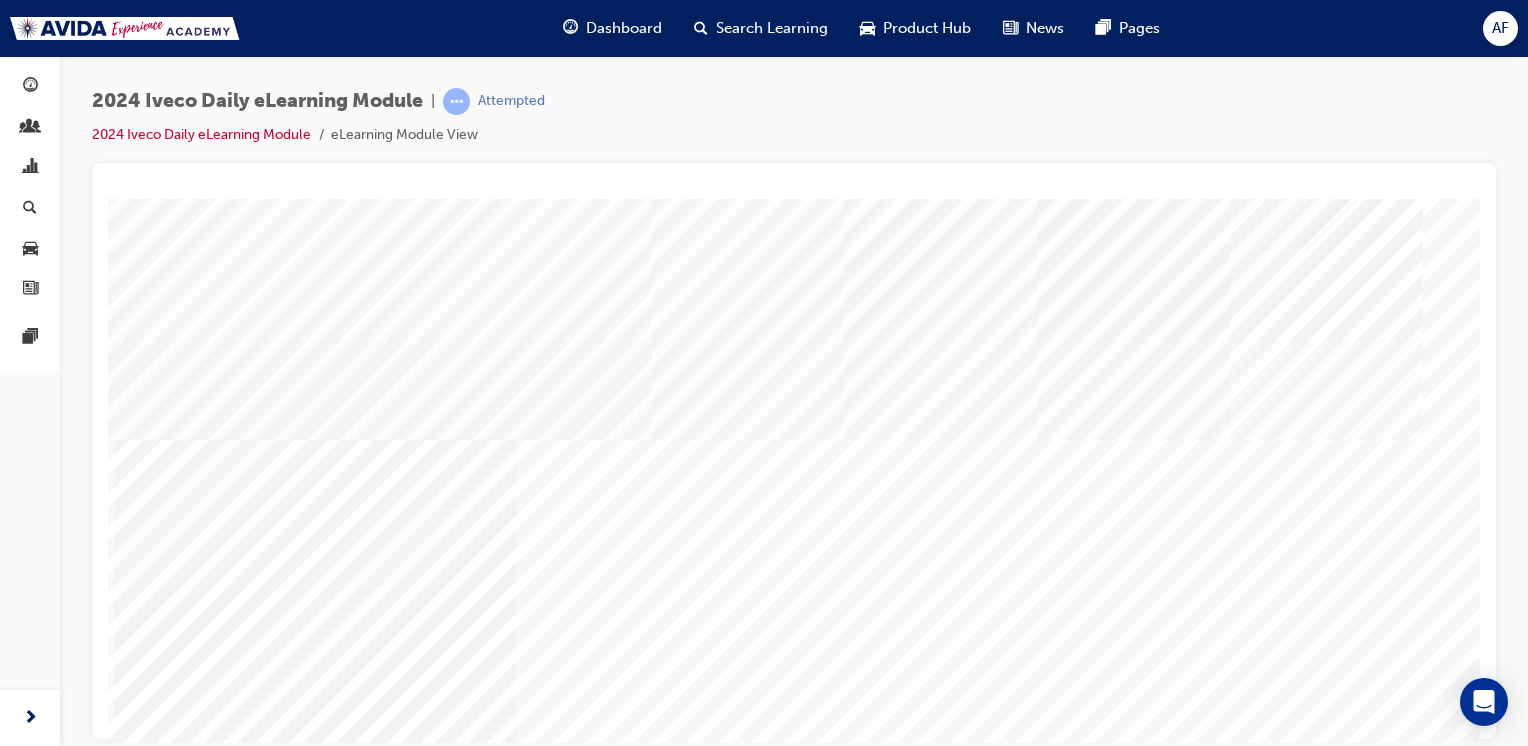 scroll, scrollTop: 0, scrollLeft: 0, axis: both 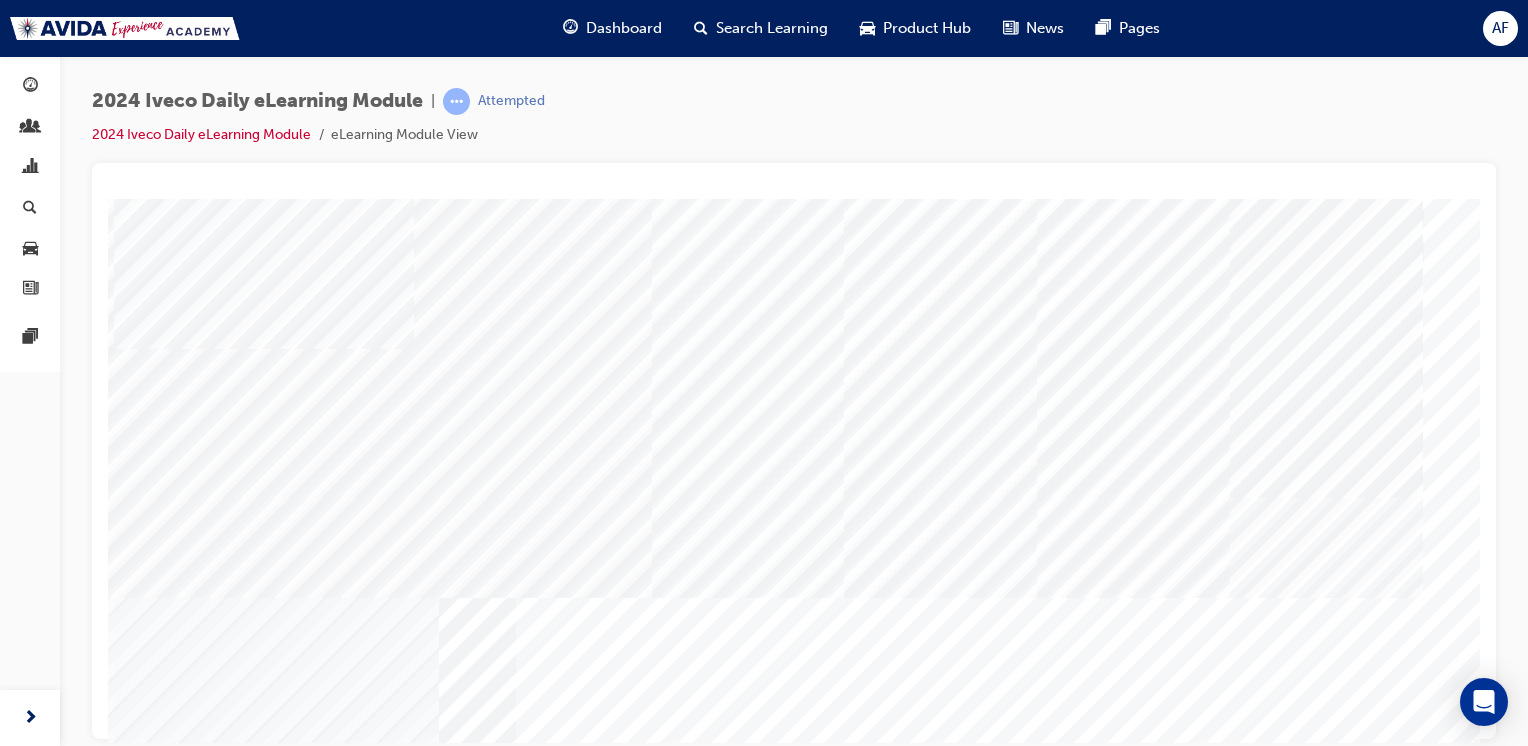 drag, startPoint x: 1389, startPoint y: 708, endPoint x: 1528, endPoint y: 432, distance: 309.02588 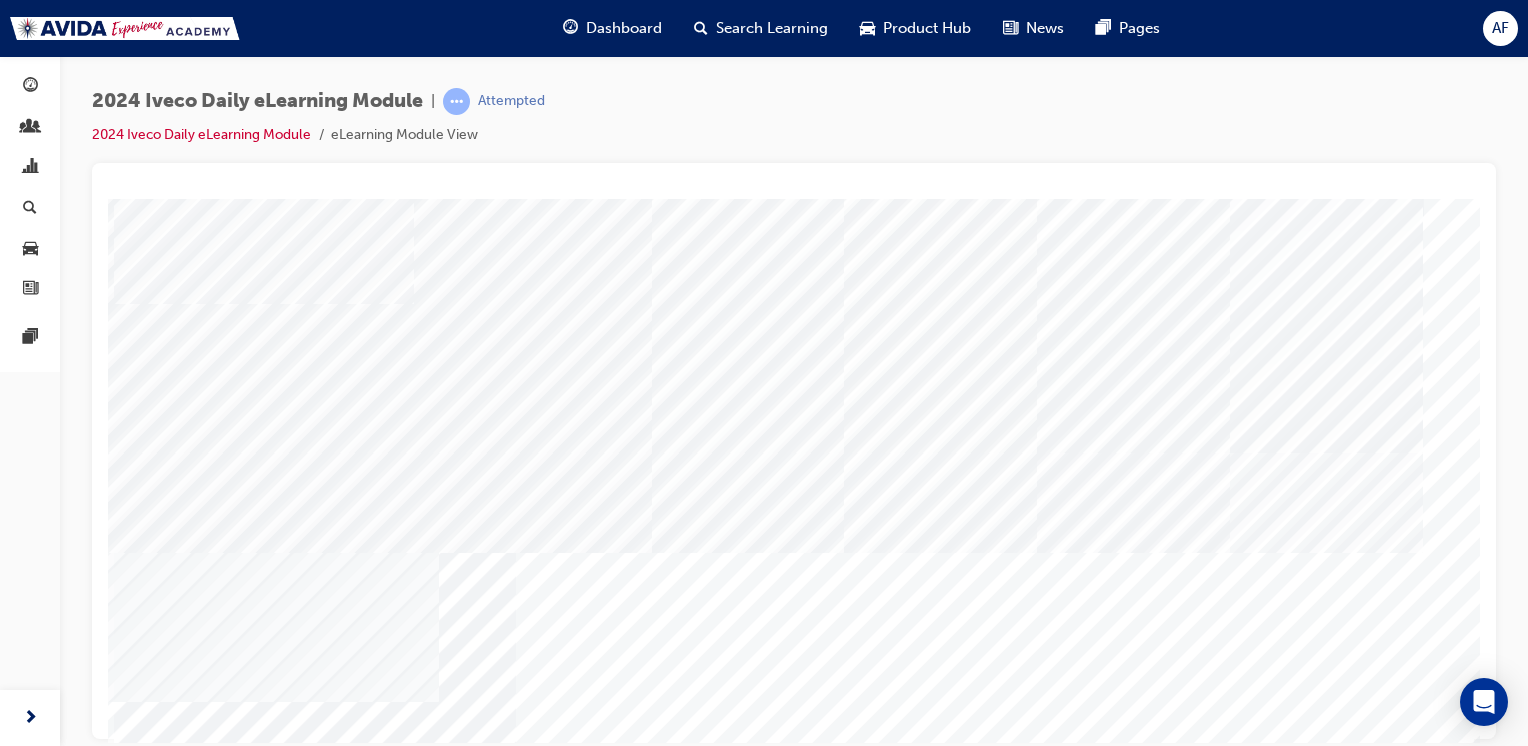 scroll, scrollTop: 33, scrollLeft: 0, axis: vertical 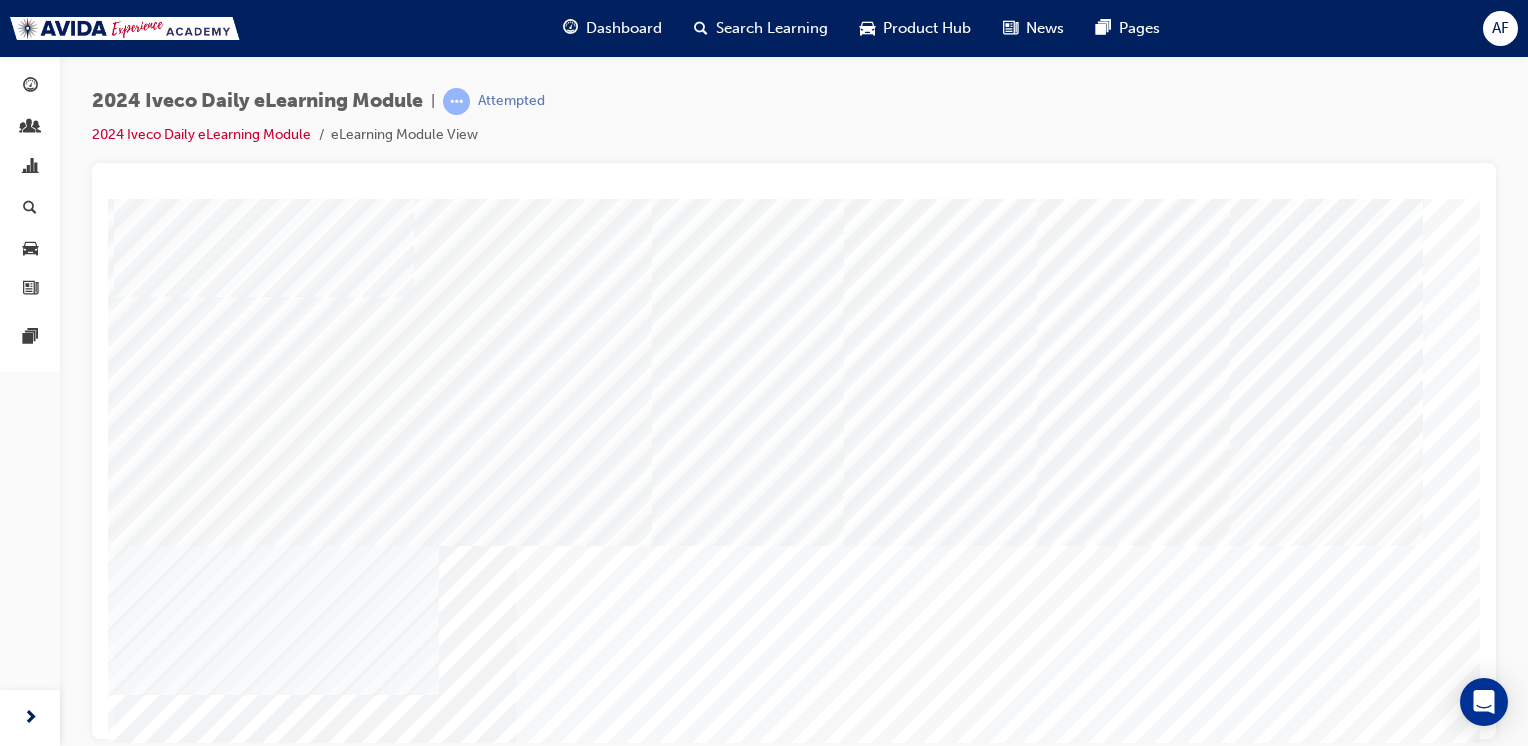 click at bounding box center [206, 4303] 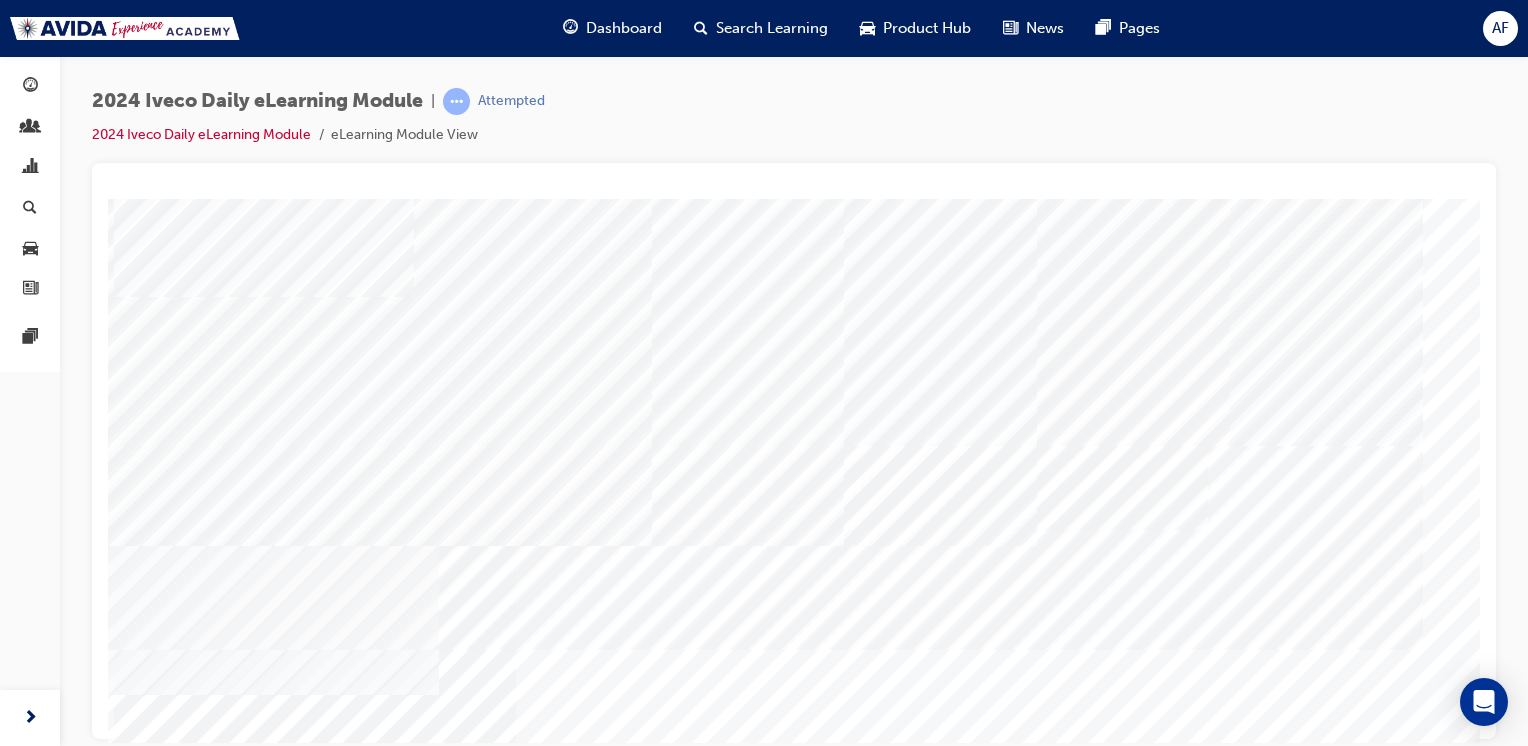 click at bounding box center [206, 4497] 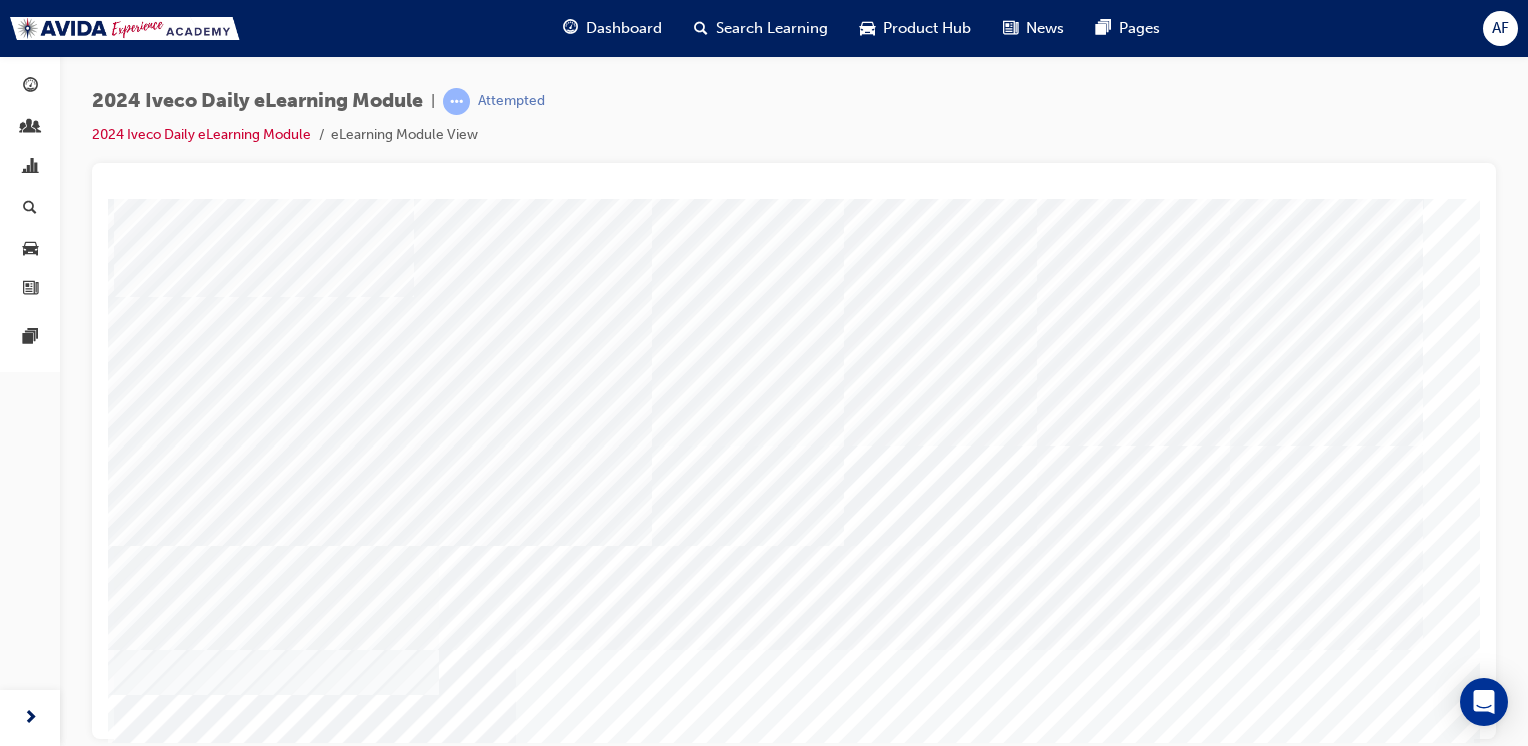 click at bounding box center [206, 4691] 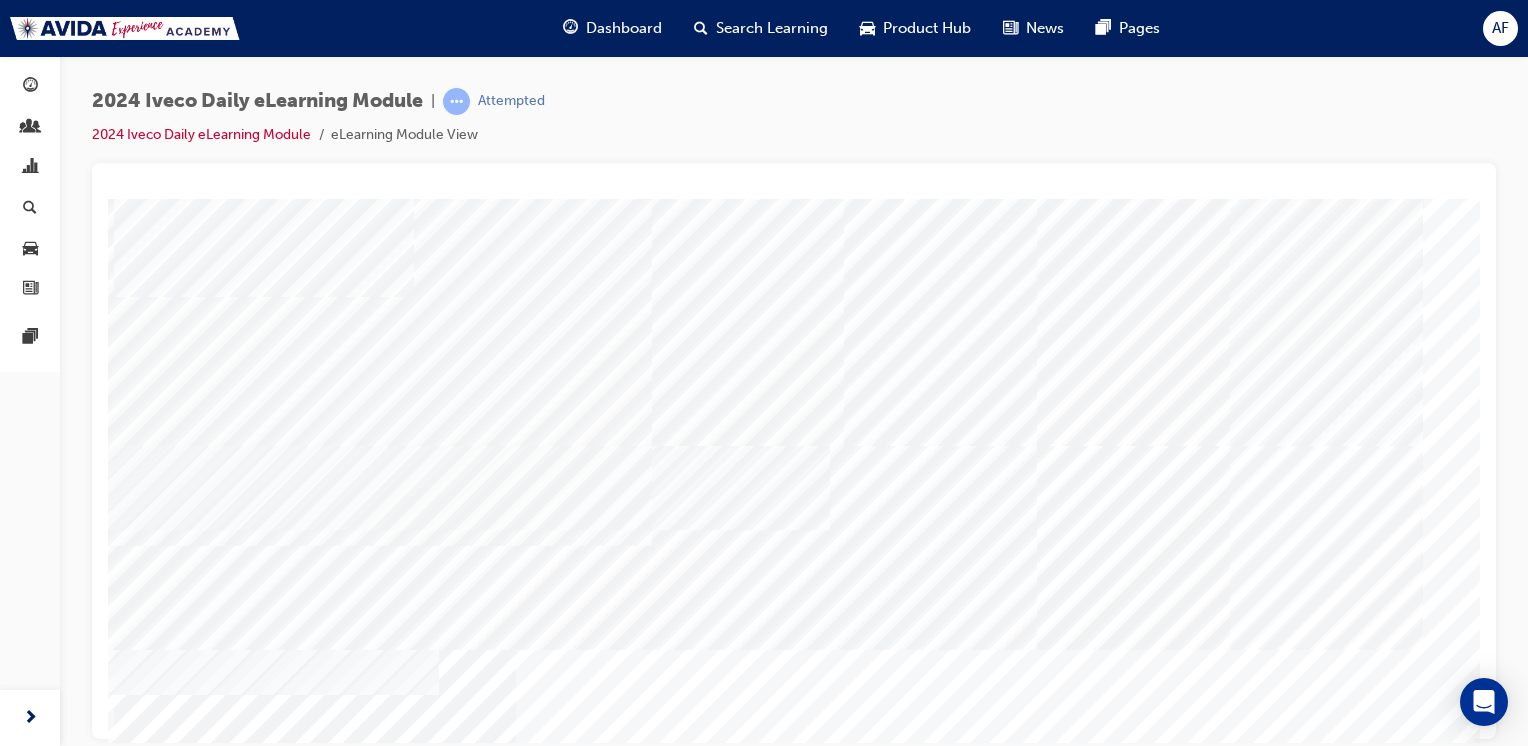 click at bounding box center [206, 4885] 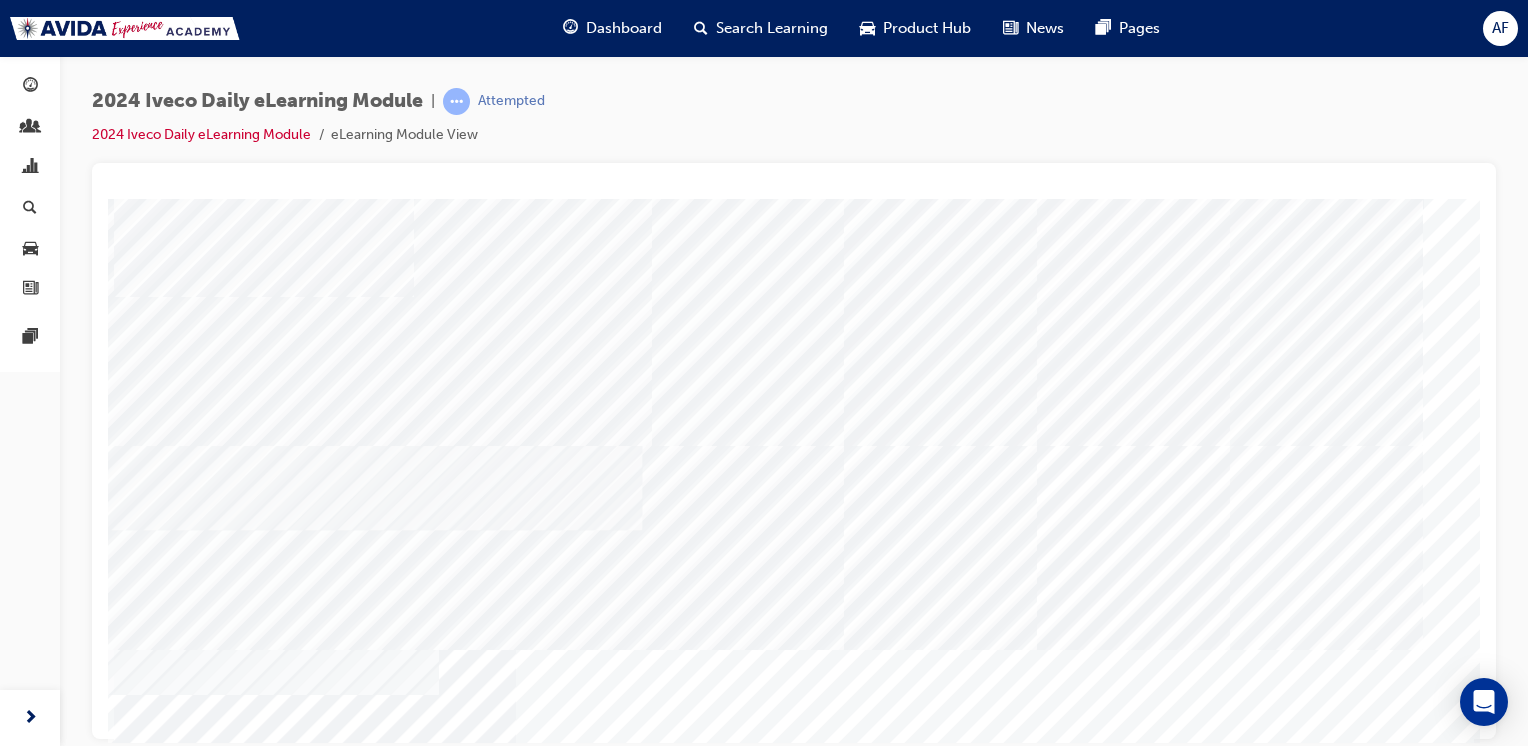 click at bounding box center [206, 5079] 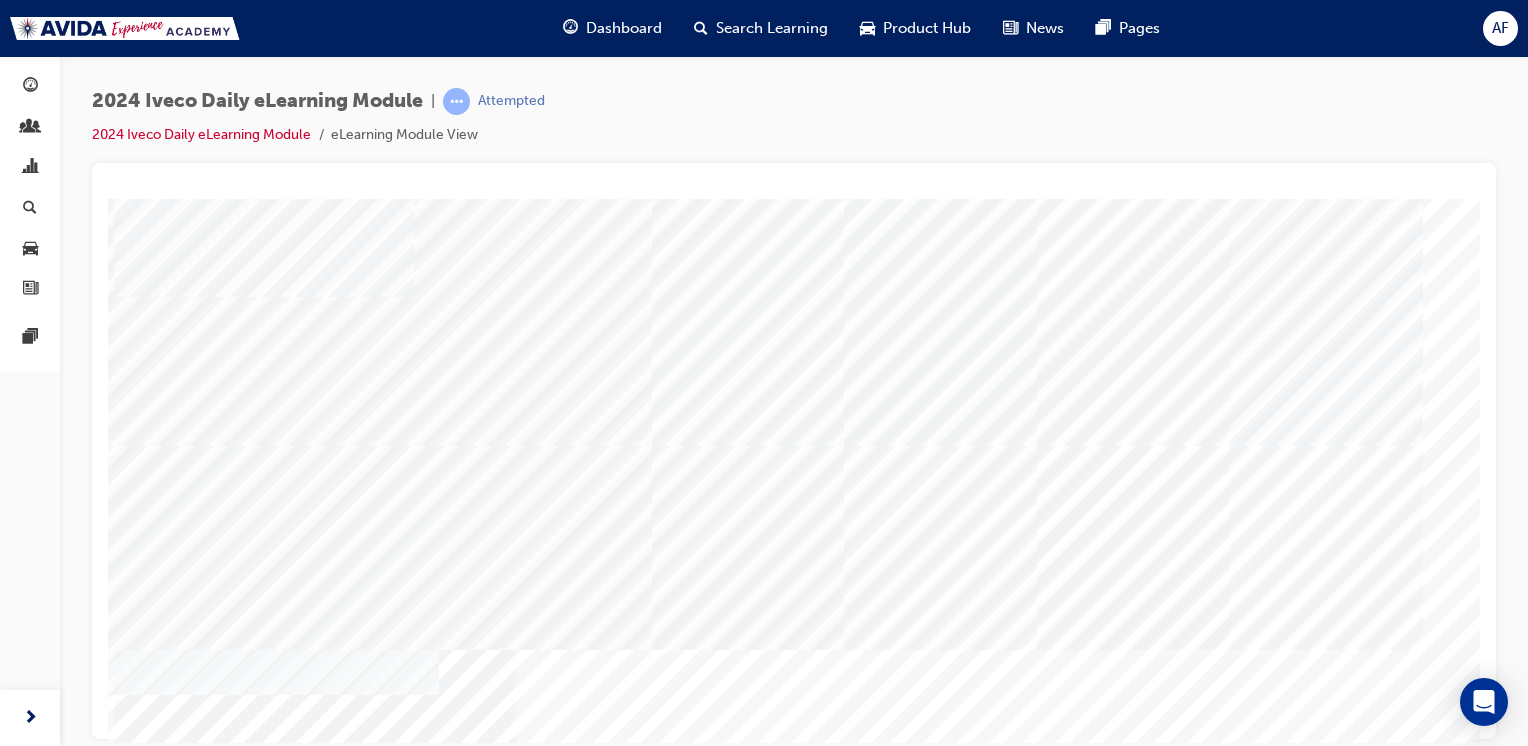 click at bounding box center (206, 5273) 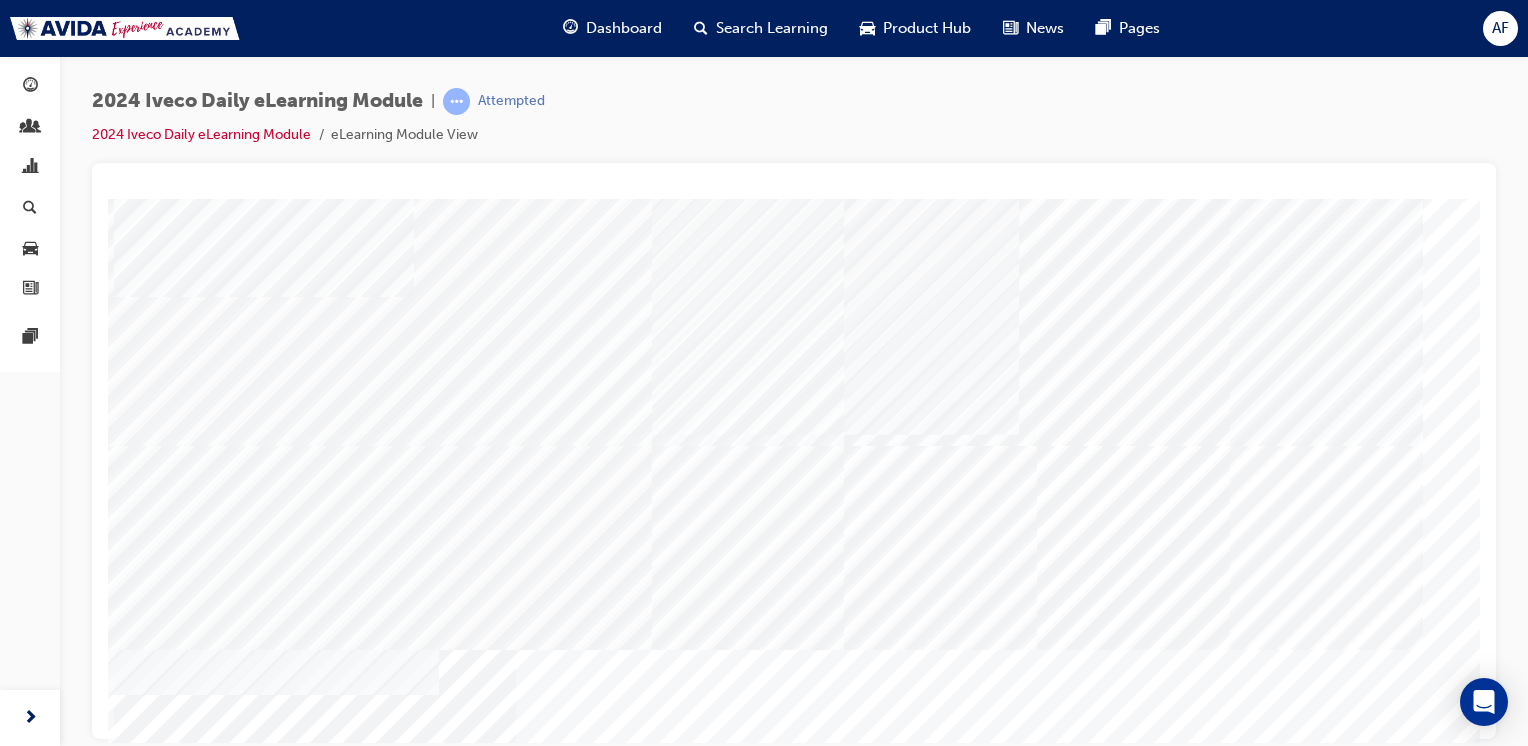 click at bounding box center (206, 5661) 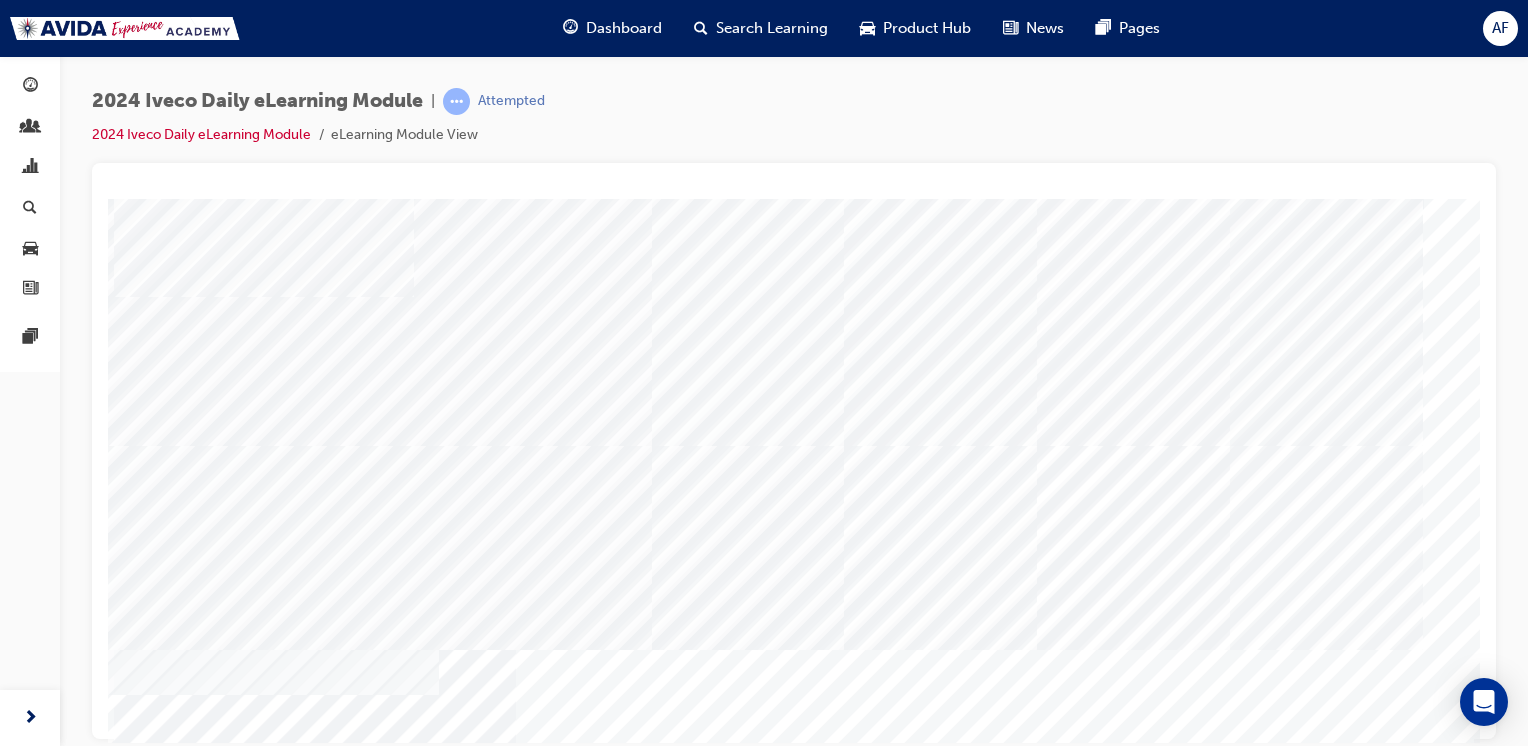 click at bounding box center [206, 5855] 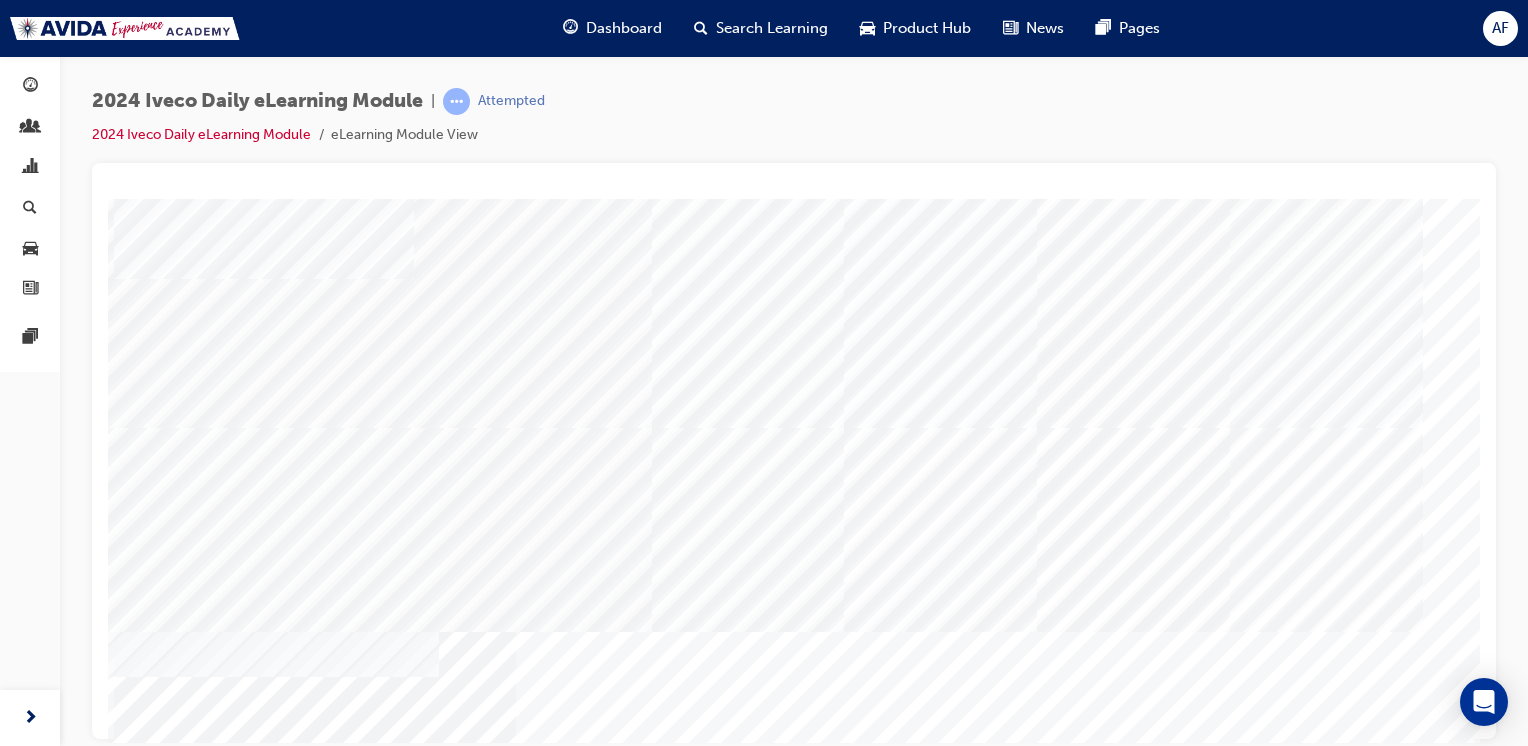 scroll, scrollTop: 74, scrollLeft: 0, axis: vertical 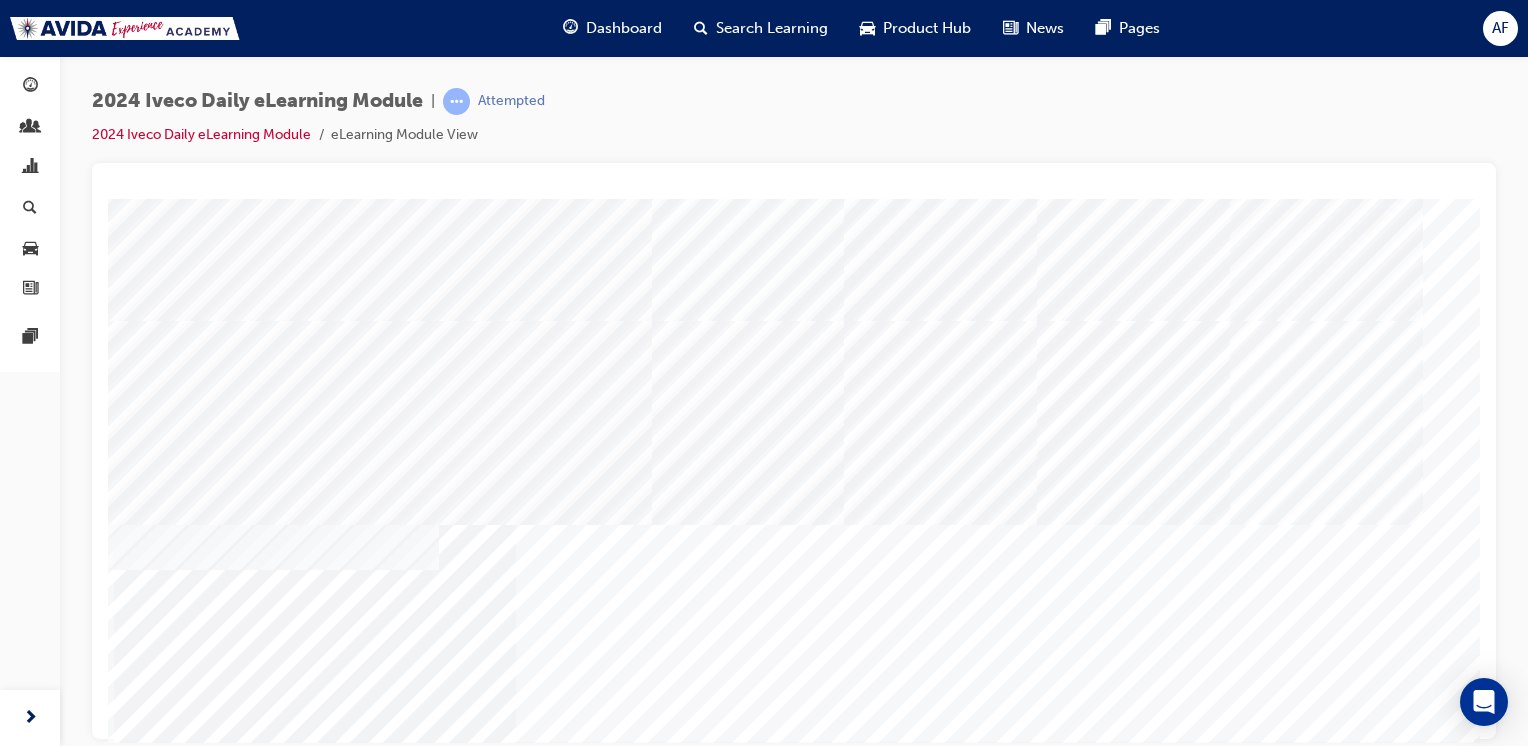 click at bounding box center (184, 3690) 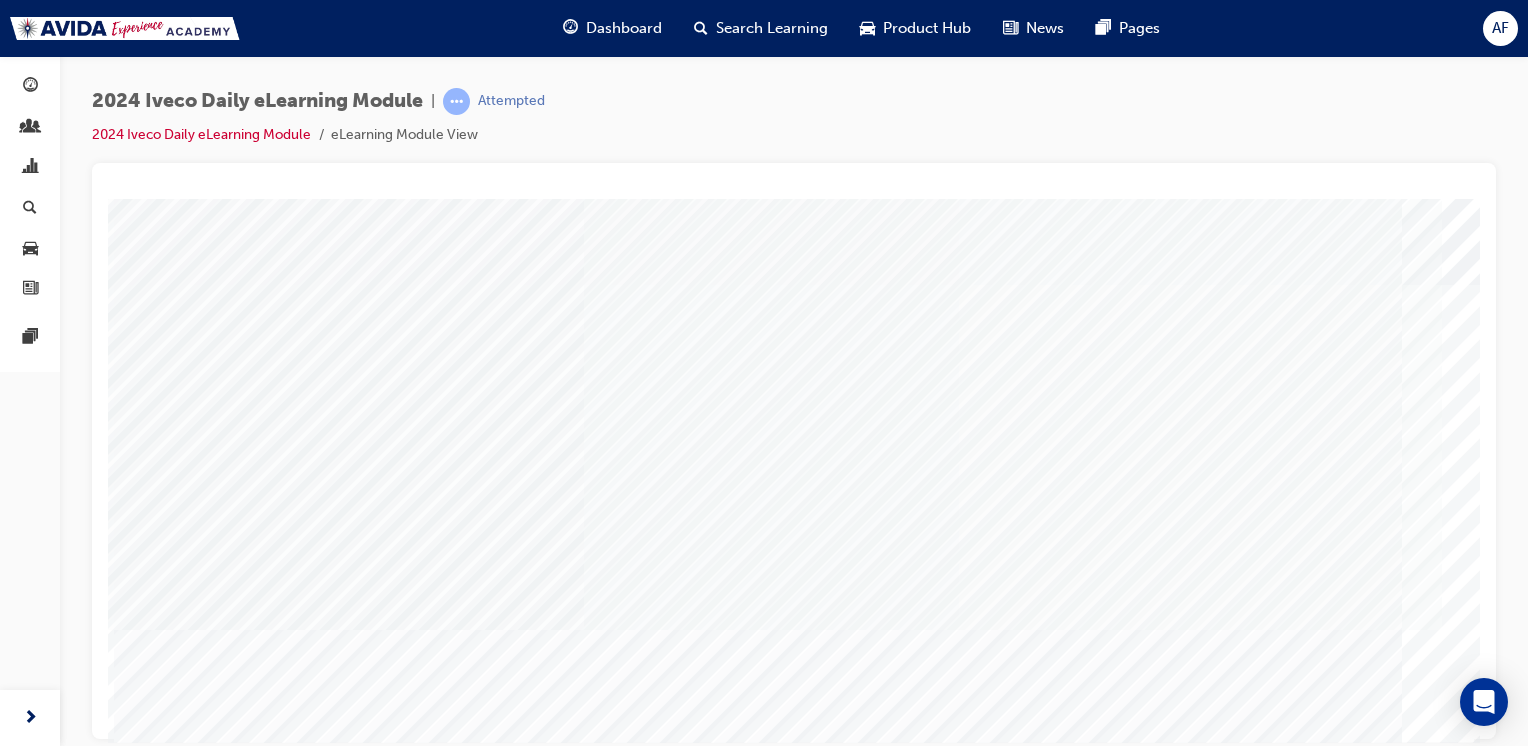 scroll, scrollTop: 0, scrollLeft: 0, axis: both 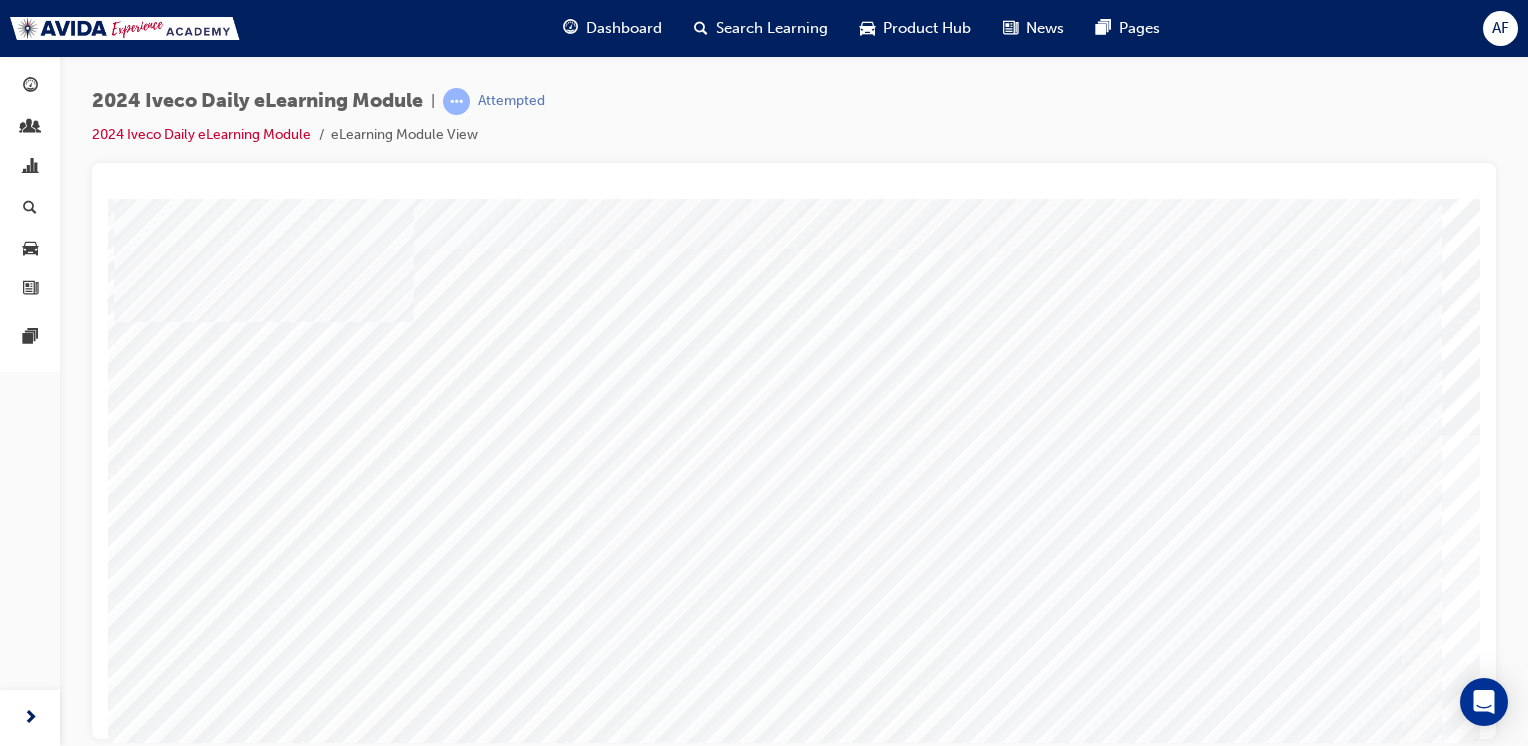 click at bounding box center [289, 3173] 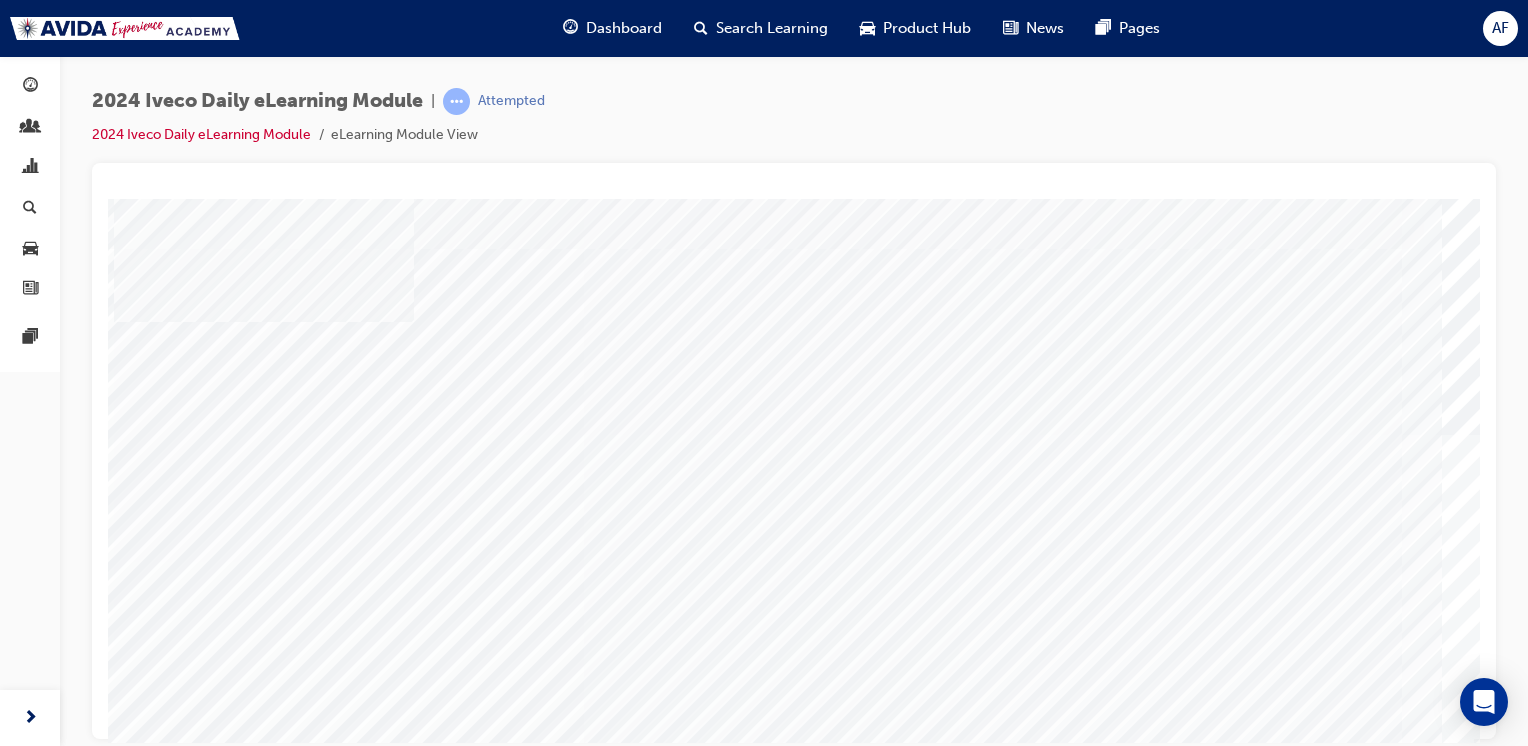 click at bounding box center [289, 3843] 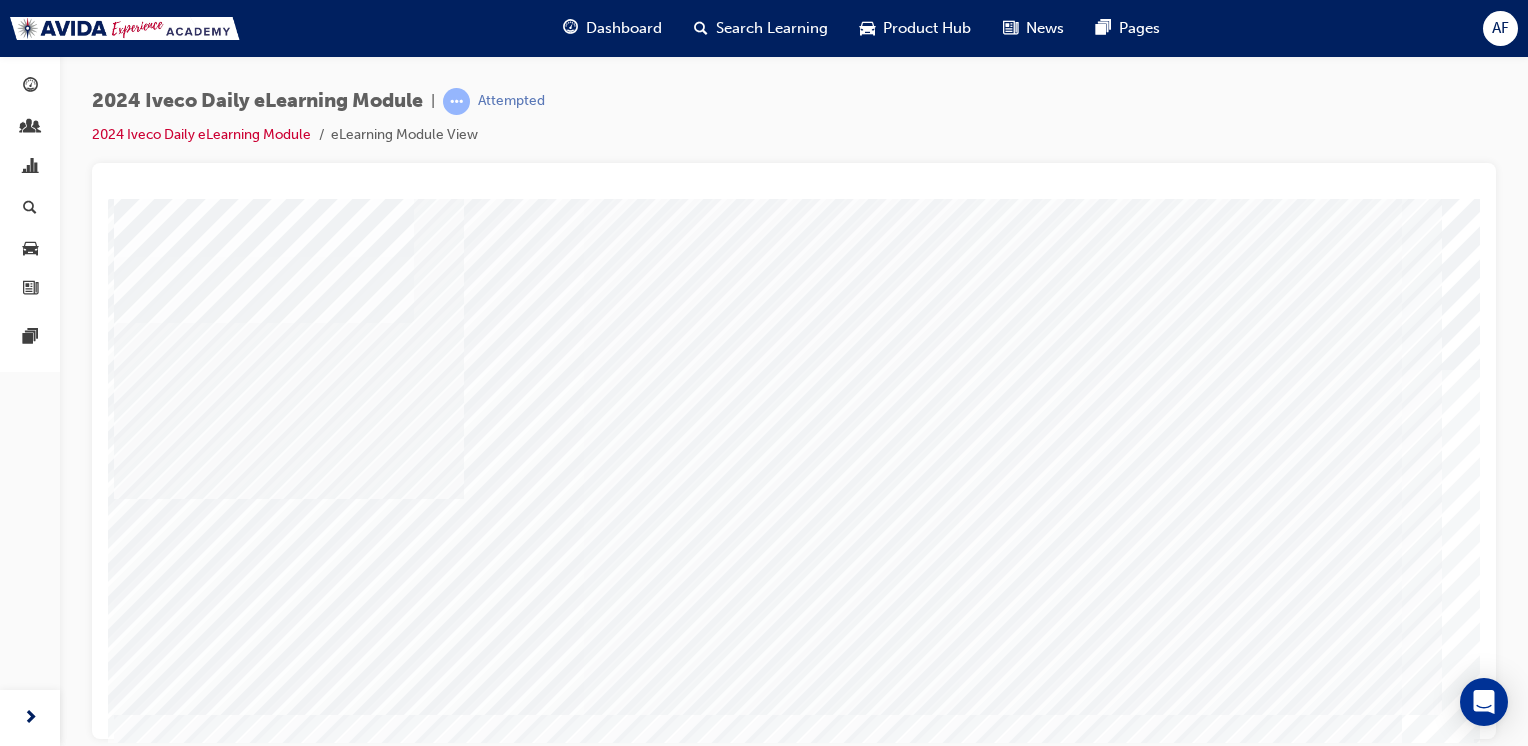 scroll, scrollTop: 190, scrollLeft: 0, axis: vertical 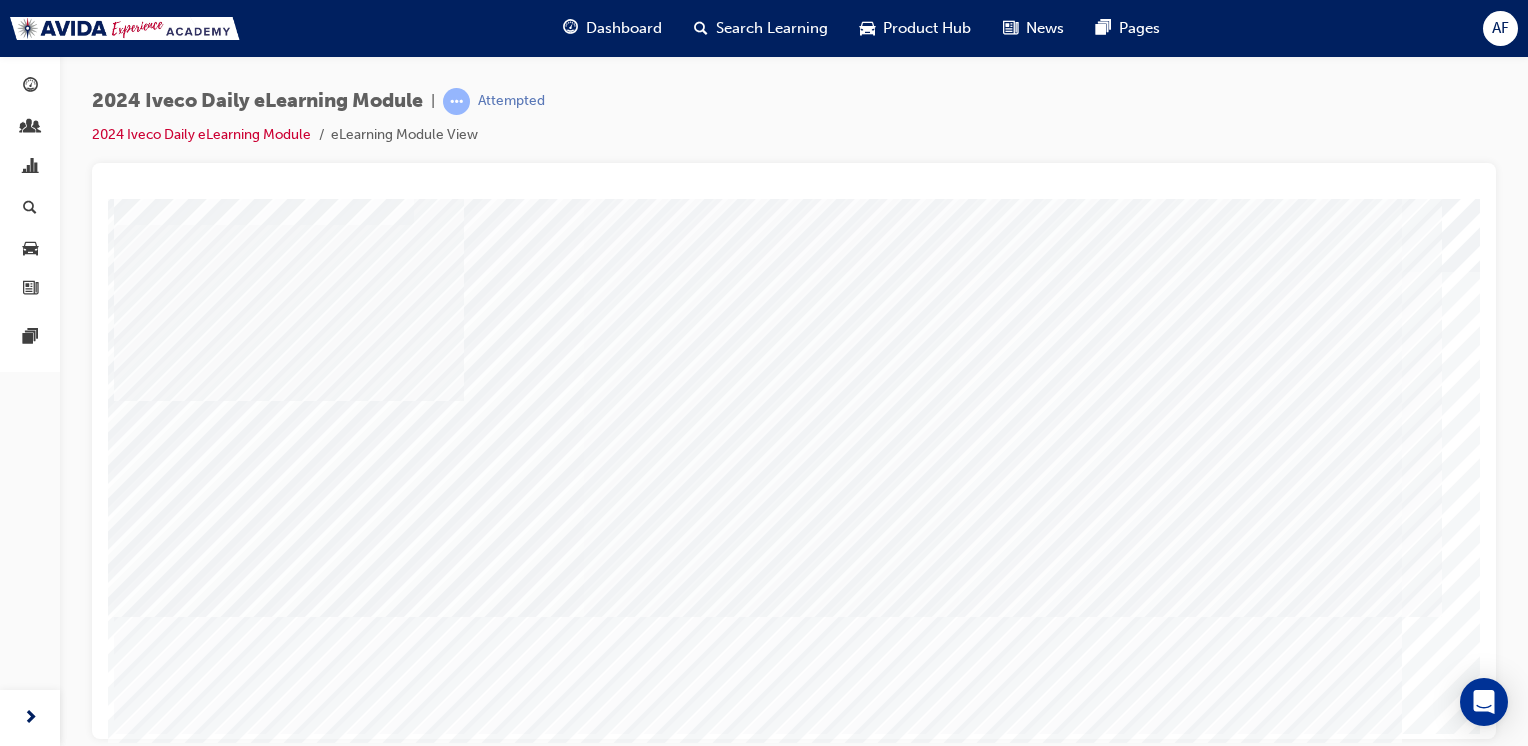 click at bounding box center (184, 4540) 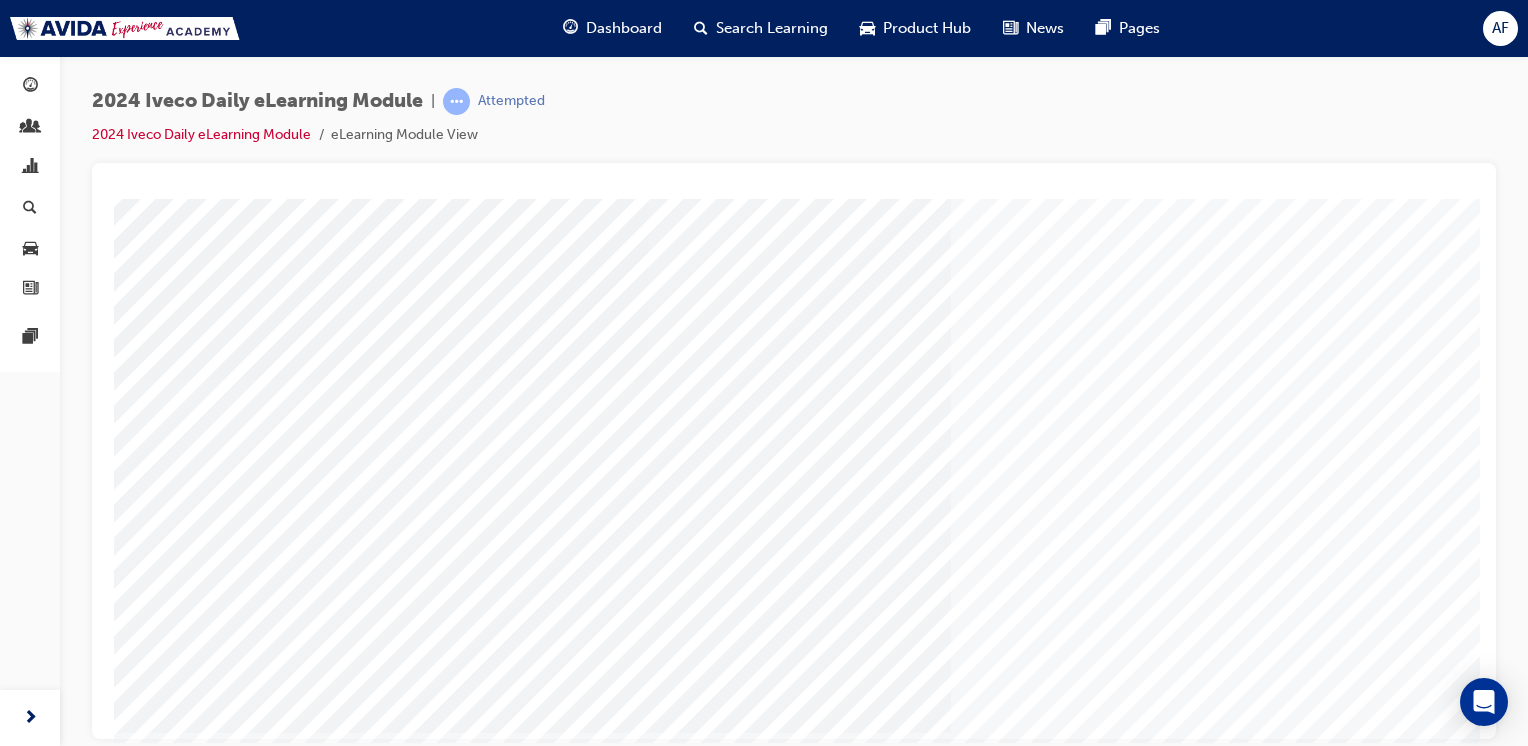 scroll, scrollTop: 0, scrollLeft: 0, axis: both 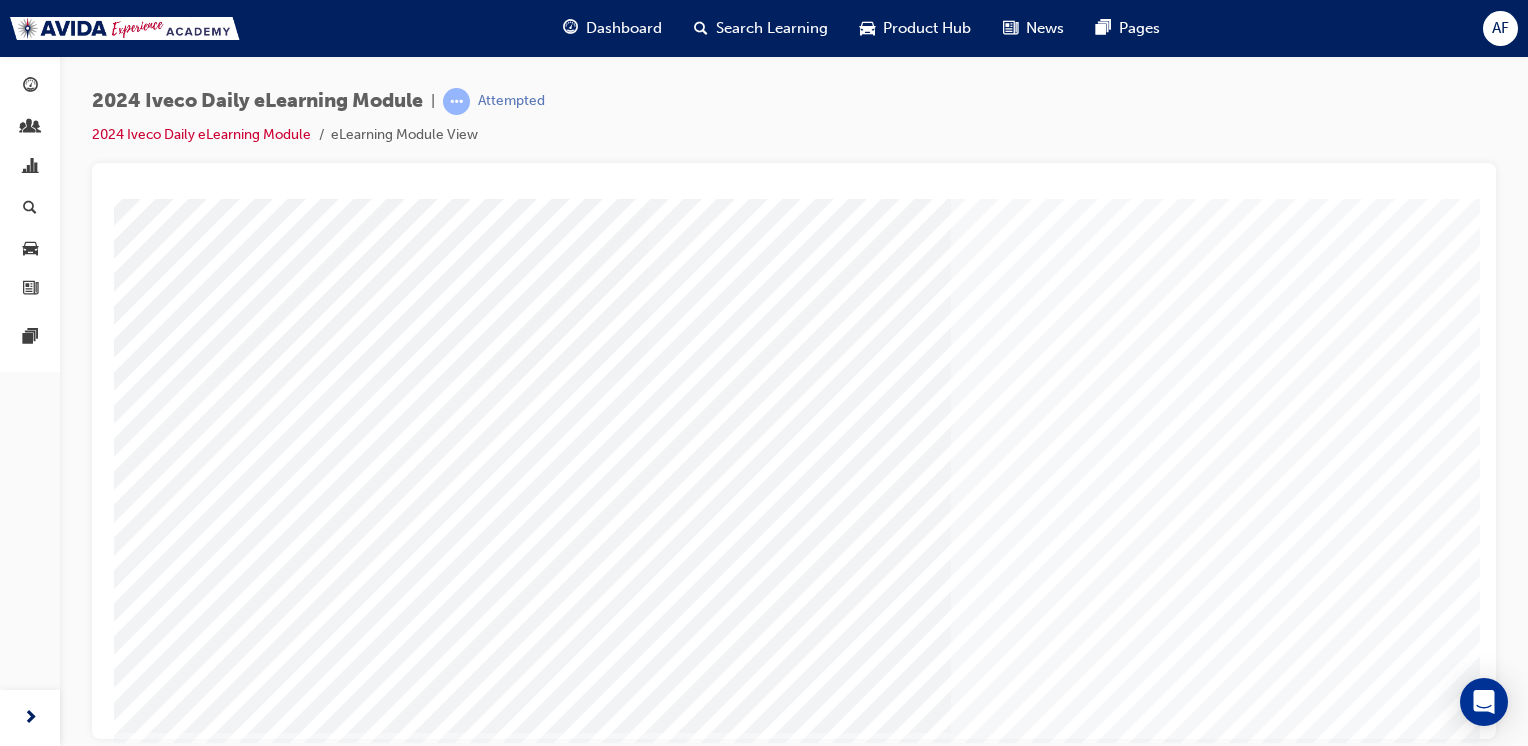 click at bounding box center (184, 2625) 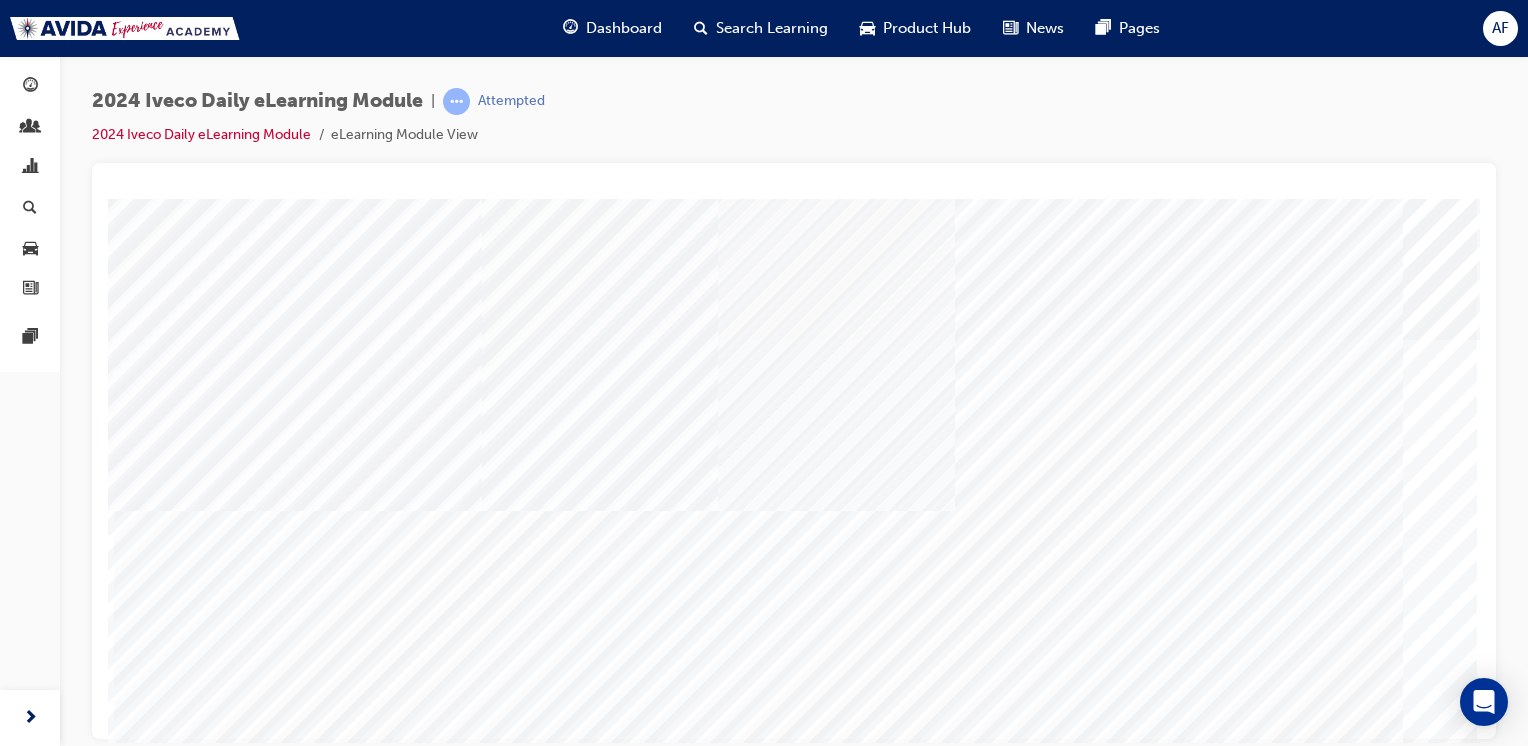 scroll, scrollTop: 0, scrollLeft: 0, axis: both 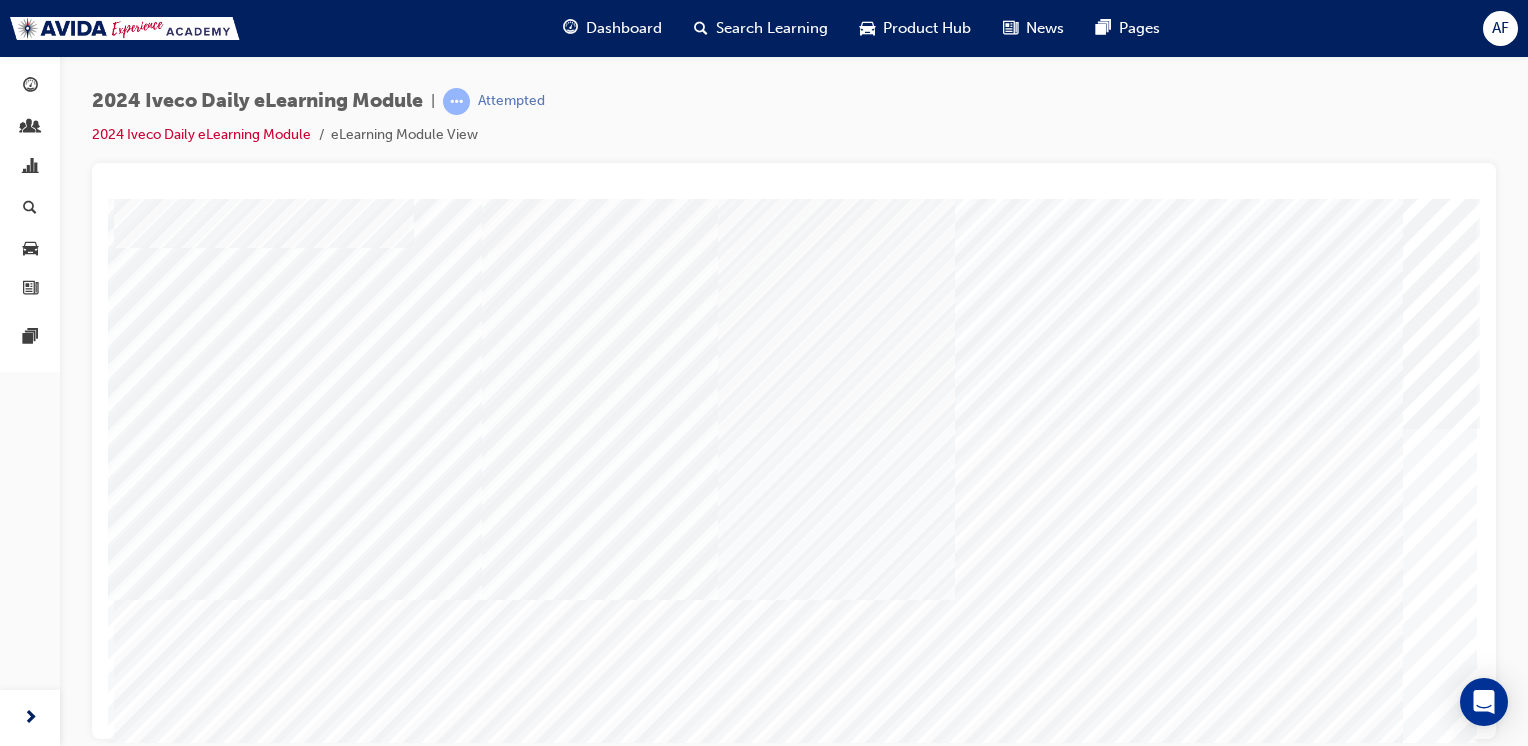 drag, startPoint x: 673, startPoint y: 350, endPoint x: 1146, endPoint y: 466, distance: 487.01642 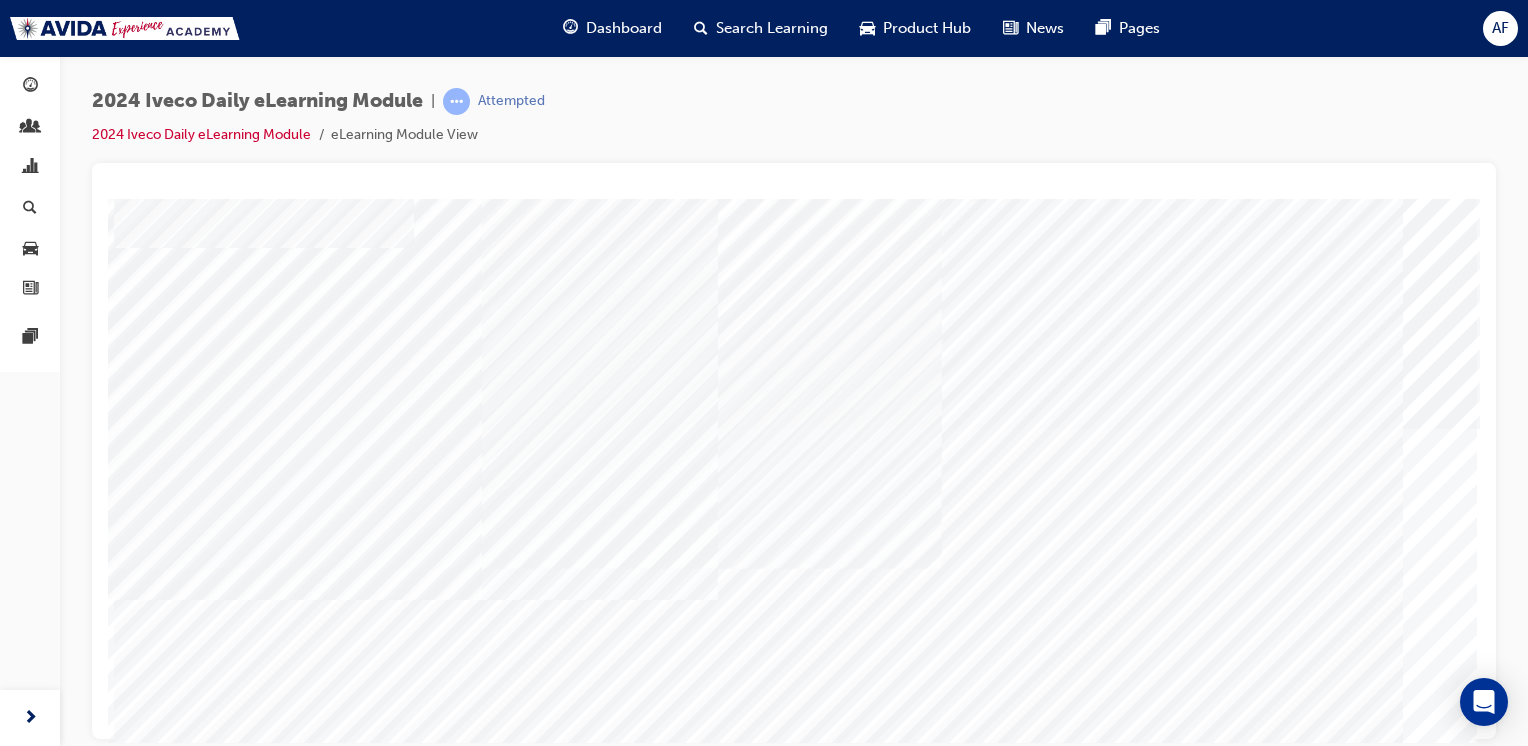 click at bounding box center (224, 3383) 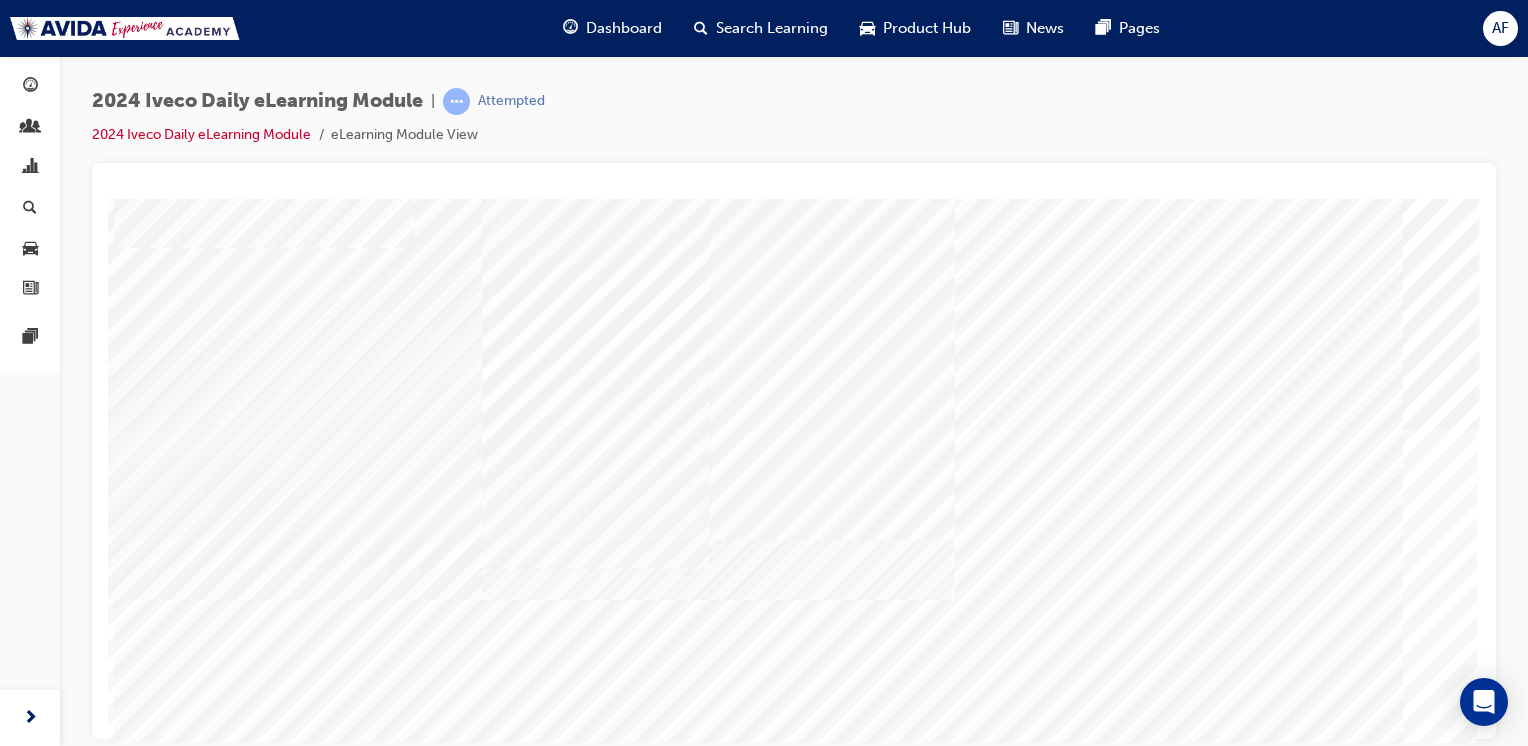 click at bounding box center [224, 3751] 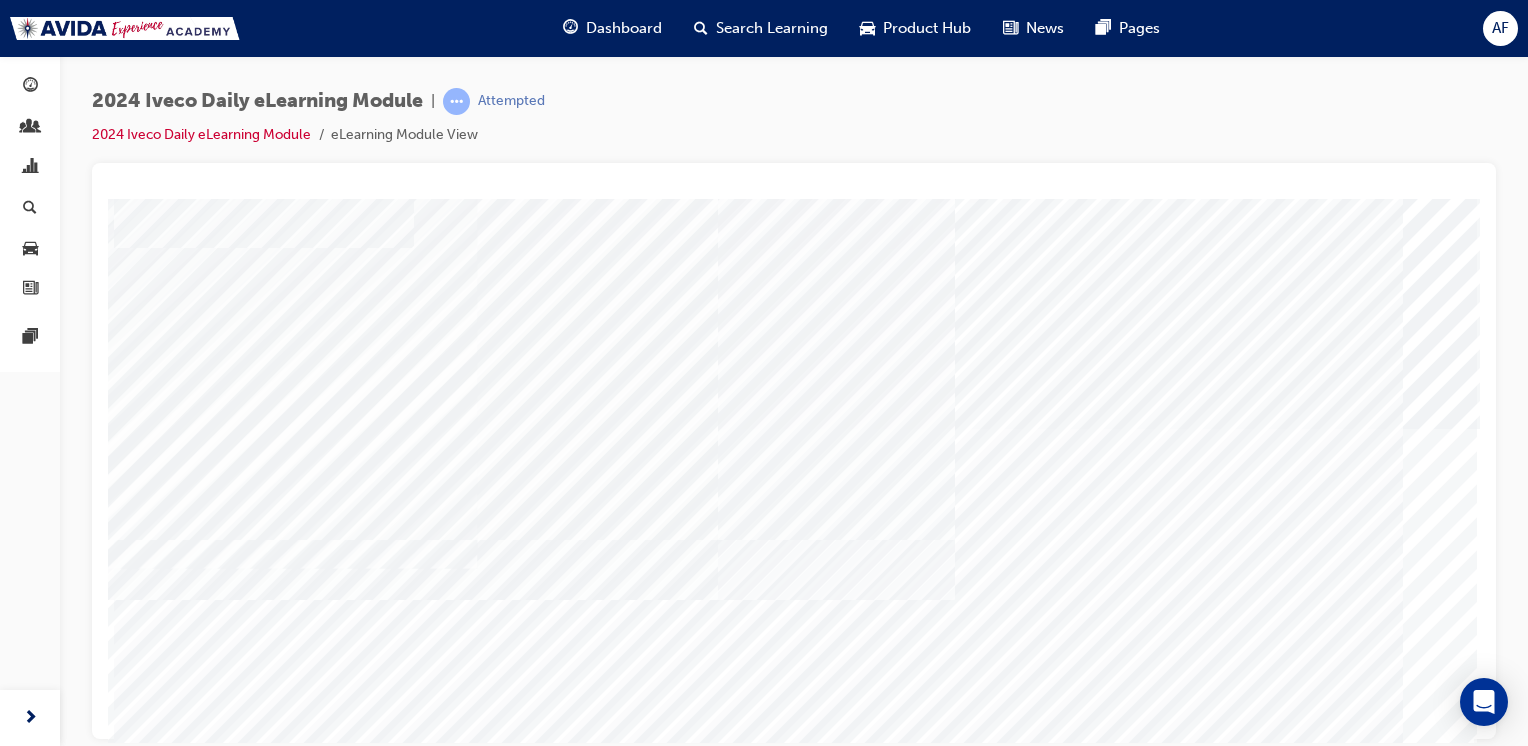 click at bounding box center (224, 3811) 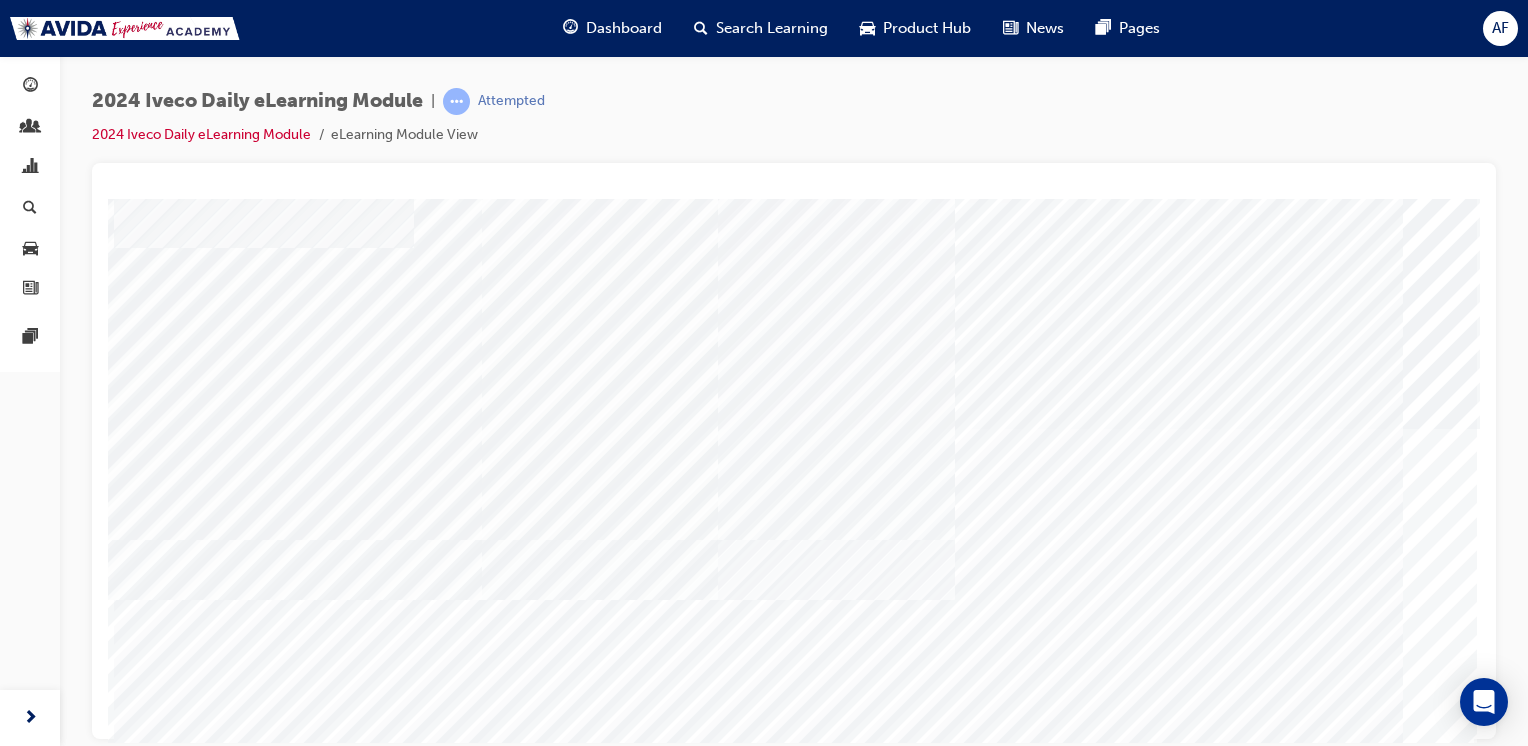 scroll, scrollTop: 190, scrollLeft: 0, axis: vertical 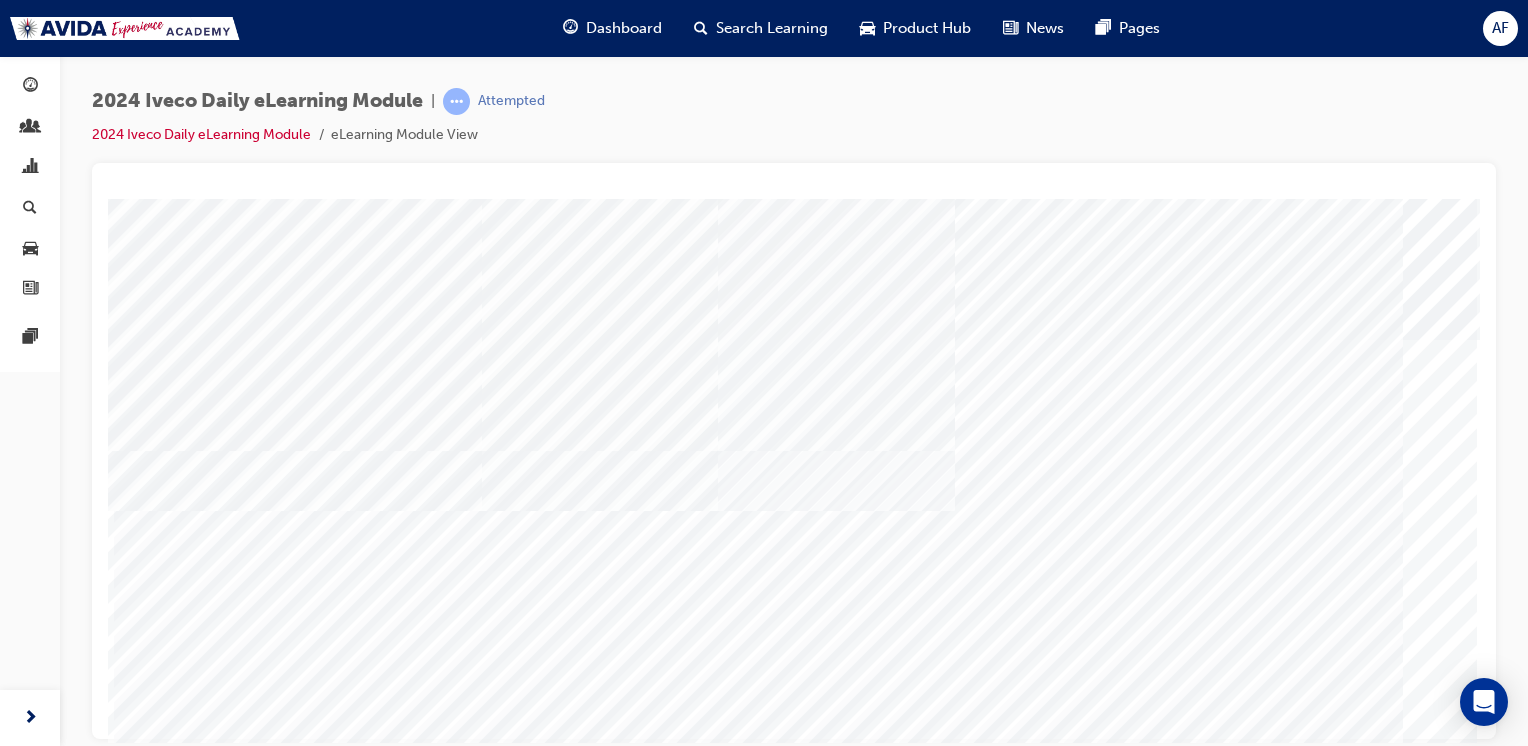 click at bounding box center (795, 1152) 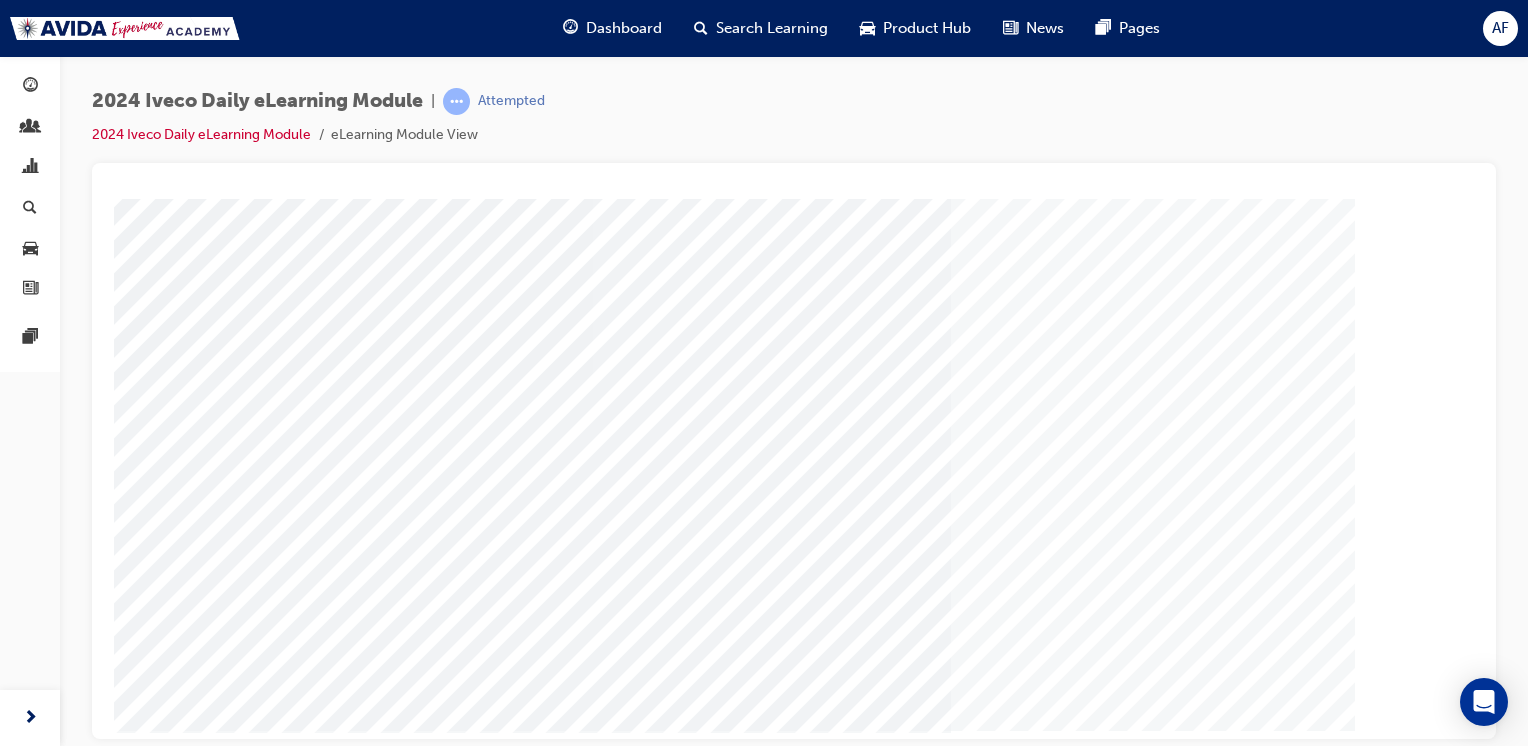 scroll, scrollTop: 0, scrollLeft: 0, axis: both 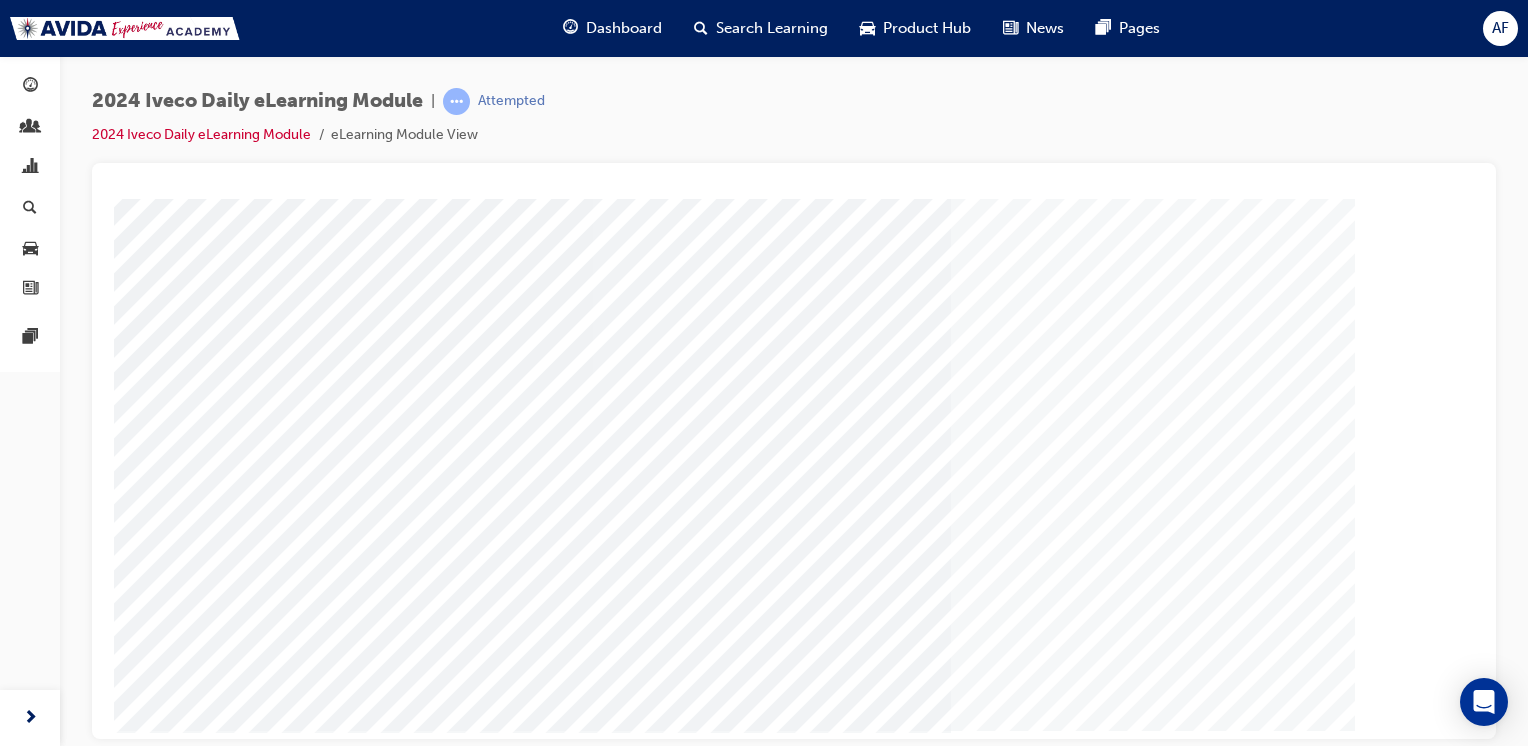 click at bounding box center [184, 2612] 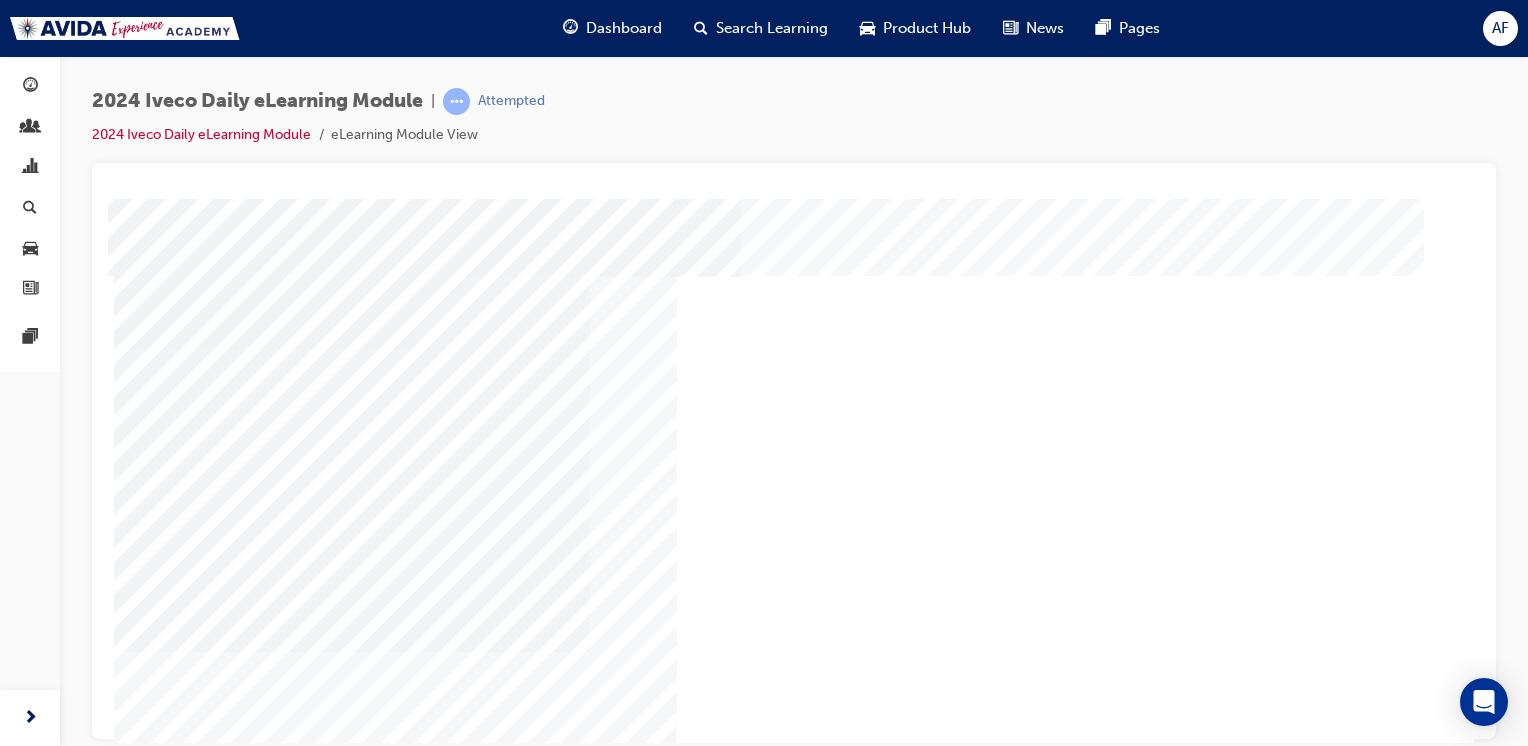 drag, startPoint x: 1472, startPoint y: 549, endPoint x: 794, endPoint y: 517, distance: 678.75476 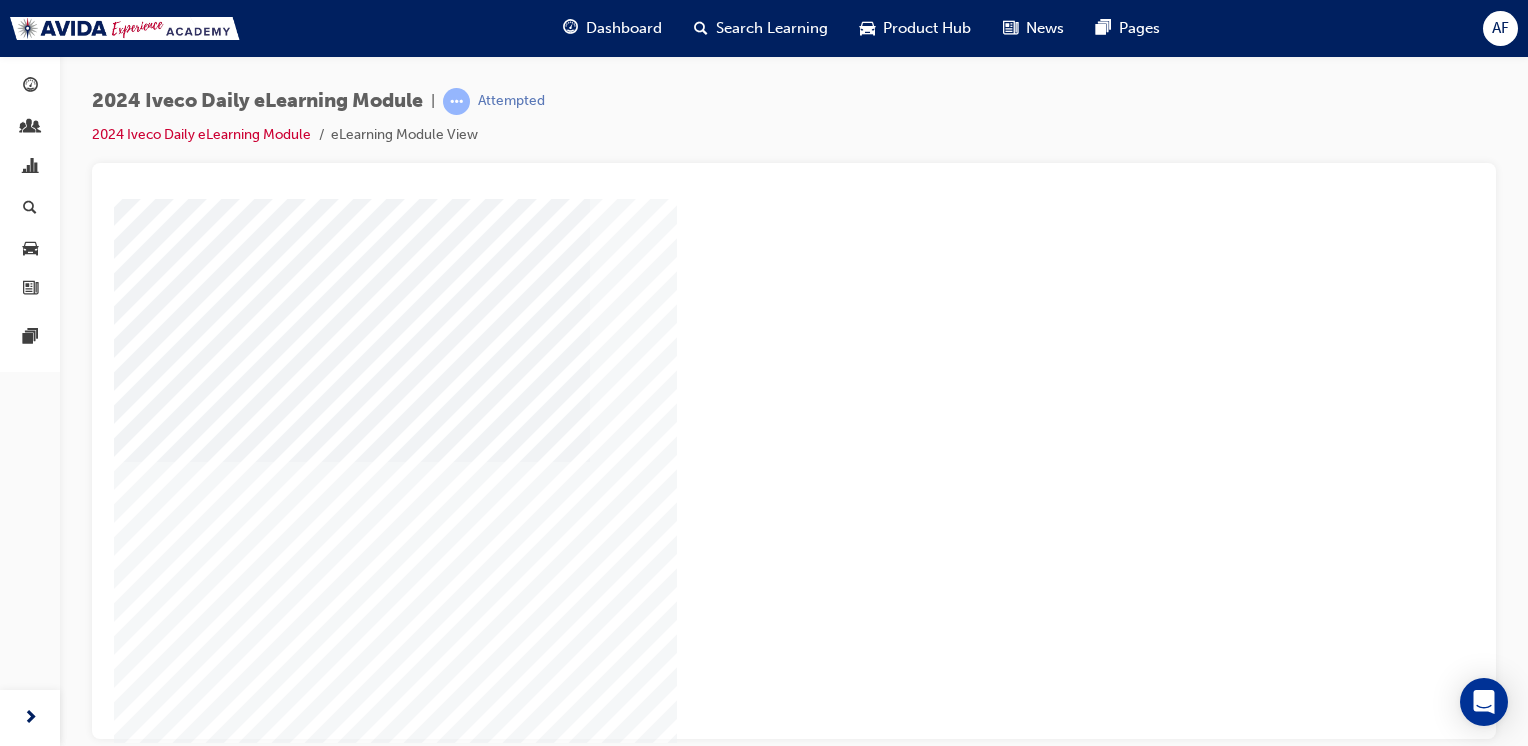 click at bounding box center (184, 828) 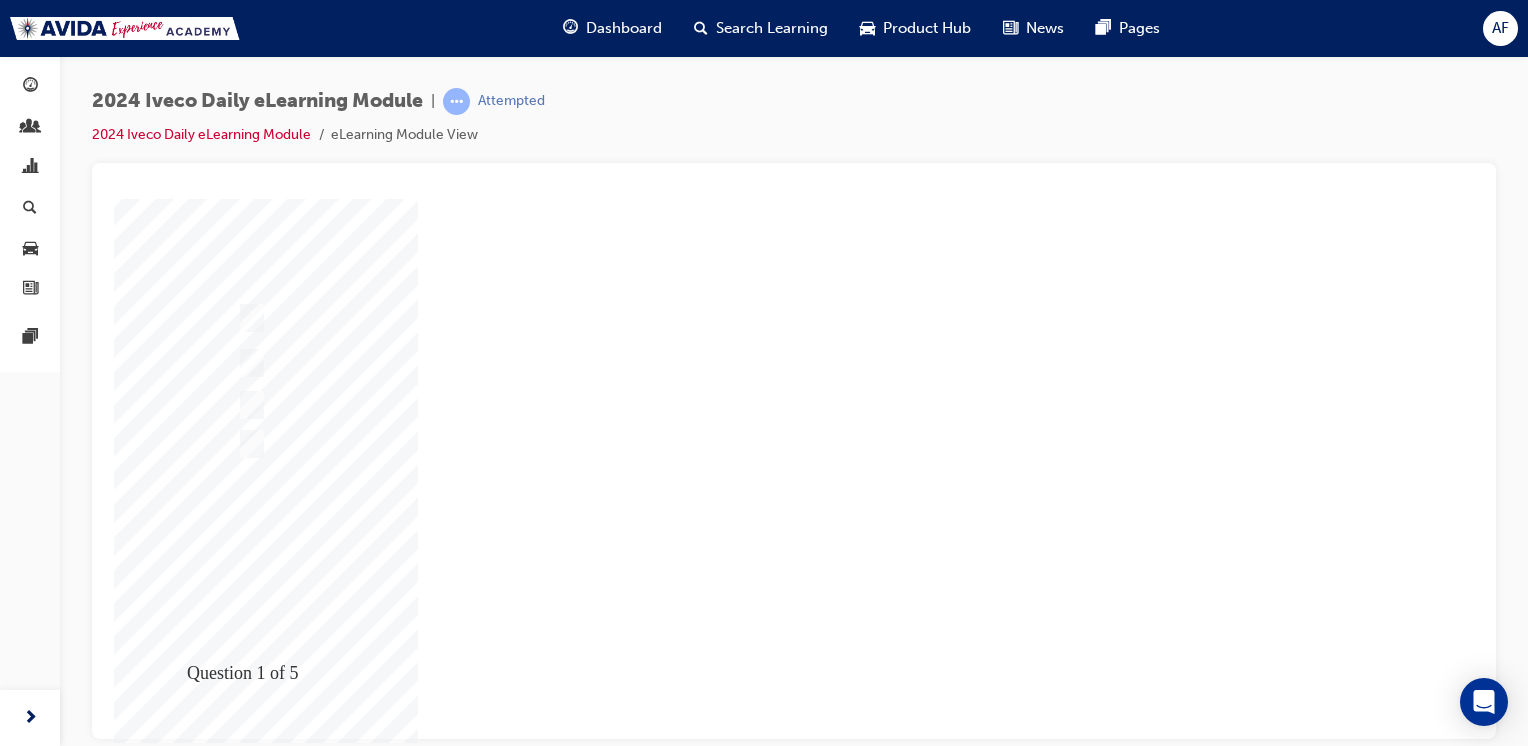 scroll, scrollTop: 0, scrollLeft: 0, axis: both 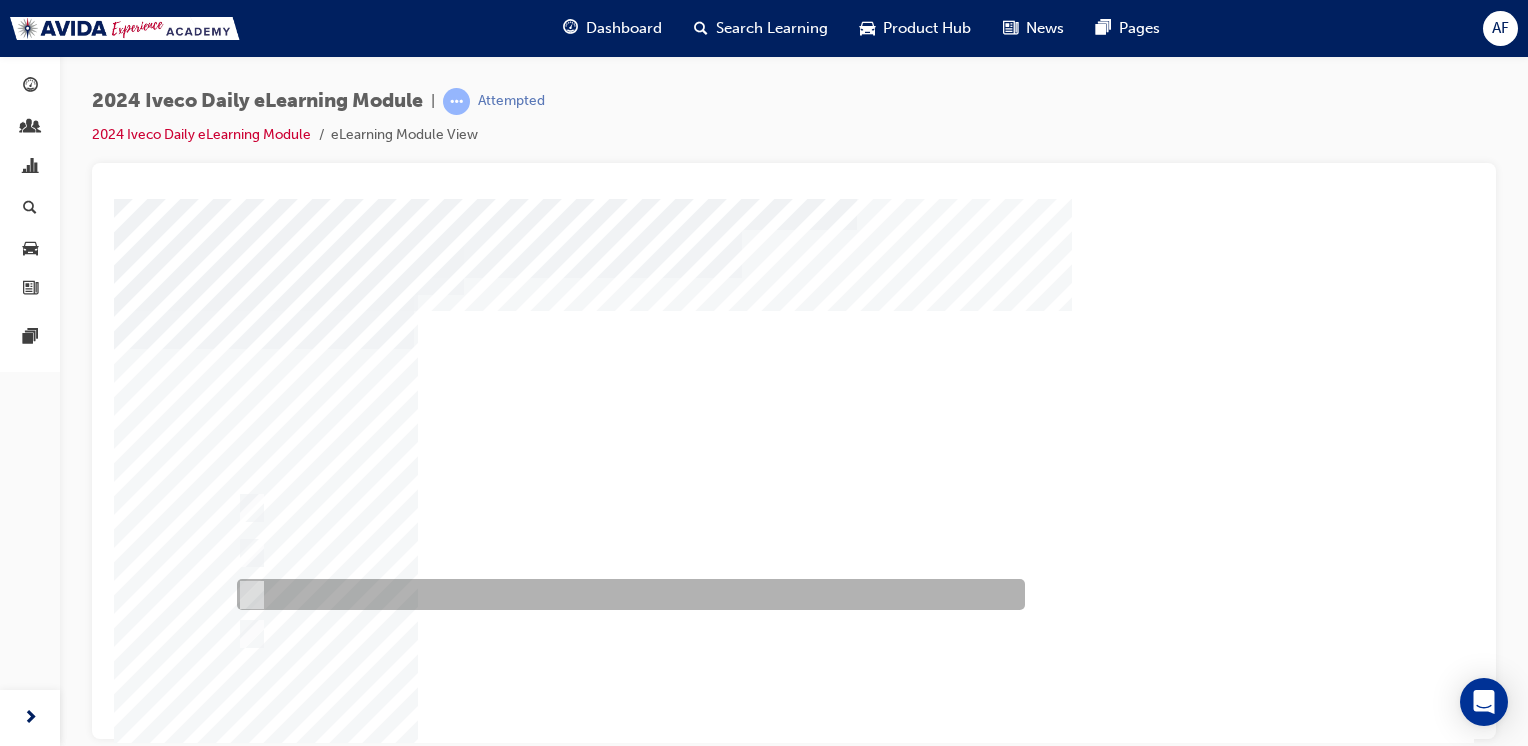 click at bounding box center (626, 594) 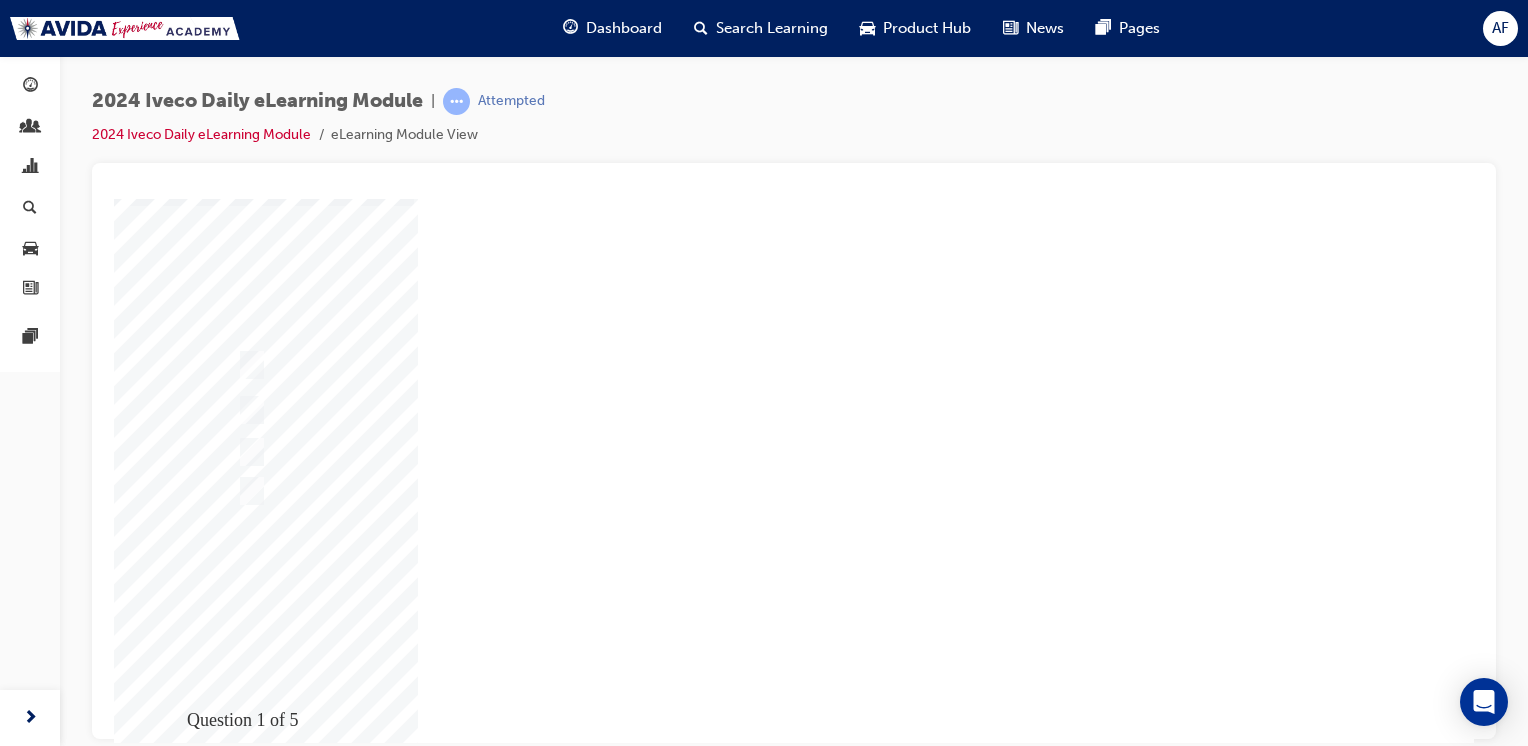 scroll, scrollTop: 190, scrollLeft: 0, axis: vertical 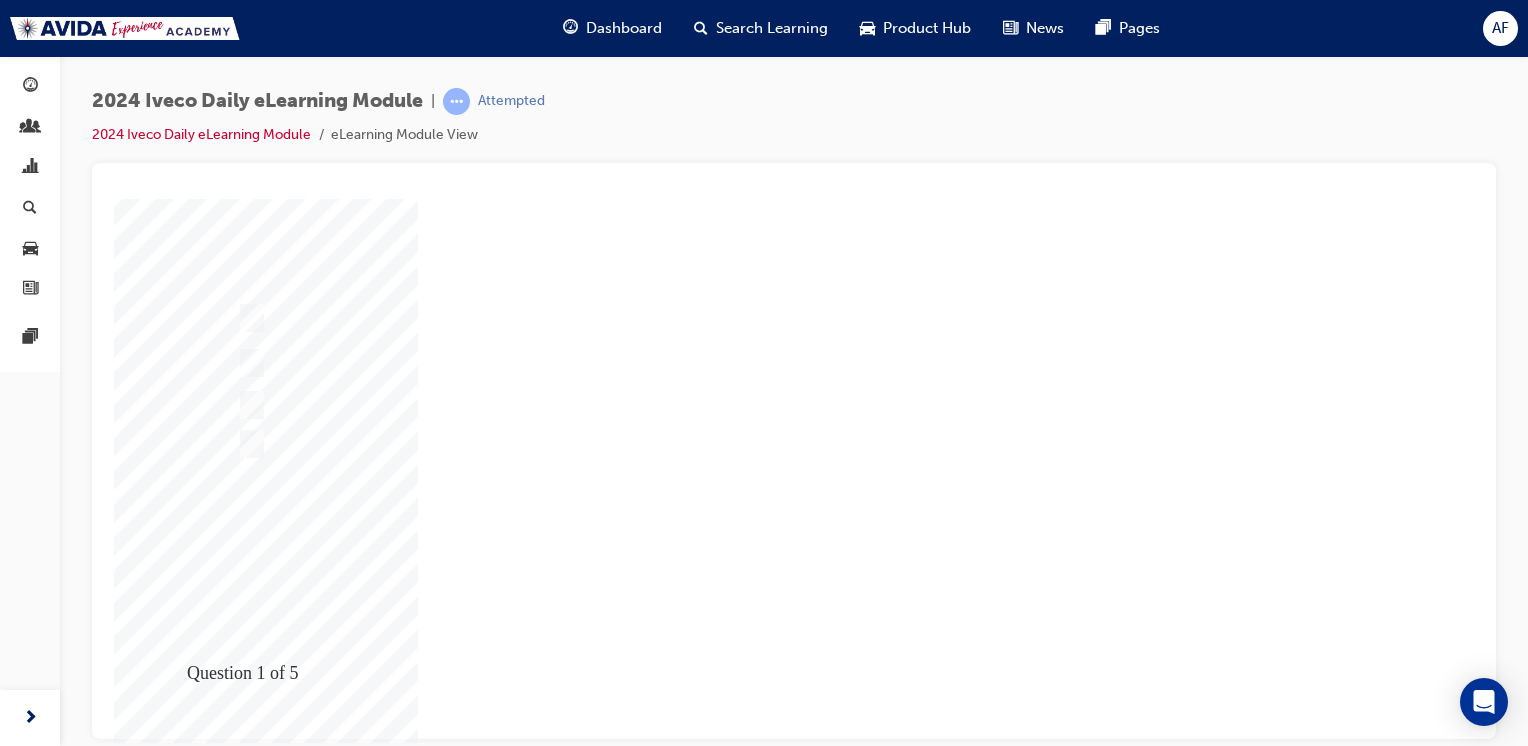 click at bounding box center (184, 2138) 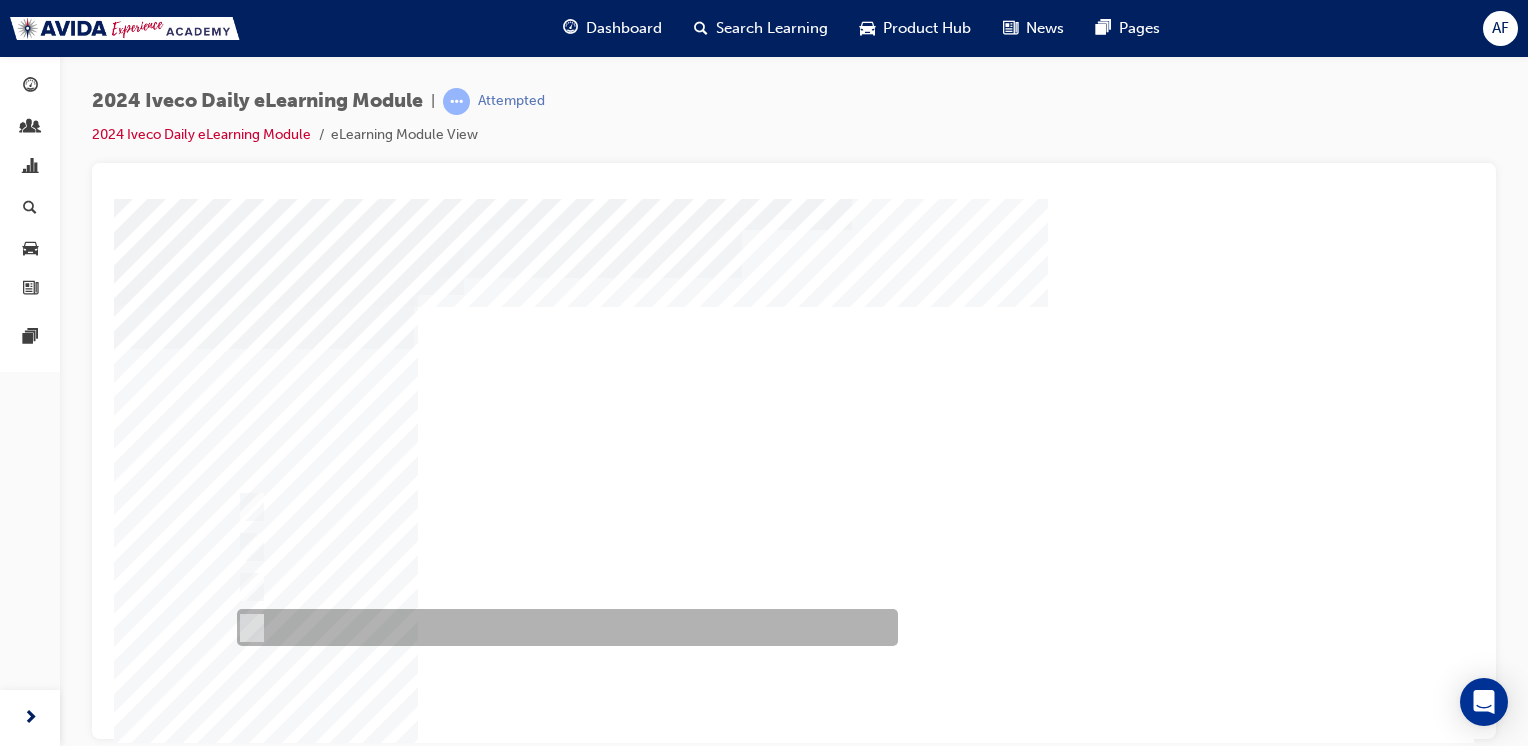 click at bounding box center (562, 627) 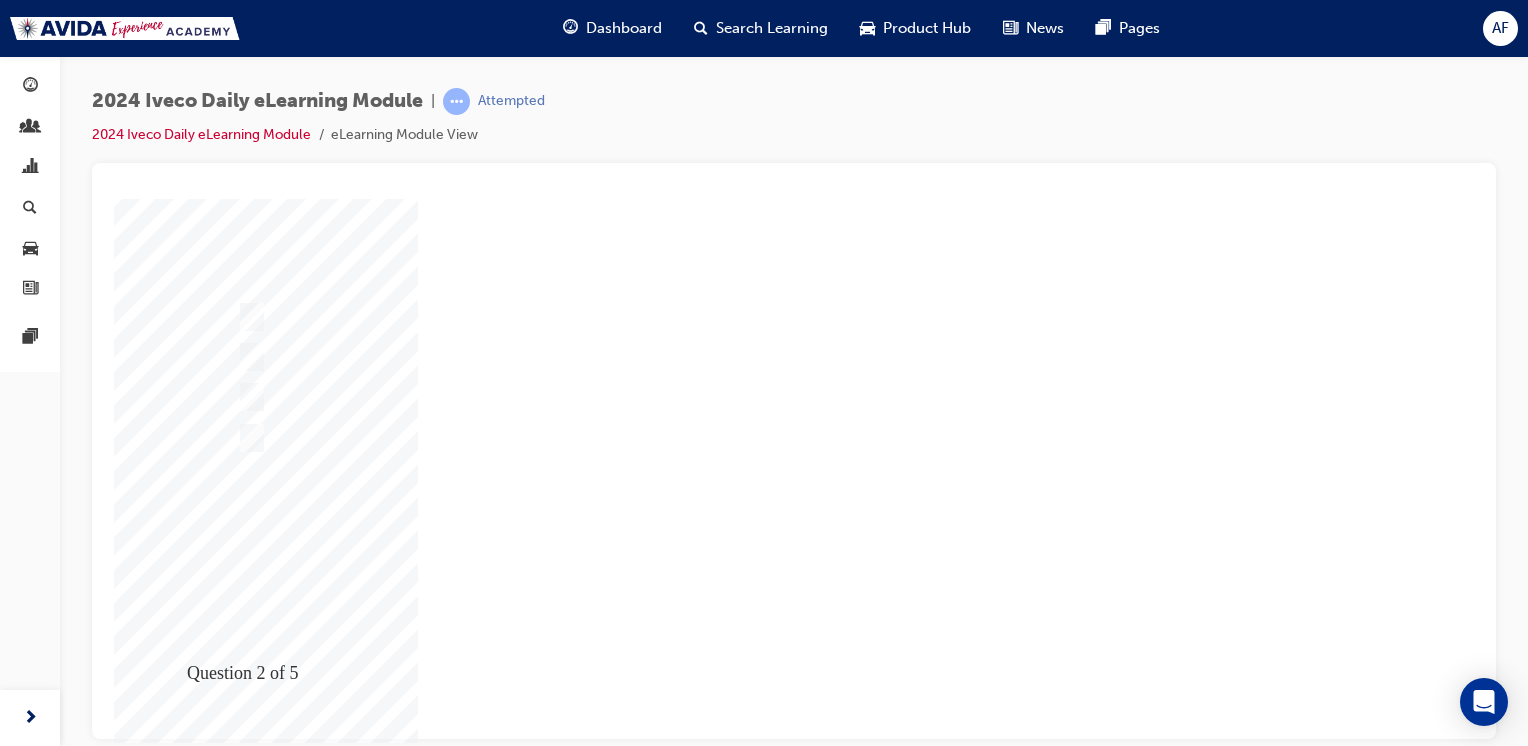 scroll, scrollTop: 190, scrollLeft: 0, axis: vertical 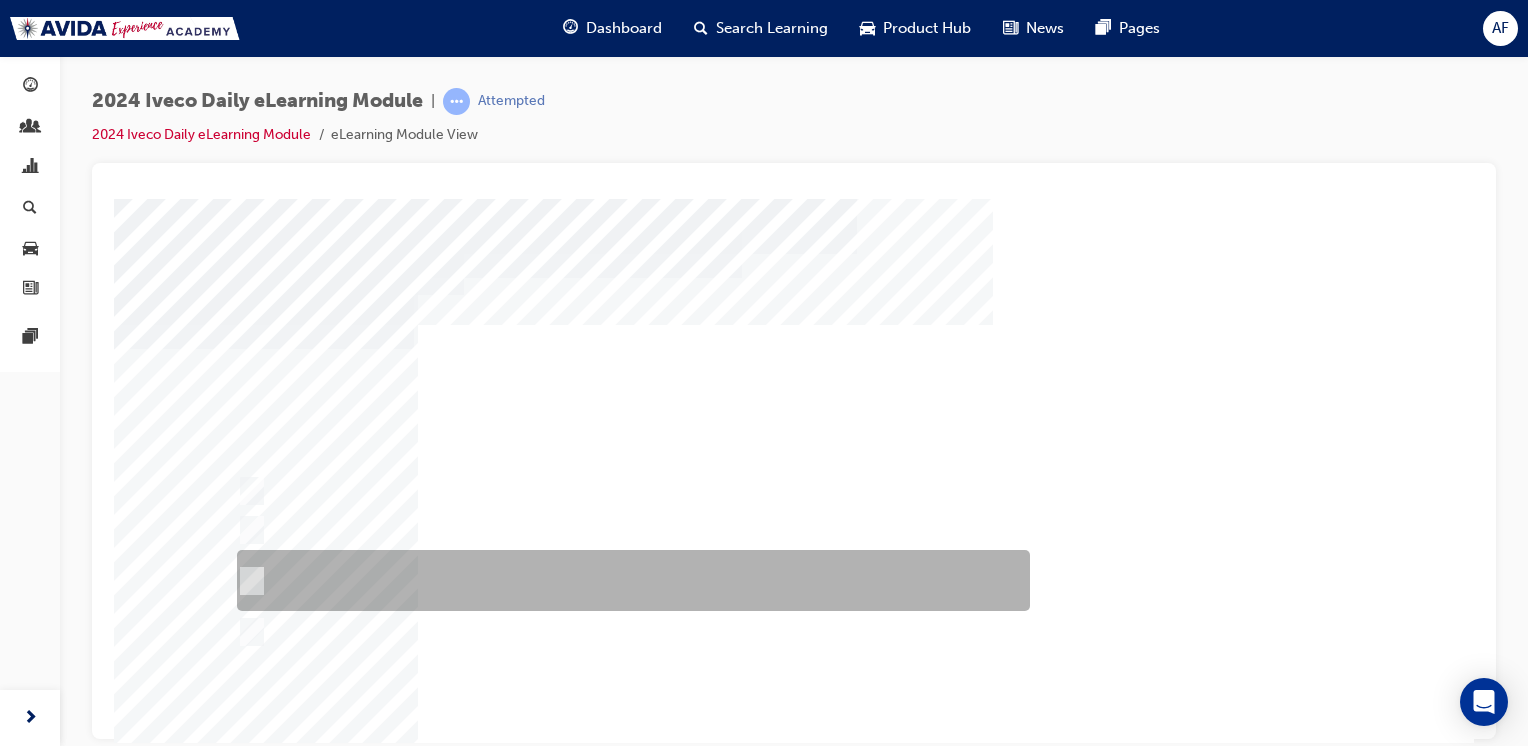 click at bounding box center [628, 580] 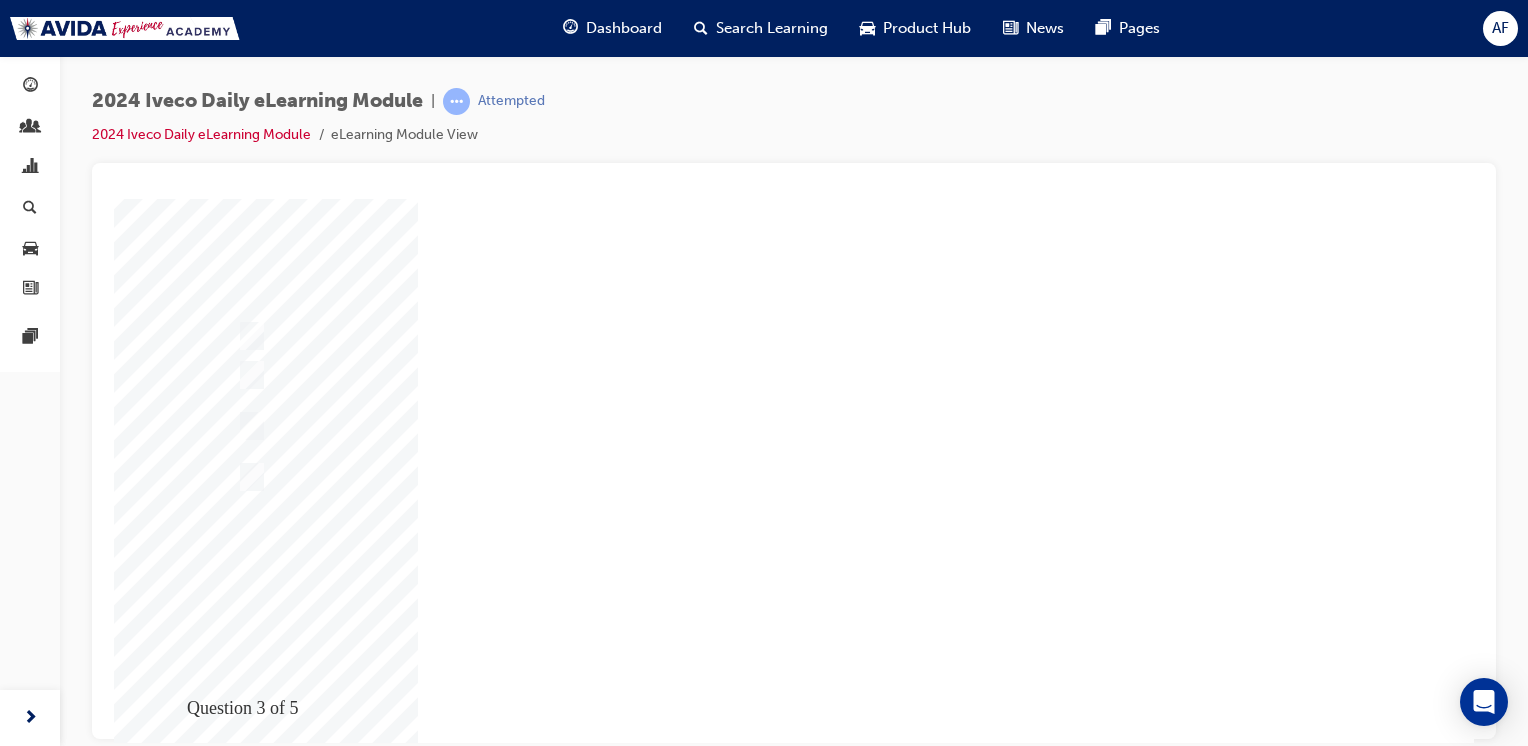 scroll, scrollTop: 190, scrollLeft: 0, axis: vertical 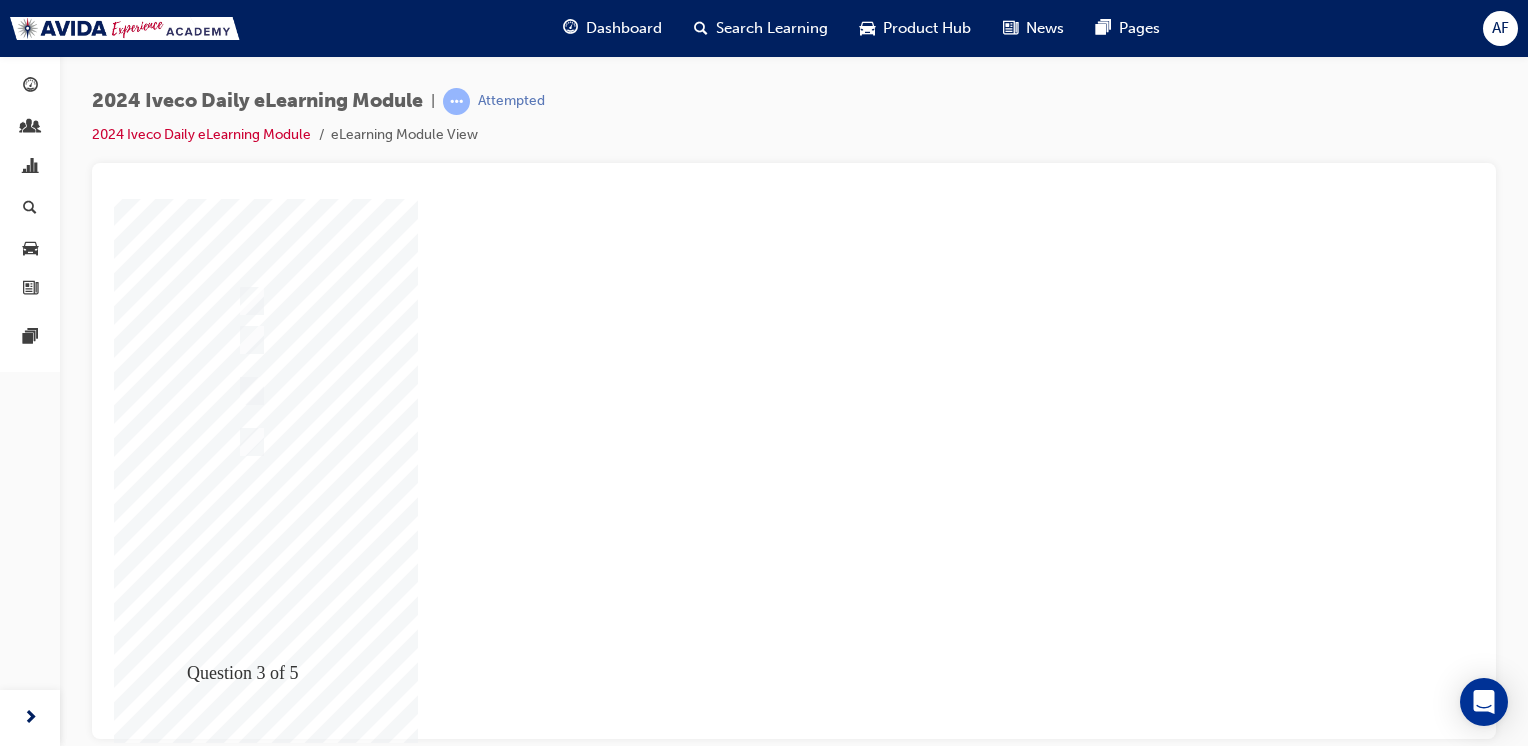 click at bounding box center [184, 2152] 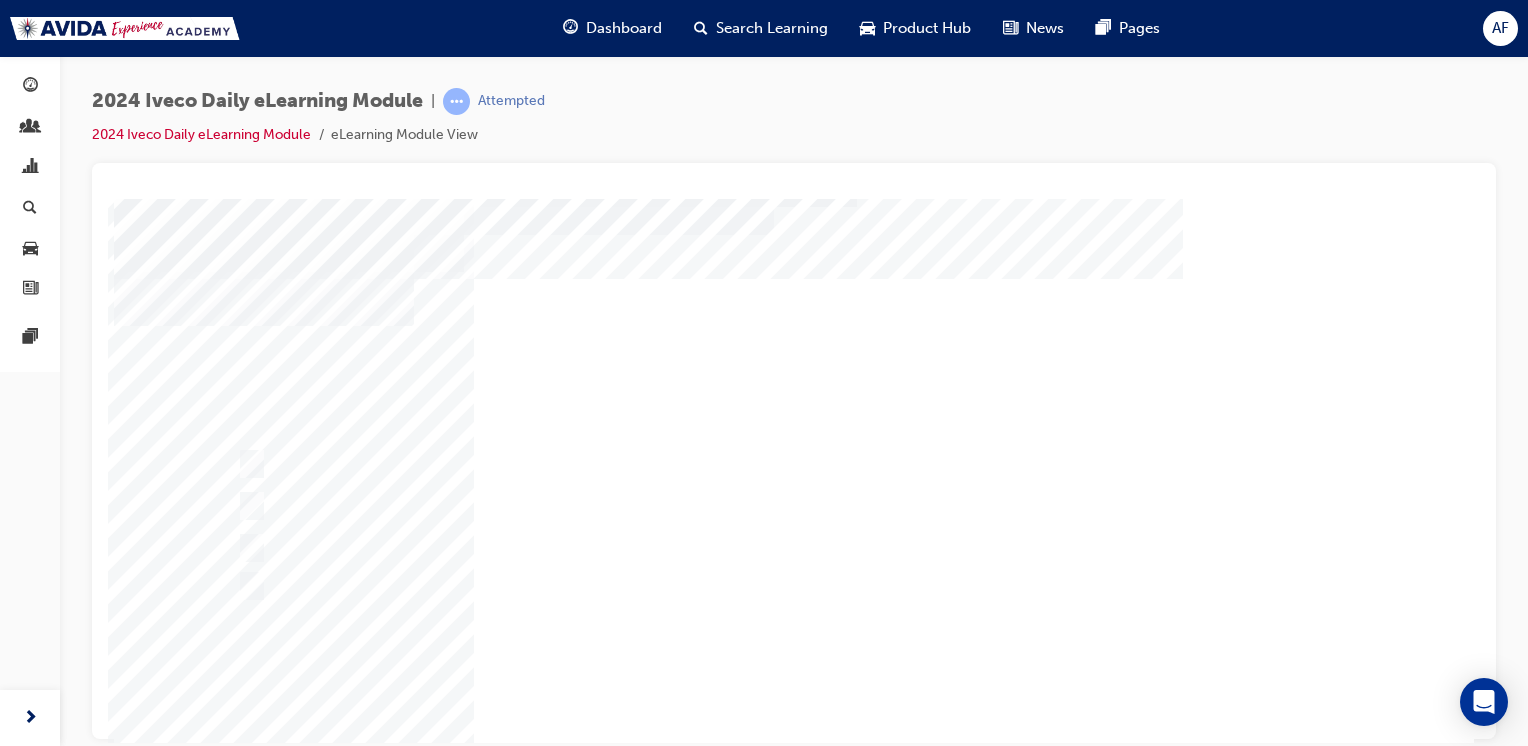 scroll, scrollTop: 19, scrollLeft: 0, axis: vertical 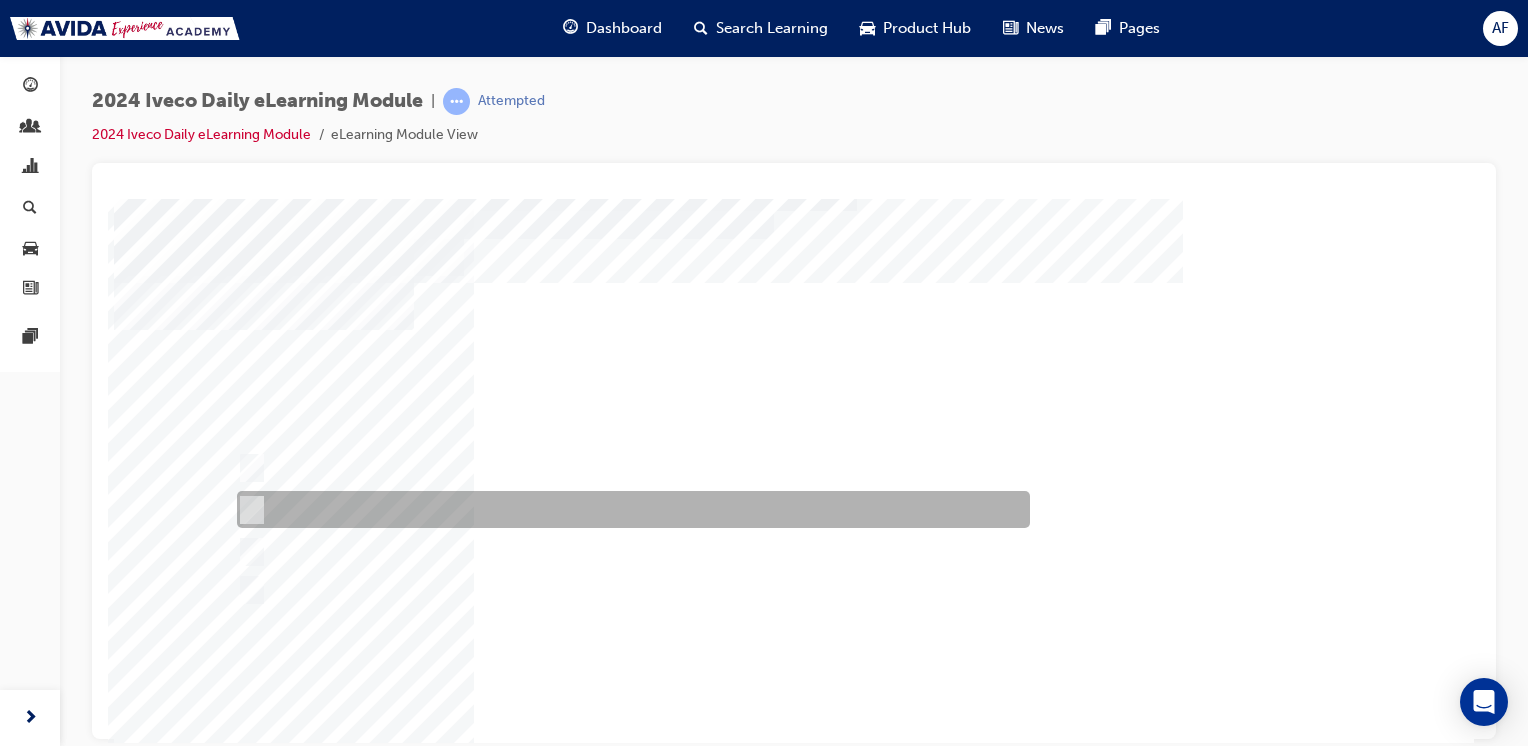click at bounding box center (628, 509) 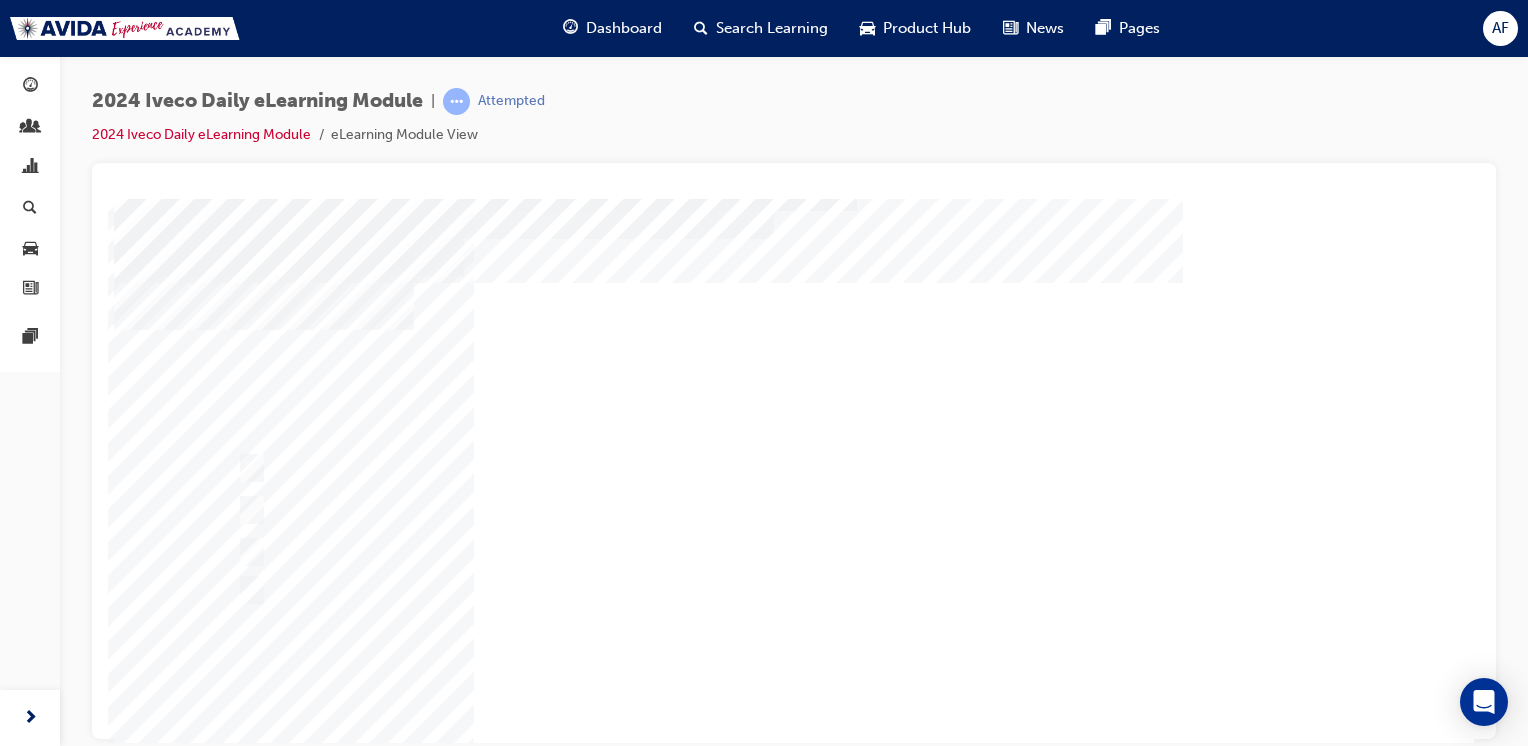 scroll, scrollTop: 190, scrollLeft: 0, axis: vertical 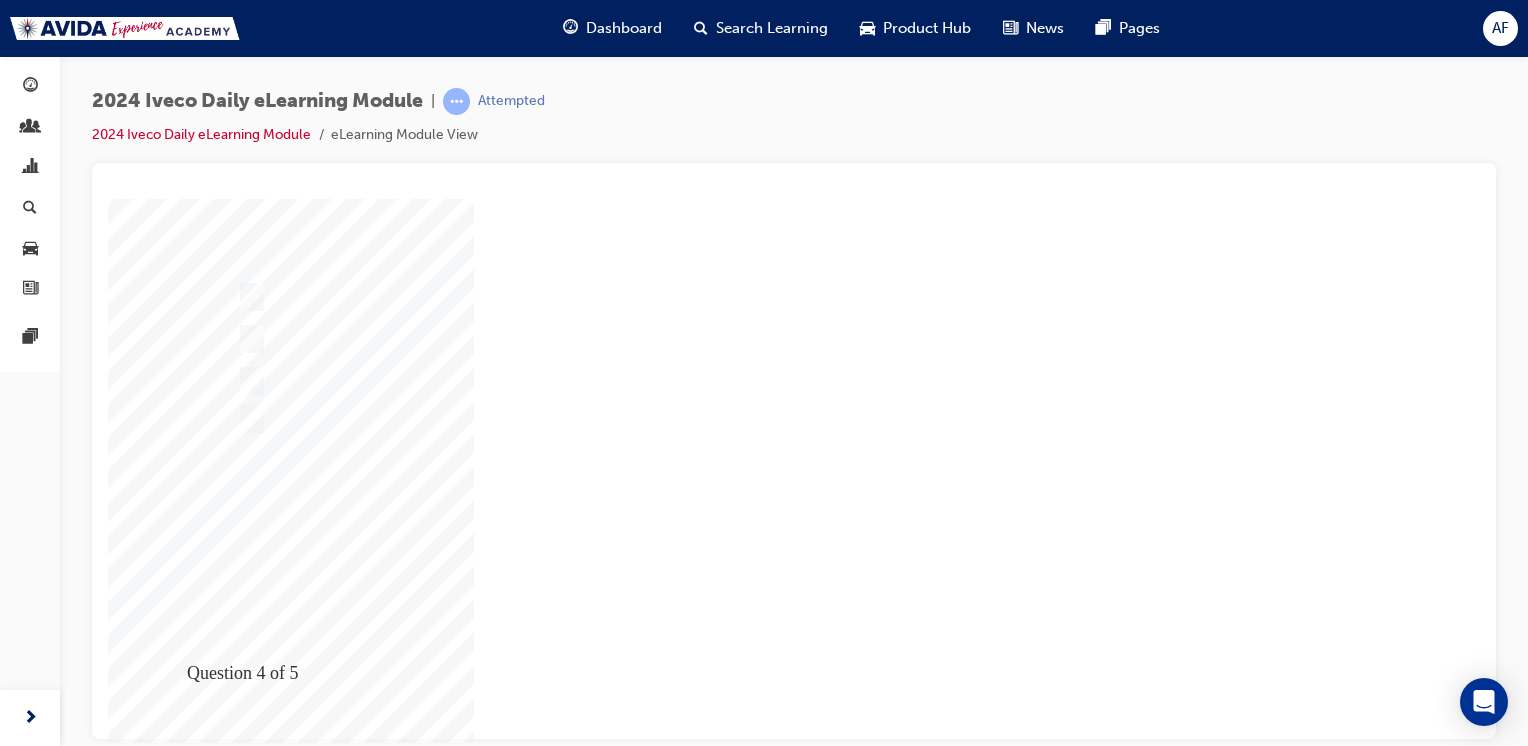 click at bounding box center [184, 2109] 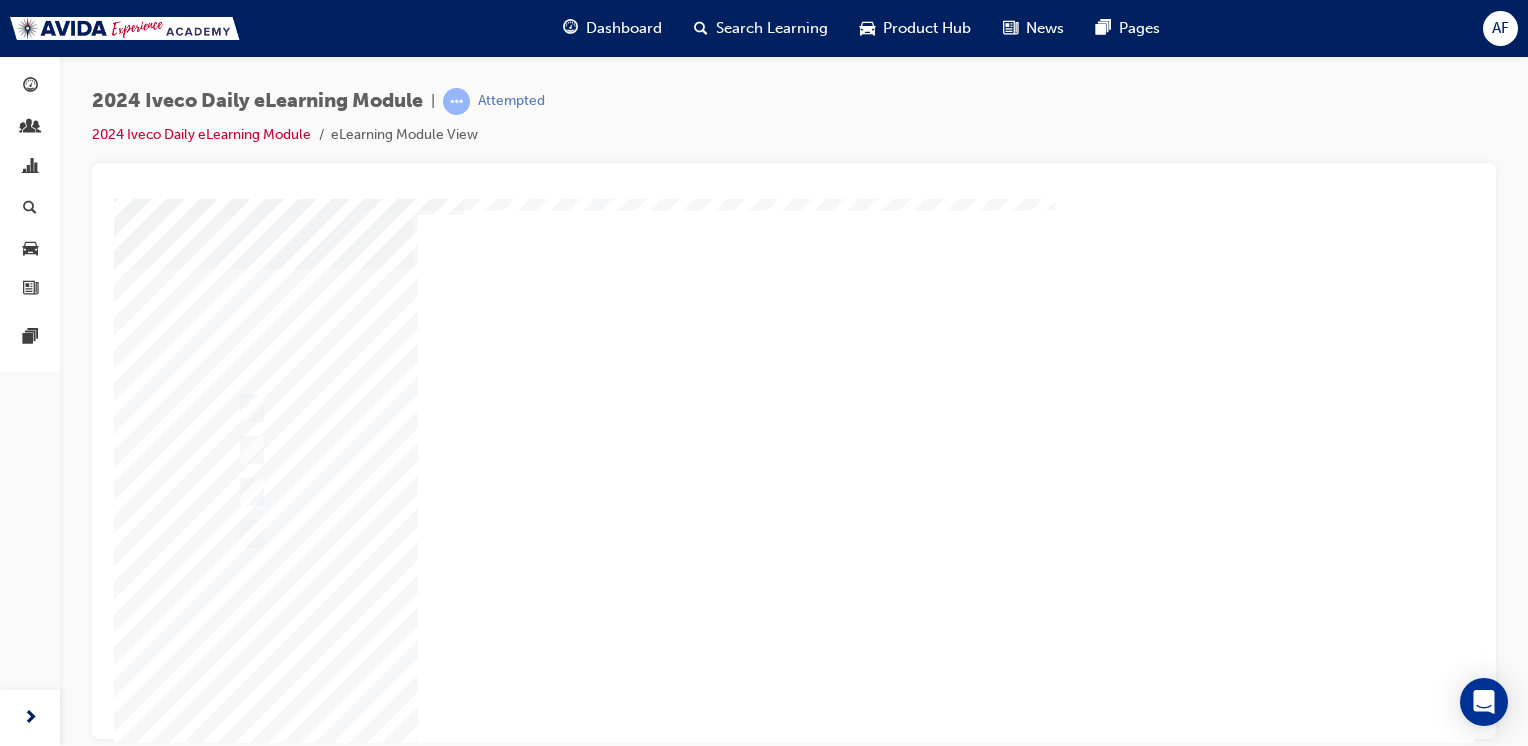 scroll, scrollTop: 79, scrollLeft: 0, axis: vertical 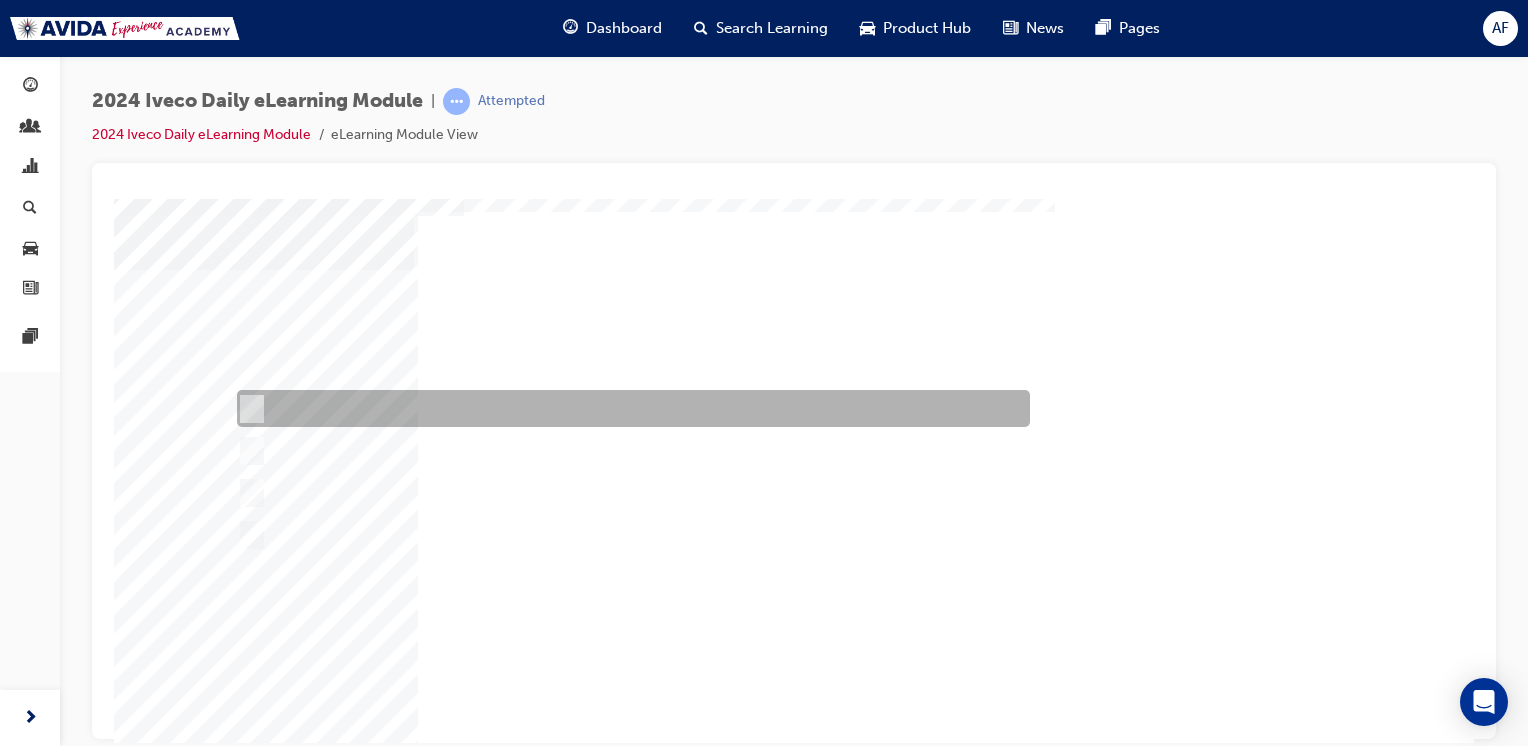 click at bounding box center (628, 408) 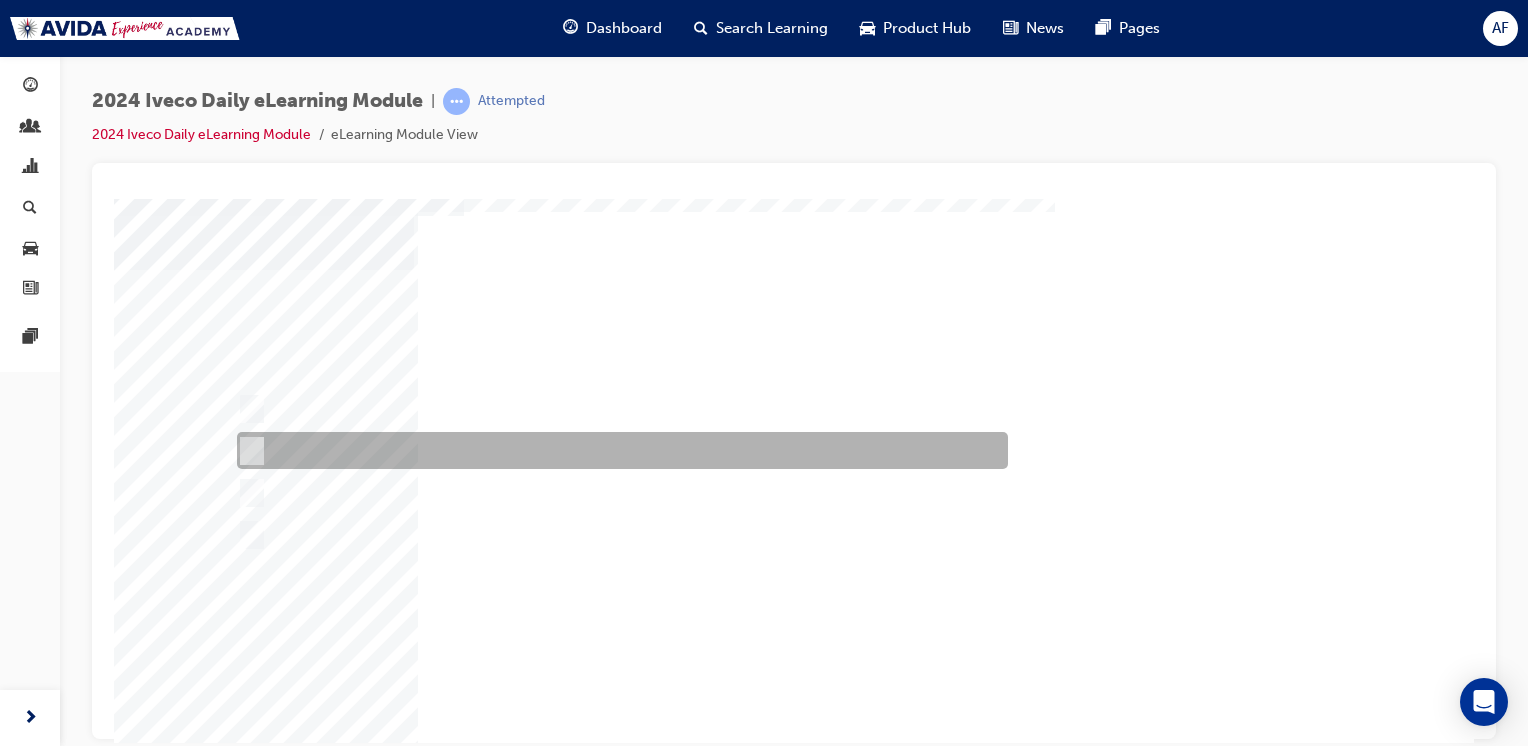 click at bounding box center [617, 450] 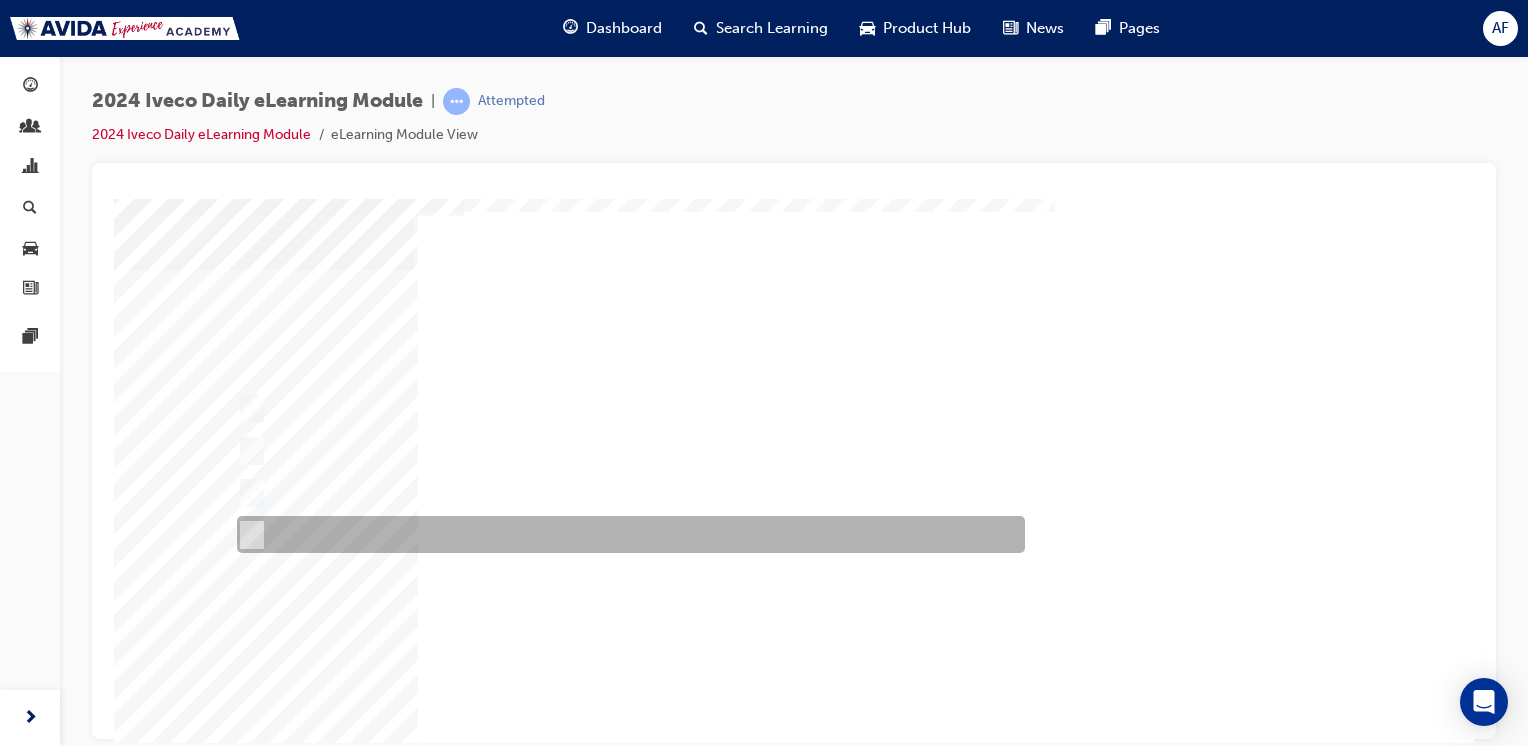 click at bounding box center (626, 534) 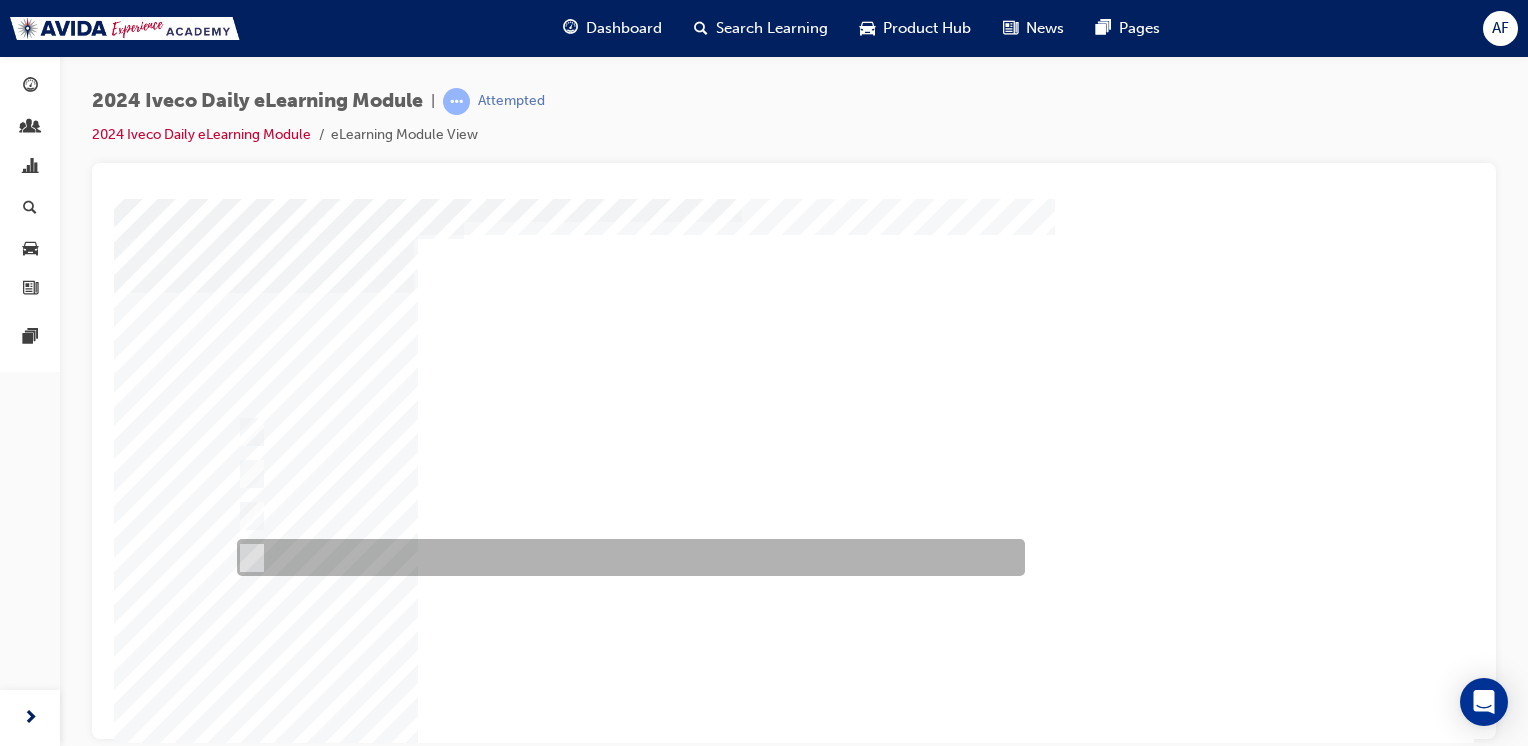 scroll, scrollTop: 190, scrollLeft: 0, axis: vertical 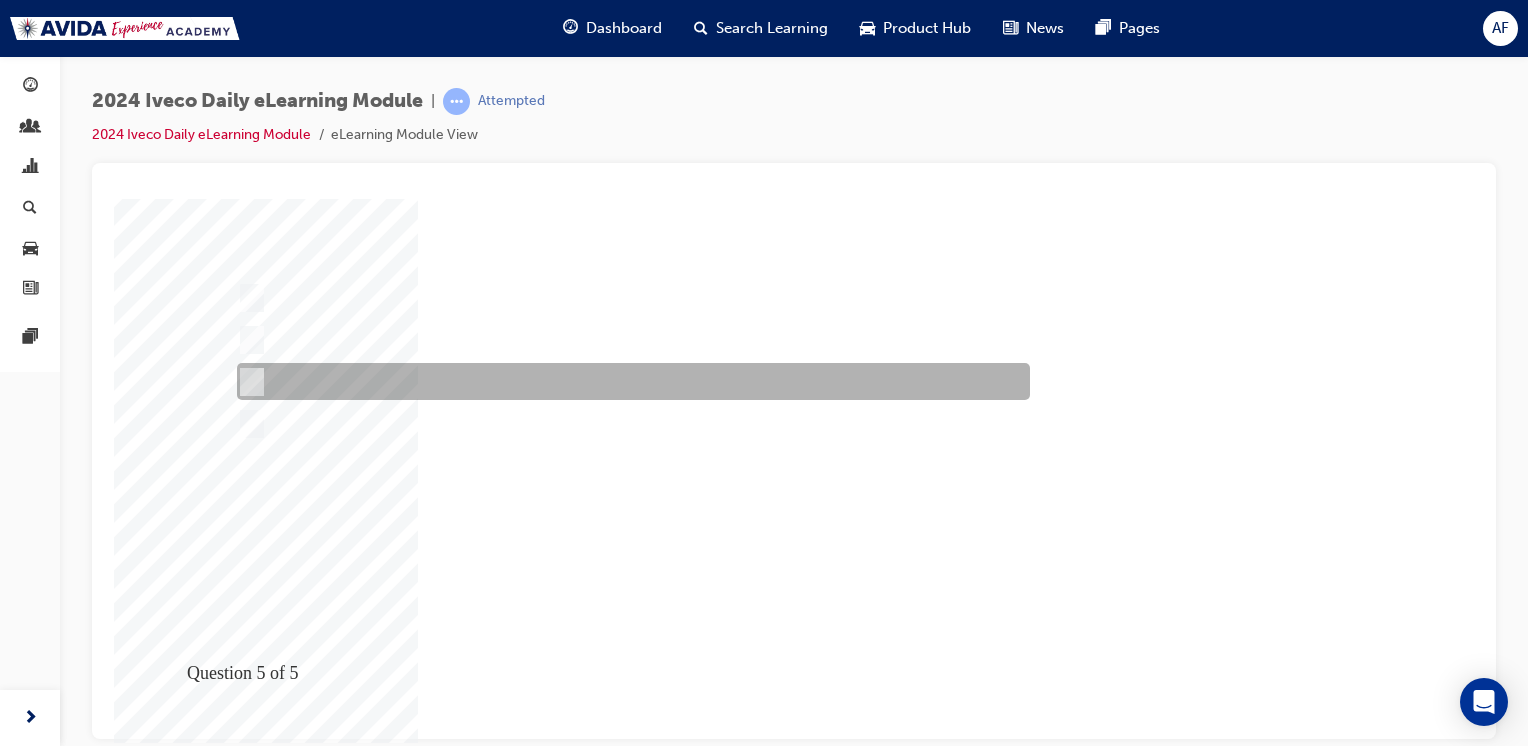 click at bounding box center [628, 381] 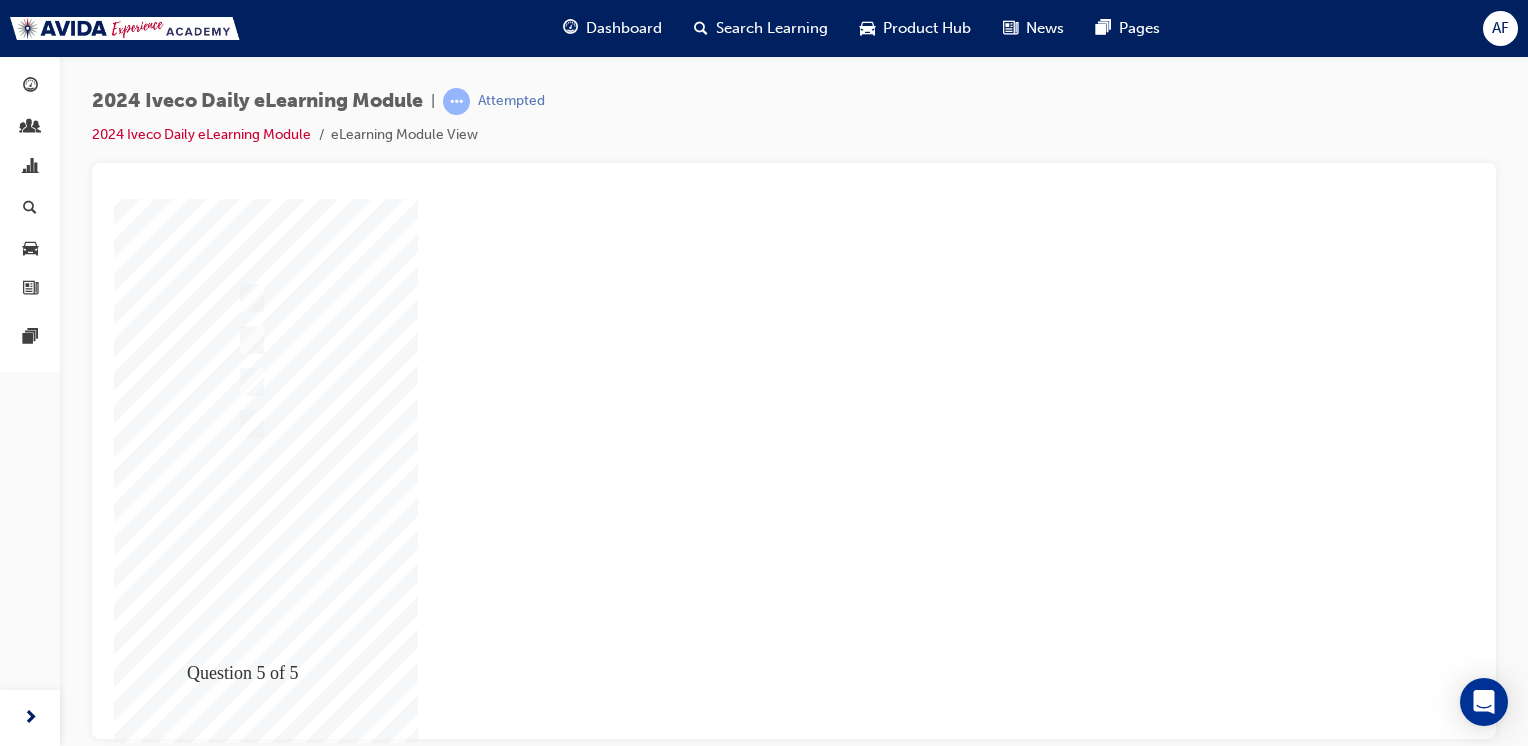 click at bounding box center (184, 2118) 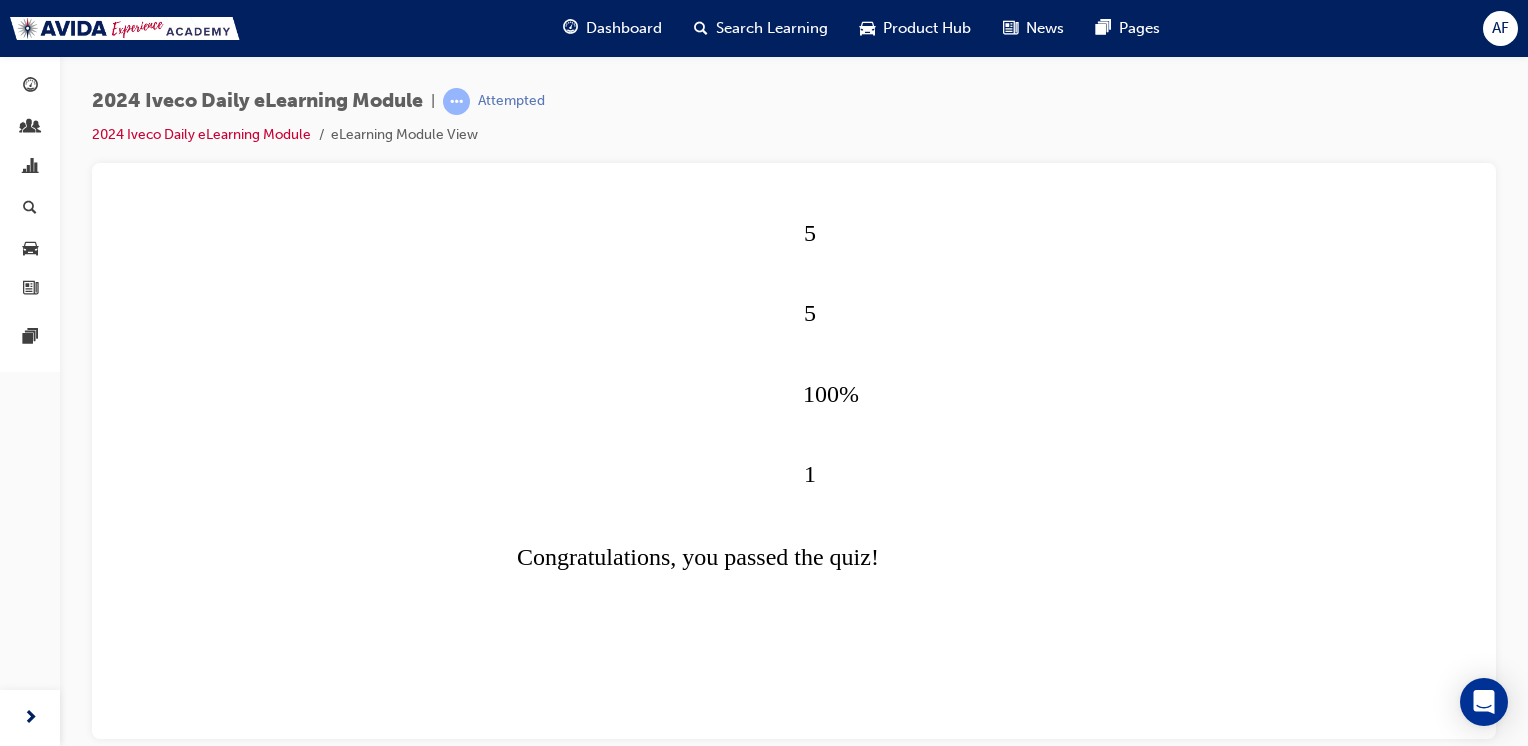 scroll, scrollTop: 0, scrollLeft: 0, axis: both 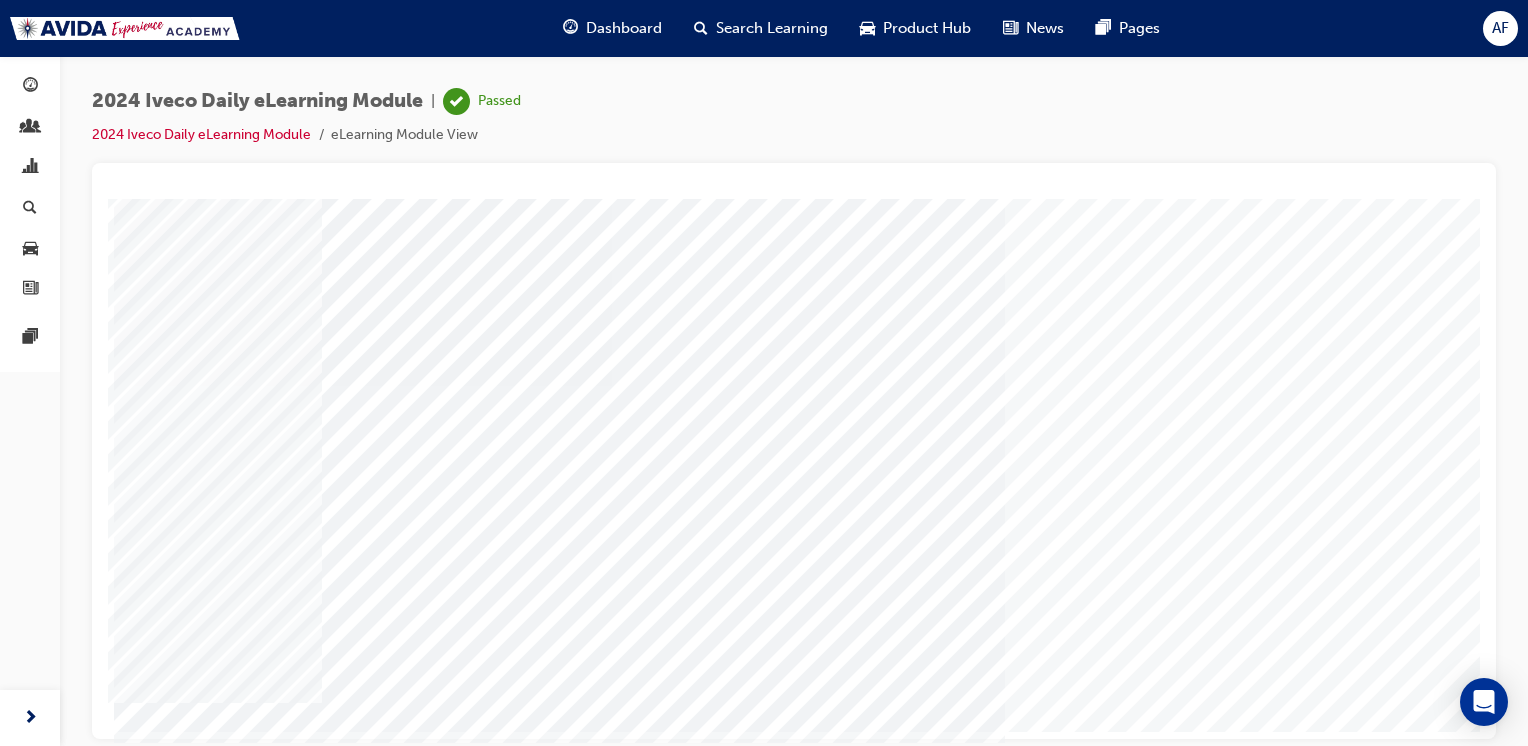 click at bounding box center [184, 2784] 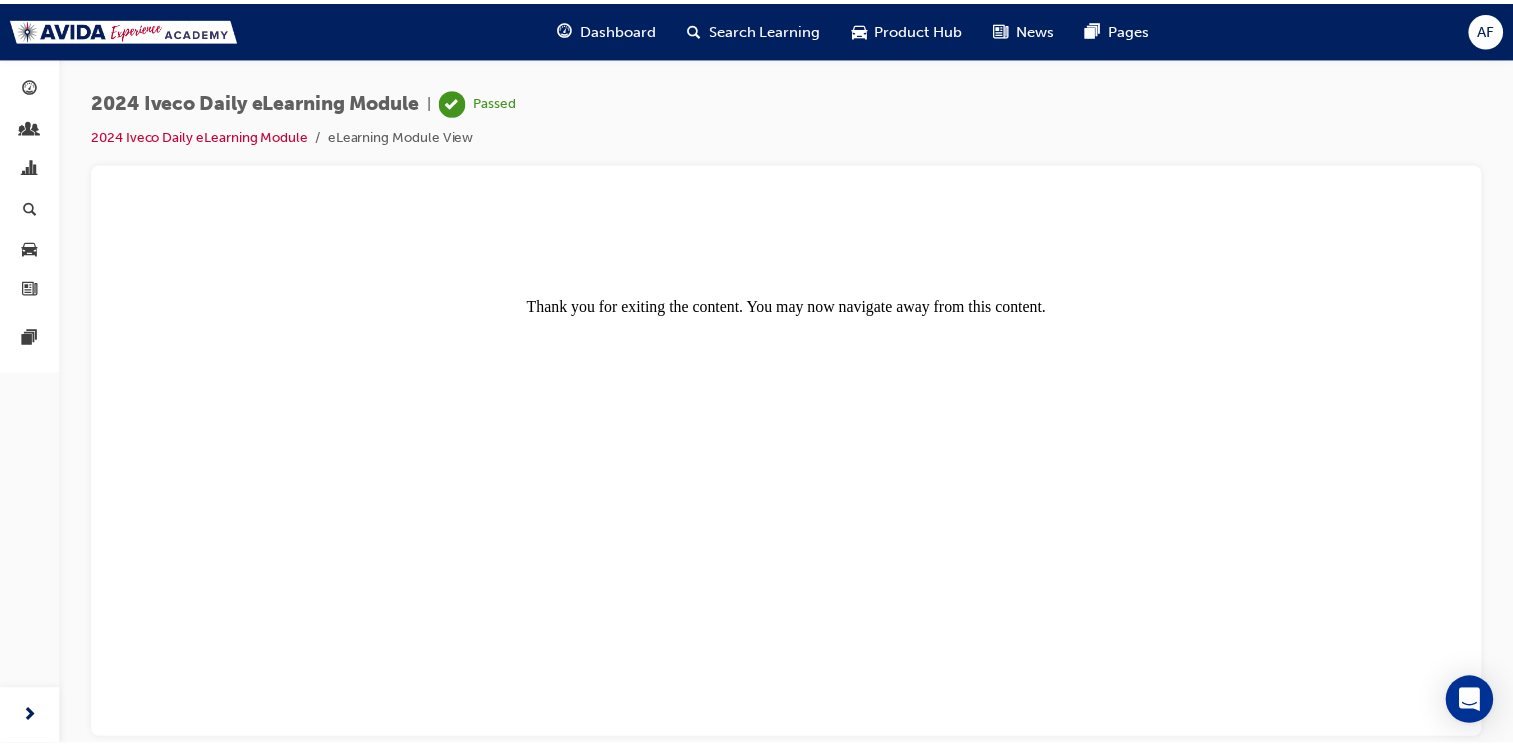 scroll, scrollTop: 0, scrollLeft: 0, axis: both 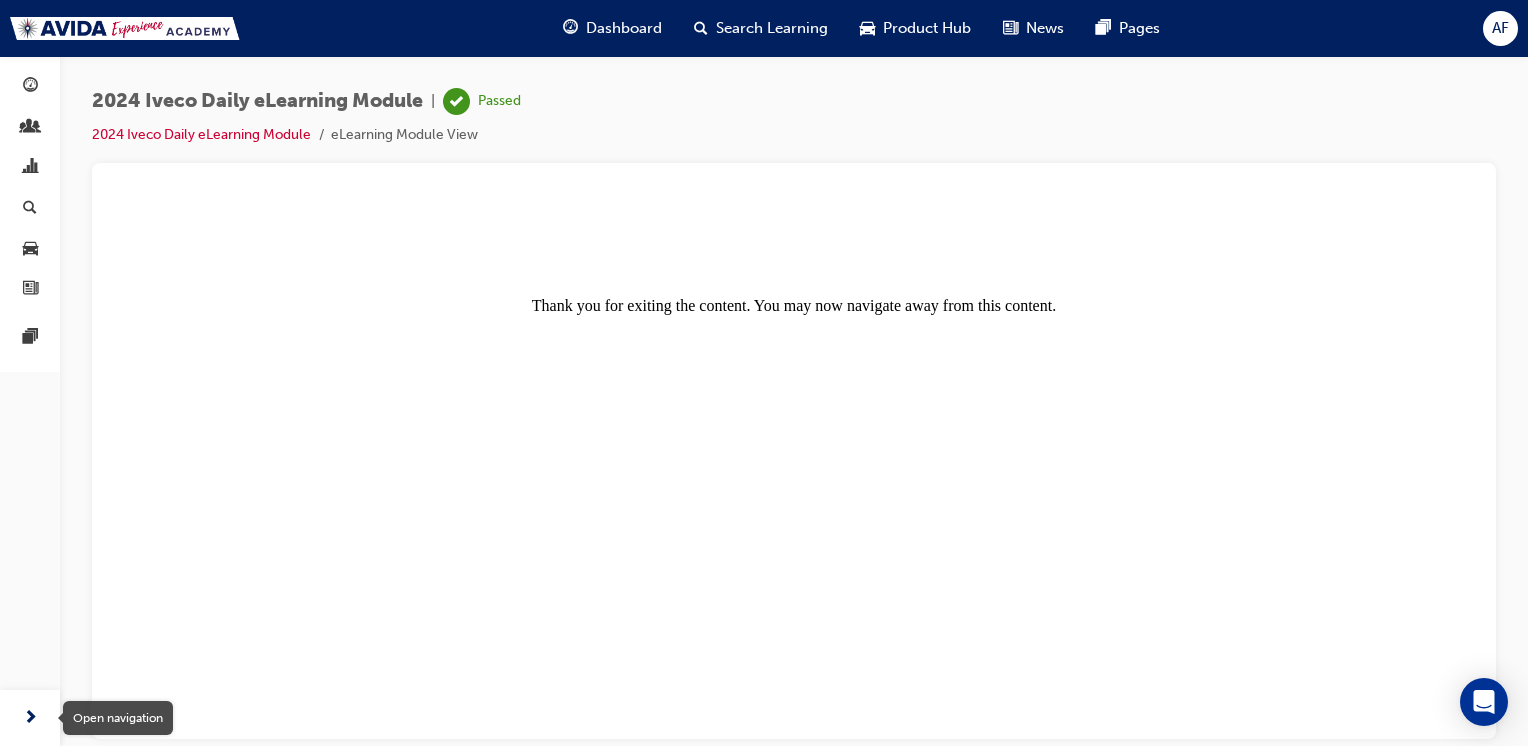 click at bounding box center (30, 718) 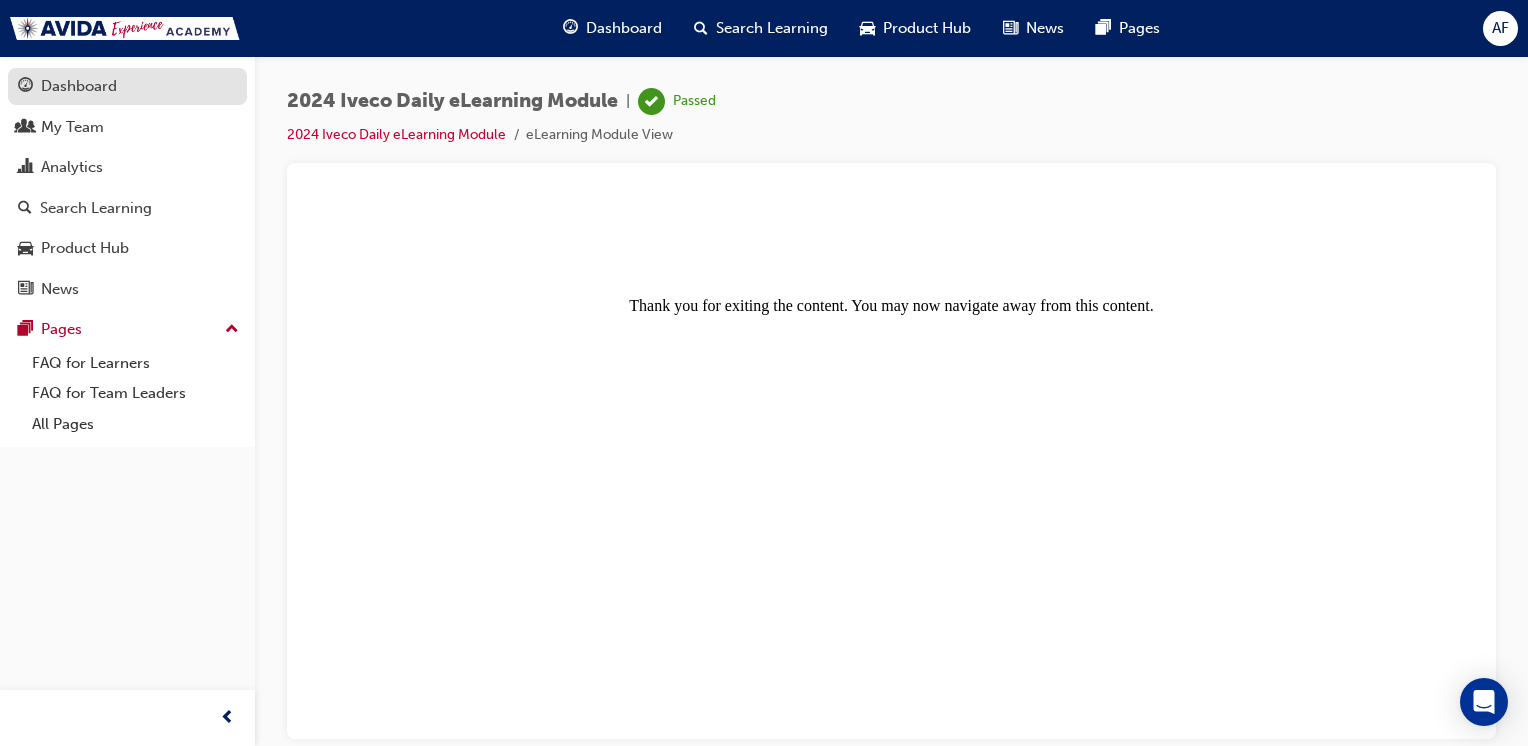 click on "Dashboard" at bounding box center (79, 86) 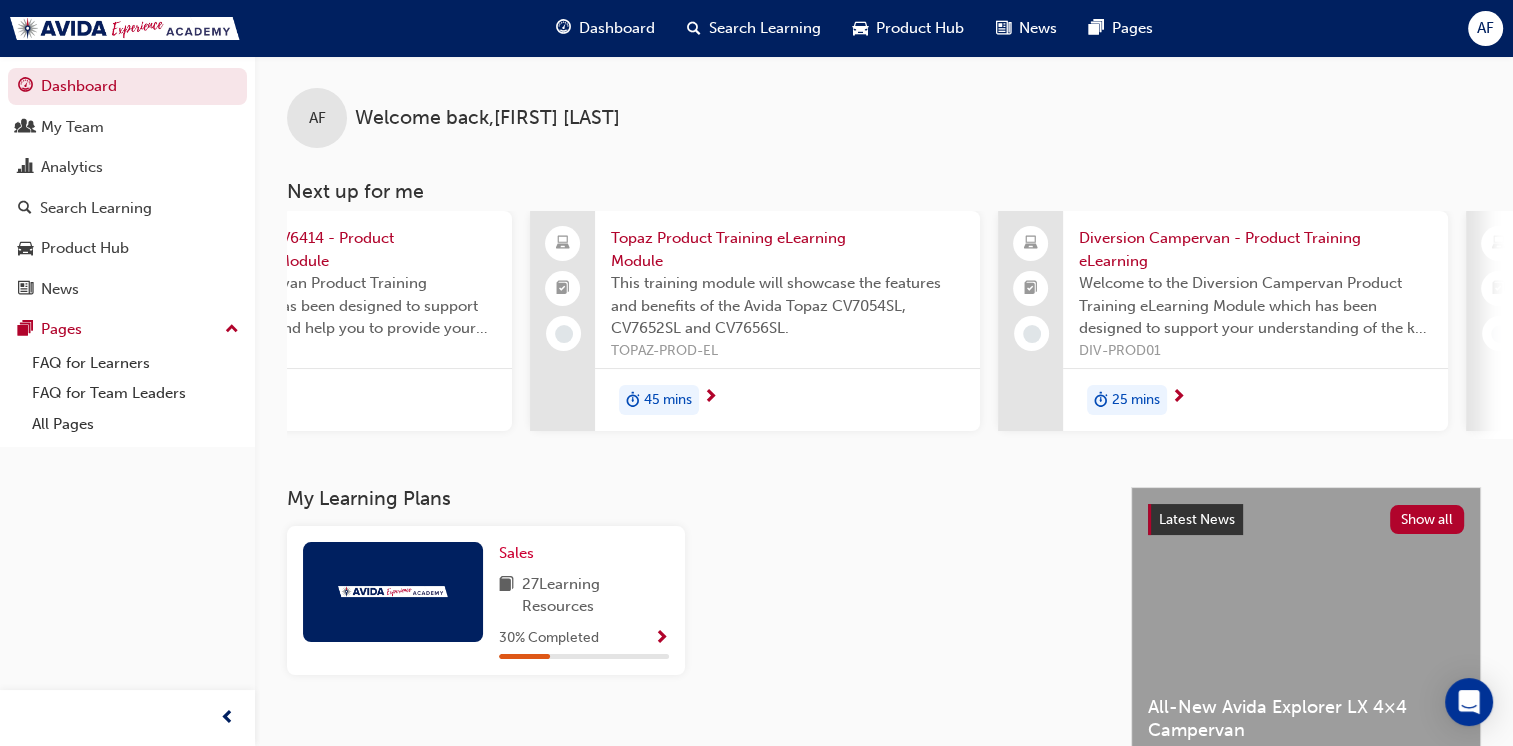 scroll, scrollTop: 0, scrollLeft: 0, axis: both 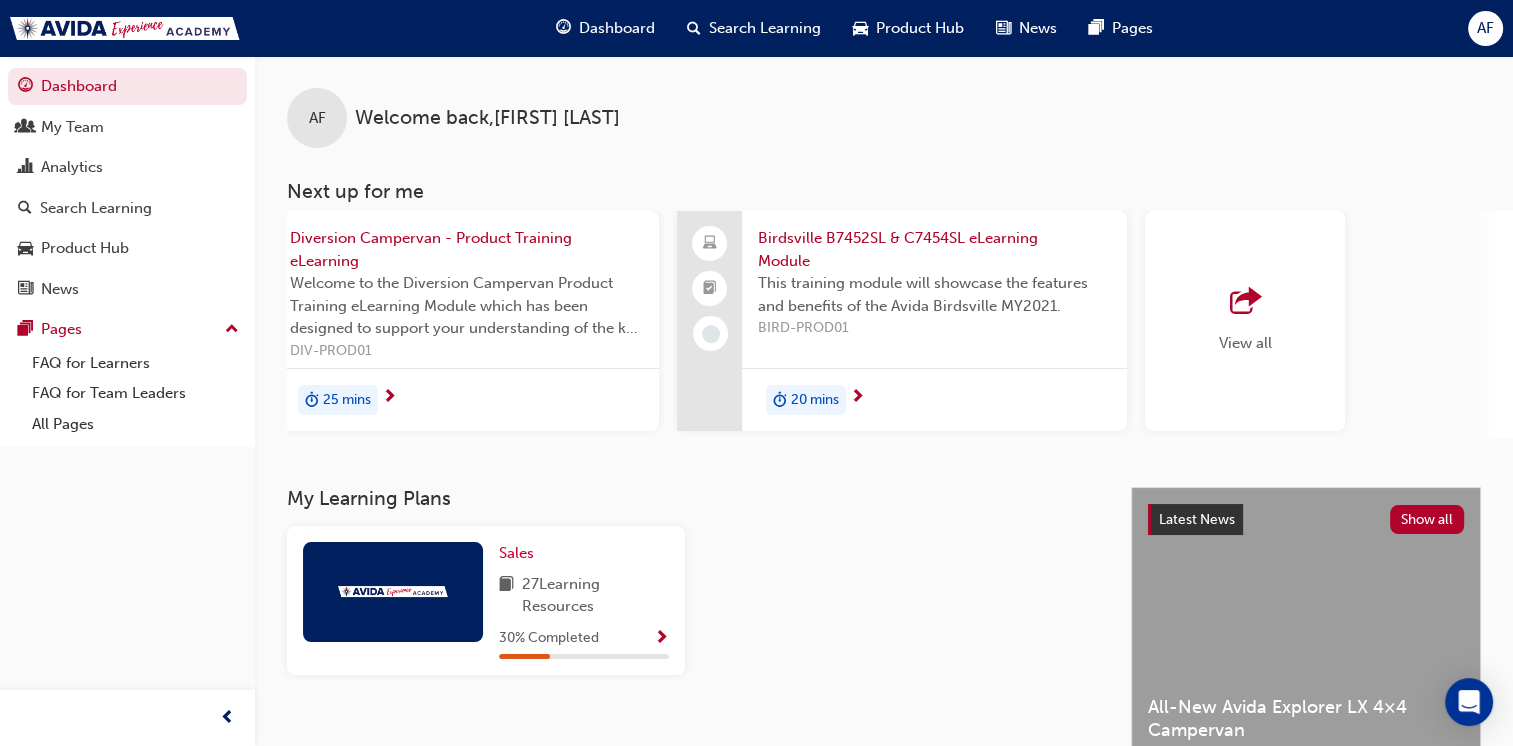 click on "View all" at bounding box center (1245, 321) 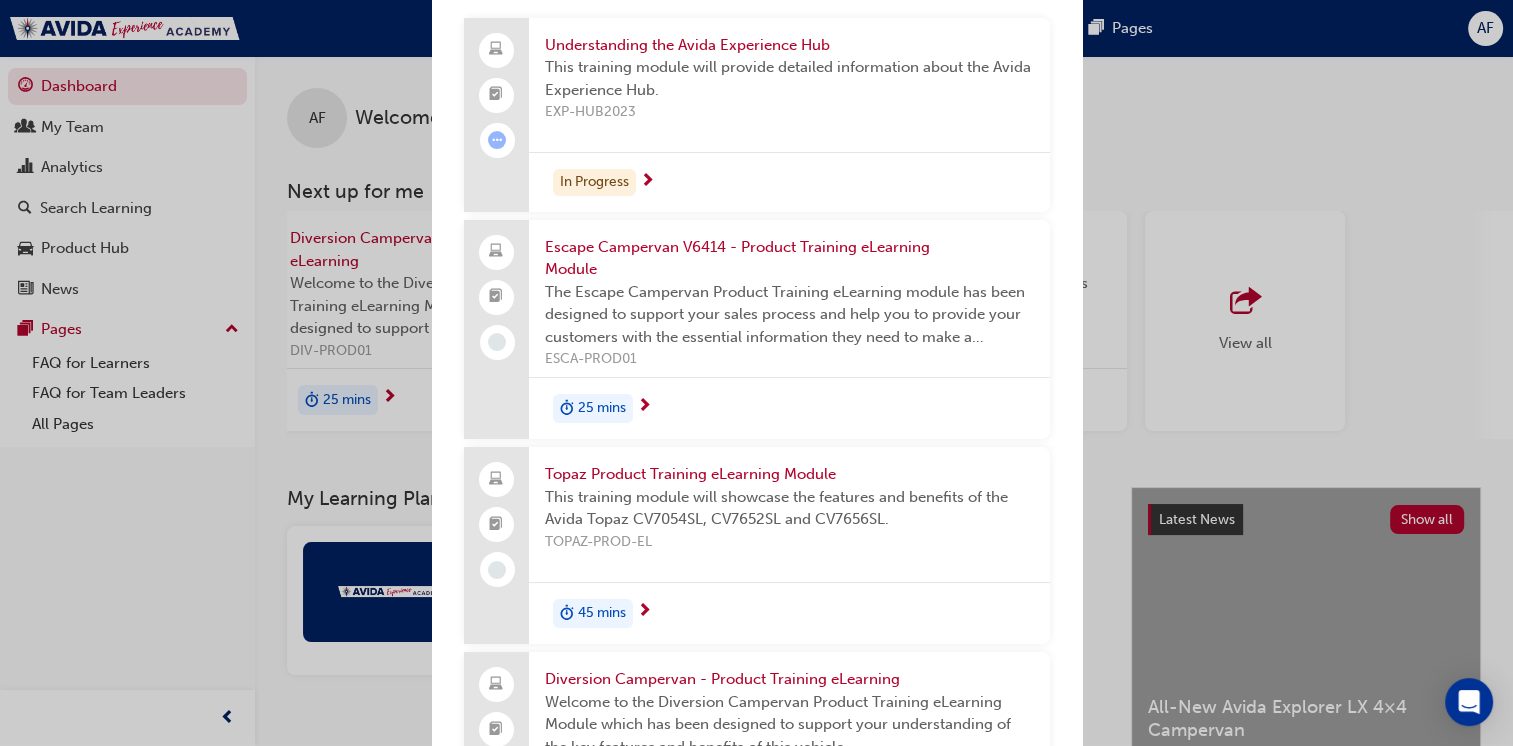 scroll, scrollTop: 0, scrollLeft: 0, axis: both 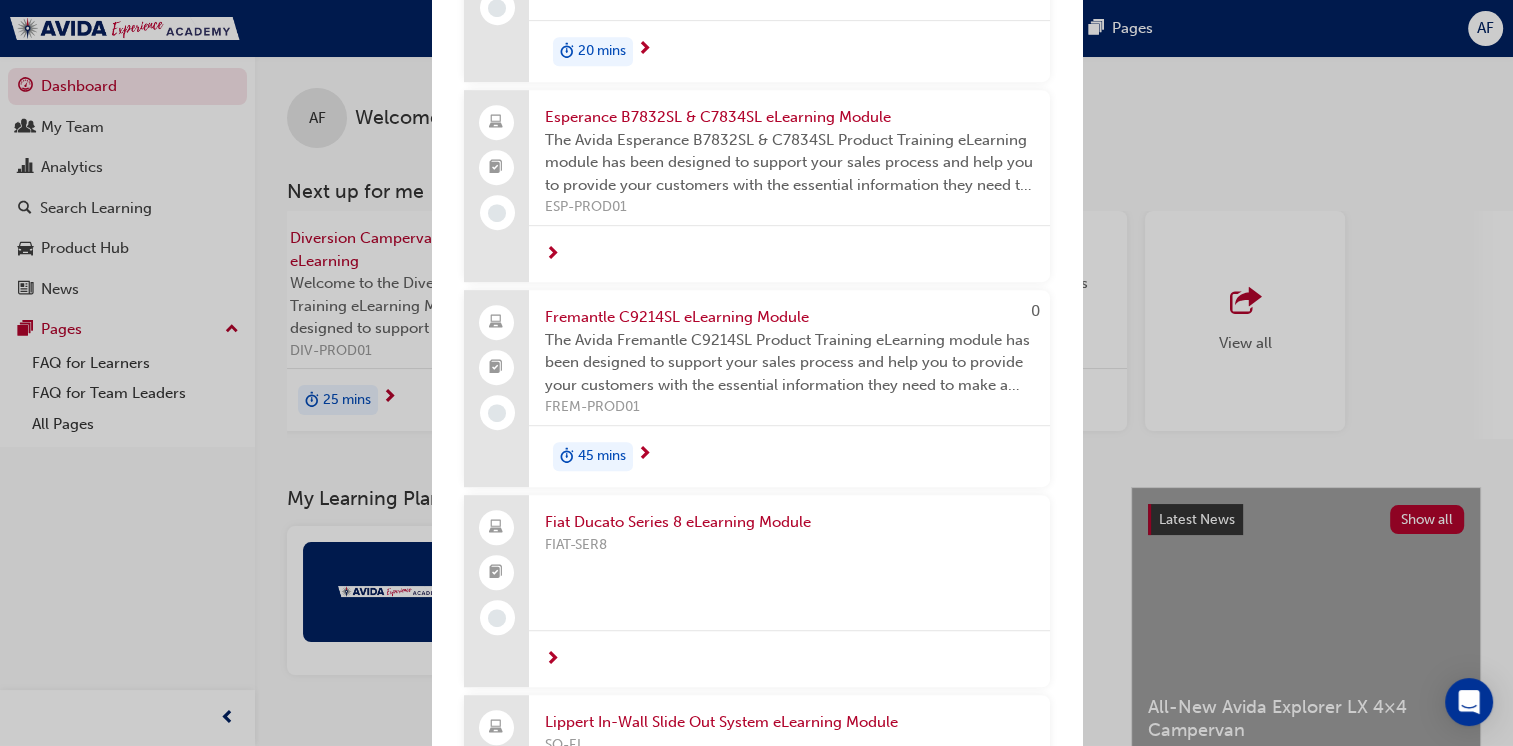 click at bounding box center [552, 255] 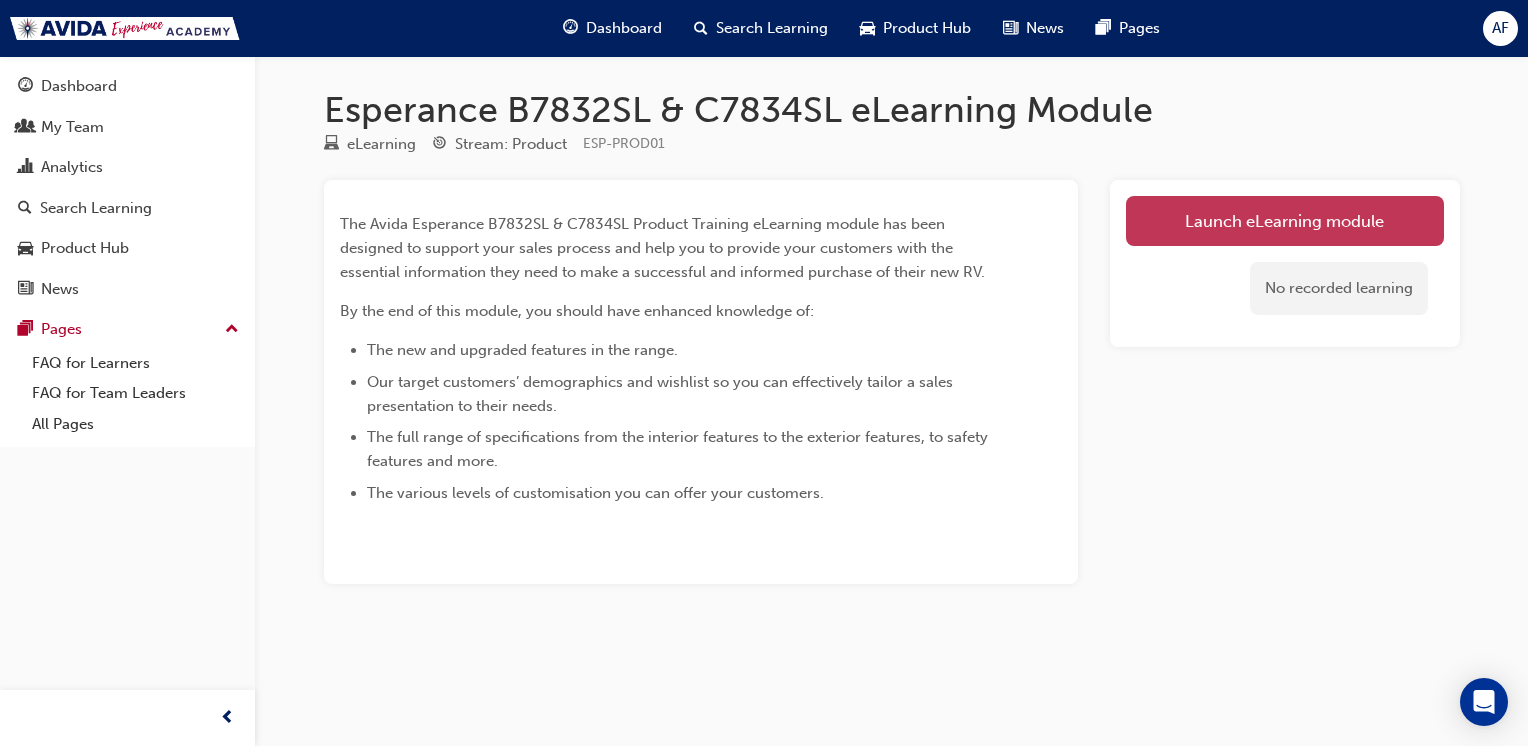click on "Launch eLearning module" at bounding box center [1285, 221] 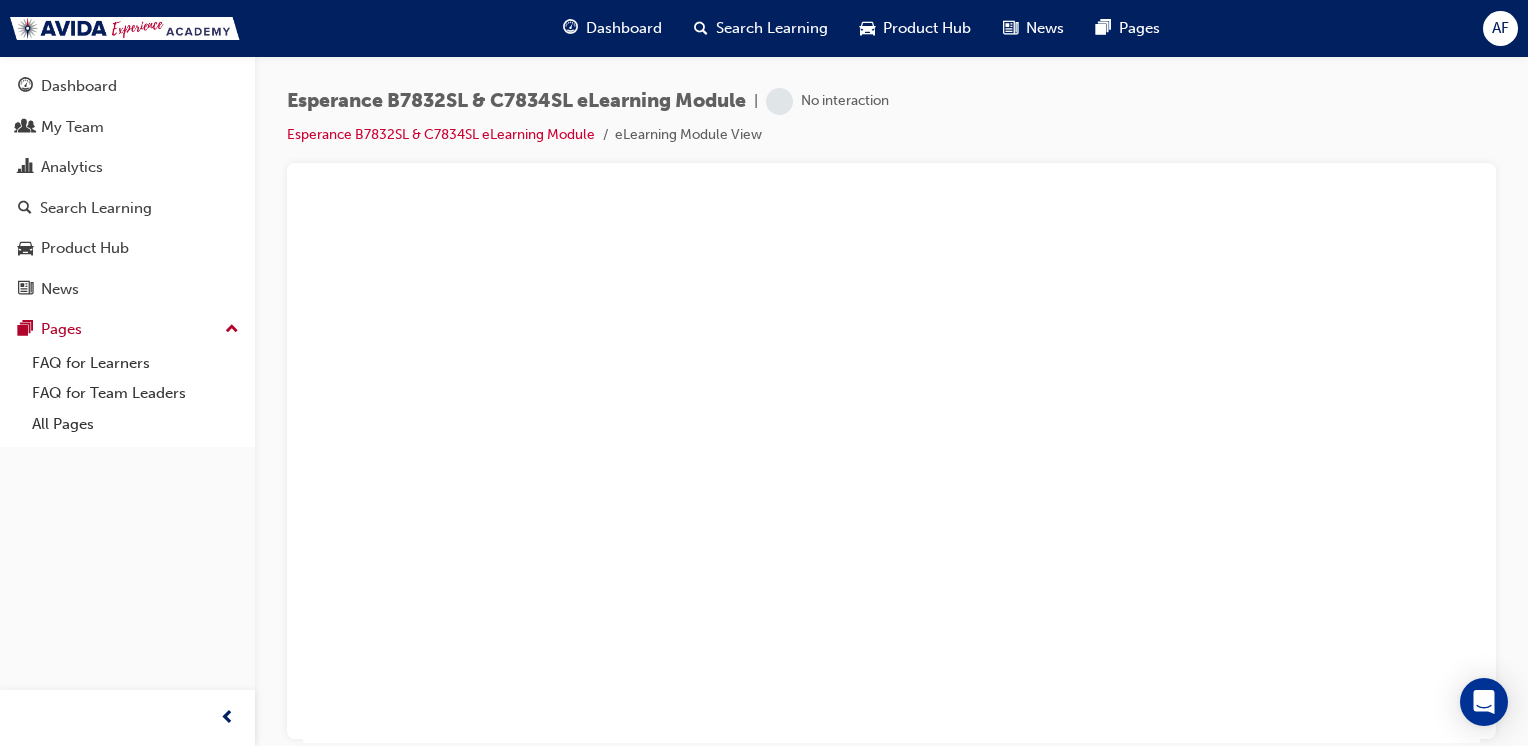 scroll, scrollTop: 0, scrollLeft: 0, axis: both 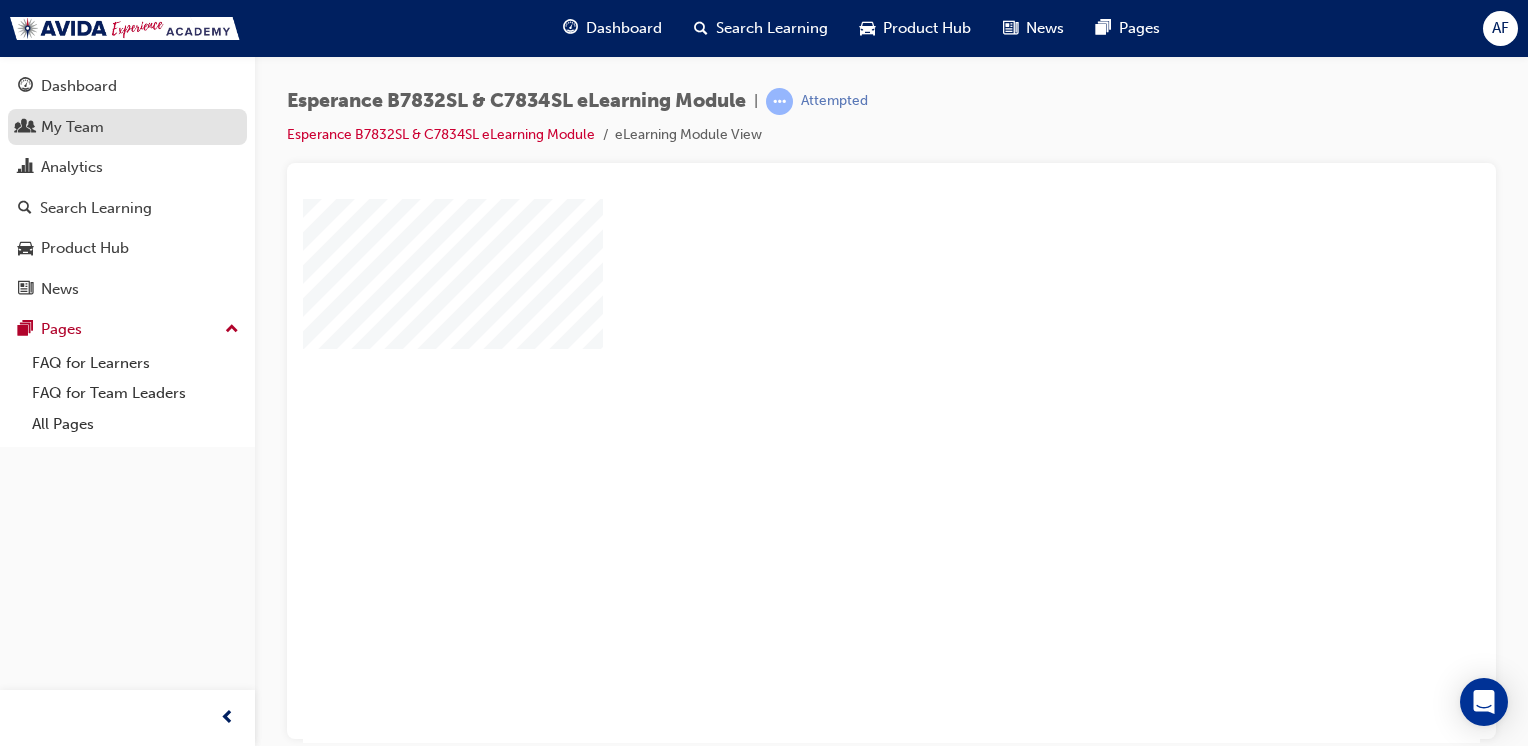 click on "My Team" at bounding box center (72, 127) 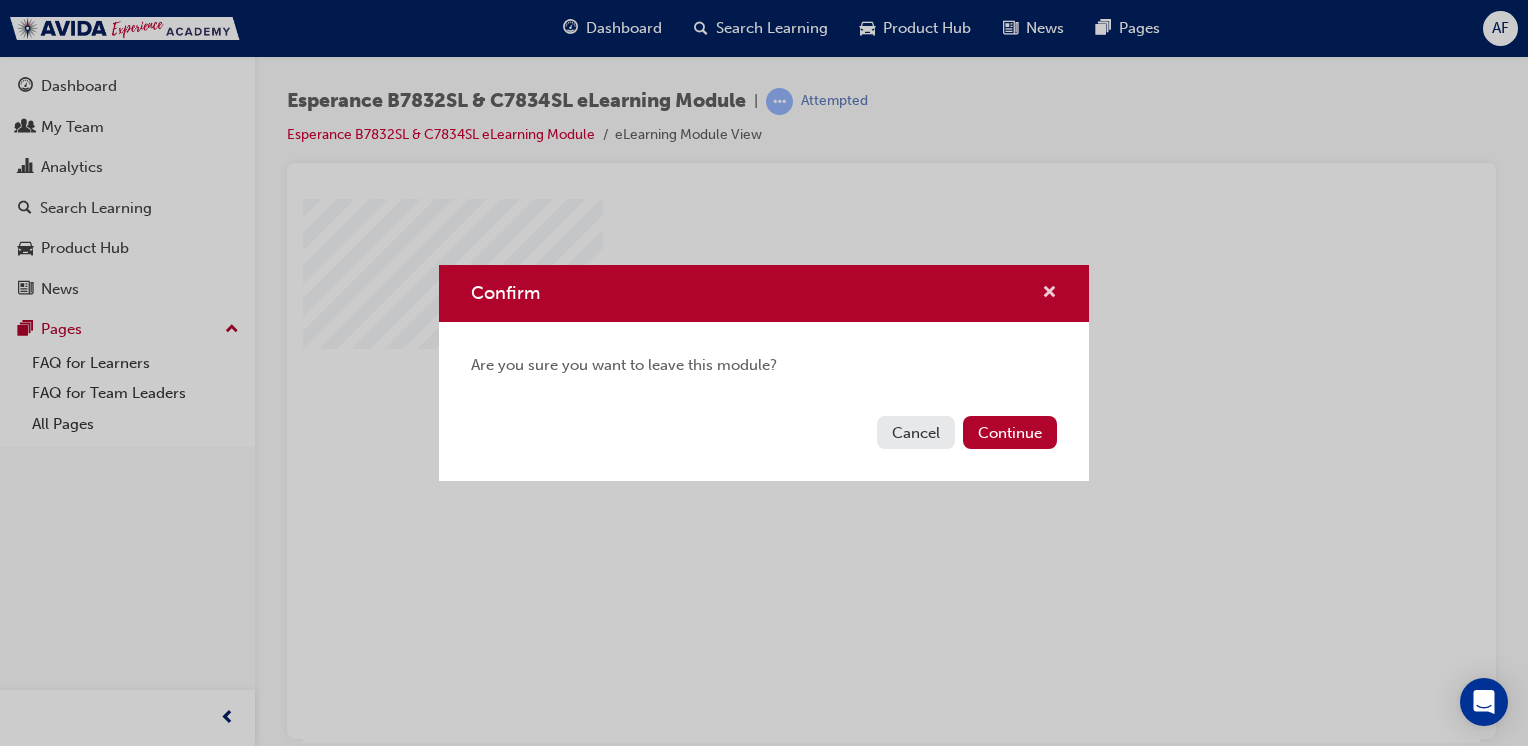 click at bounding box center [1049, 294] 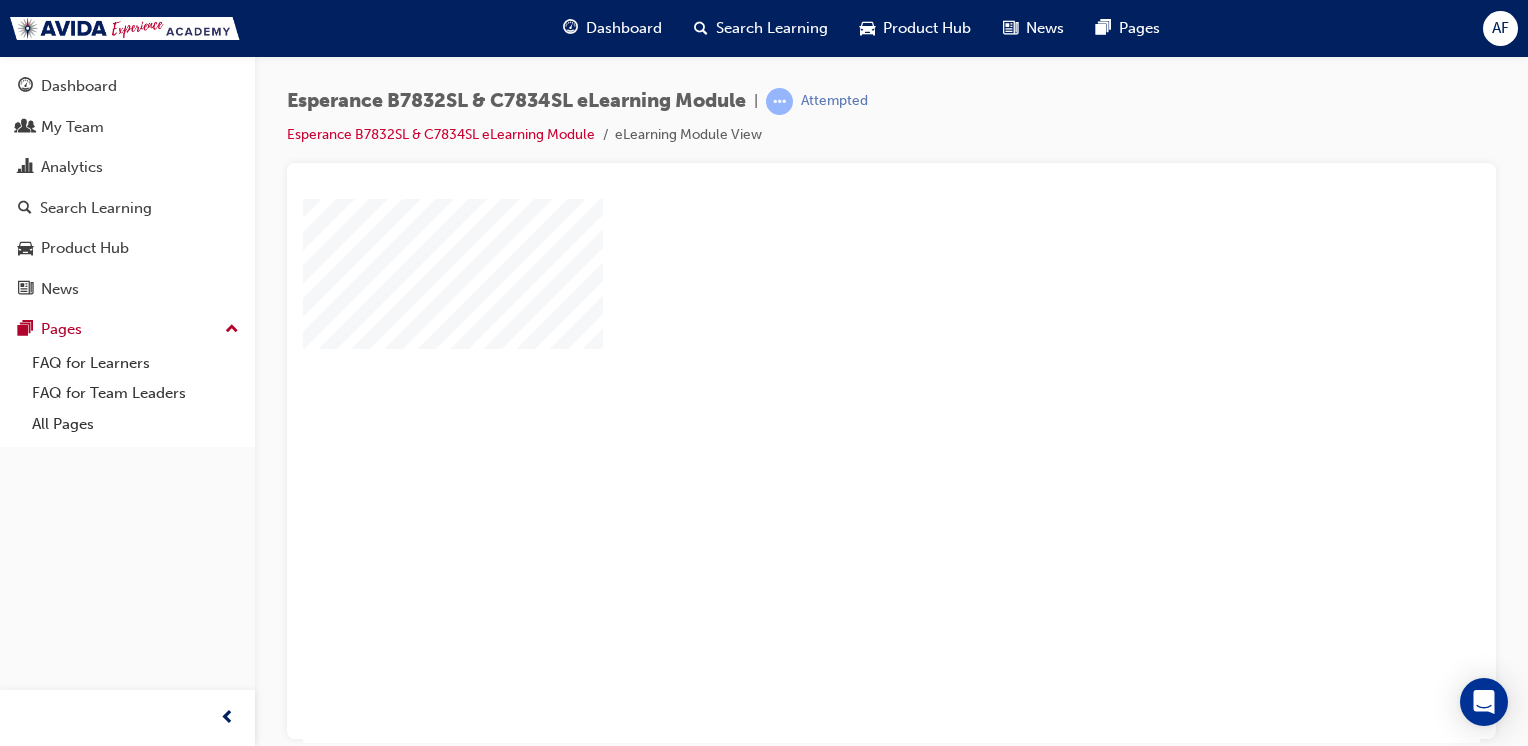 click at bounding box center (834, 413) 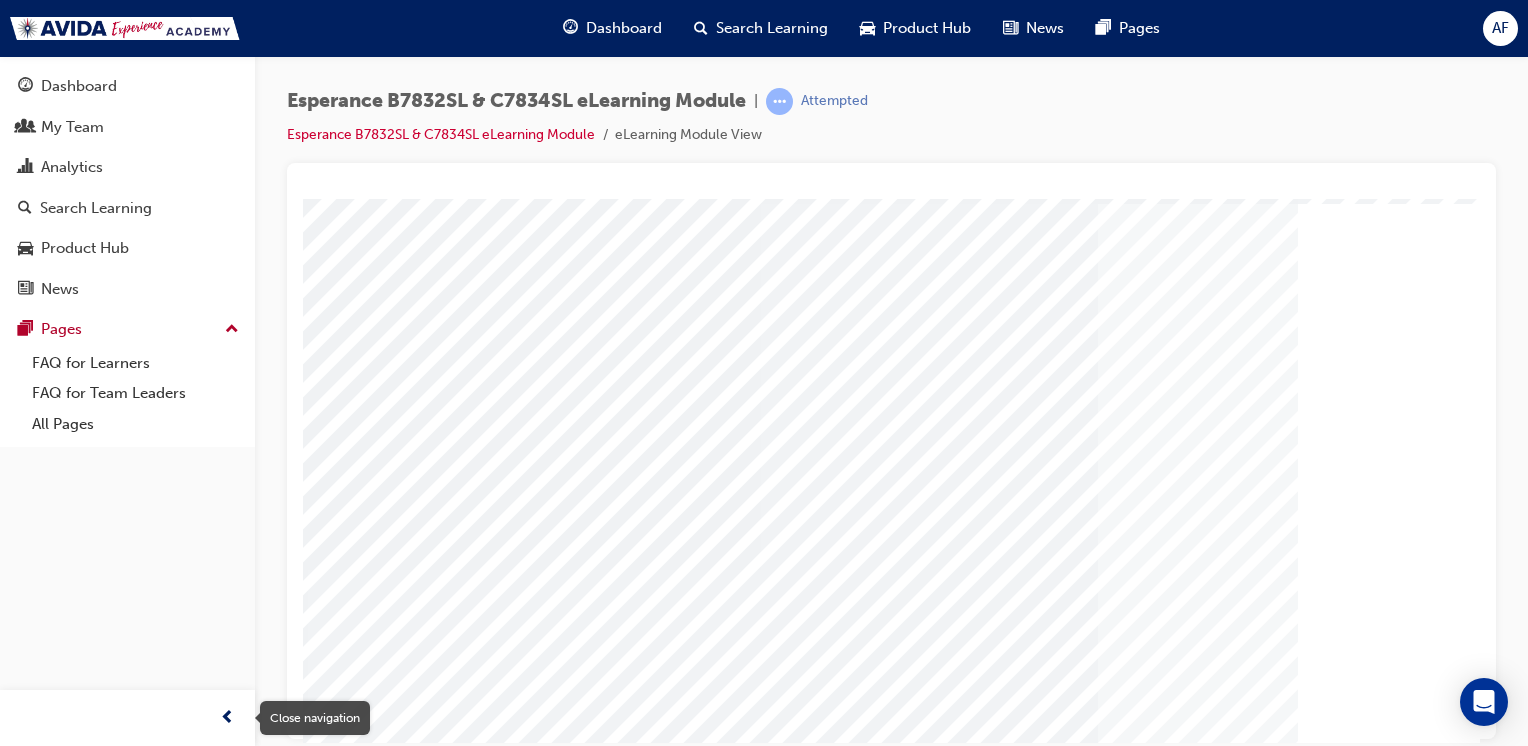 click at bounding box center [227, 718] 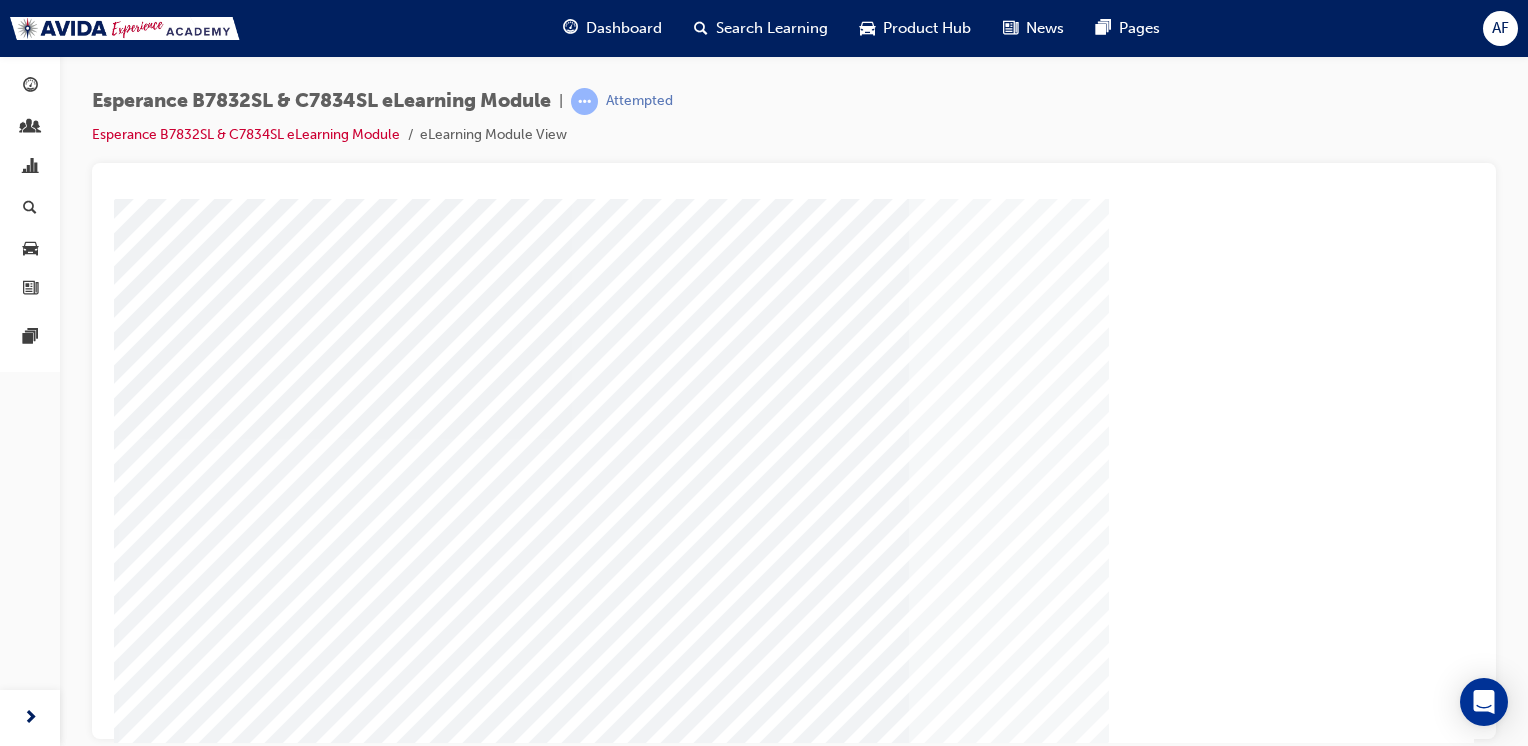 scroll, scrollTop: 190, scrollLeft: 0, axis: vertical 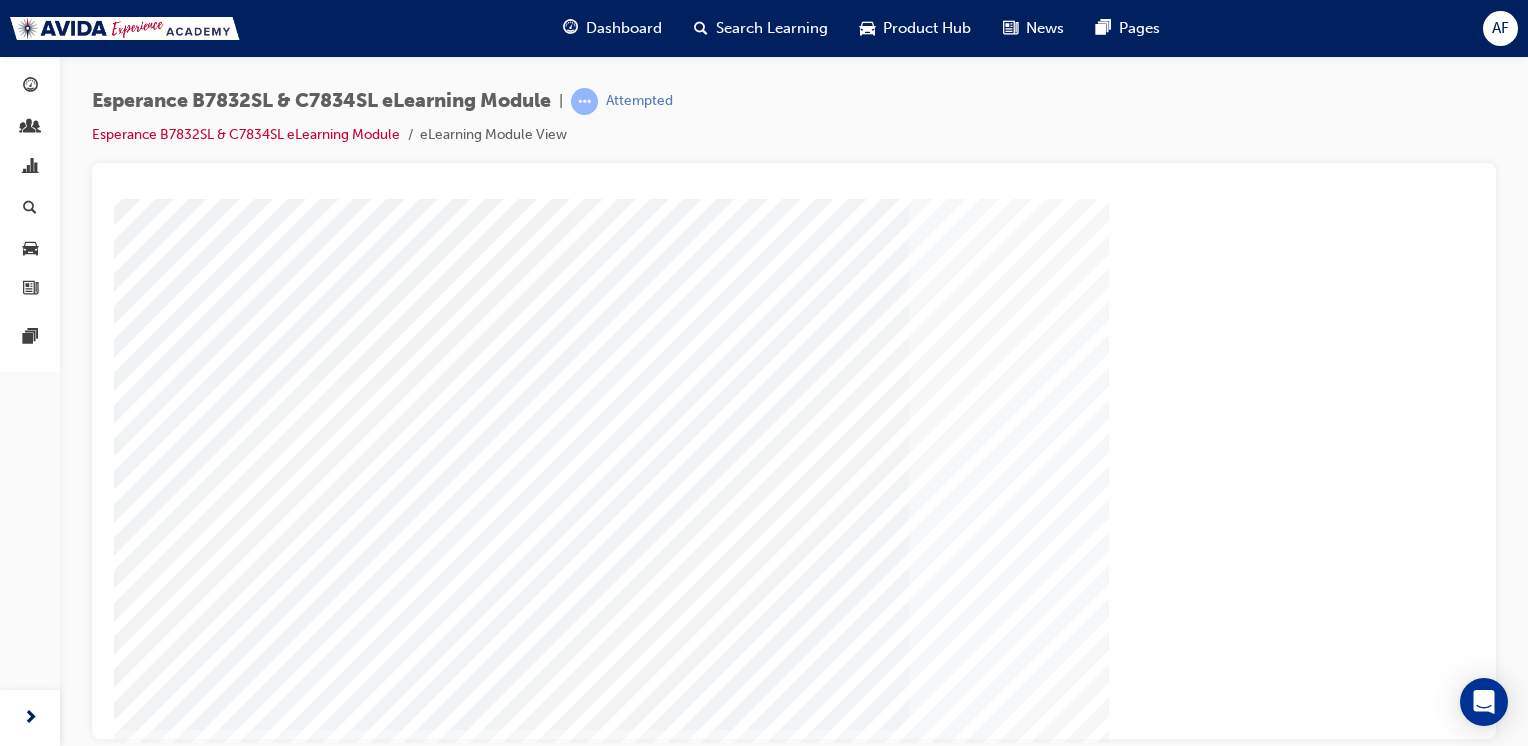 drag, startPoint x: 1468, startPoint y: 376, endPoint x: 1612, endPoint y: 712, distance: 365.5571 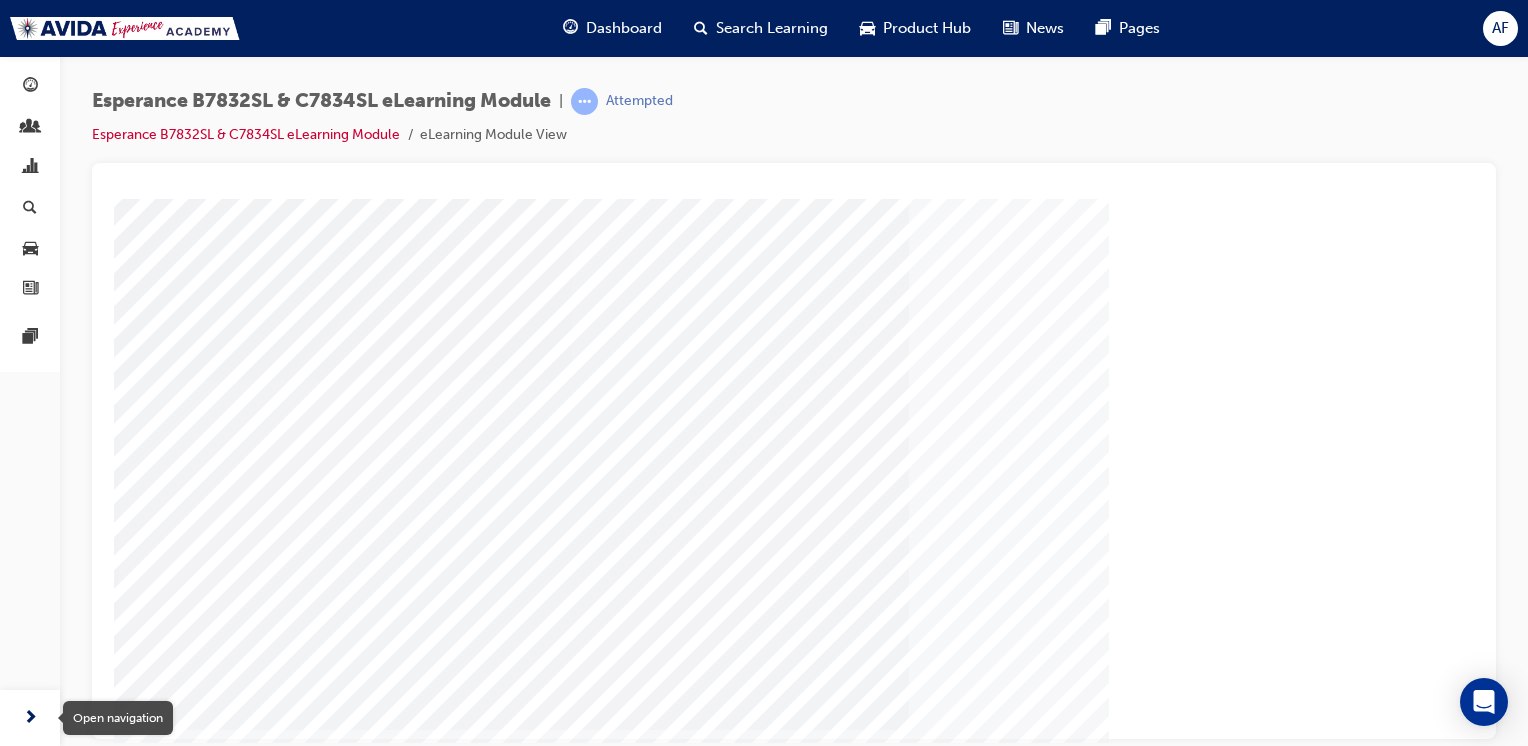 click at bounding box center [30, 718] 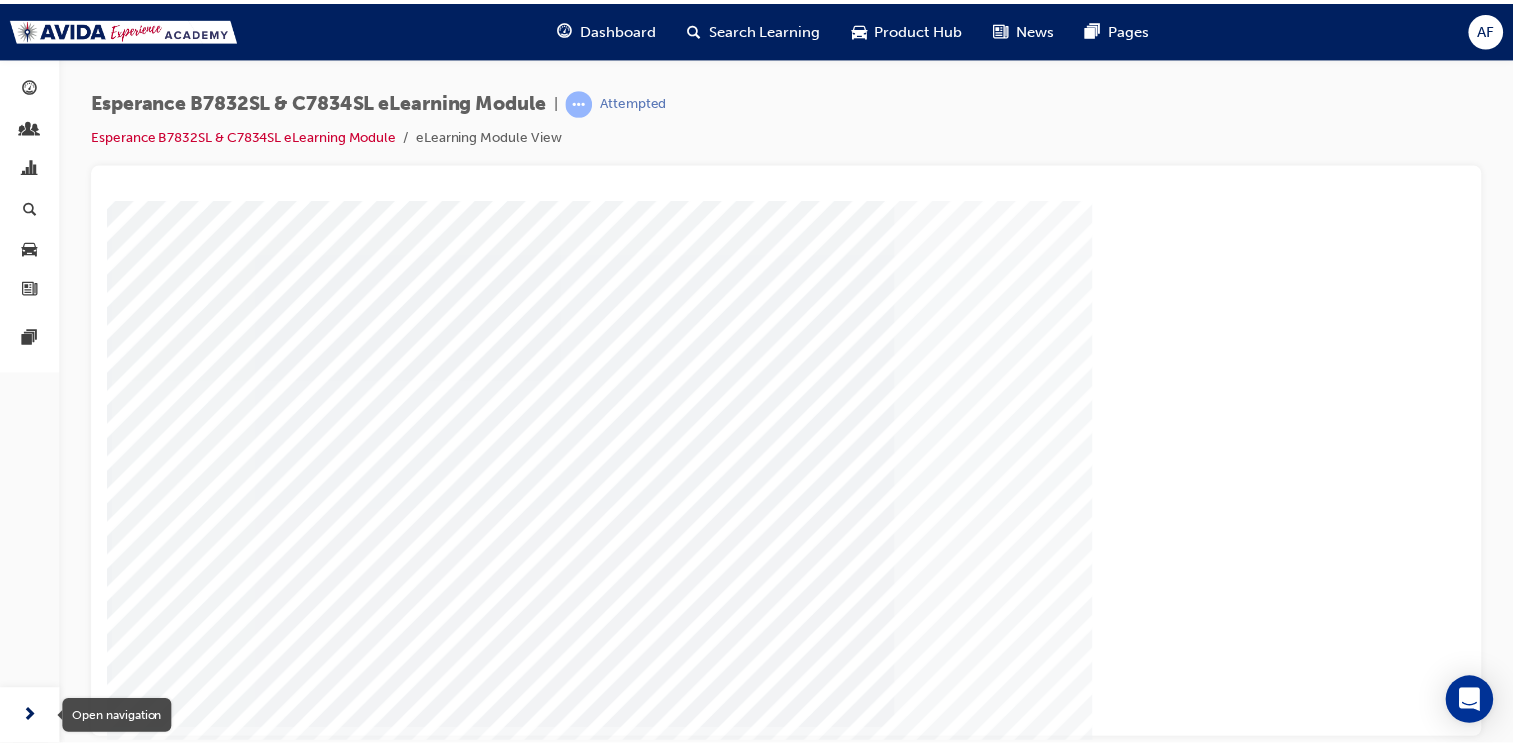 scroll, scrollTop: 0, scrollLeft: 0, axis: both 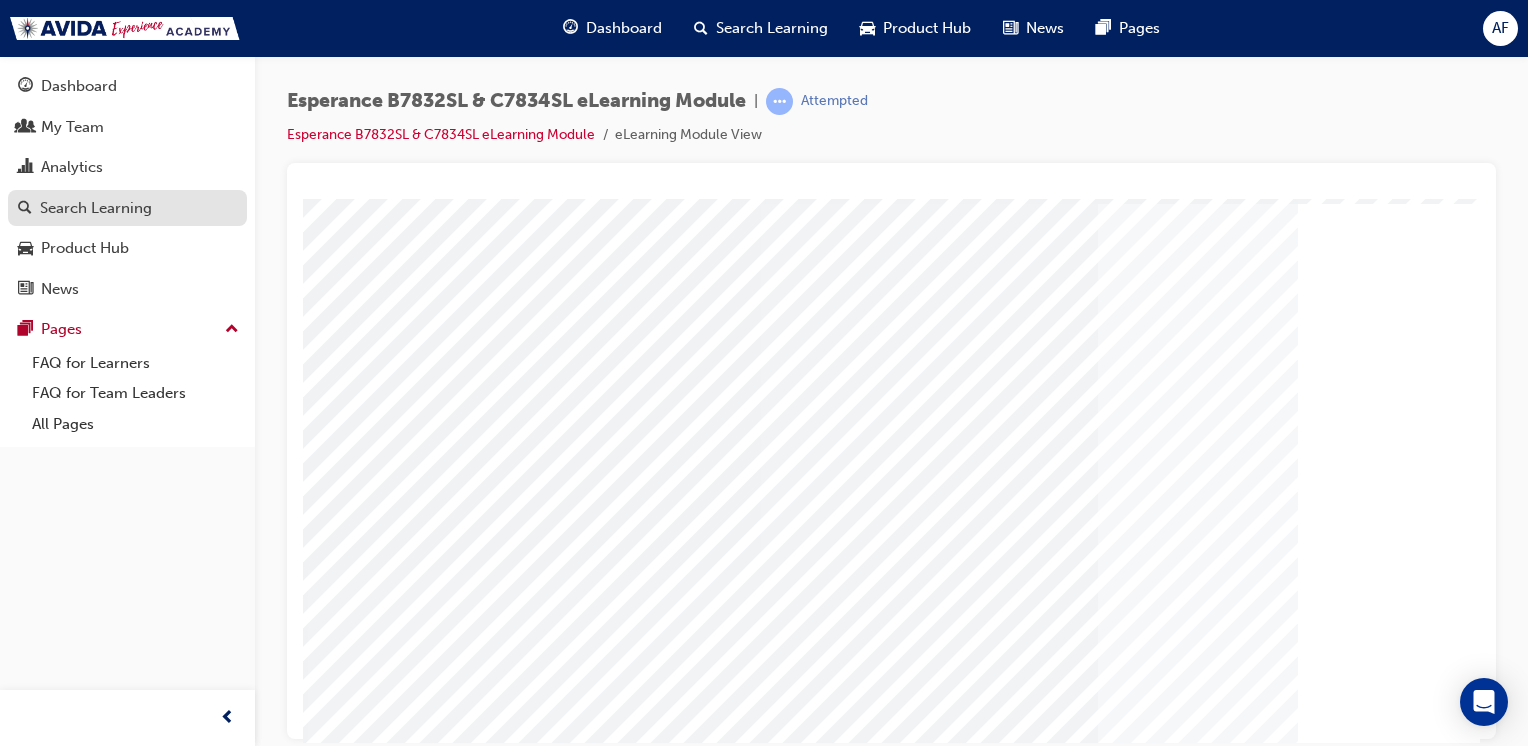 click on "Search Learning" at bounding box center [96, 208] 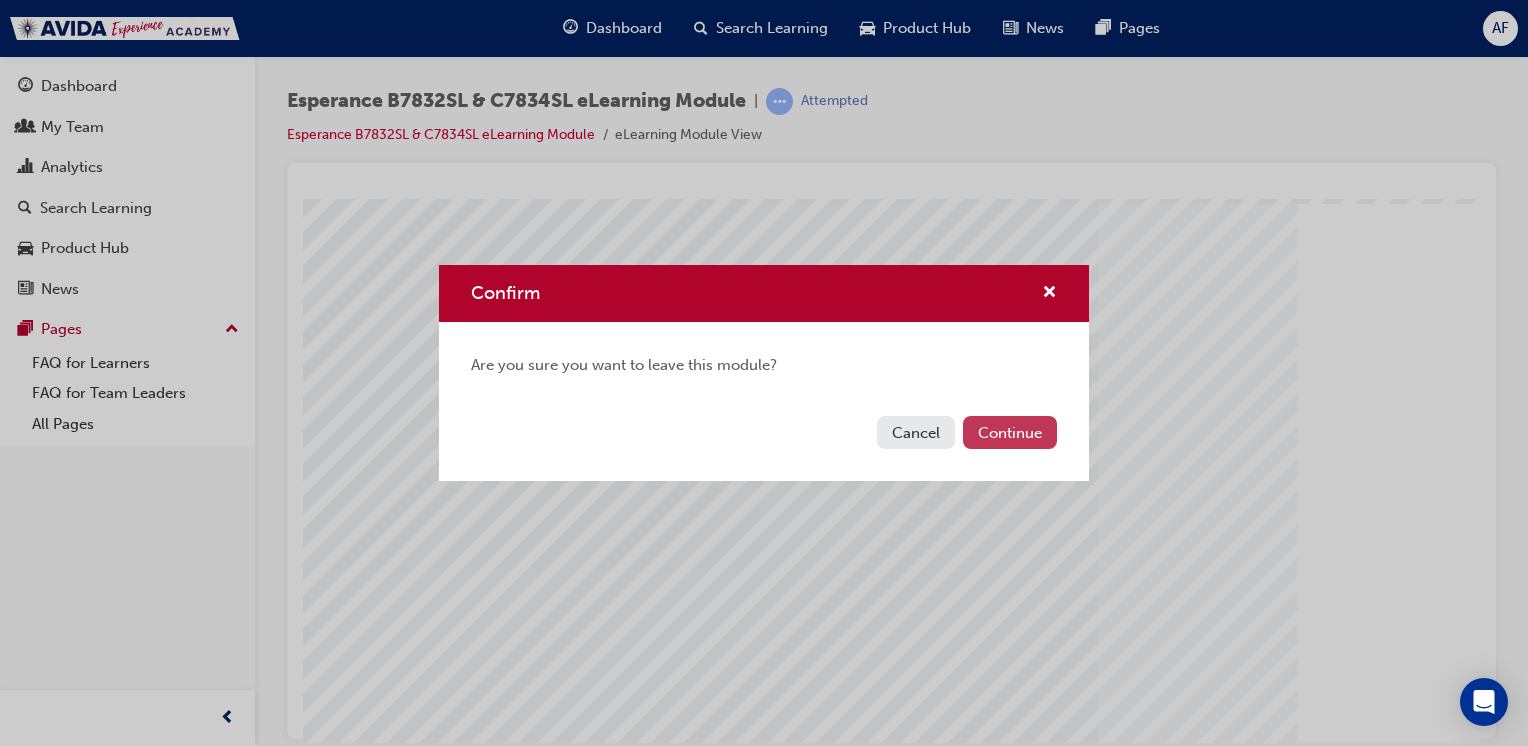 click on "Continue" at bounding box center [1010, 432] 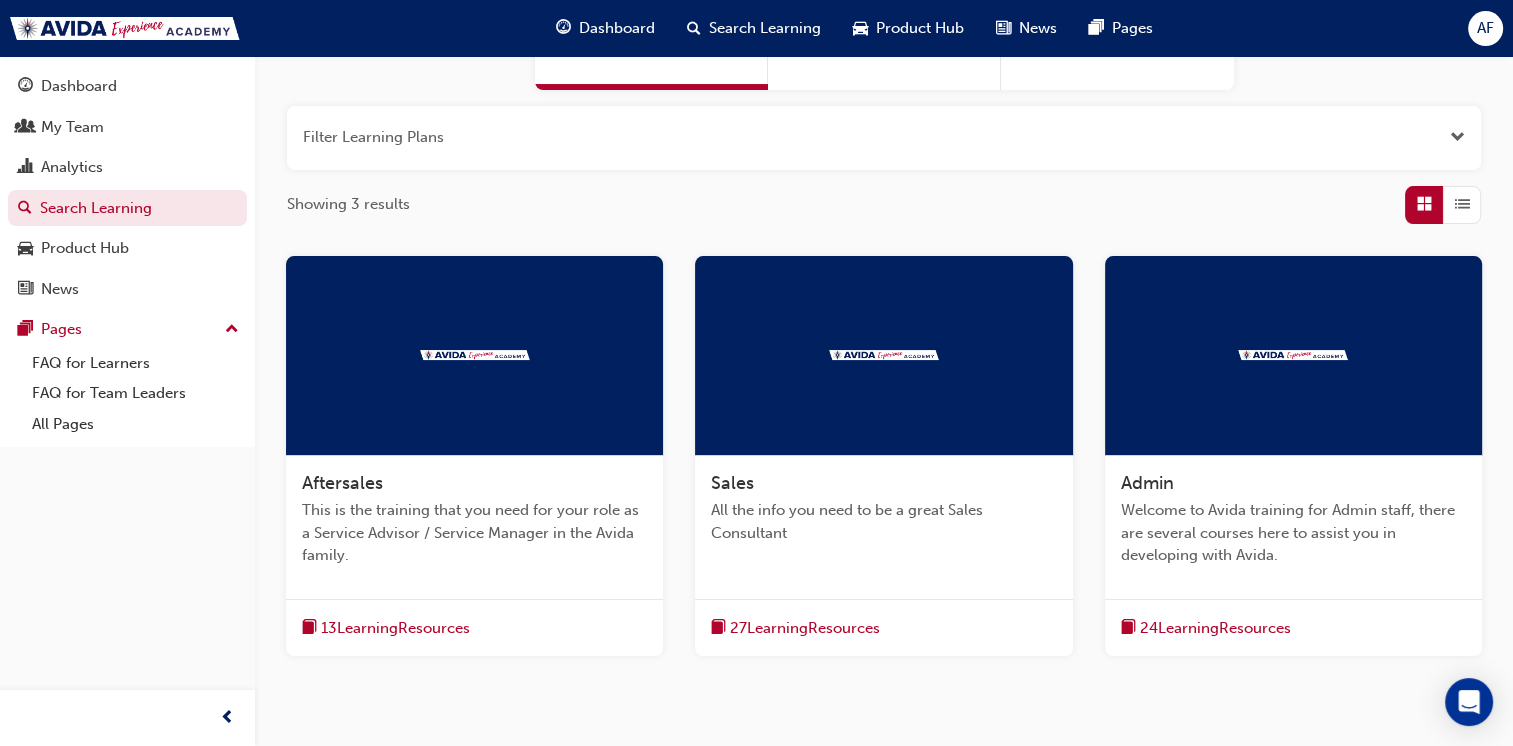 scroll, scrollTop: 208, scrollLeft: 0, axis: vertical 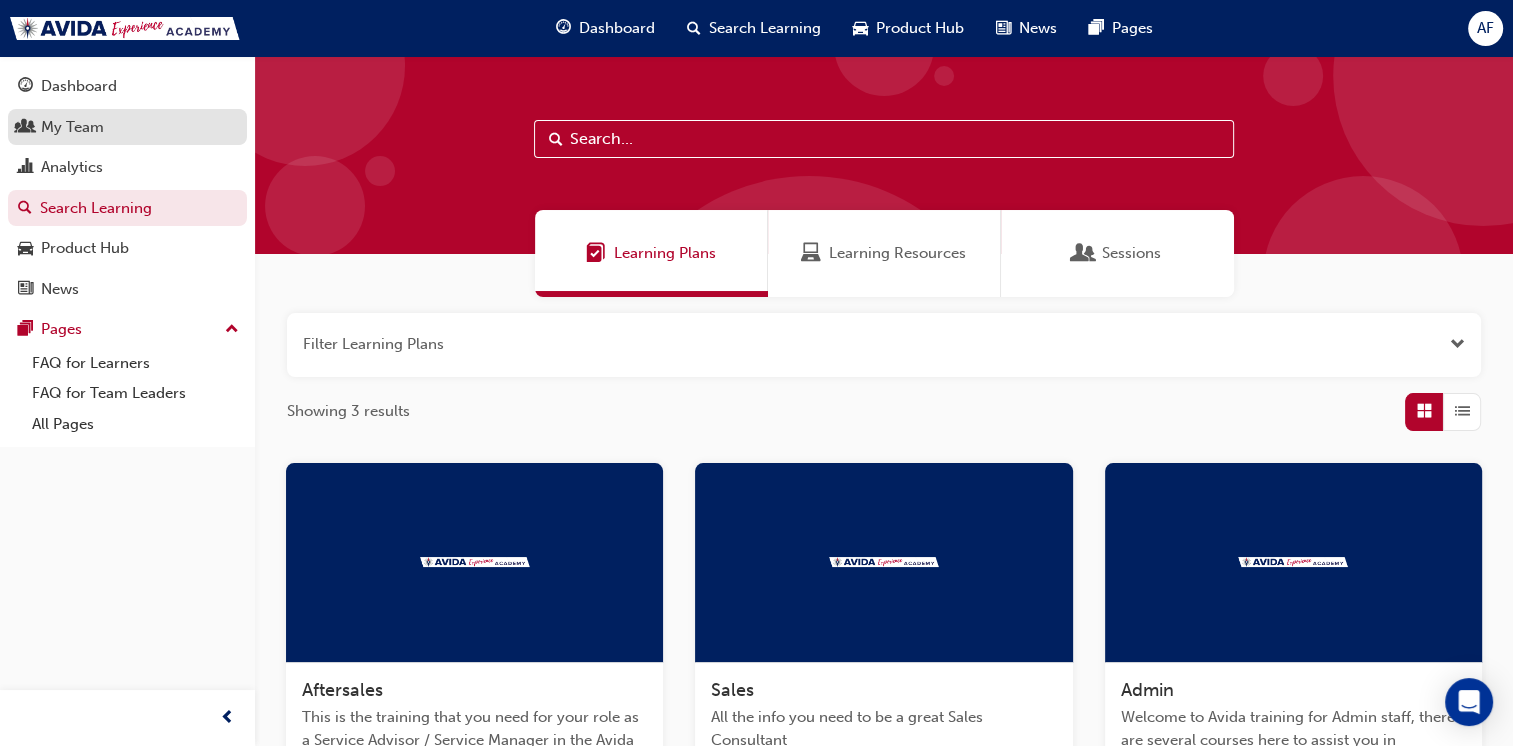 click on "My Team" at bounding box center (127, 127) 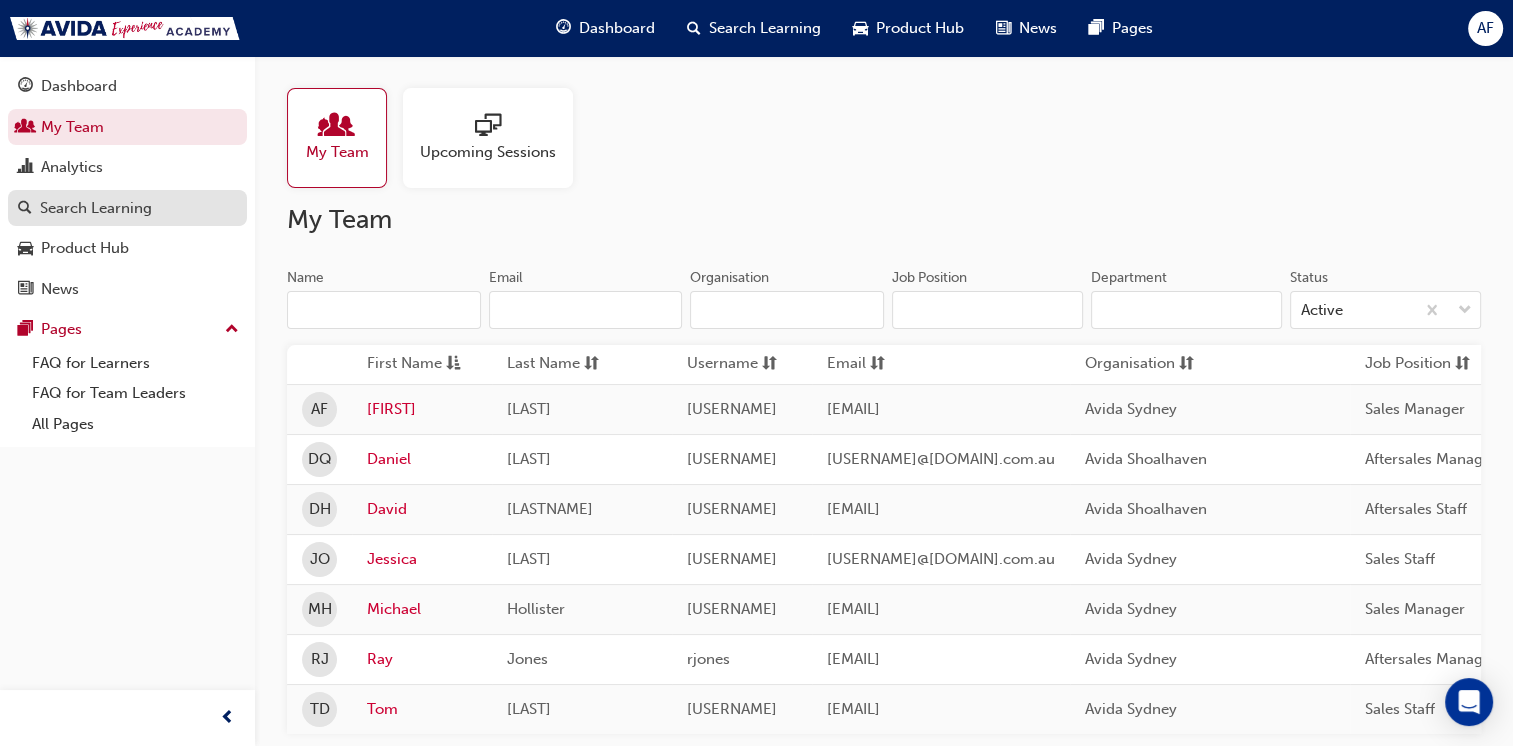 click on "Search Learning" at bounding box center [96, 208] 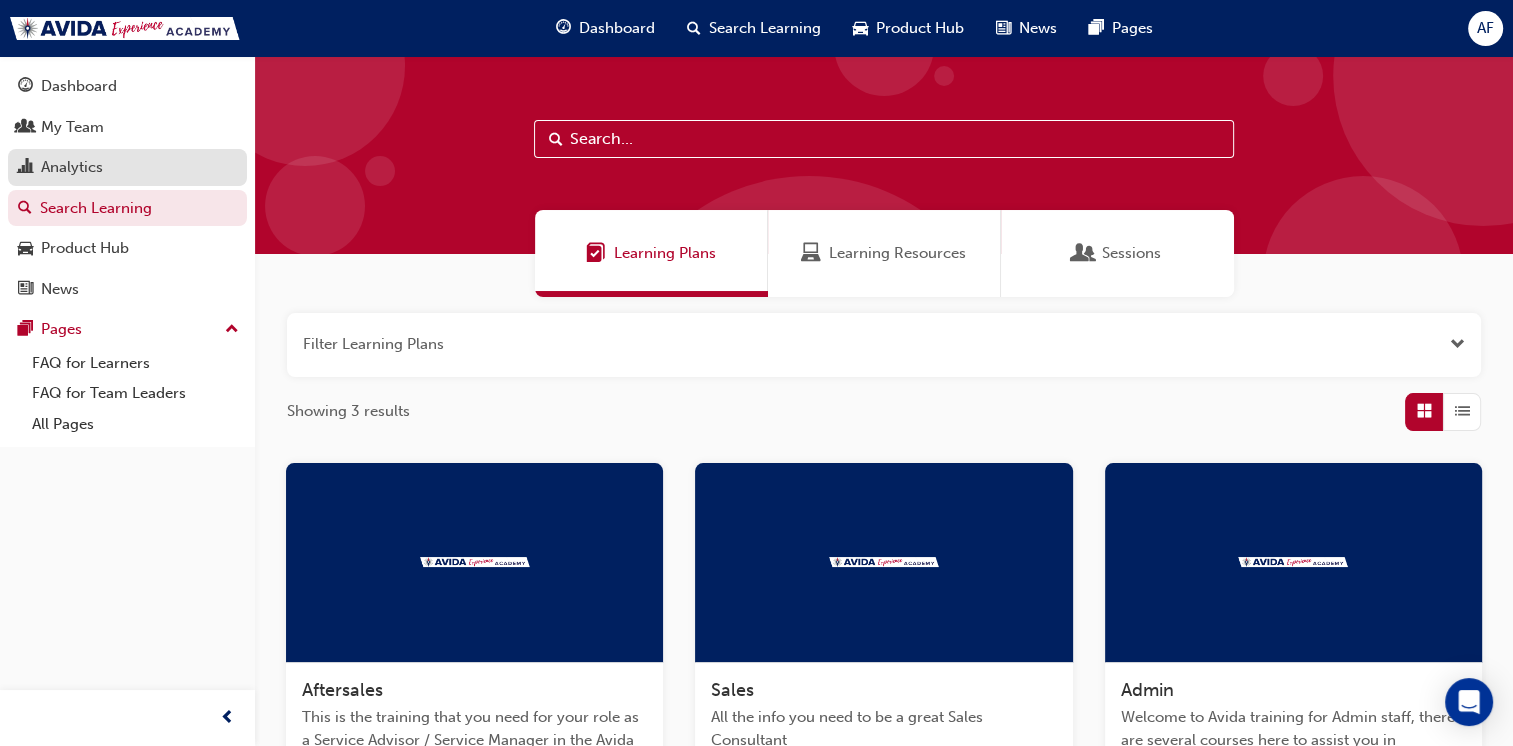 click on "Analytics" at bounding box center (127, 167) 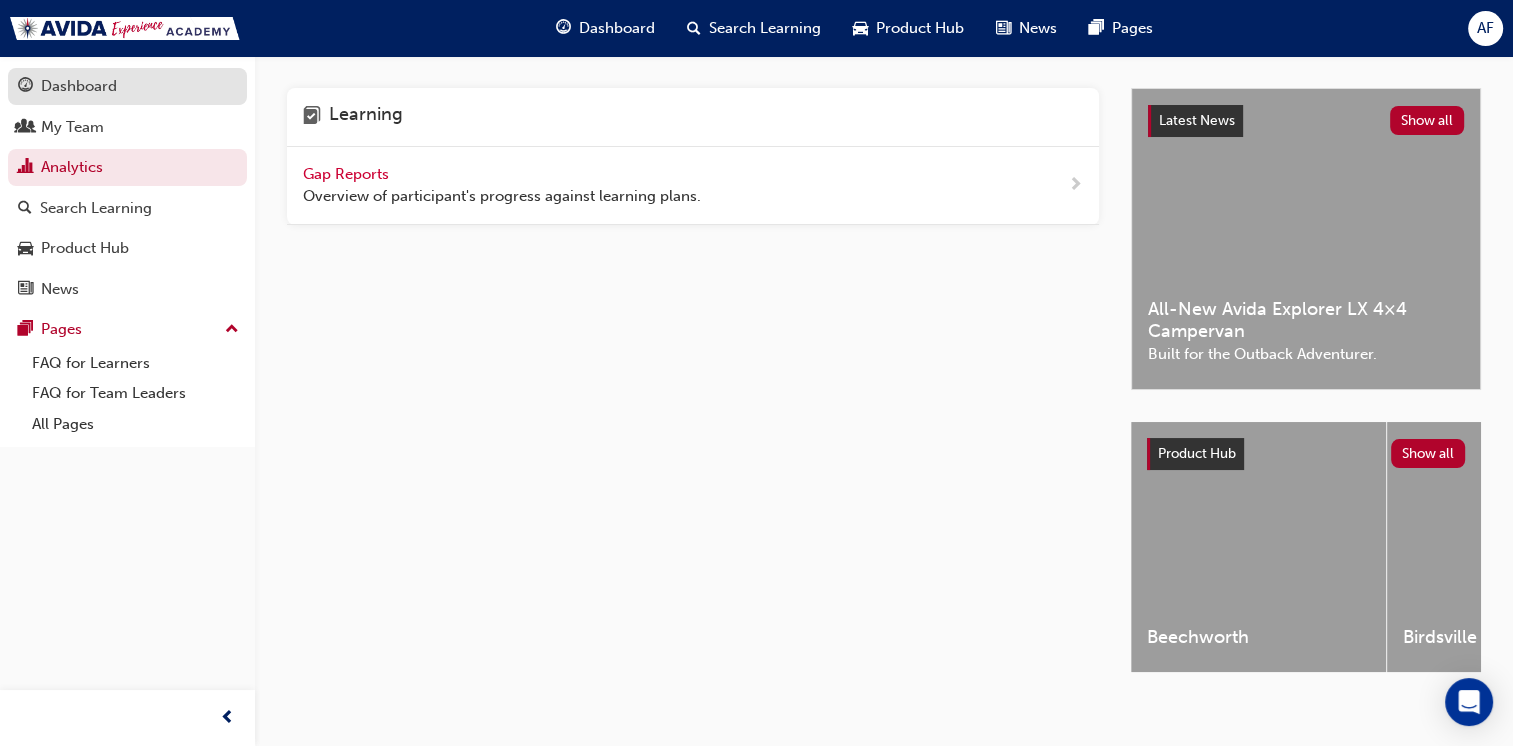 click on "Dashboard" at bounding box center [127, 86] 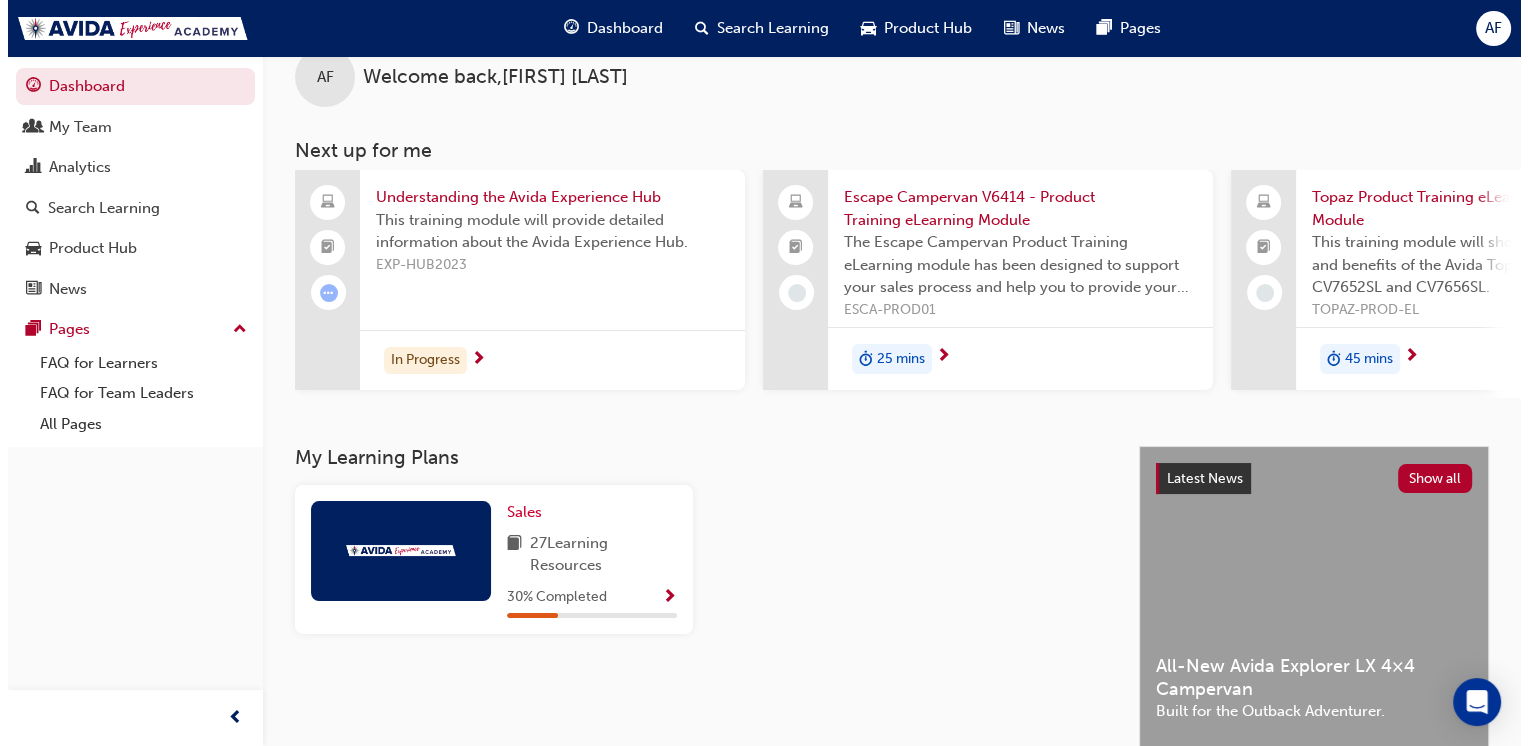 scroll, scrollTop: 0, scrollLeft: 0, axis: both 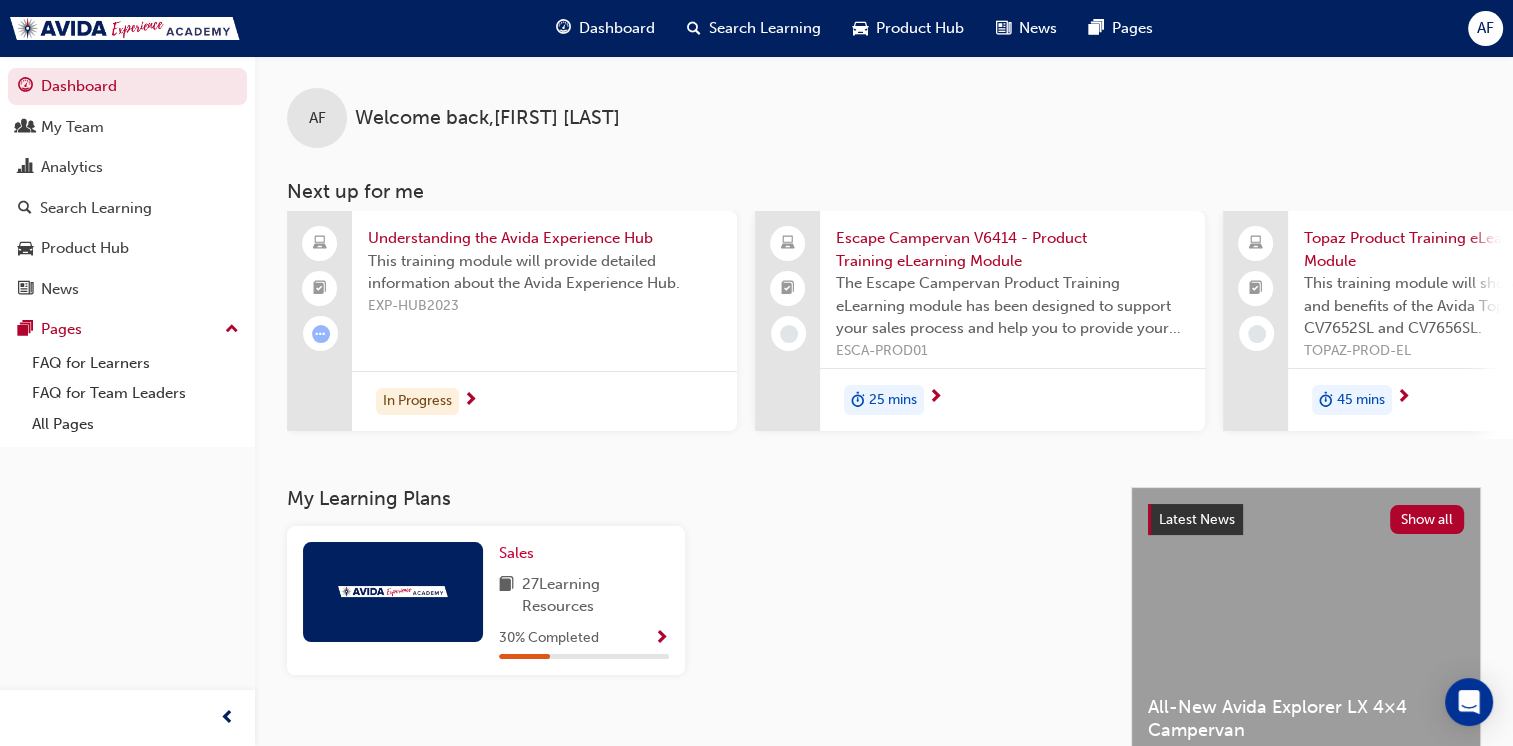 click on "The Escape Campervan Product Training eLearning module has been designed to support your sales process and help you to provide your customers with the essential information they need to make a successful and informed purchase of their new campervan." at bounding box center [1012, 306] 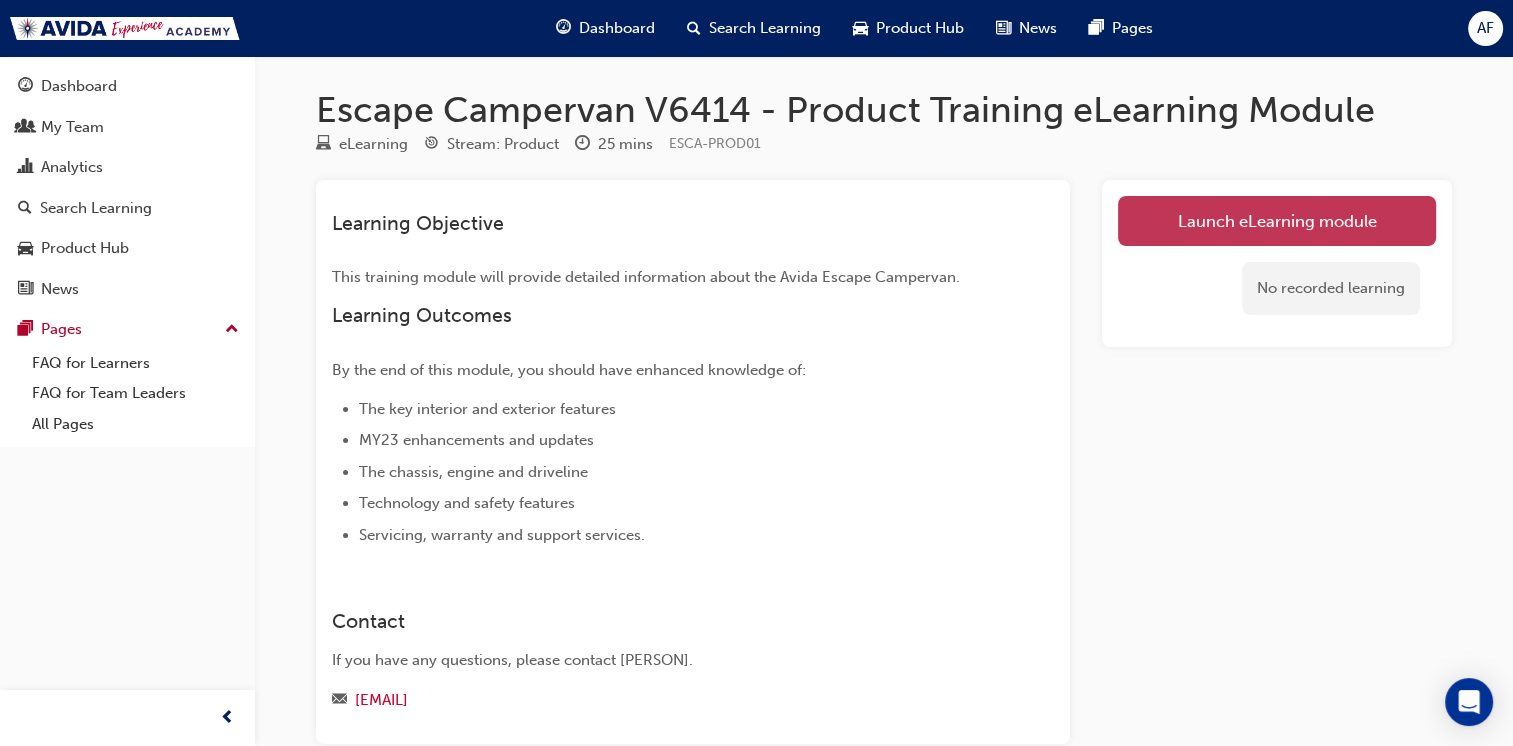 click on "Launch eLearning module" at bounding box center (1277, 221) 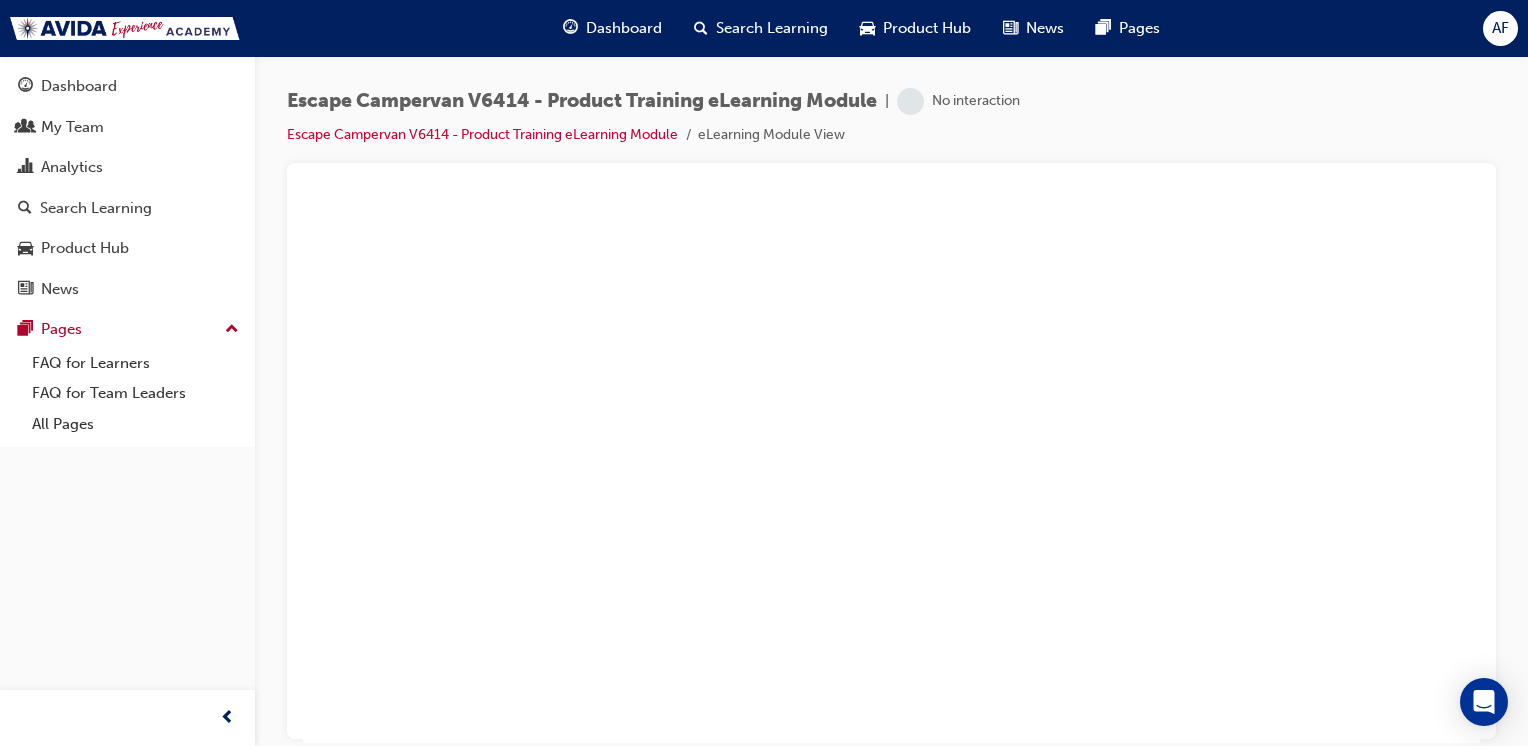 scroll, scrollTop: 0, scrollLeft: 0, axis: both 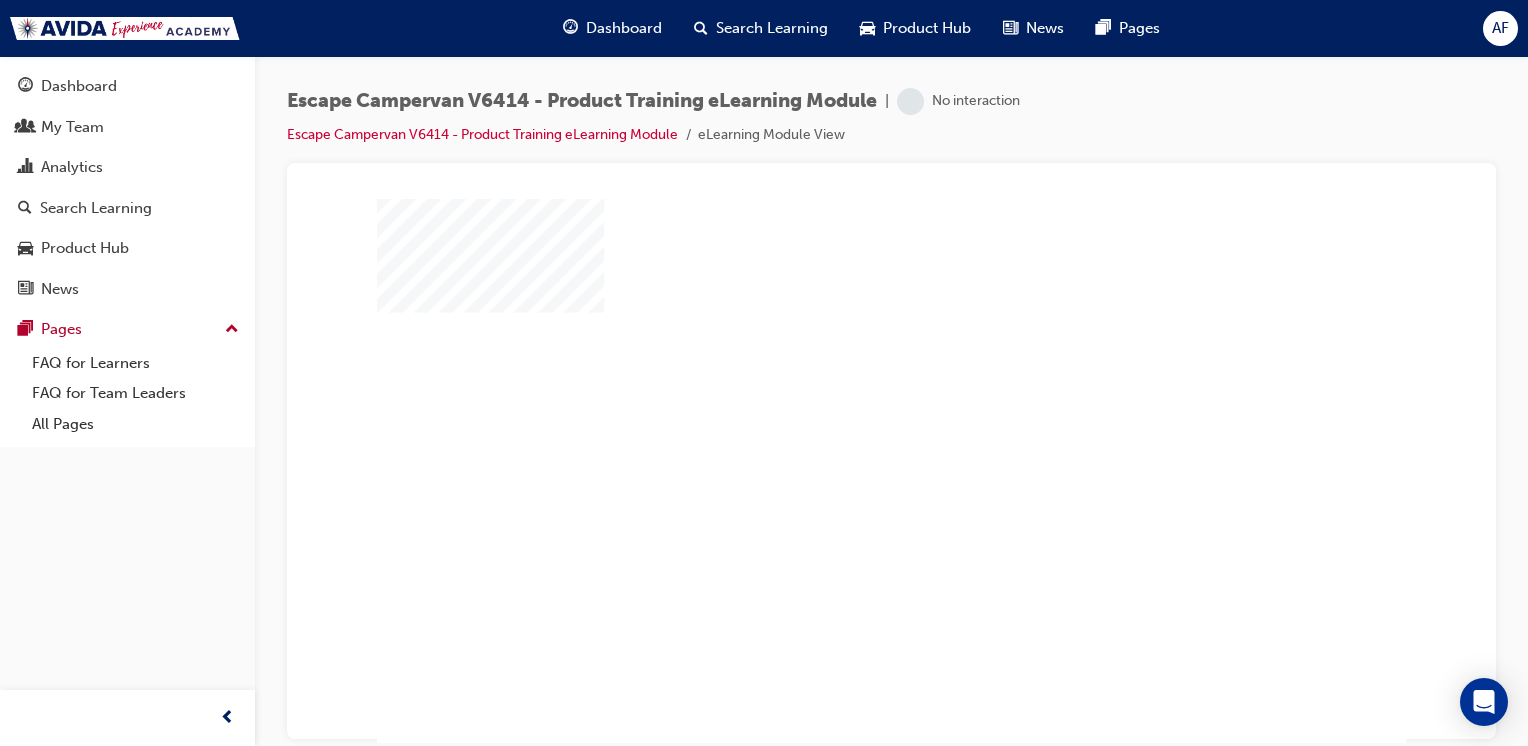 click at bounding box center (848, 427) 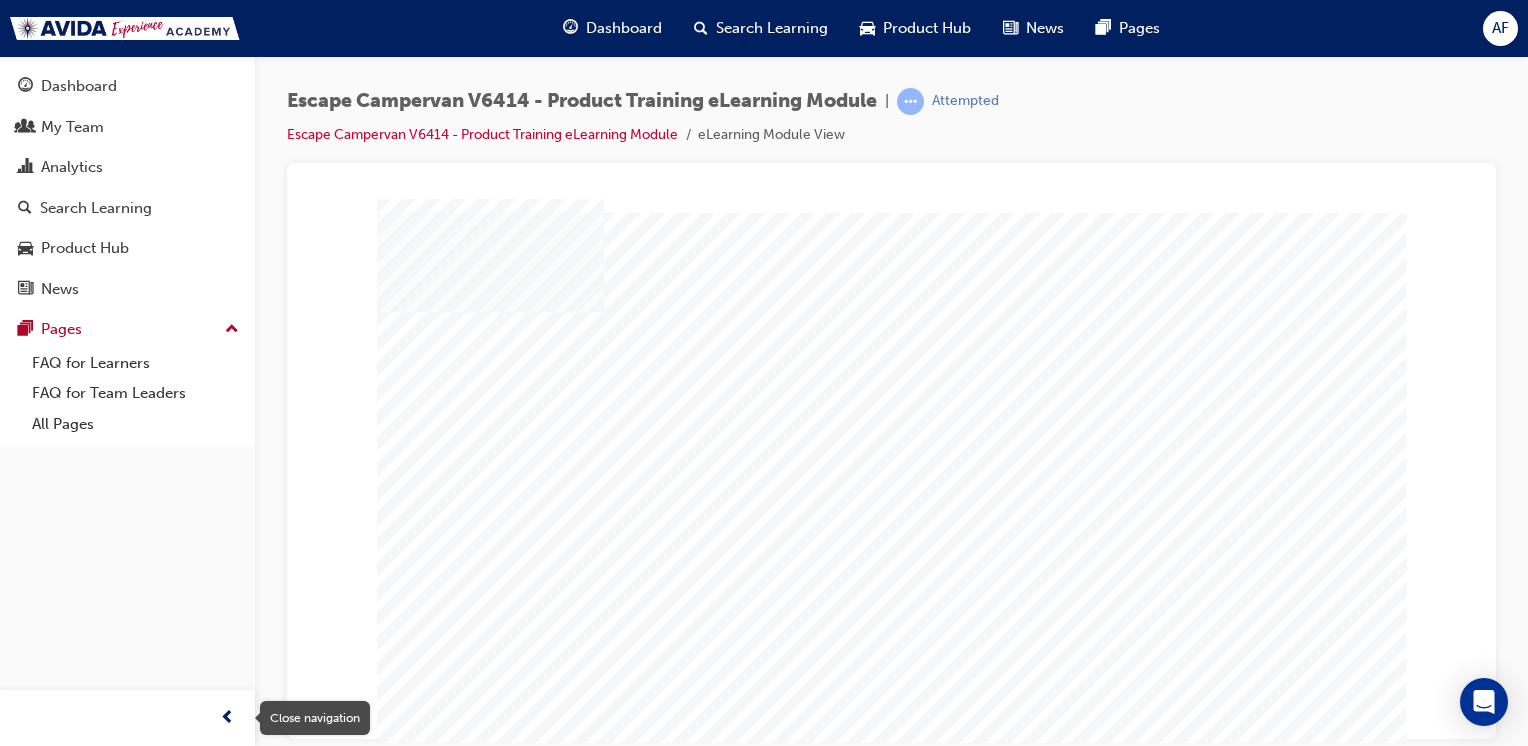 click at bounding box center [227, 718] 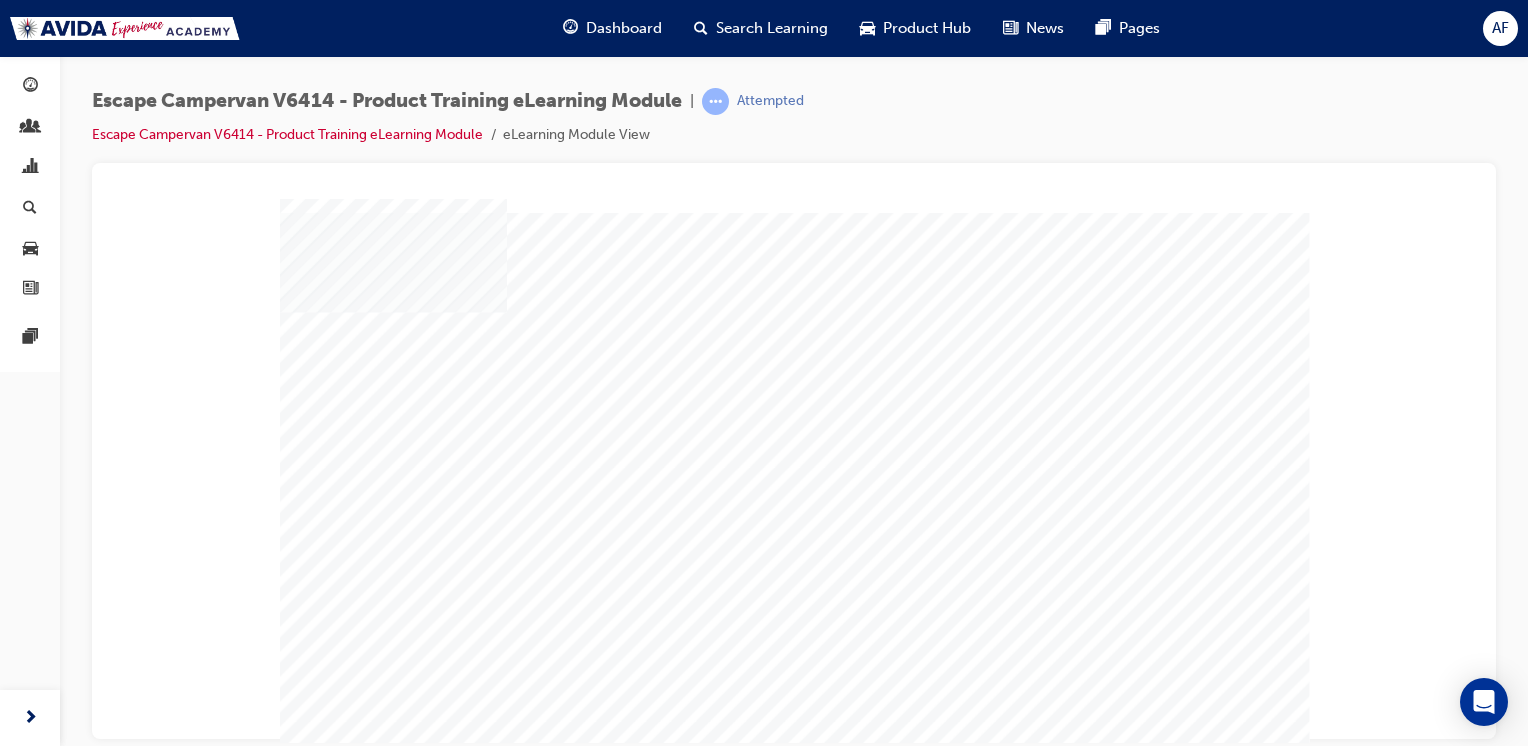 click at bounding box center [333, 2135] 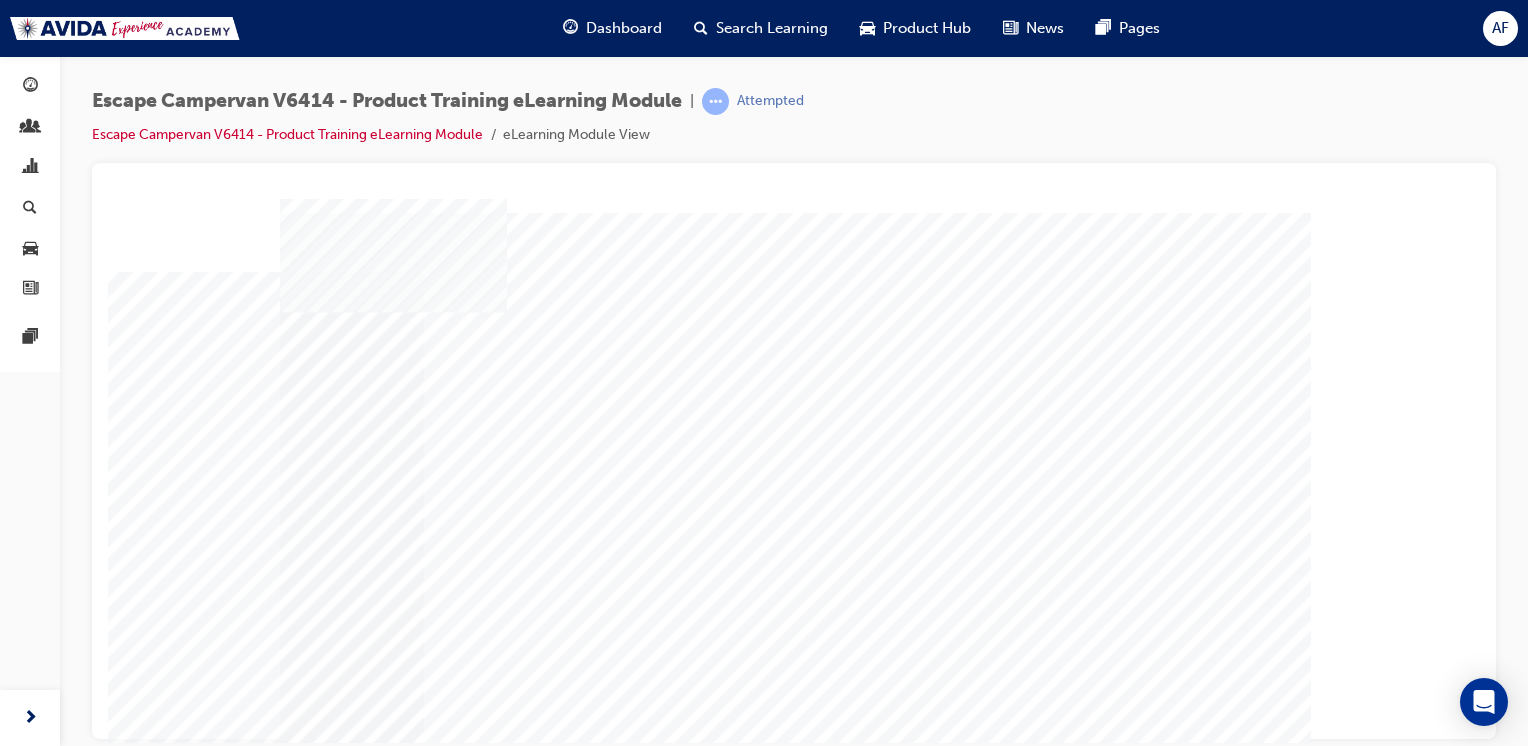 click at bounding box center (333, 1307) 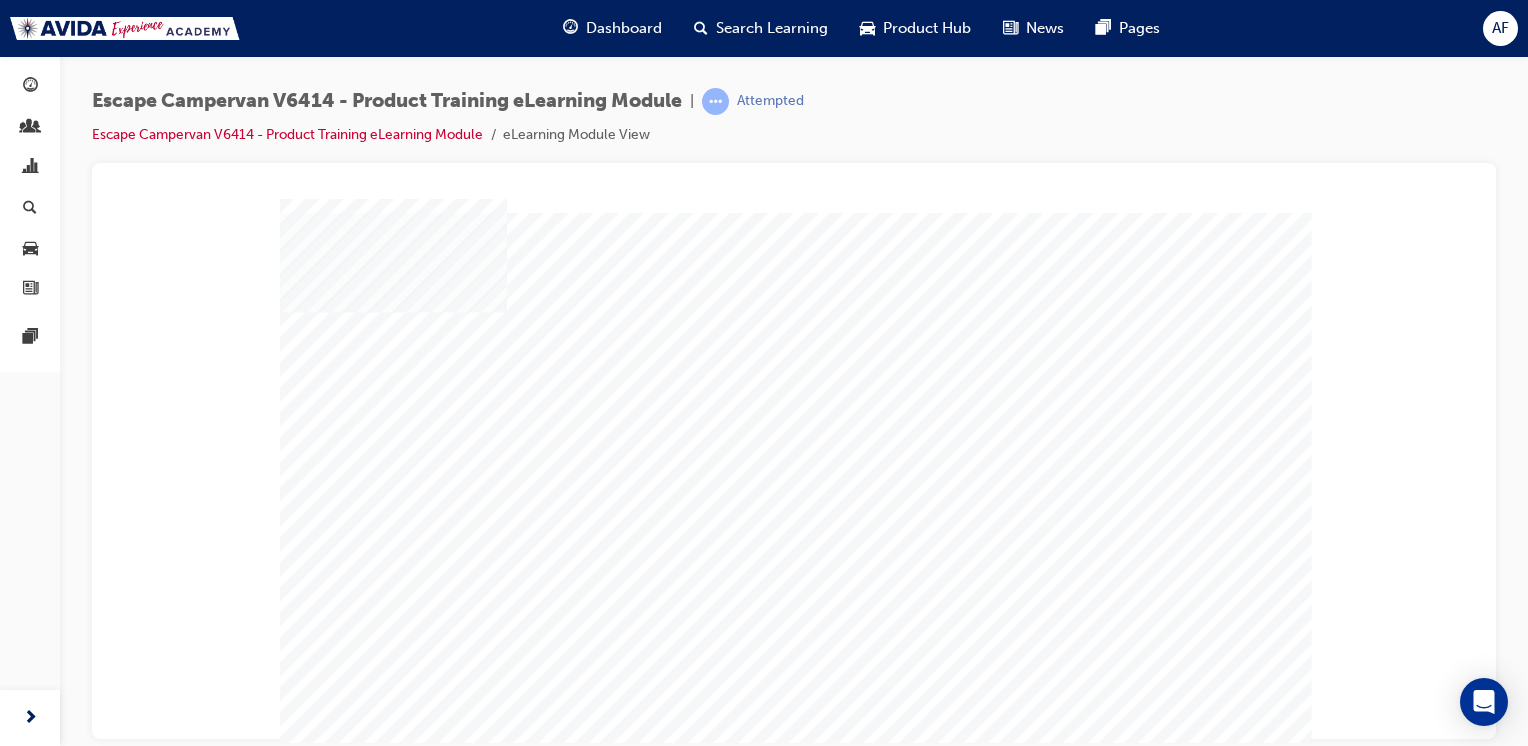 click at bounding box center [432, 1972] 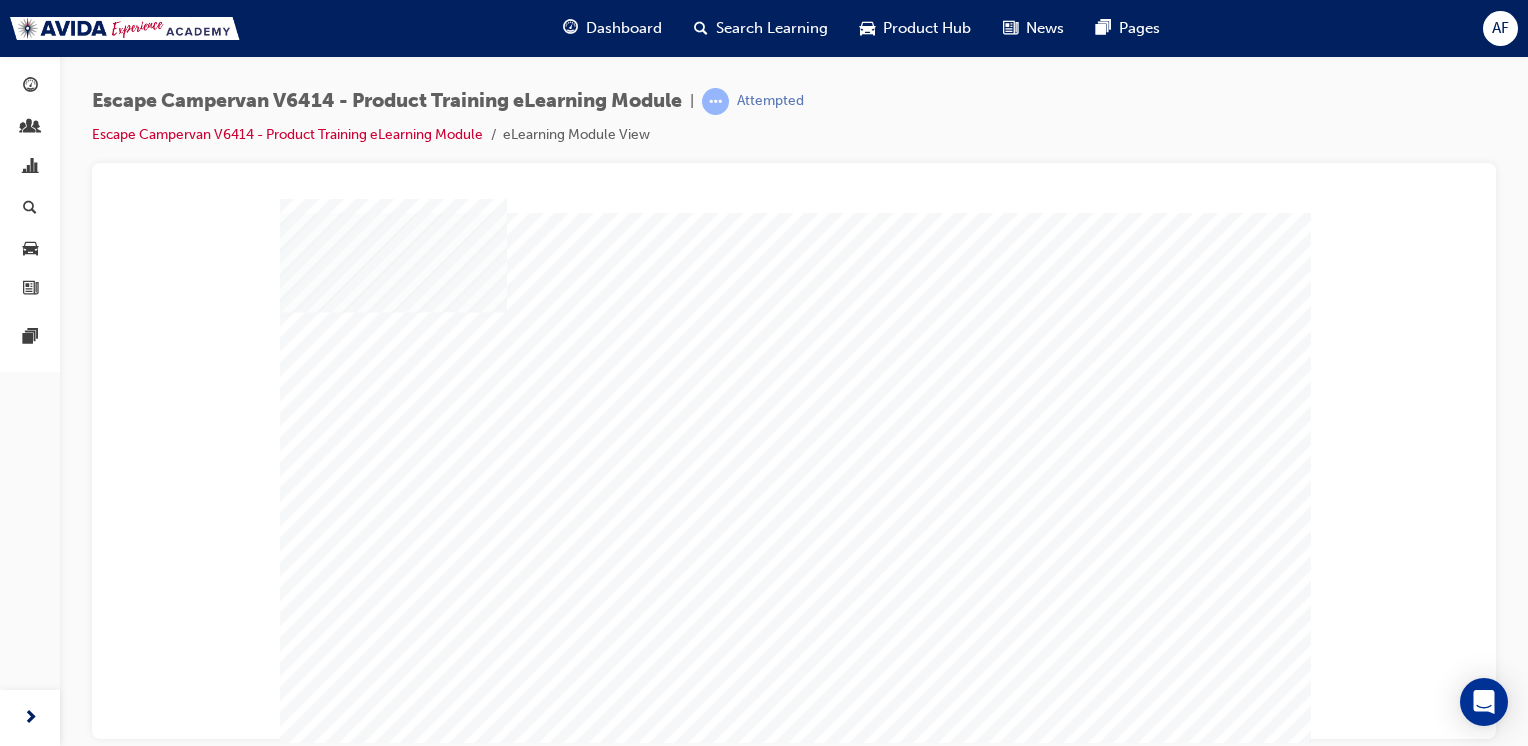 click at bounding box center [333, 2293] 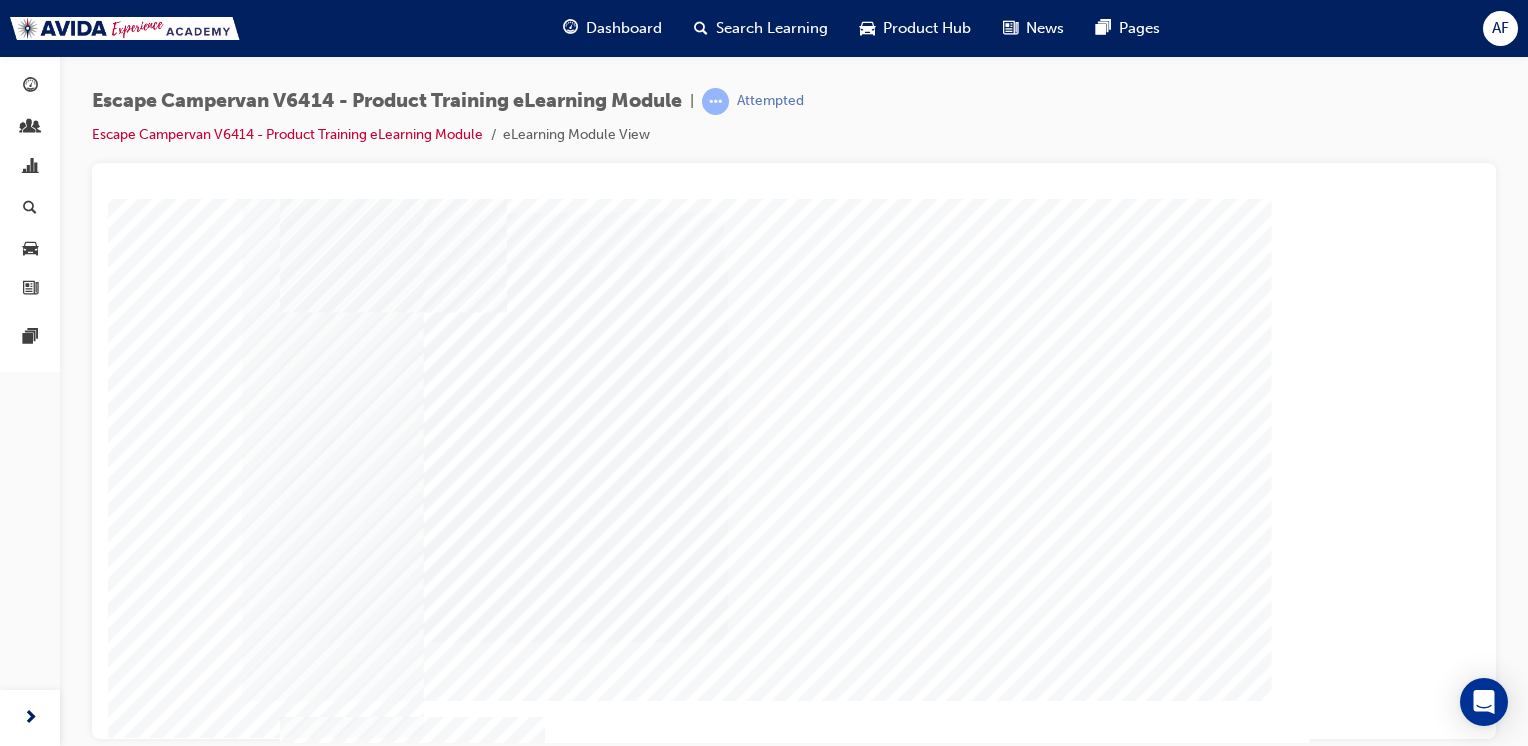 click at bounding box center (333, 1224) 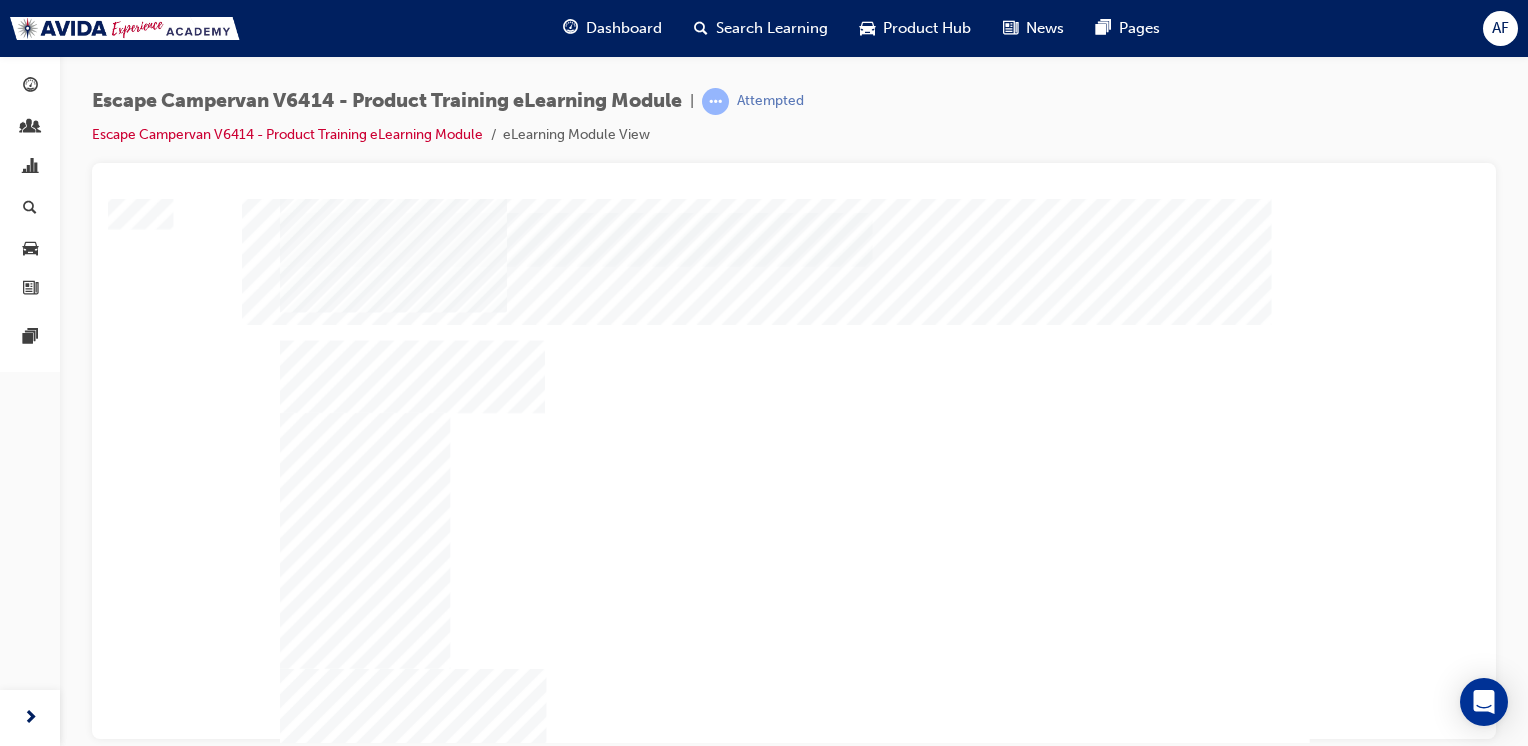 click at bounding box center (365, 1833) 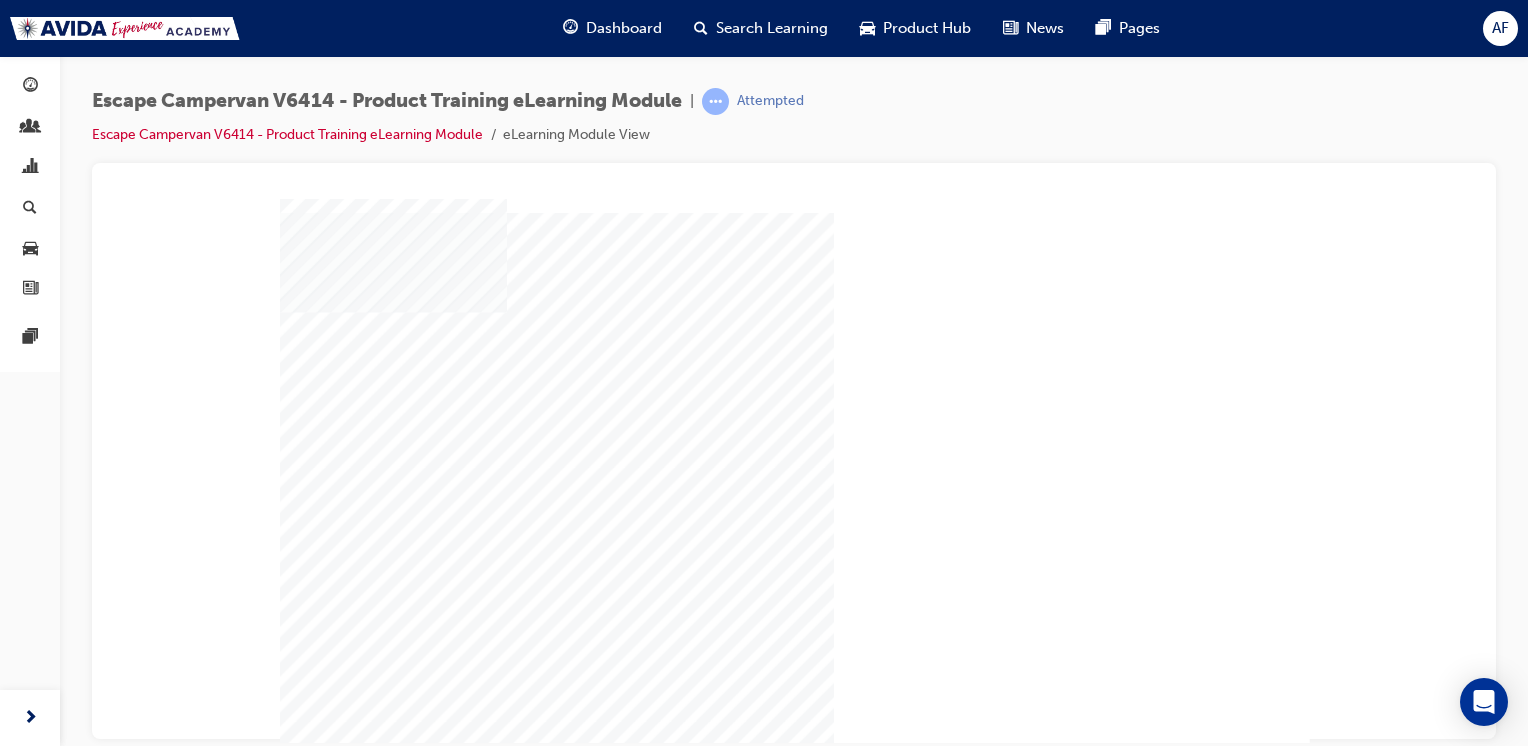 click at bounding box center (333, 2143) 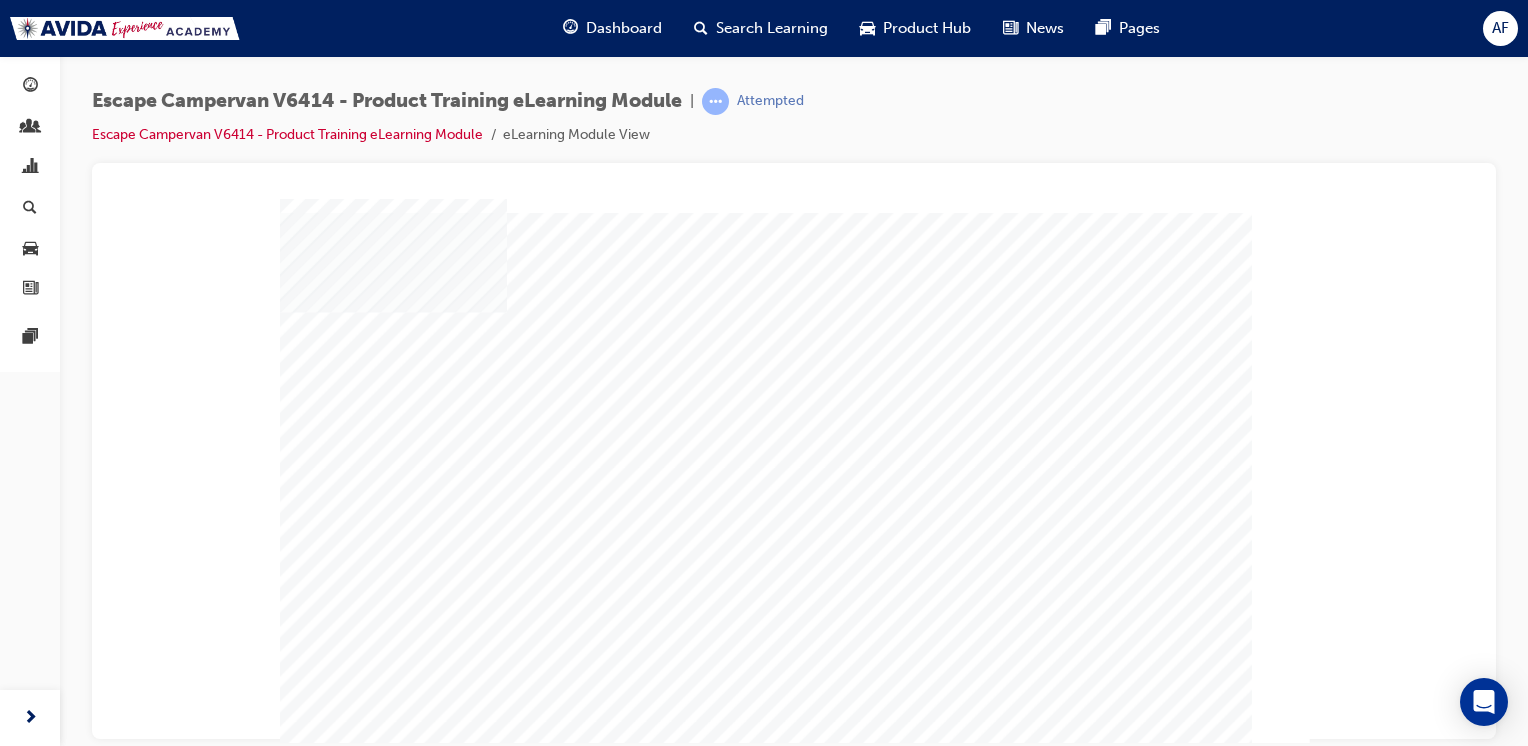 click at bounding box center (333, 2169) 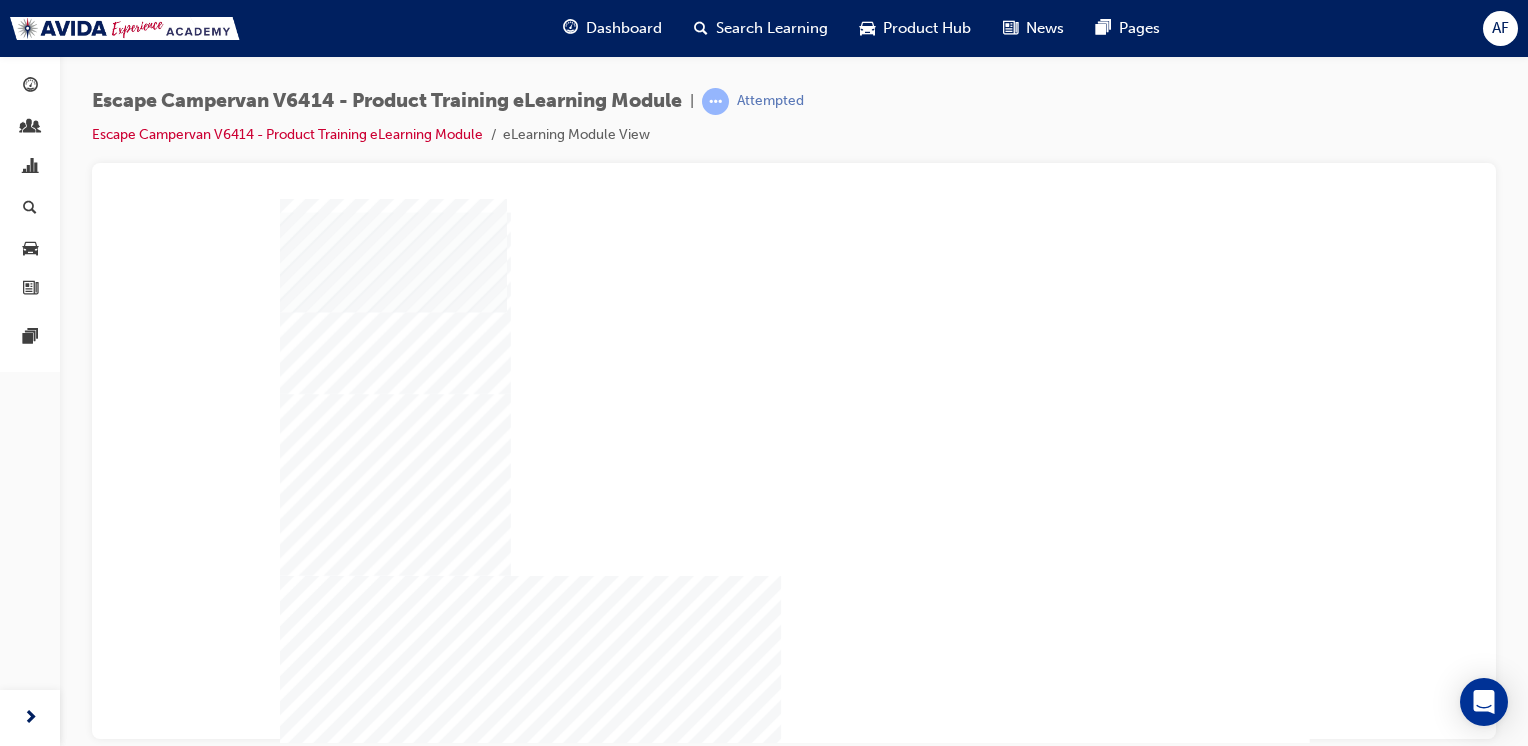 click at bounding box center [333, 4020] 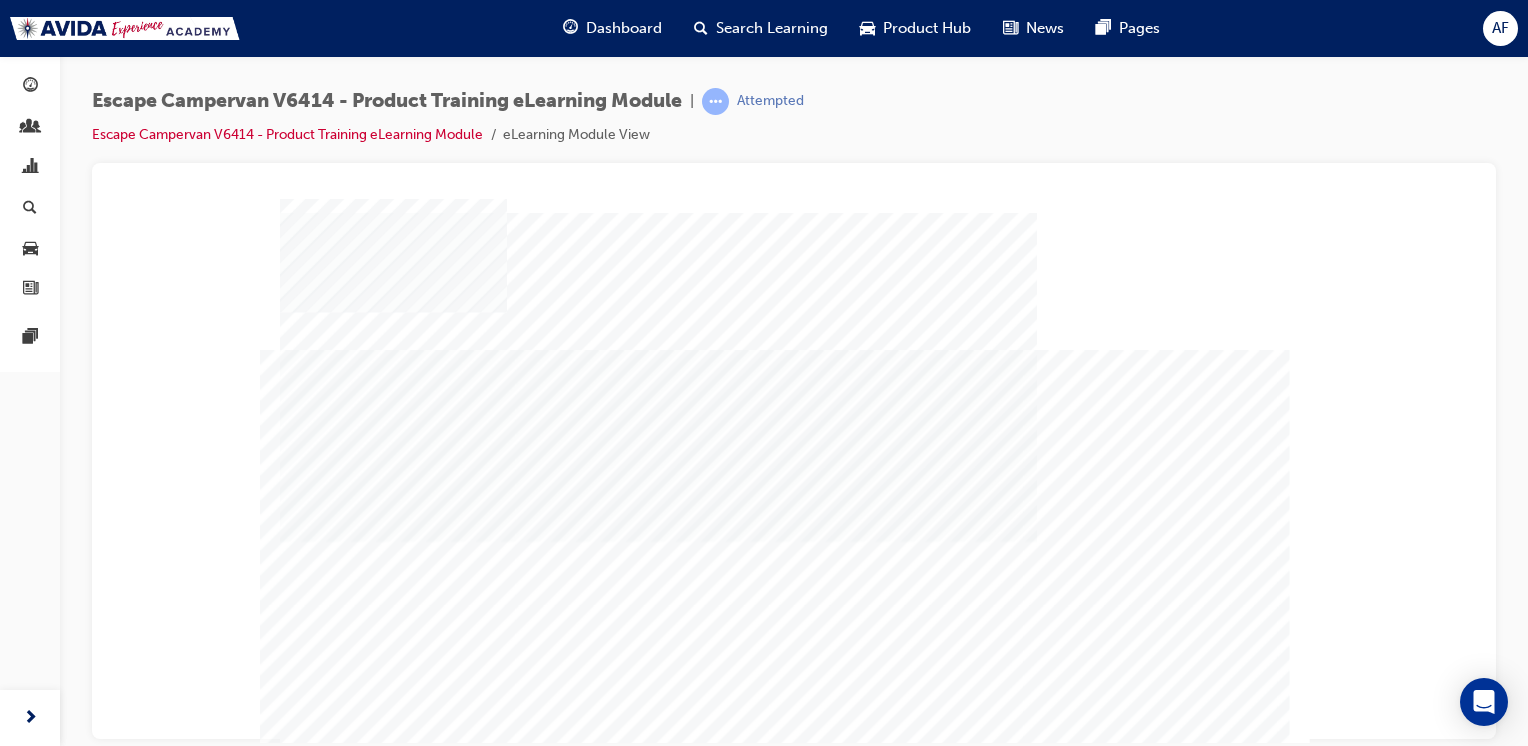 click at bounding box center (314, 3173) 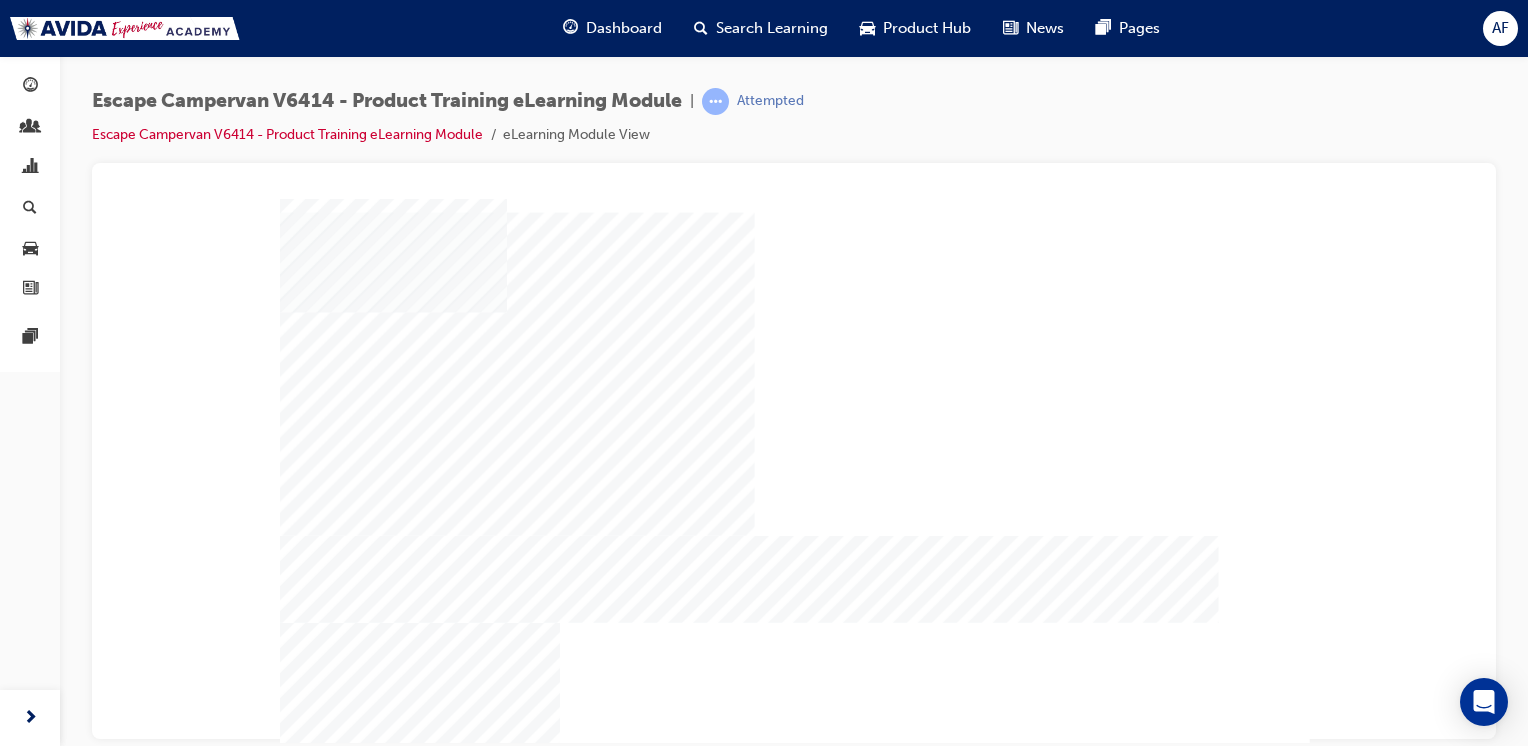 click at bounding box center (361, 2565) 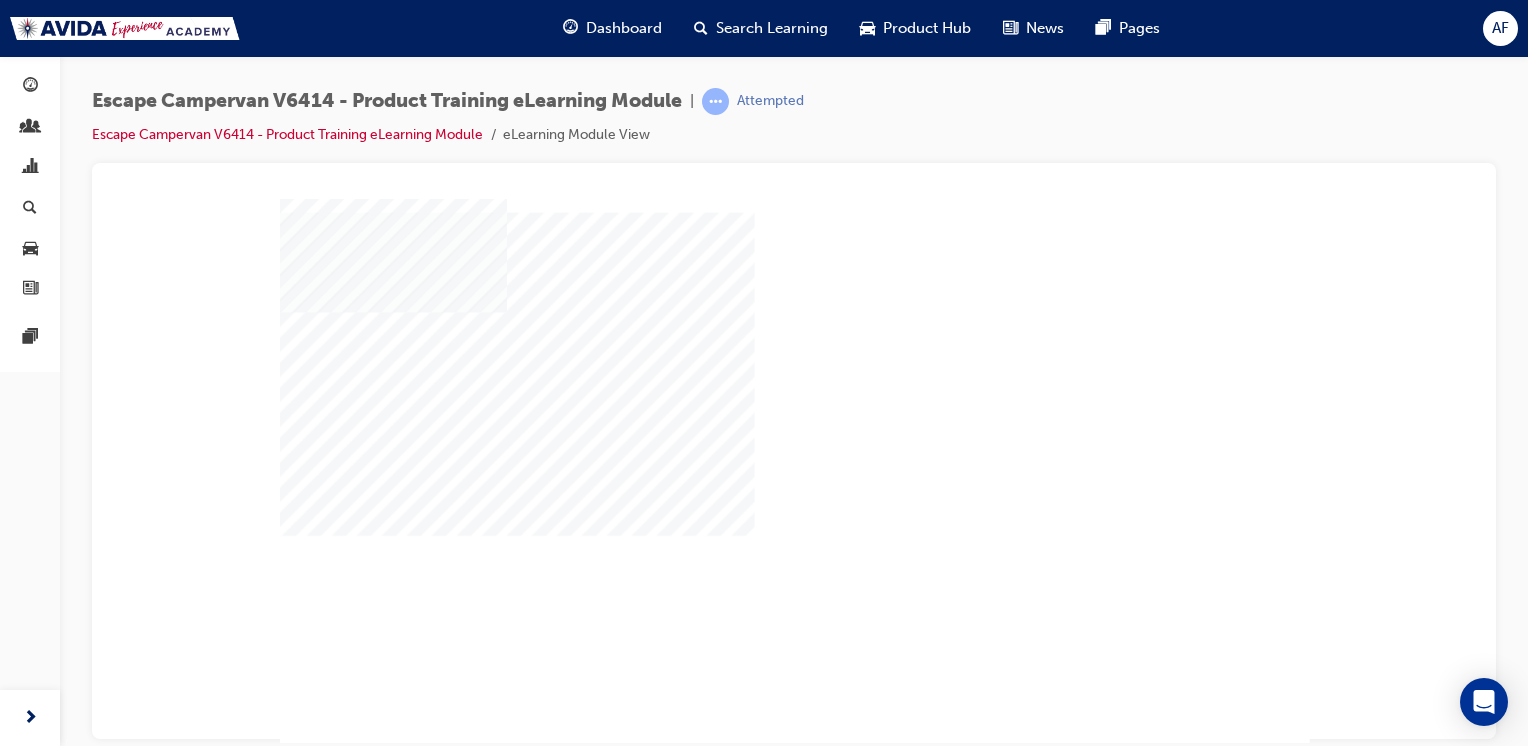 click on "multistate" at bounding box center [794, 470] 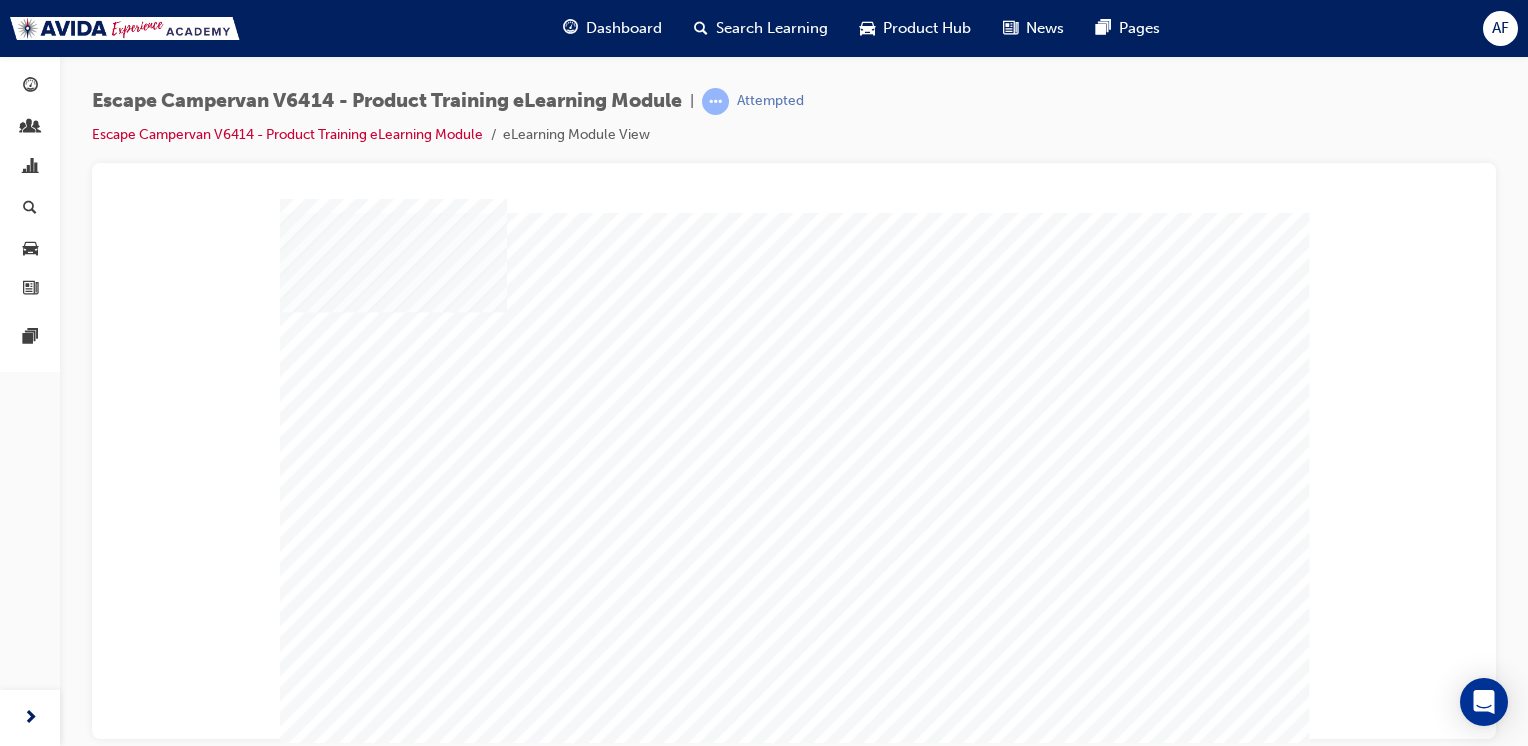 click at bounding box center (363, 1596) 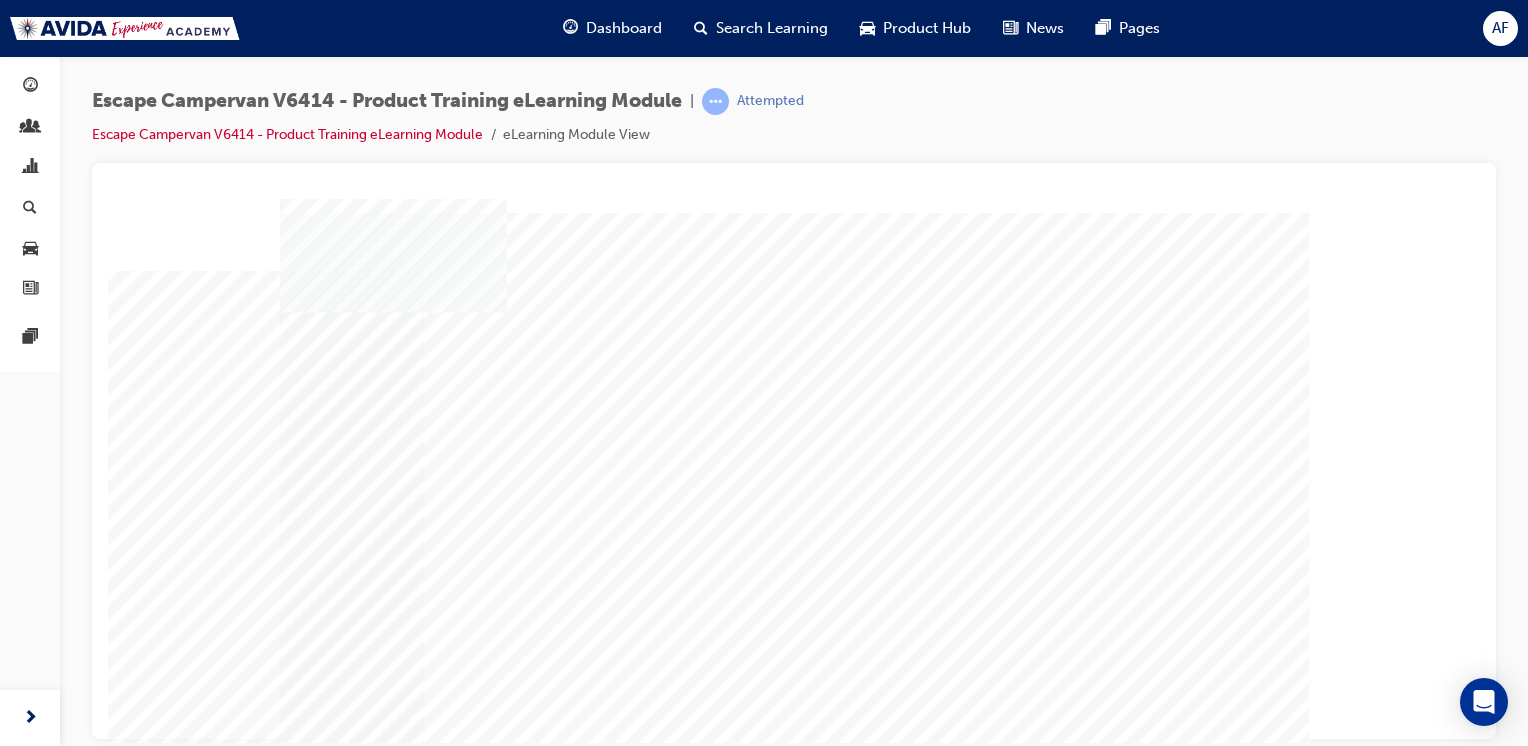 click at bounding box center [333, 1305] 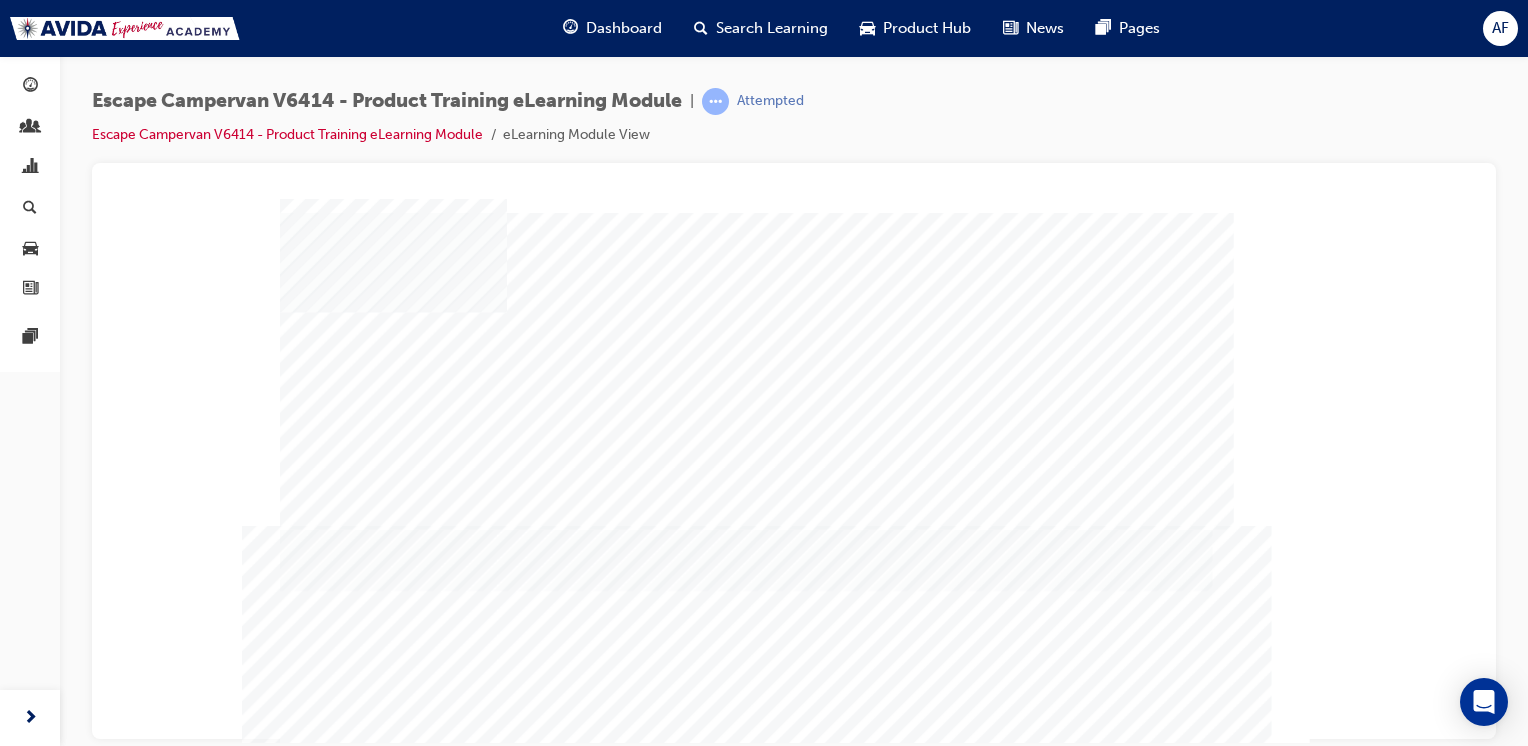 click at bounding box center [333, 2062] 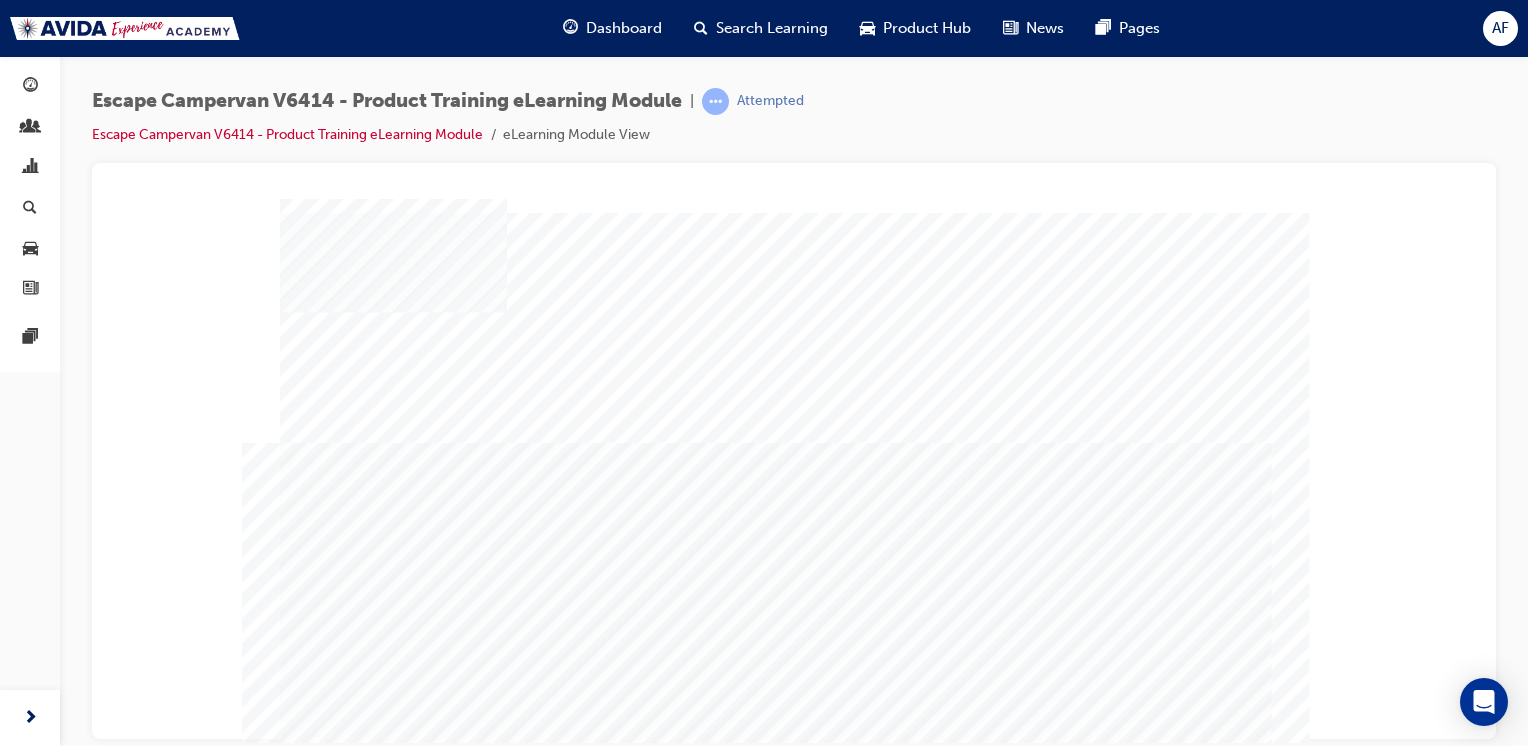 click at bounding box center [425, 2318] 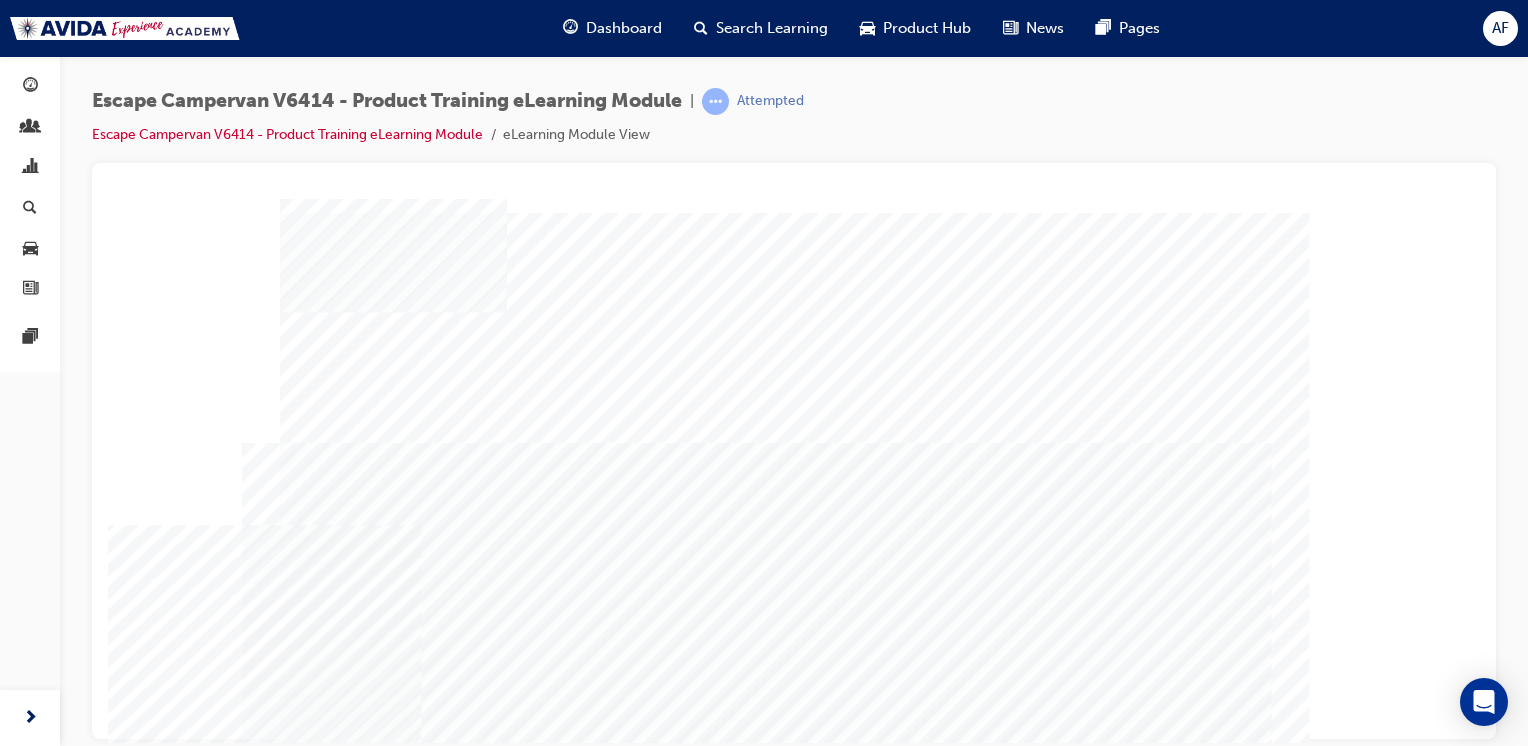 click at bounding box center [333, 1512] 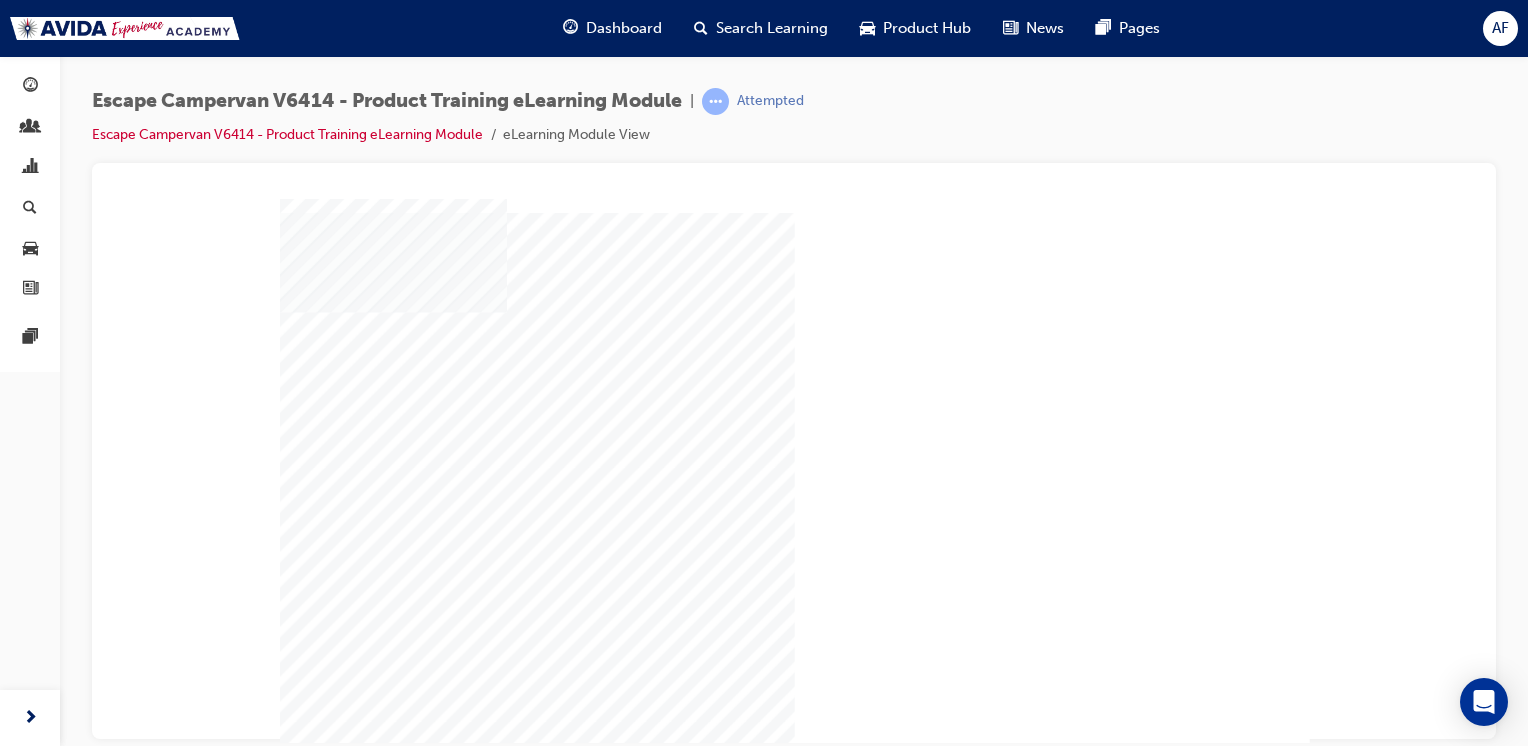 click on "multistate" at bounding box center [794, 206] 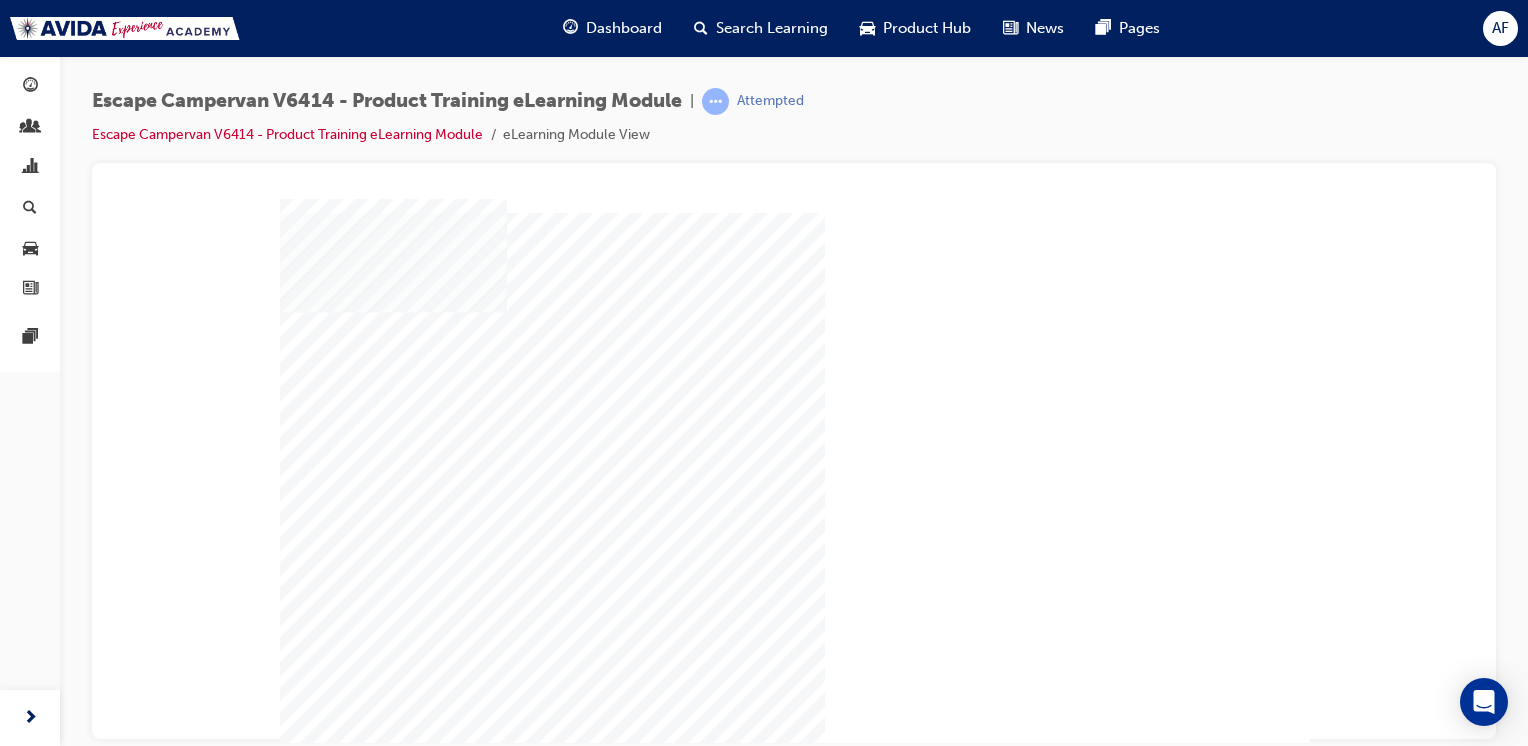 click at bounding box center (408, 2946) 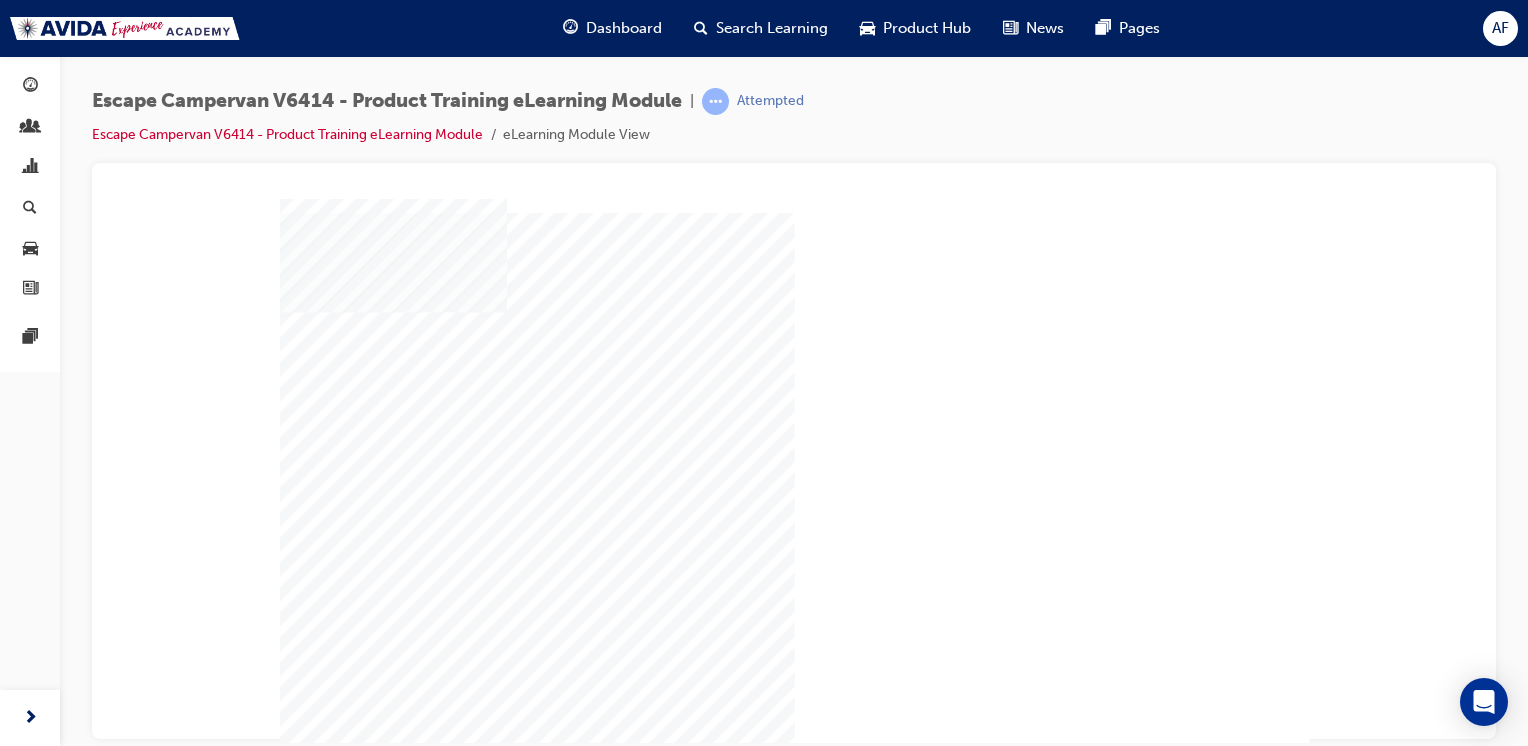 click at bounding box center (333, 4093) 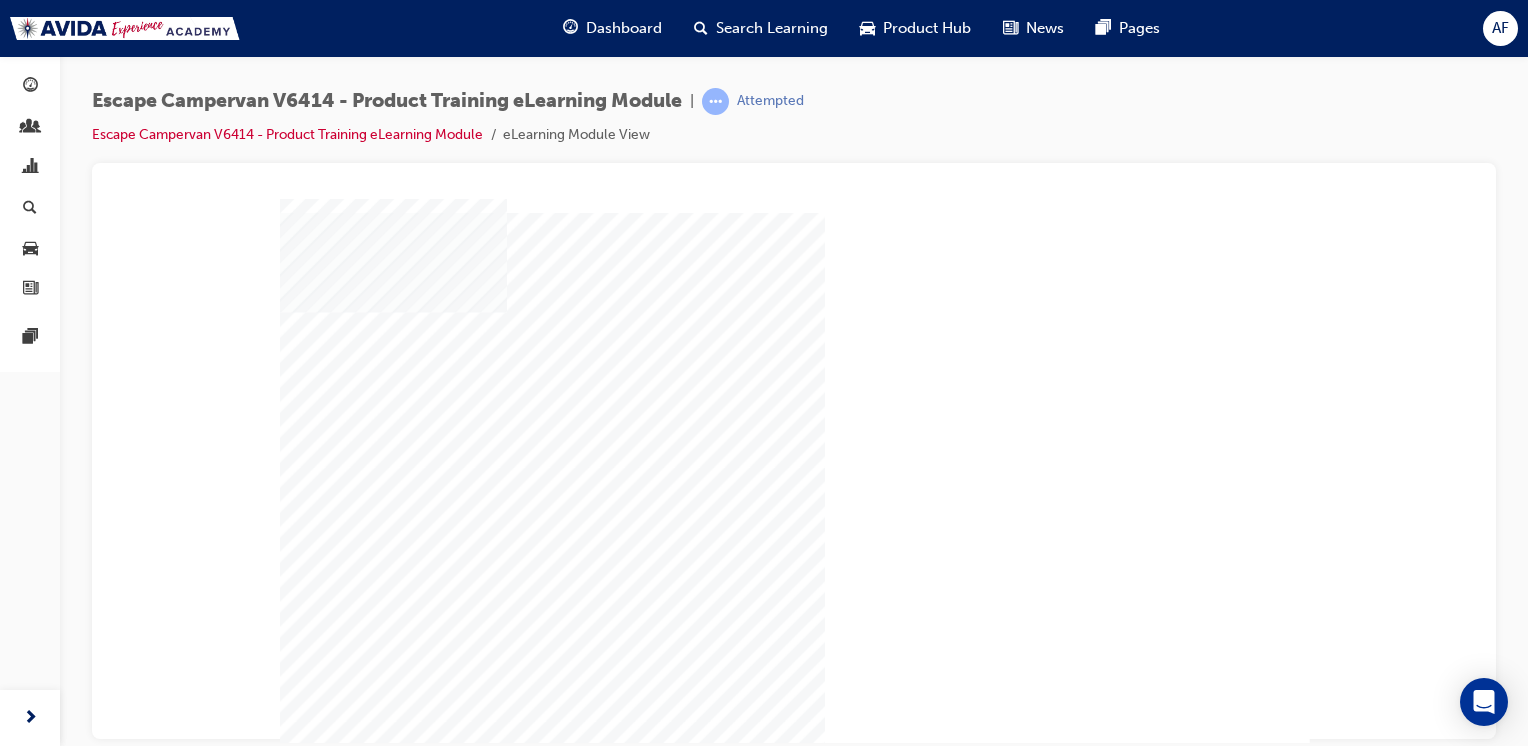 click at bounding box center [552, 1015] 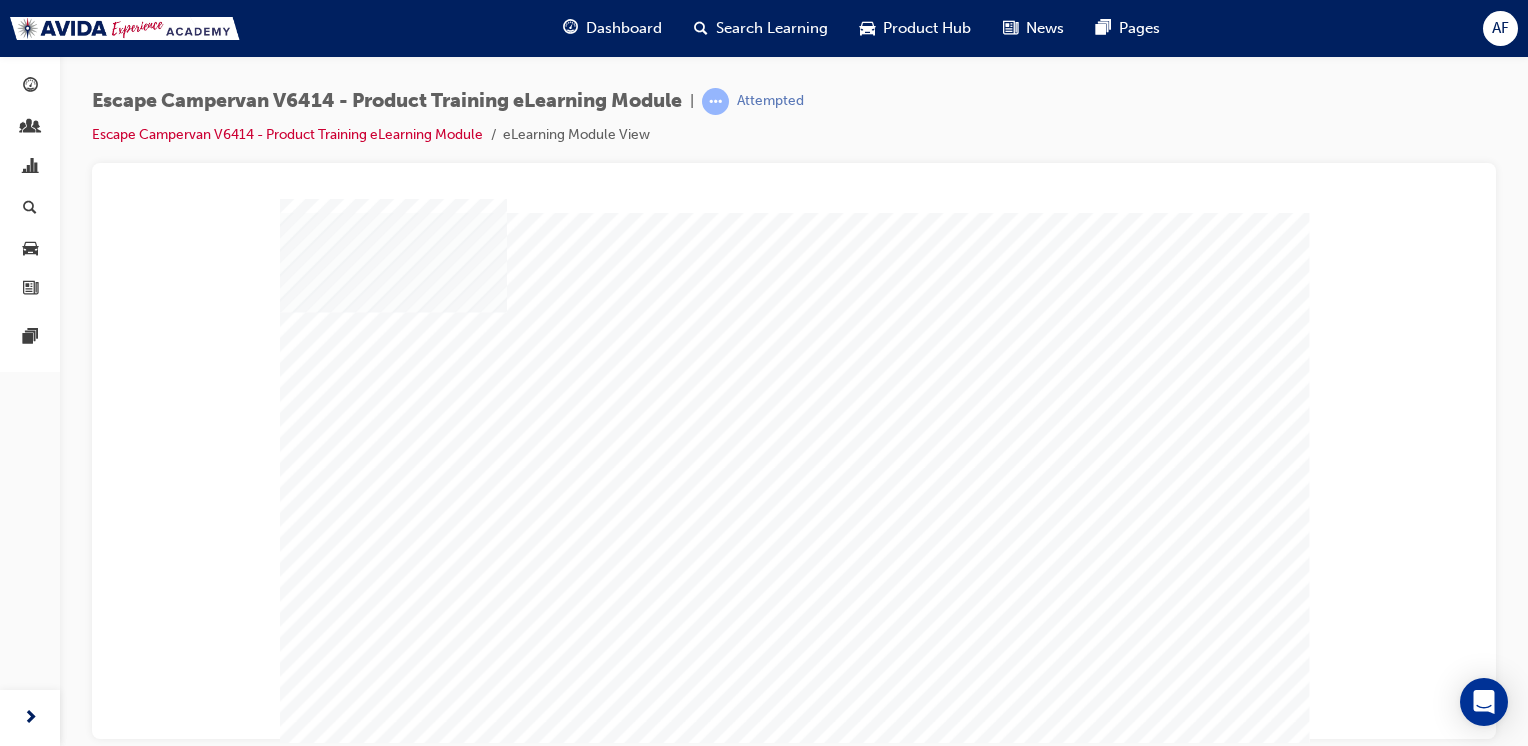 click at bounding box center [333, 1771] 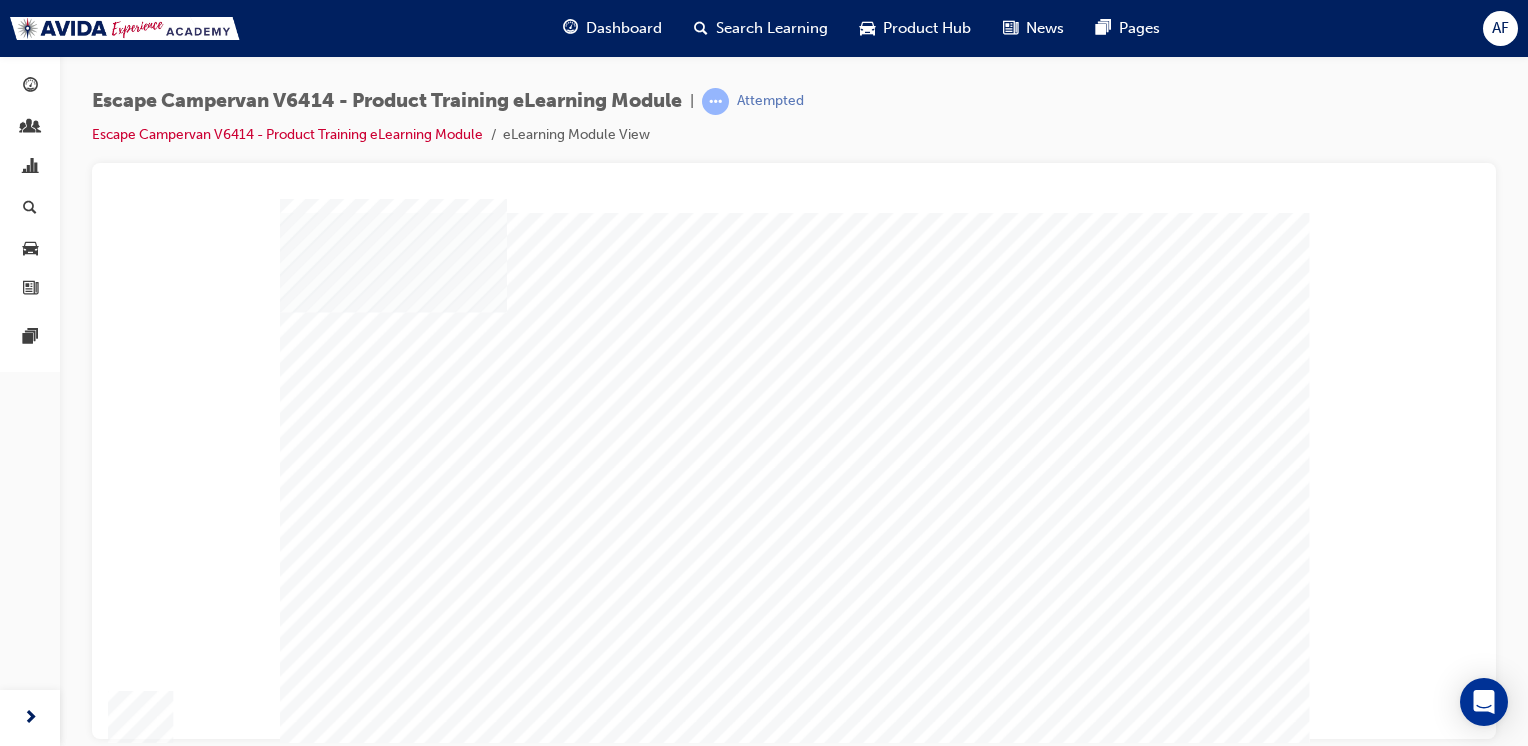 drag, startPoint x: 1189, startPoint y: 703, endPoint x: 1120, endPoint y: 696, distance: 69.354164 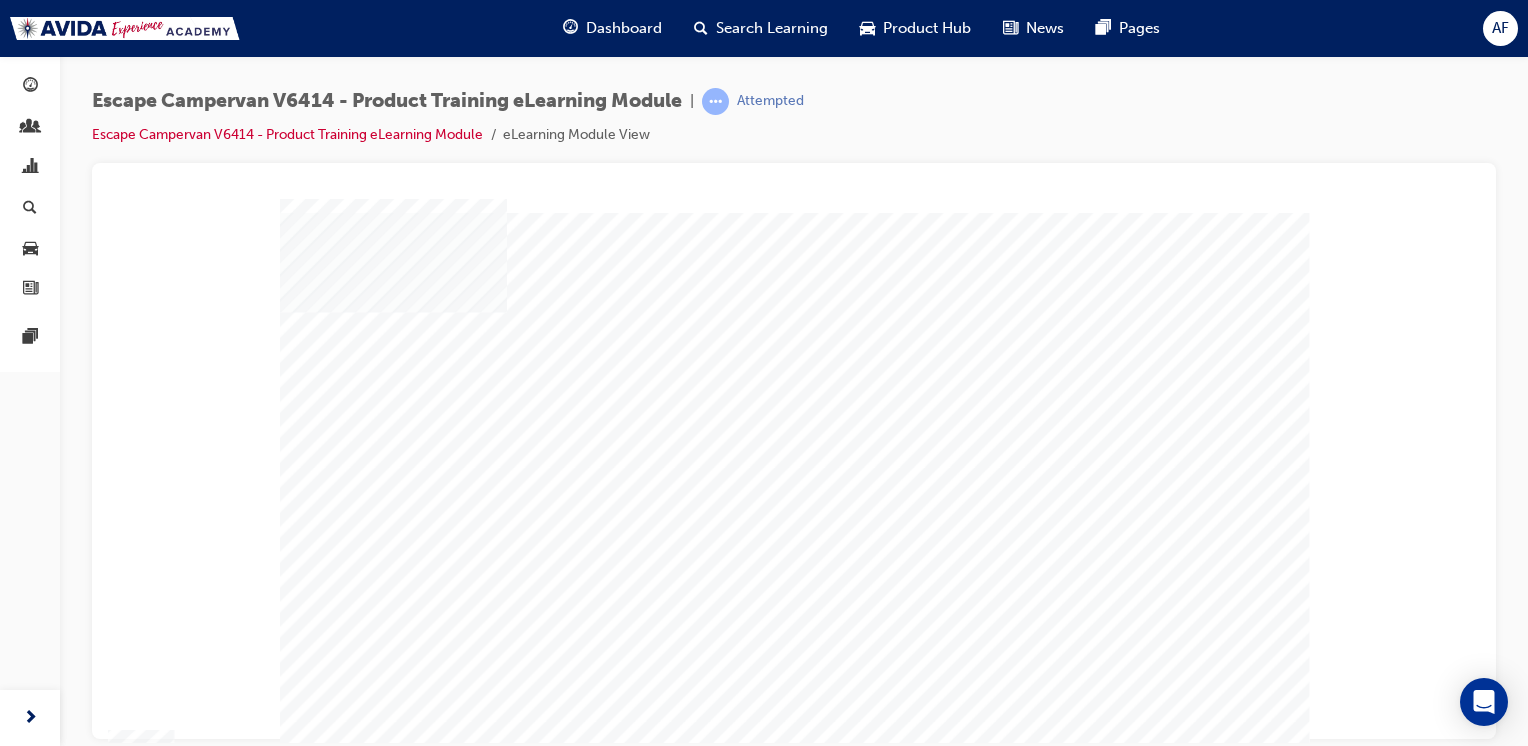 click at bounding box center (333, 1725) 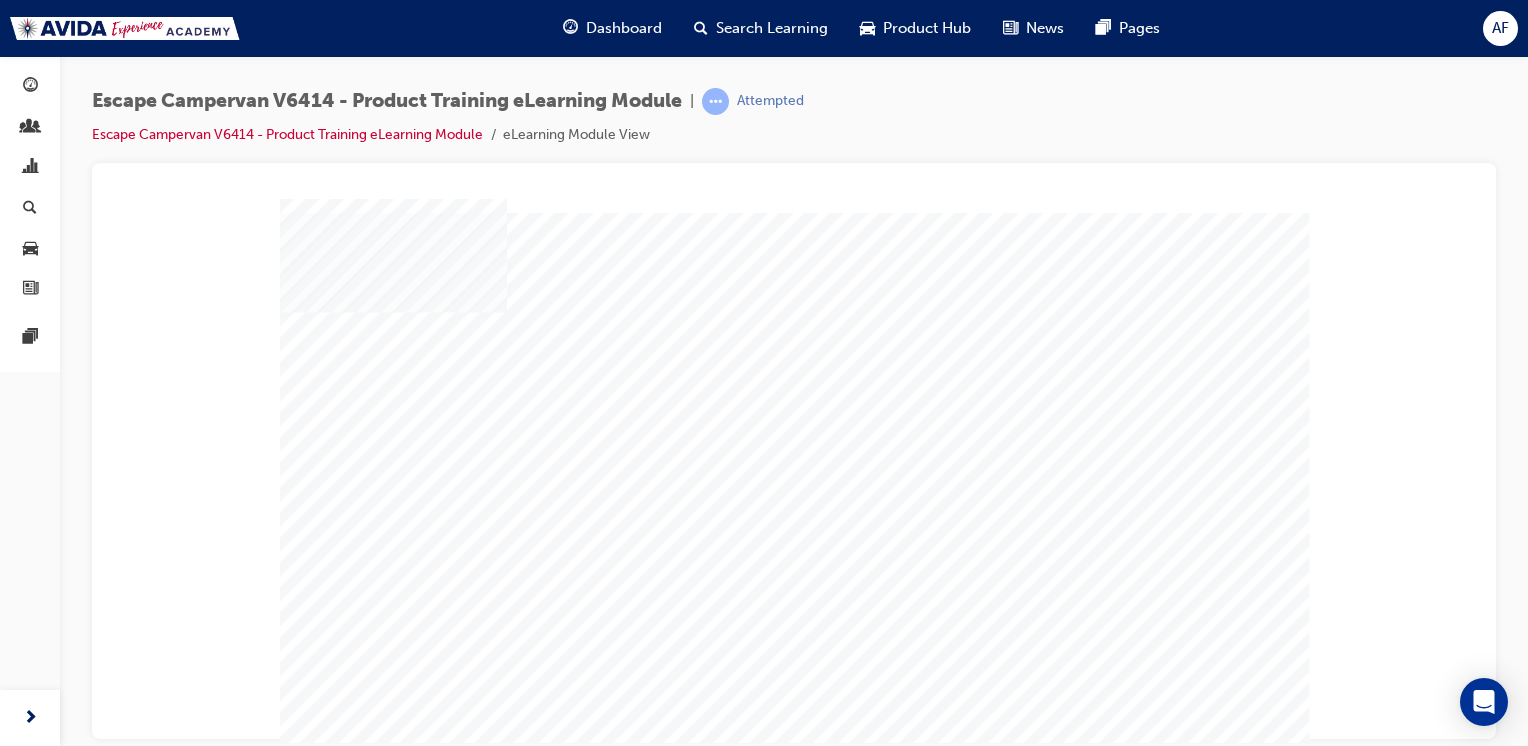 click at bounding box center (291, 2808) 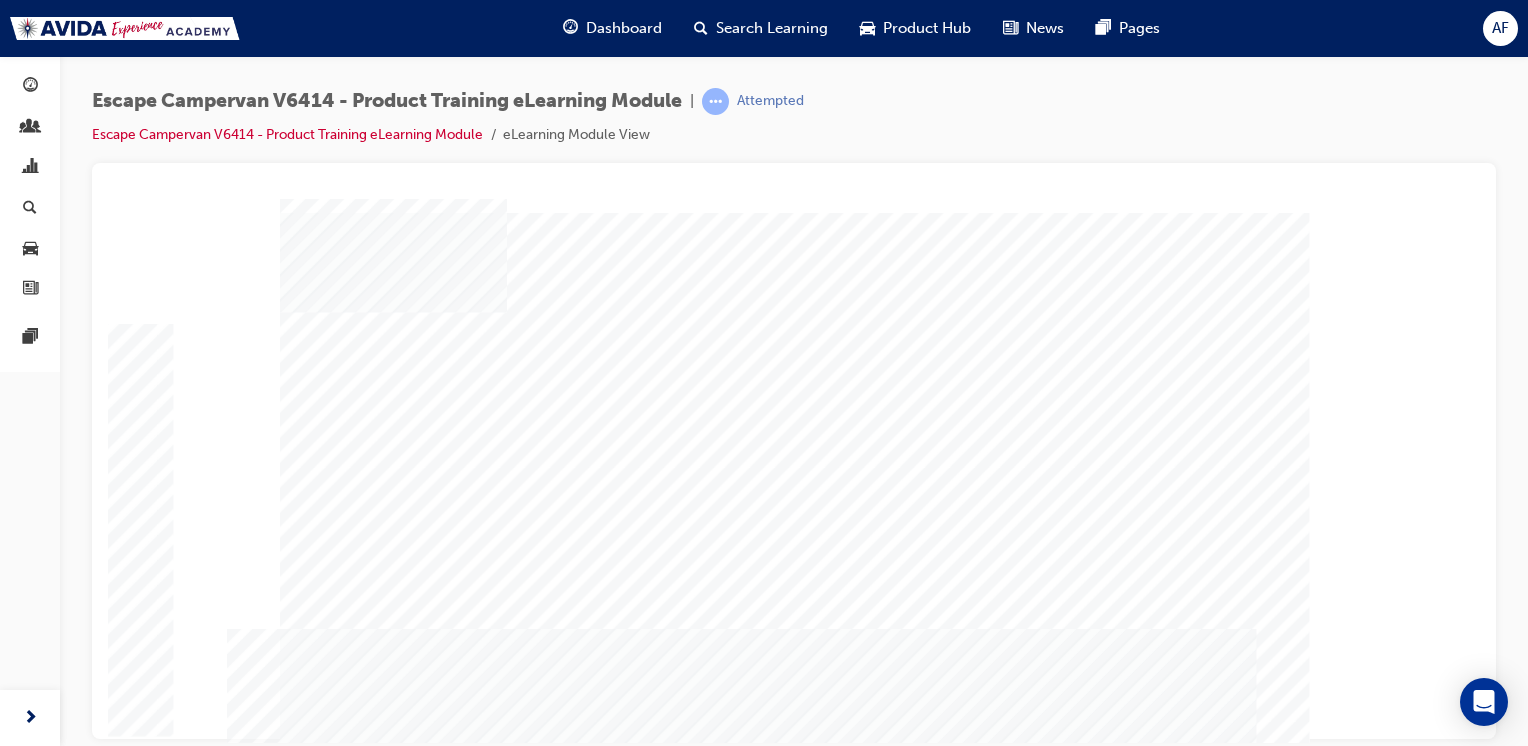 click at bounding box center [333, 1358] 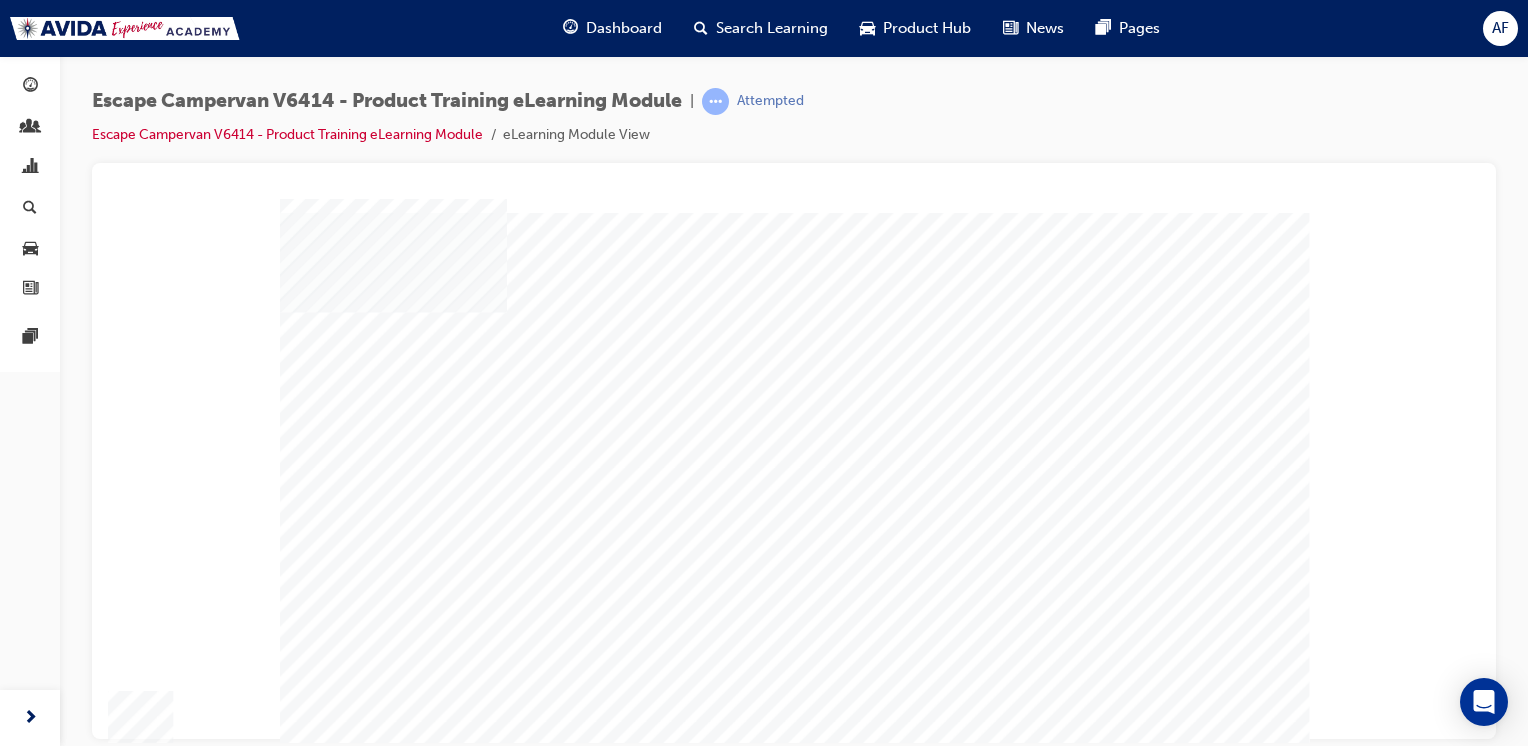 click at bounding box center (333, 1725) 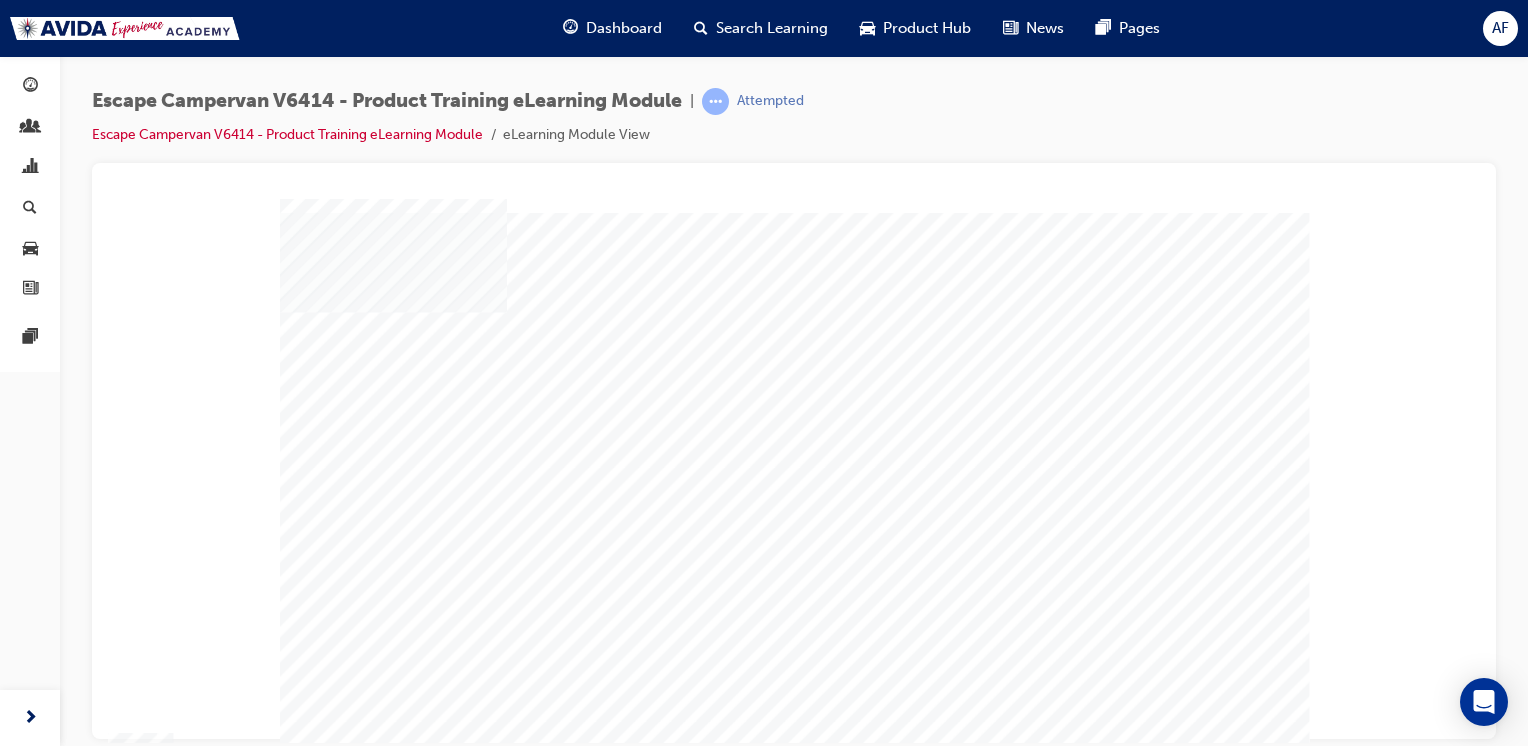 click at bounding box center [333, 1767] 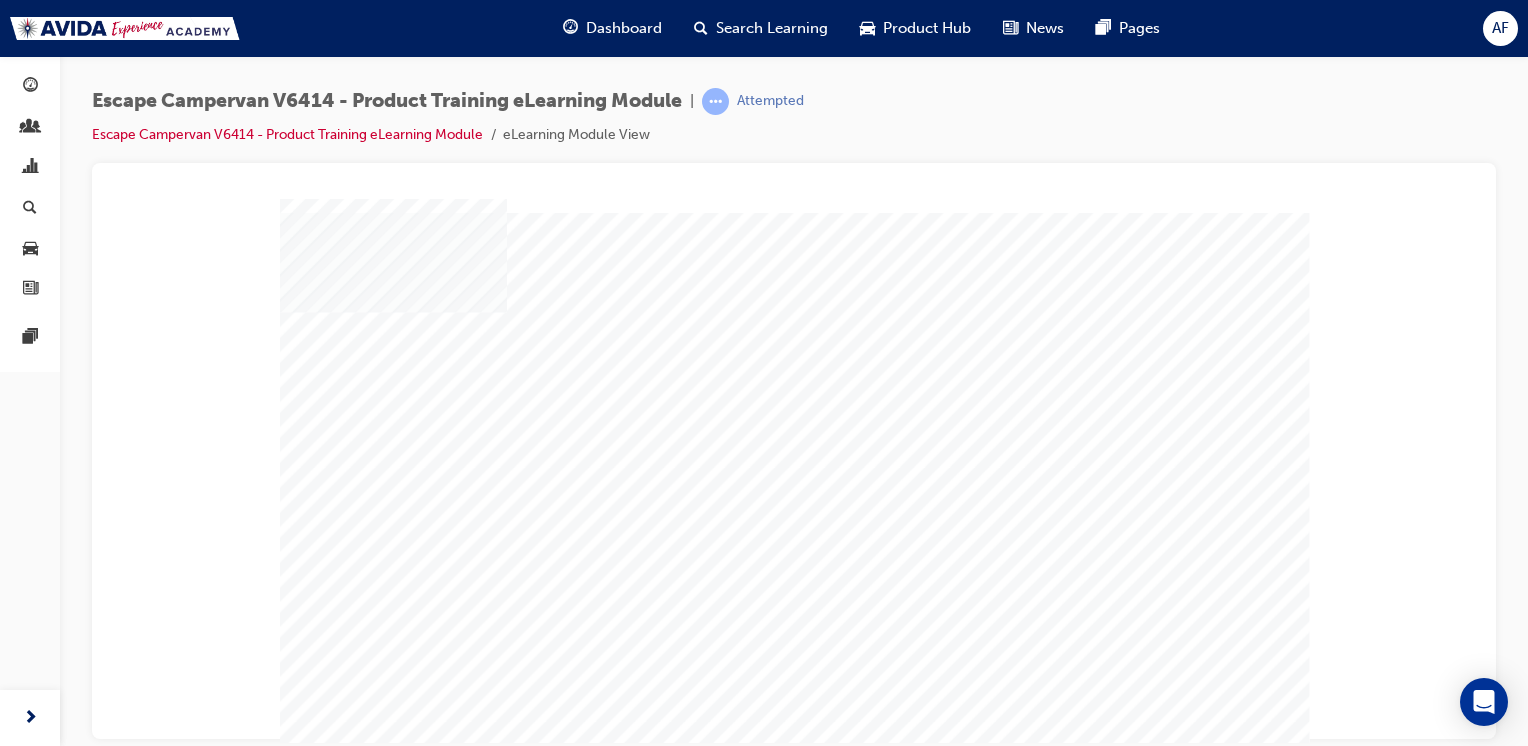 click at bounding box center [333, 2632] 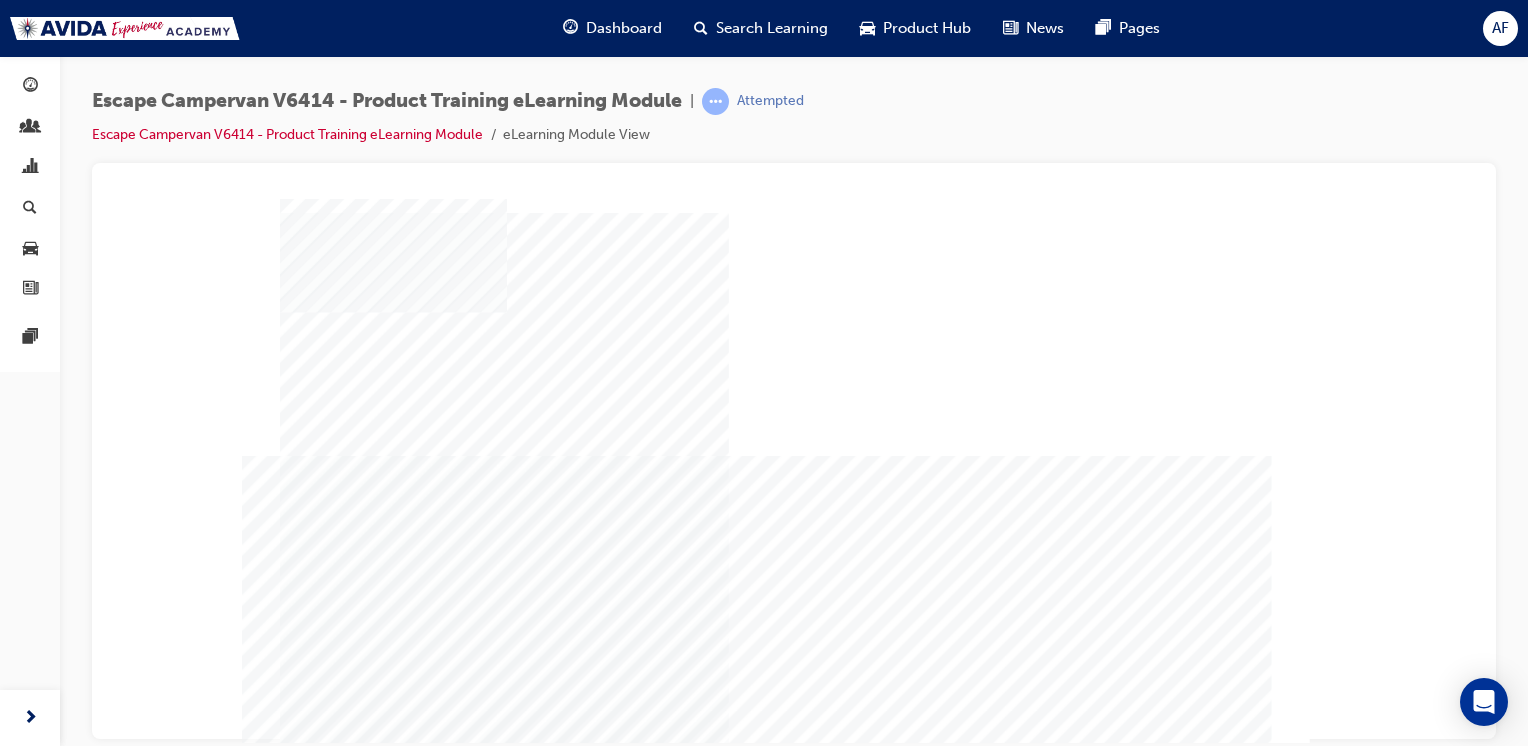click at bounding box center [333, 1816] 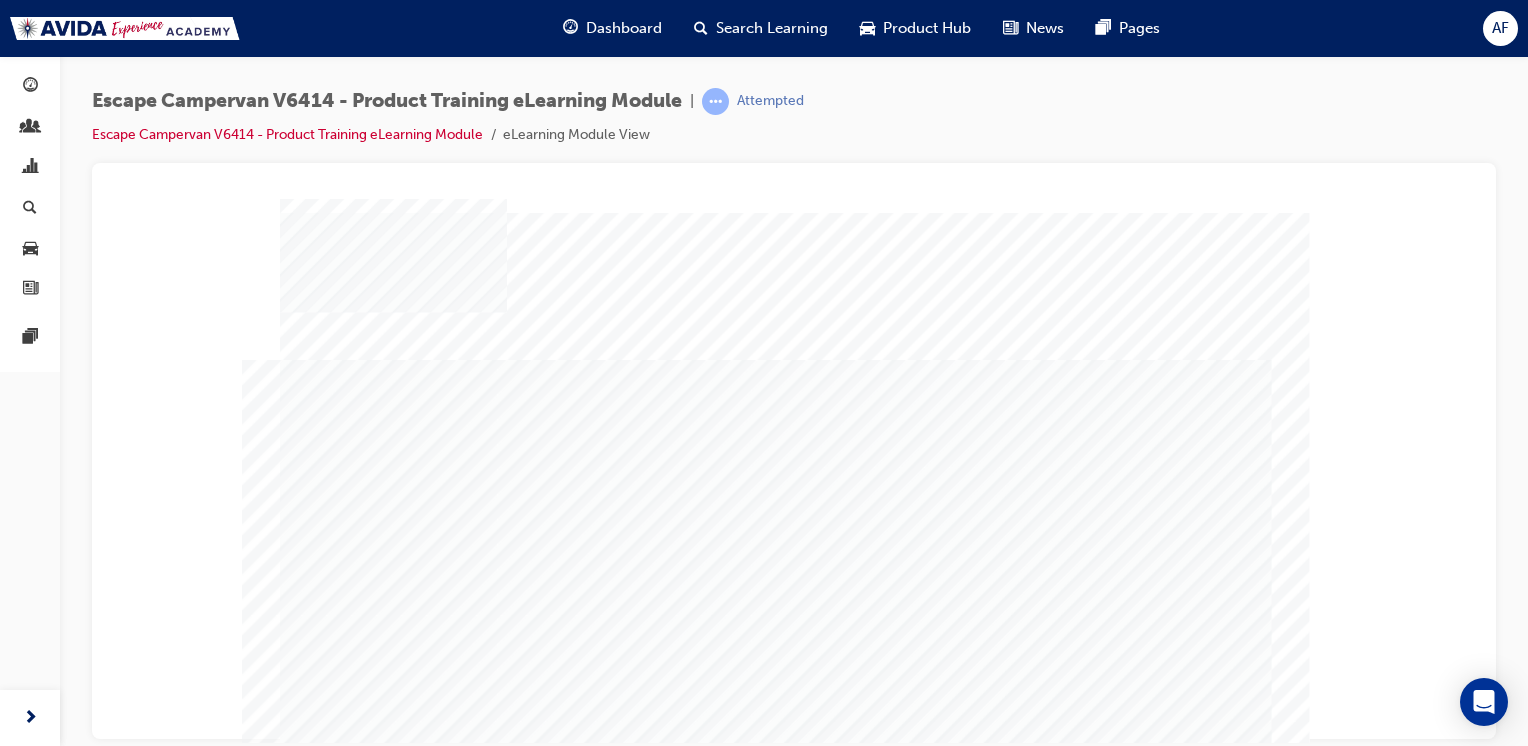click at bounding box center (340, 2048) 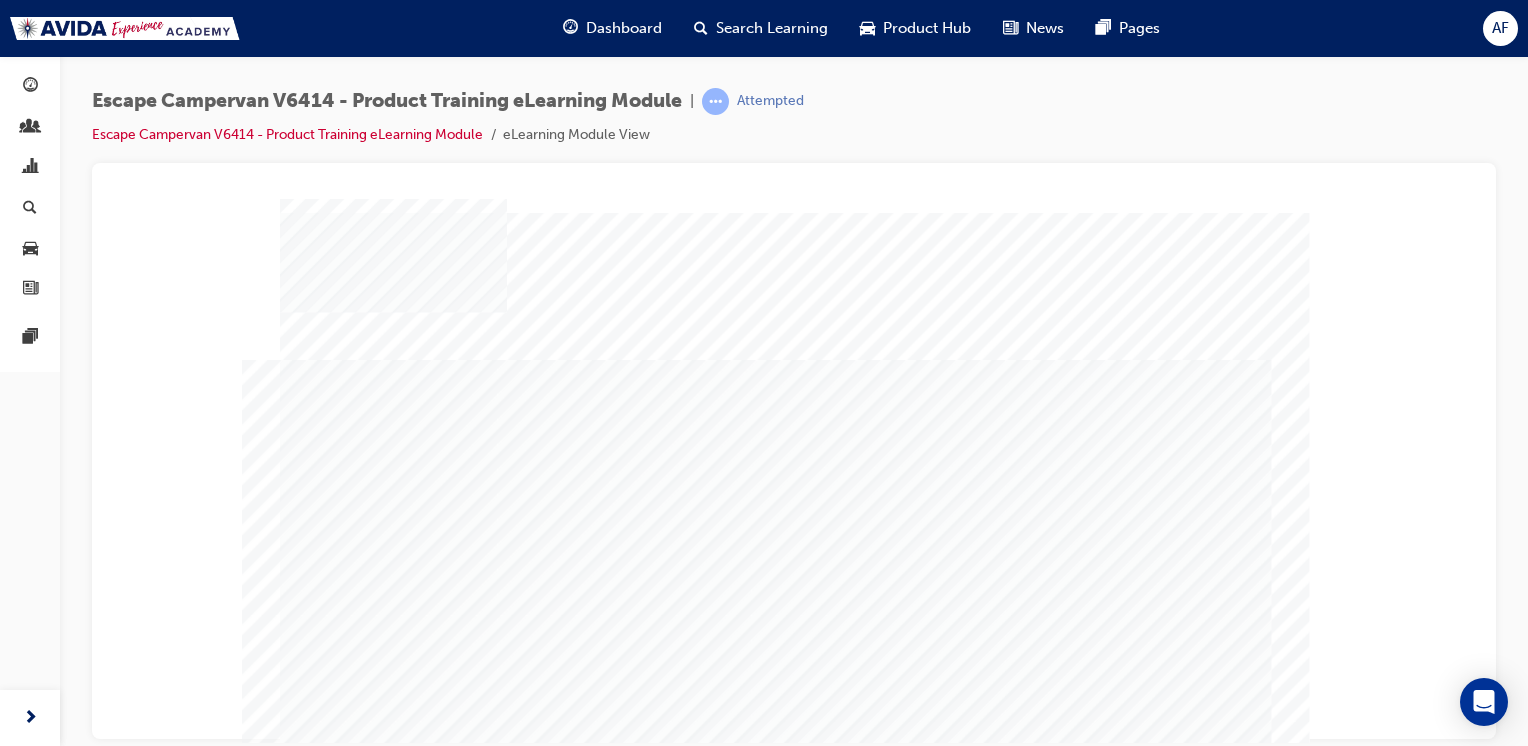 click at bounding box center [340, 2144] 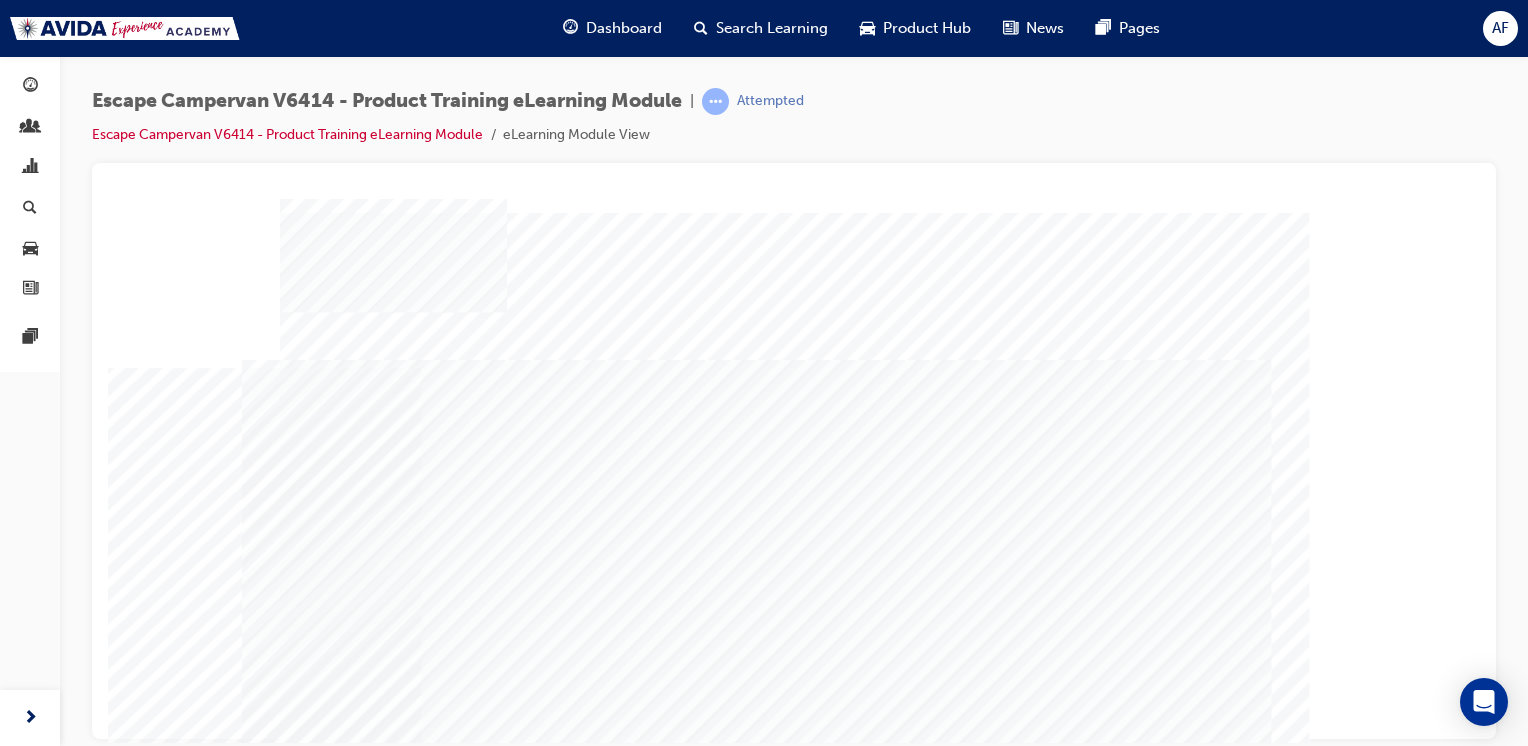 click at bounding box center (333, 1357) 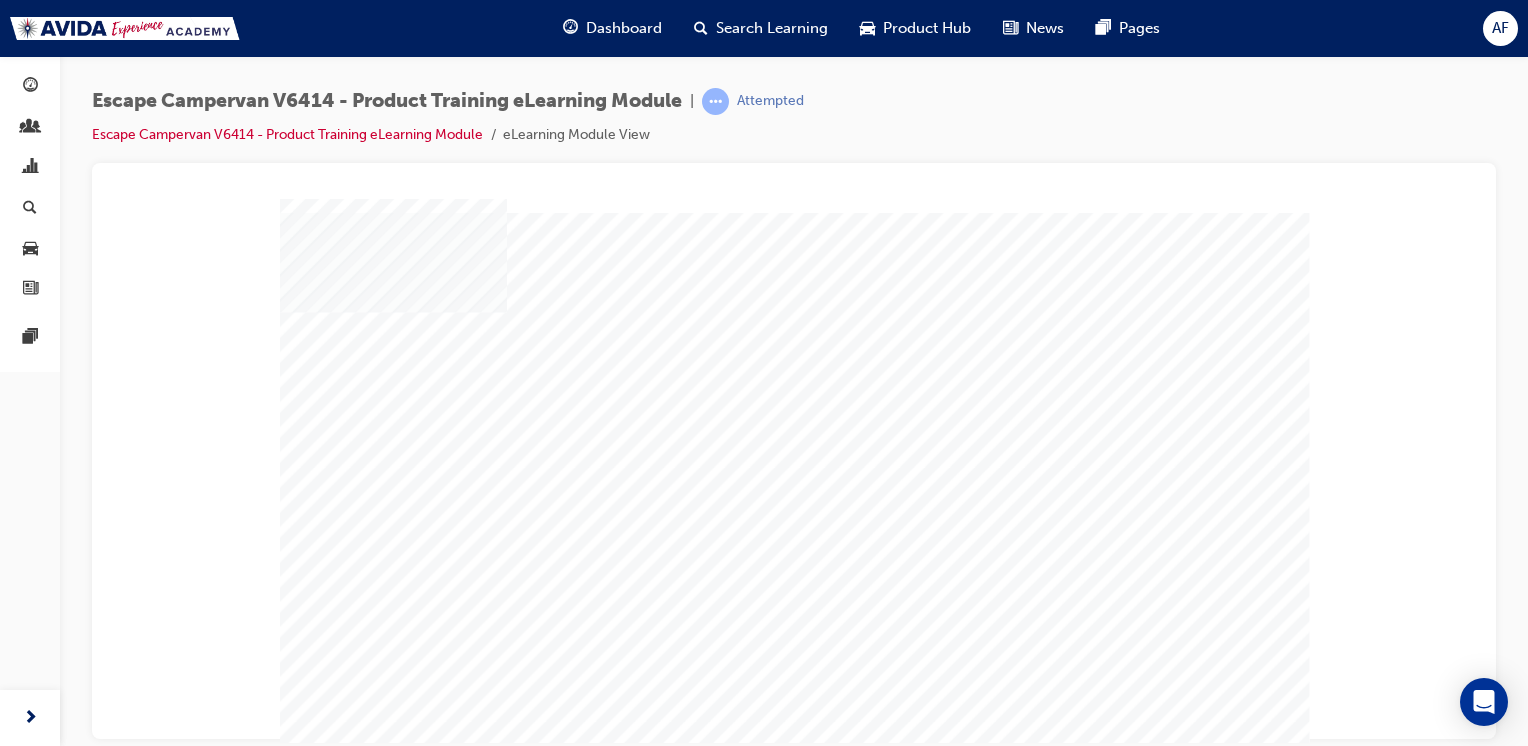 click at bounding box center (333, 2168) 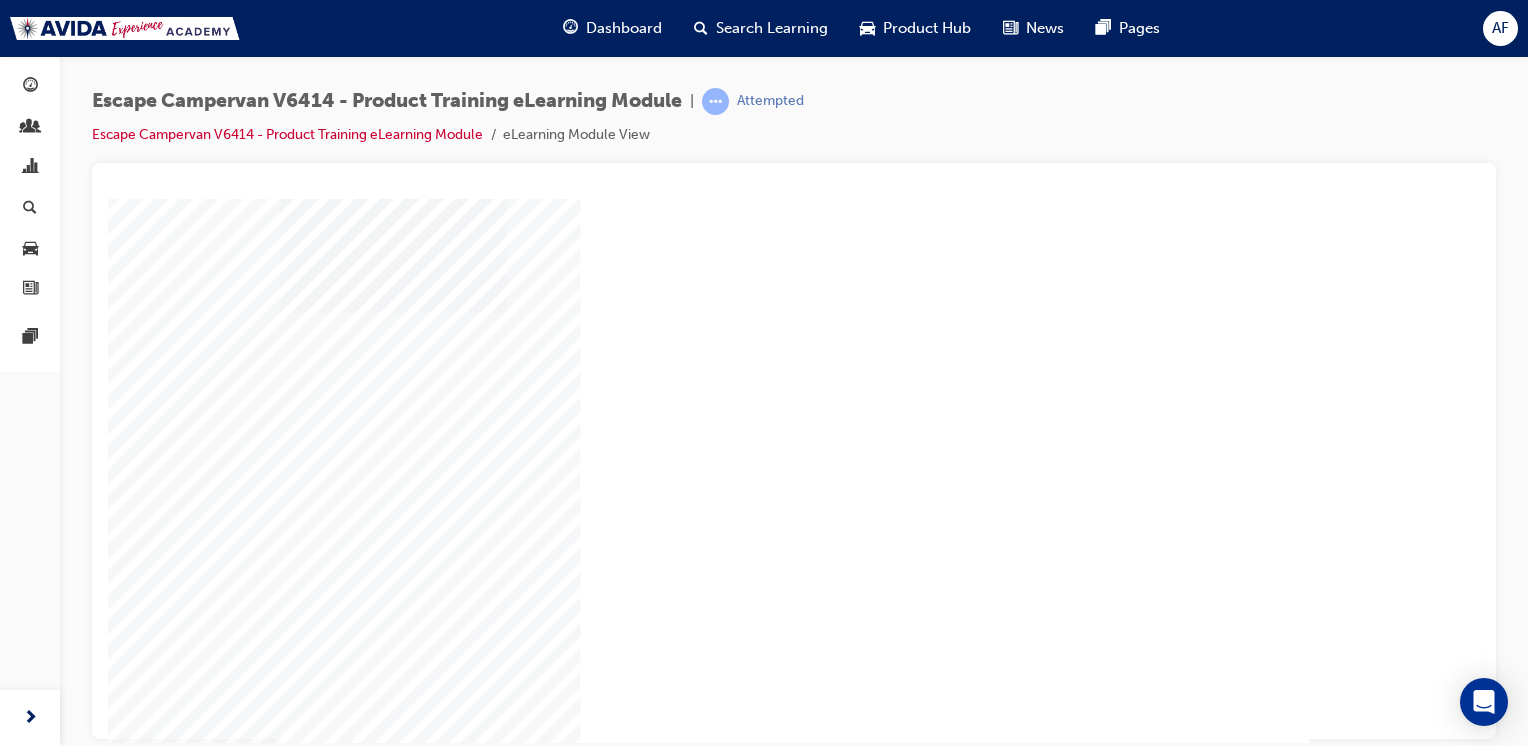 click at bounding box center [389, 2558] 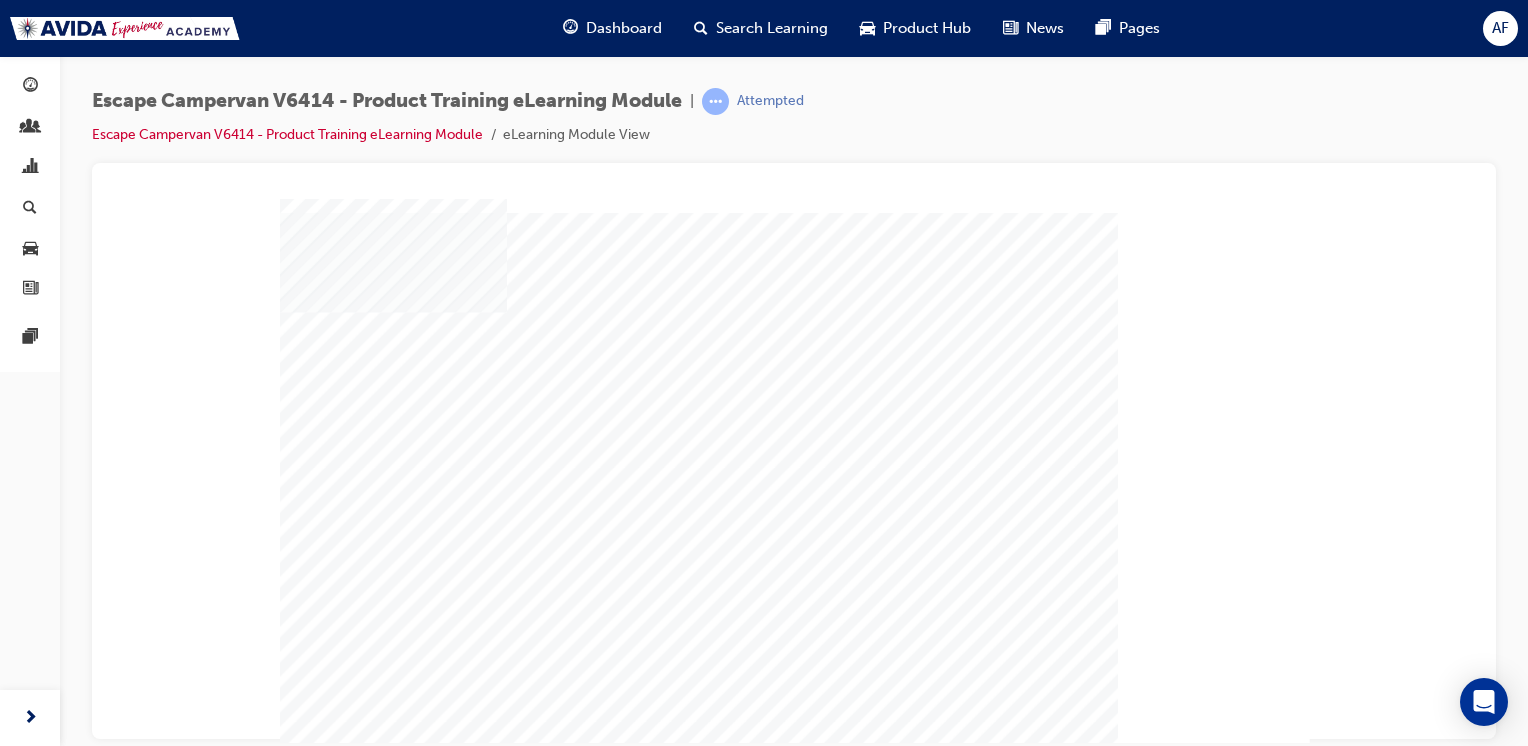 click at bounding box center (333, 2182) 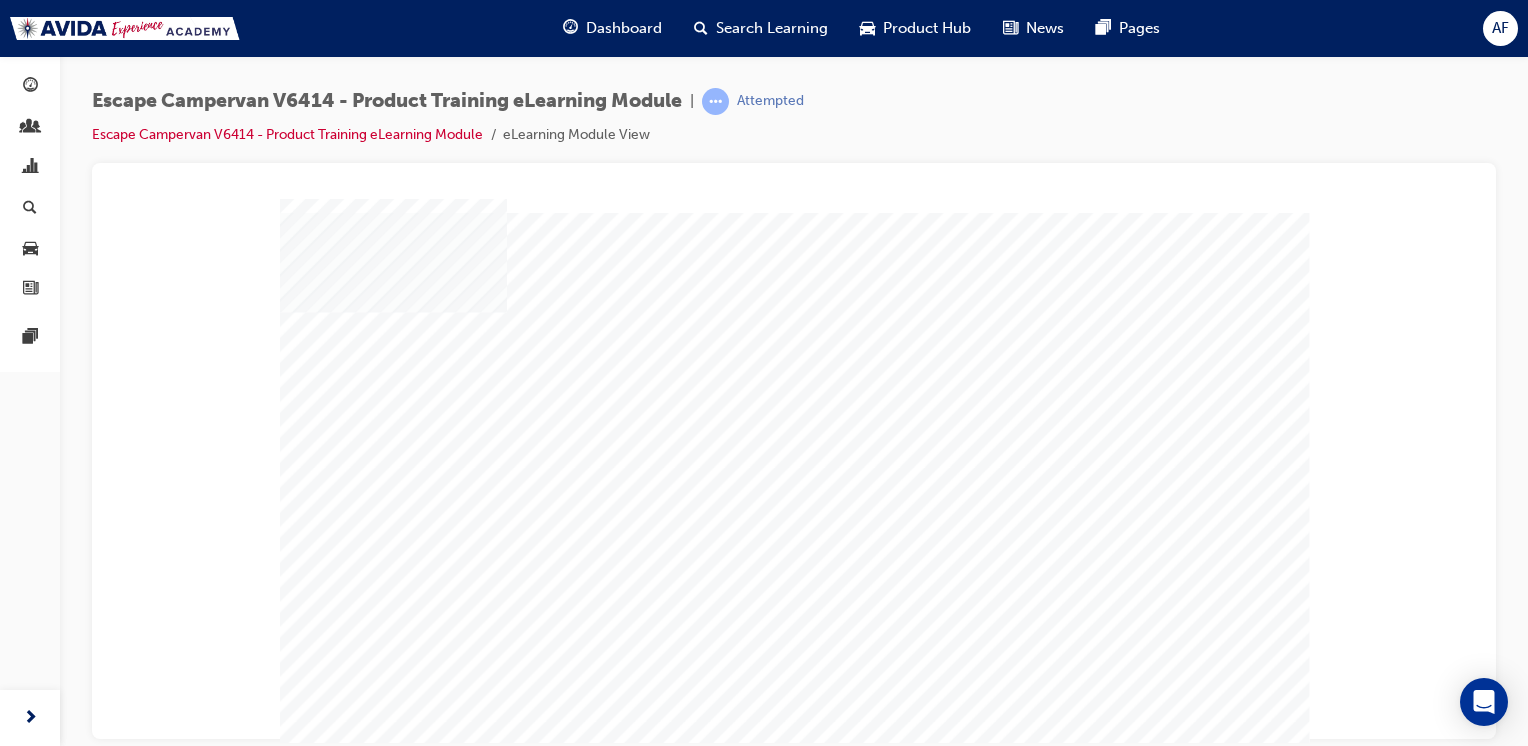 click at bounding box center (390, 2873) 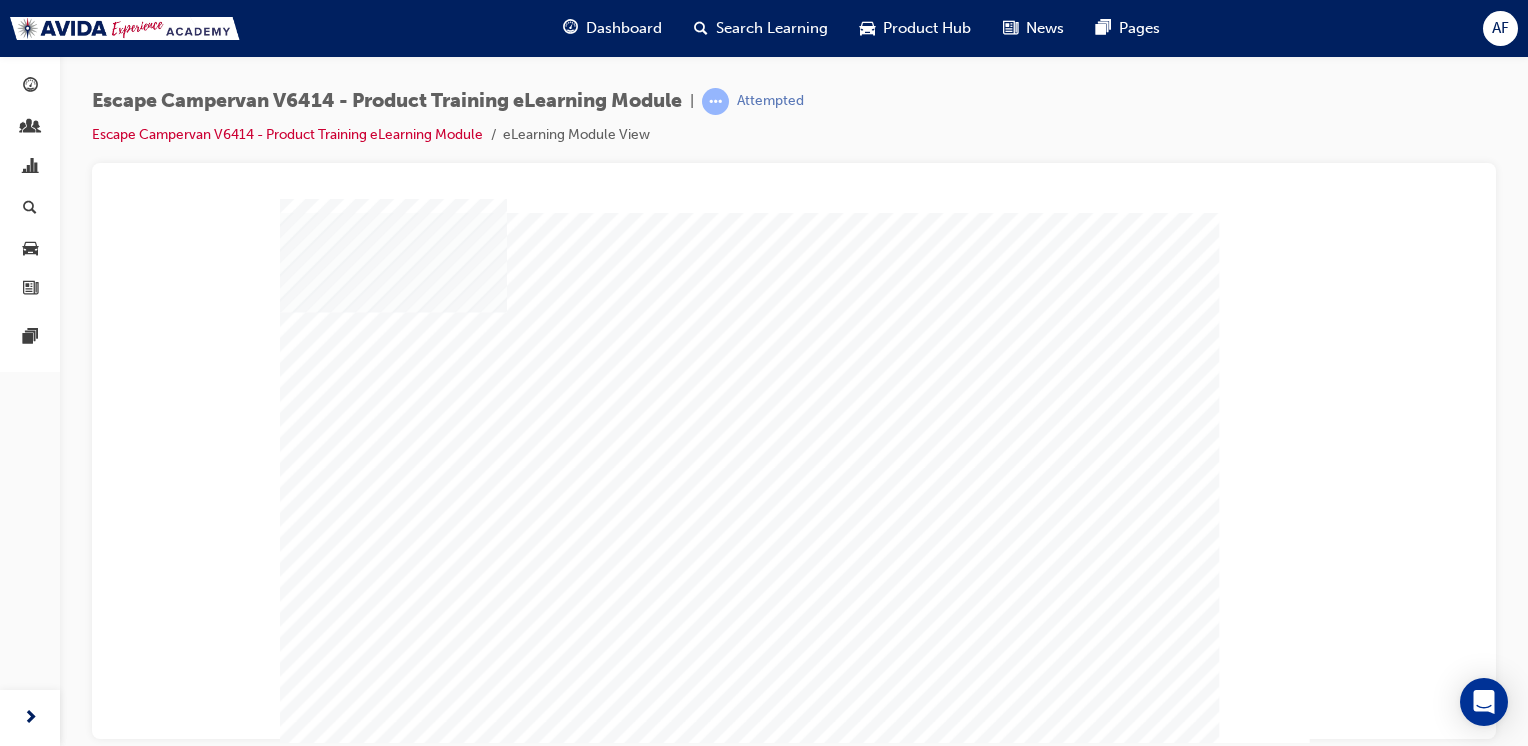 click at bounding box center [333, 2169] 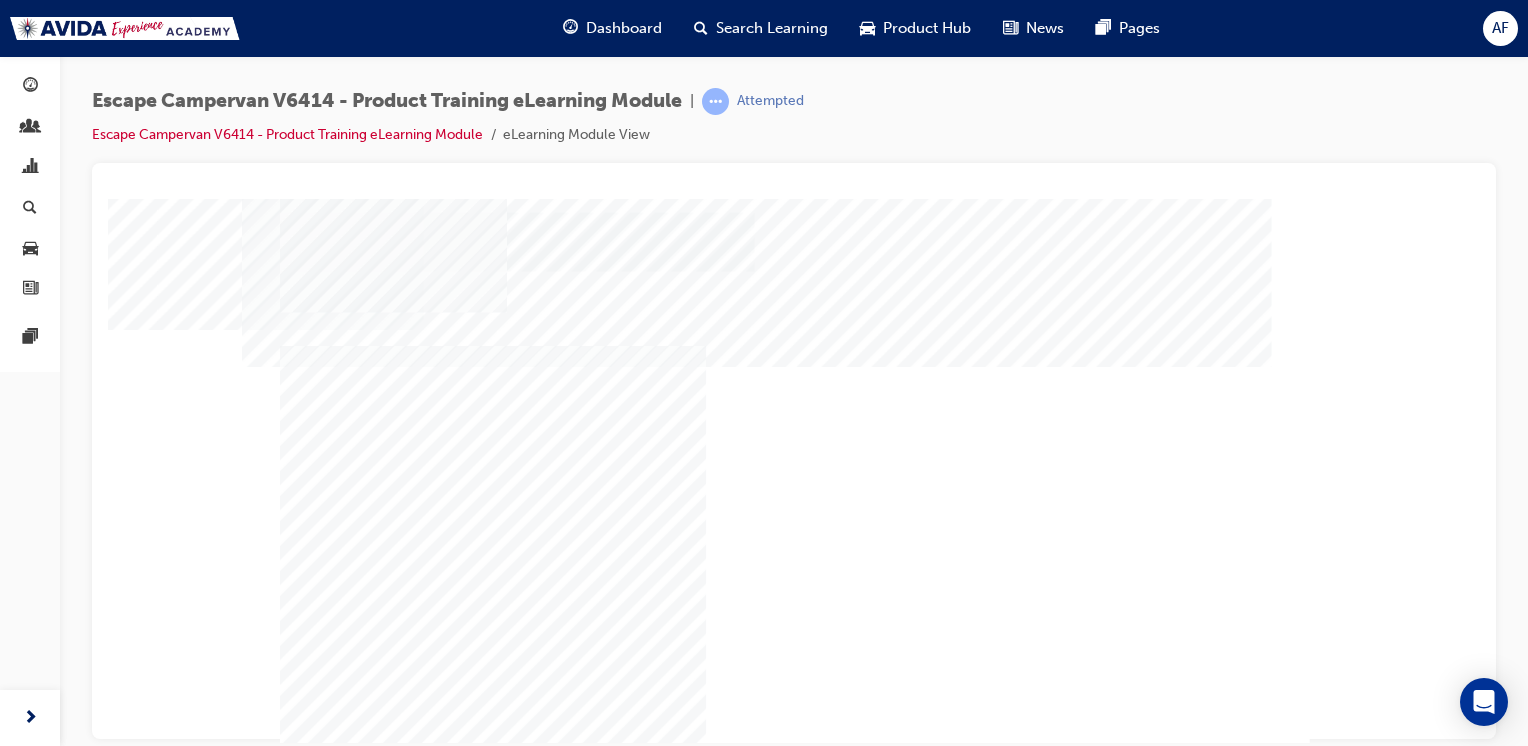 drag, startPoint x: 1204, startPoint y: 701, endPoint x: 973, endPoint y: 663, distance: 234.10468 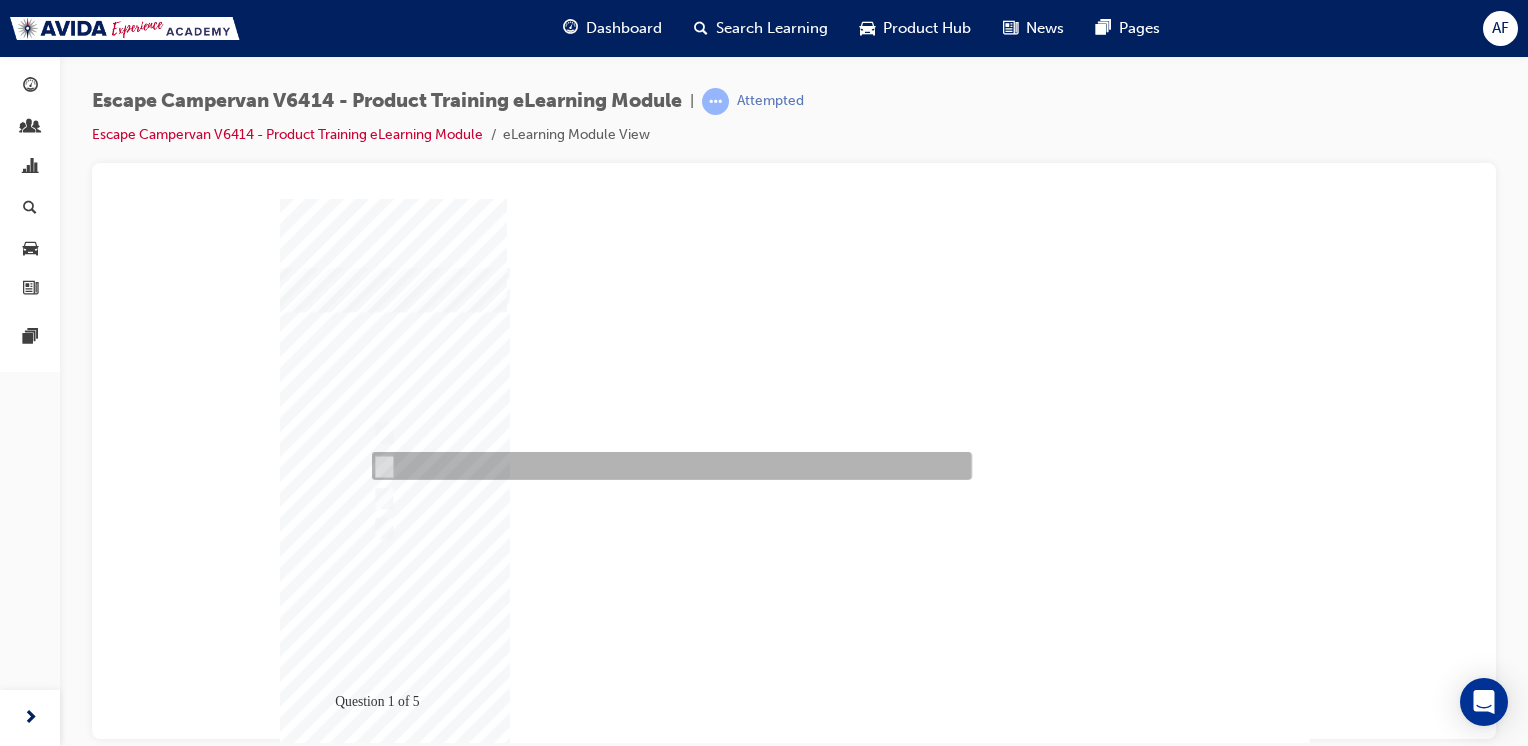 click at bounding box center (668, 1971) 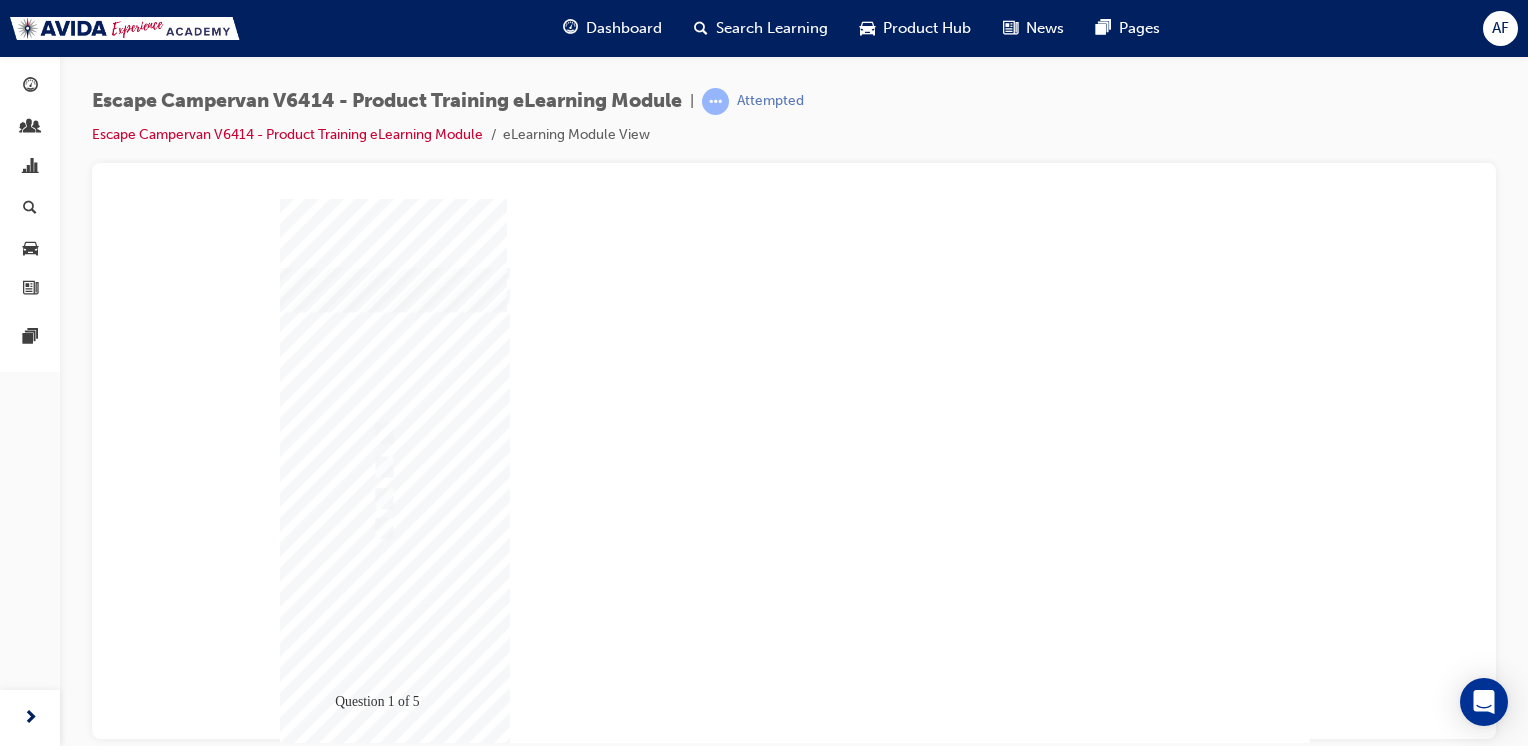 click at bounding box center [333, 1814] 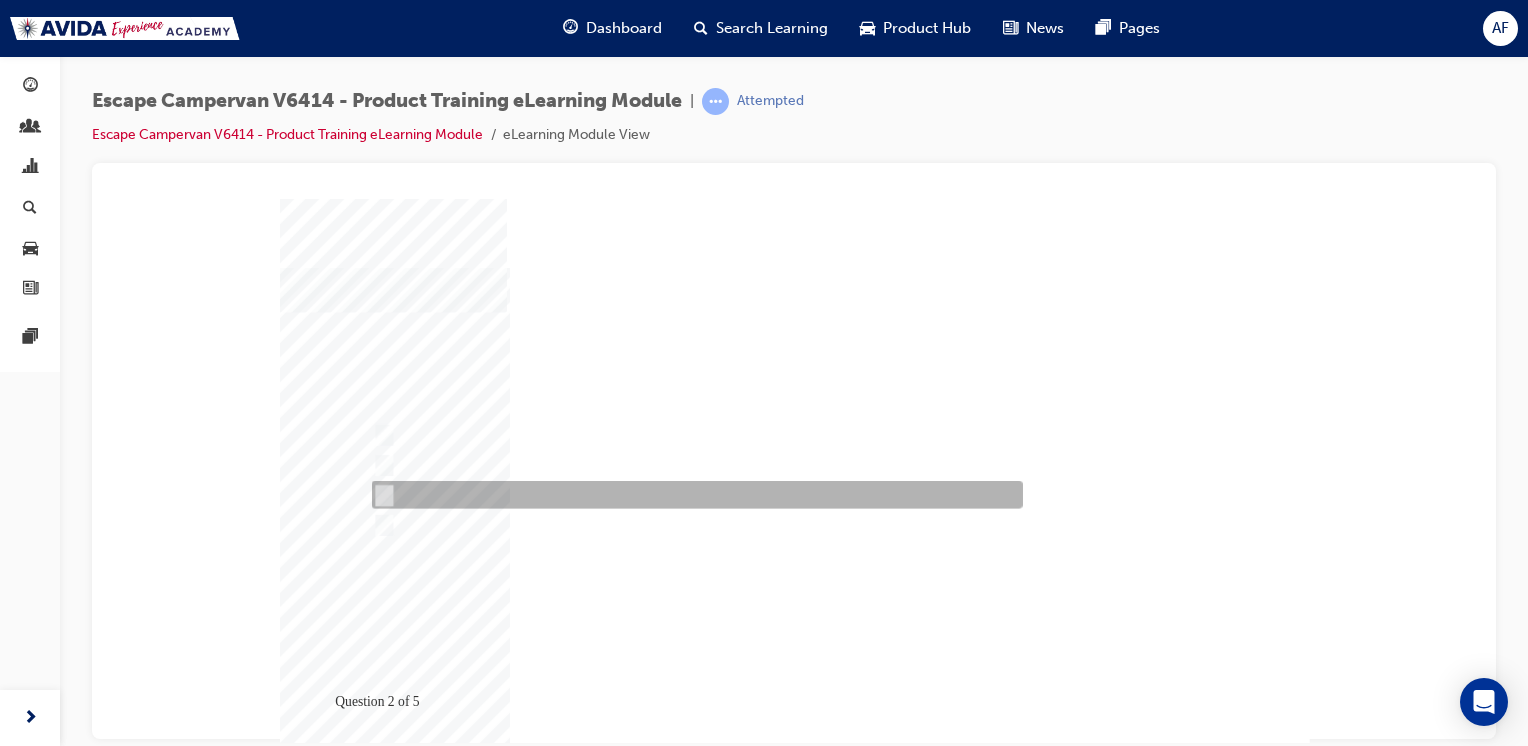 click at bounding box center [380, 1989] 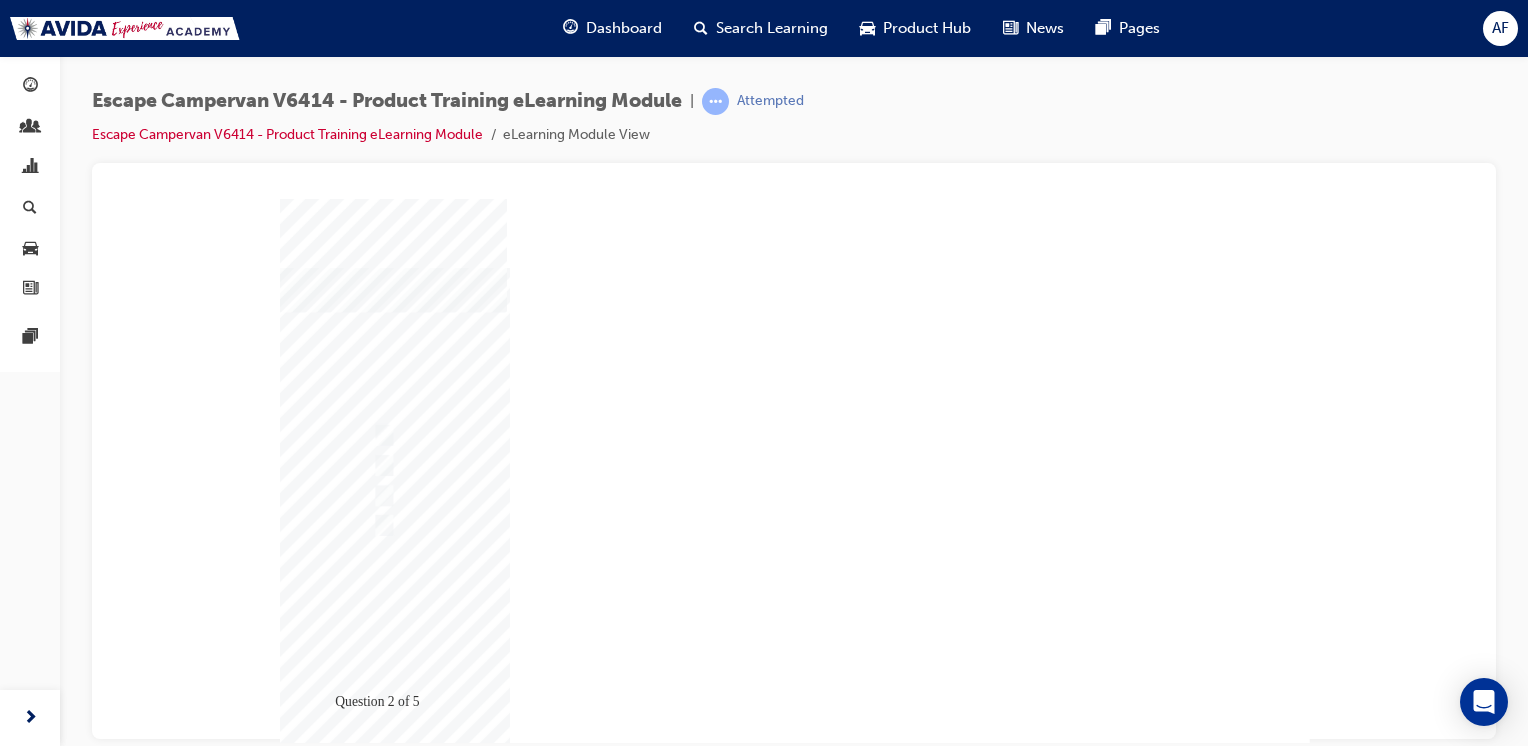 click at bounding box center [333, 1786] 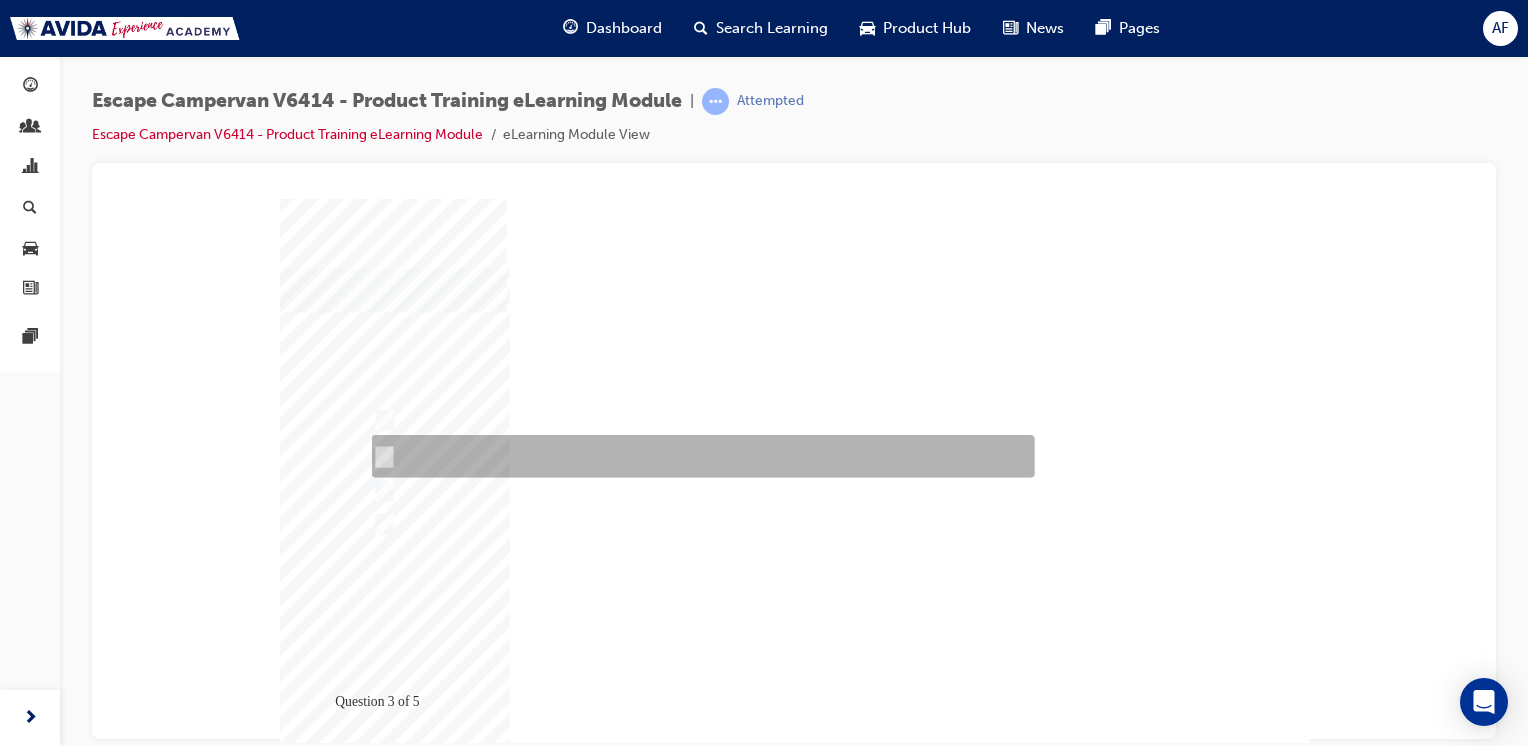 click at bounding box center [699, 1944] 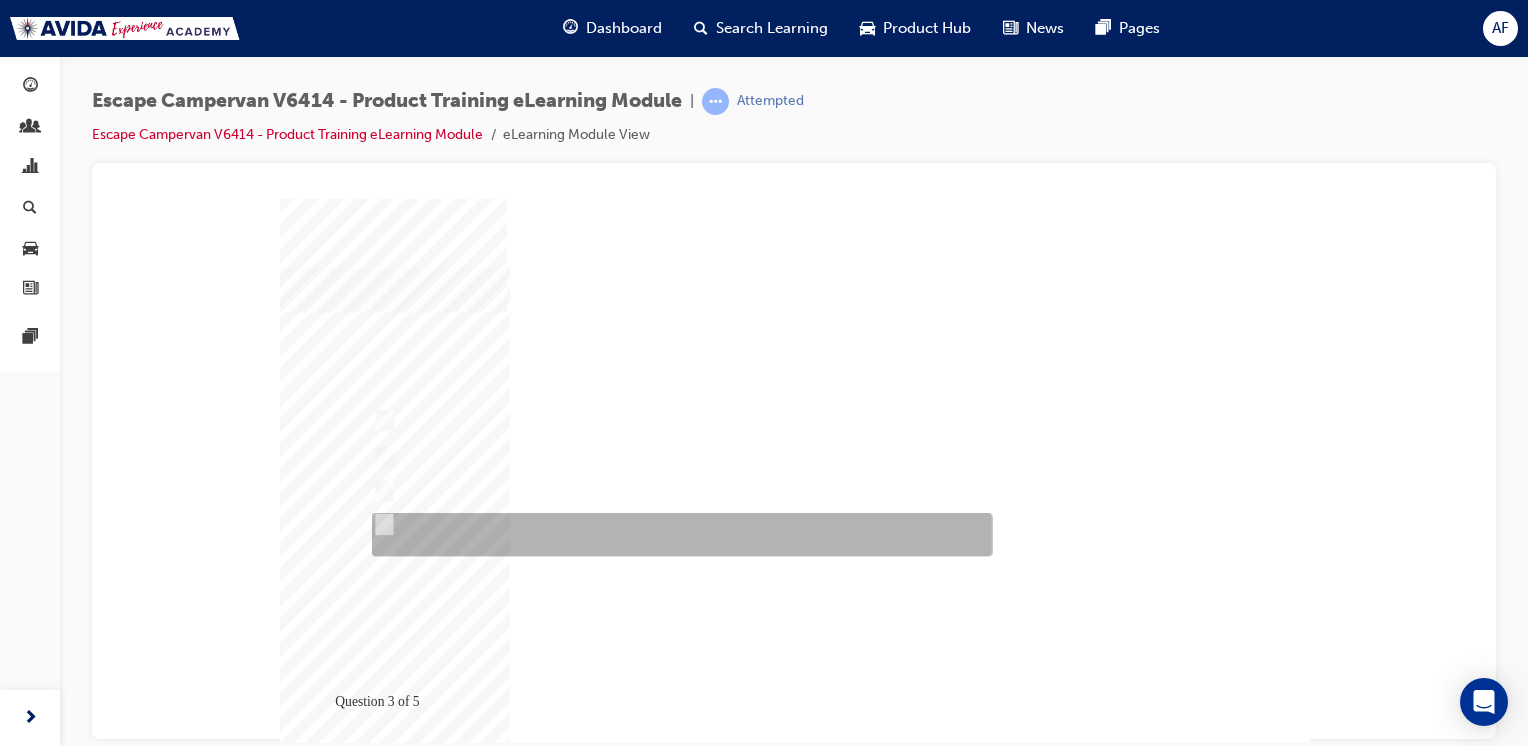click at bounding box center [678, 2057] 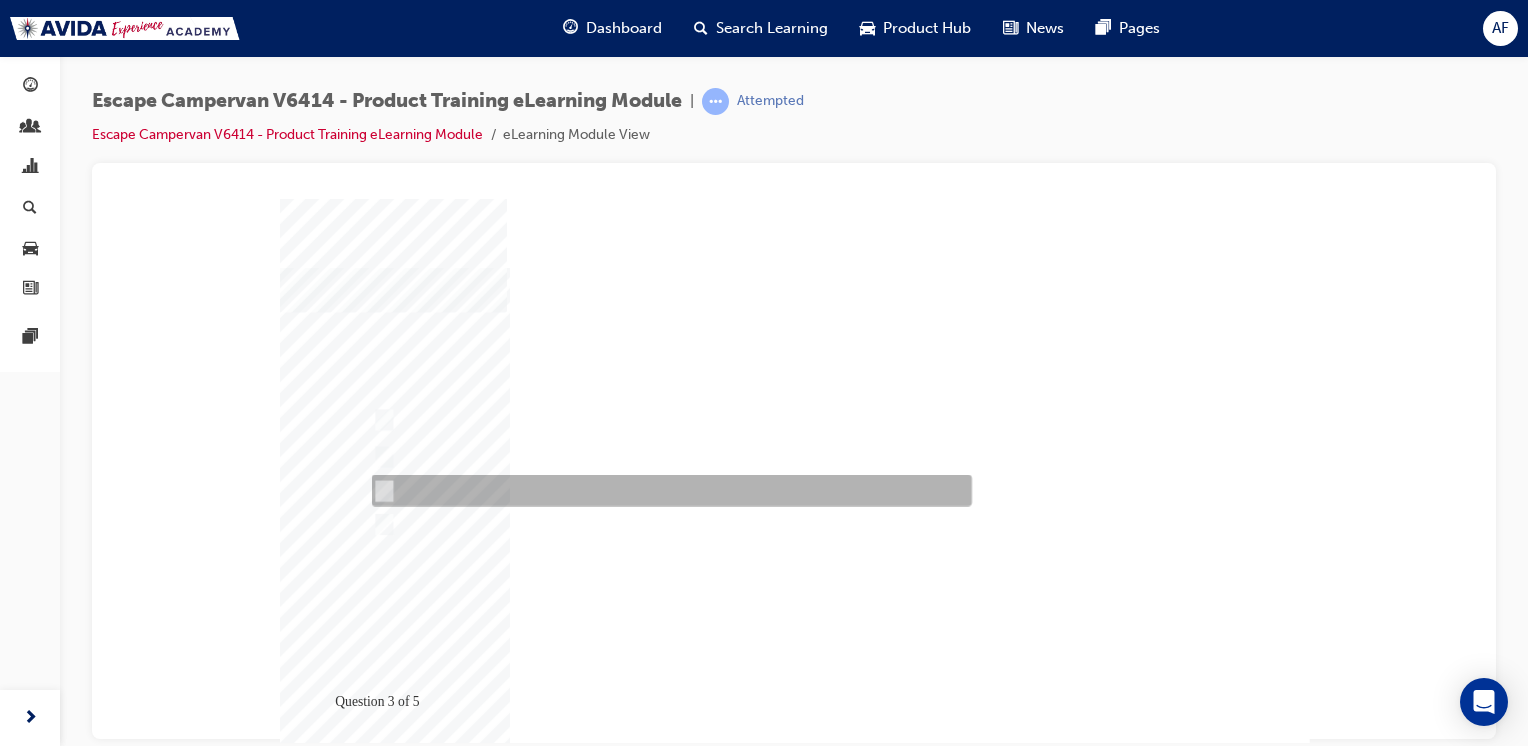 click at bounding box center [668, 1996] 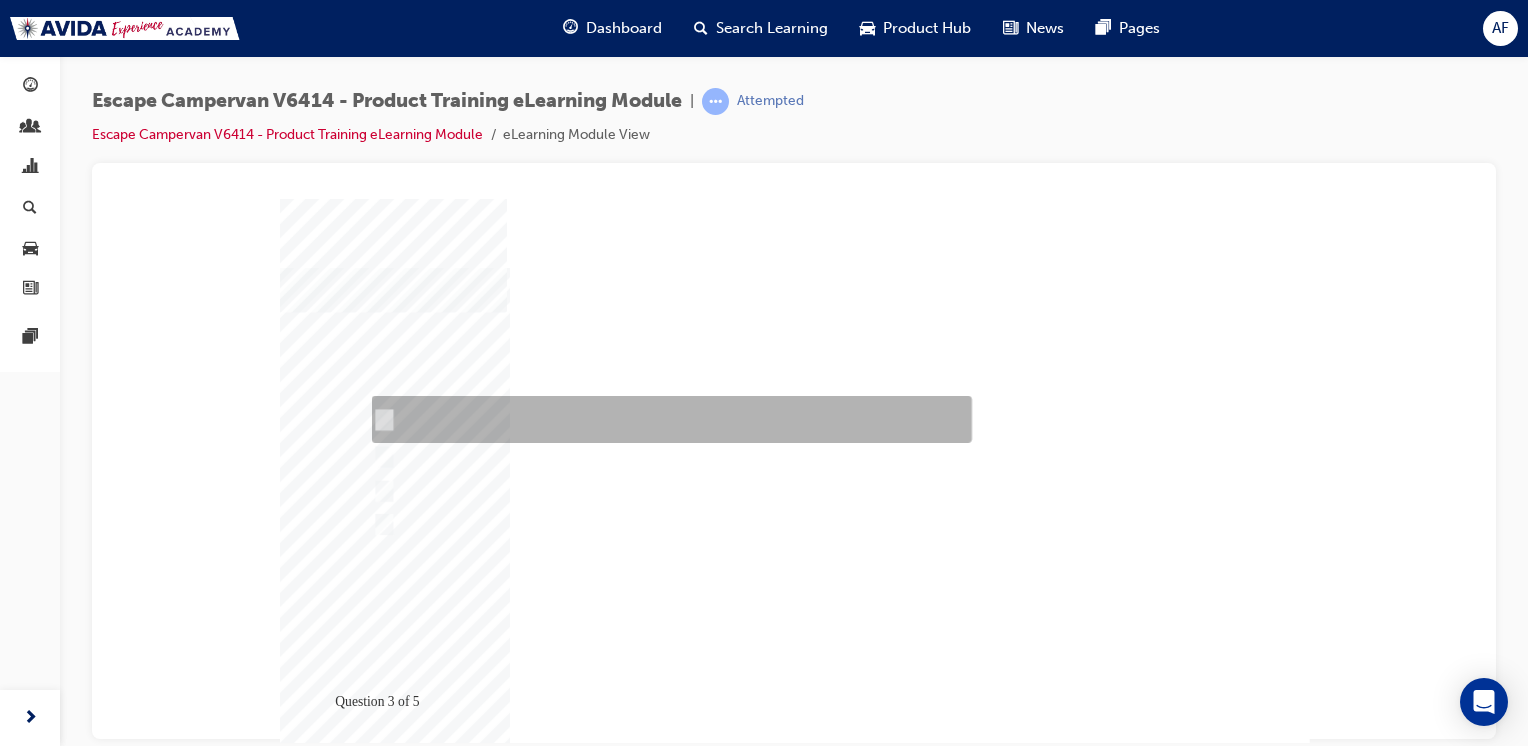 click at bounding box center [668, 1889] 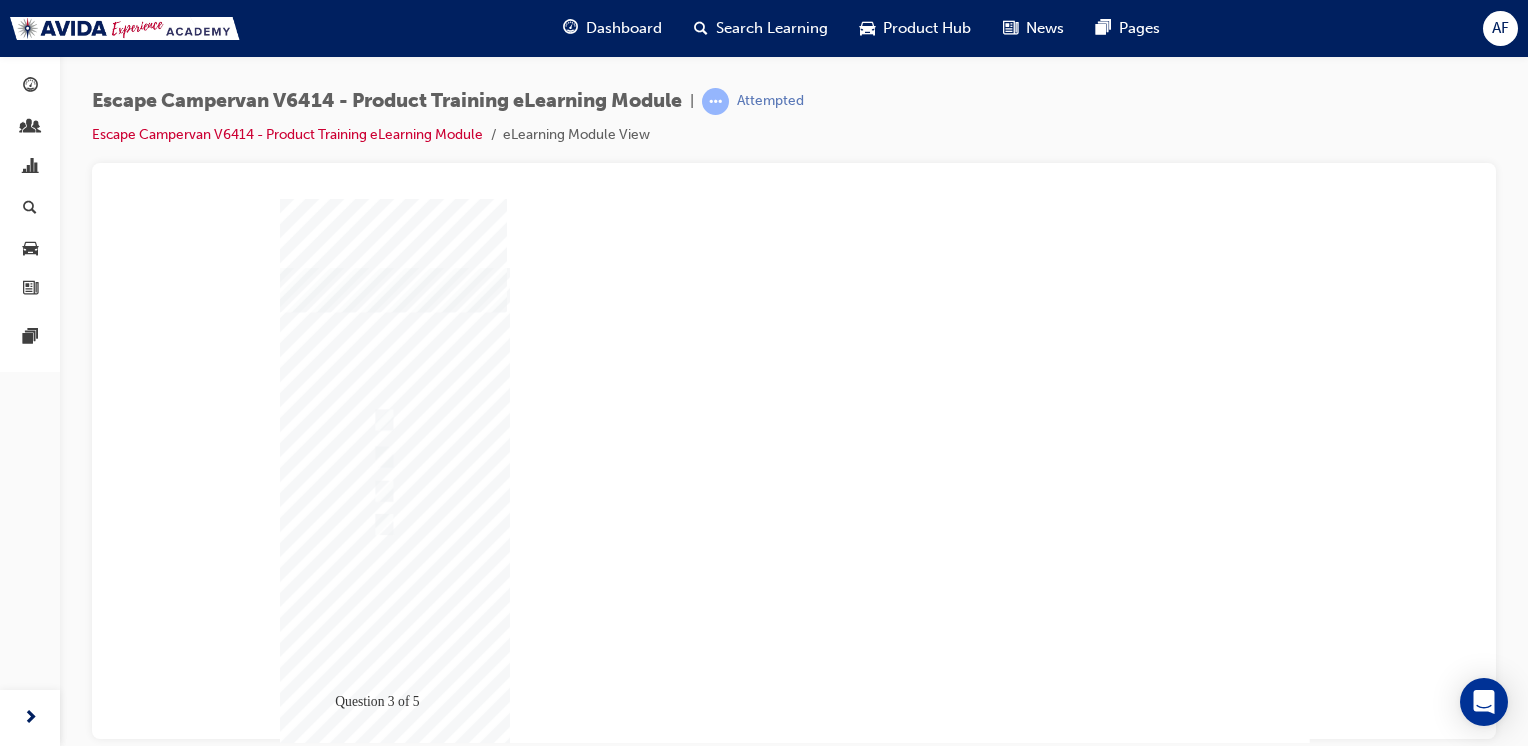 click at bounding box center (333, 1796) 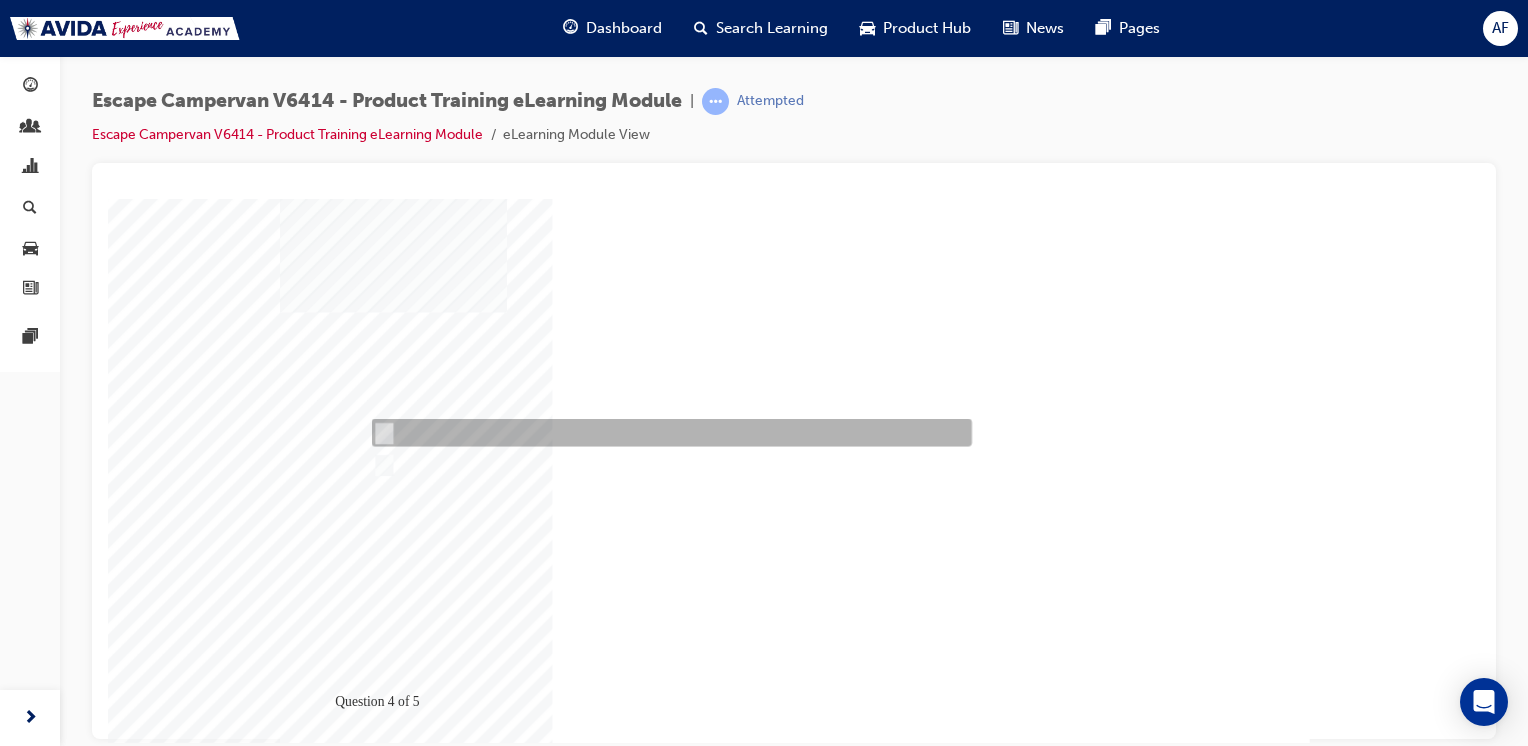 click at bounding box center (668, 1923) 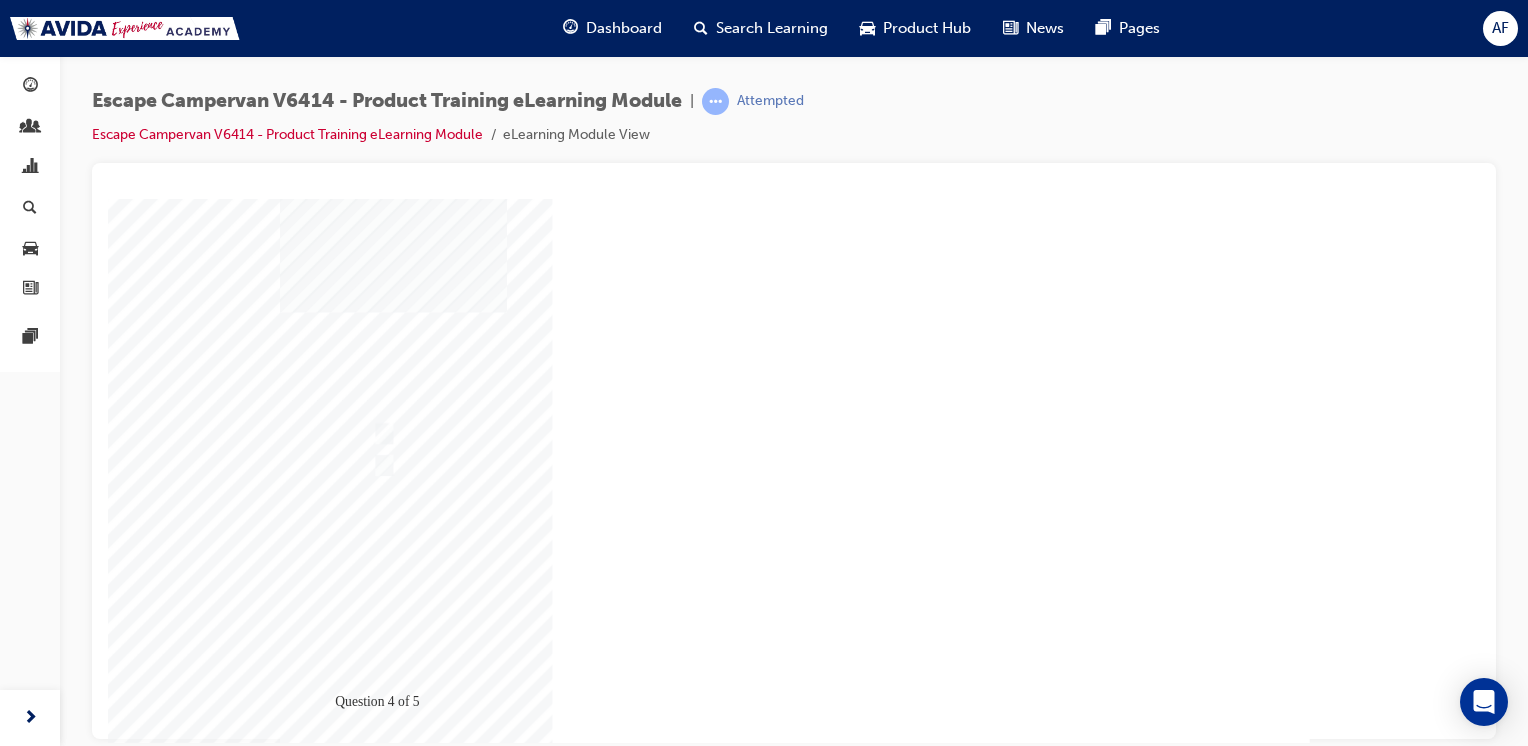 click at bounding box center (333, 1767) 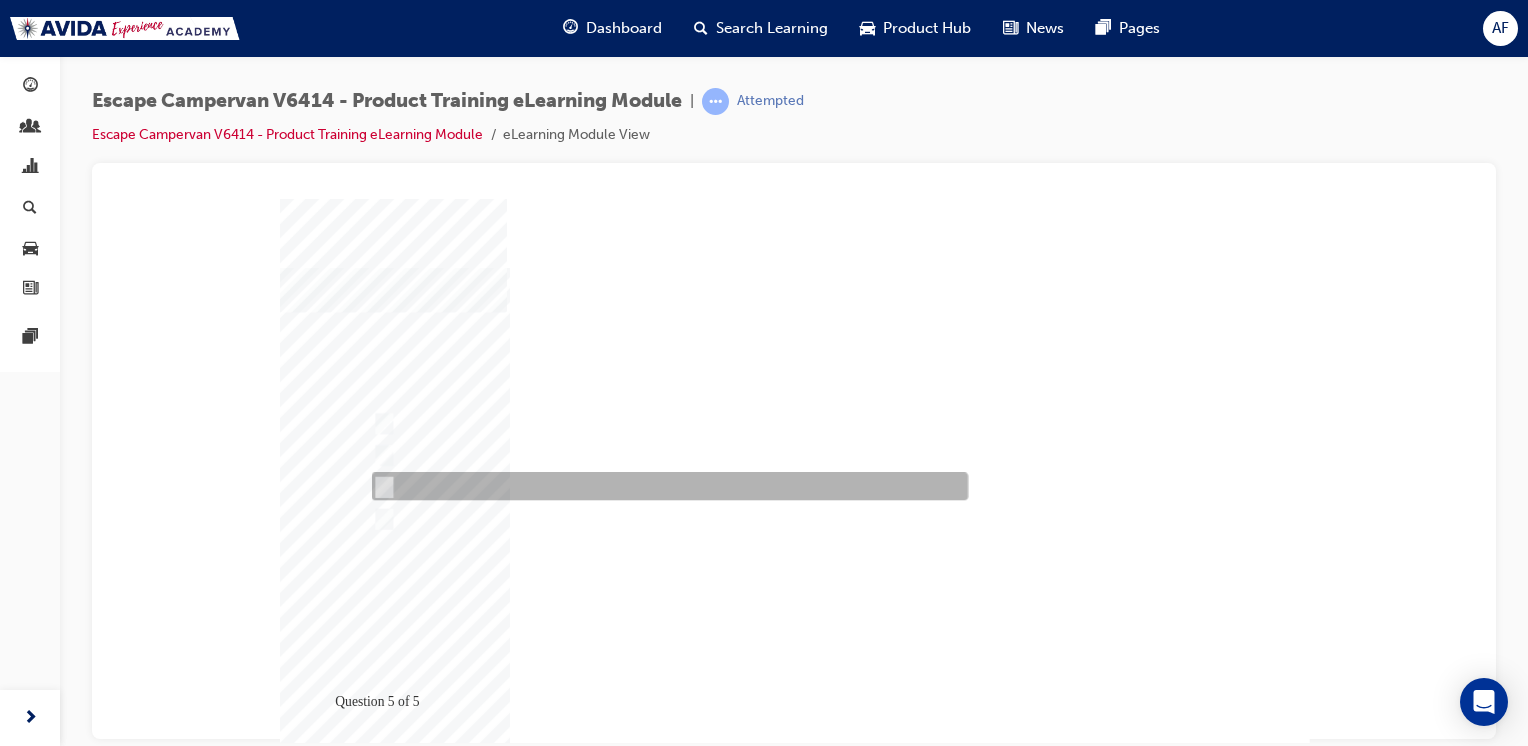 click at bounding box center (666, 1990) 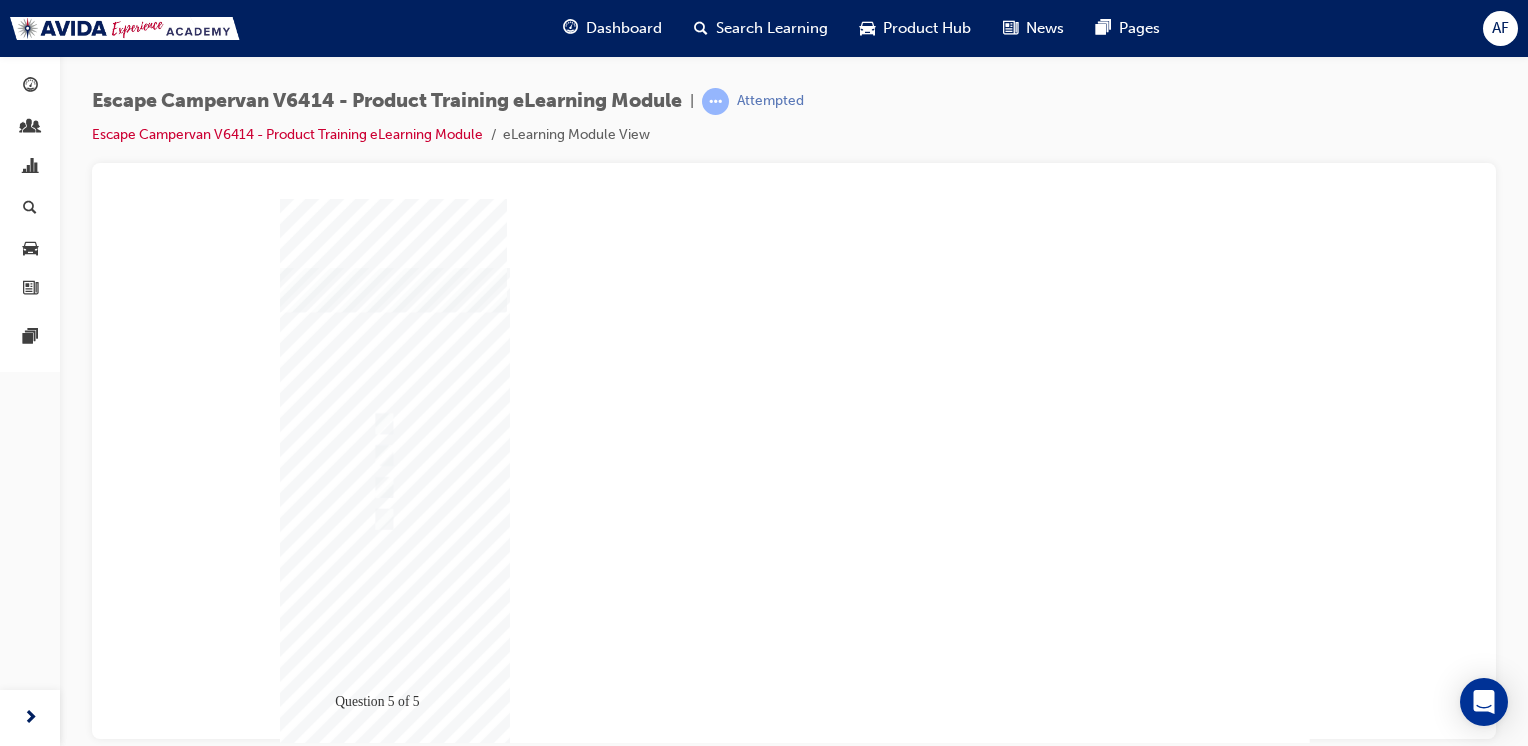 click at bounding box center (333, 1795) 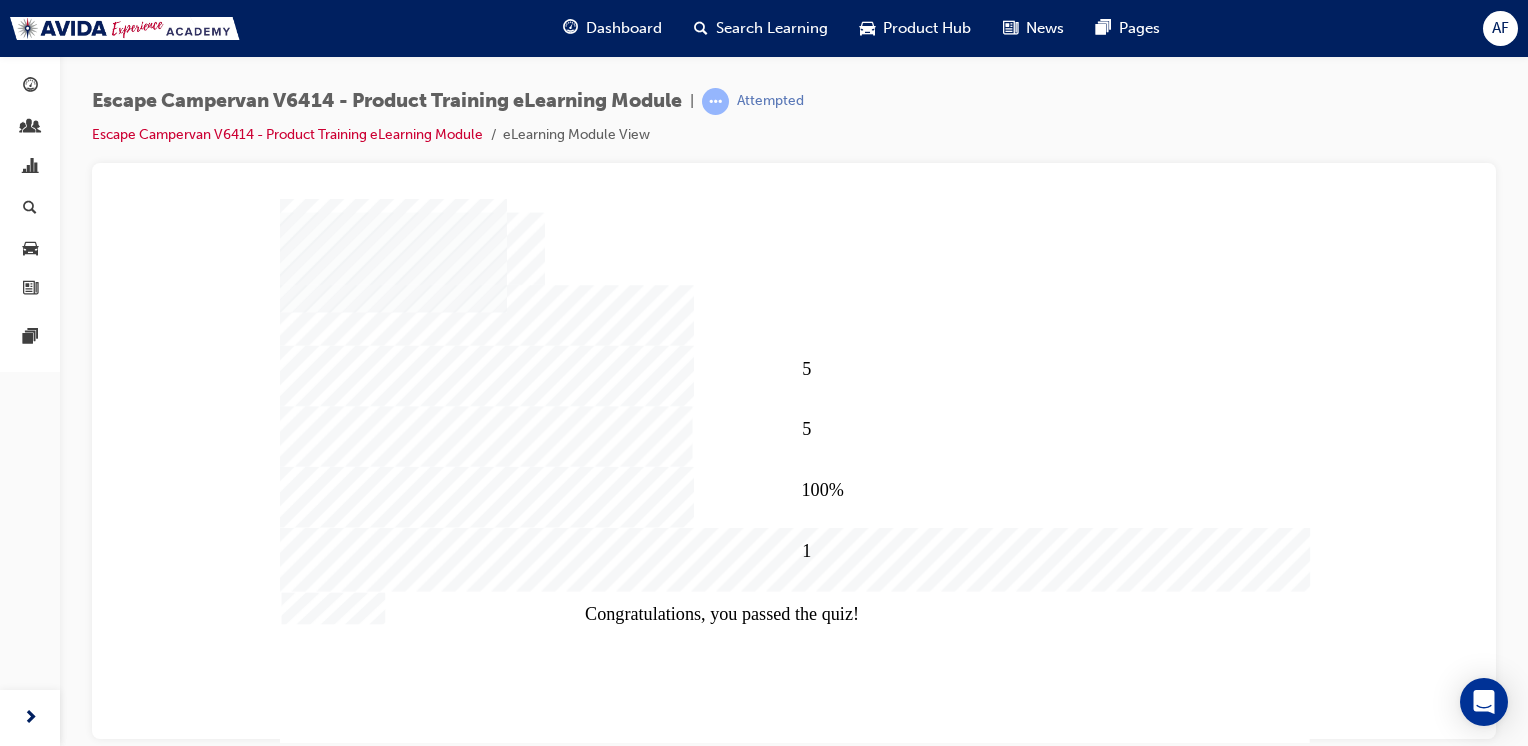 click at bounding box center [333, 1138] 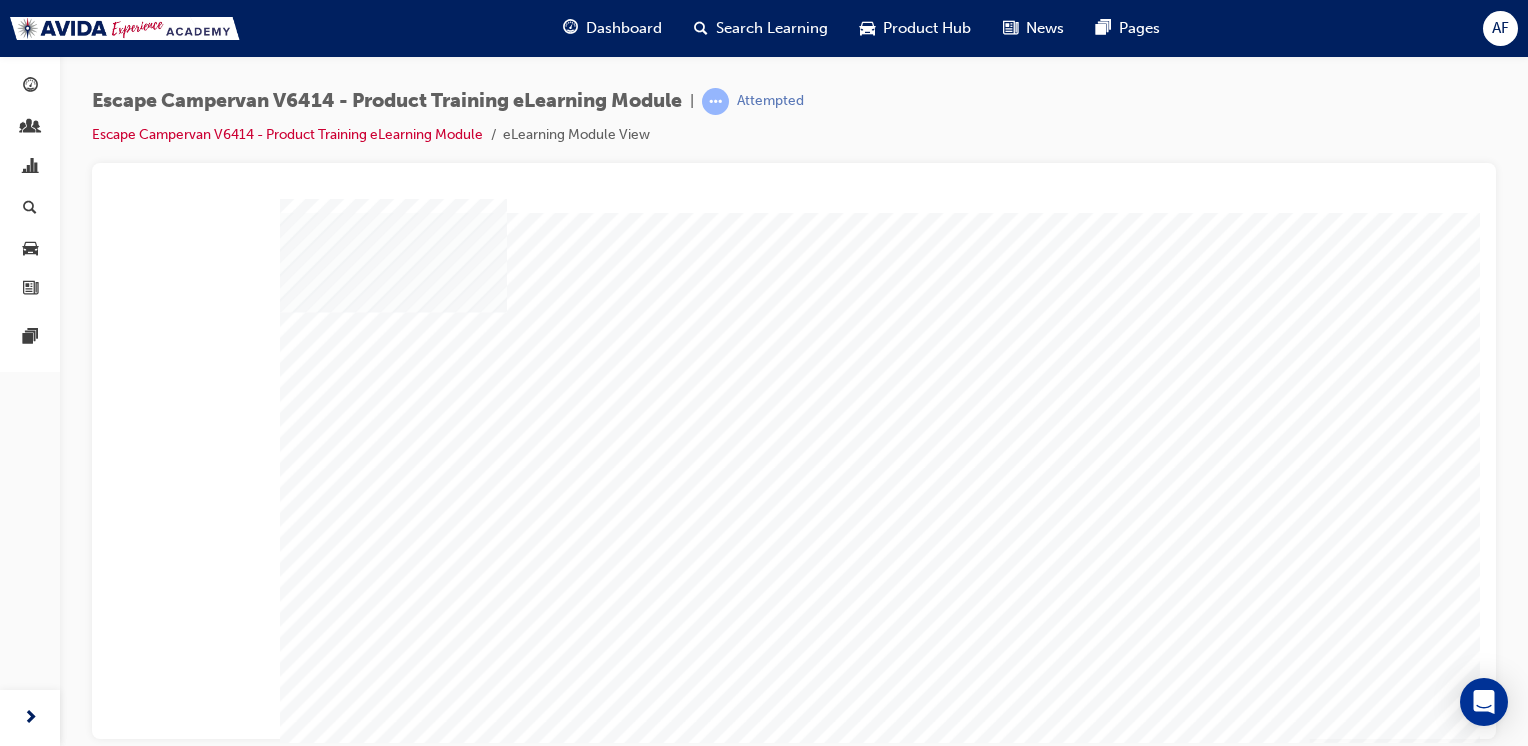 click at bounding box center (333, 2300) 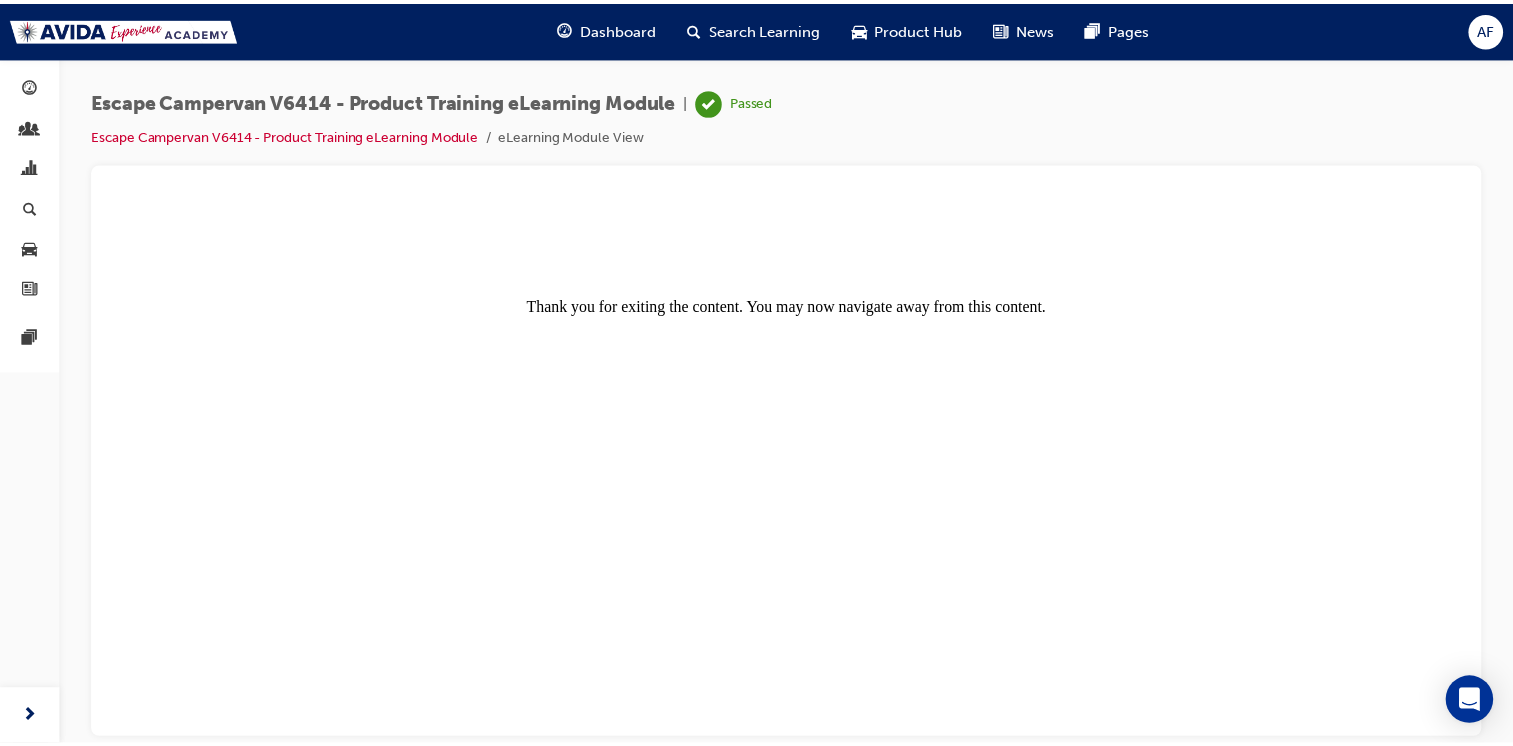 scroll, scrollTop: 0, scrollLeft: 0, axis: both 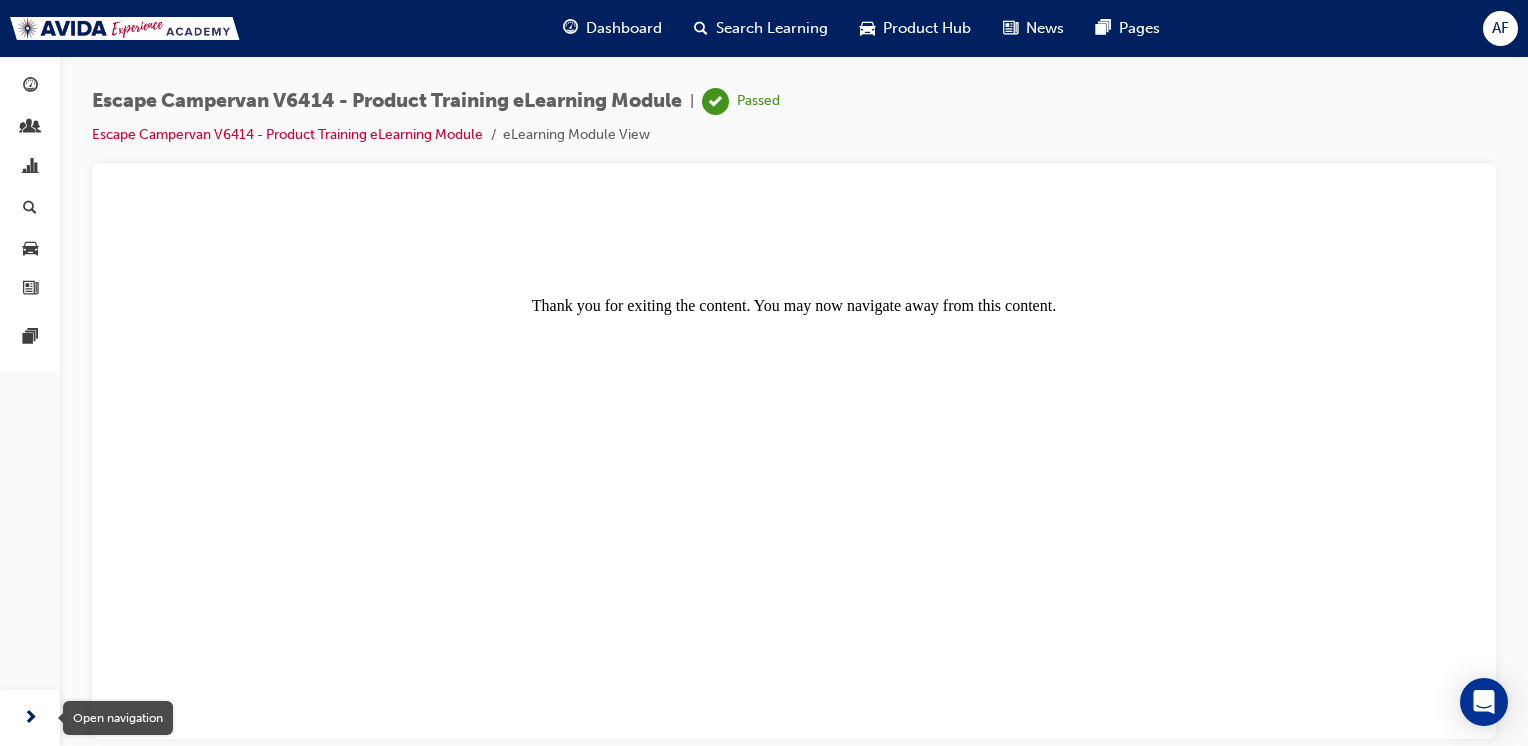 click at bounding box center [30, 718] 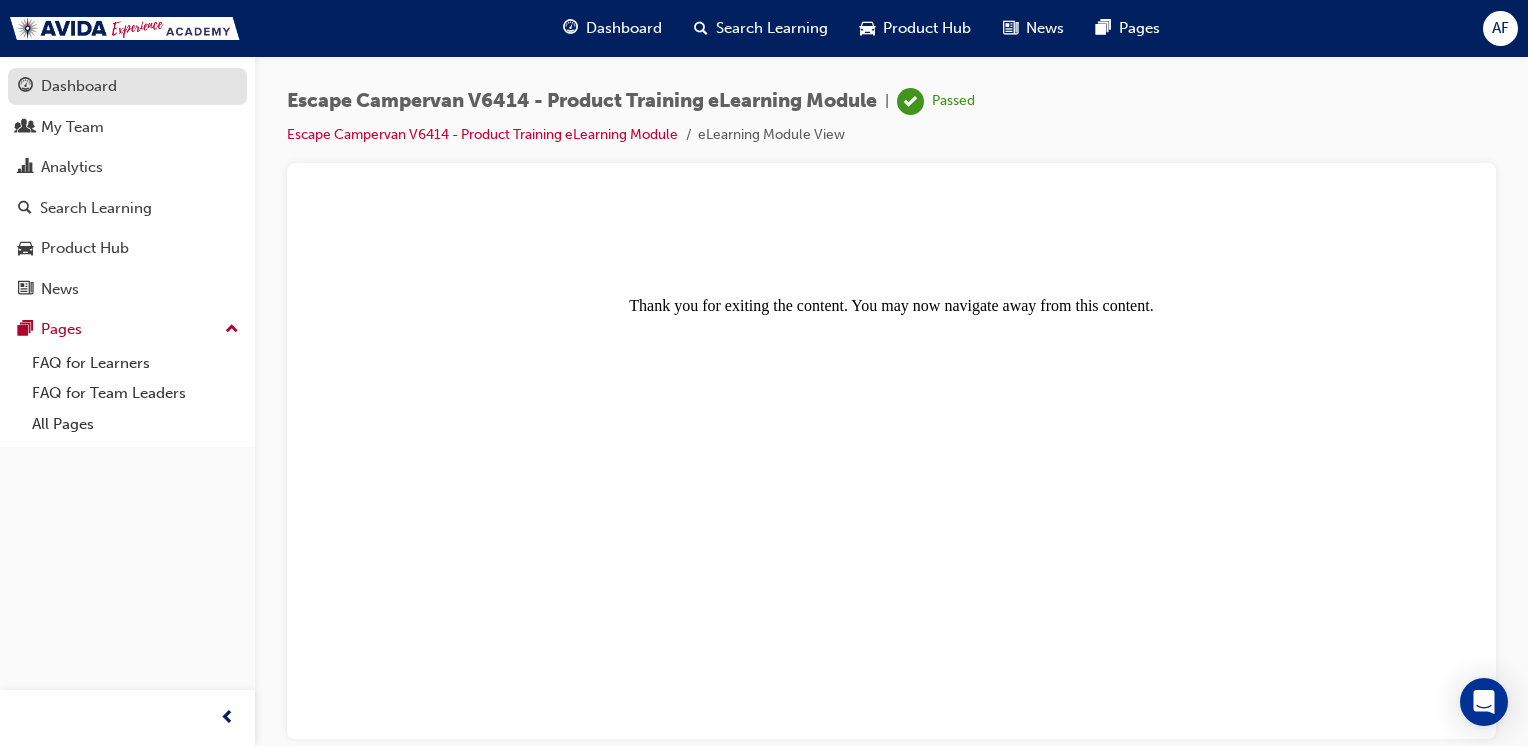 click on "Dashboard" at bounding box center [127, 86] 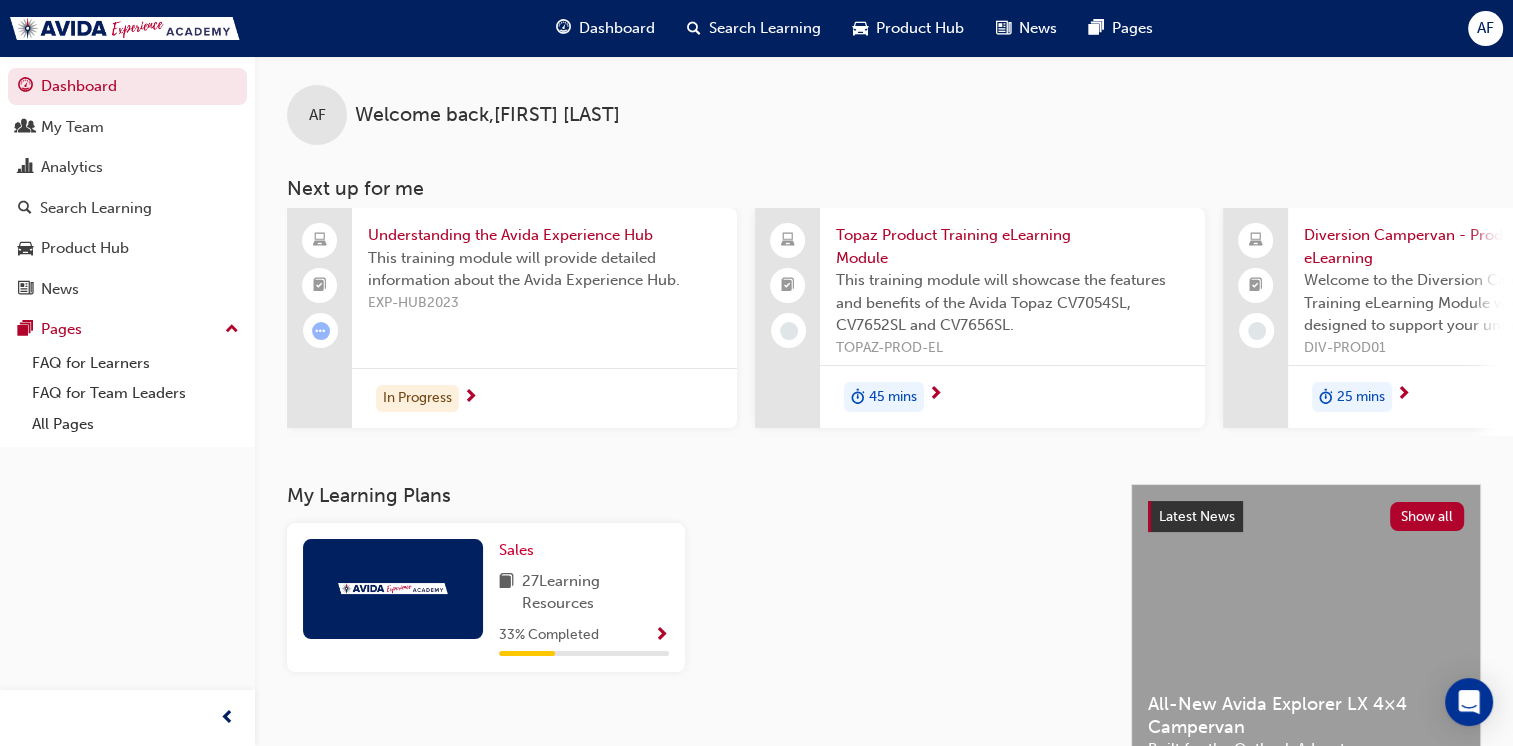 scroll, scrollTop: 0, scrollLeft: 0, axis: both 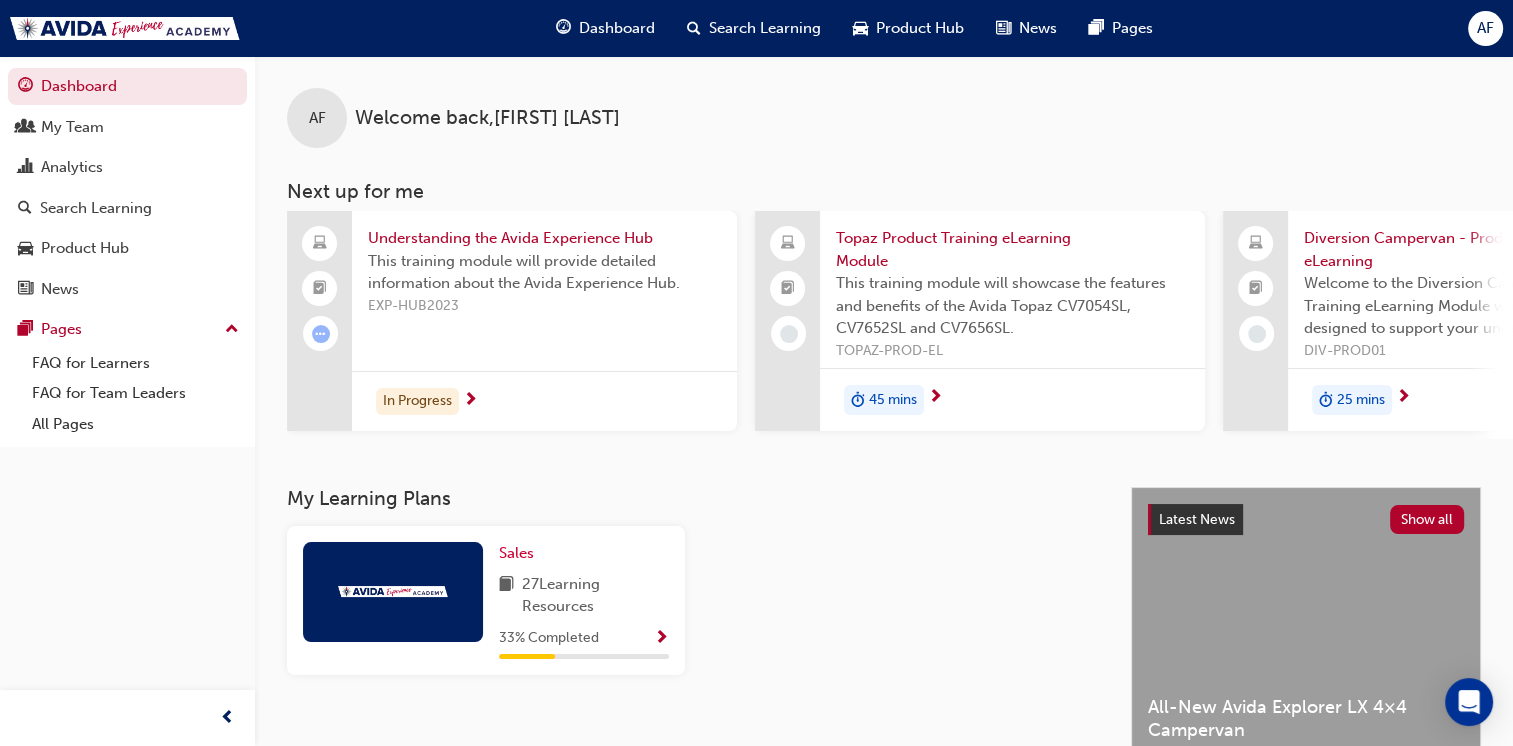 click on "Understanding the Avida Experience Hub" at bounding box center [544, 238] 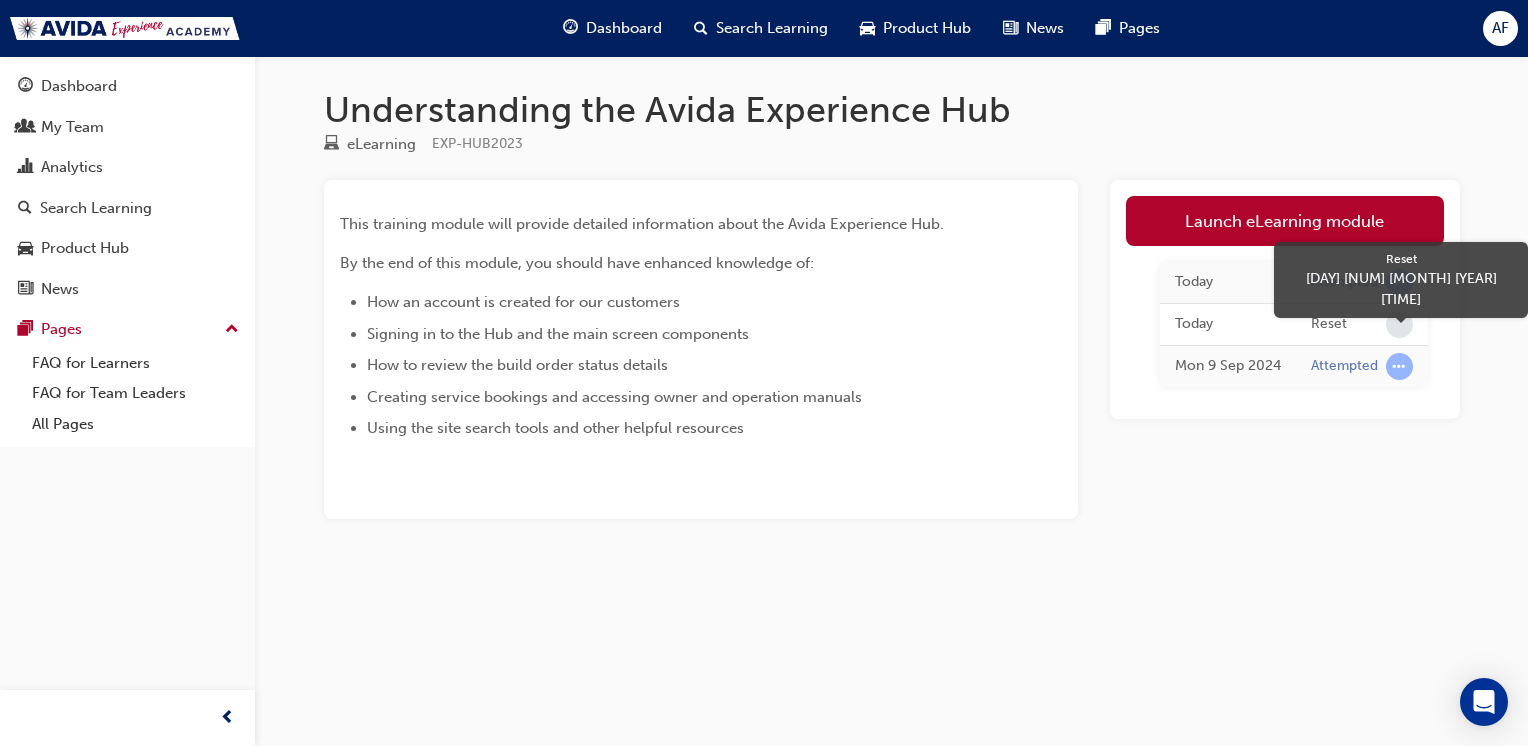 click at bounding box center [1399, 324] 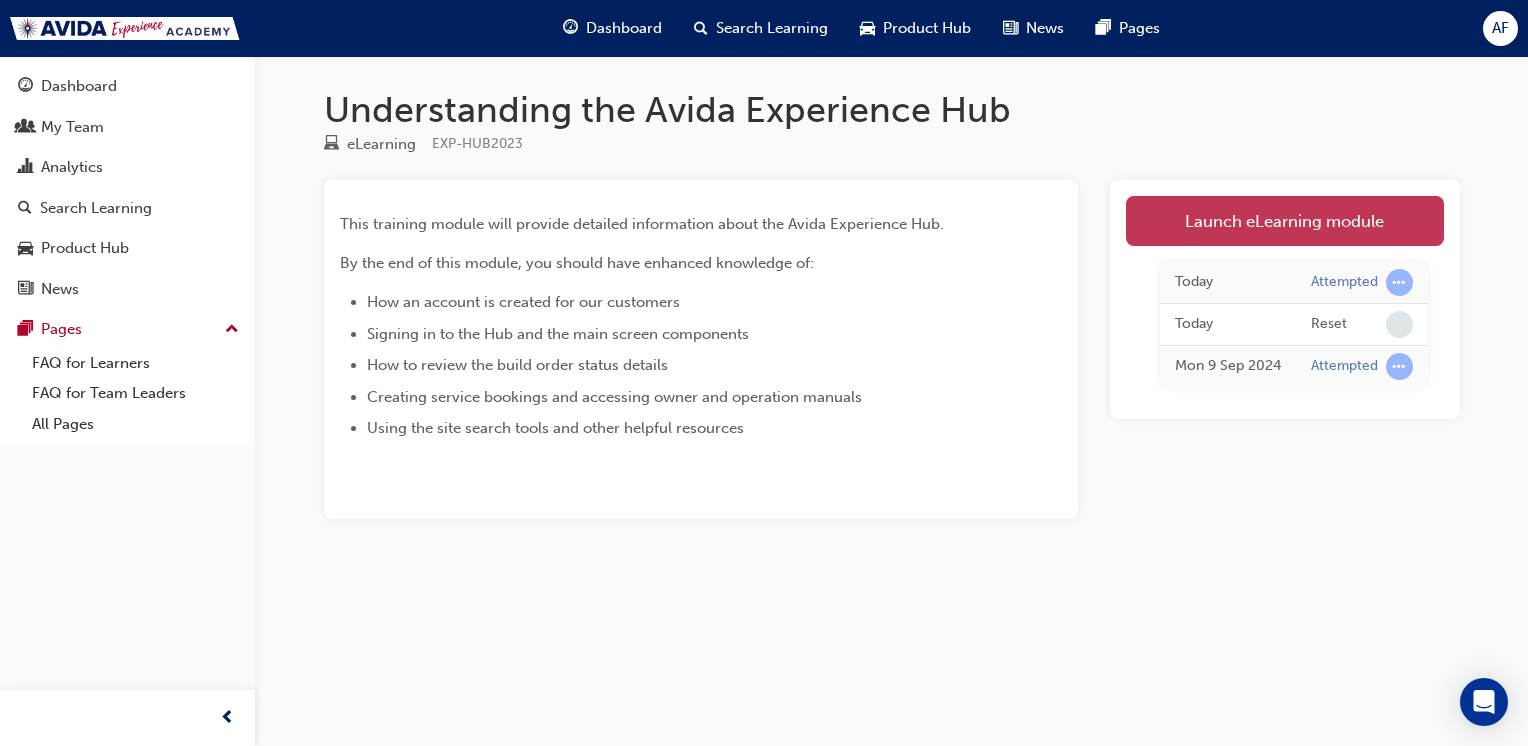 click on "Launch eLearning module" at bounding box center [1285, 221] 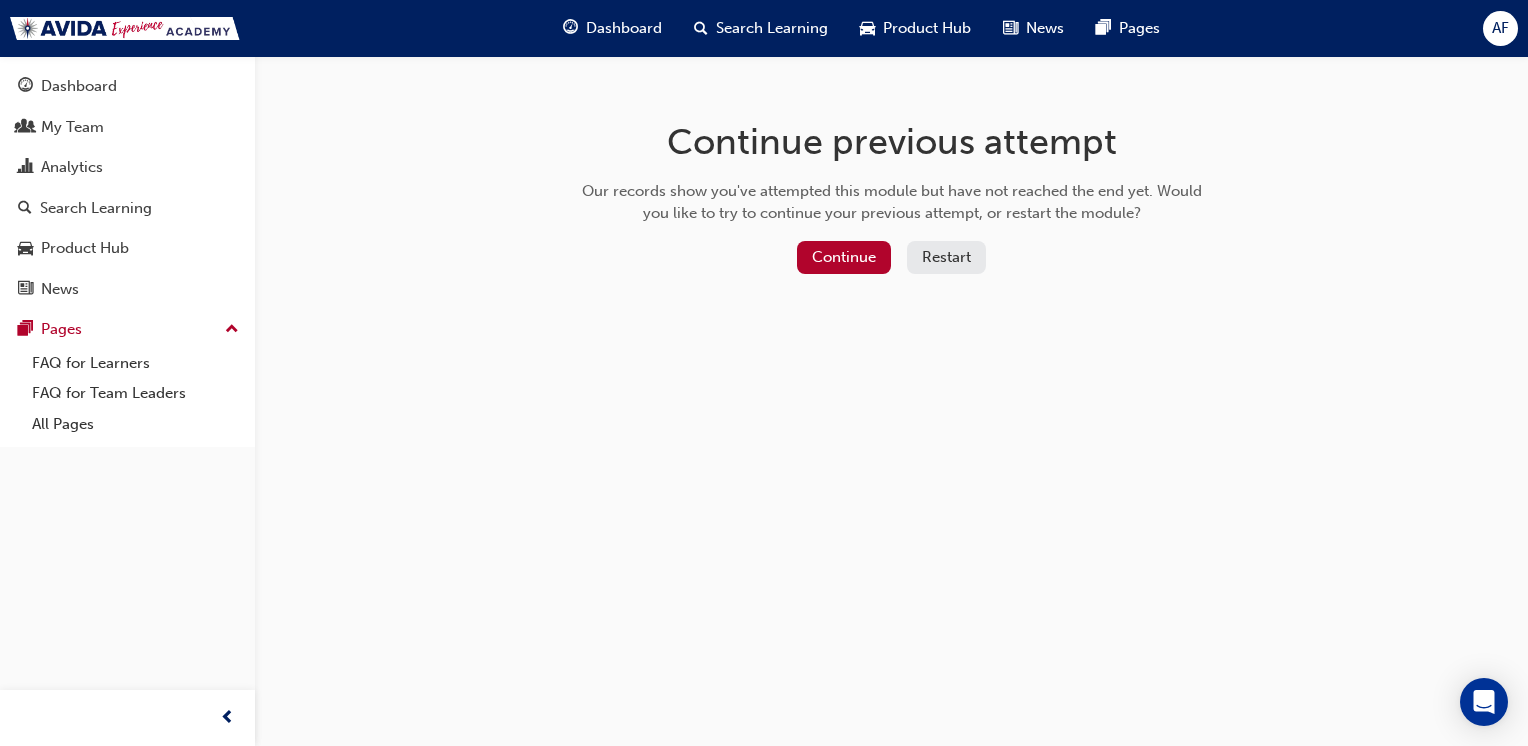 click on "Restart" at bounding box center [946, 257] 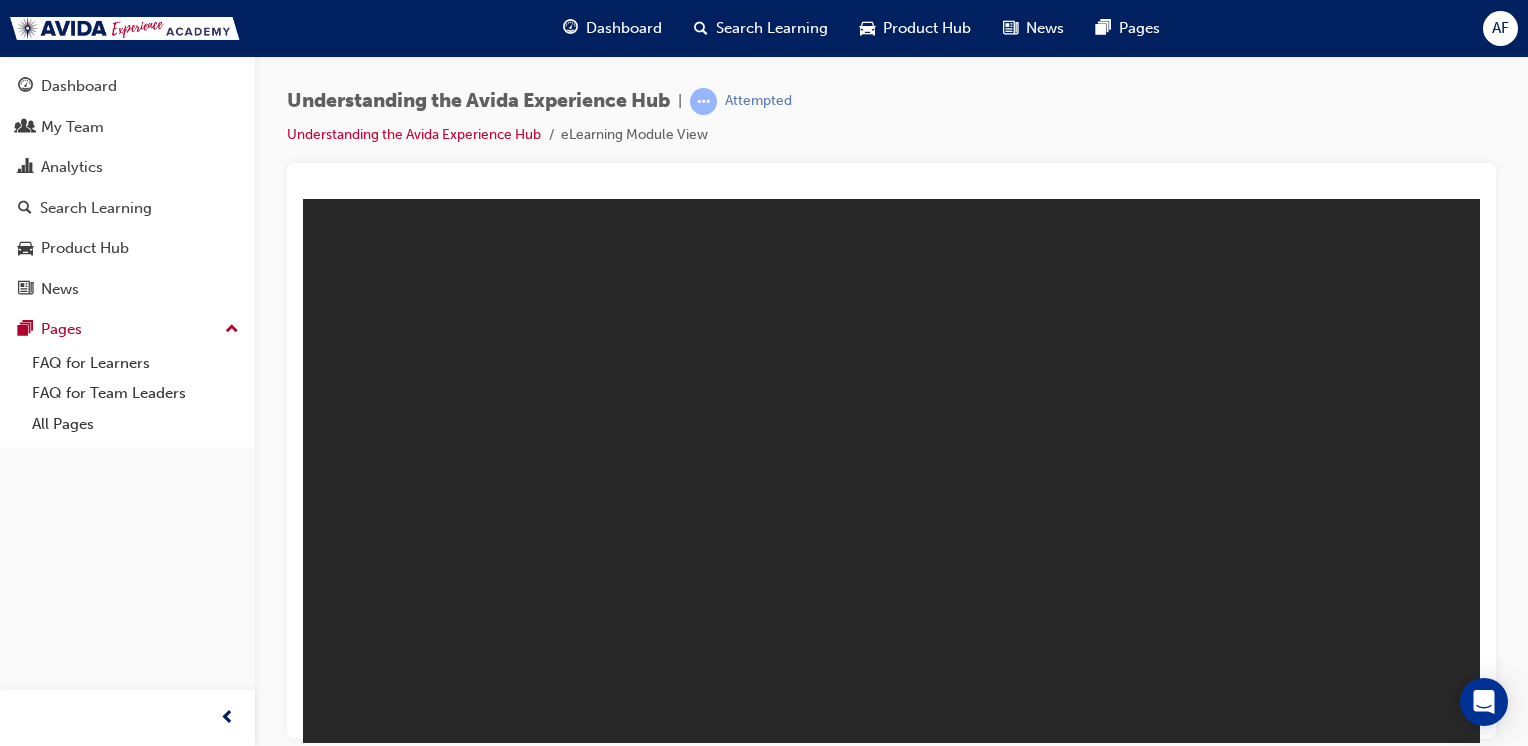 scroll, scrollTop: 0, scrollLeft: 0, axis: both 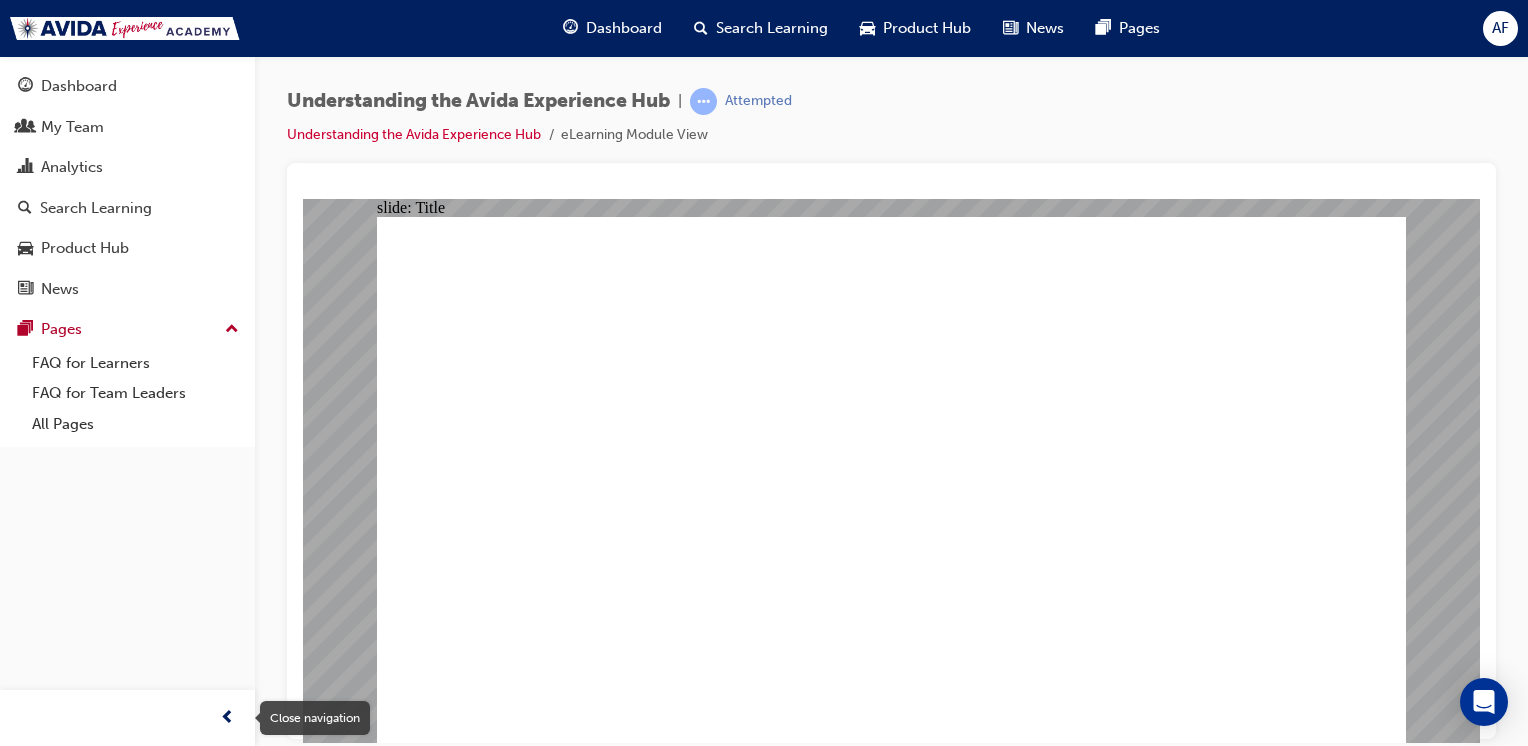 click at bounding box center (227, 718) 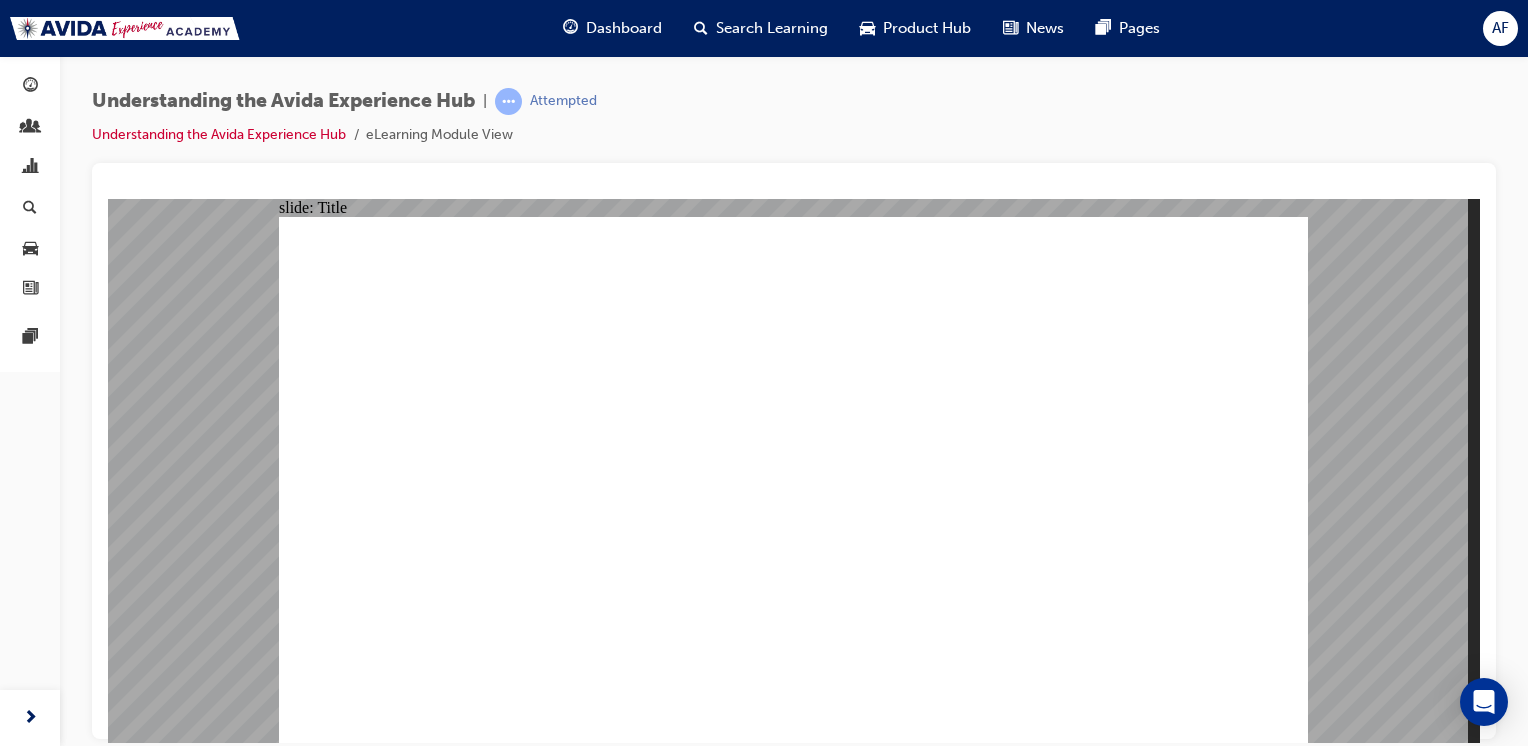 click 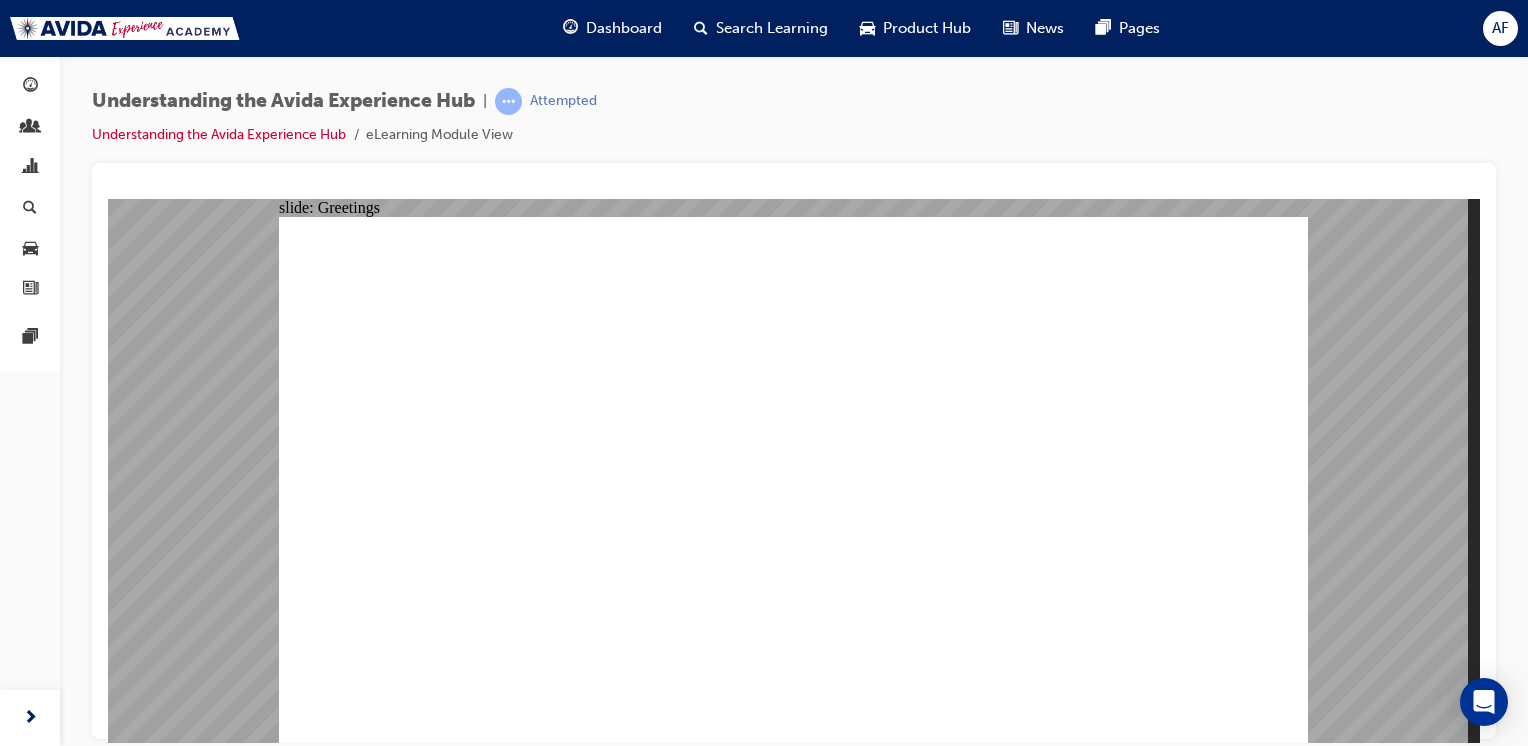 click 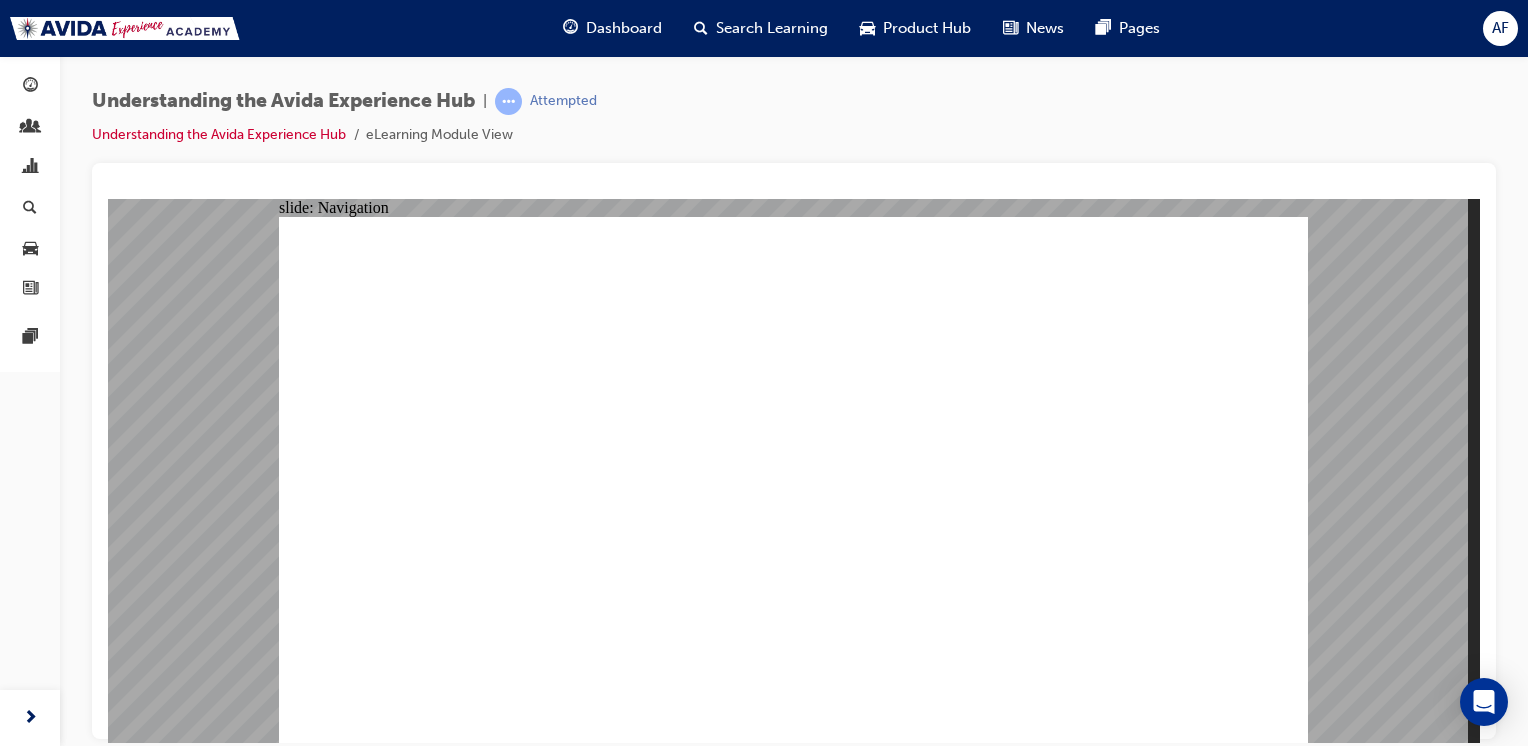 click 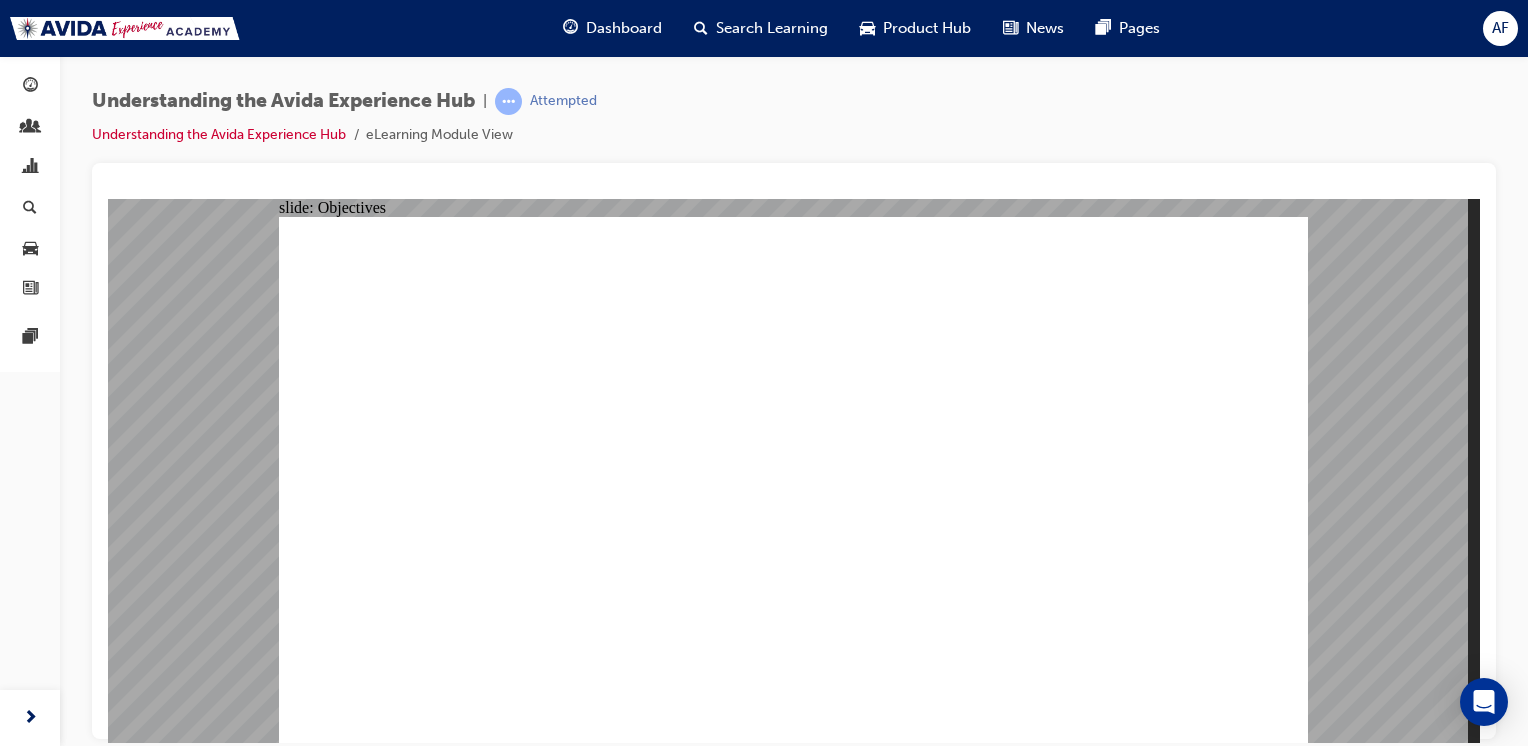 click 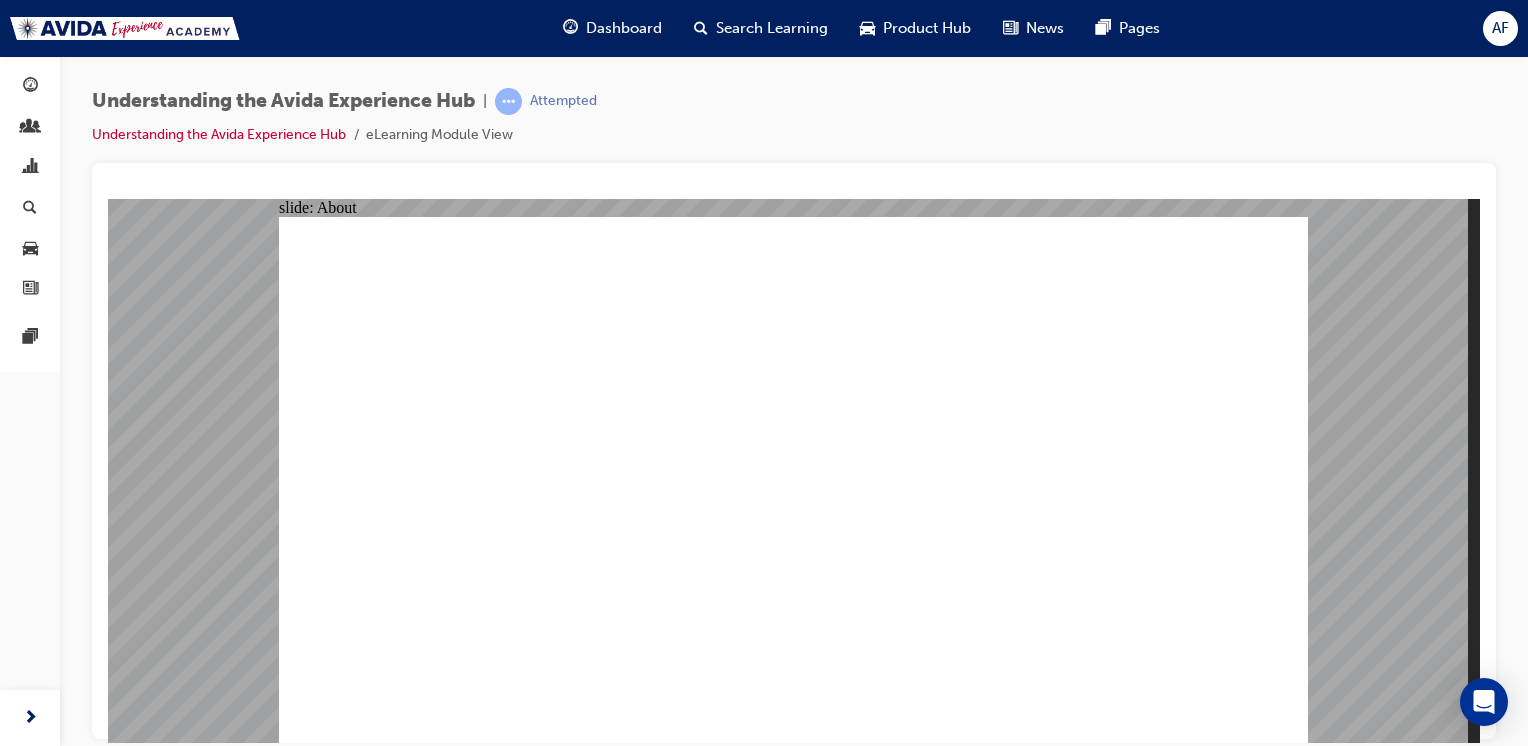 click 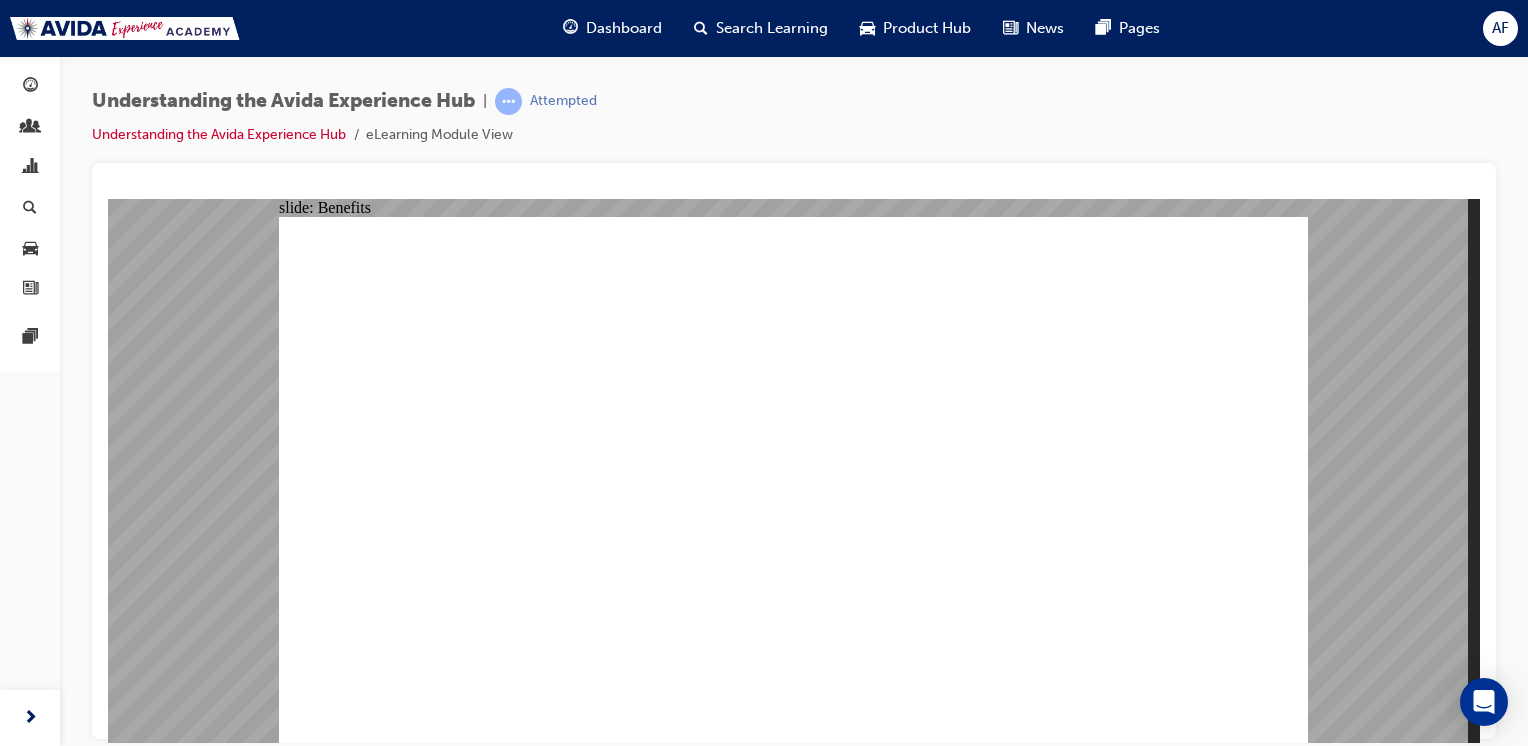 click 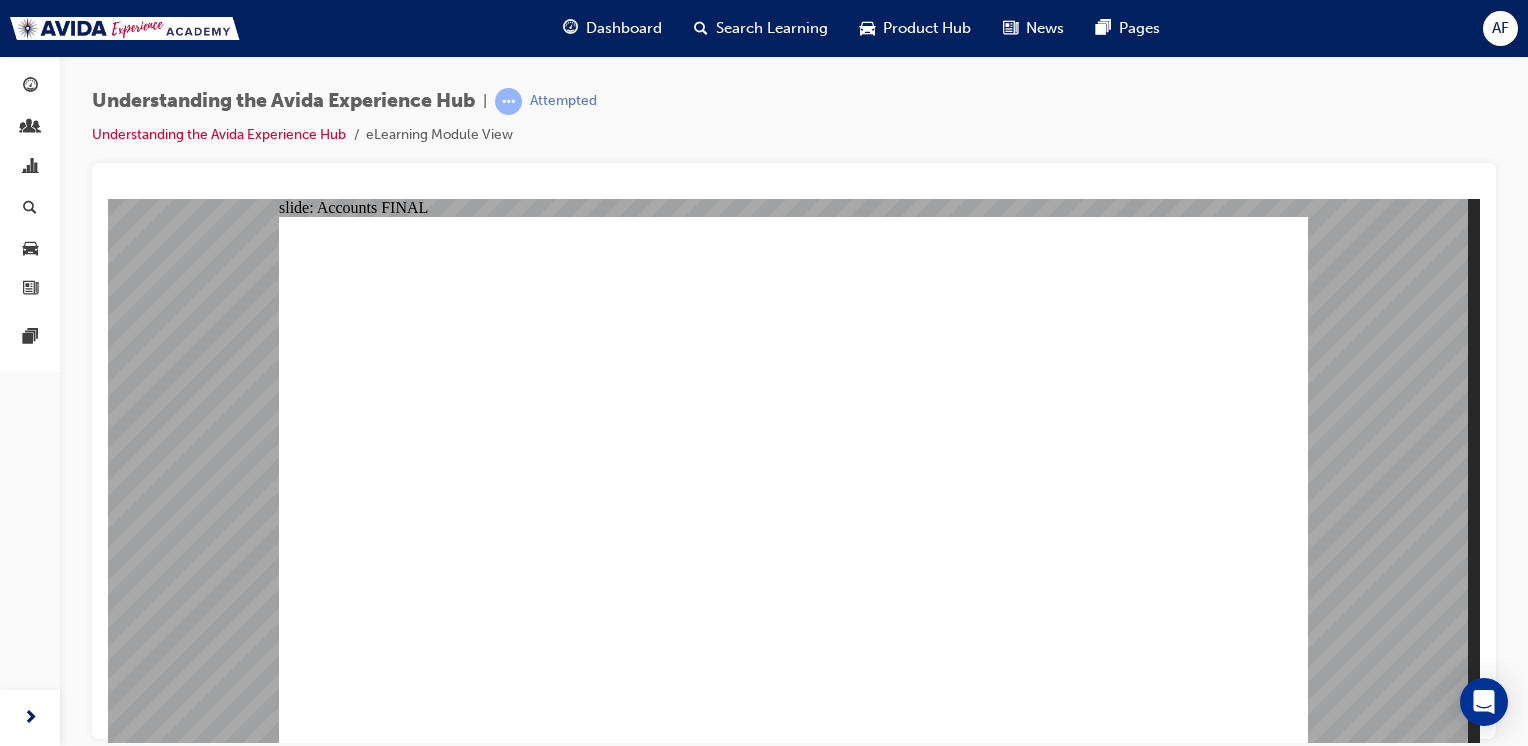 click 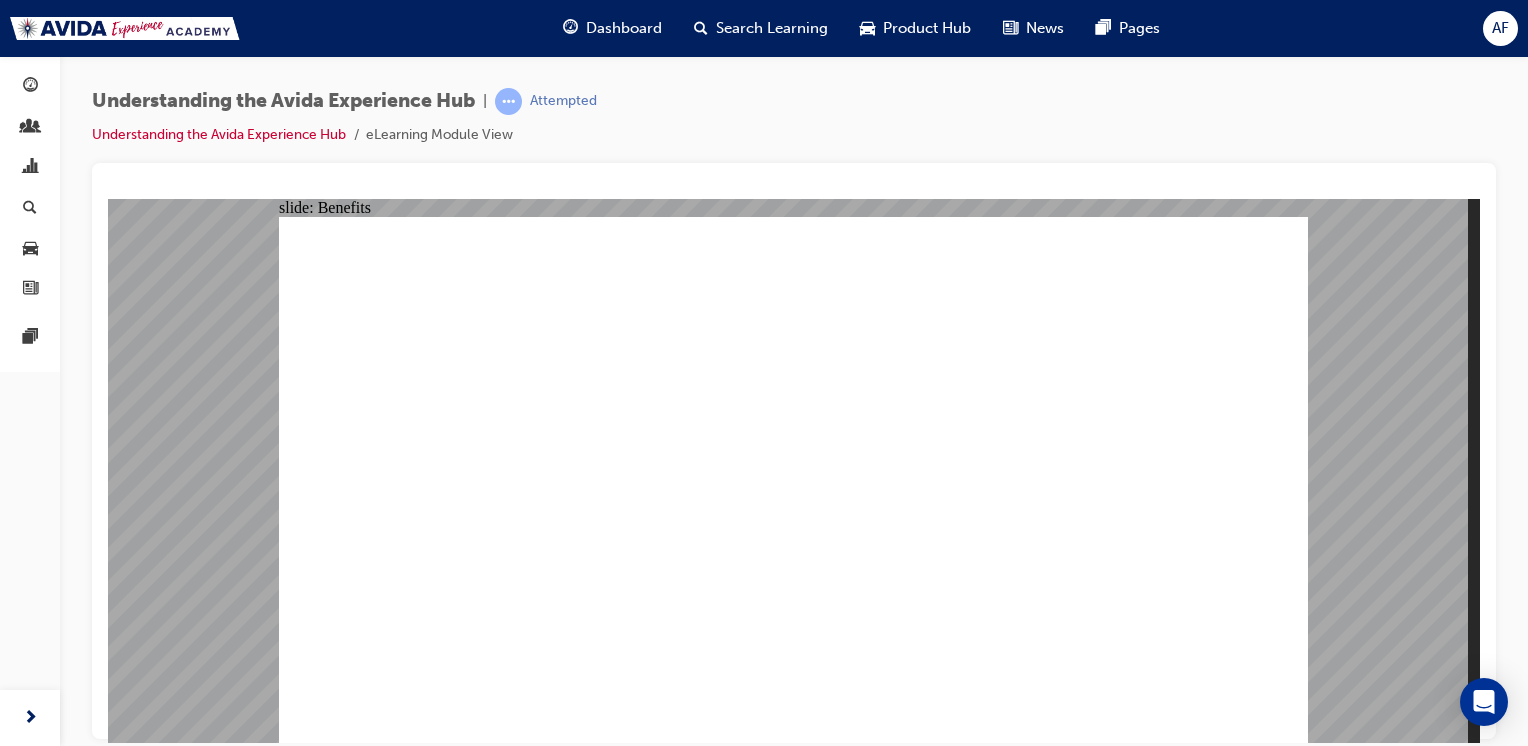 click 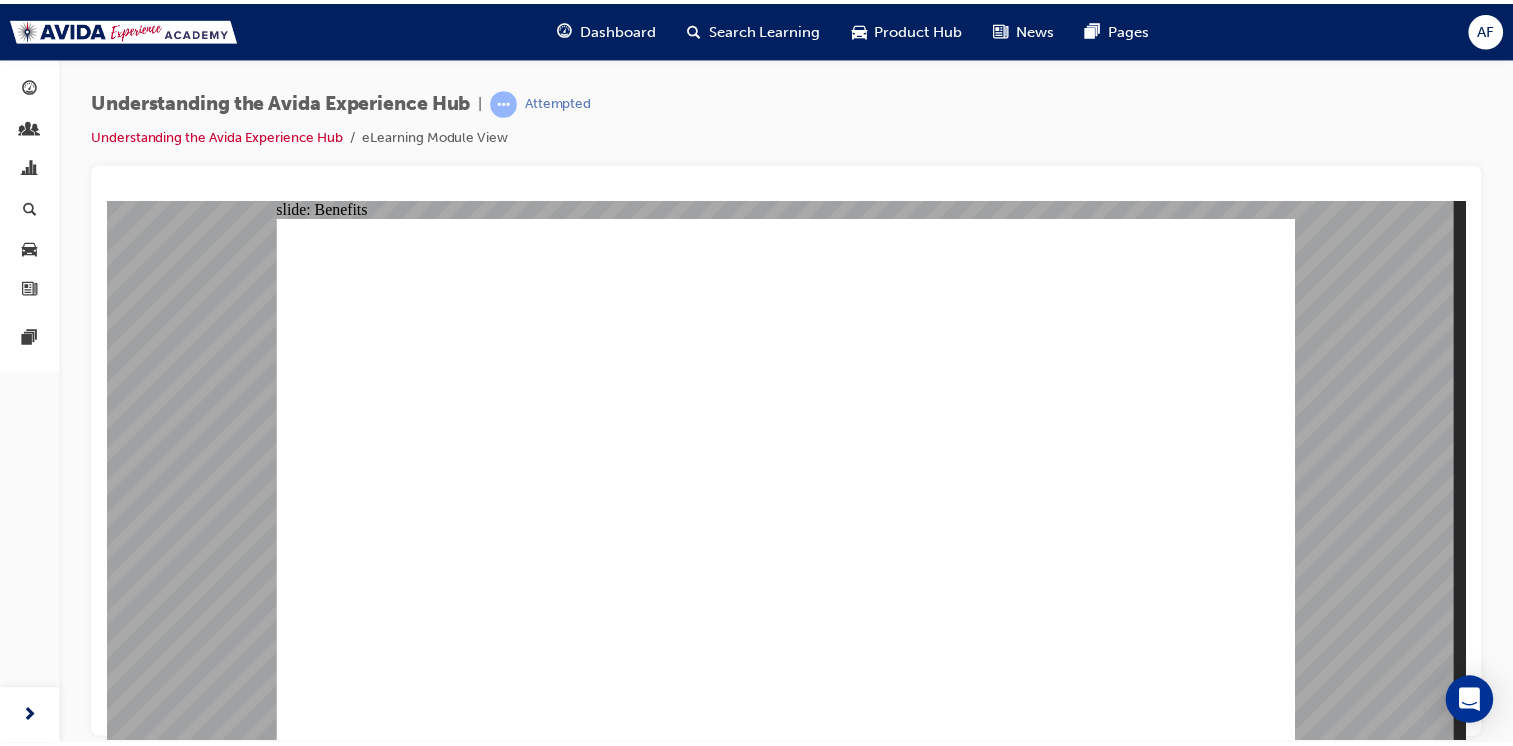 scroll, scrollTop: 0, scrollLeft: 0, axis: both 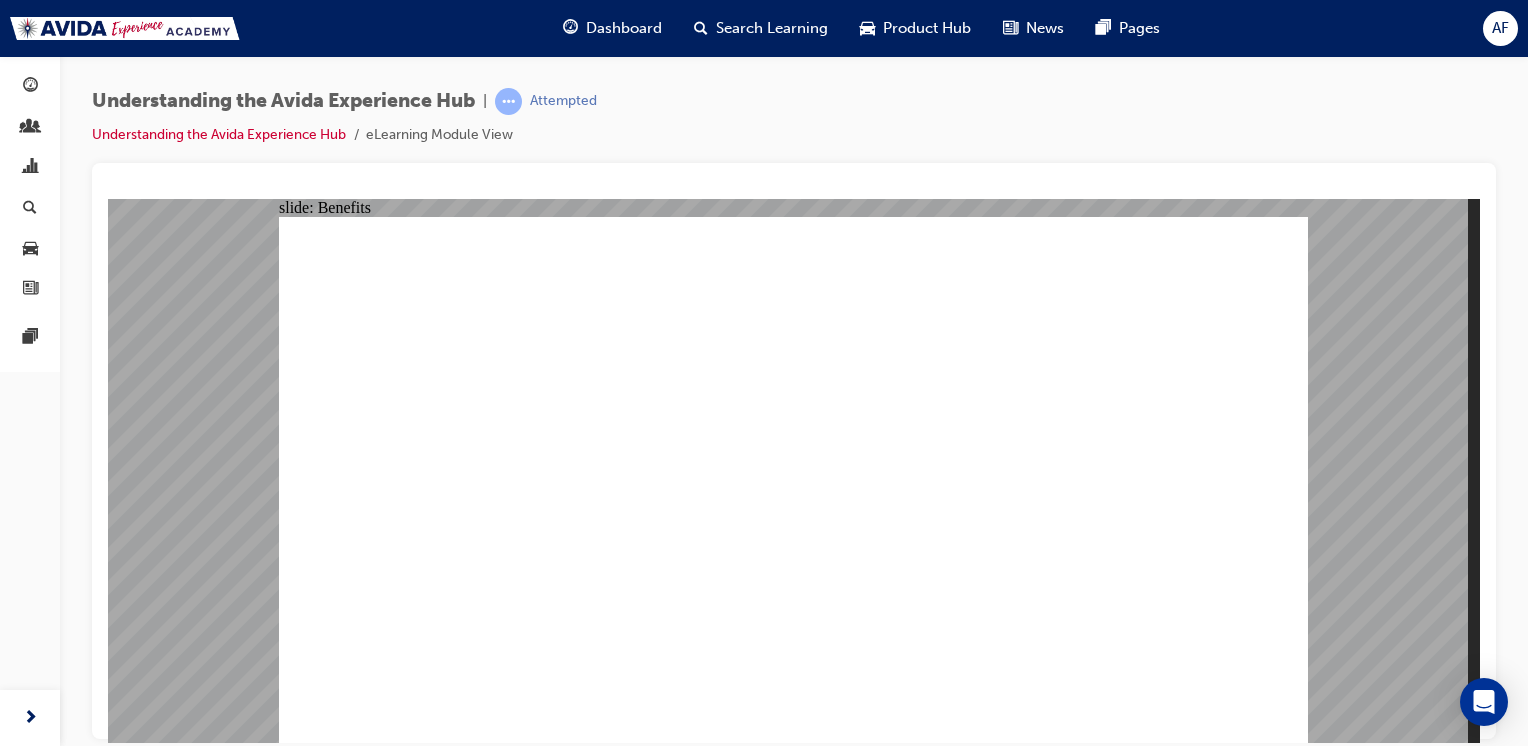 click 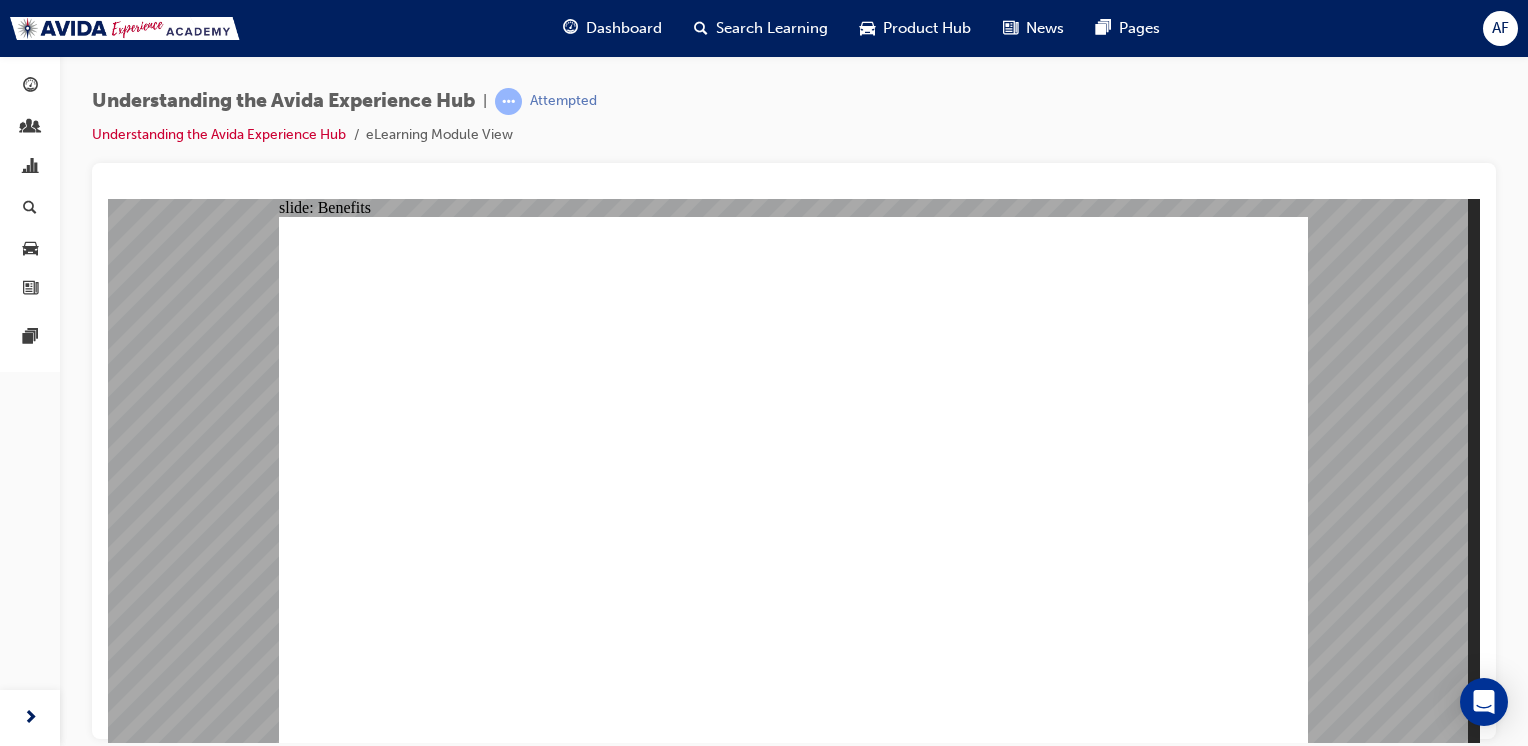 click 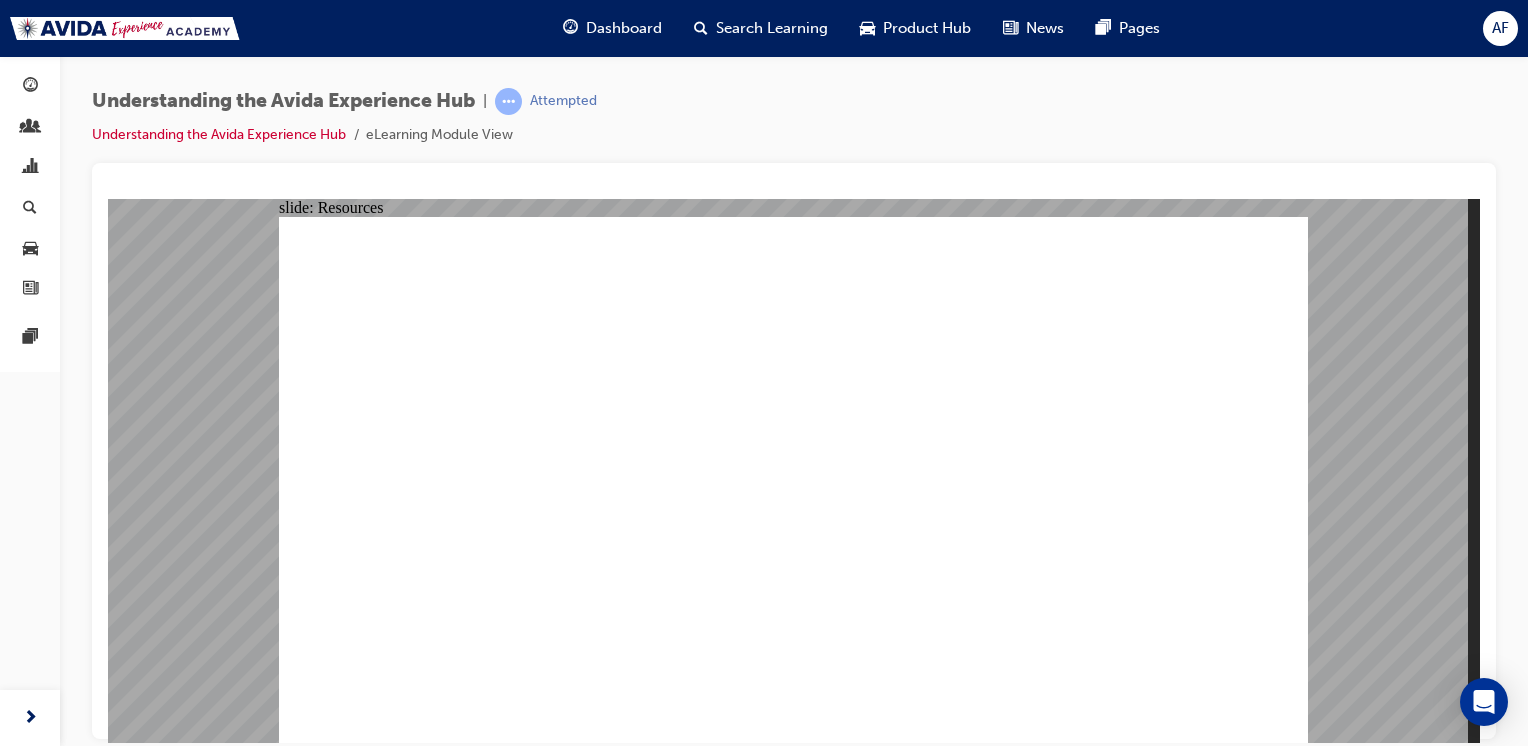 click 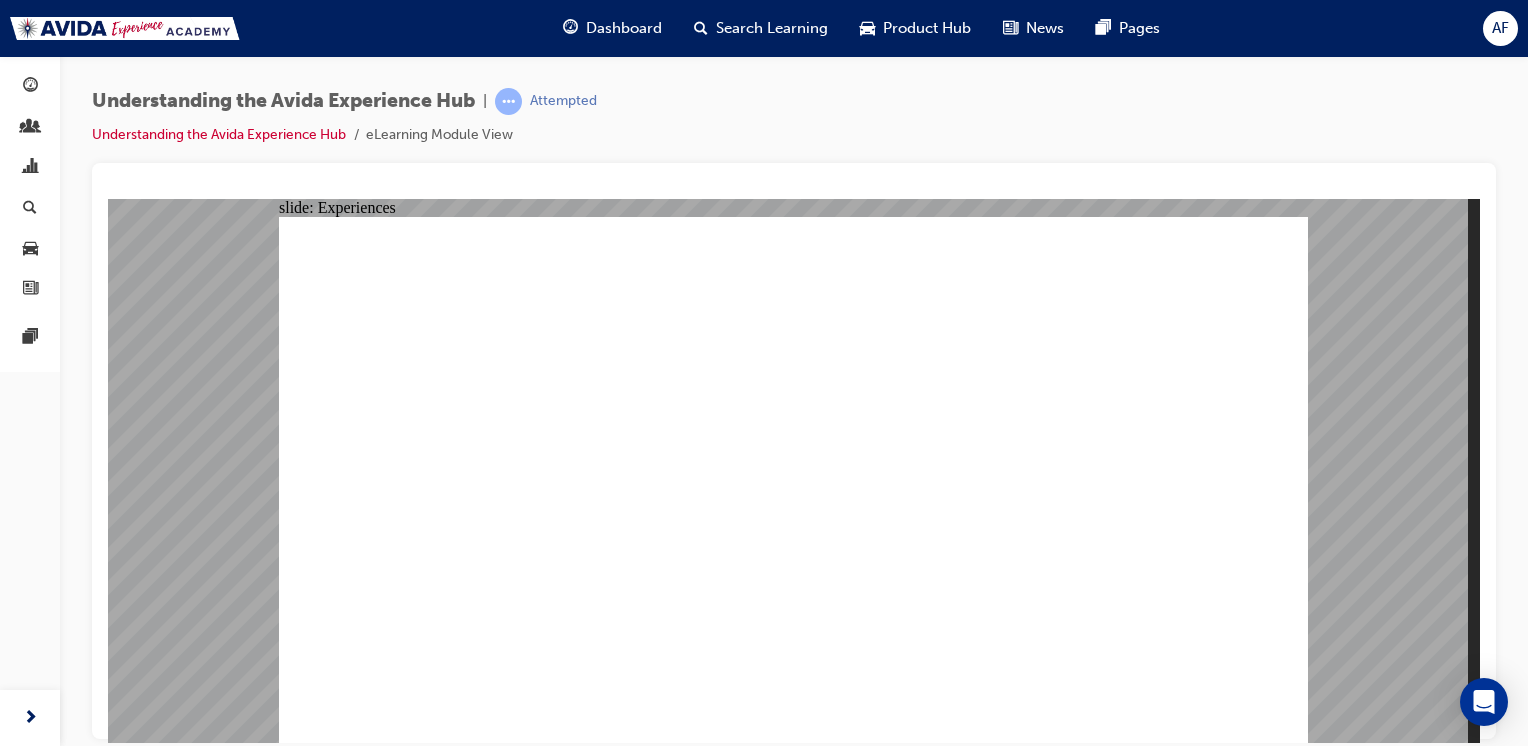 click 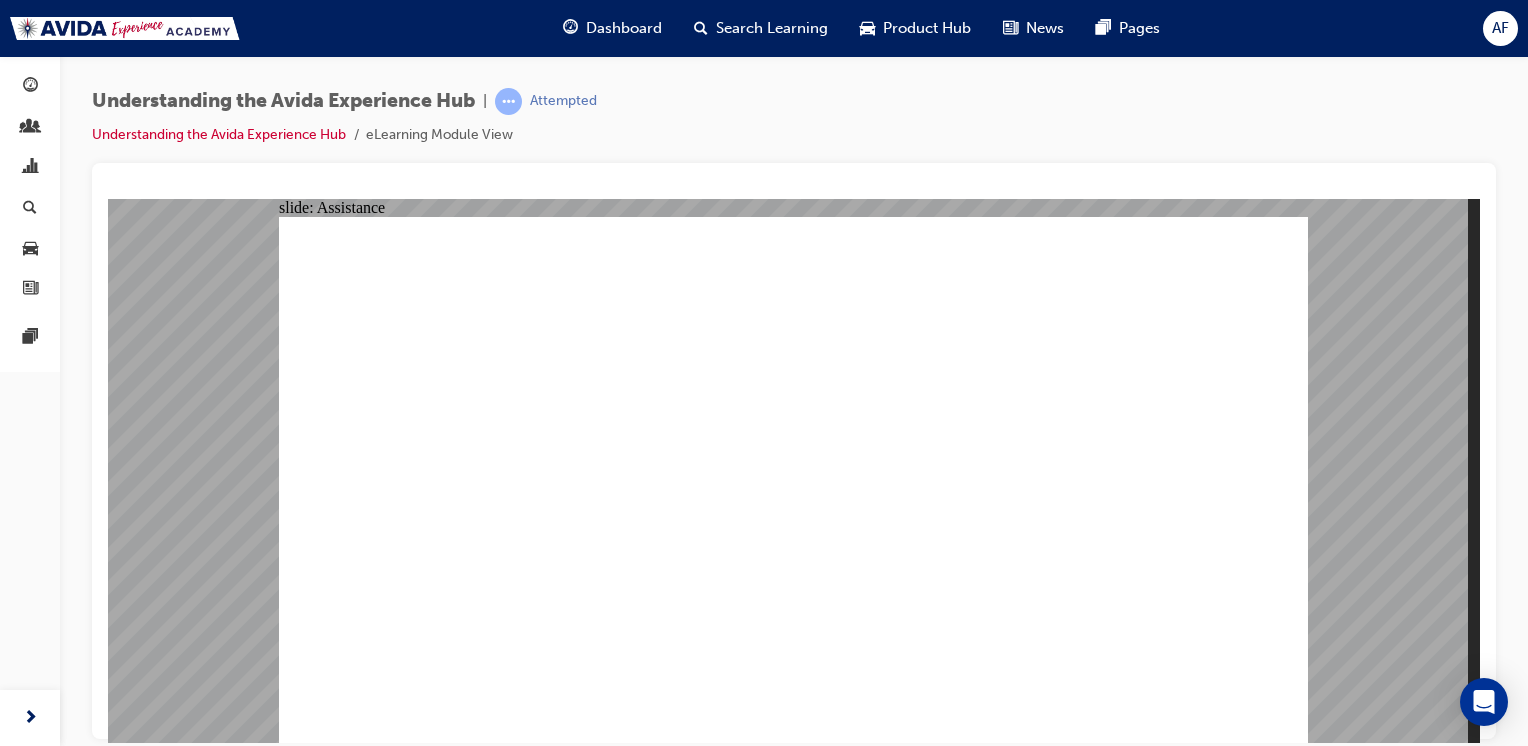 click 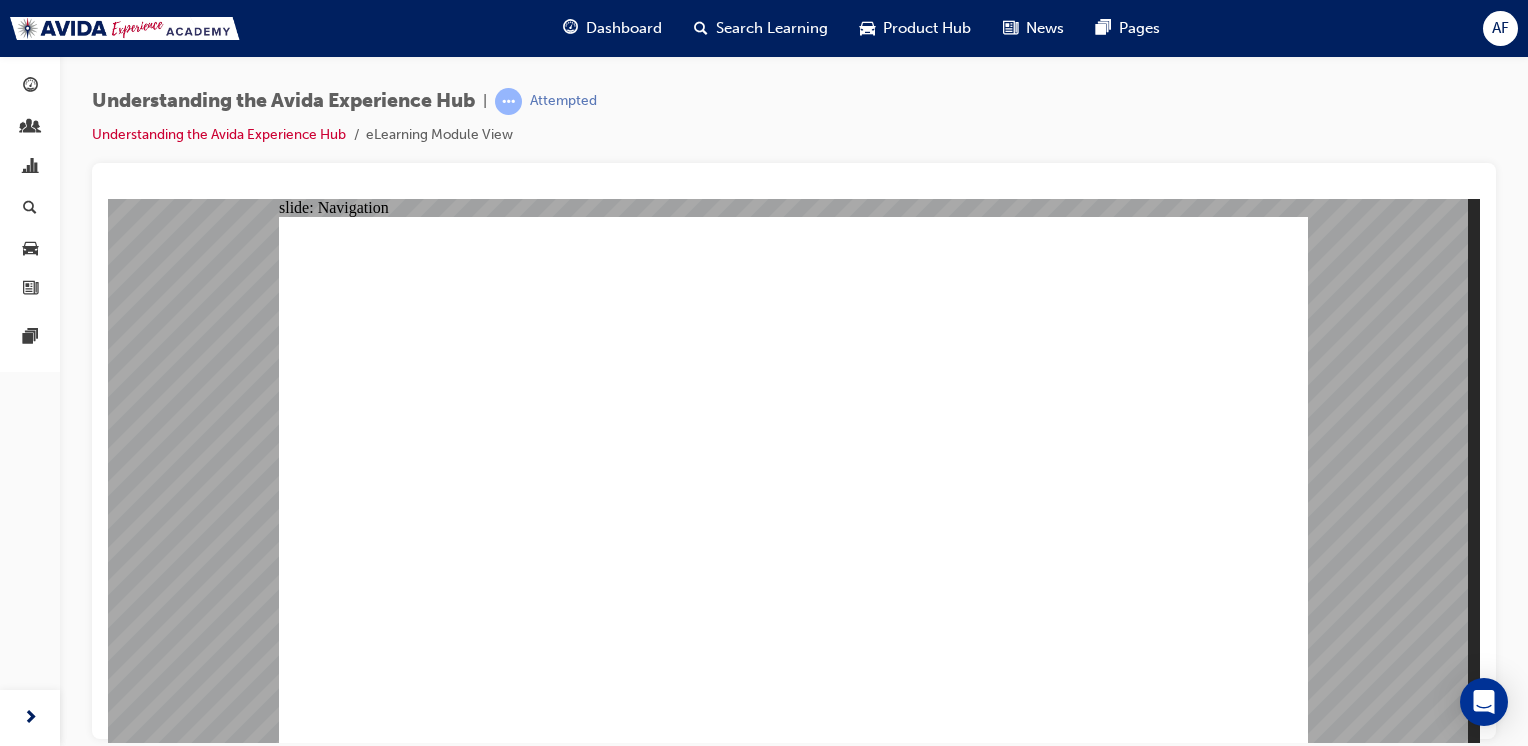 click 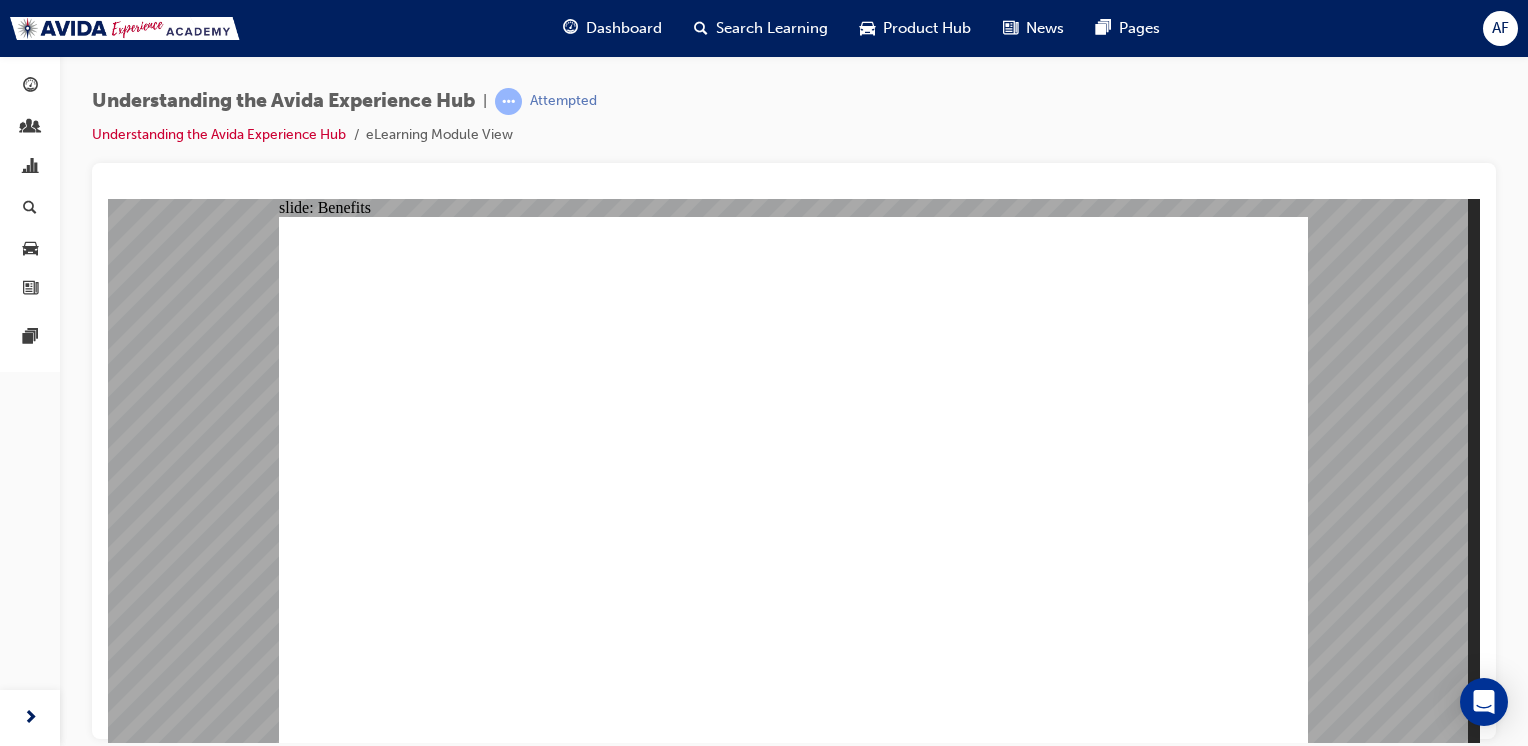 click 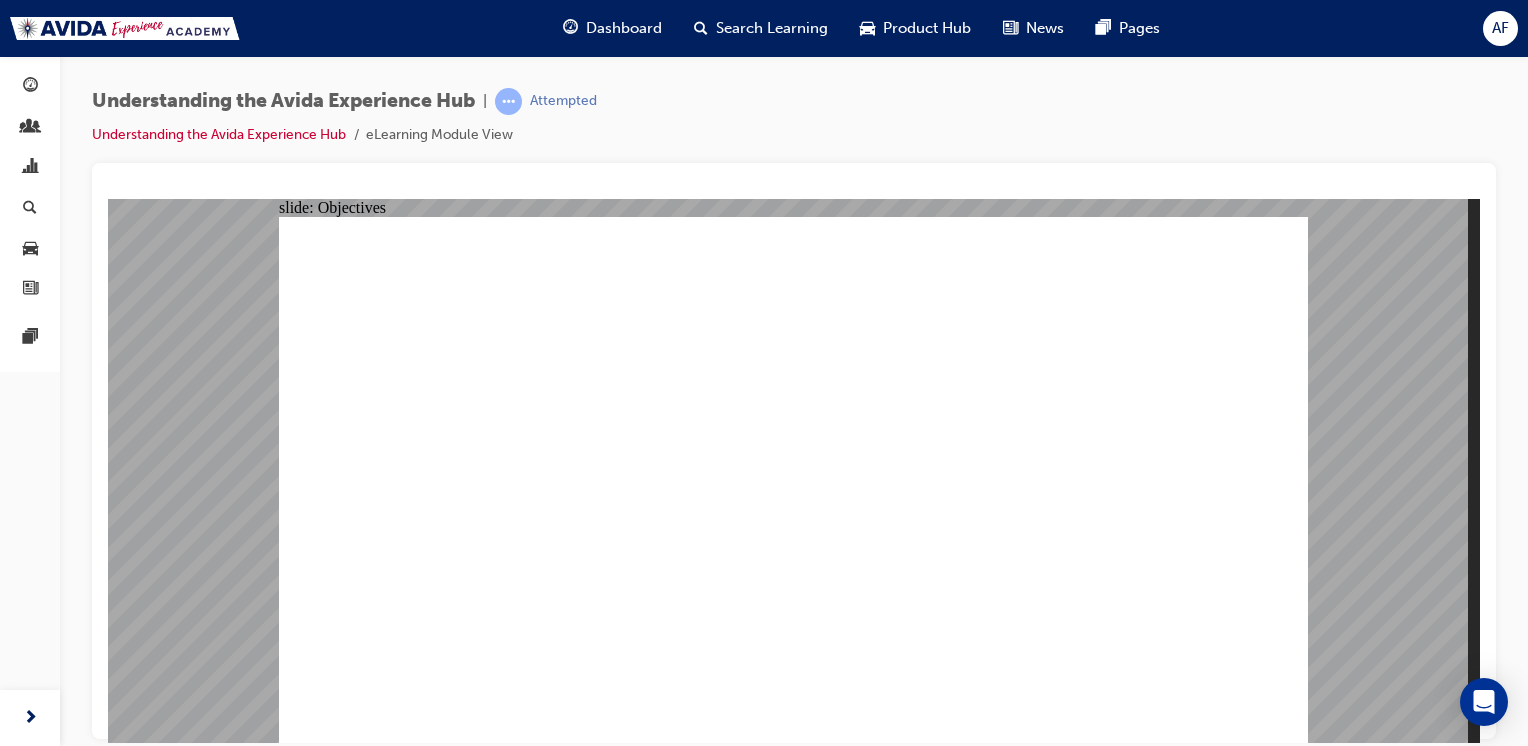 click 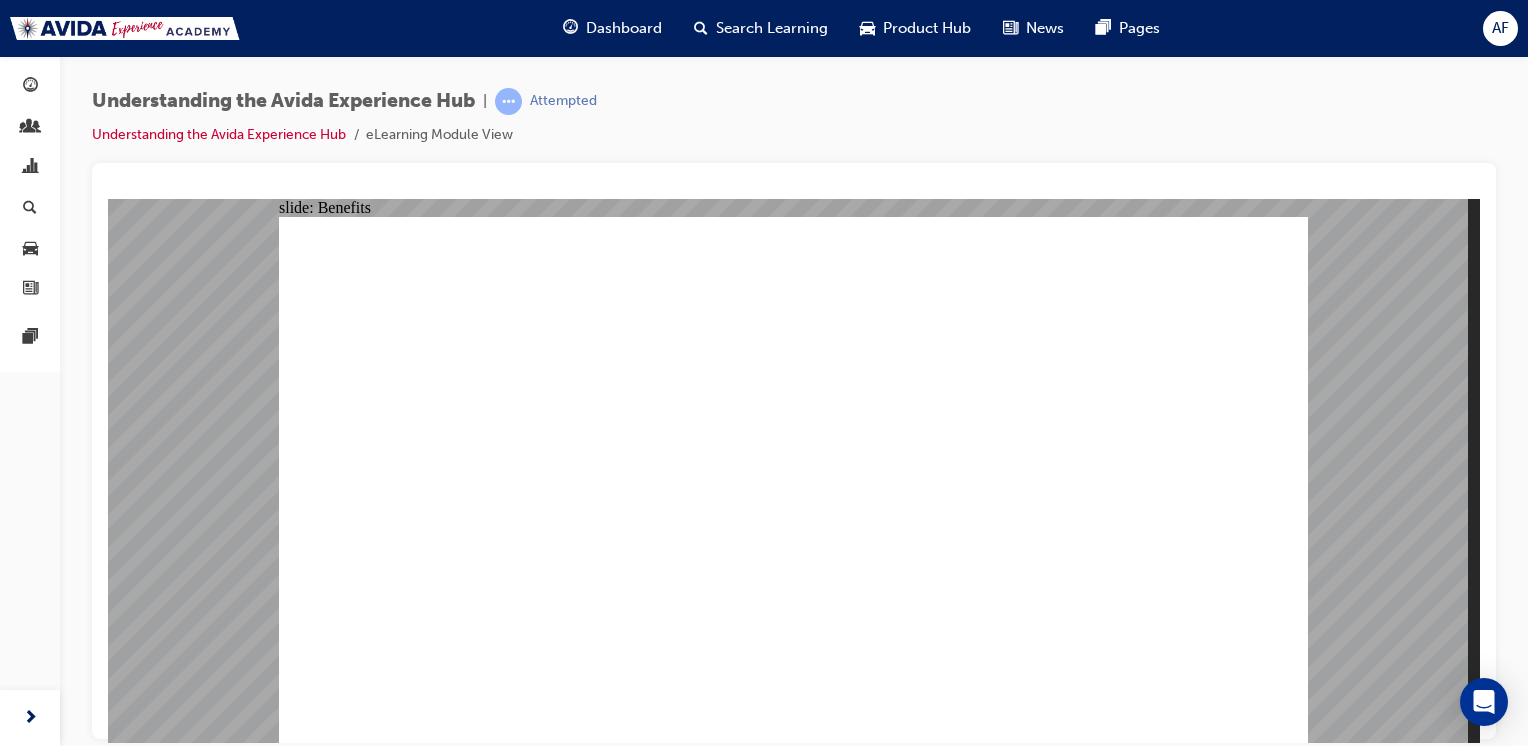 click 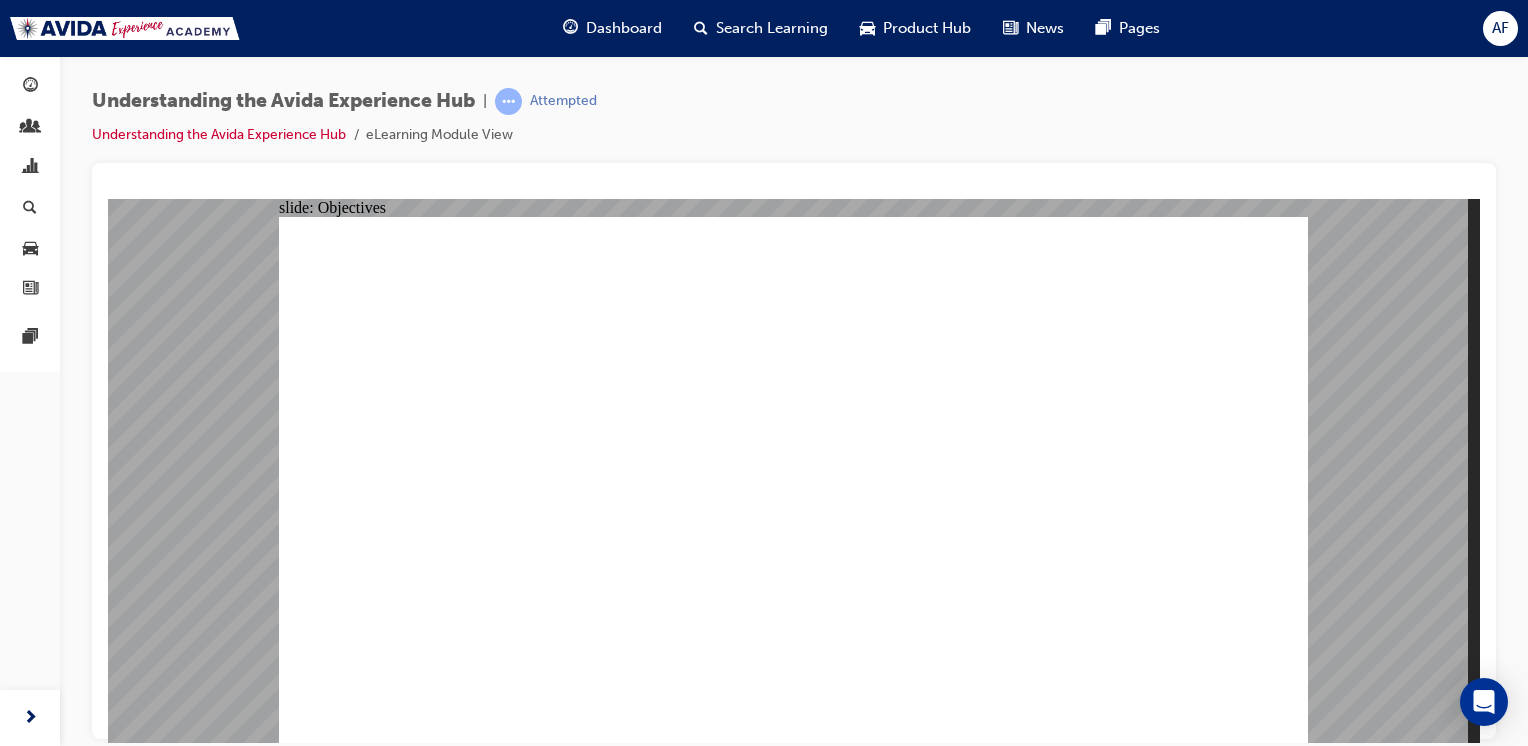 click 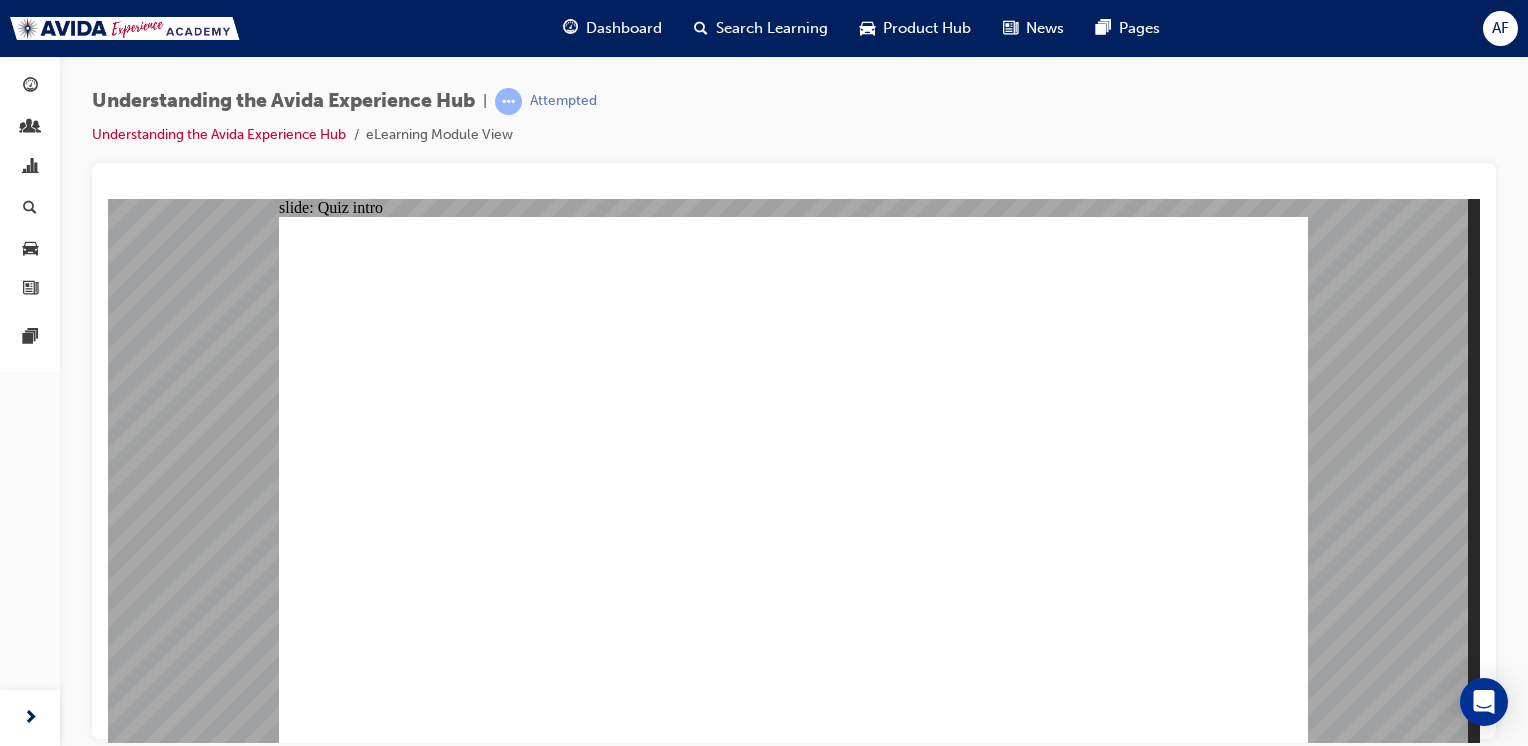 click 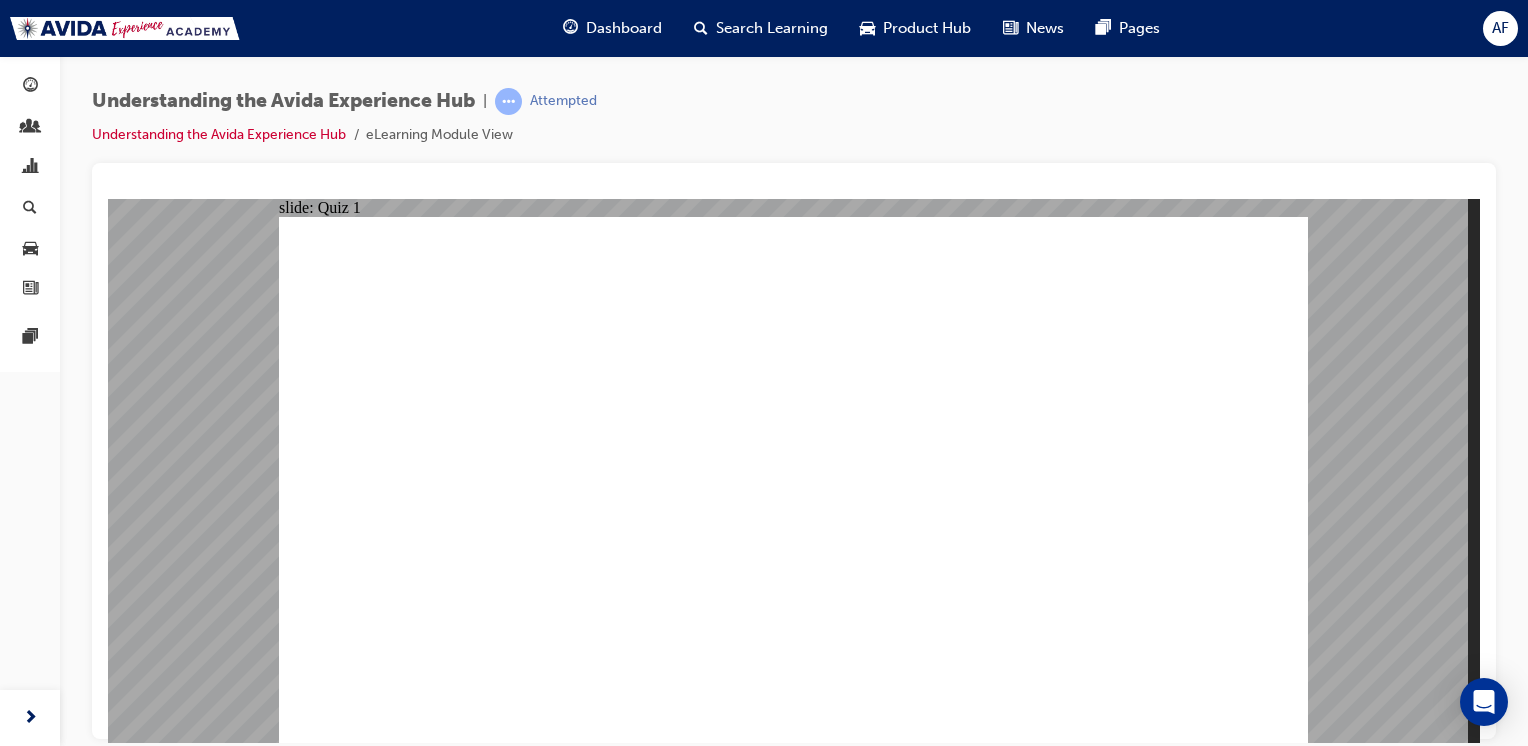 click 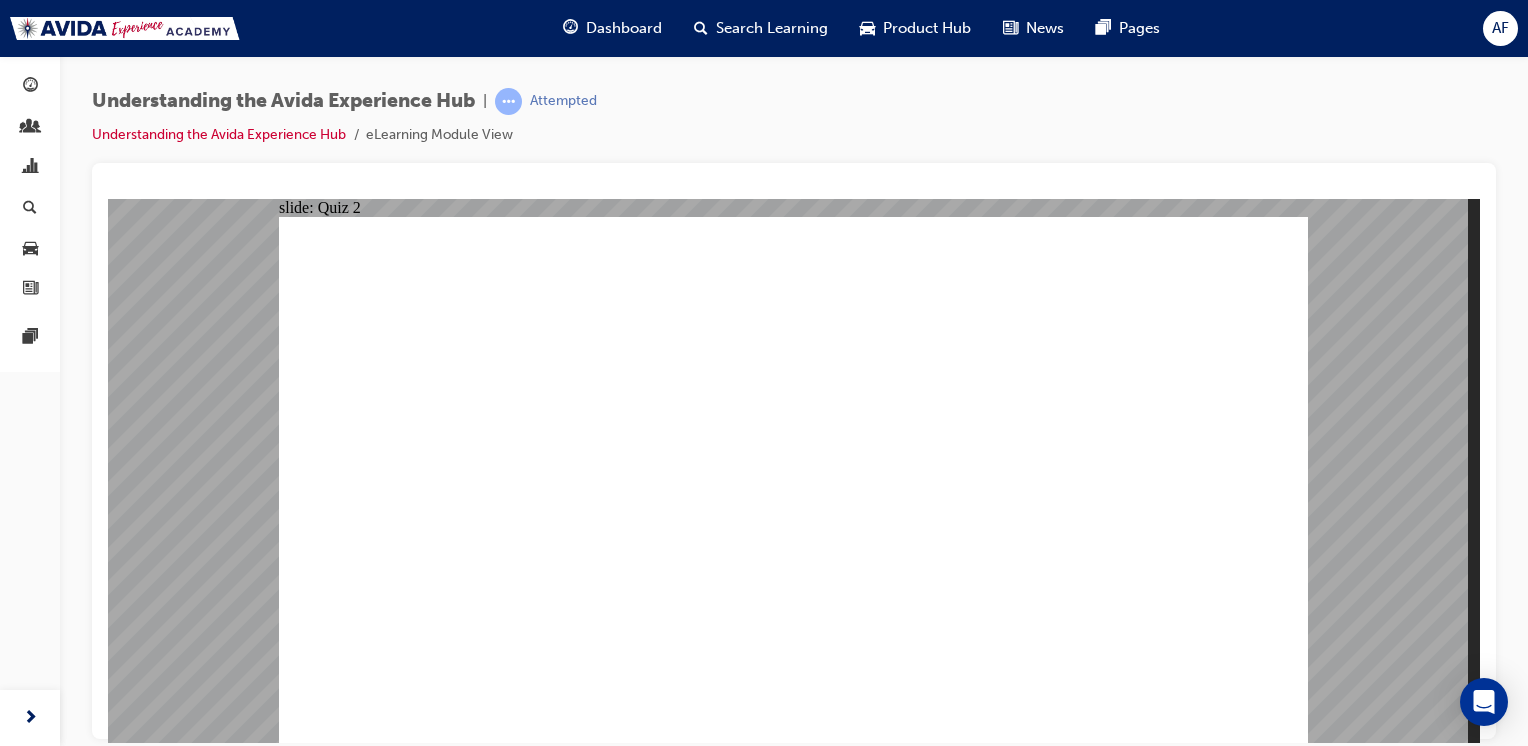 click 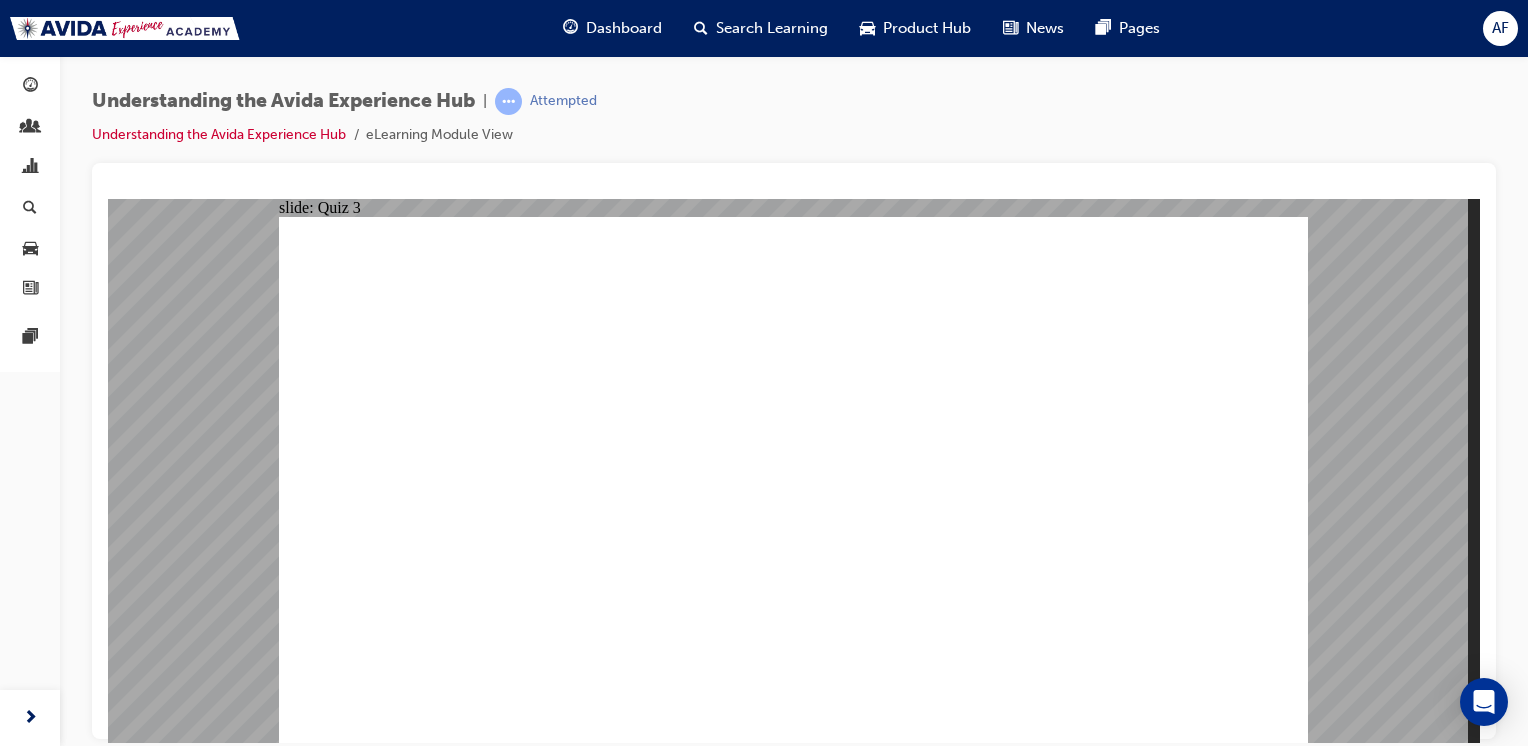 click 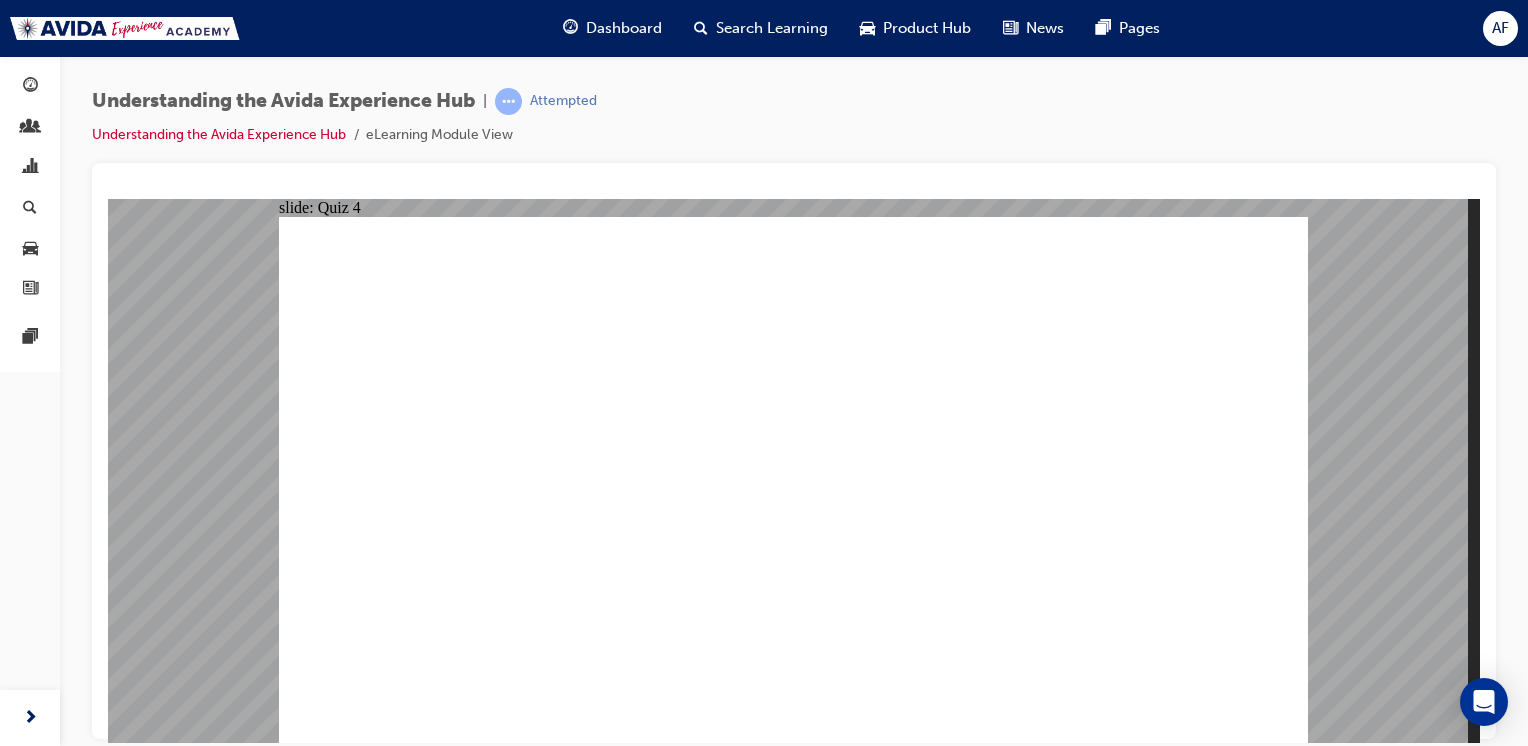 click 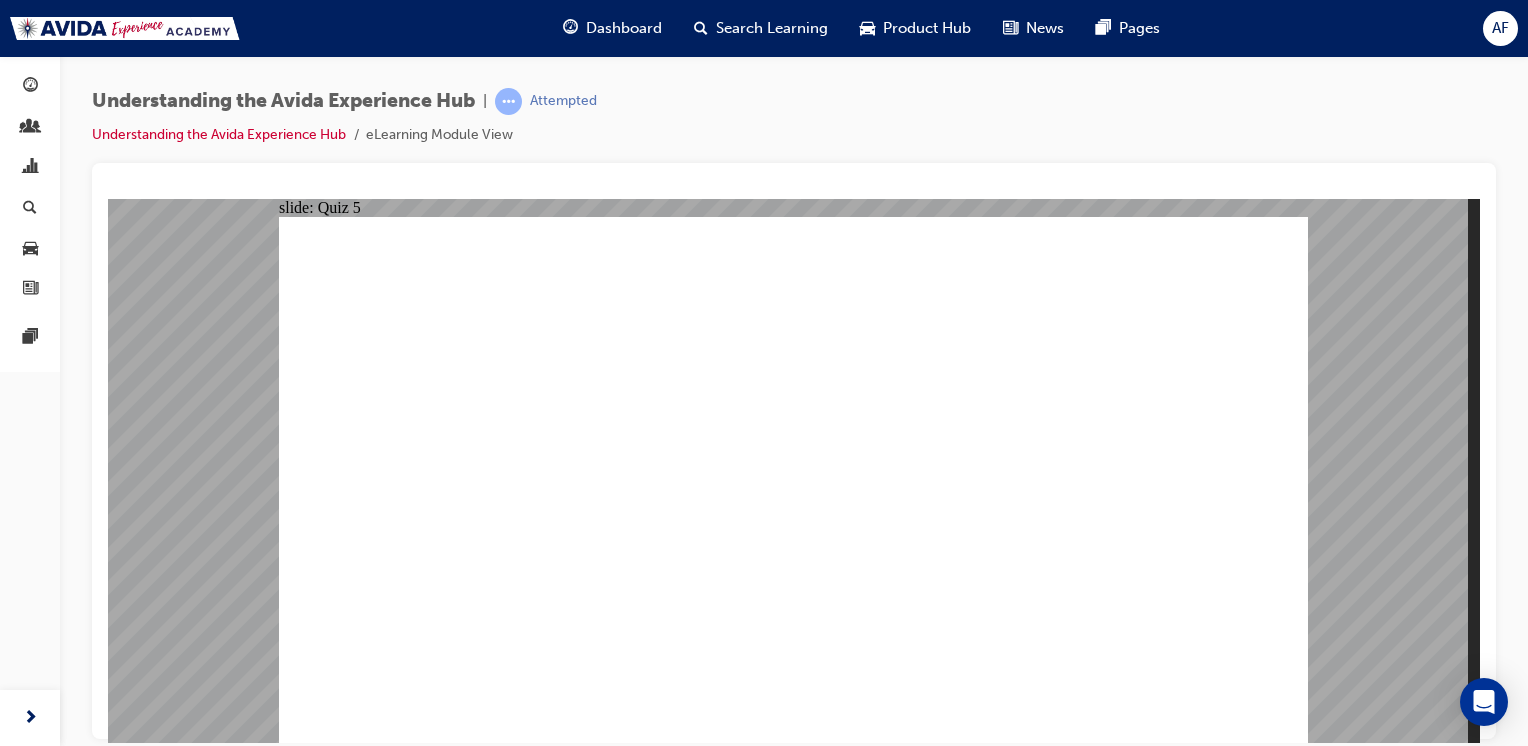 click 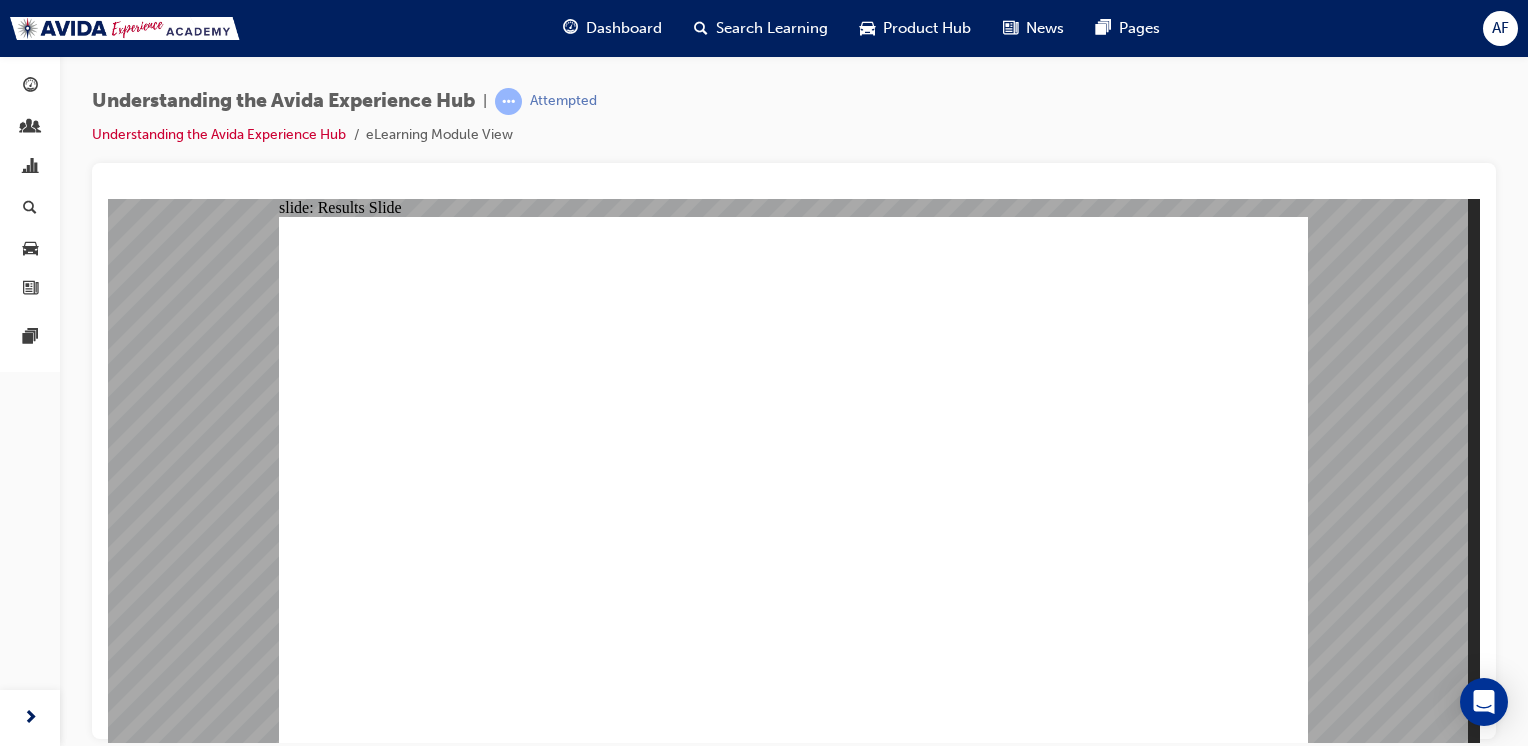 click 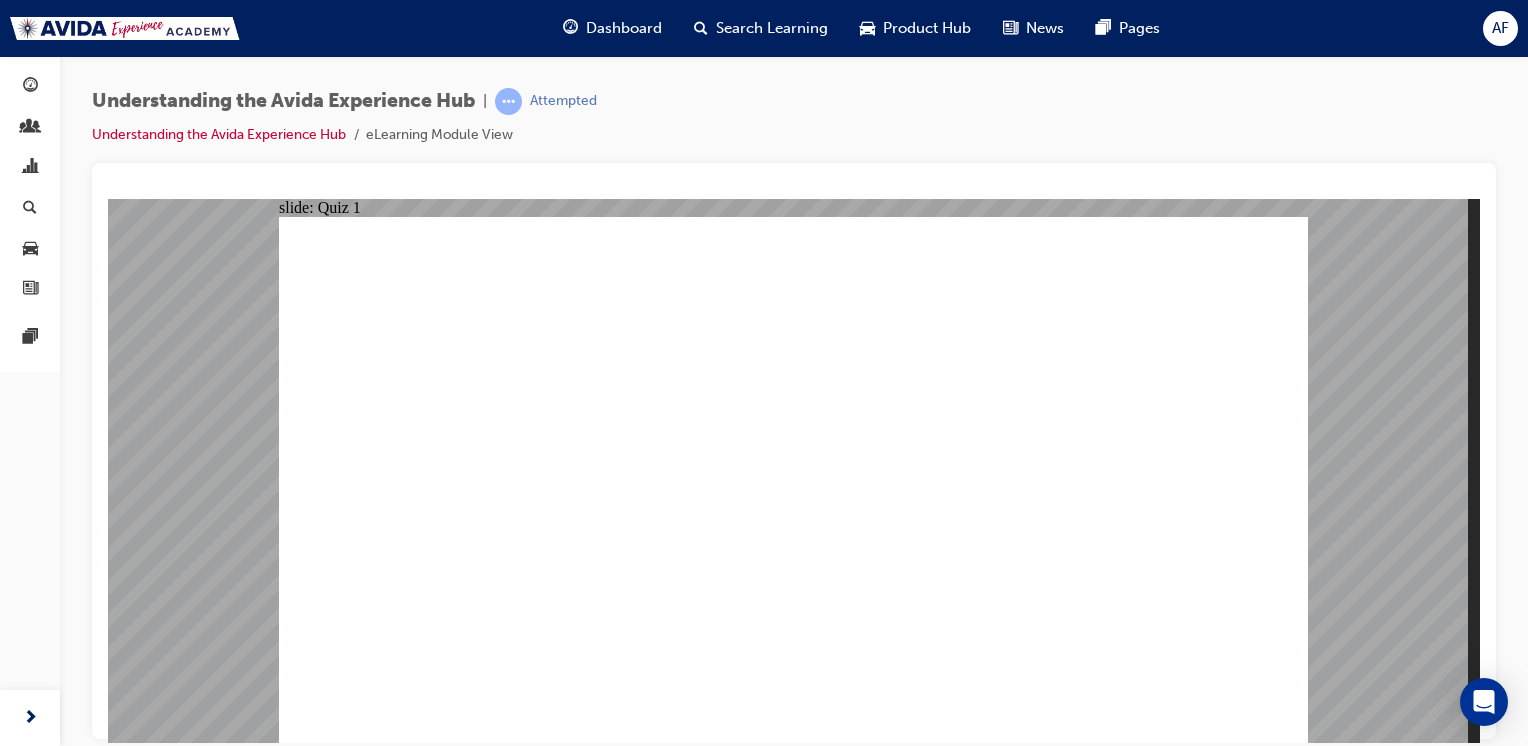 click 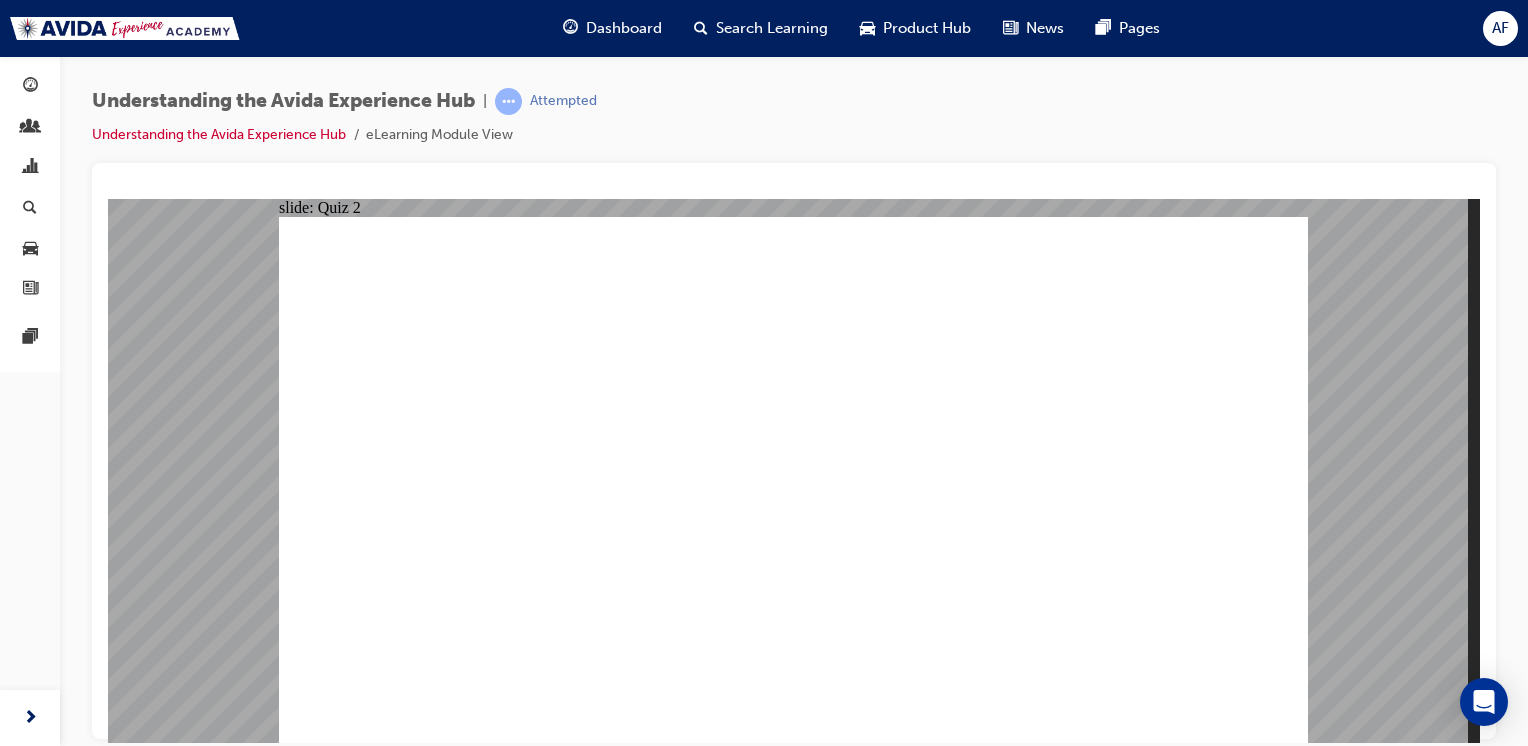 click 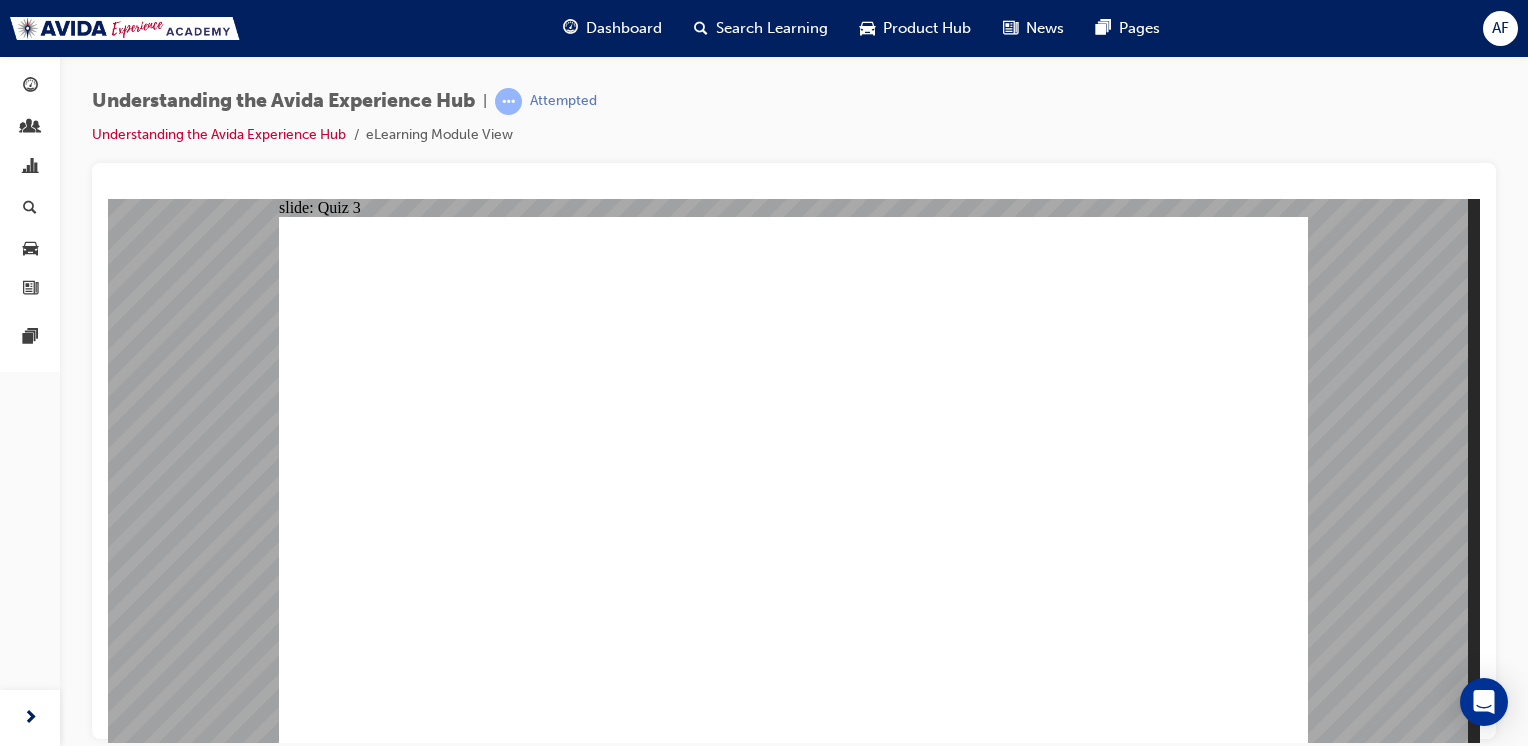 click 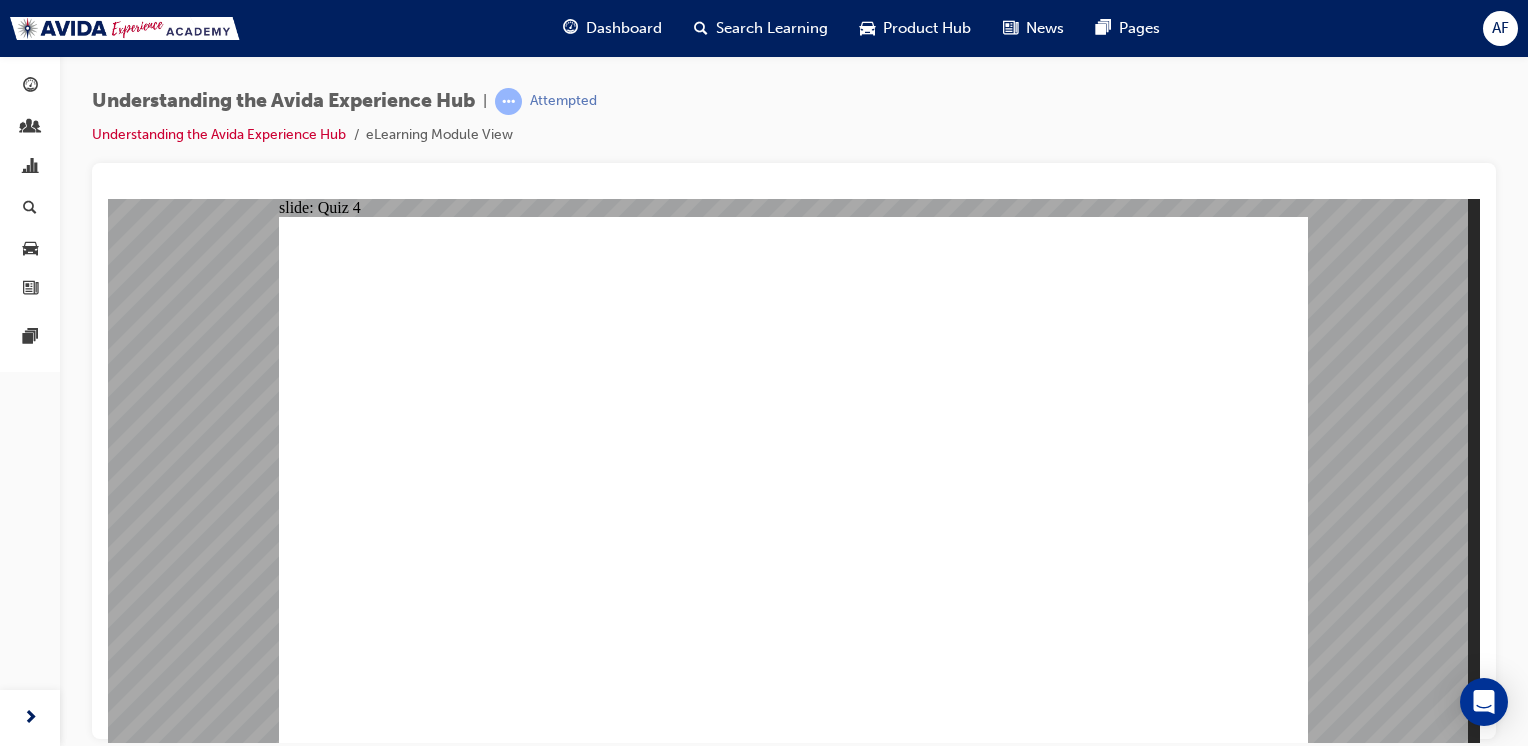 click 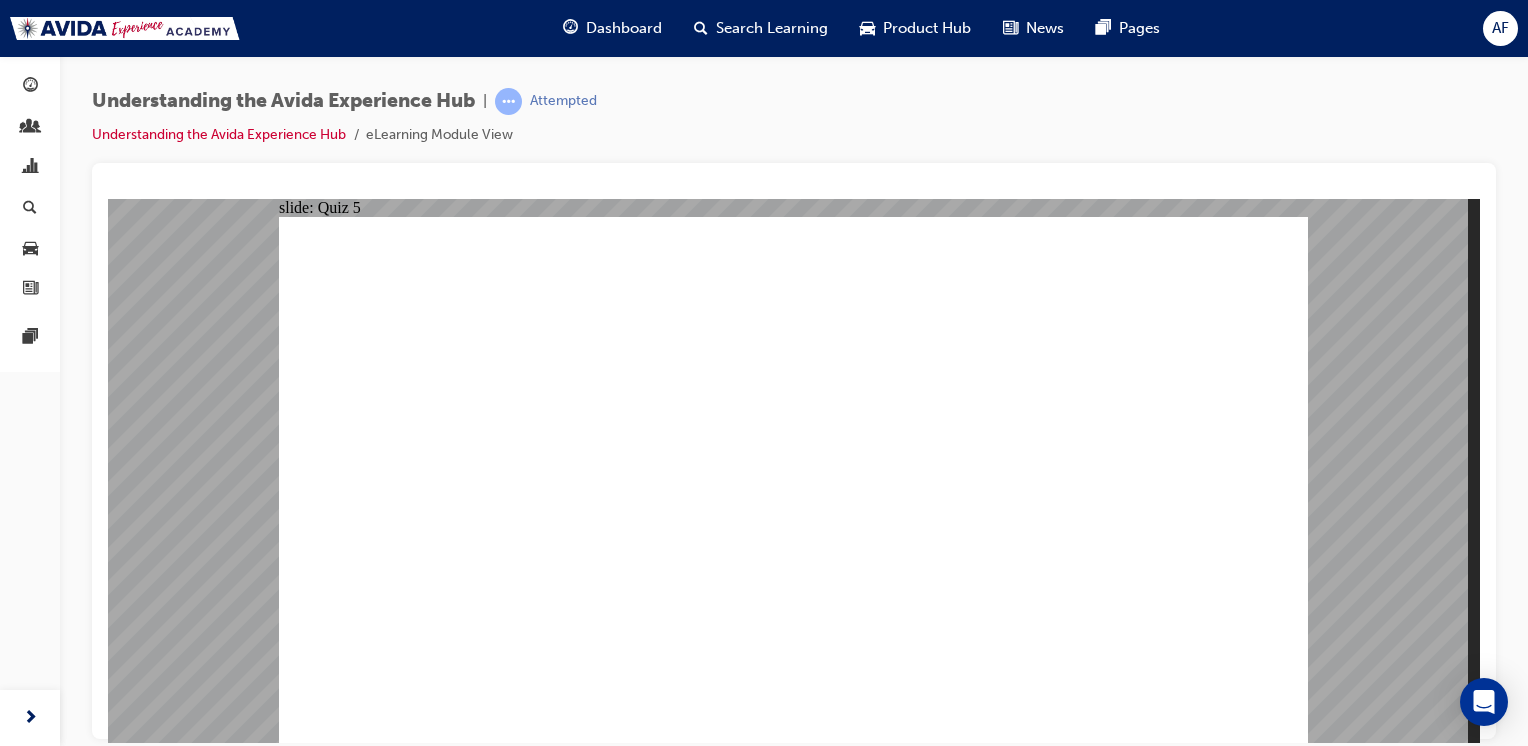 click 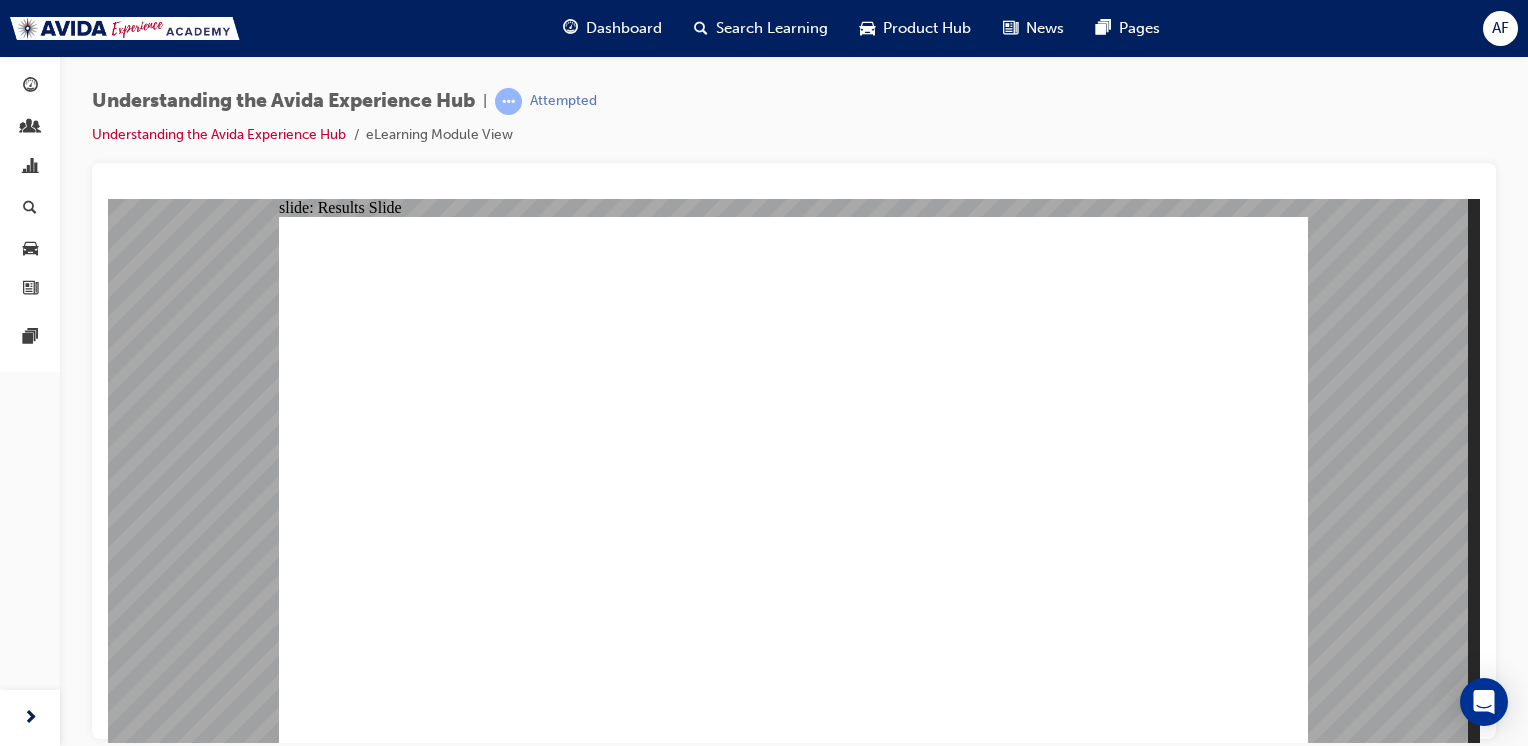 click 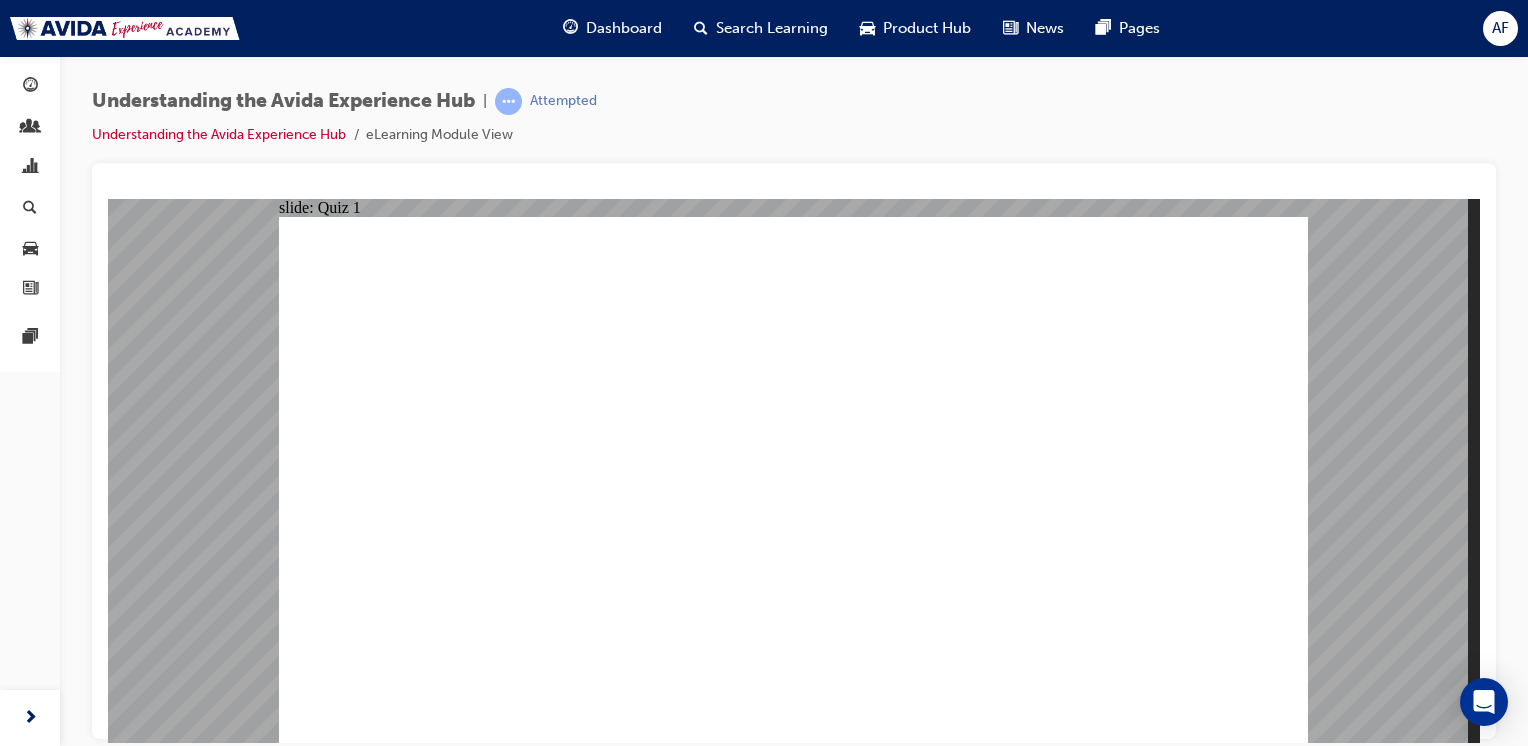 click 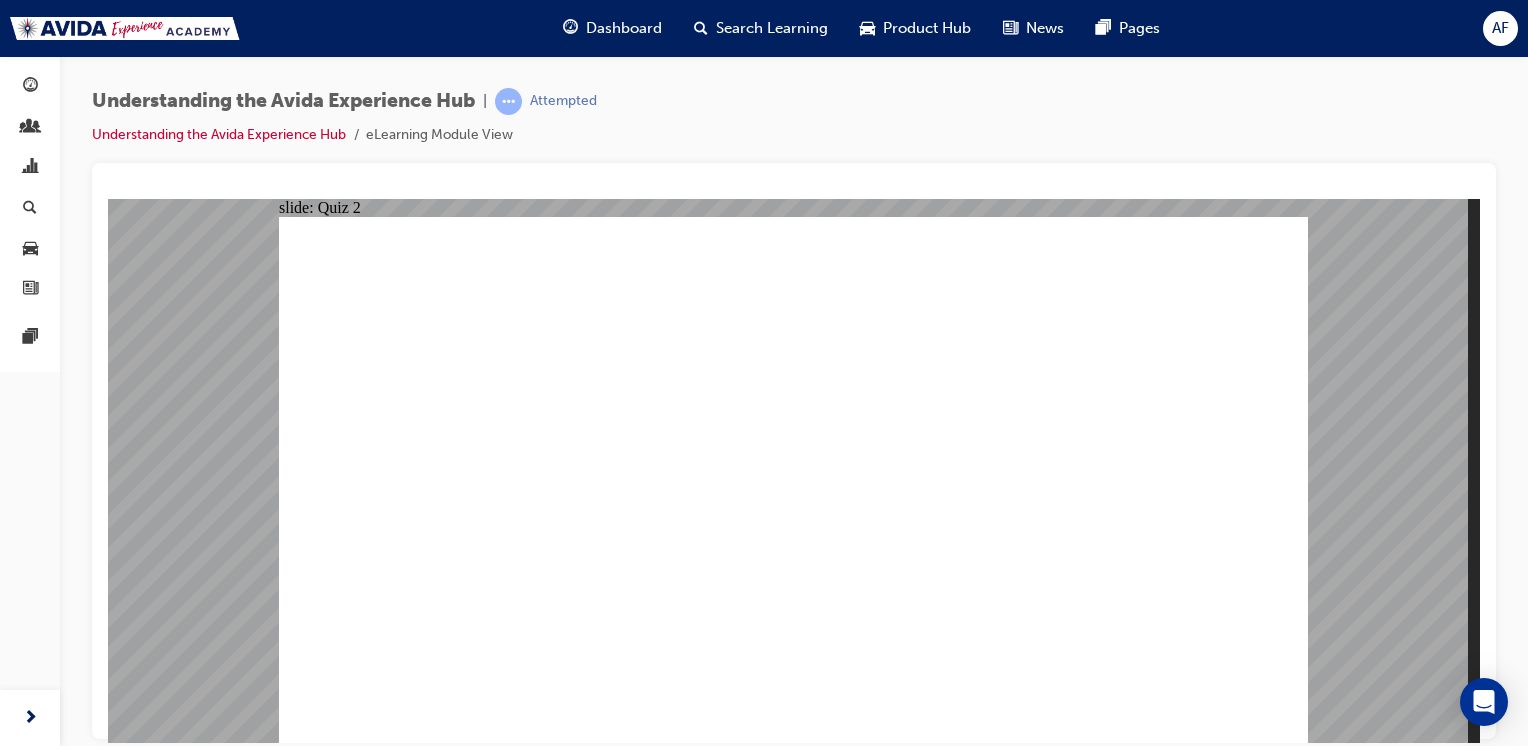 click 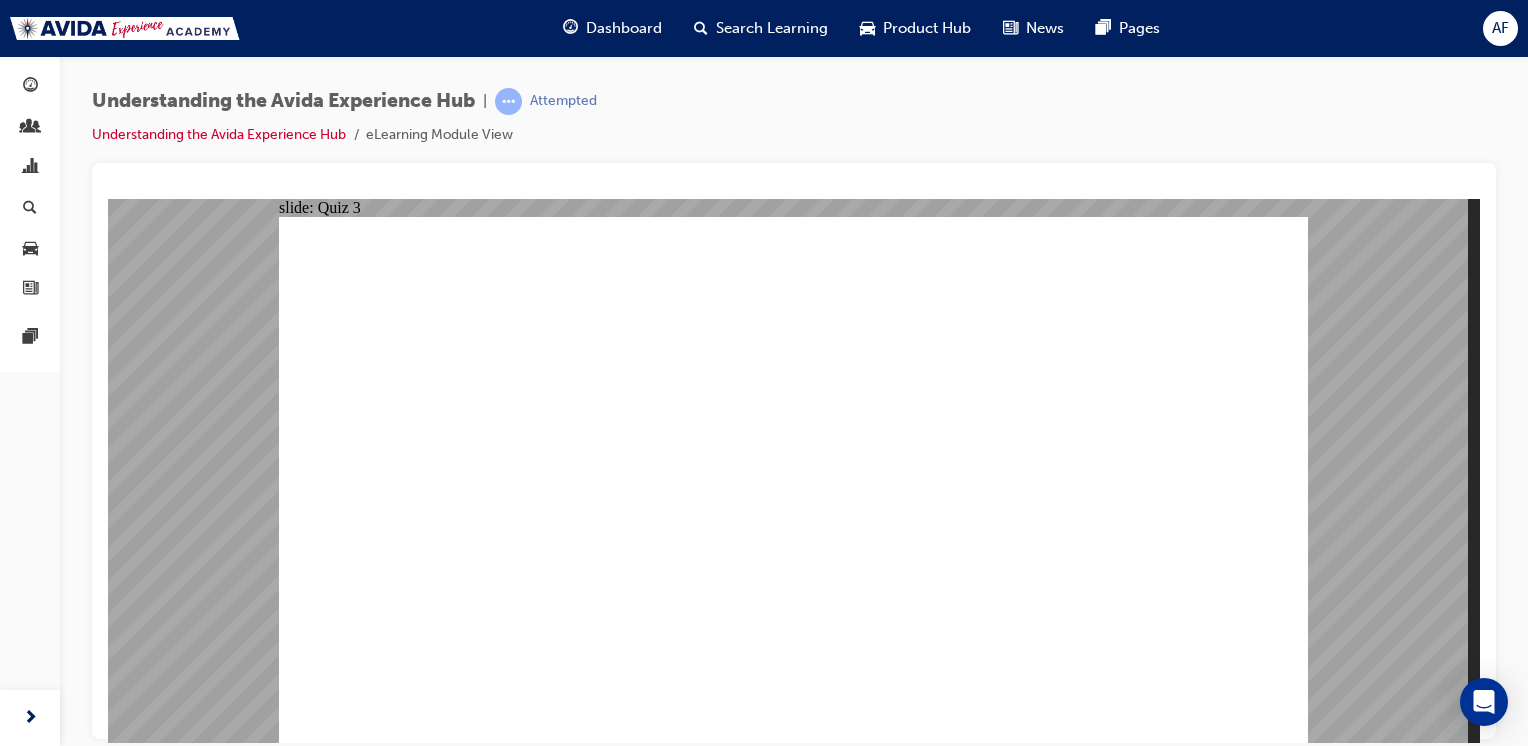 click 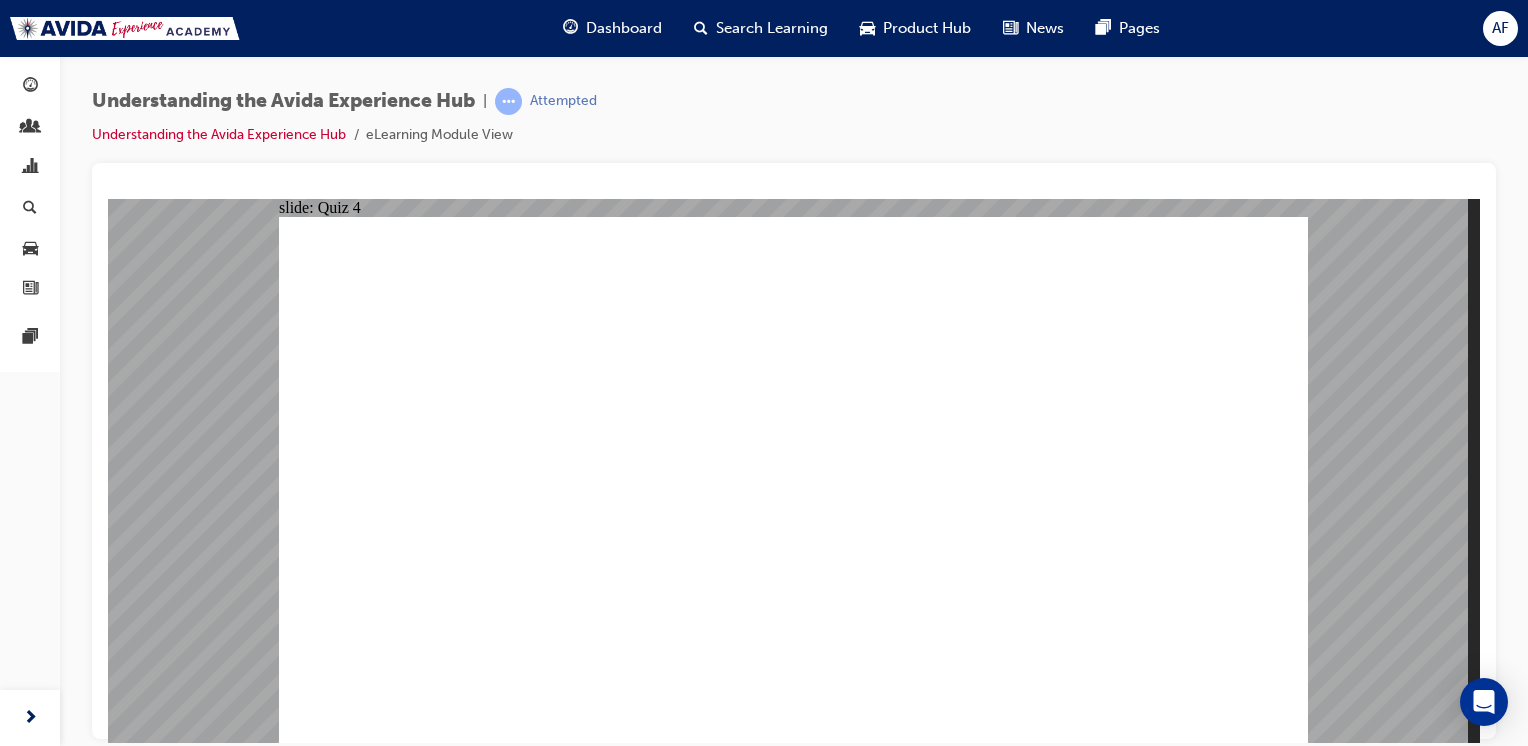 click 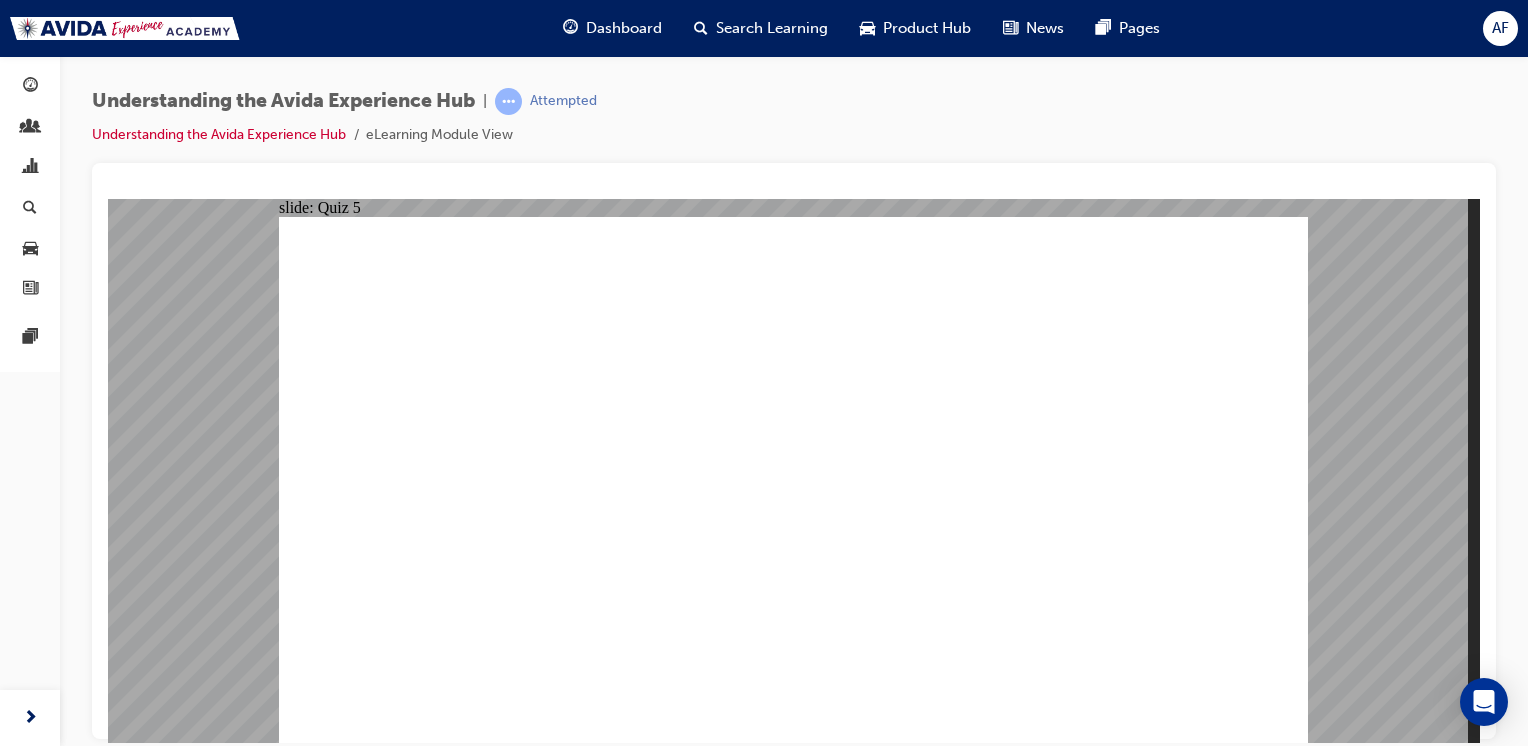click 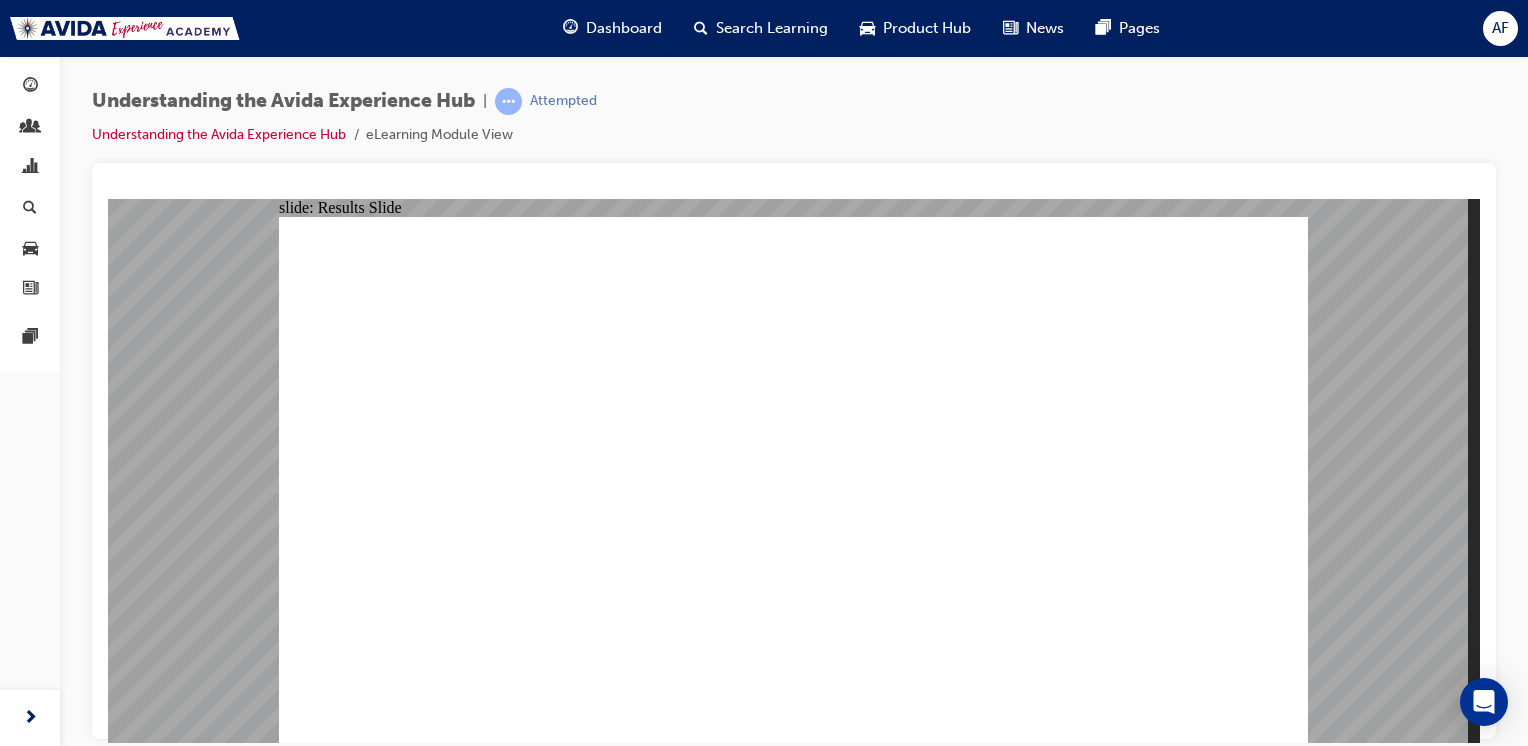 click 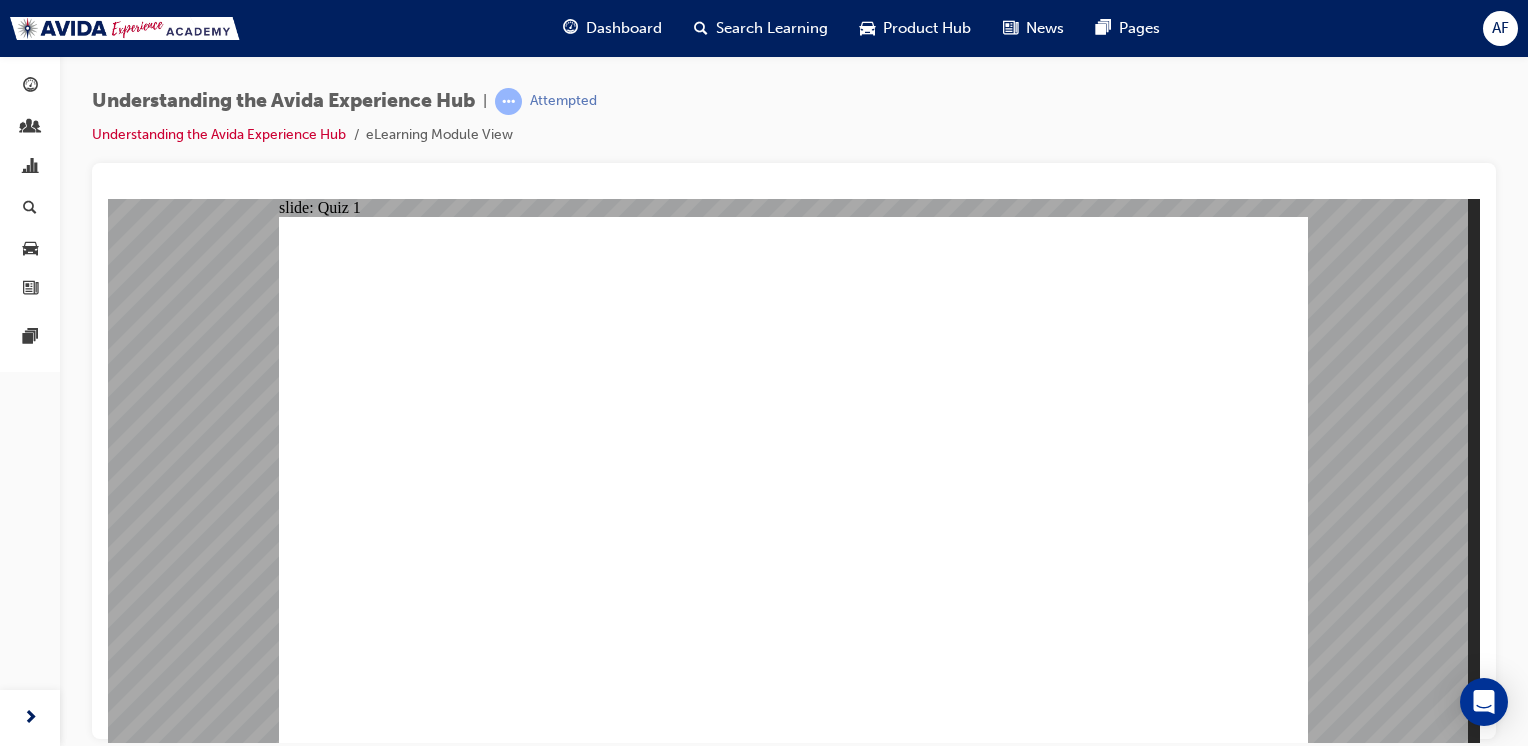 click 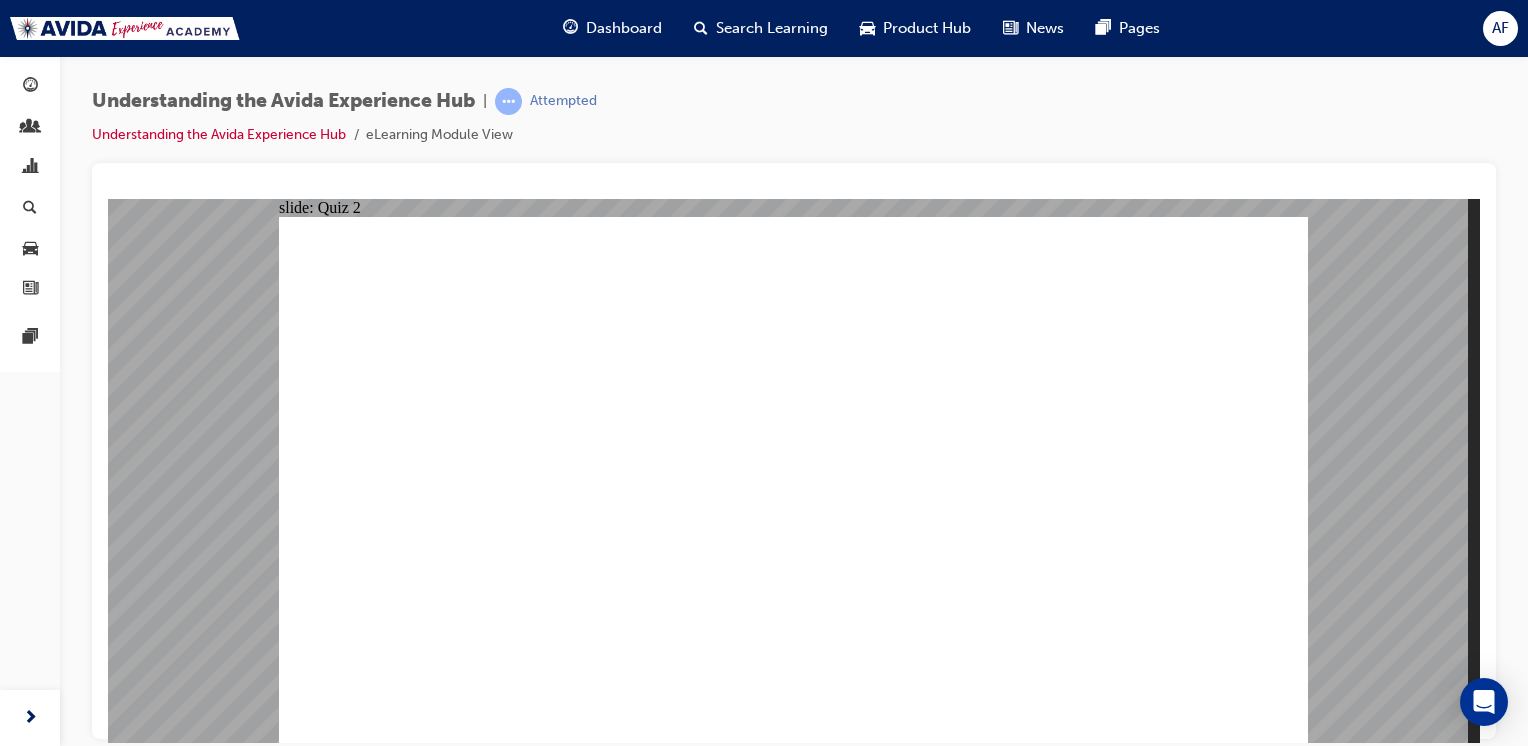 click 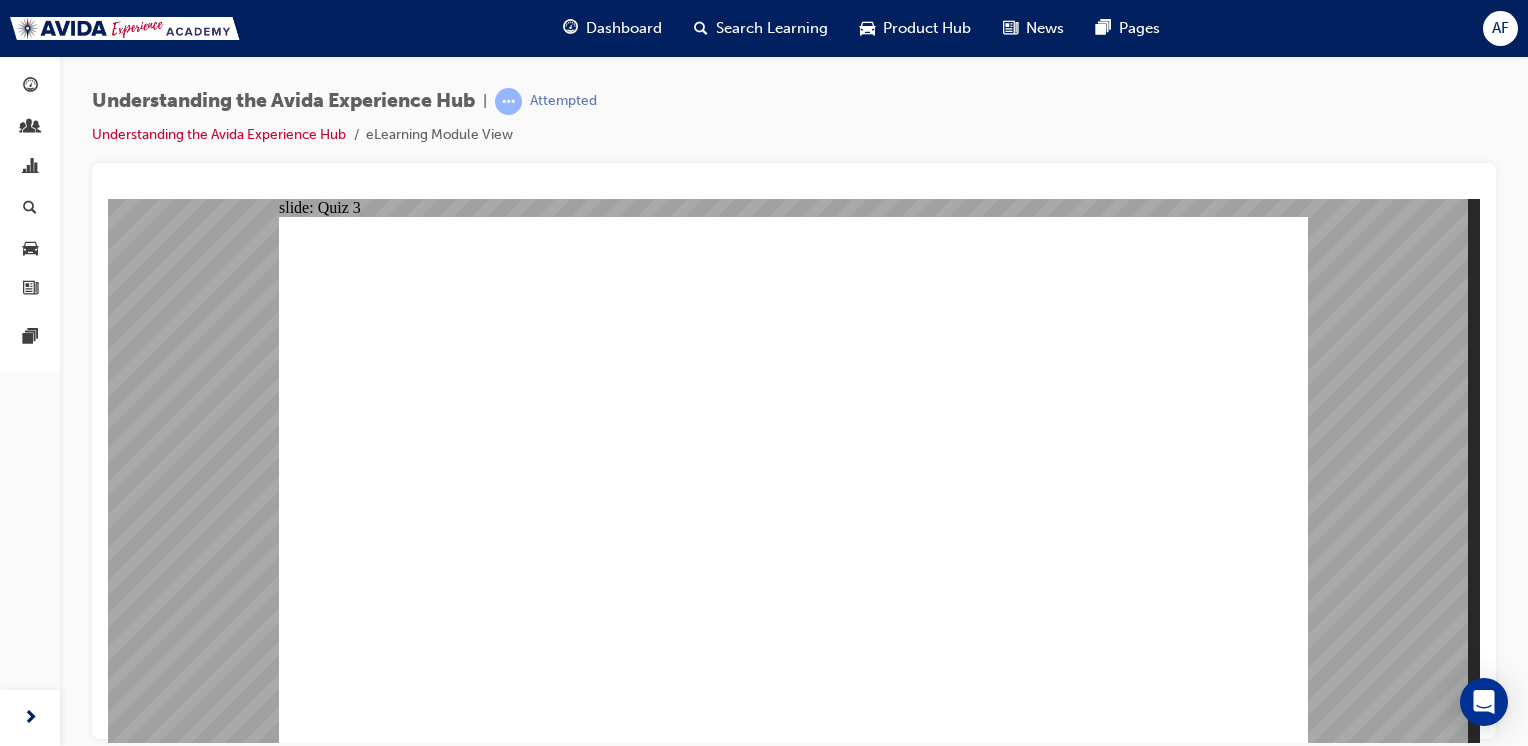 click 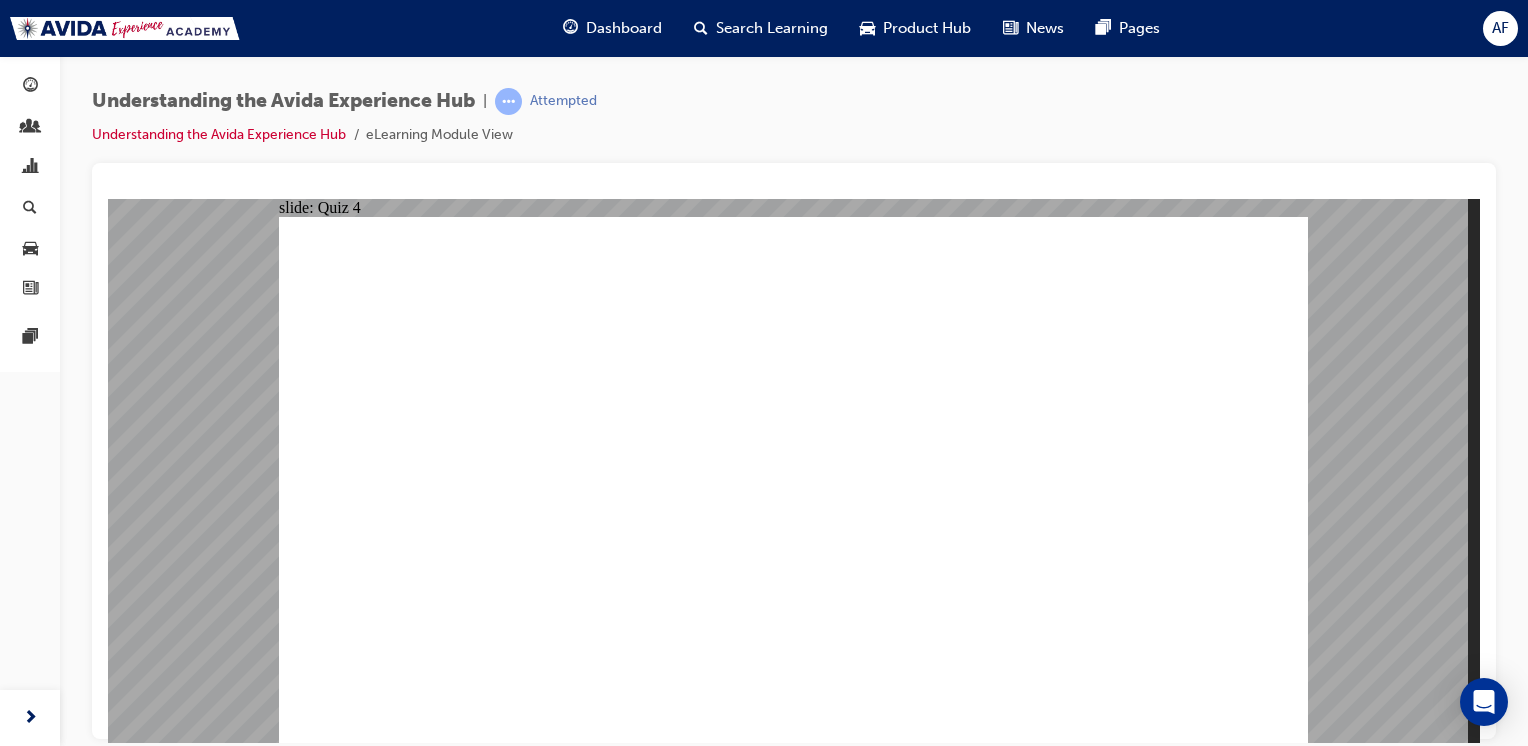 click 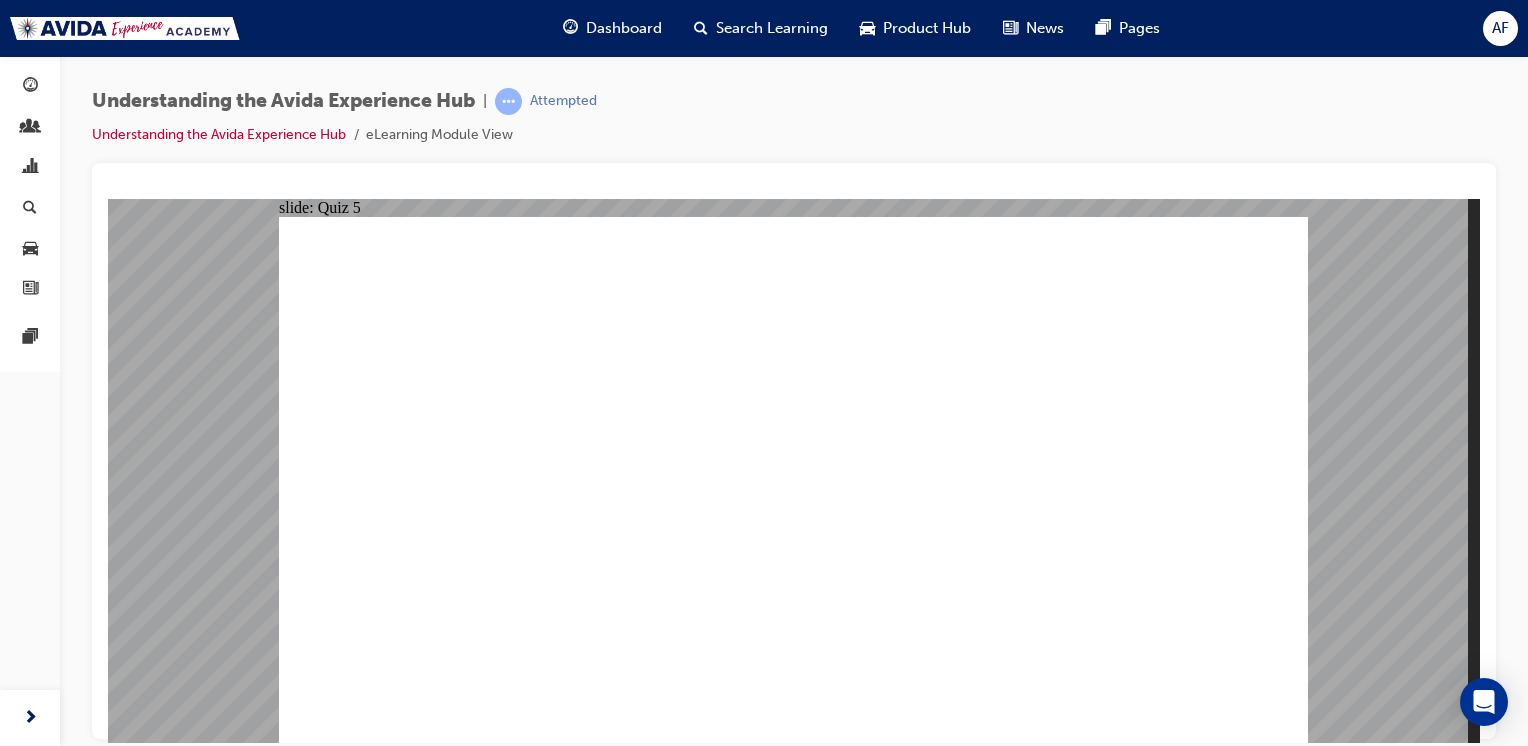 click 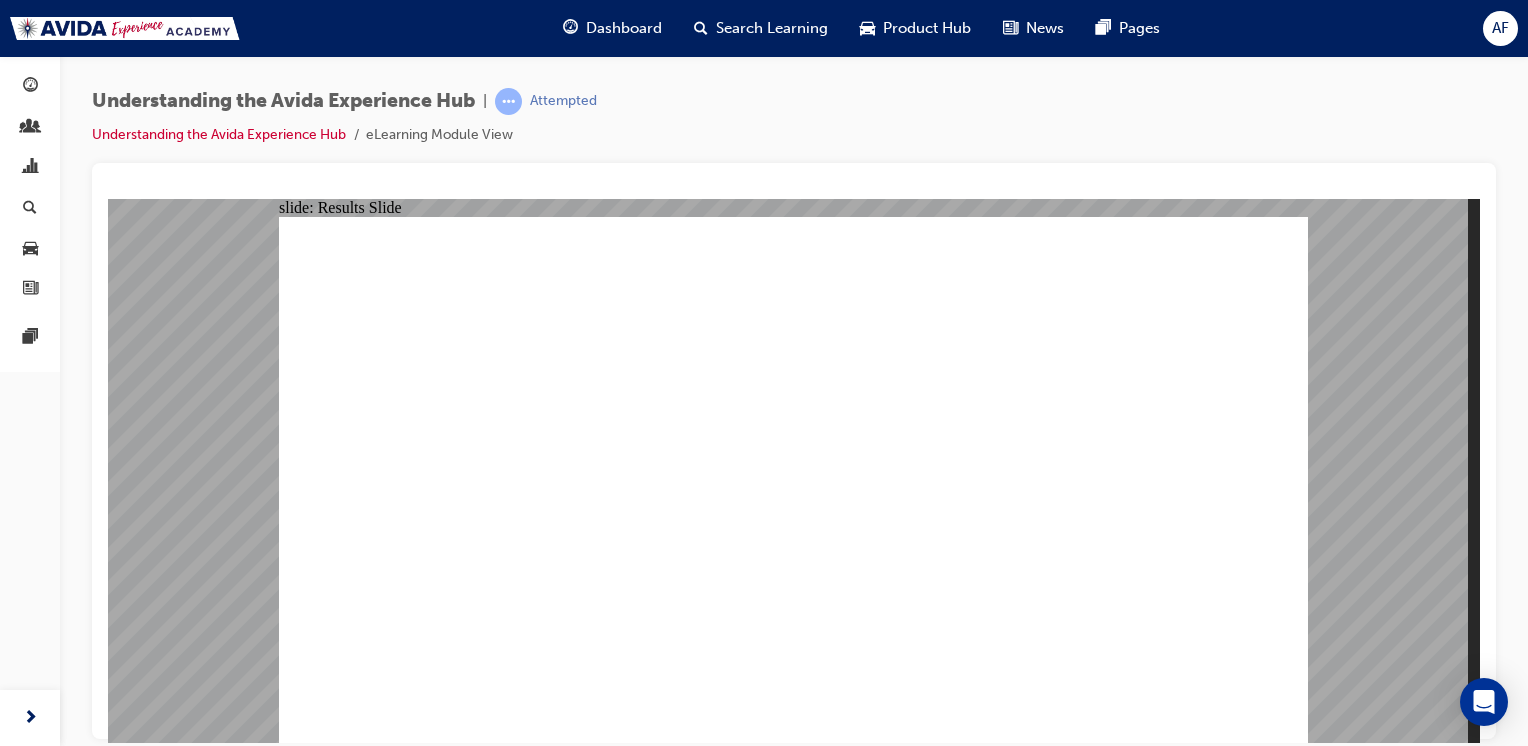 click 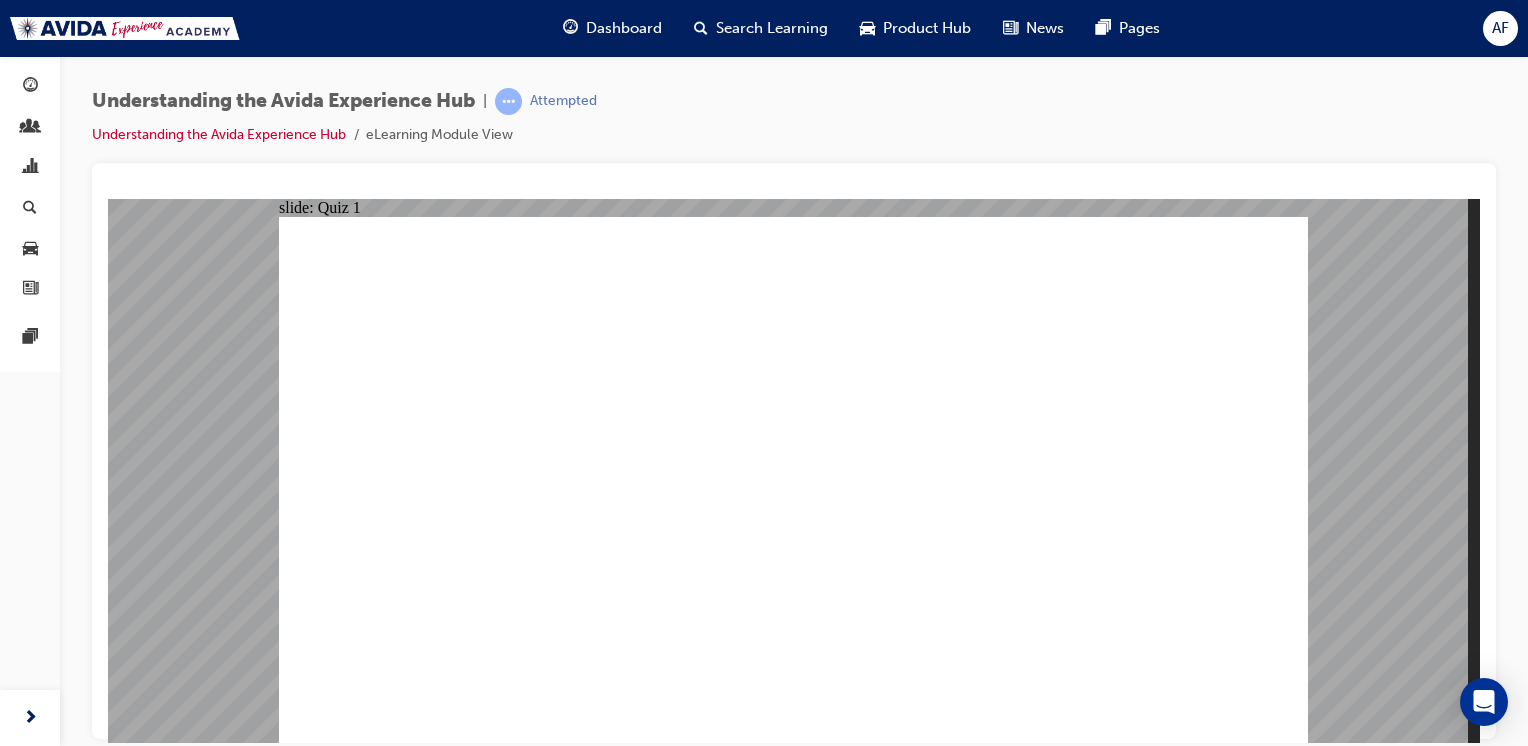click 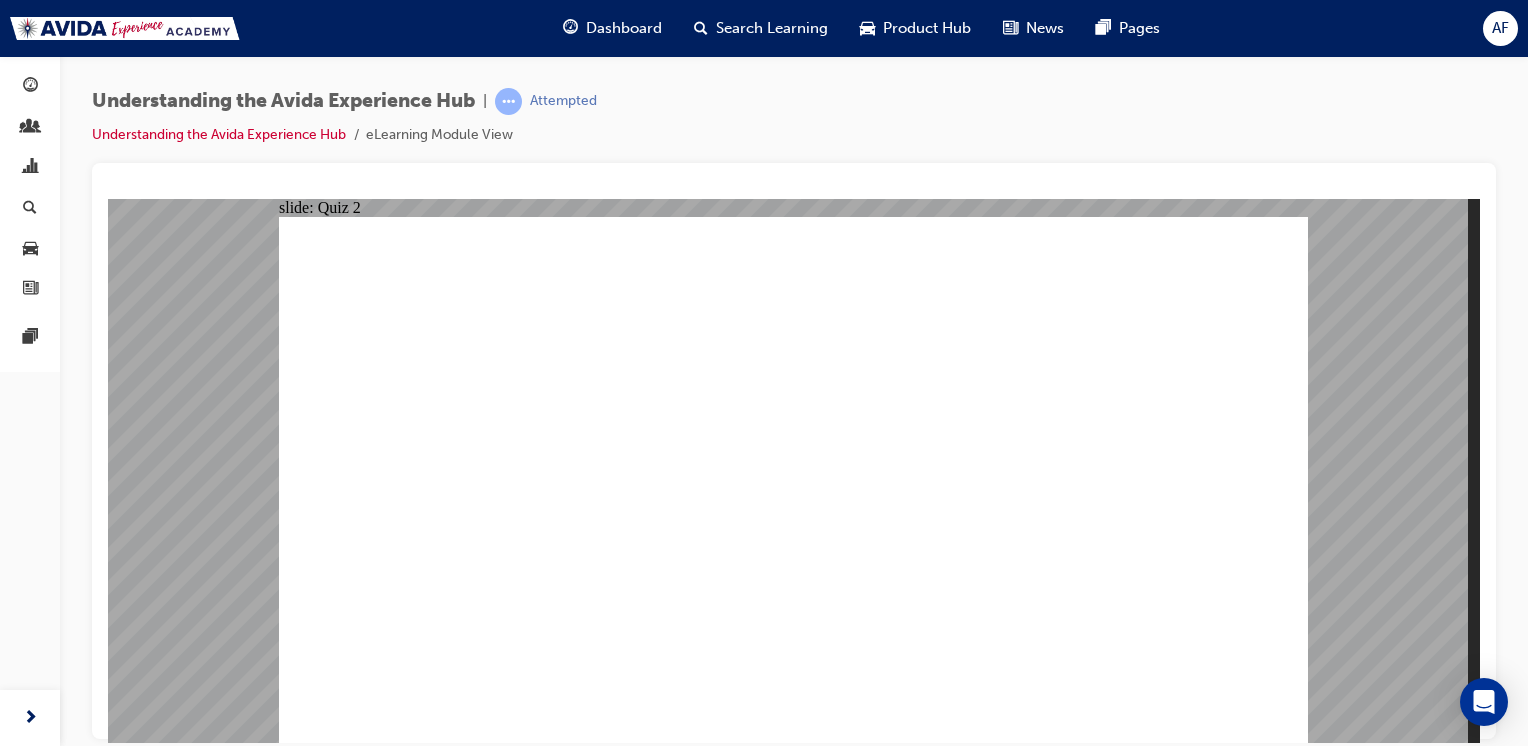 click 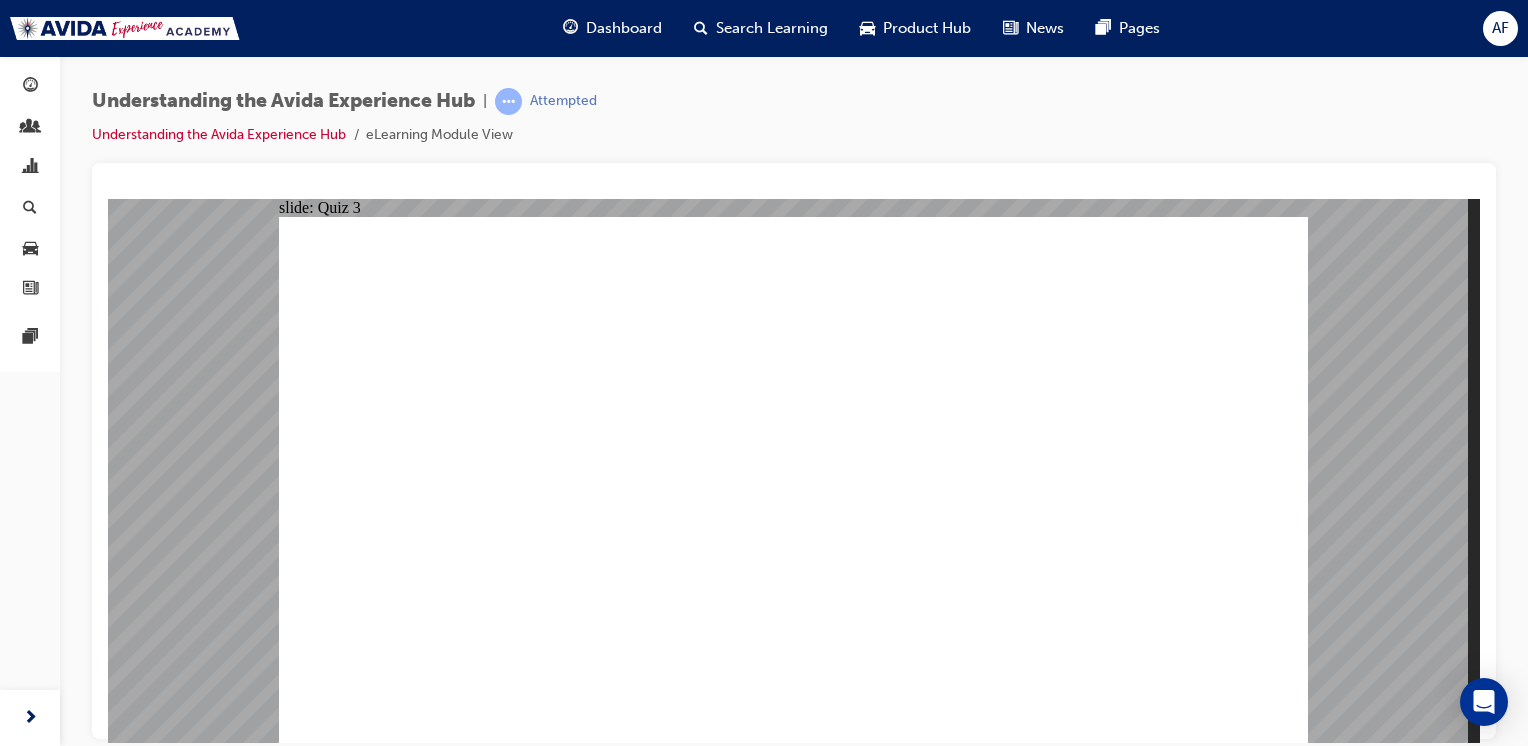 click 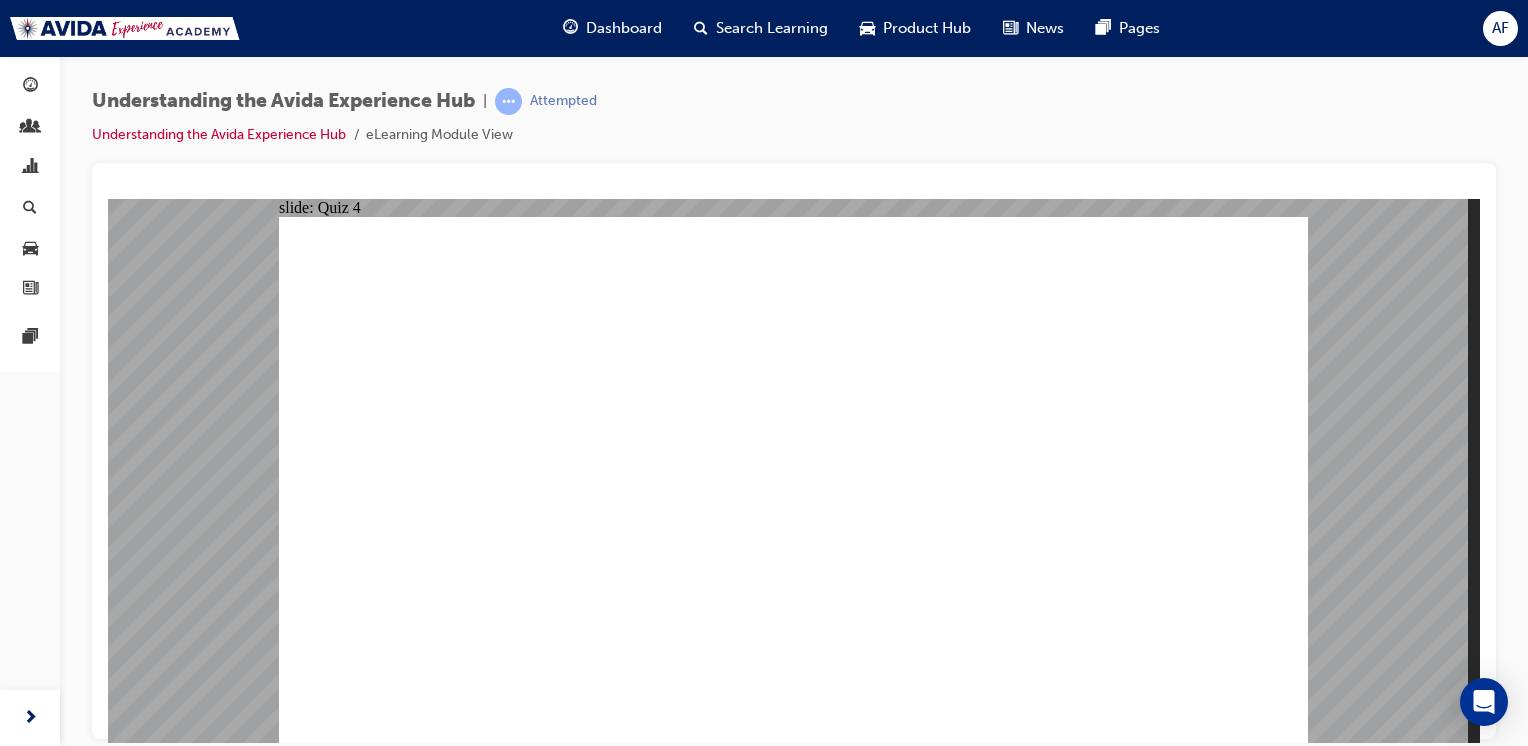 click 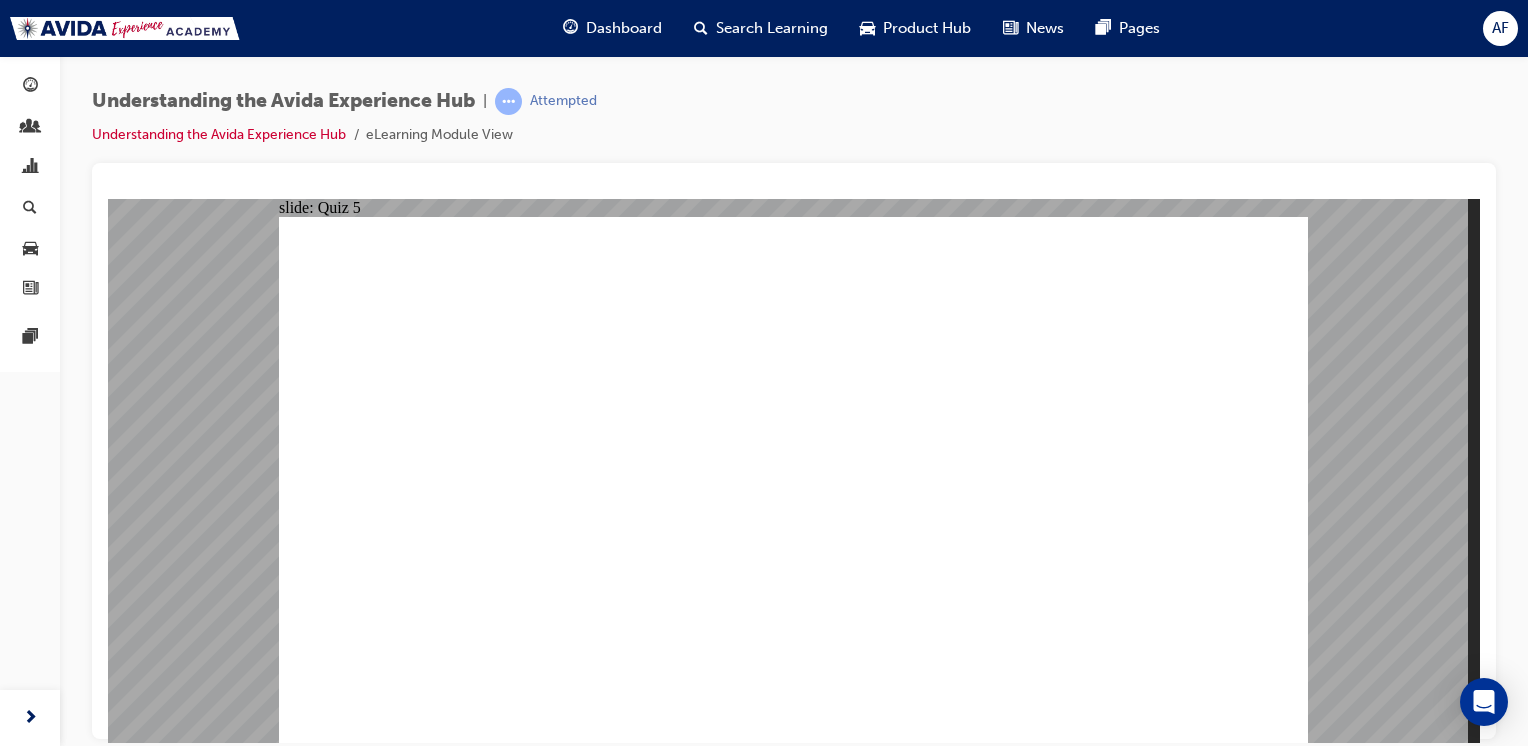 click 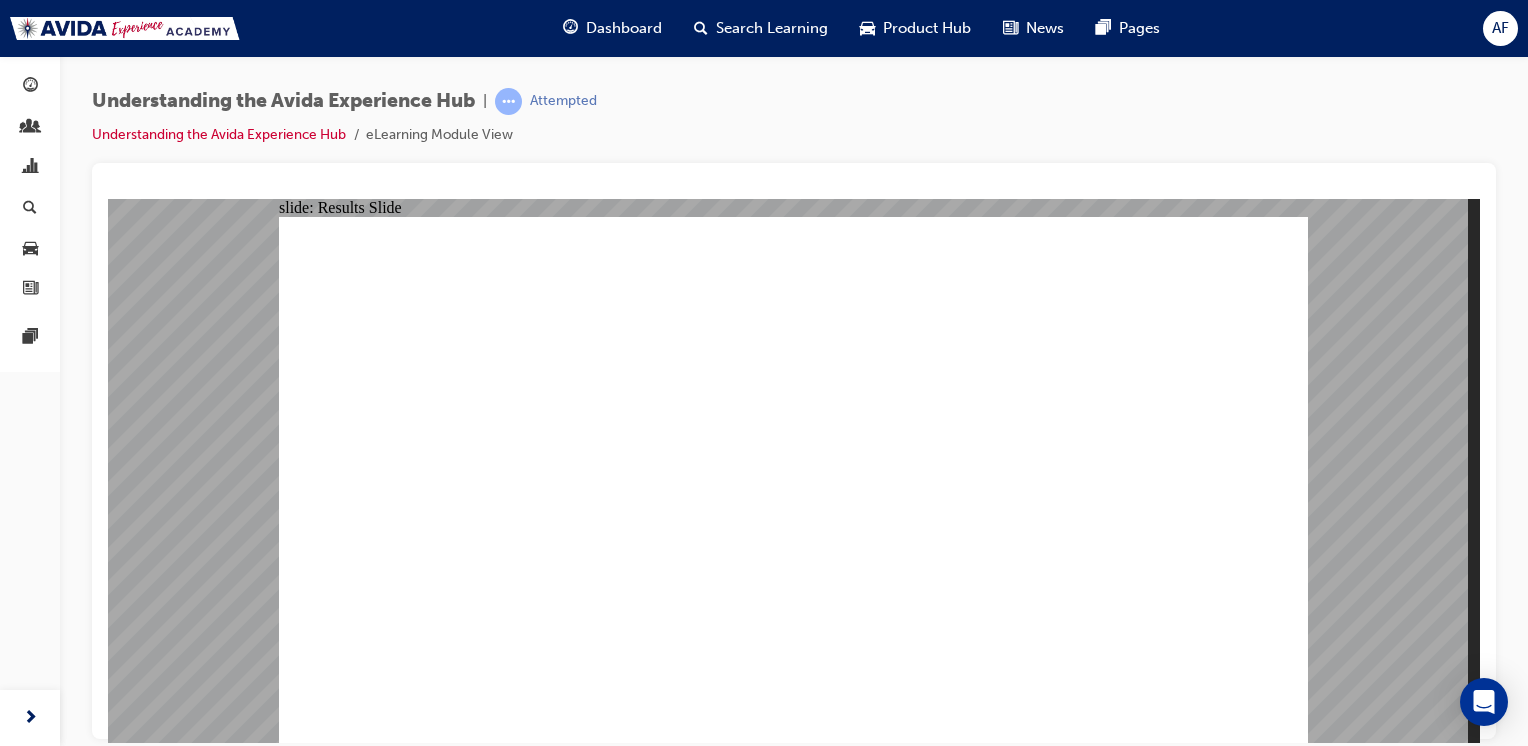 click 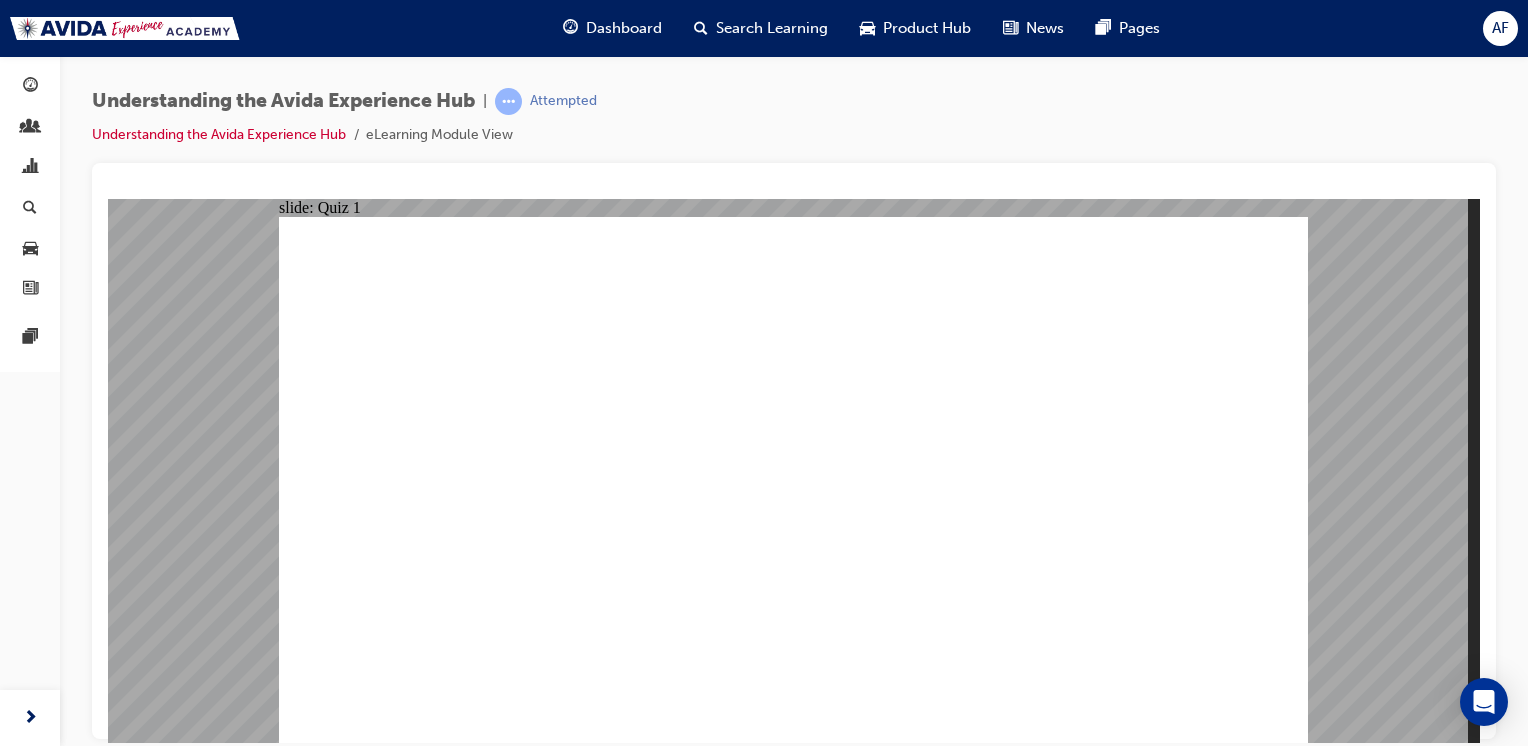 click 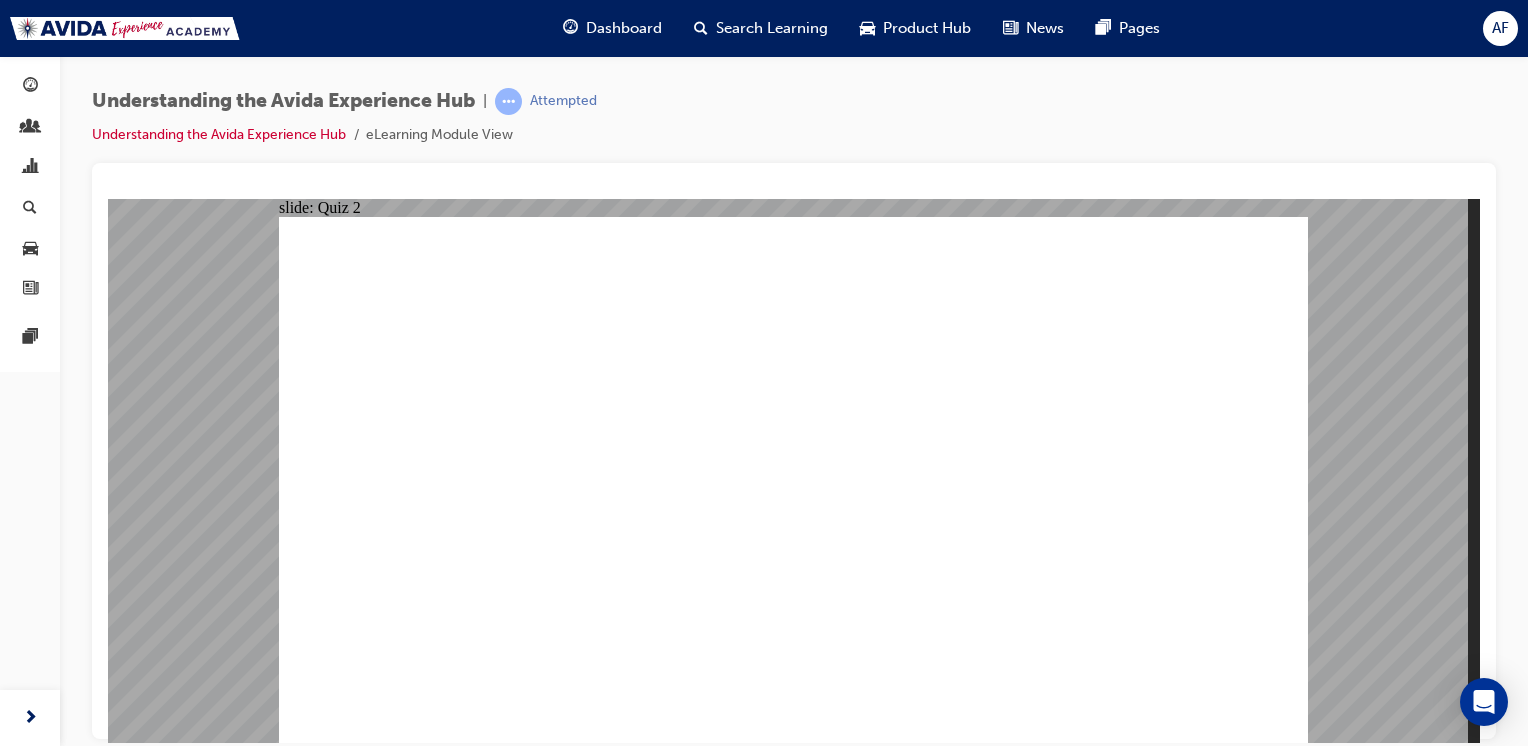 click 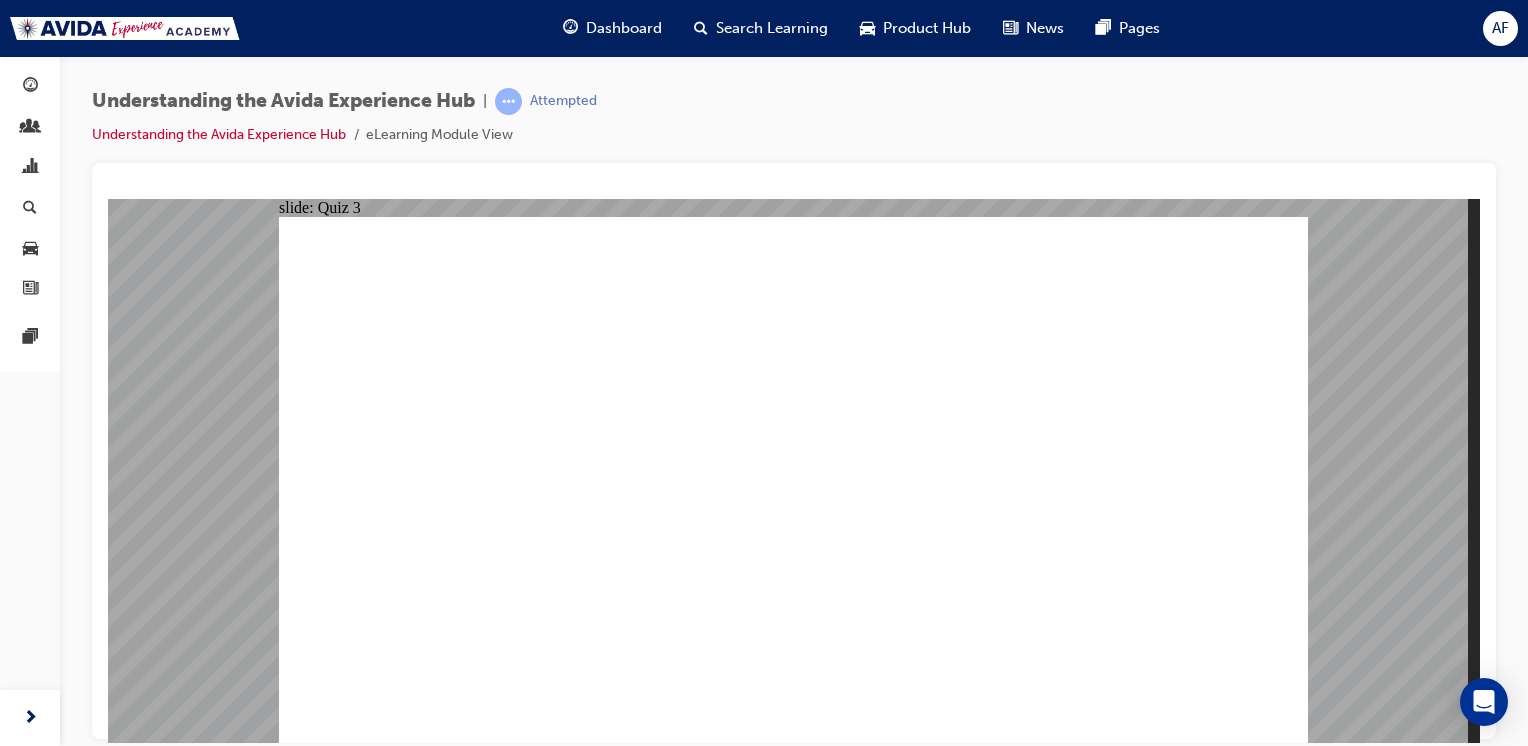 click 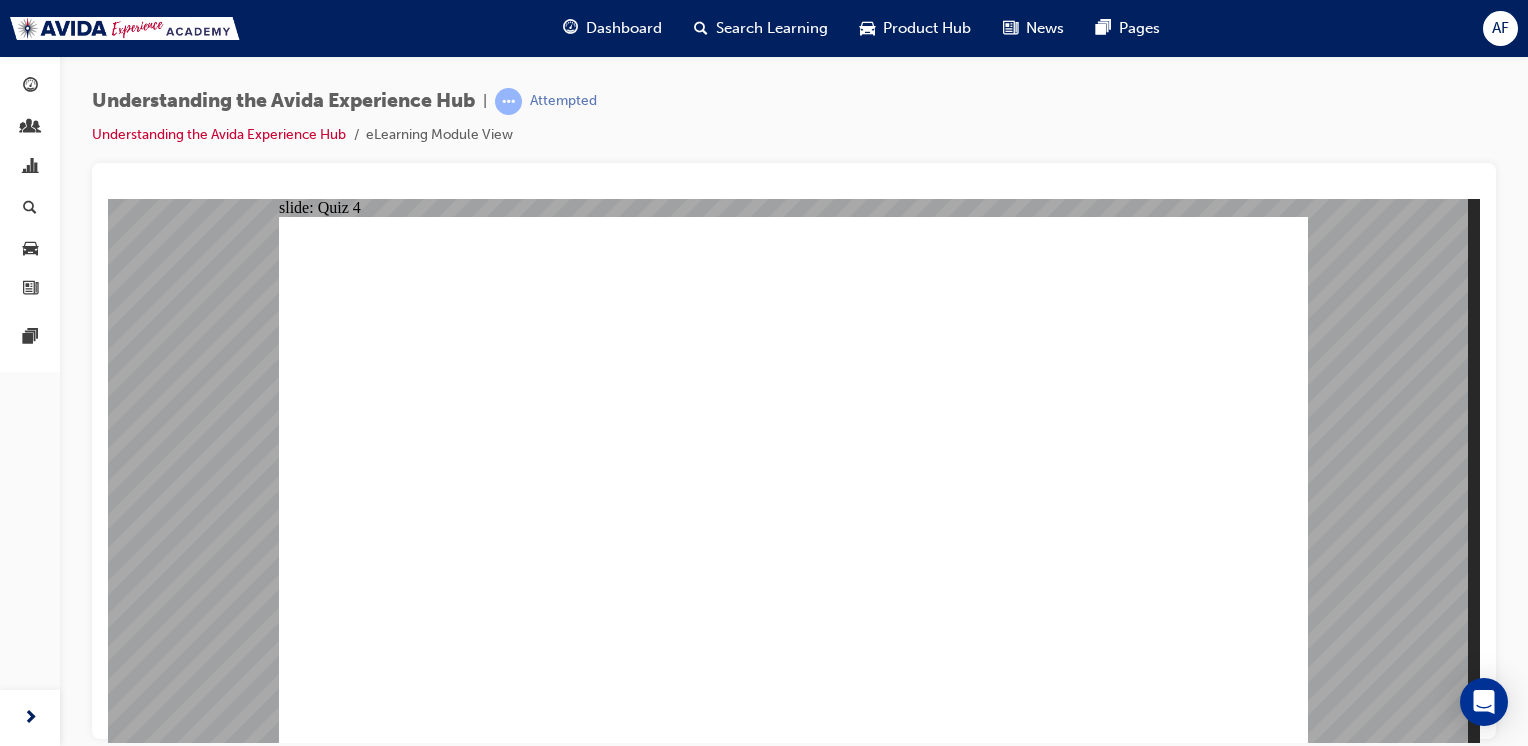 click 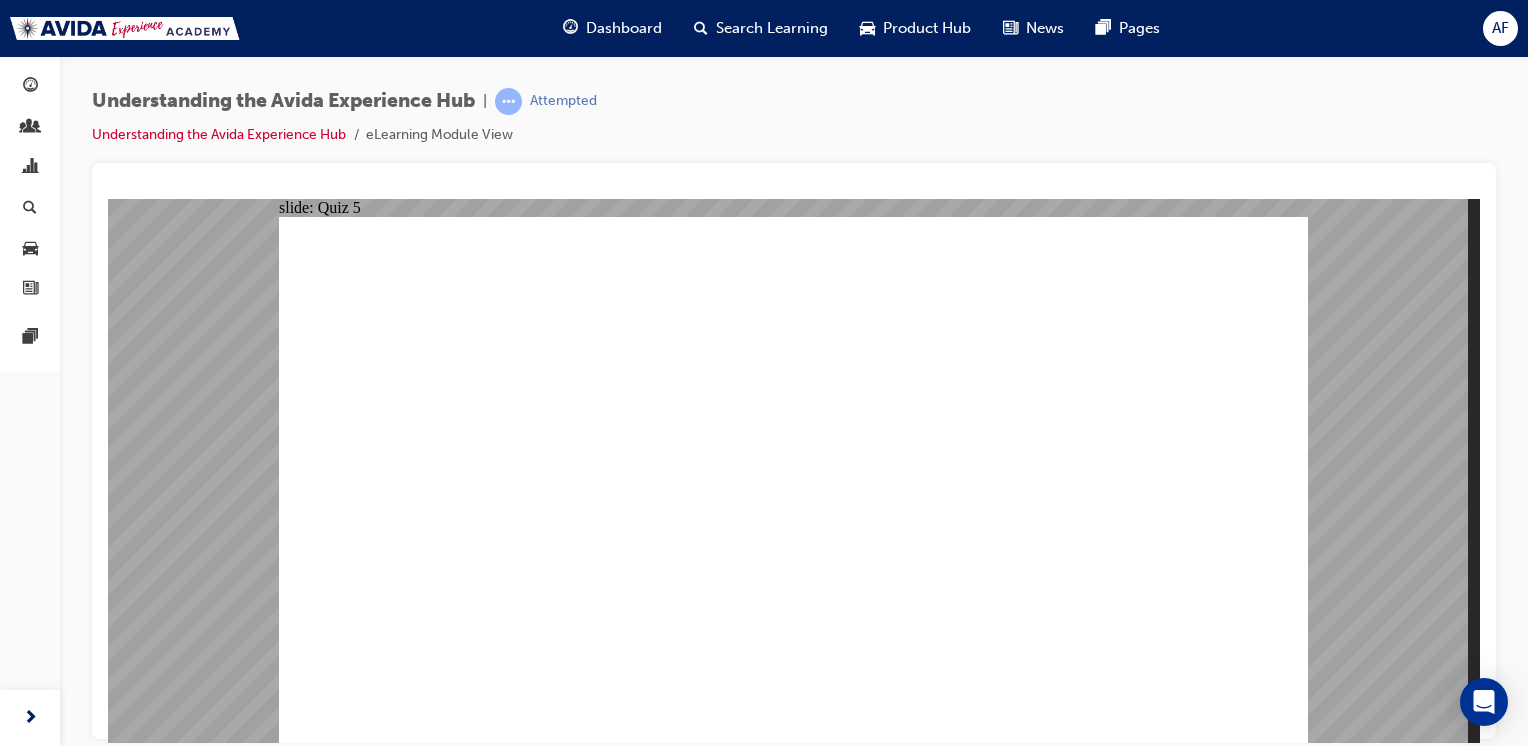 click 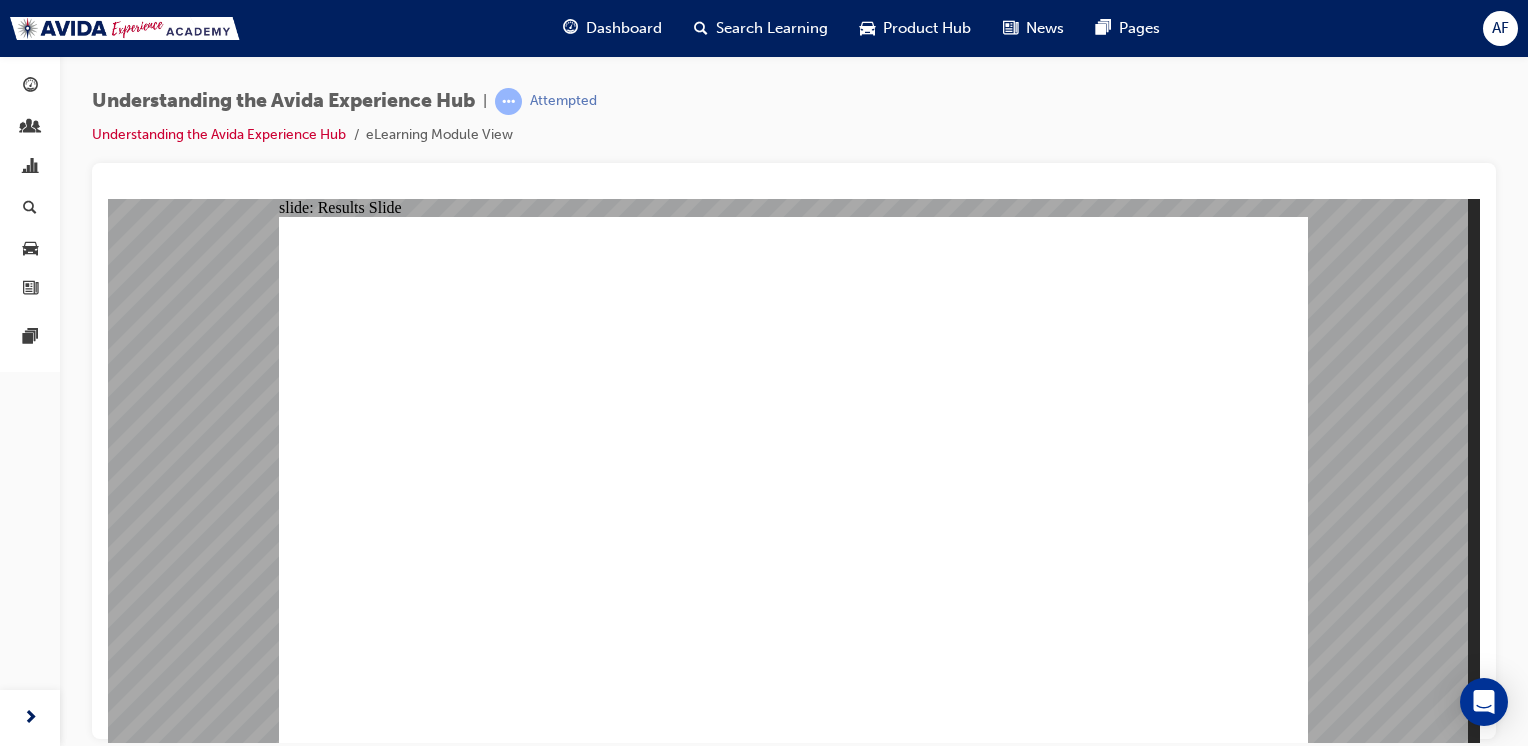 click 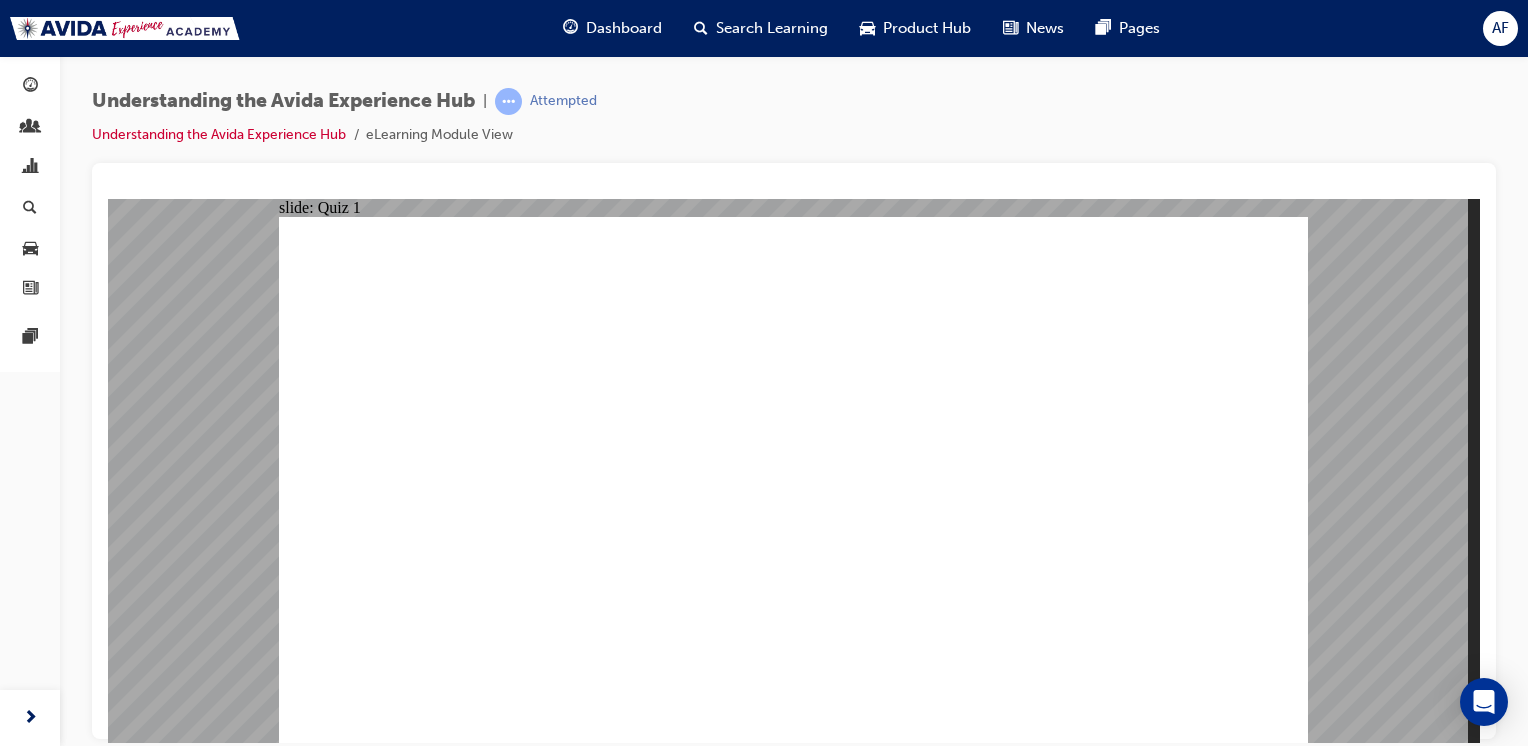 click on "The 6-digit customer account number A correct email address The registration number of the Avida vehicle The VIN of the Avida vehicle" at bounding box center [646, 1993] 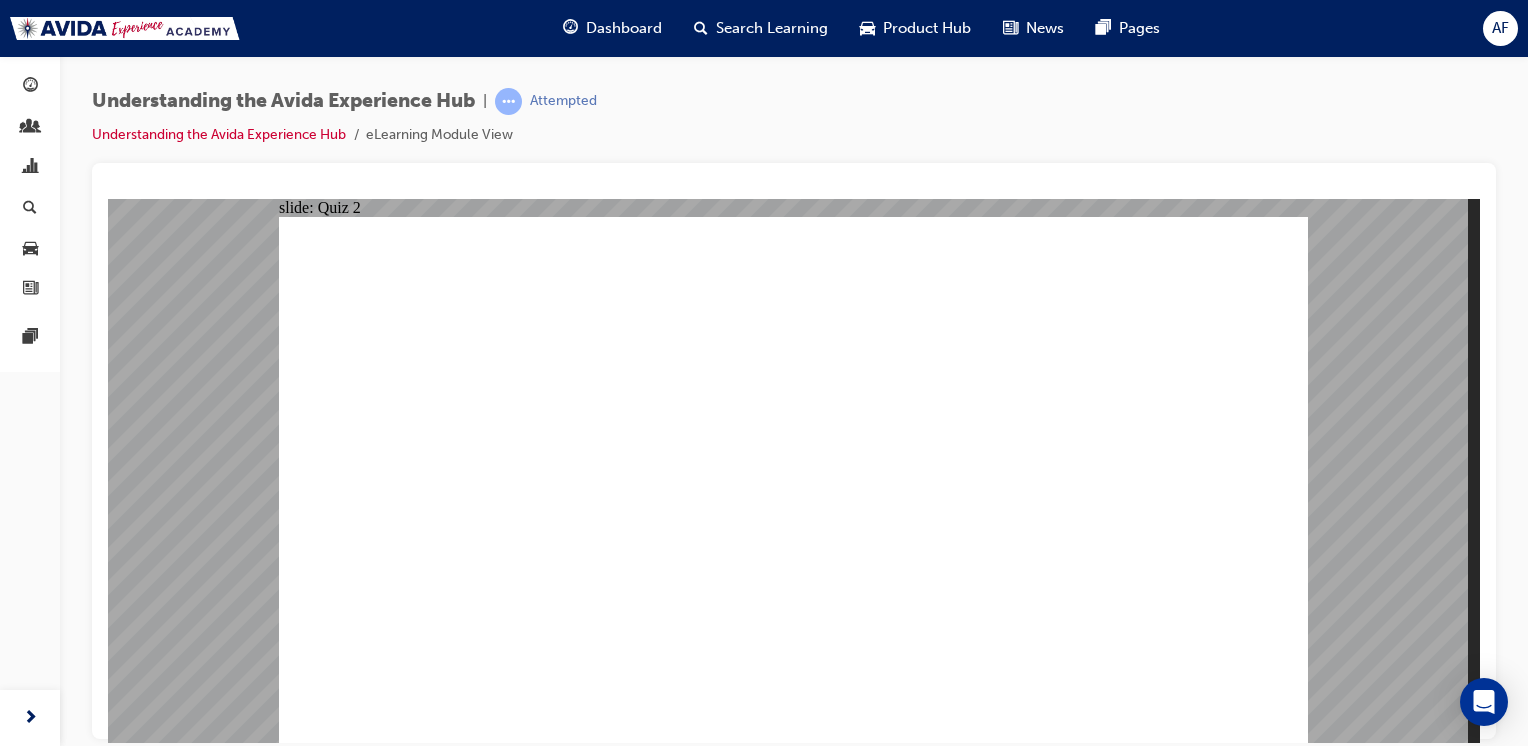 click 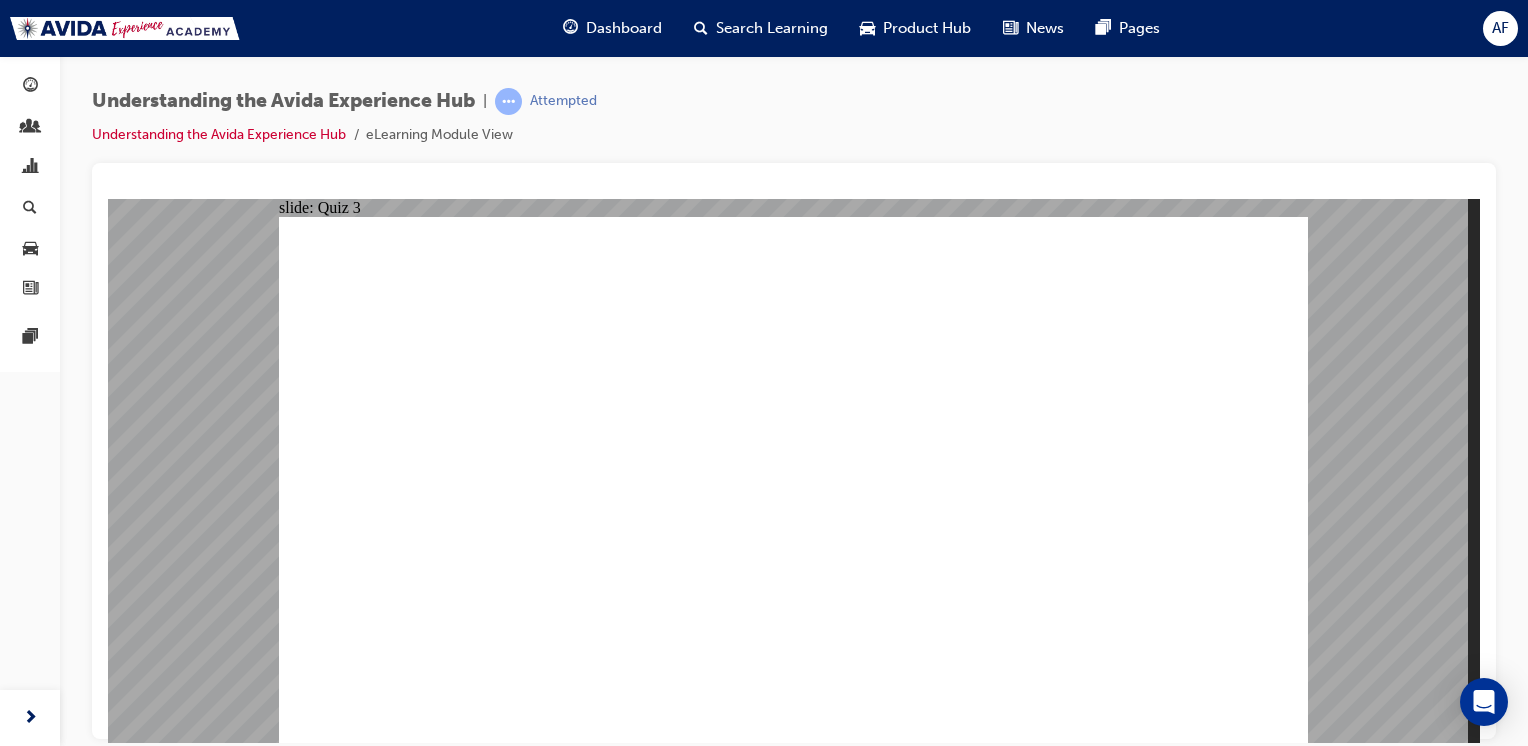 click 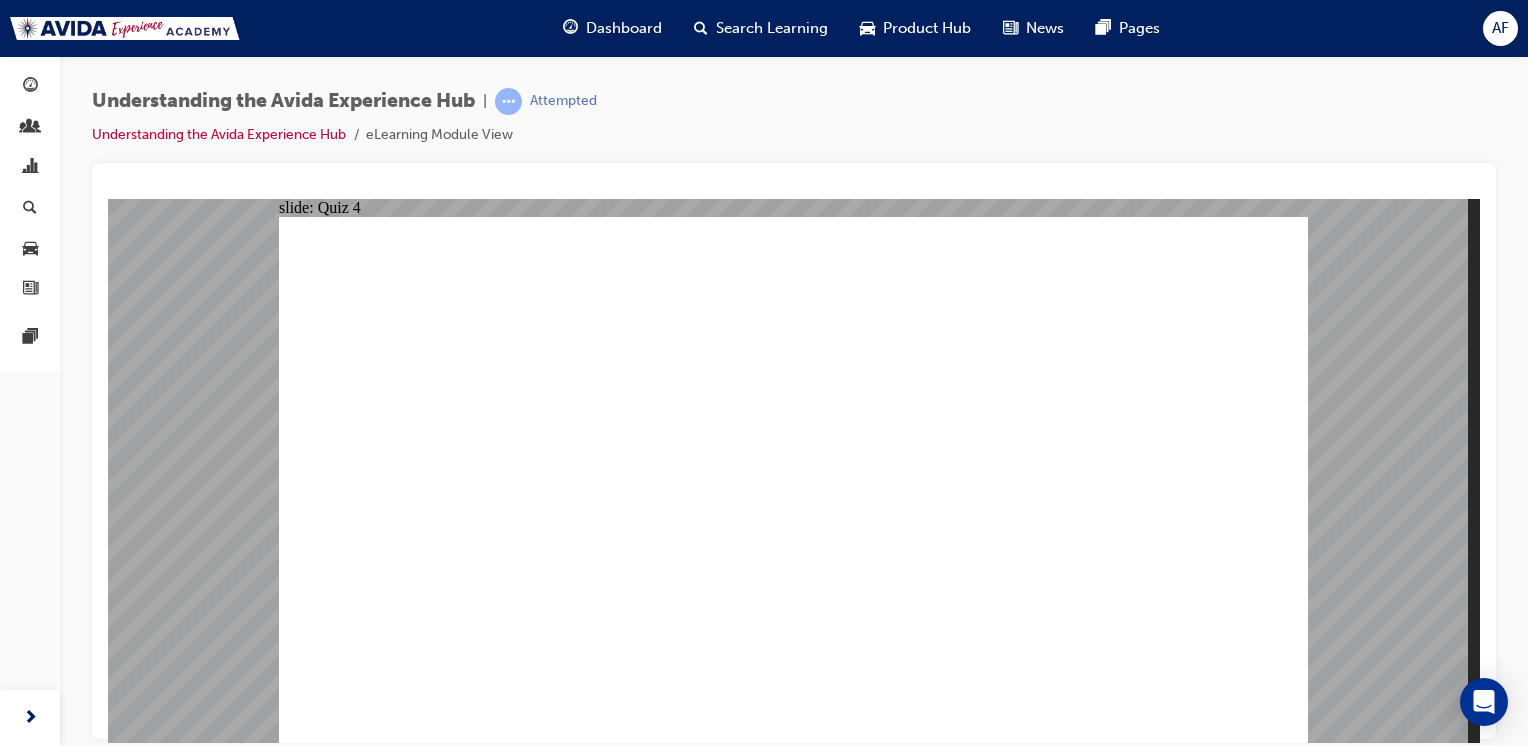 click 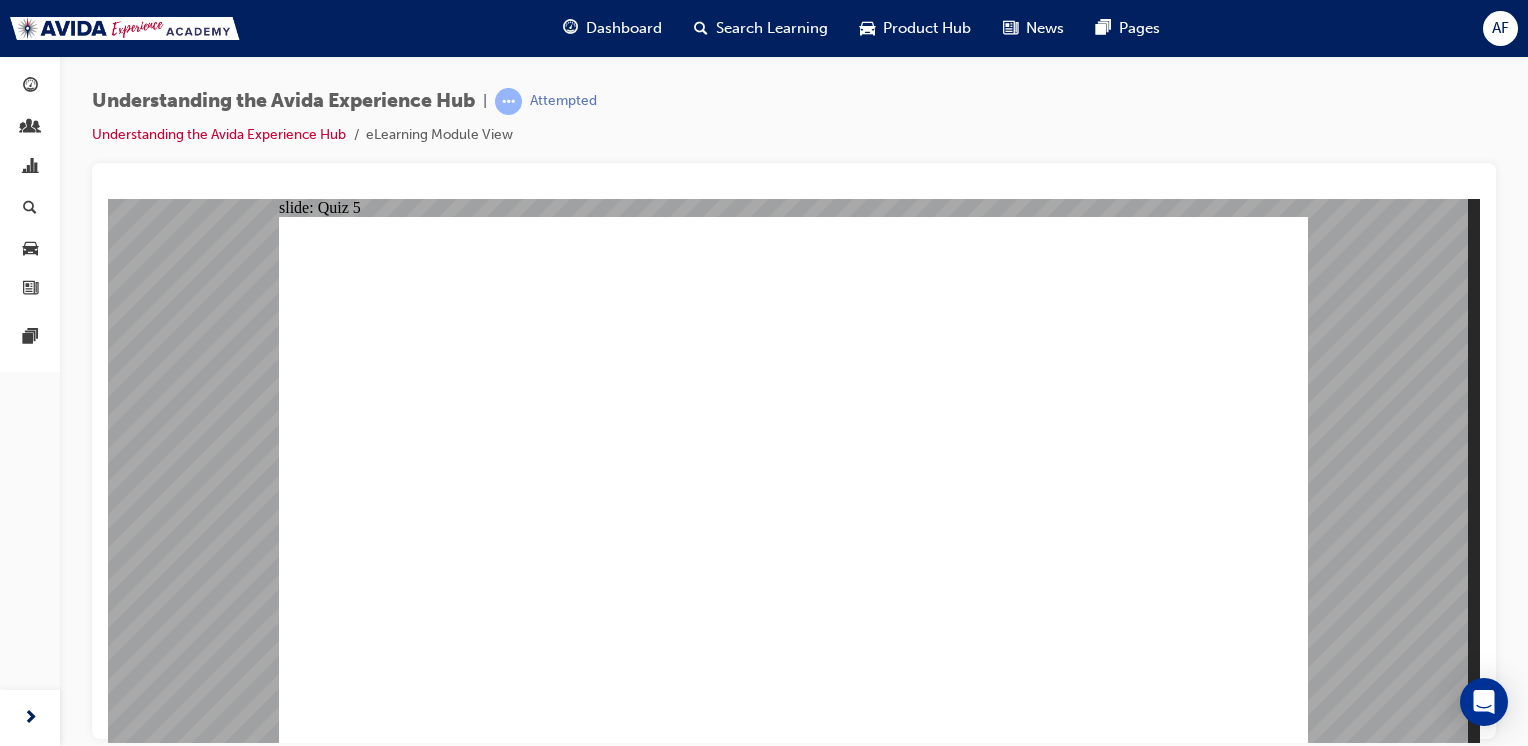 click 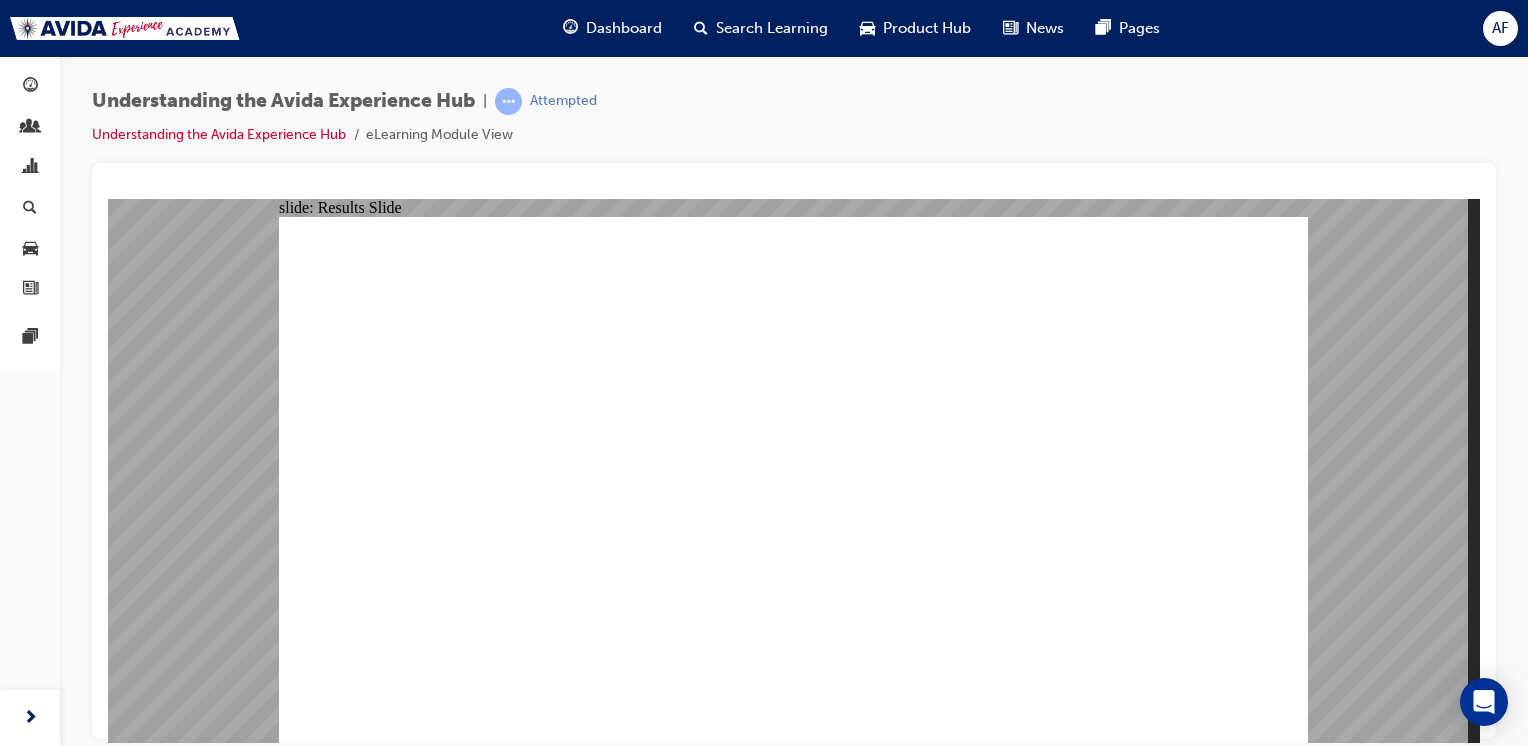 click 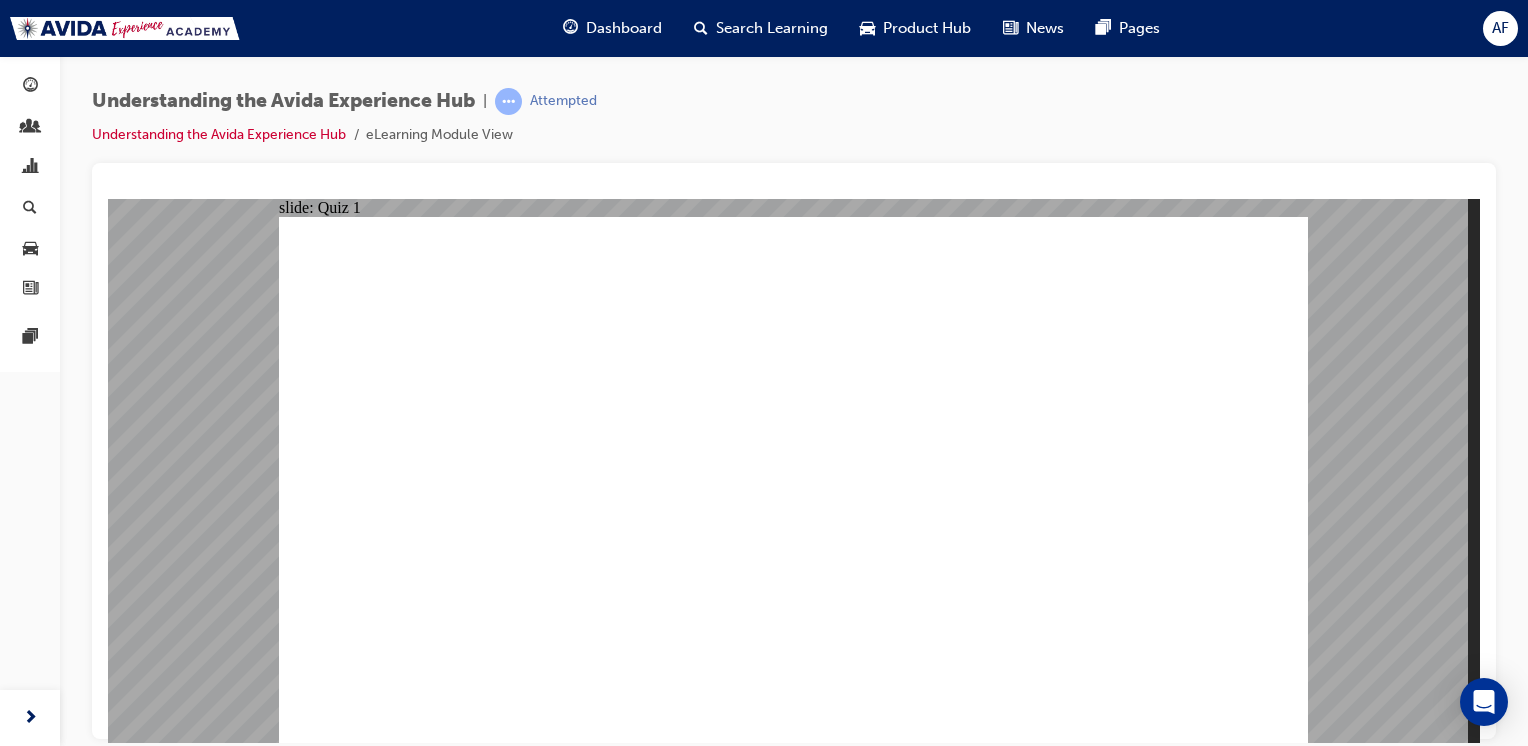 click 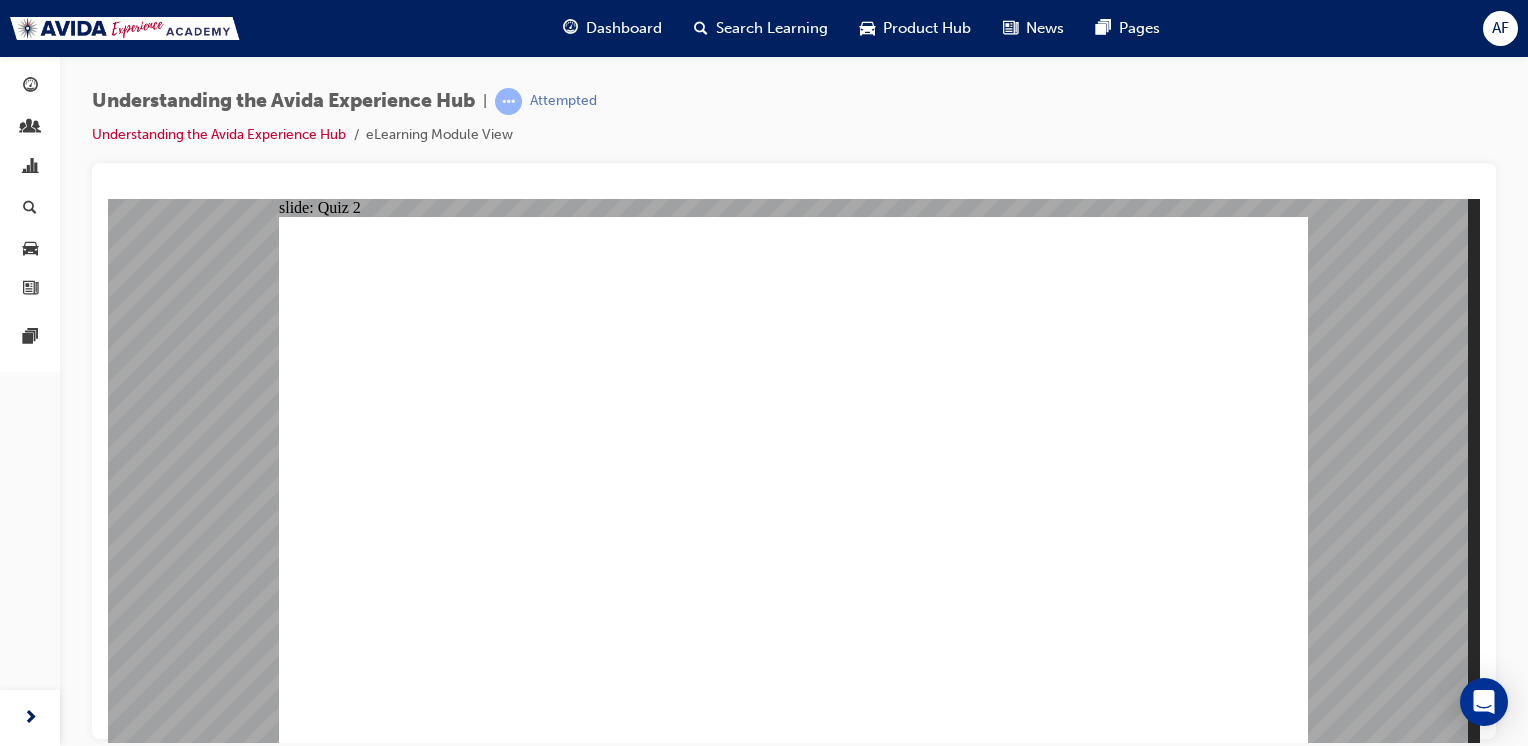click 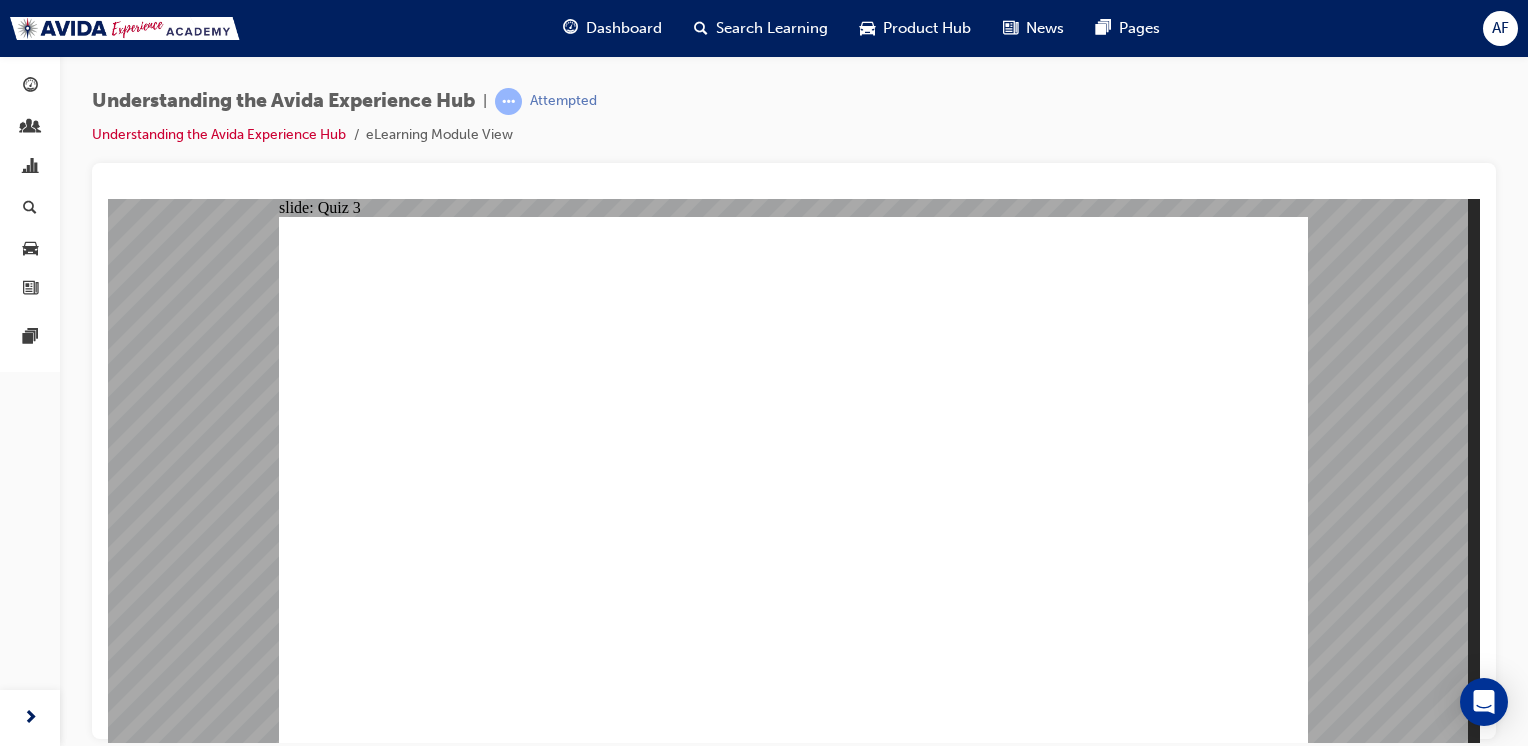click 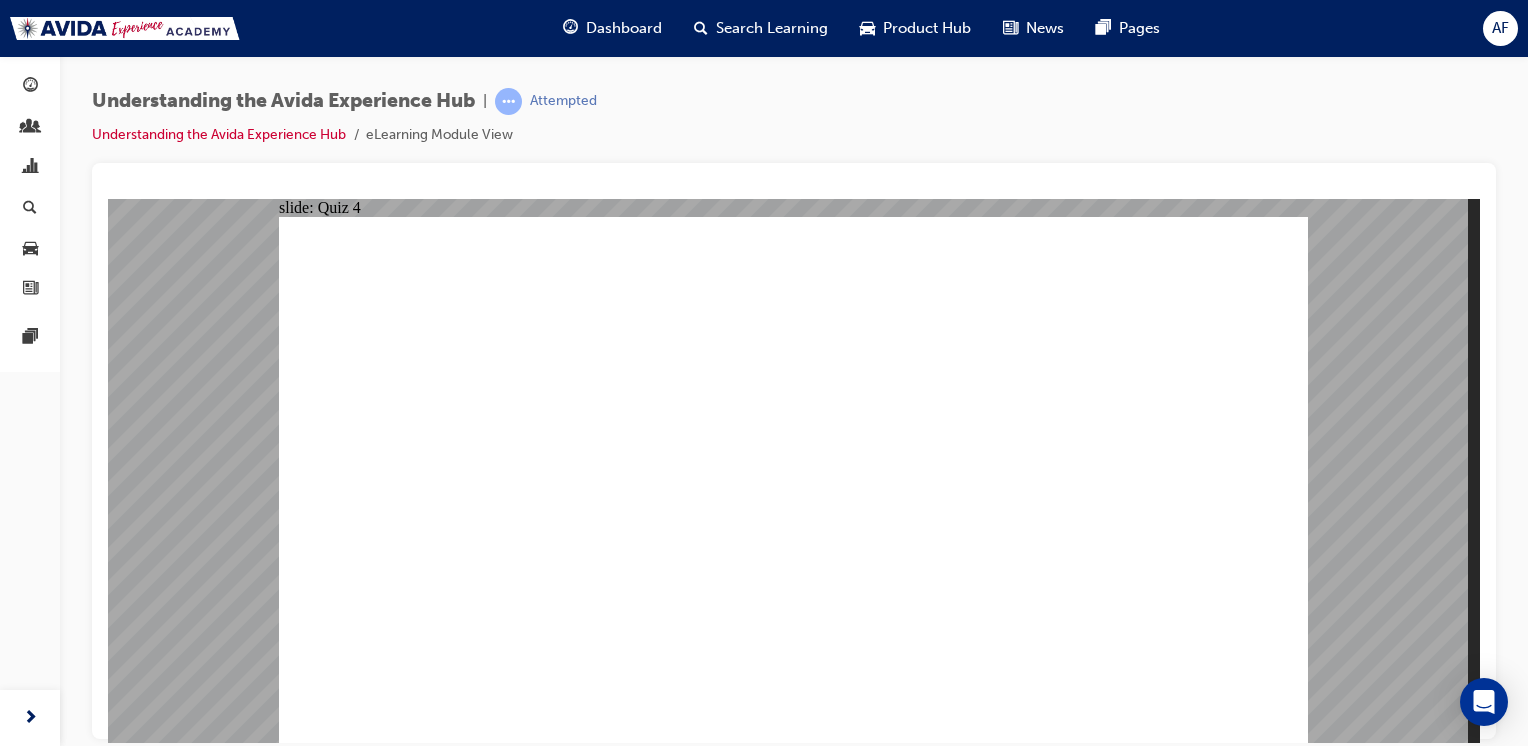 click 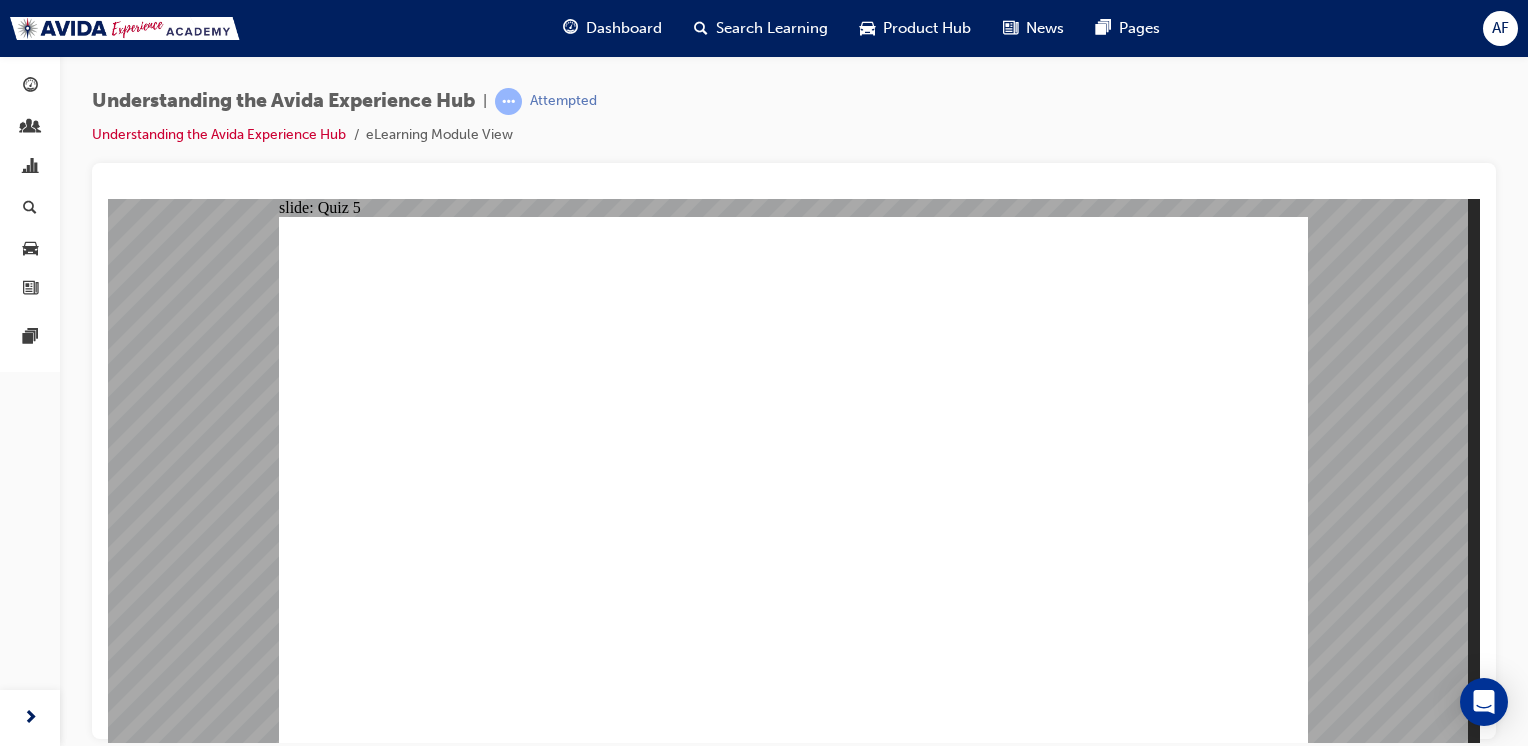 click 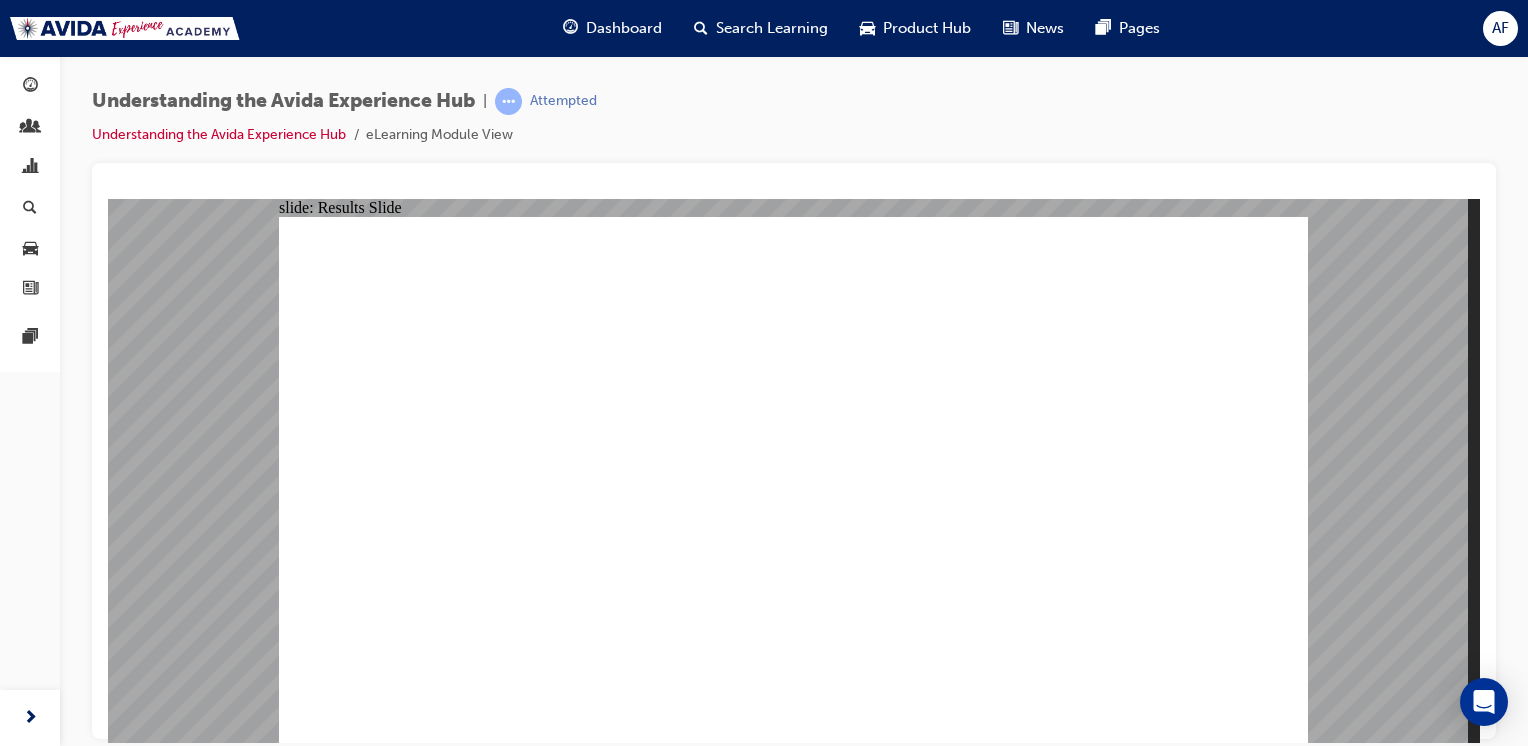 click 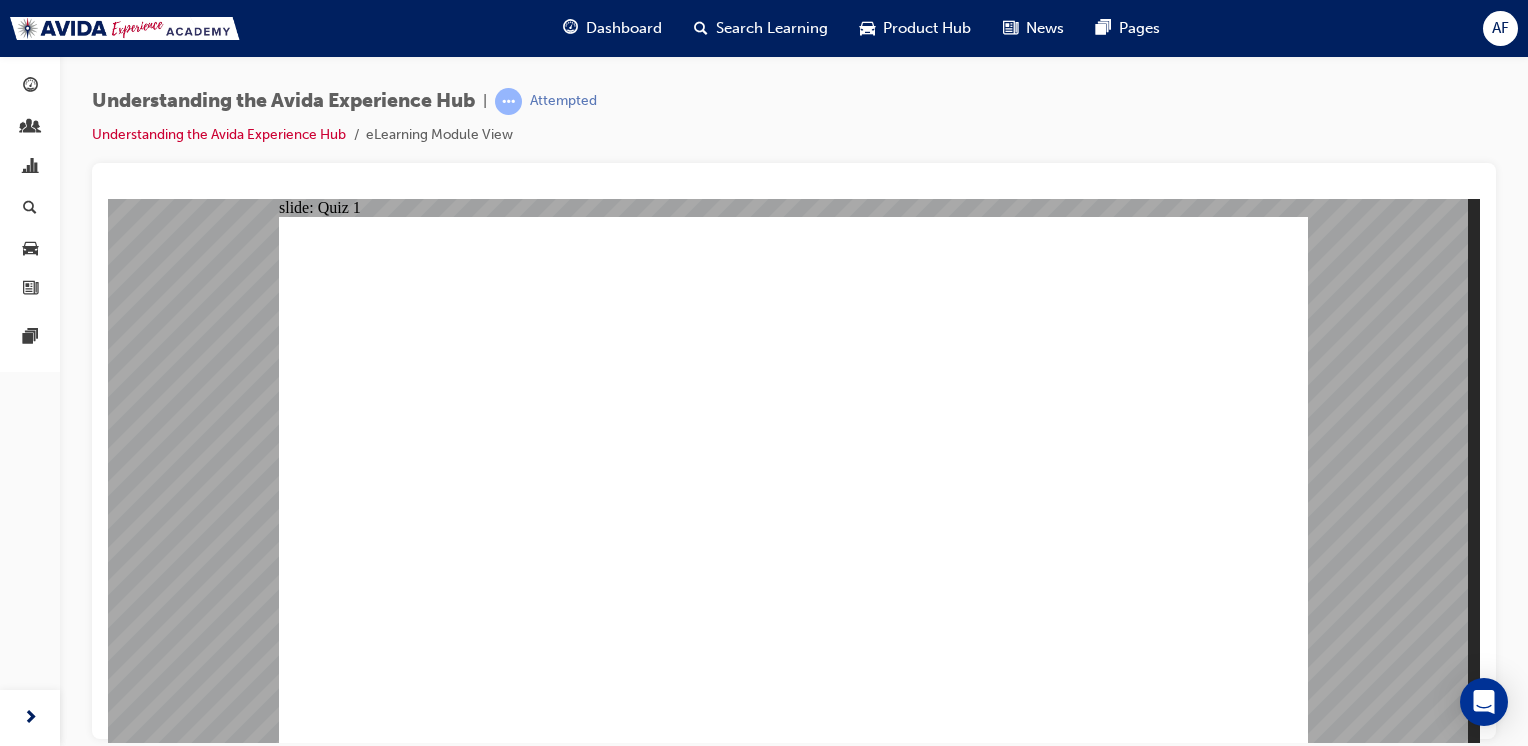 click 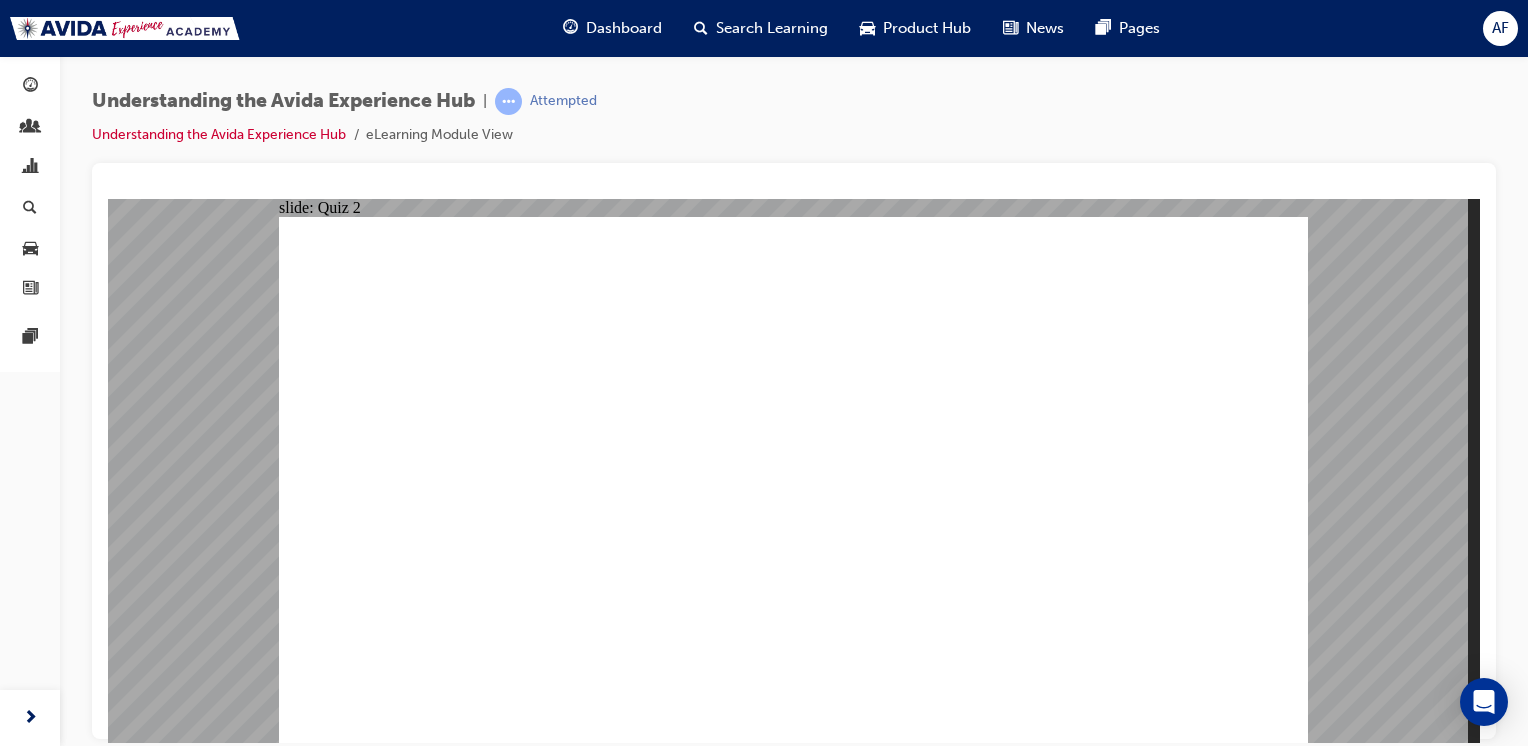 click 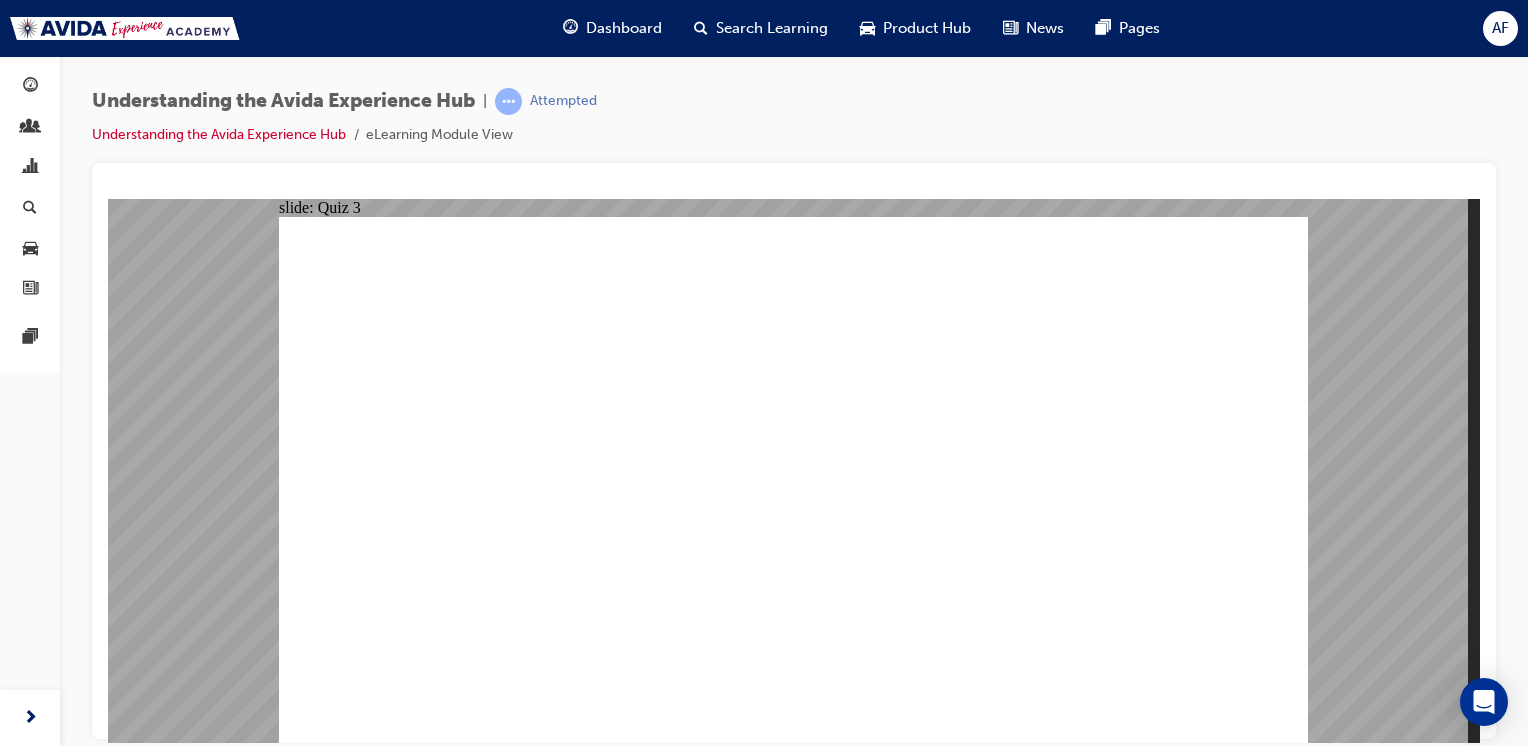 click 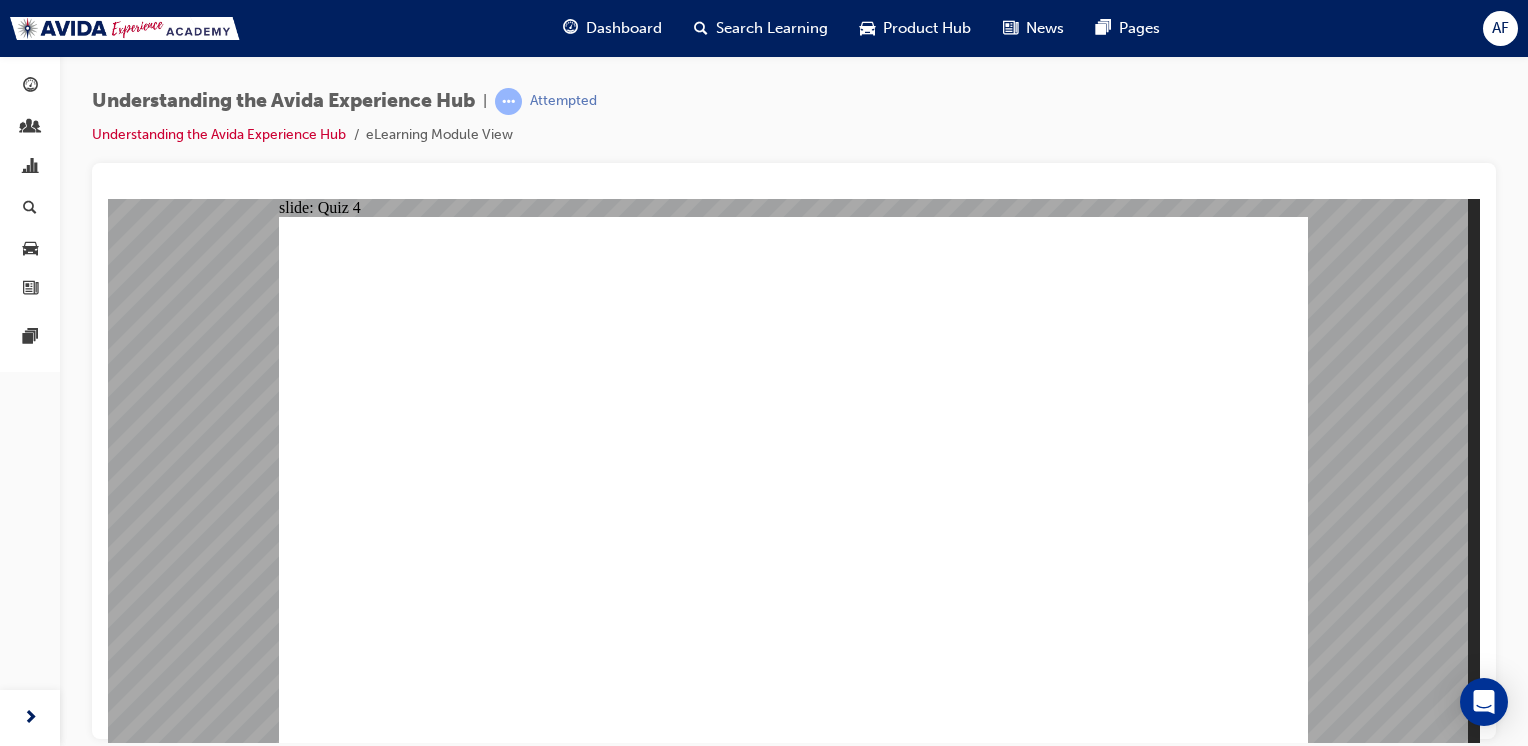 click 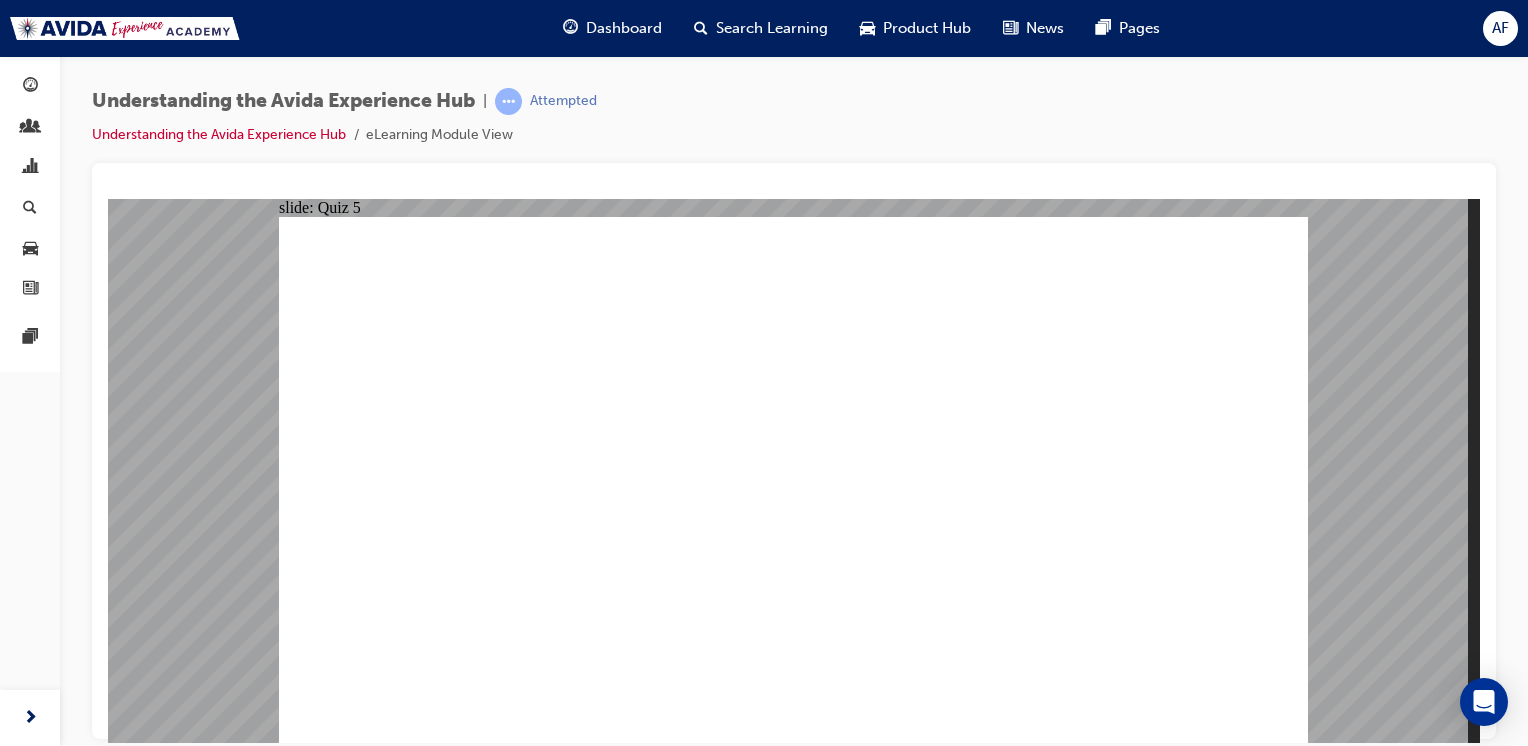 click 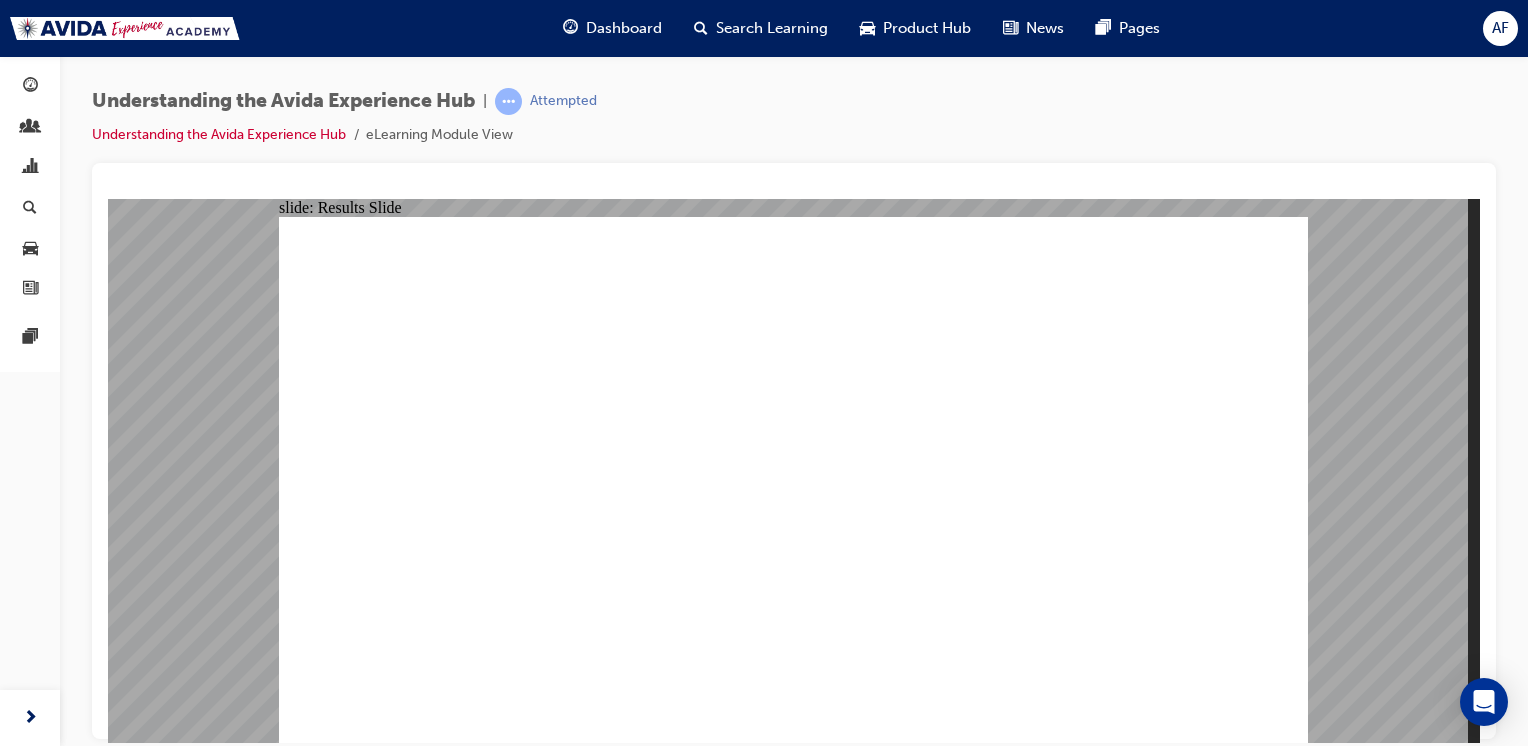 click 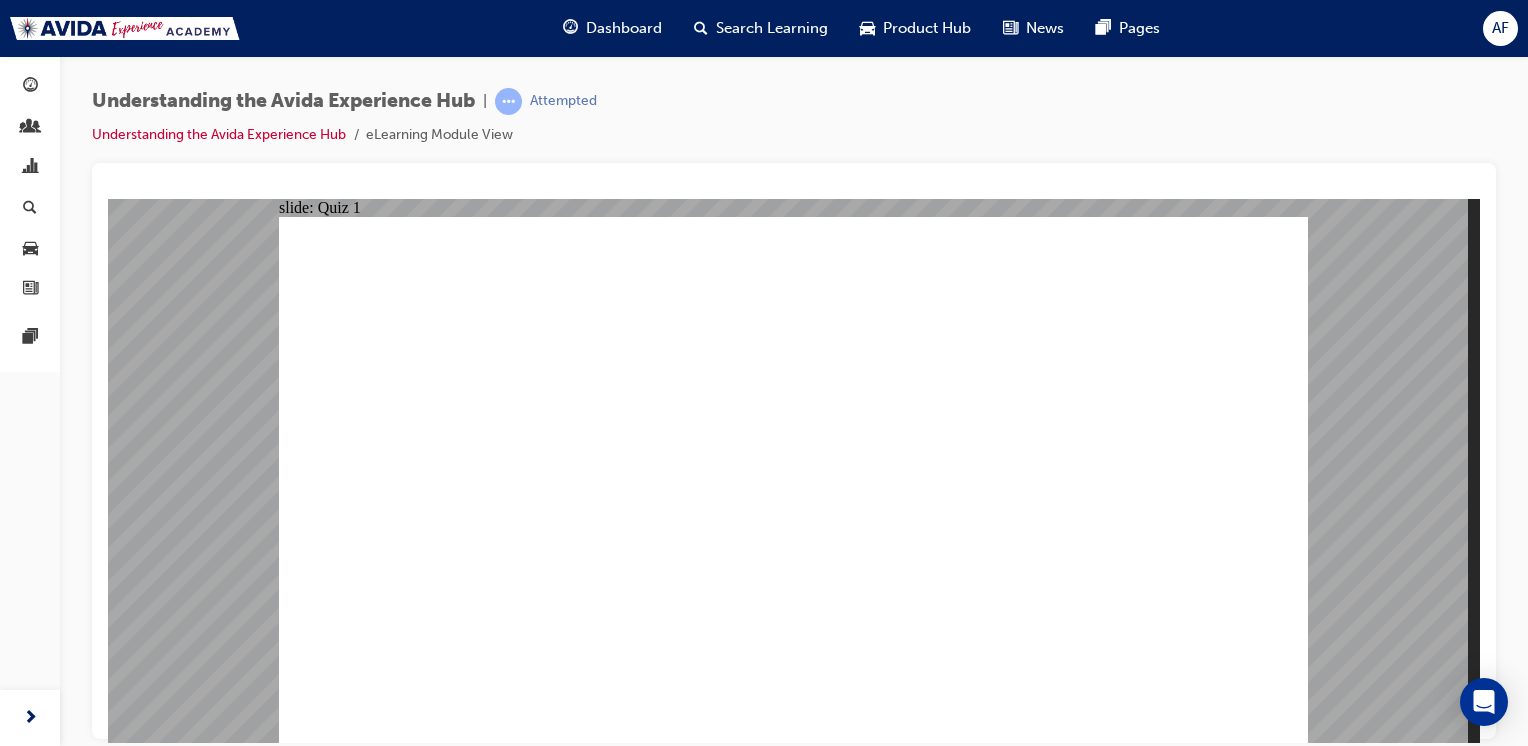 radio on "true" 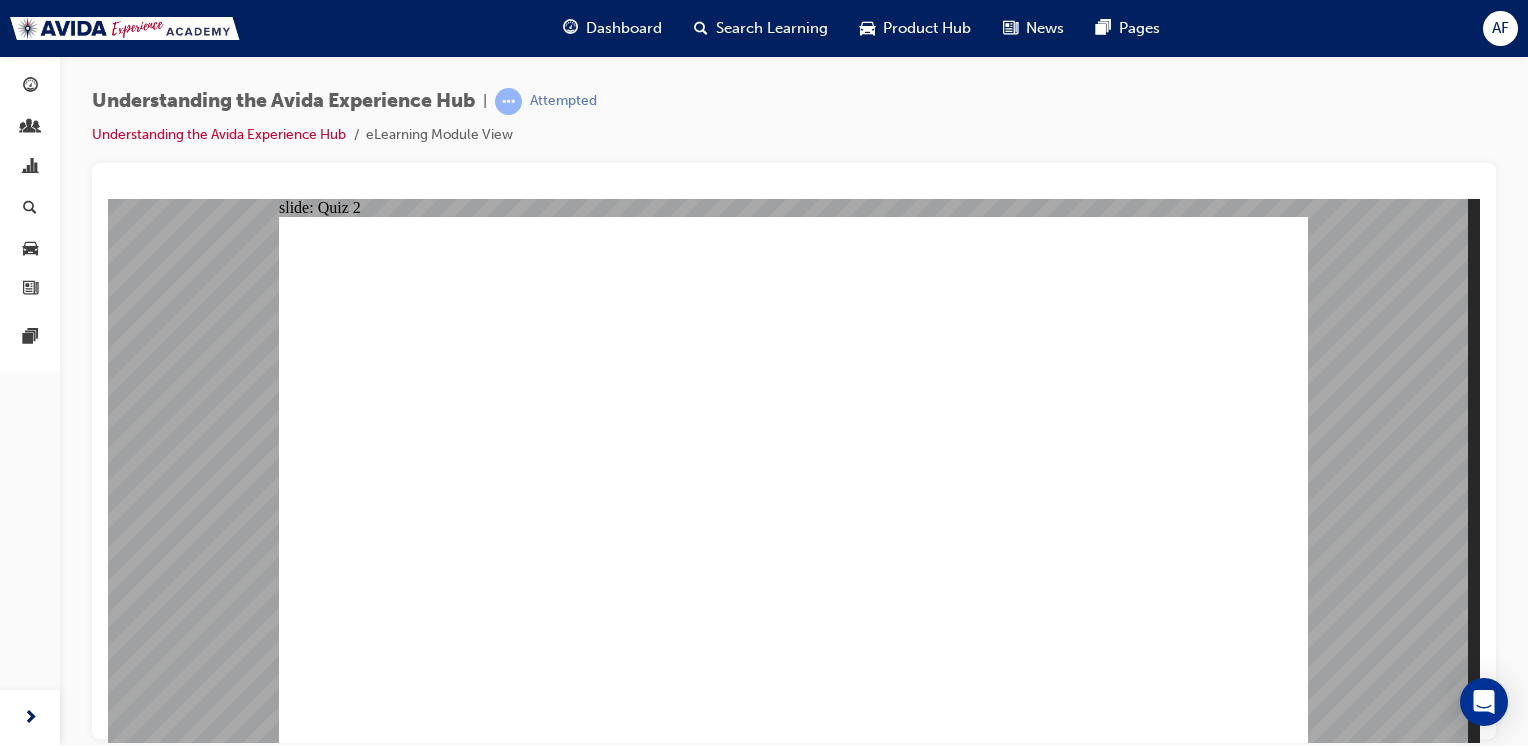 click 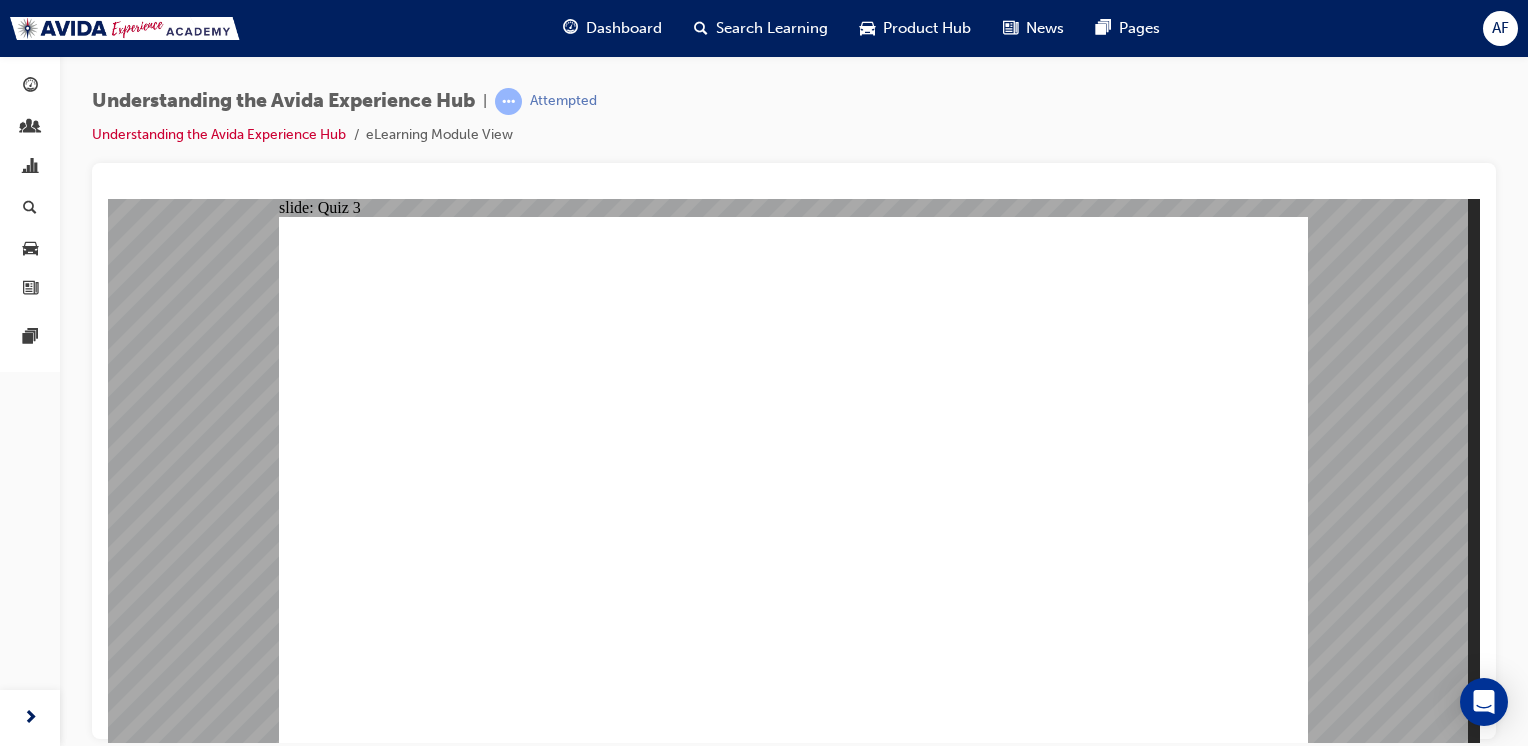 click 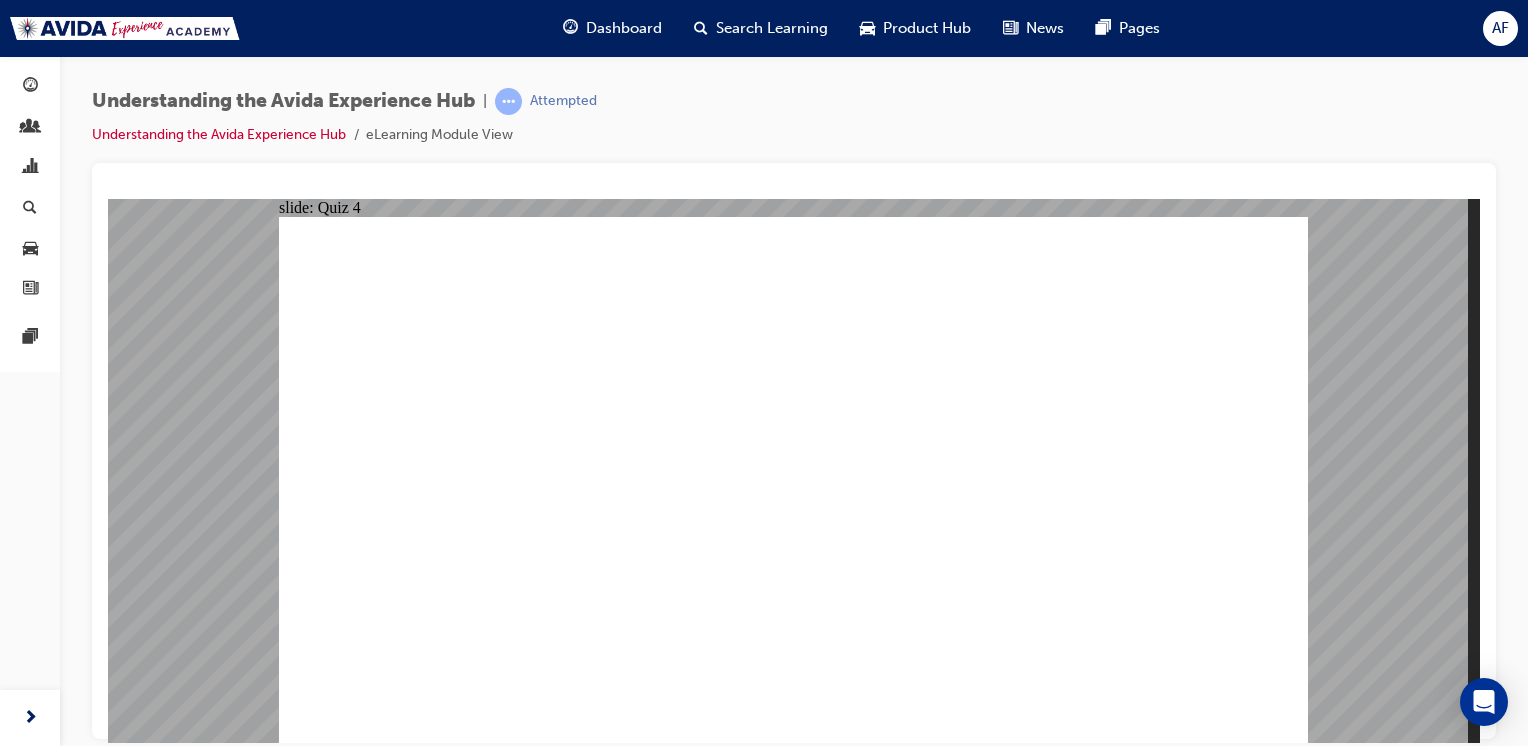 click 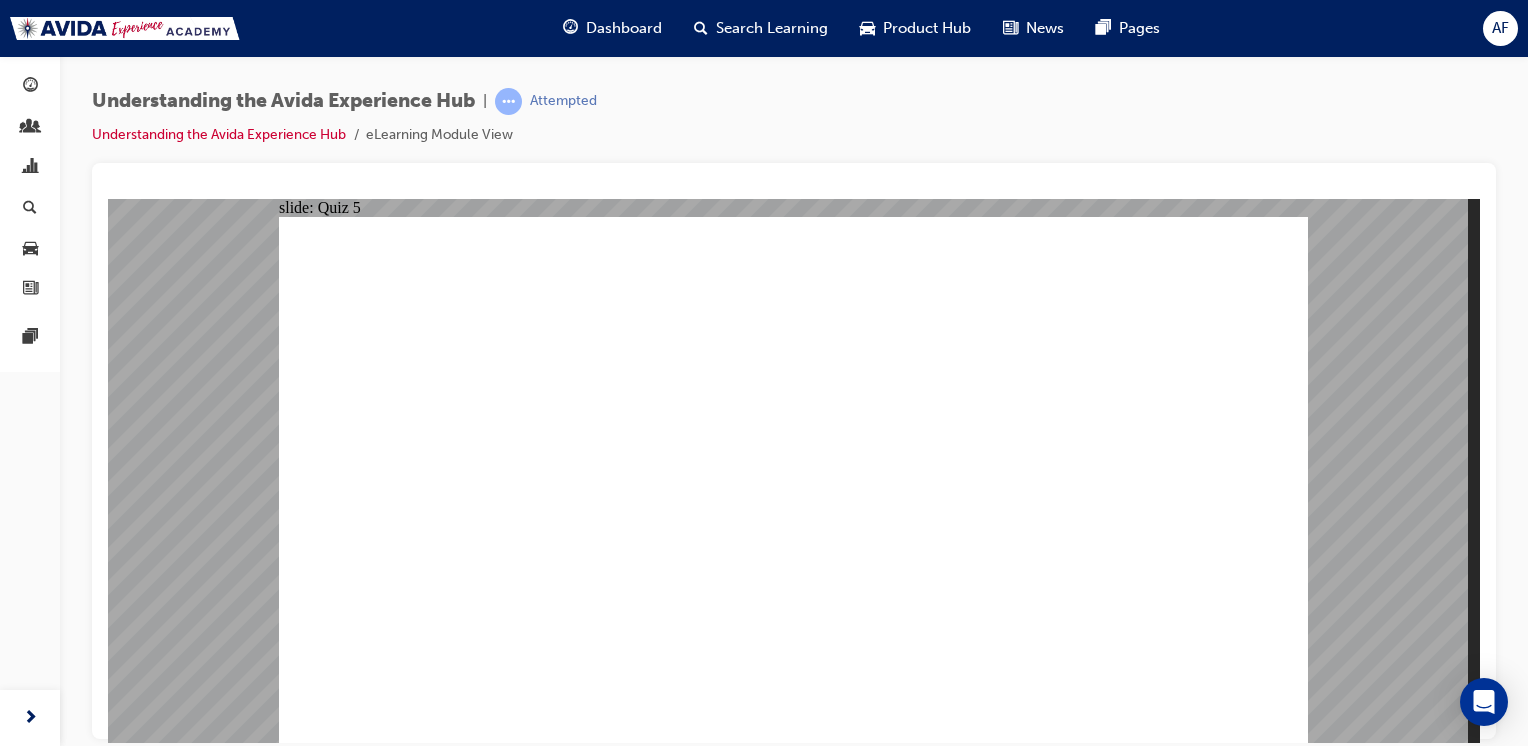 click 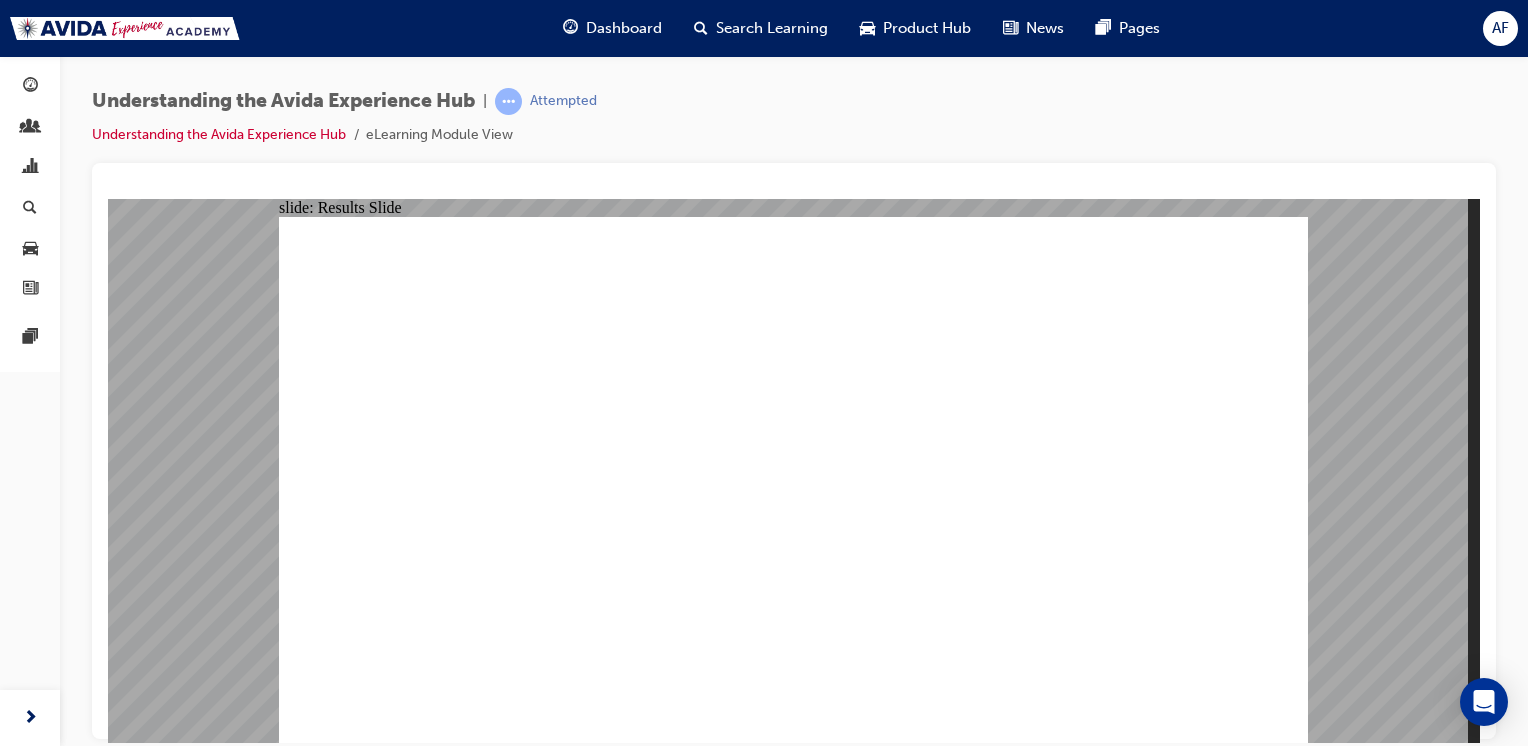 click 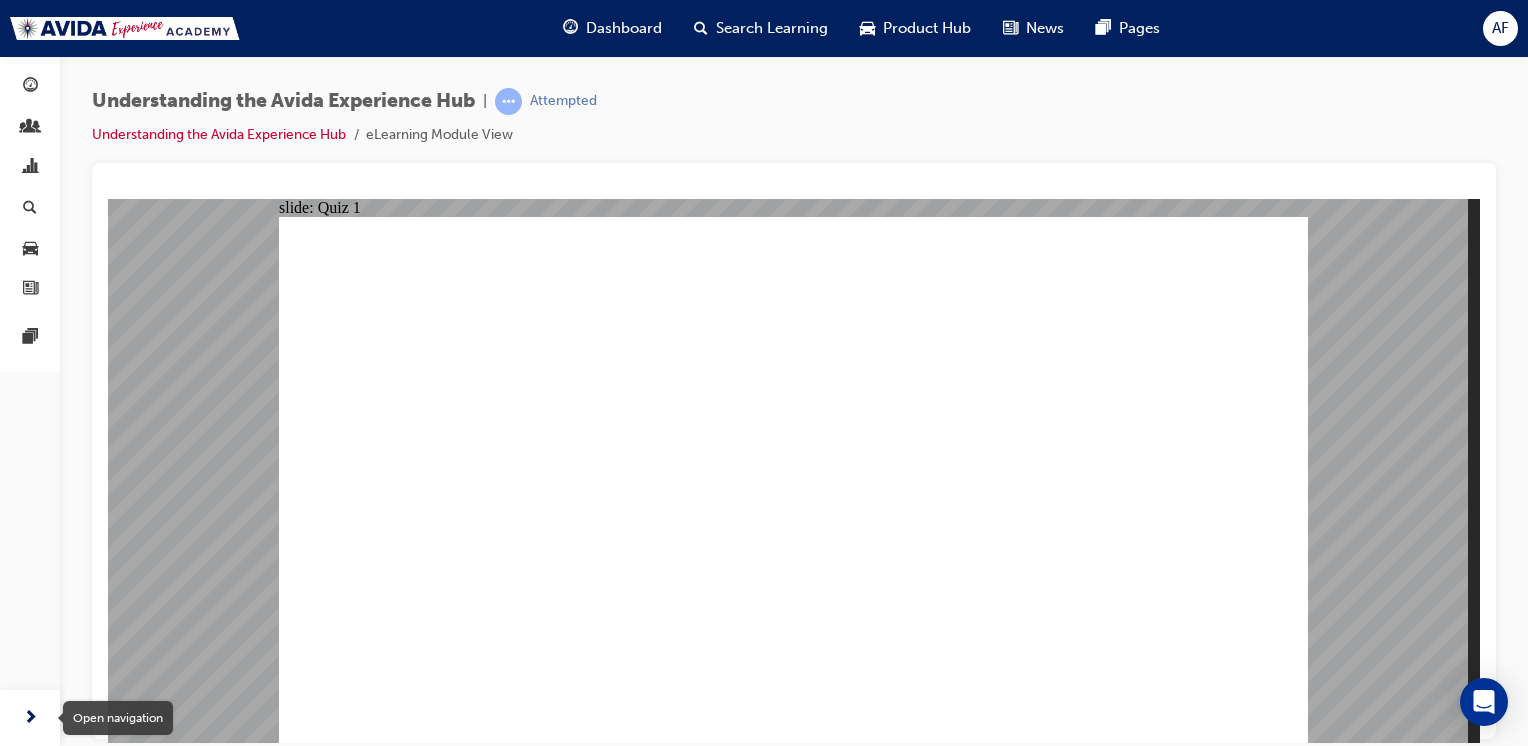 click at bounding box center (30, 718) 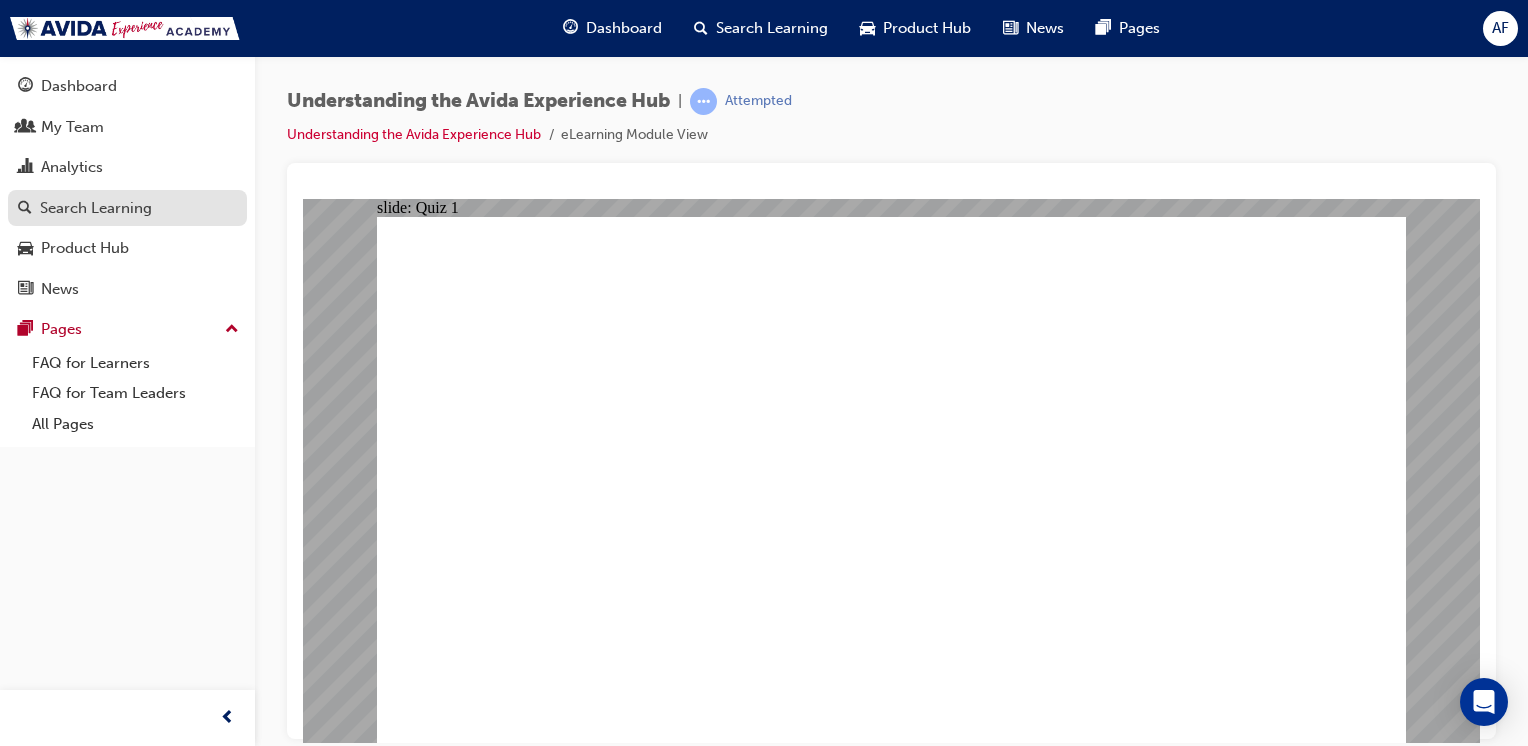 click on "Search Learning" at bounding box center (96, 208) 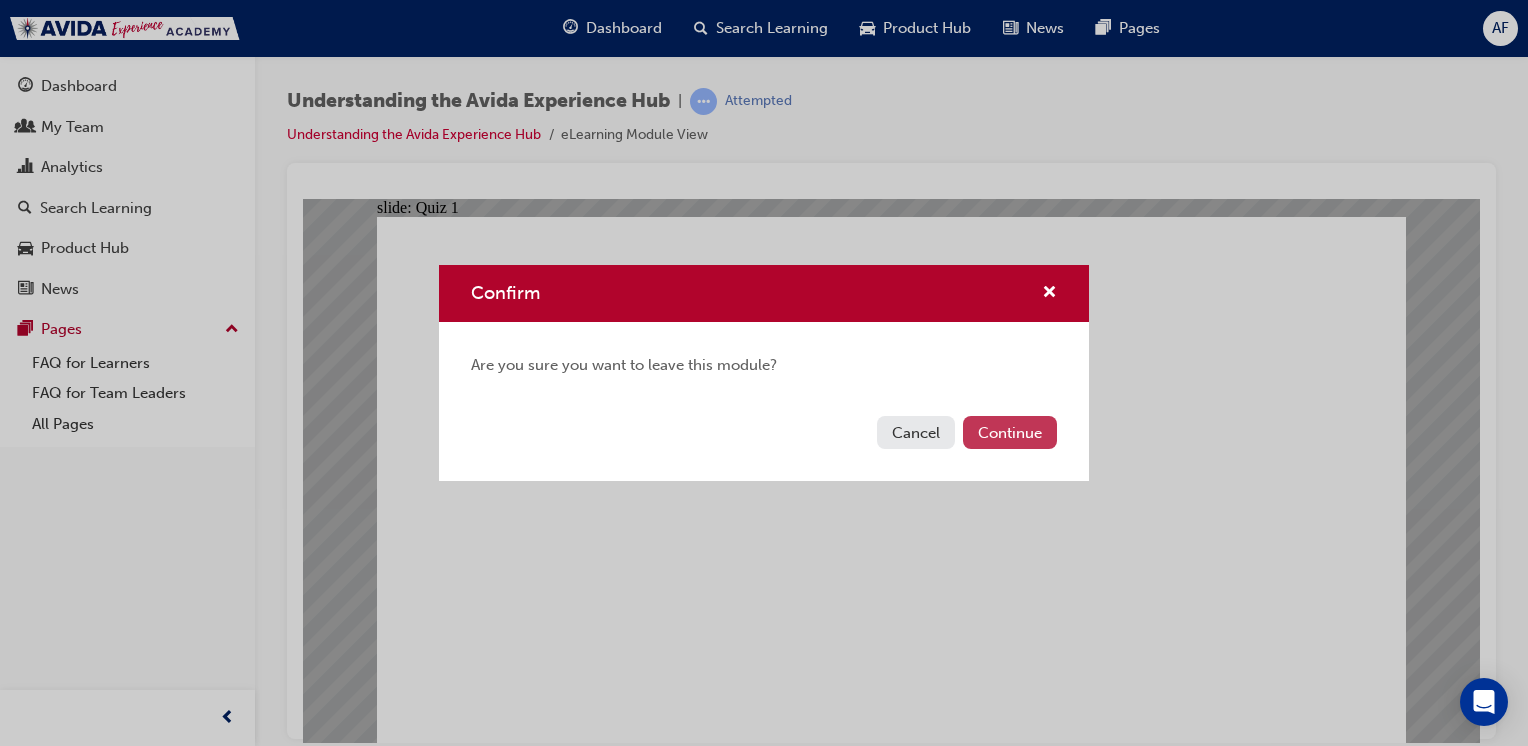 click on "Continue" at bounding box center (1010, 432) 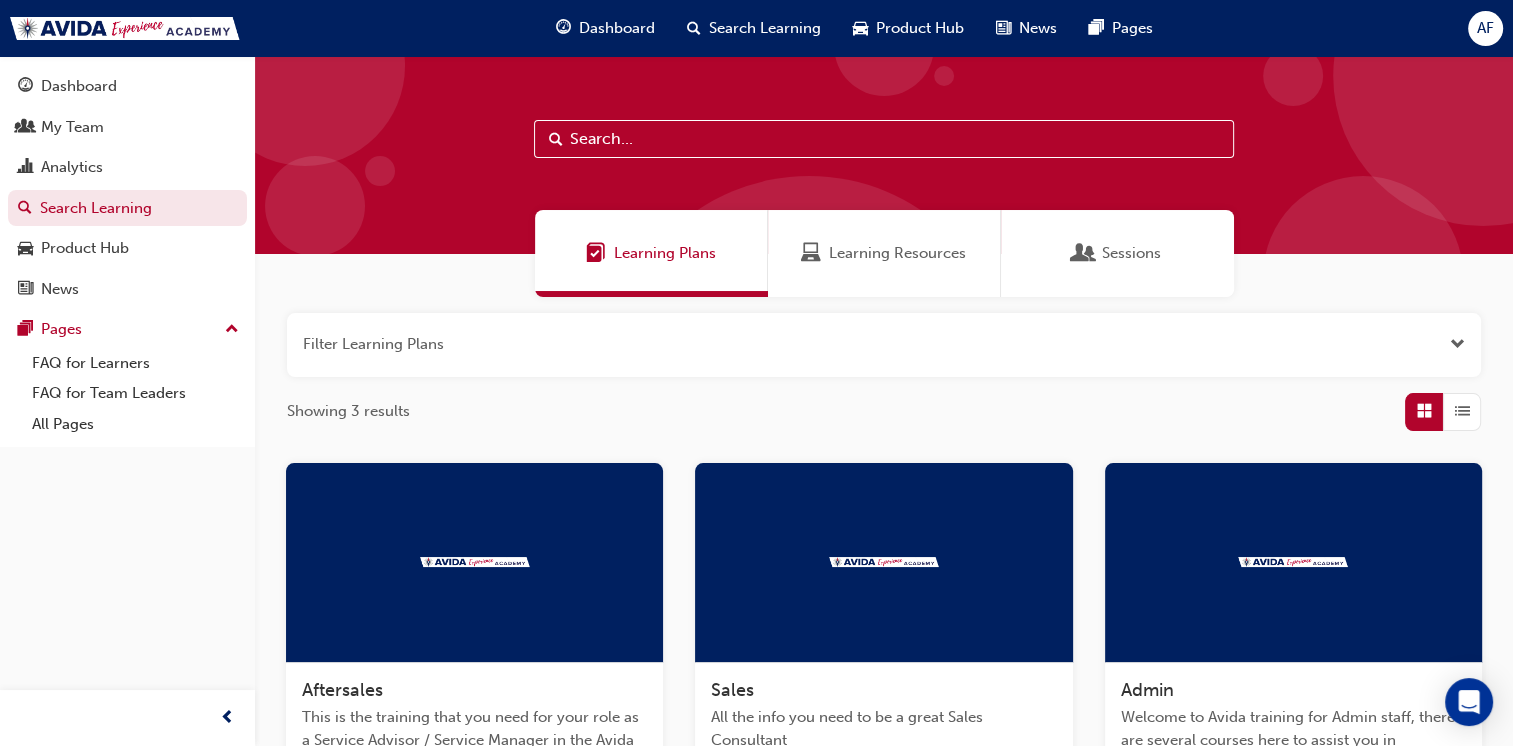 click on "Learning Resources" at bounding box center [897, 253] 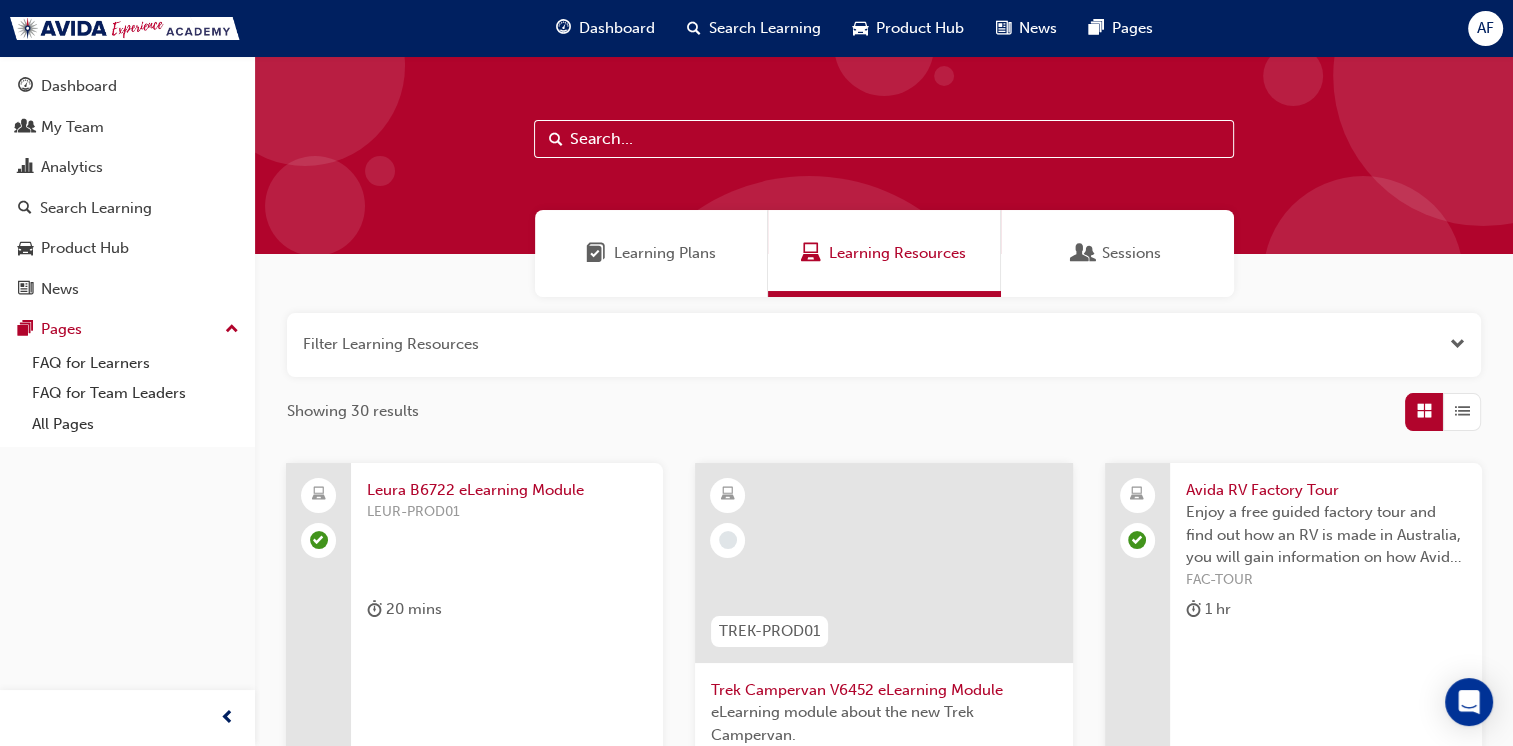click at bounding box center (1084, 253) 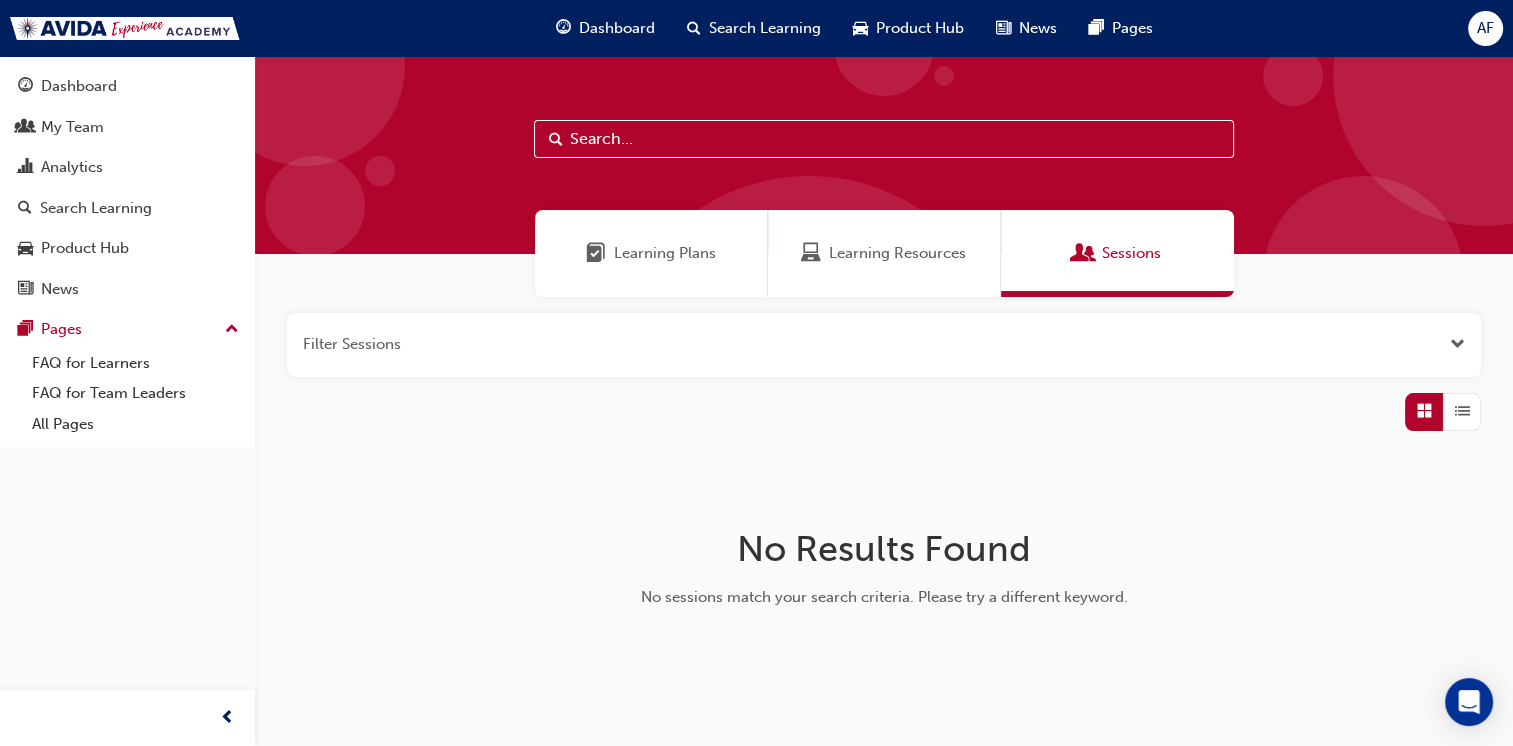 click on "Learning Plans" at bounding box center [665, 253] 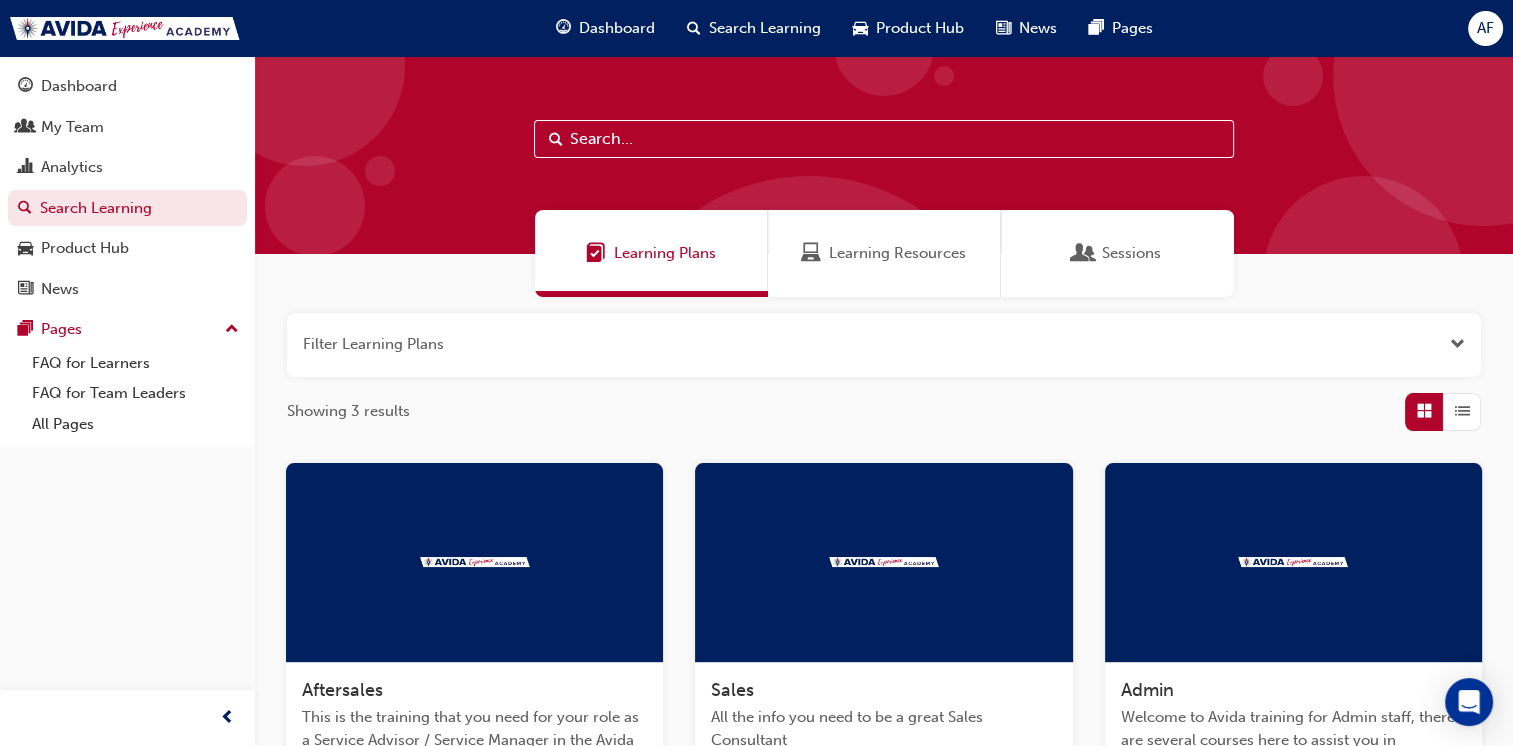 click on "Dashboard" at bounding box center (617, 28) 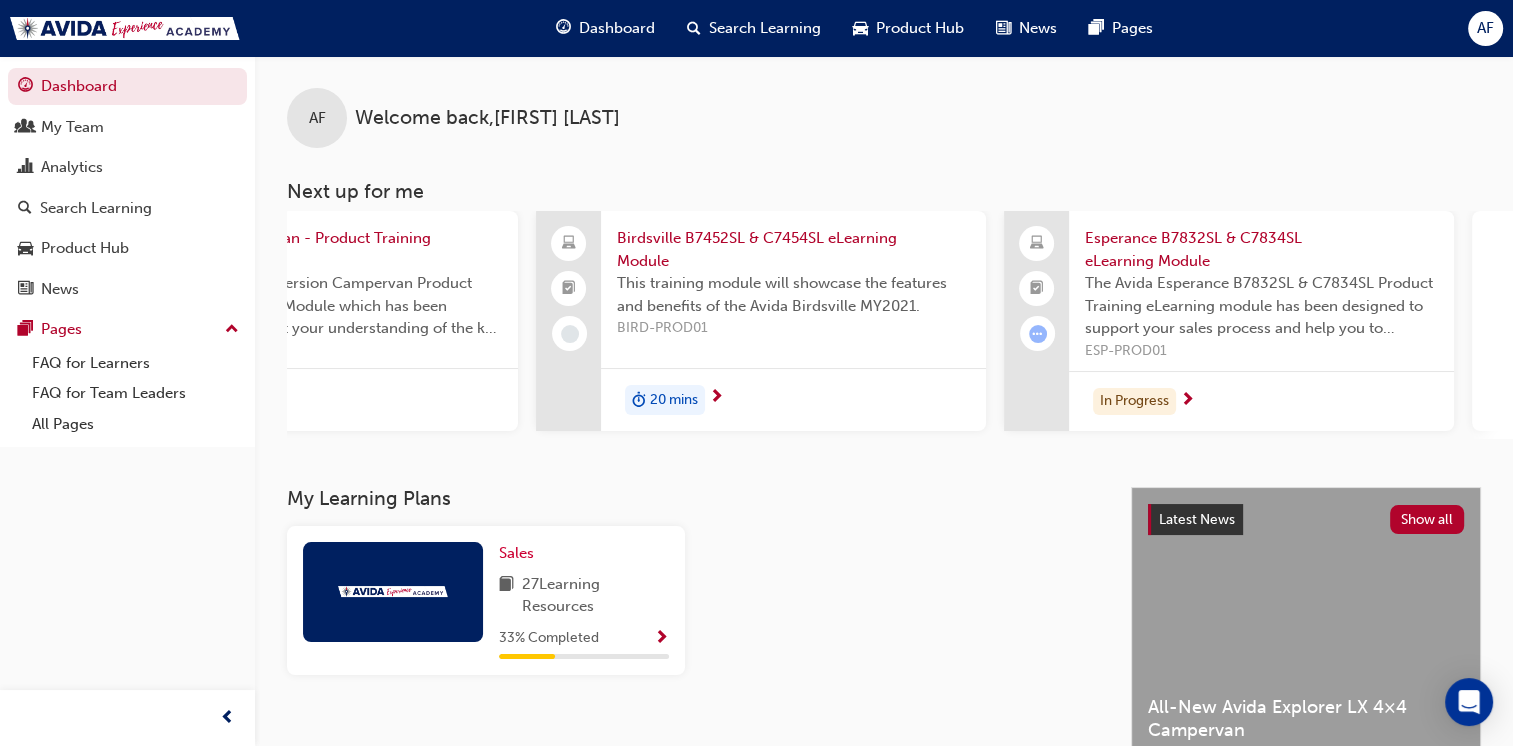 scroll, scrollTop: 0, scrollLeft: 1579, axis: horizontal 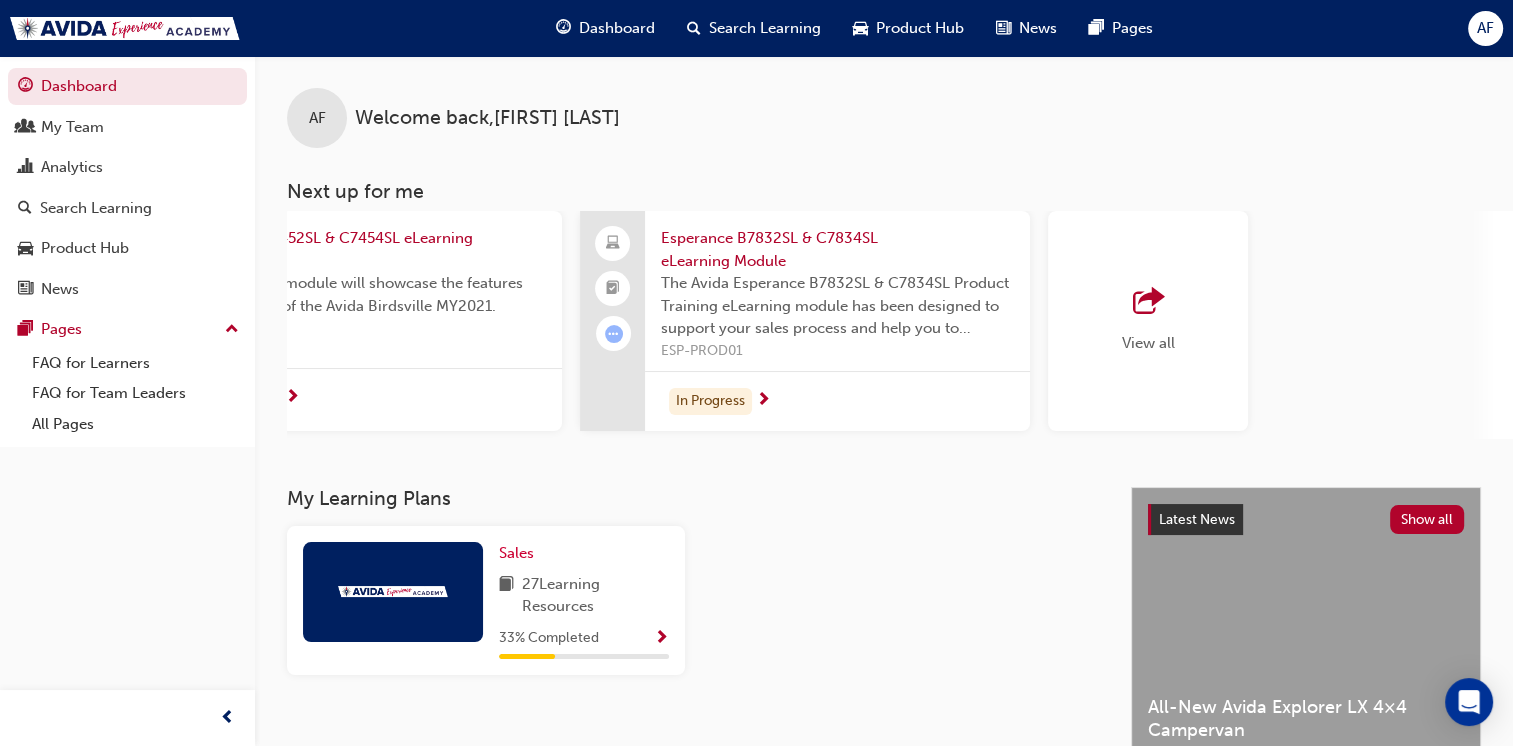 click on "View all" at bounding box center [1148, 321] 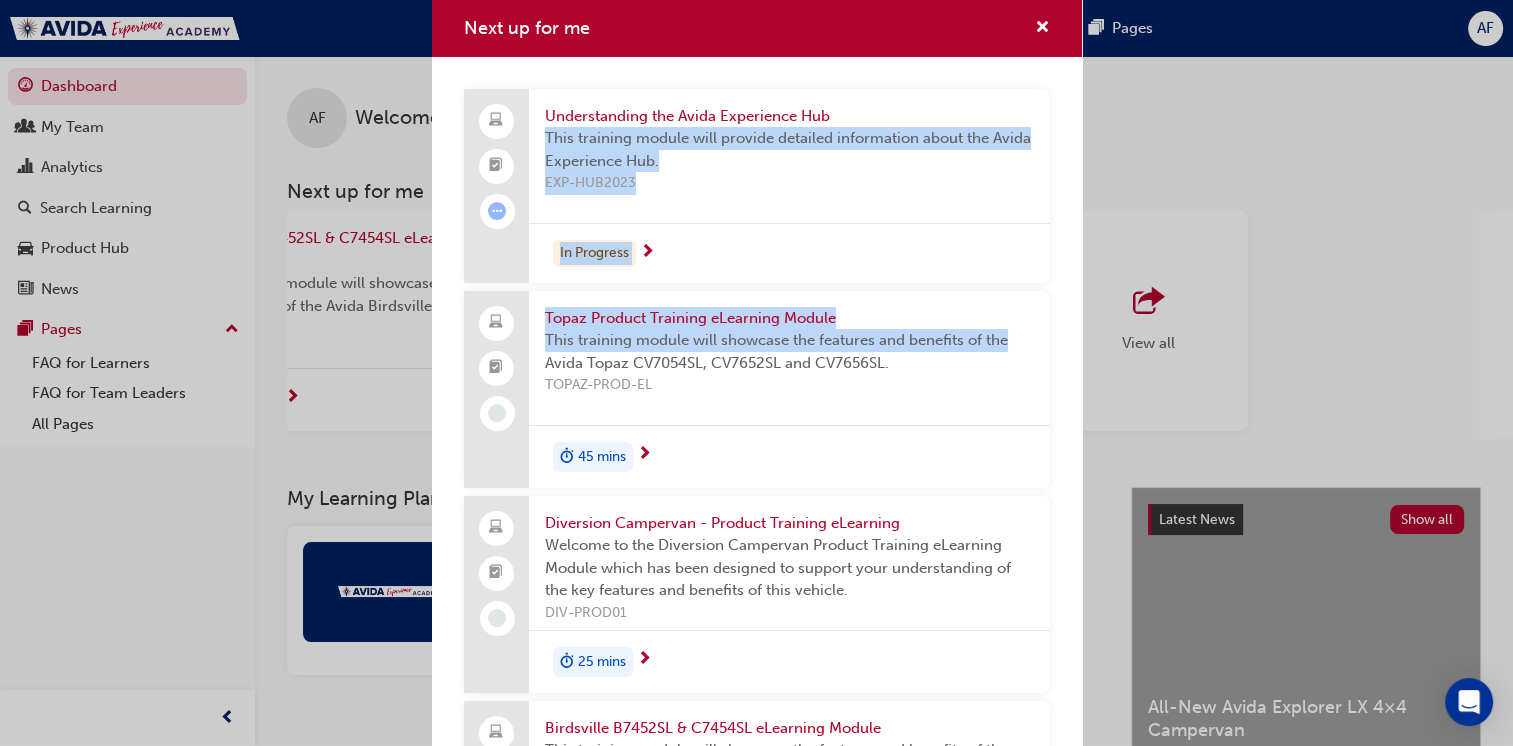 drag, startPoint x: 1065, startPoint y: 113, endPoint x: 1090, endPoint y: 349, distance: 237.32047 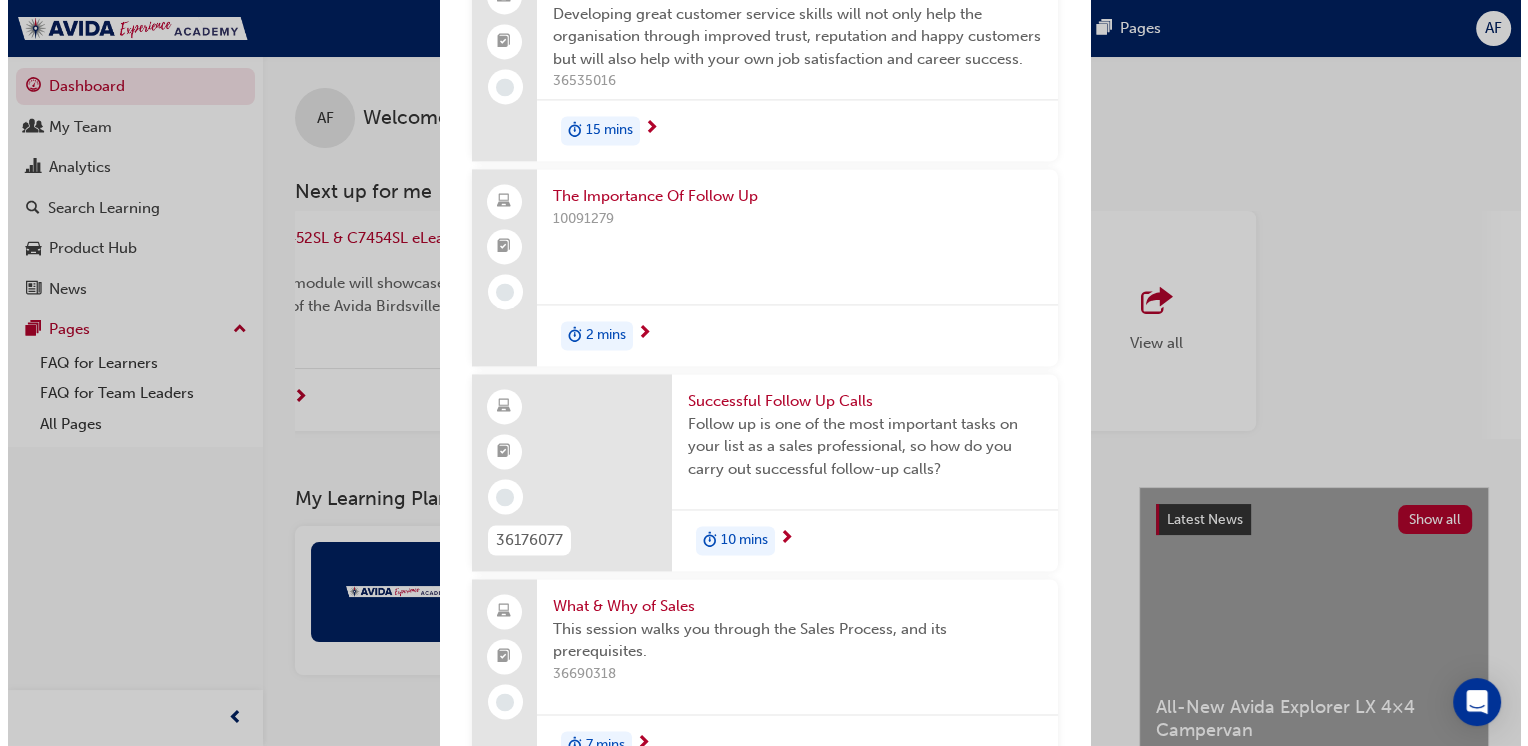 scroll, scrollTop: 3045, scrollLeft: 0, axis: vertical 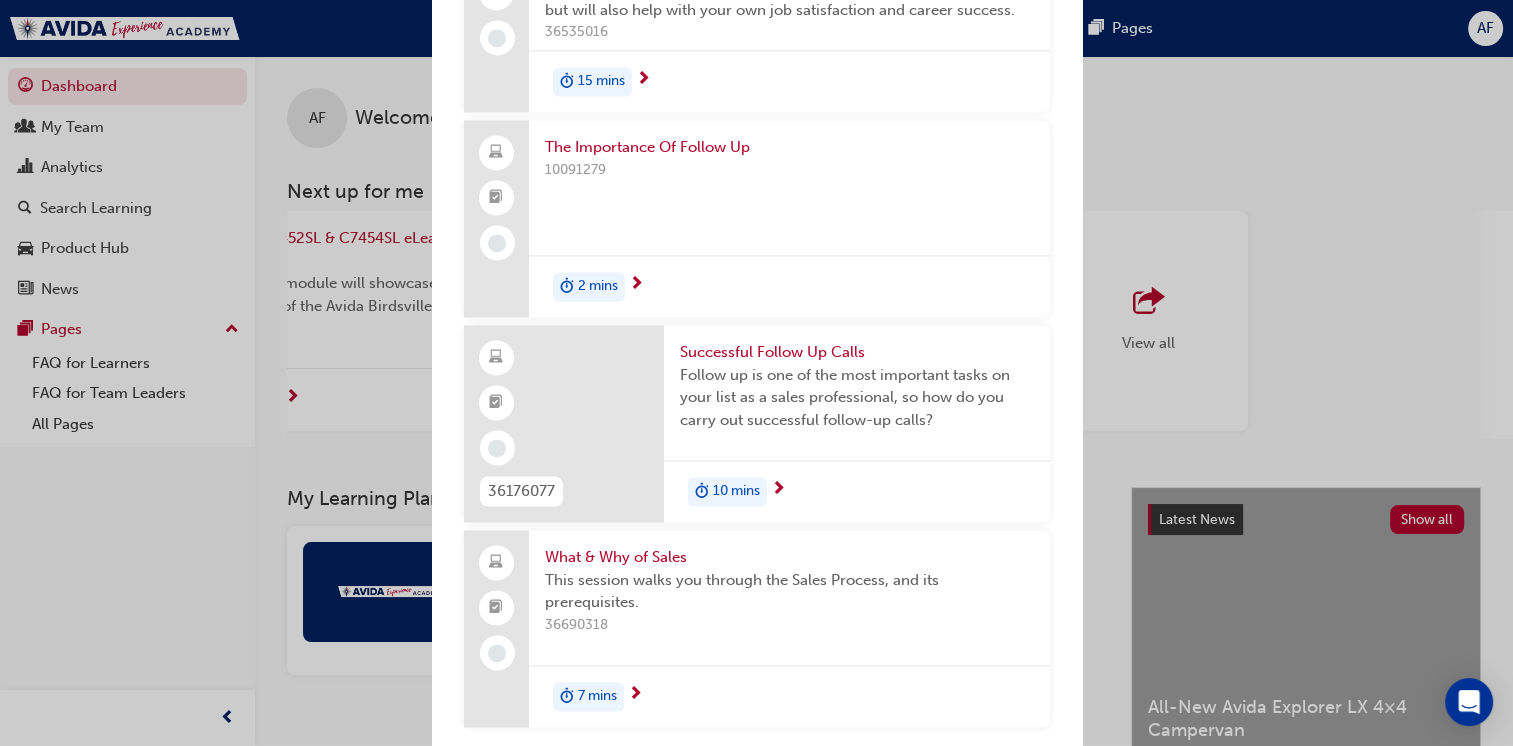 click on "What & Why of Sales" at bounding box center (789, 557) 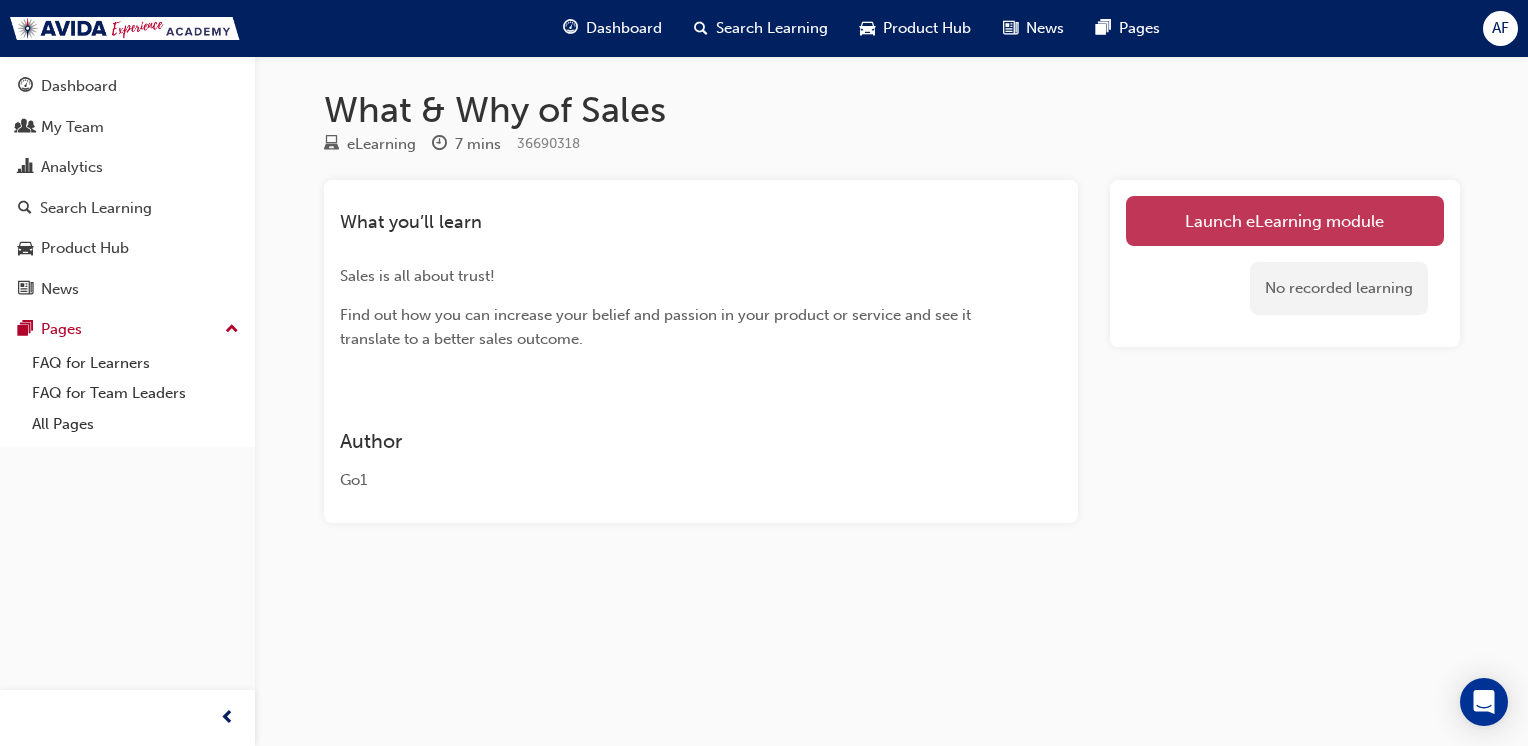 click on "Launch eLearning module" at bounding box center (1285, 221) 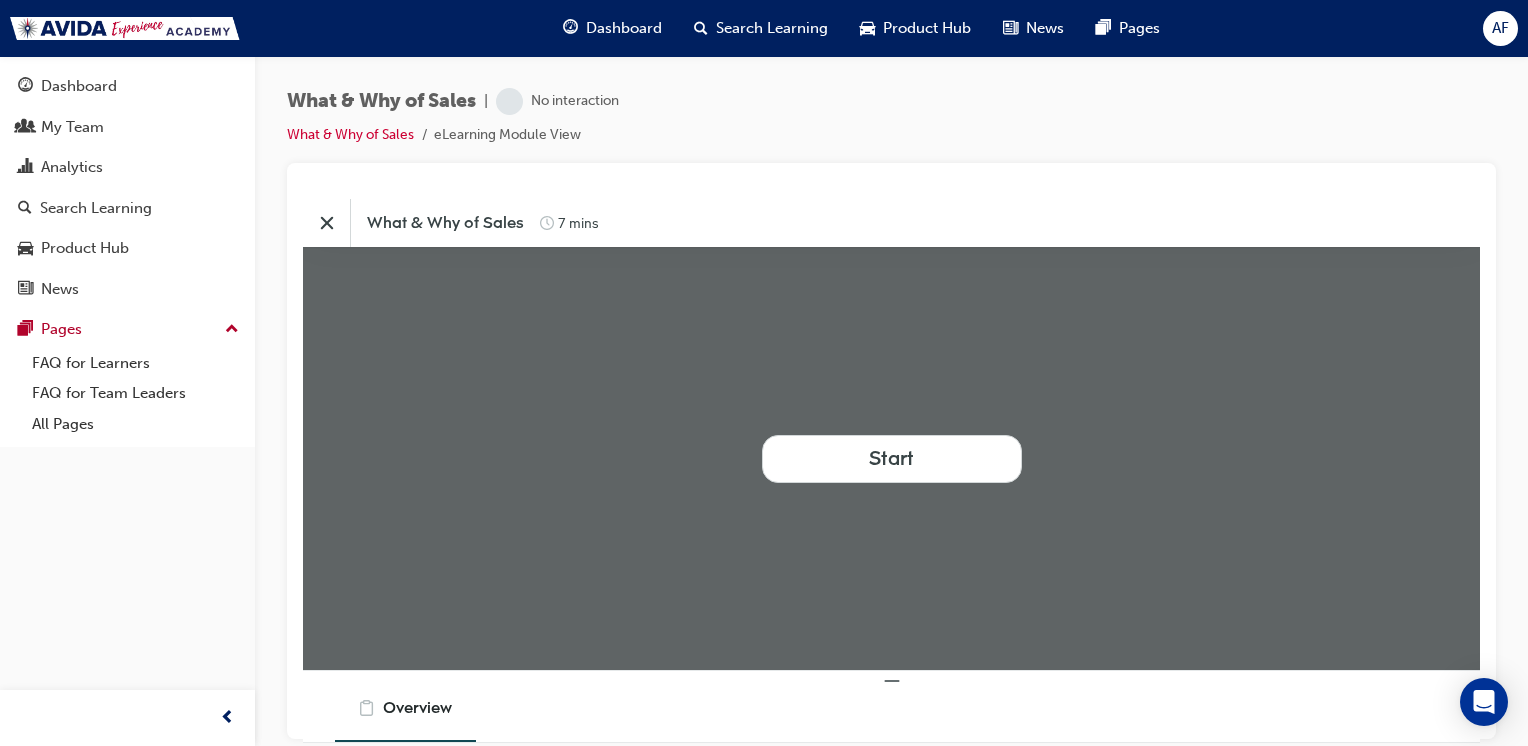 scroll, scrollTop: 0, scrollLeft: 0, axis: both 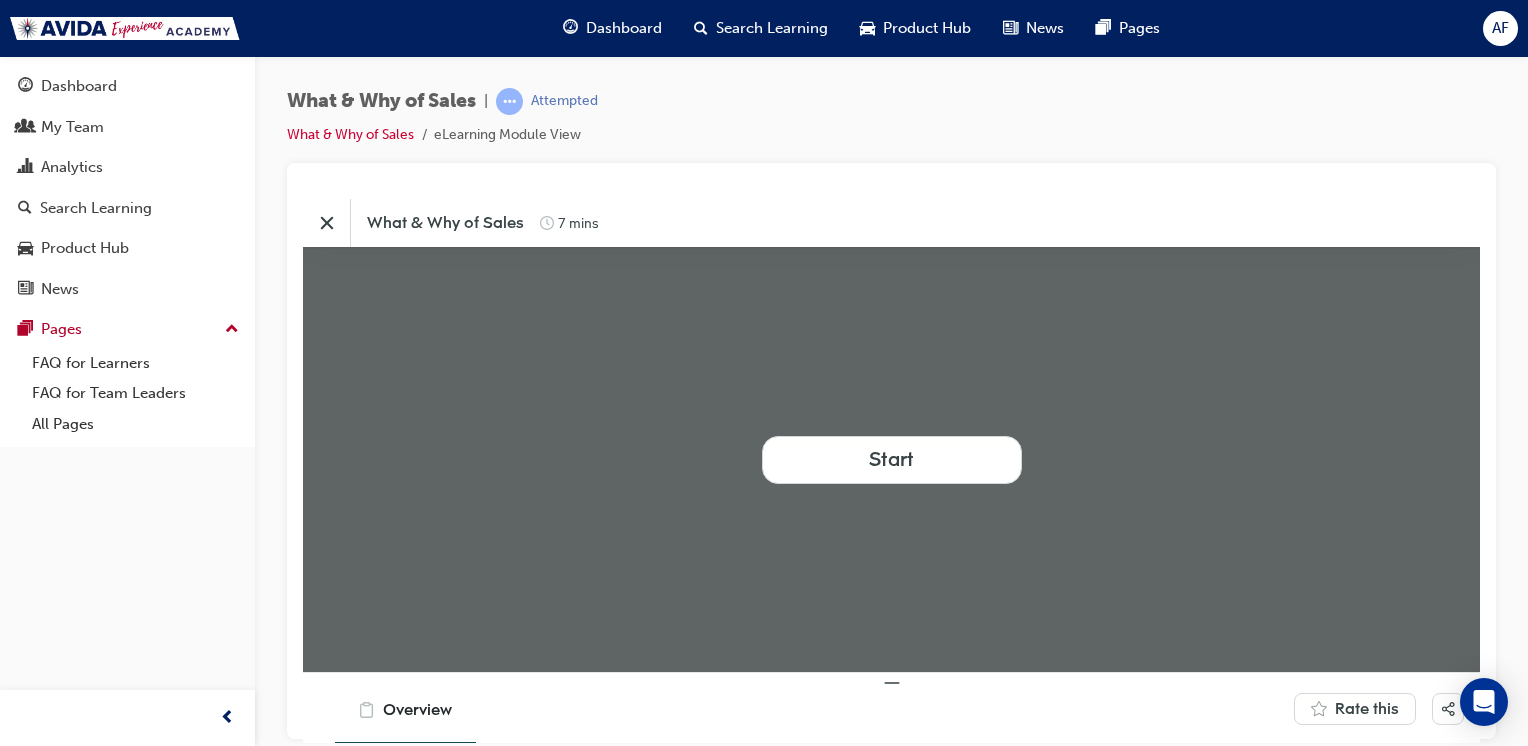 click on "Start Start" at bounding box center [891, 458] 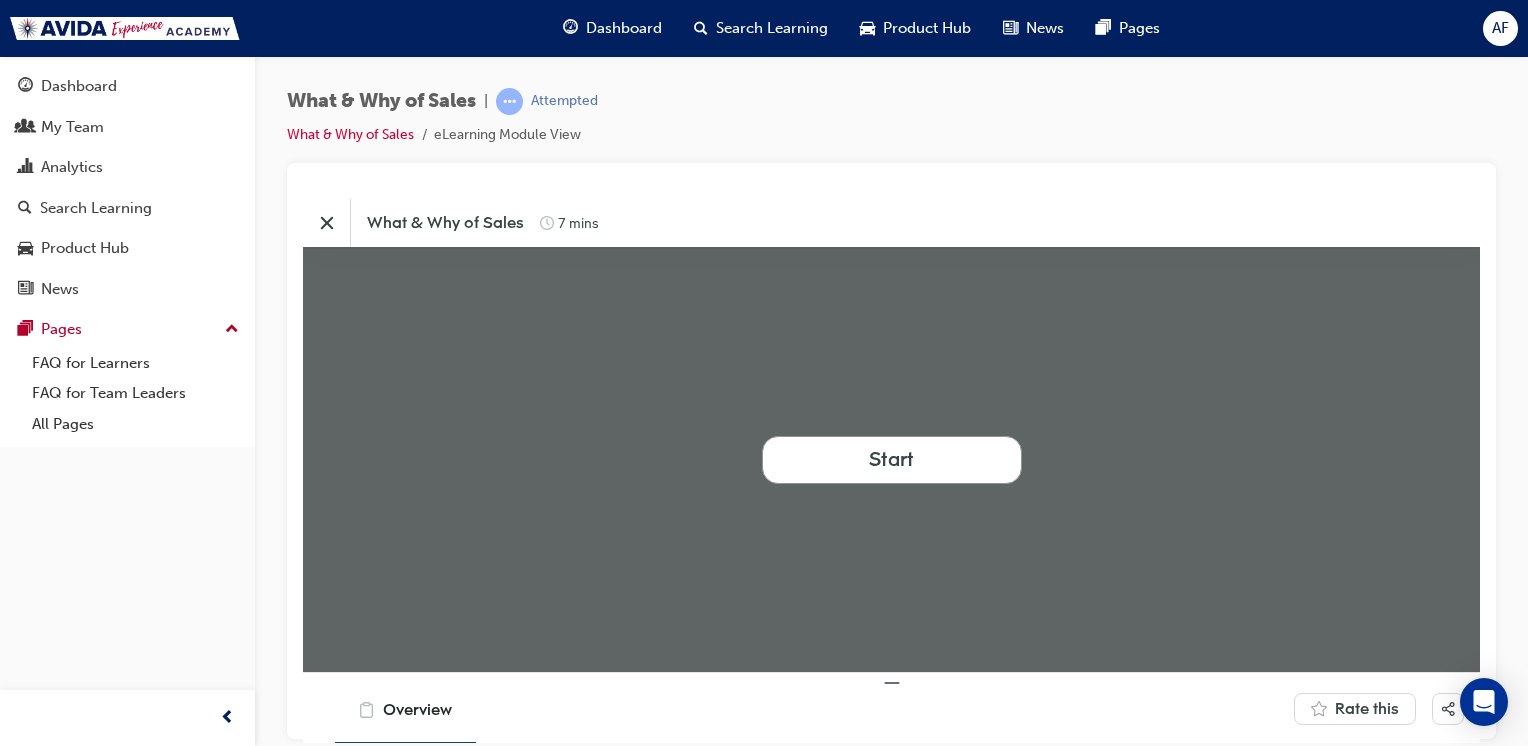 click on "Start" at bounding box center (891, 458) 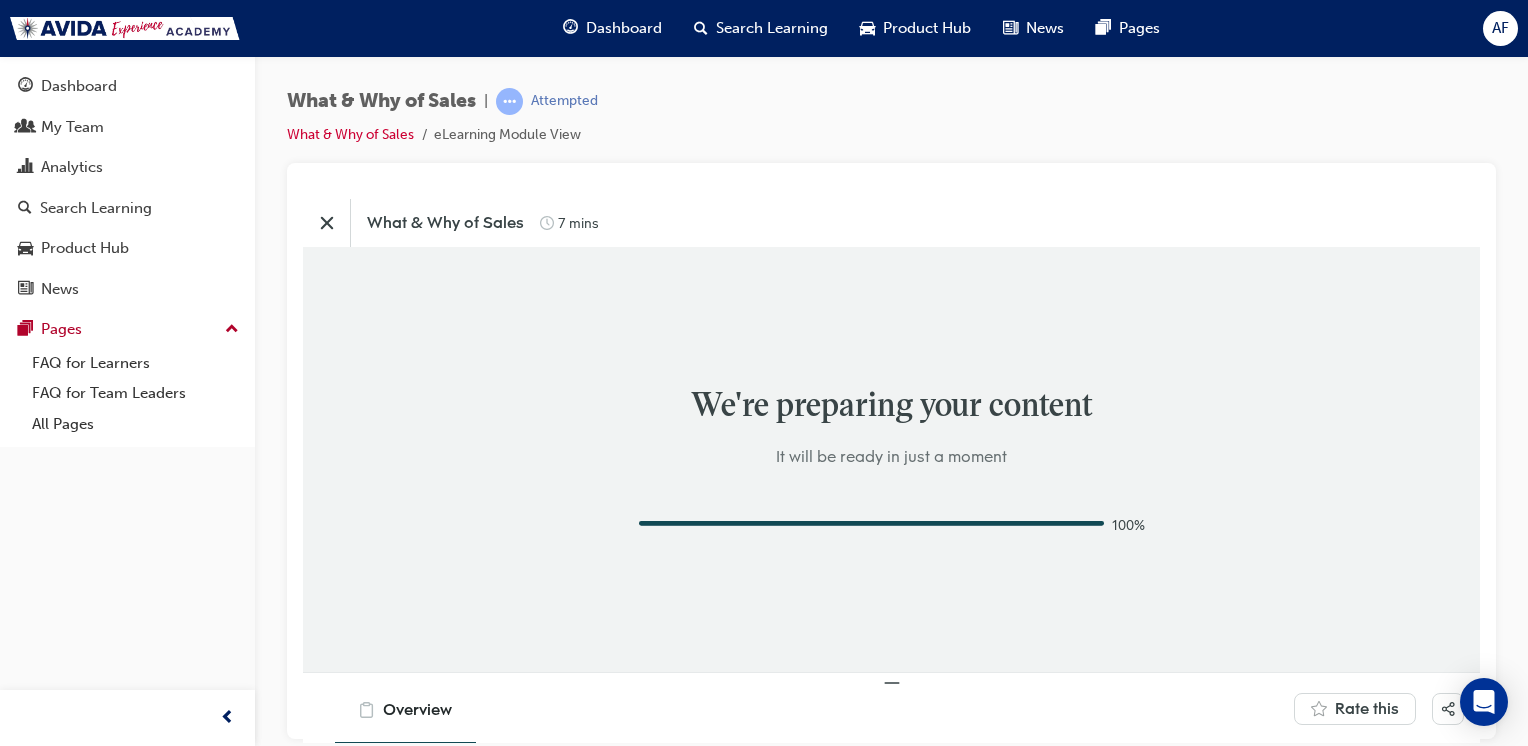 scroll, scrollTop: 0, scrollLeft: 0, axis: both 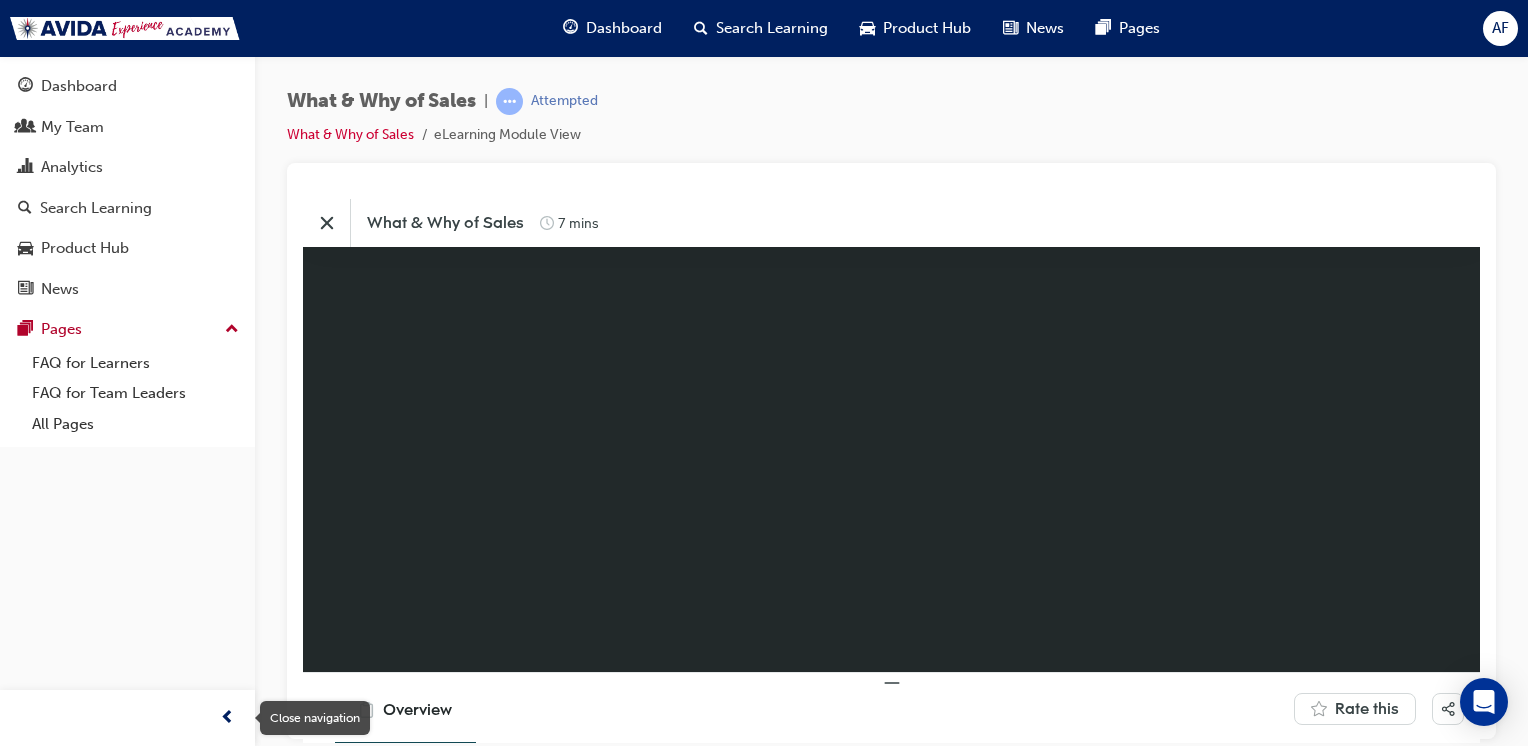 click at bounding box center [227, 718] 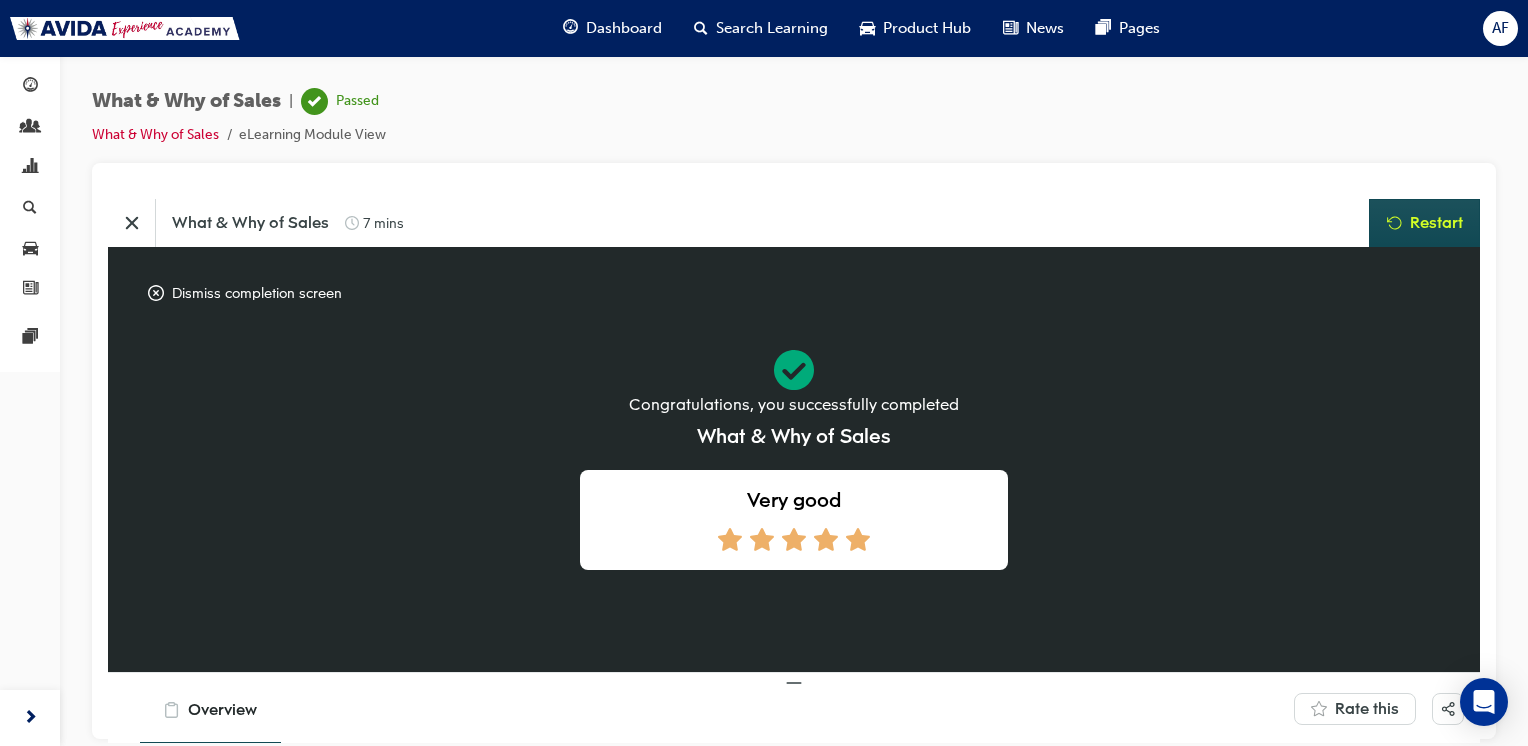 click 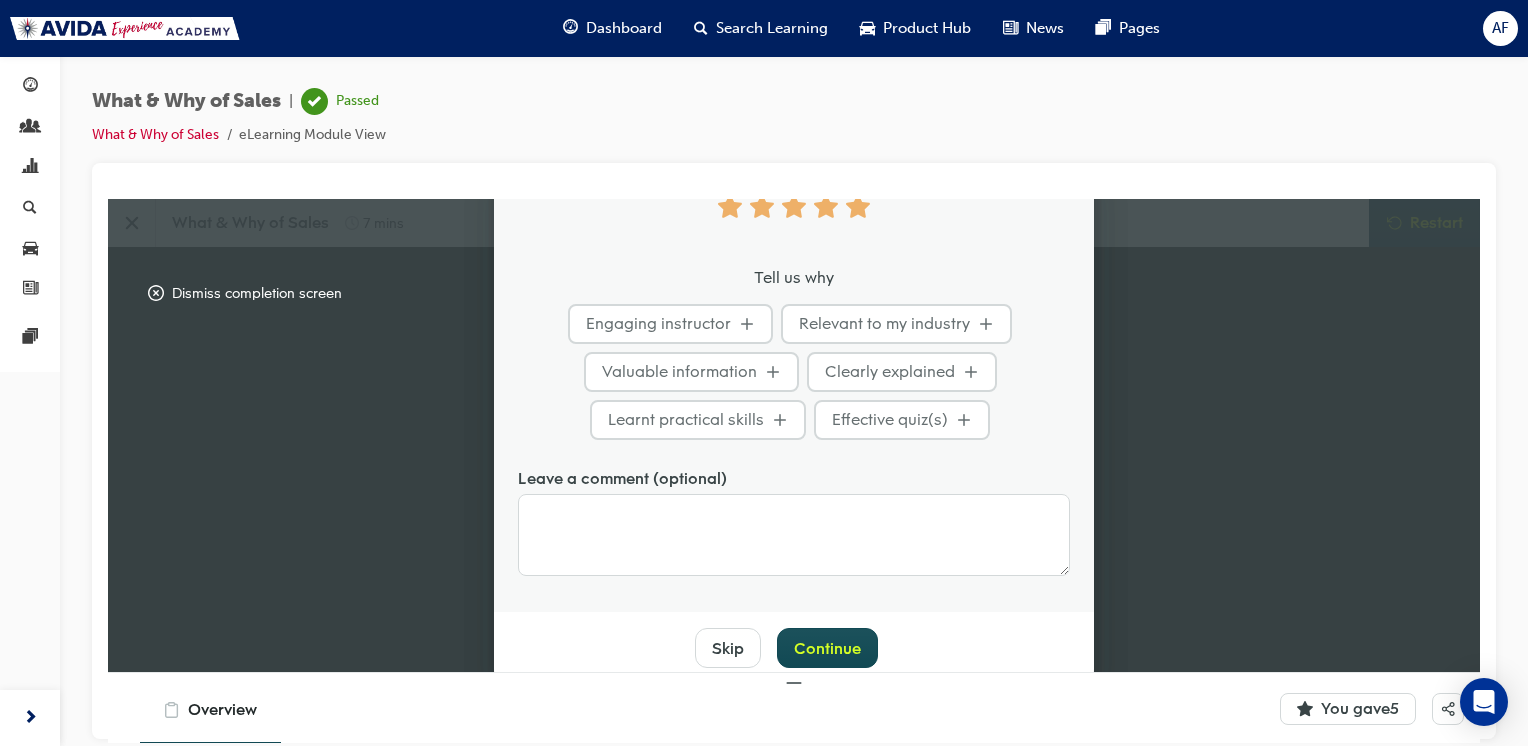 scroll, scrollTop: 122, scrollLeft: 0, axis: vertical 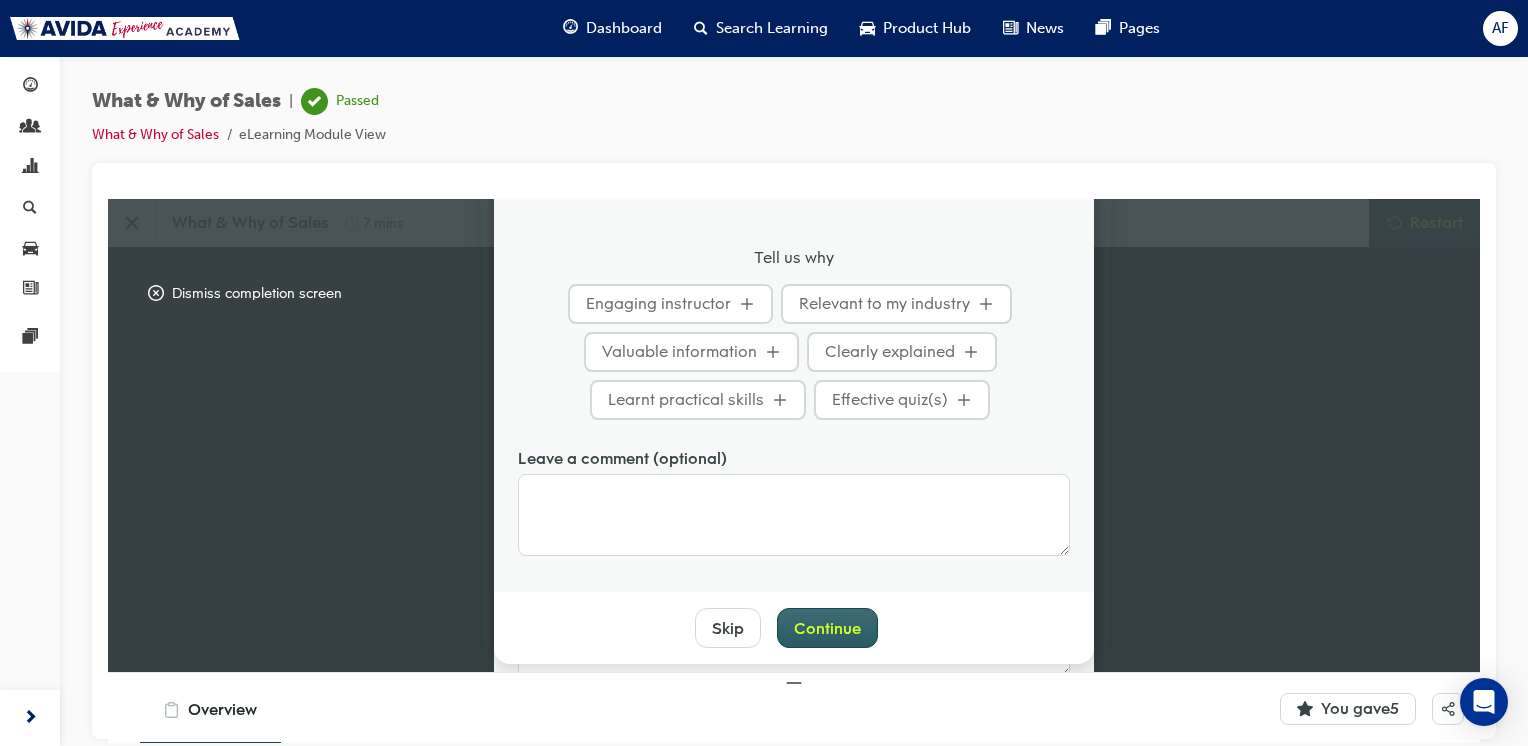 click on "Continue" at bounding box center [827, 628] 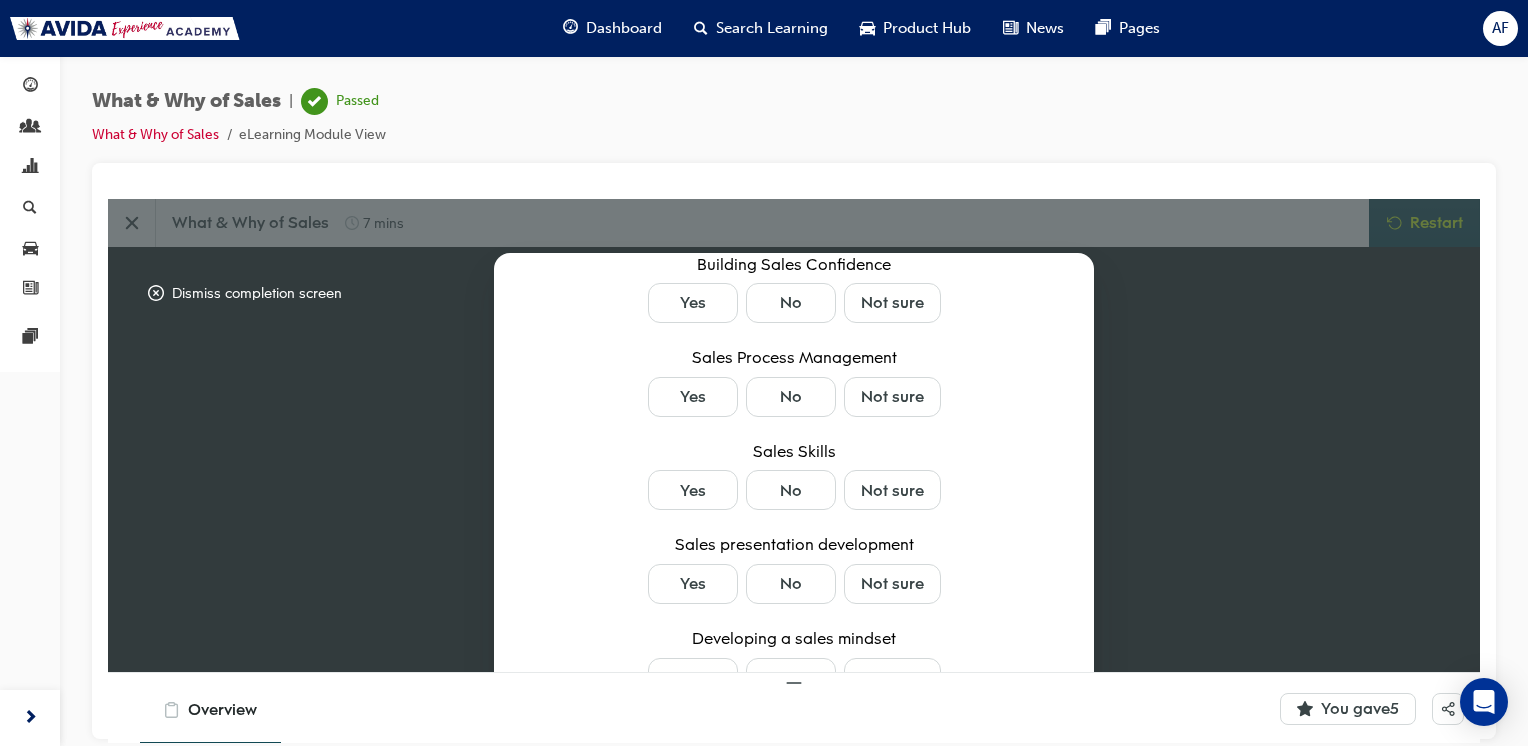 scroll, scrollTop: 309, scrollLeft: 0, axis: vertical 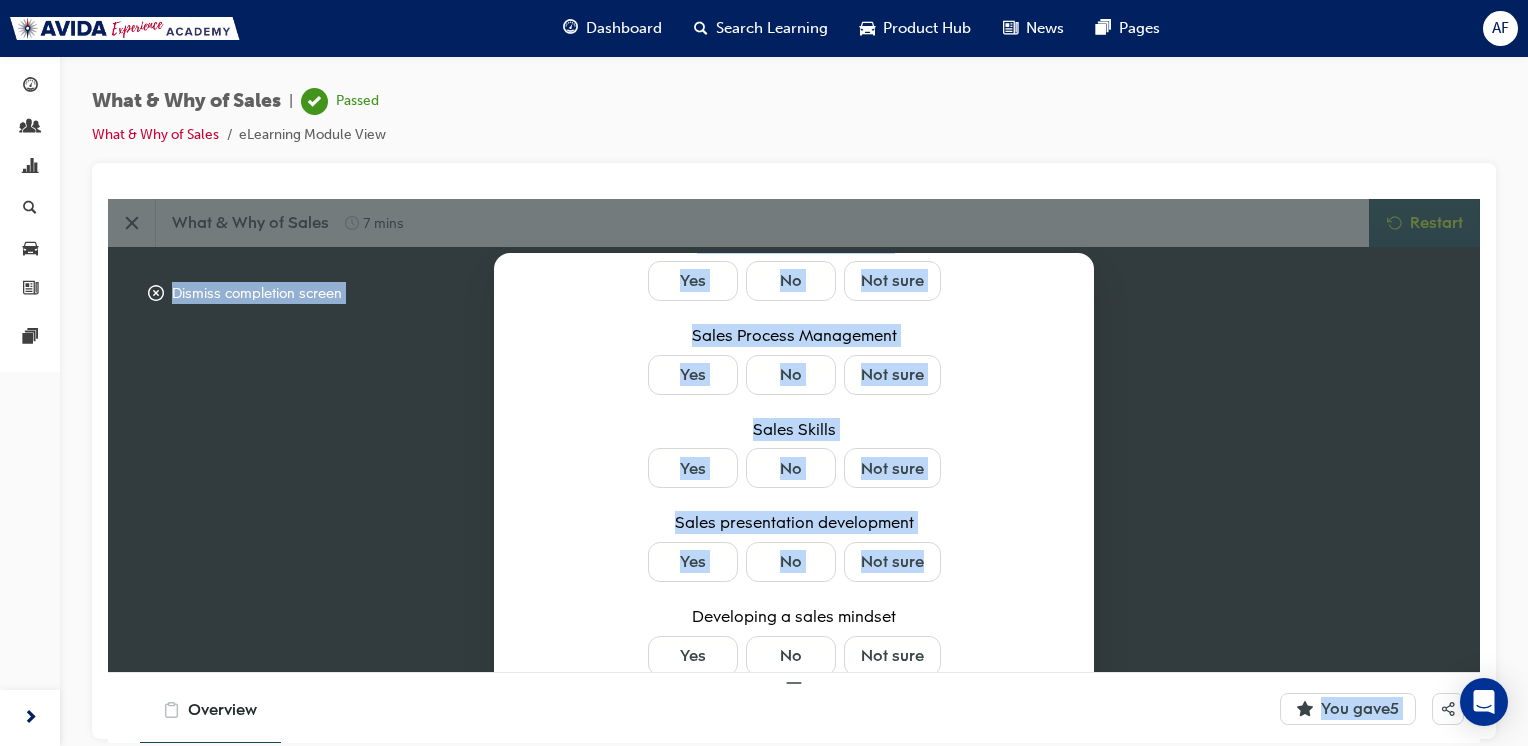 drag, startPoint x: 1084, startPoint y: 512, endPoint x: 1119, endPoint y: 721, distance: 211.91035 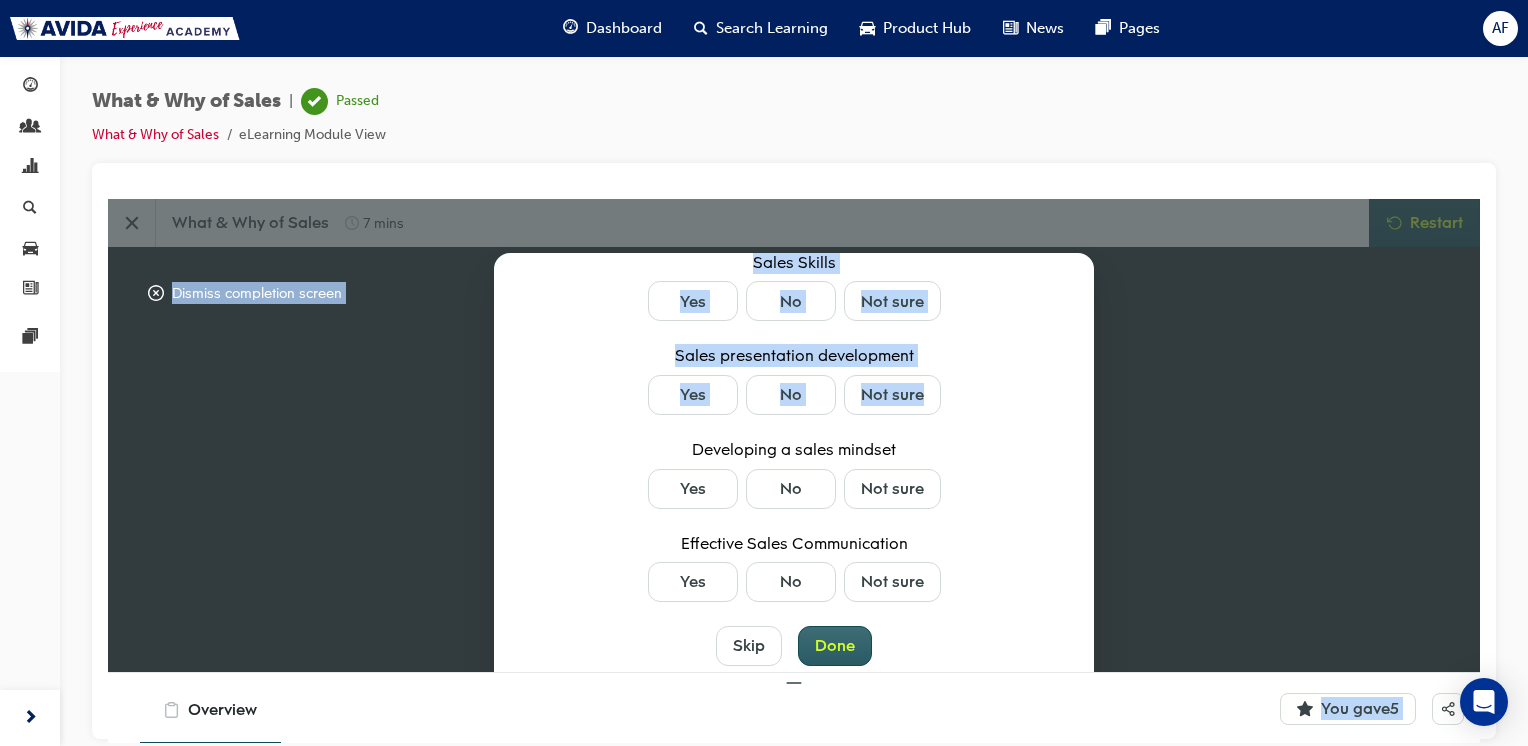click on "Done" at bounding box center [835, 645] 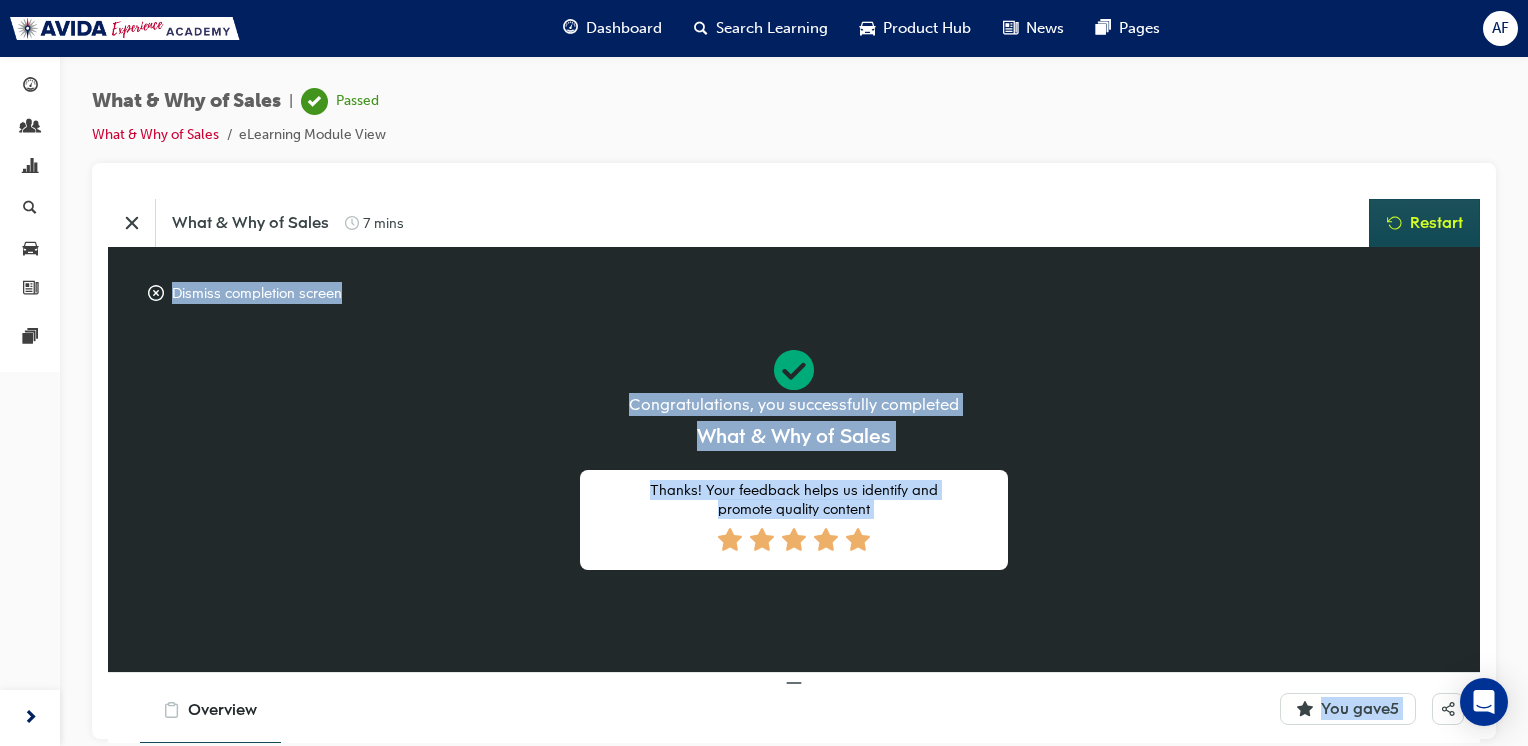 click on "Thanks! Your feedback helps us identify and promote quality content" at bounding box center [794, 519] 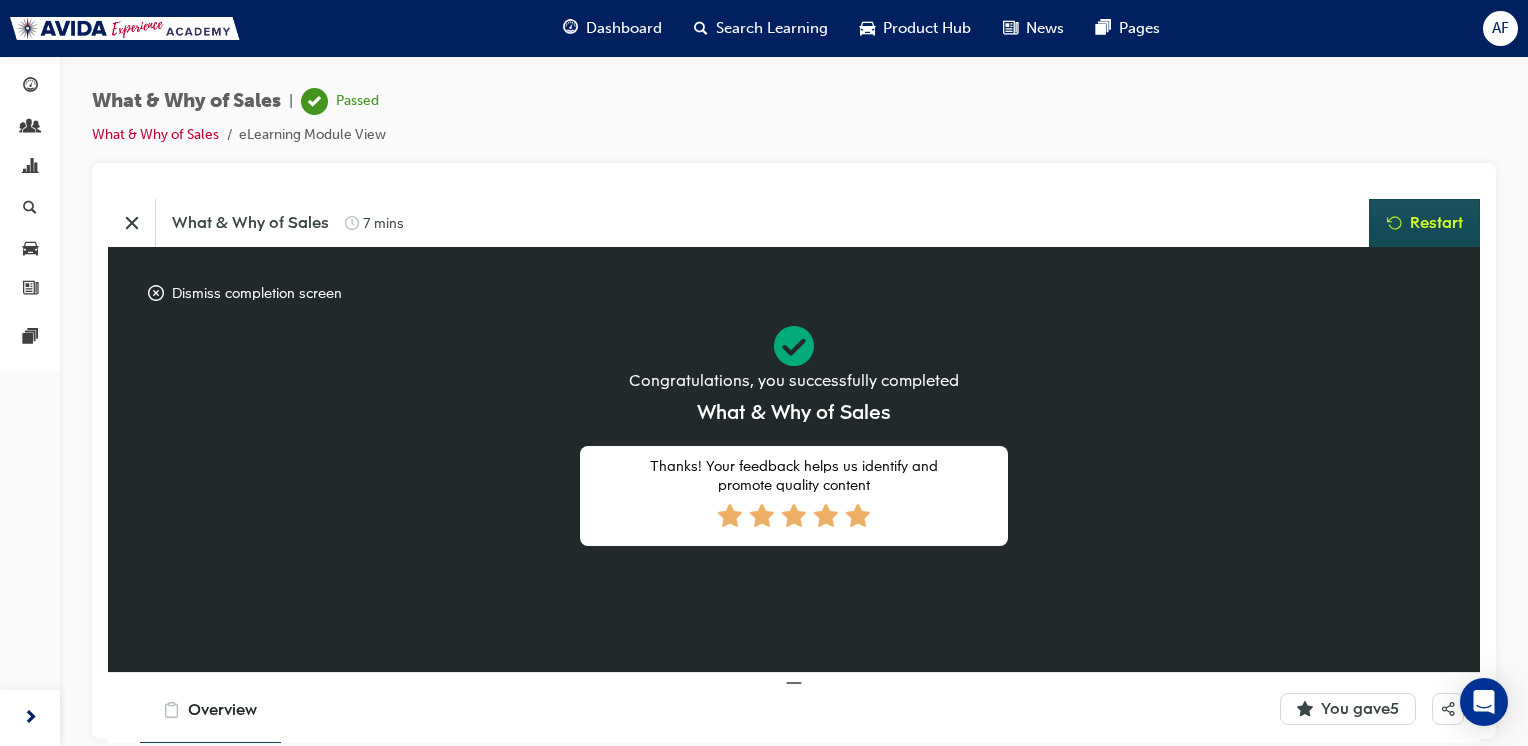 scroll, scrollTop: 0, scrollLeft: 0, axis: both 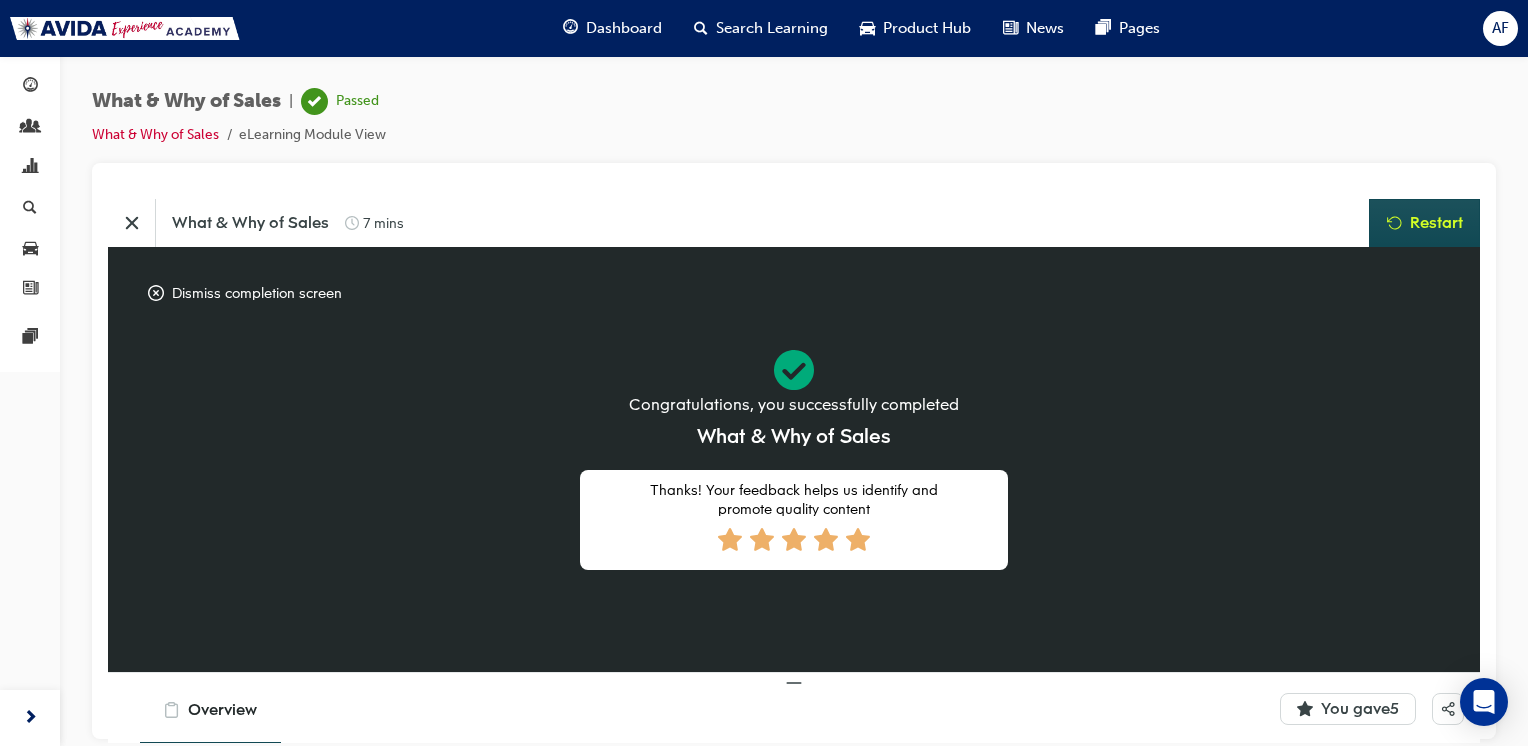 click 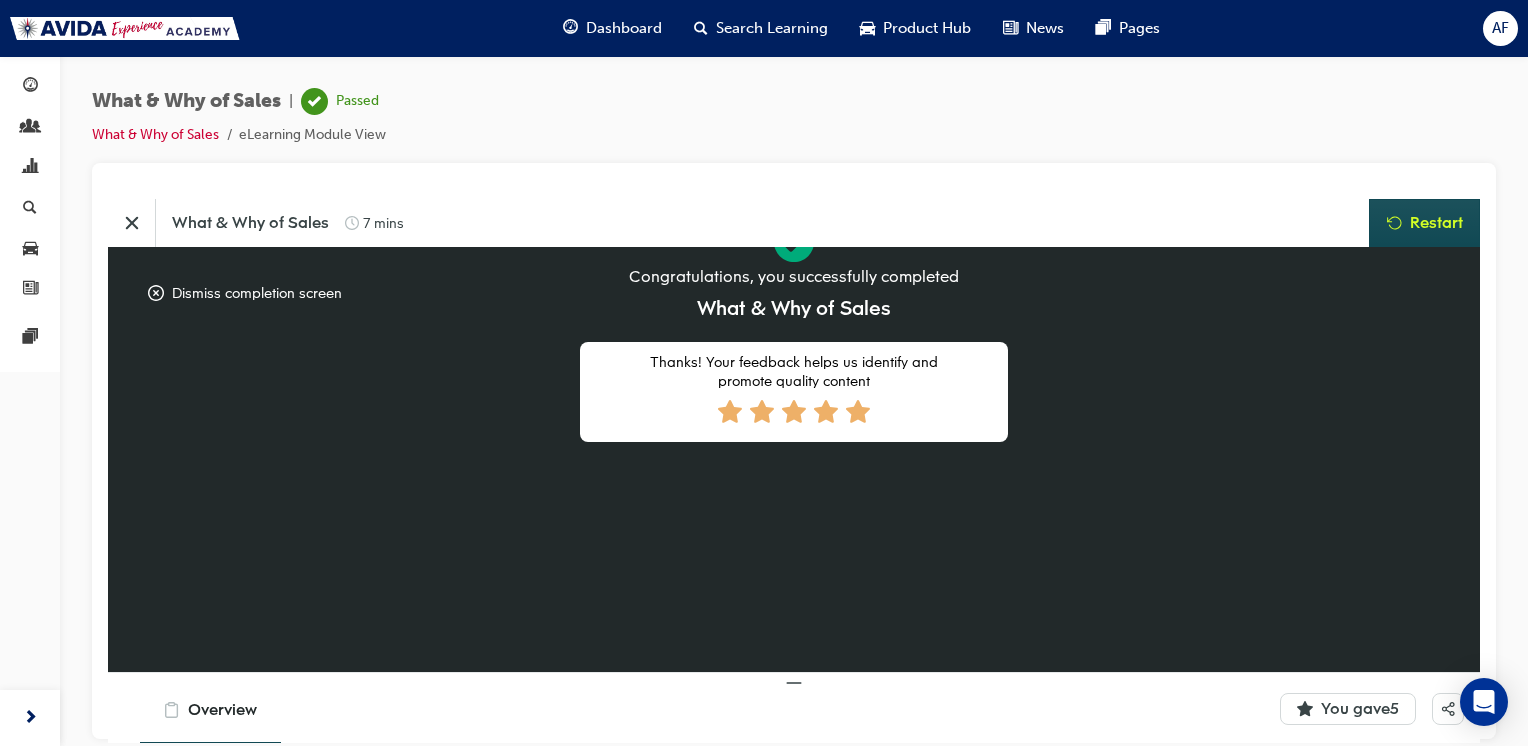 scroll, scrollTop: 186, scrollLeft: 0, axis: vertical 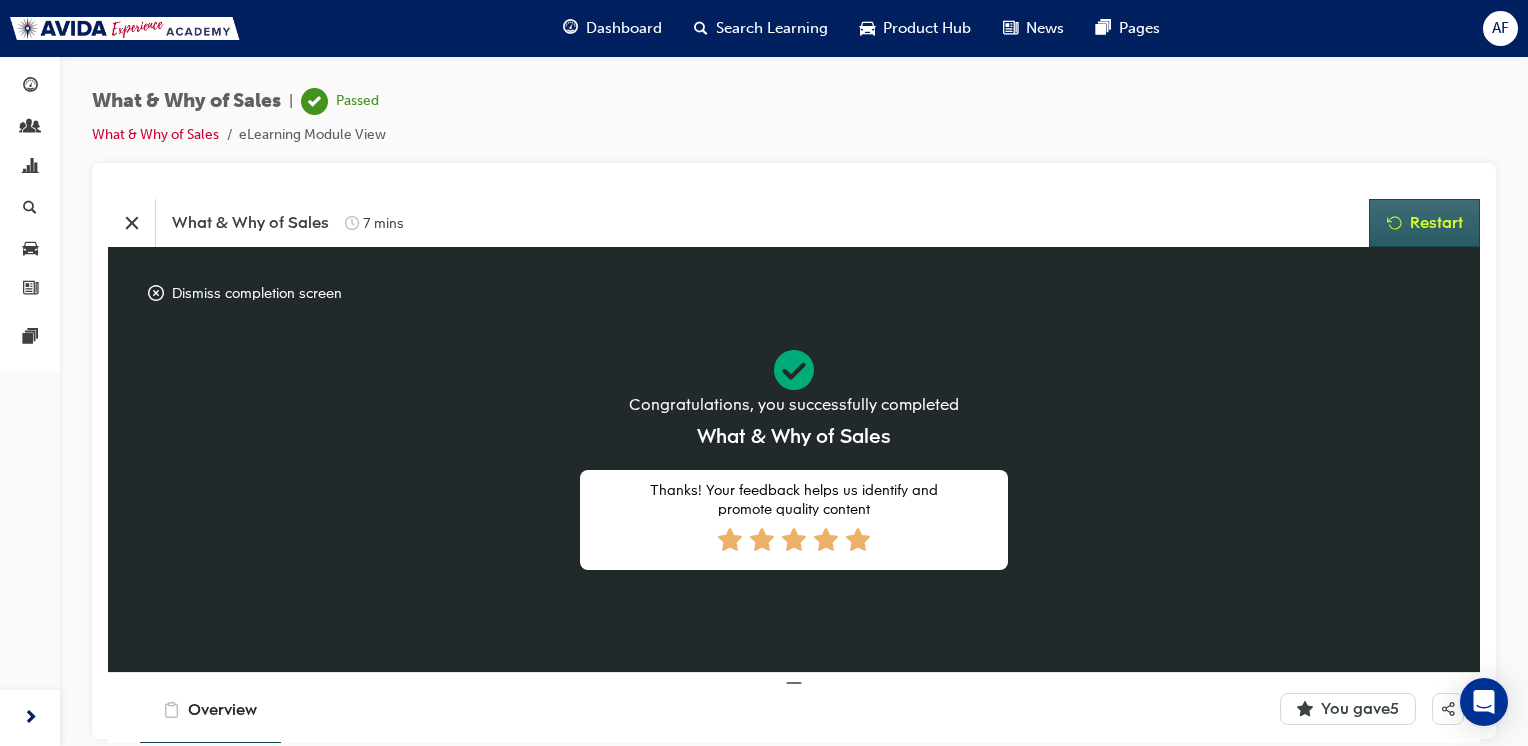 click 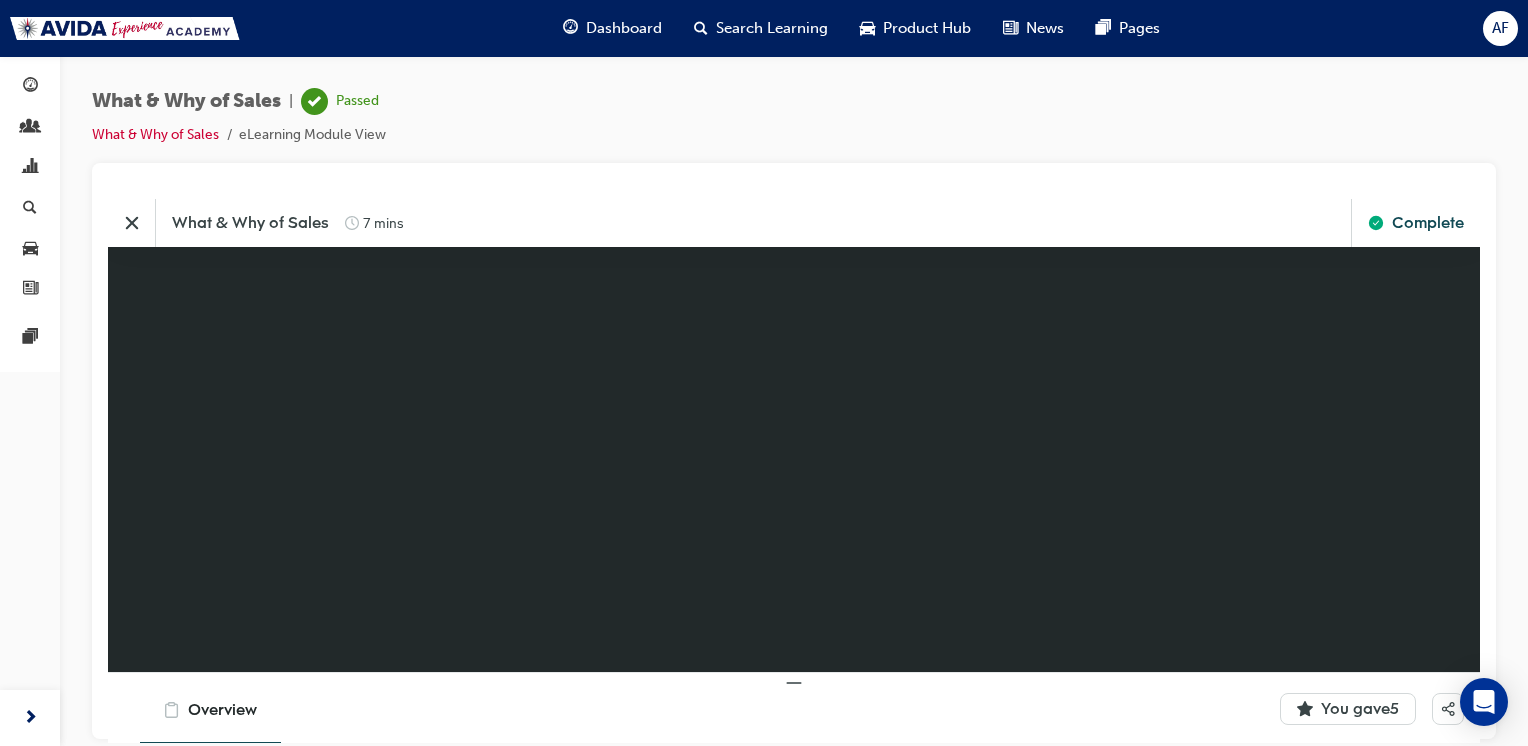 click on "Complete" at bounding box center [1428, 222] 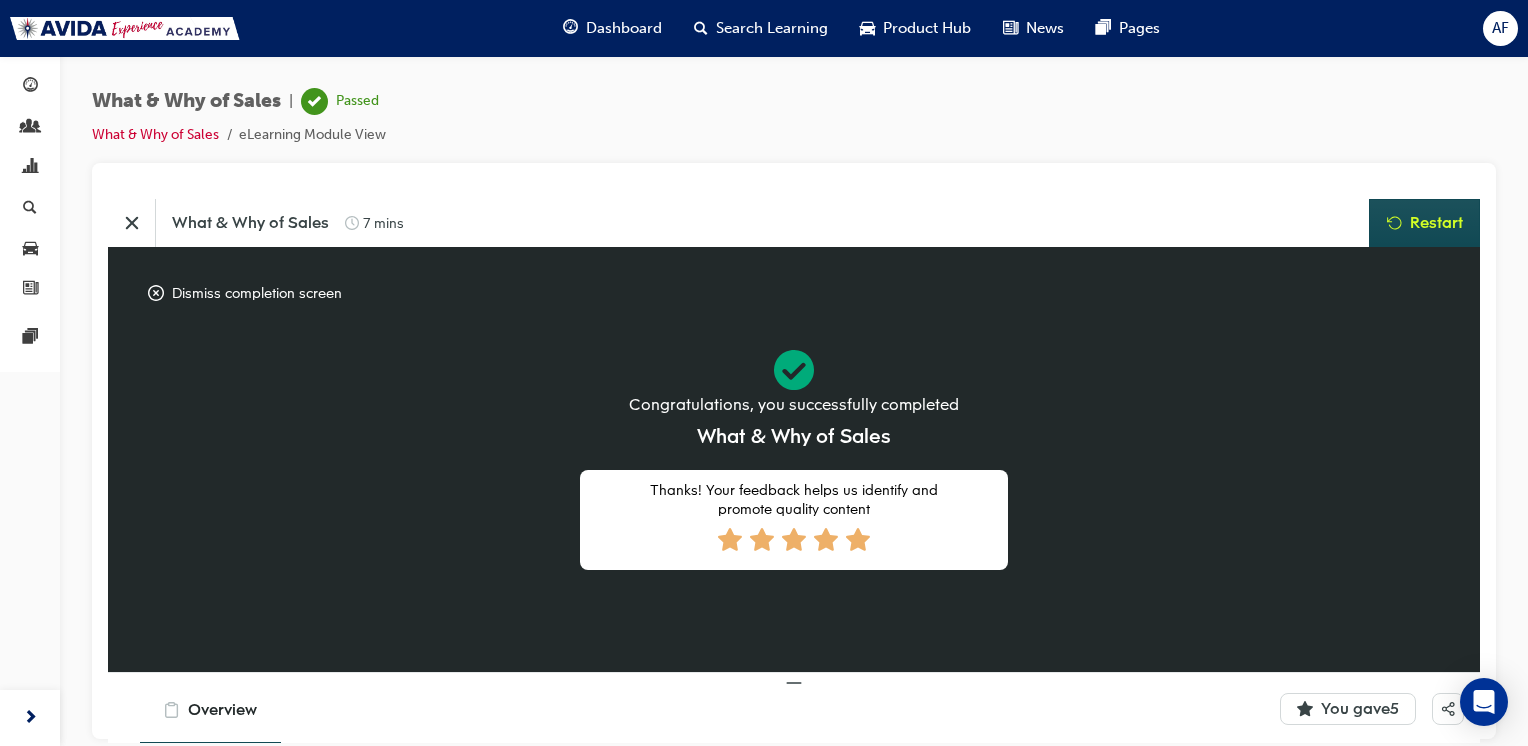 click on "Congratulations, you successfully completed What & Why of Sales Thanks! Your feedback helps us identify and promote quality content" at bounding box center [794, 459] 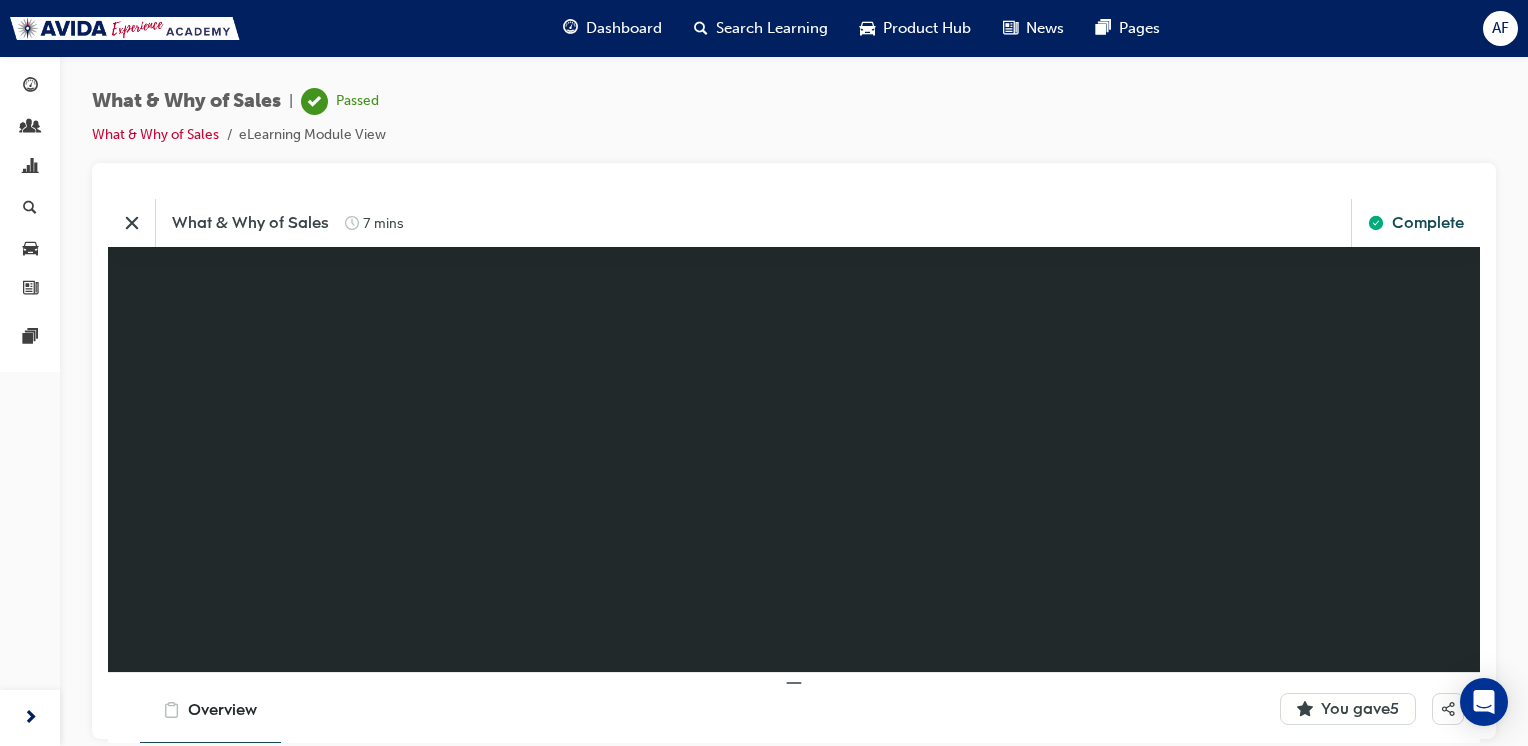 click on "Dashboard" at bounding box center (624, 28) 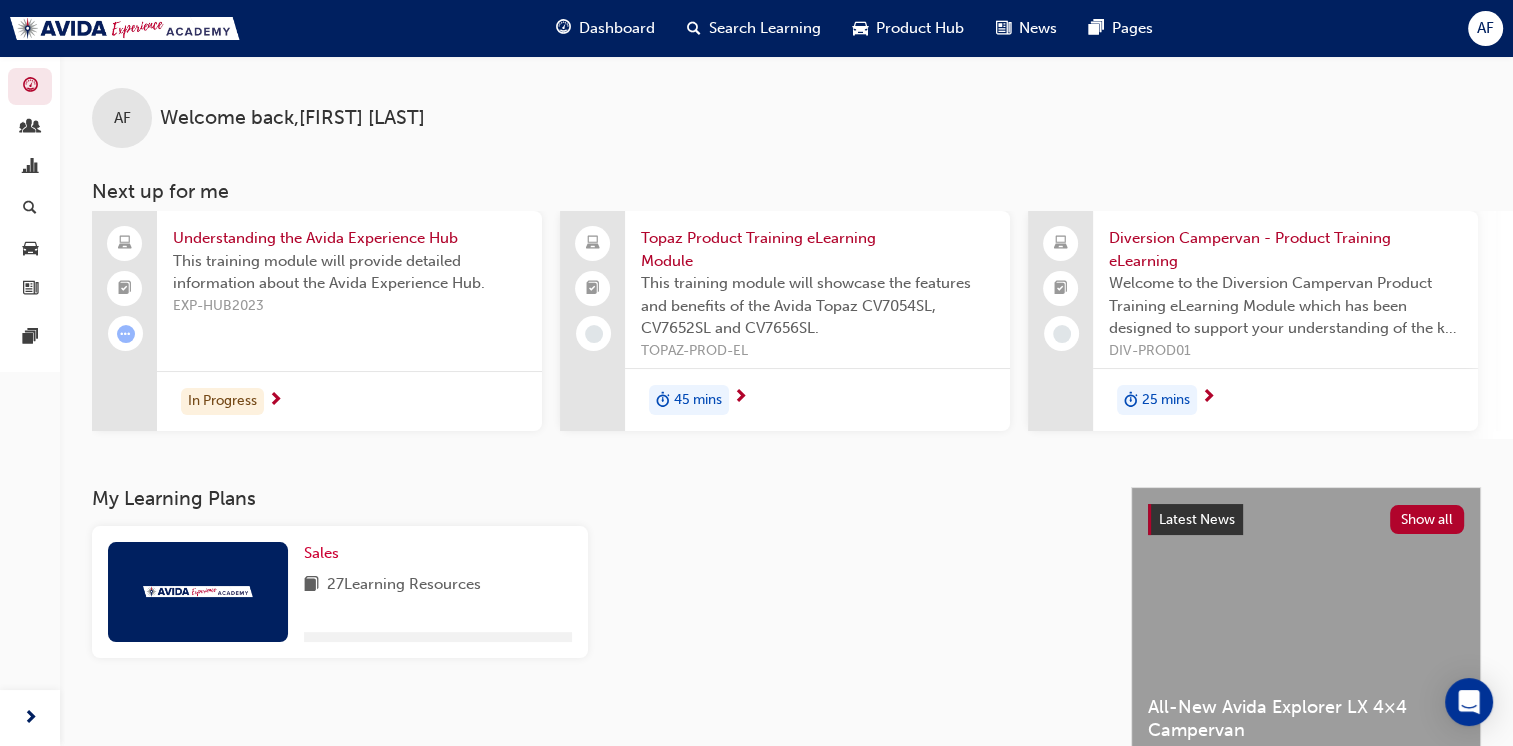 click on "Welcome back , [FIRST] [LAST]" at bounding box center [756, 373] 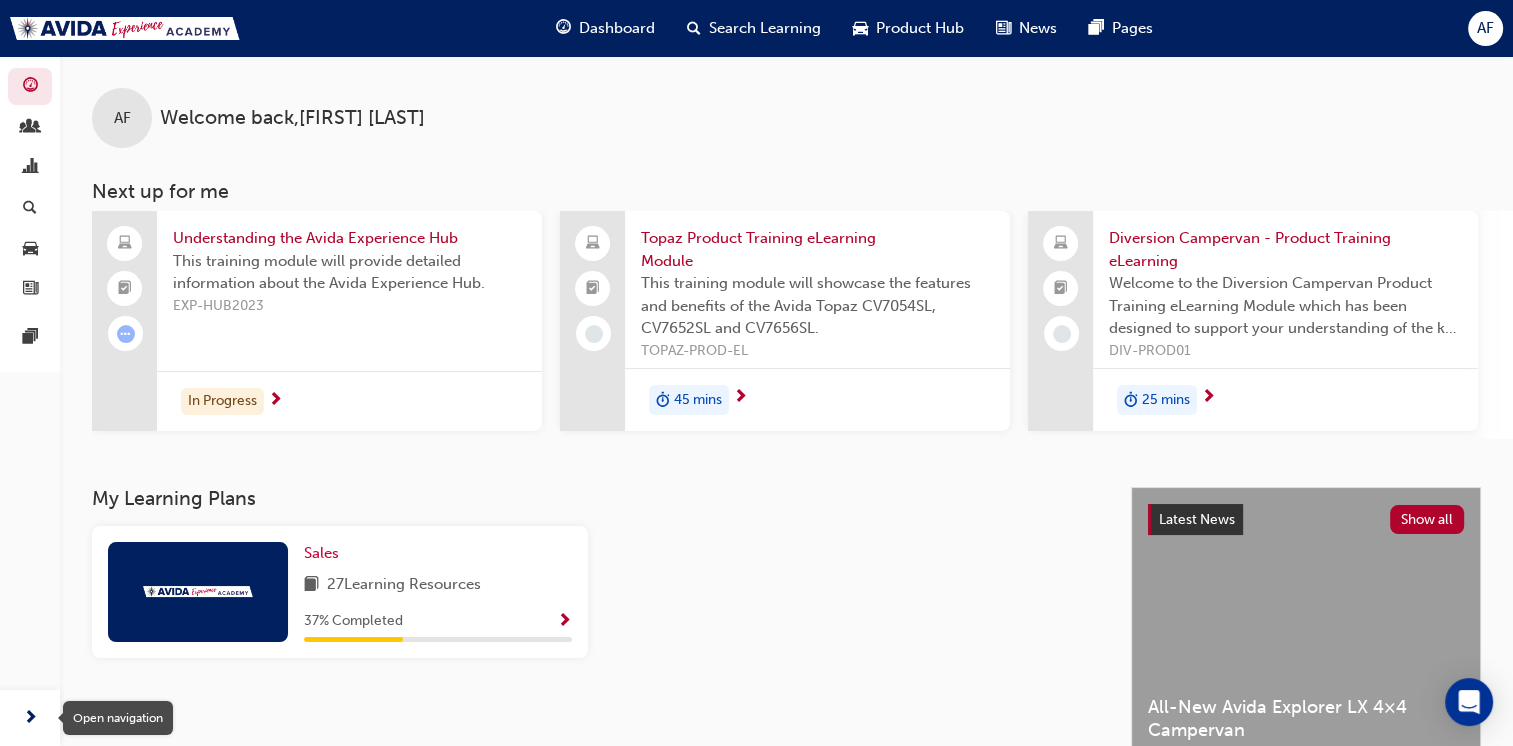 click at bounding box center (30, 718) 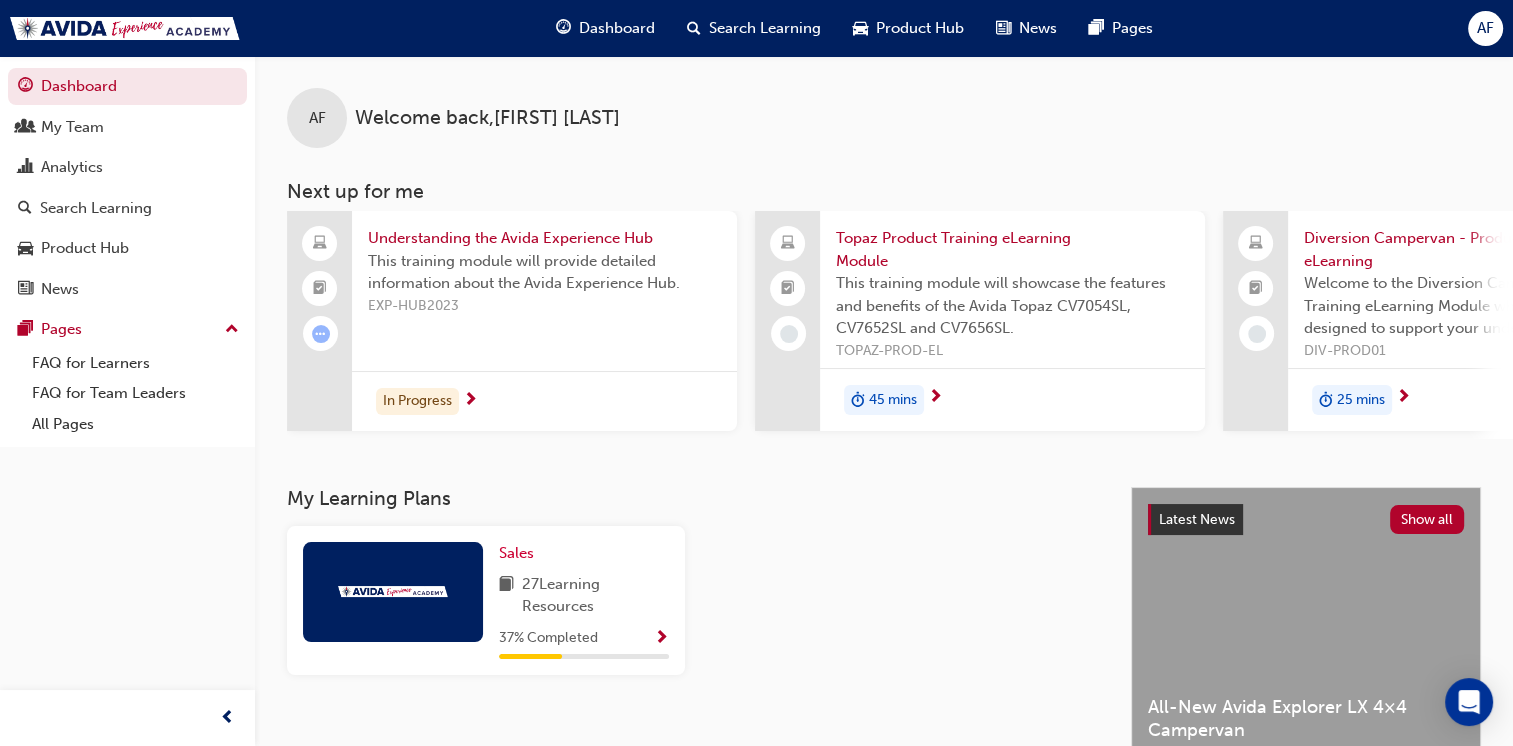 scroll, scrollTop: 0, scrollLeft: 1072, axis: horizontal 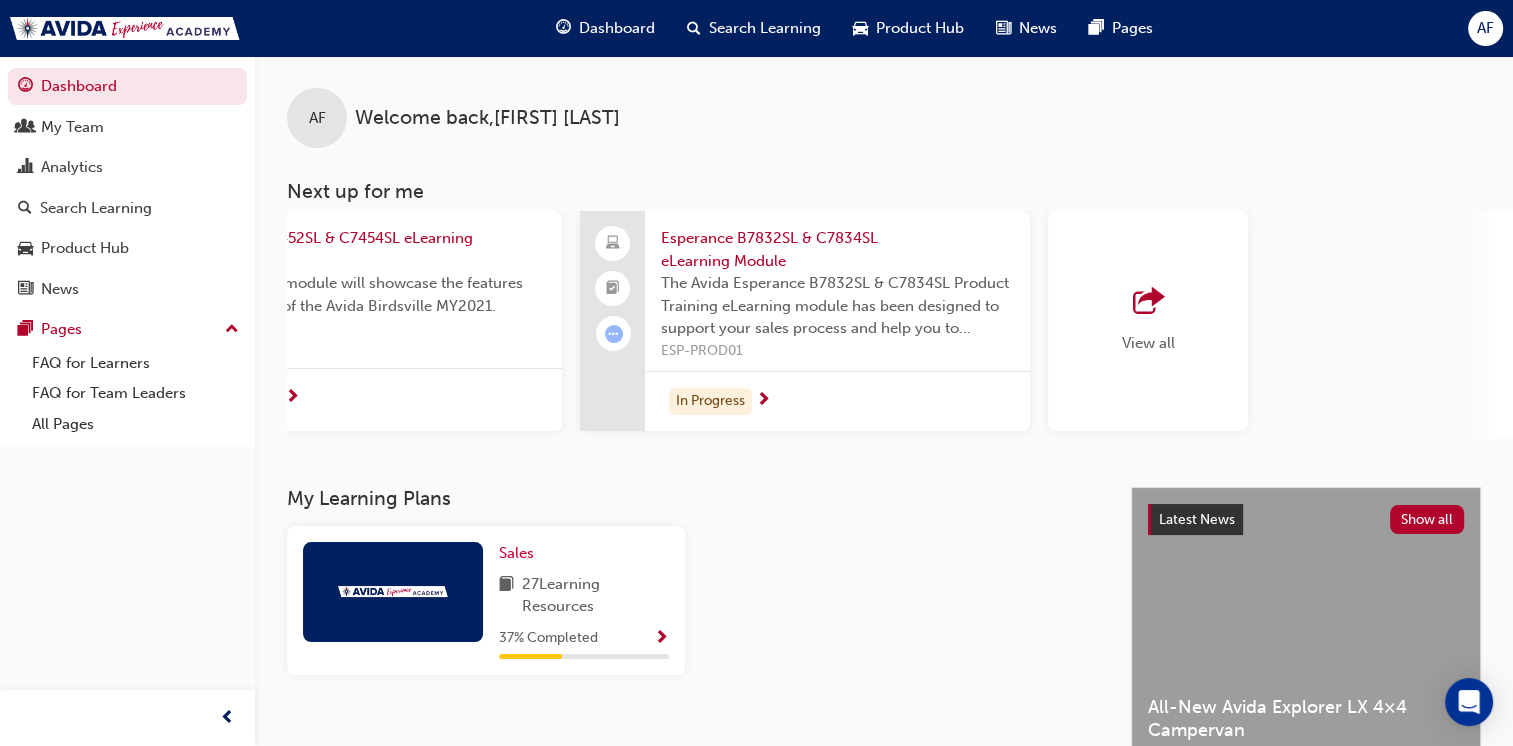 click on "View all" at bounding box center [1148, 343] 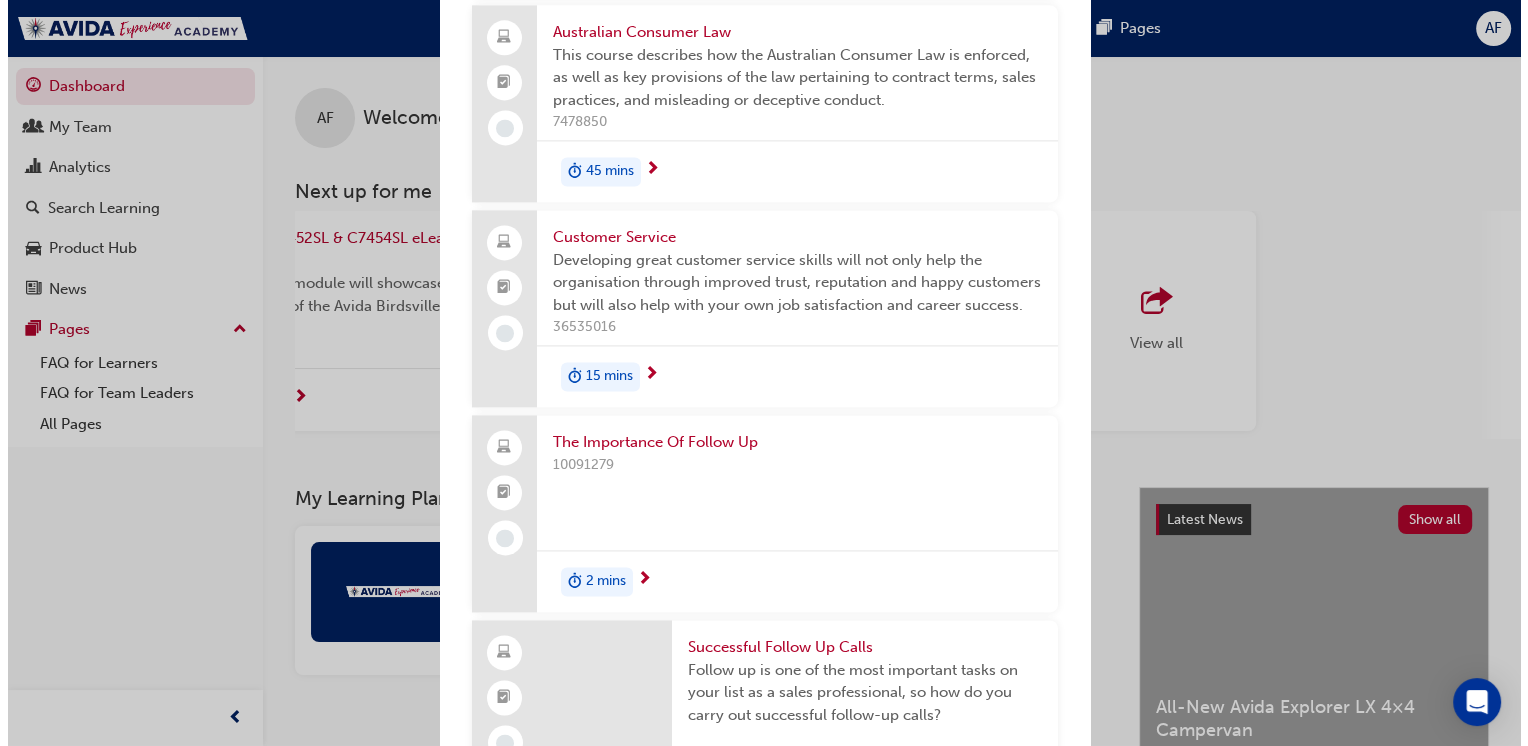 scroll, scrollTop: 2842, scrollLeft: 0, axis: vertical 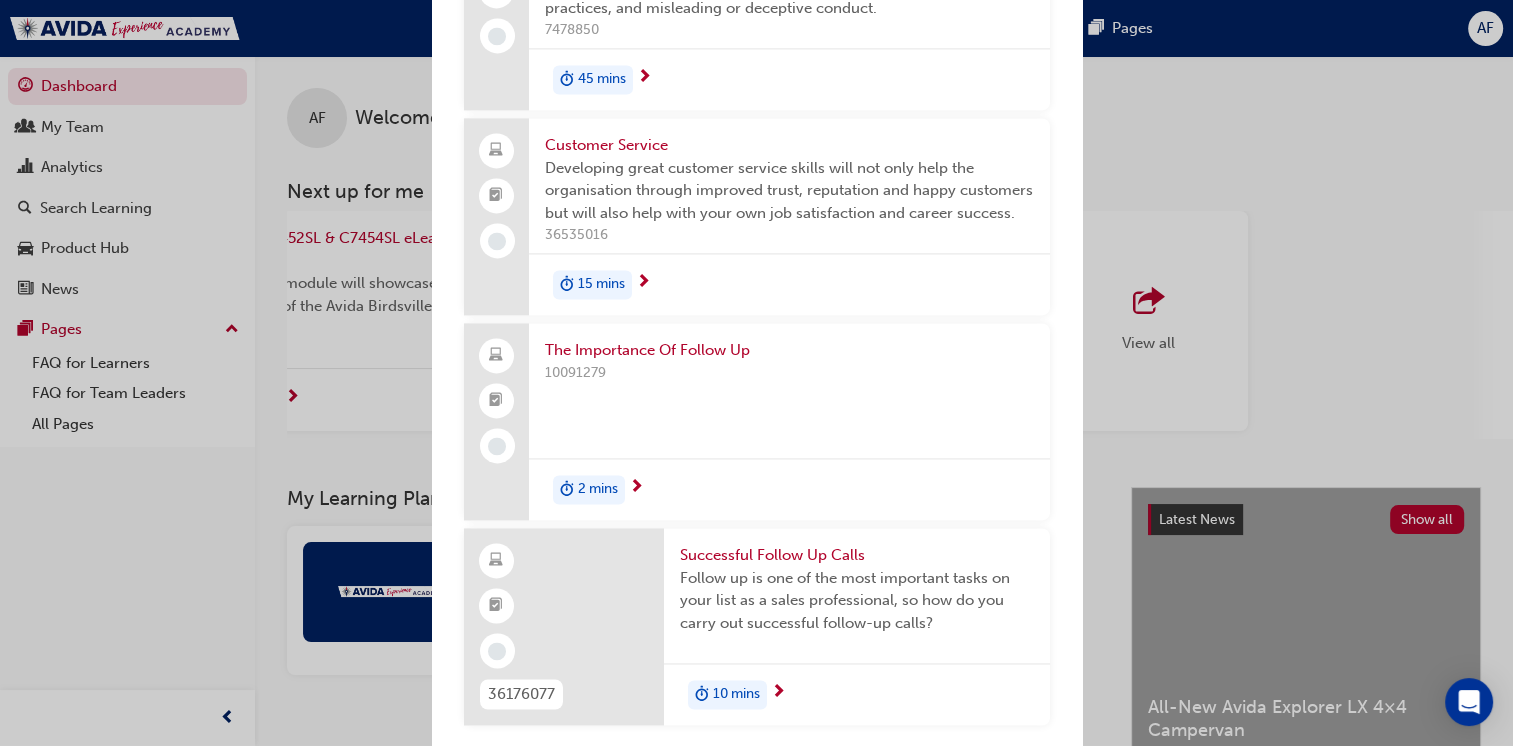 click on "The Importance Of Follow Up" at bounding box center (789, 350) 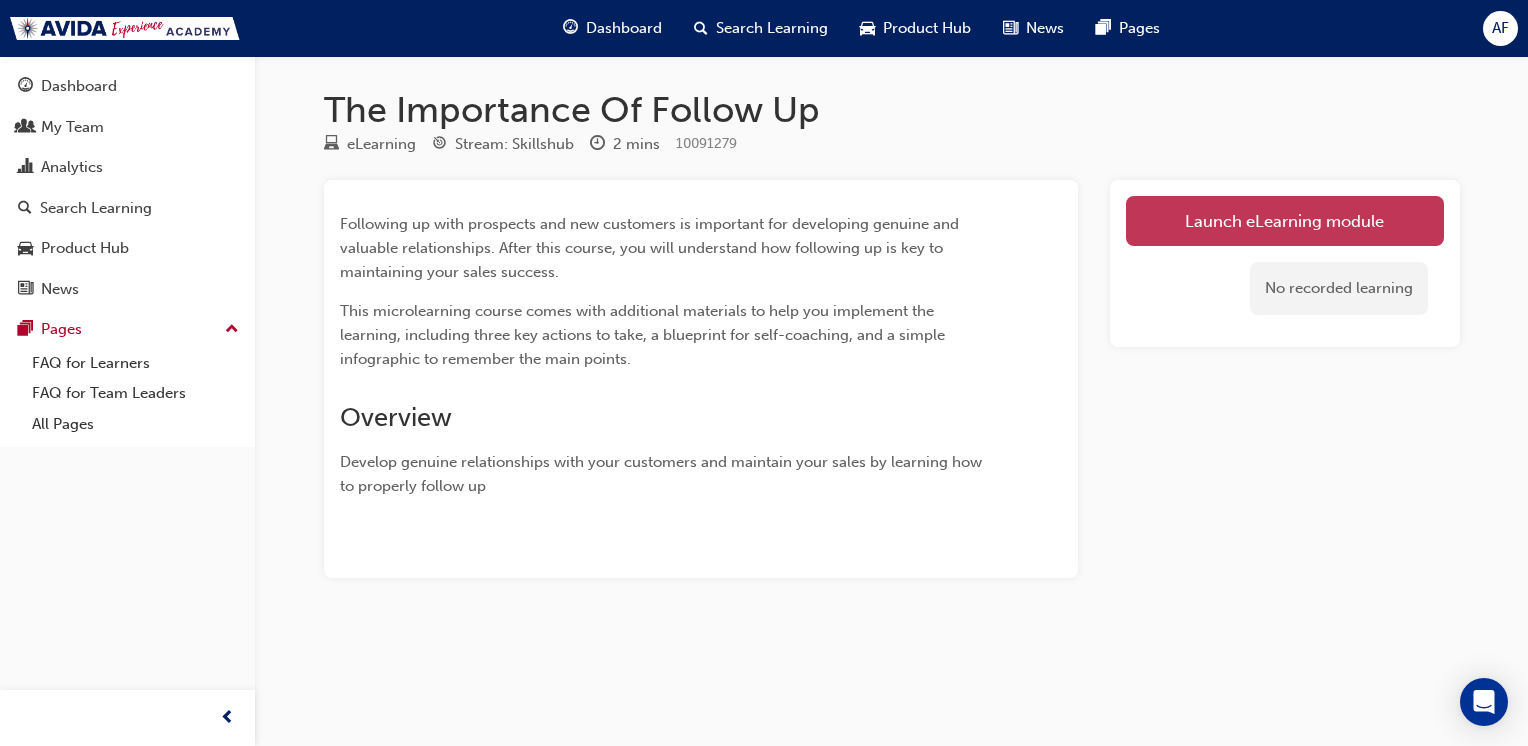 click on "Launch eLearning module" at bounding box center (1285, 221) 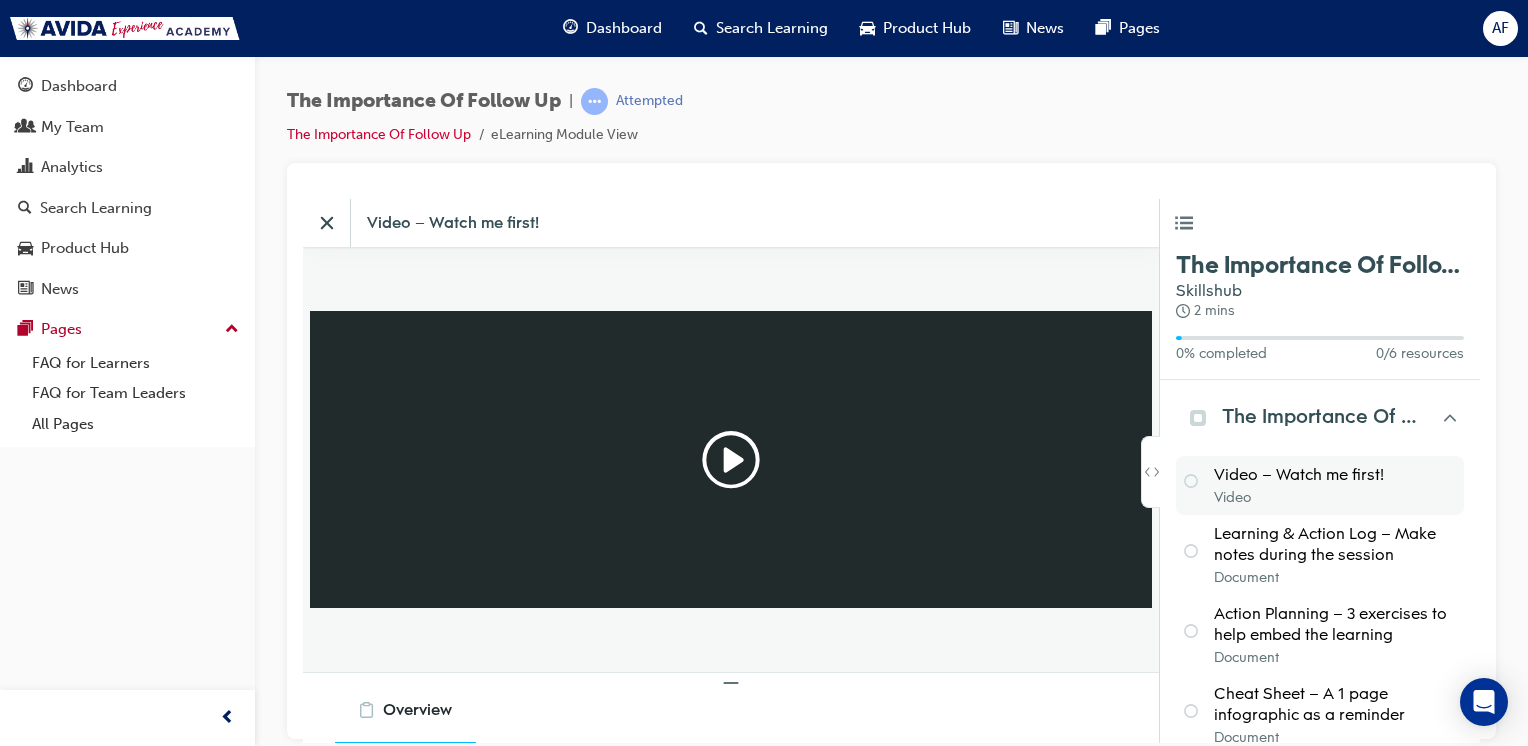 scroll, scrollTop: 0, scrollLeft: 0, axis: both 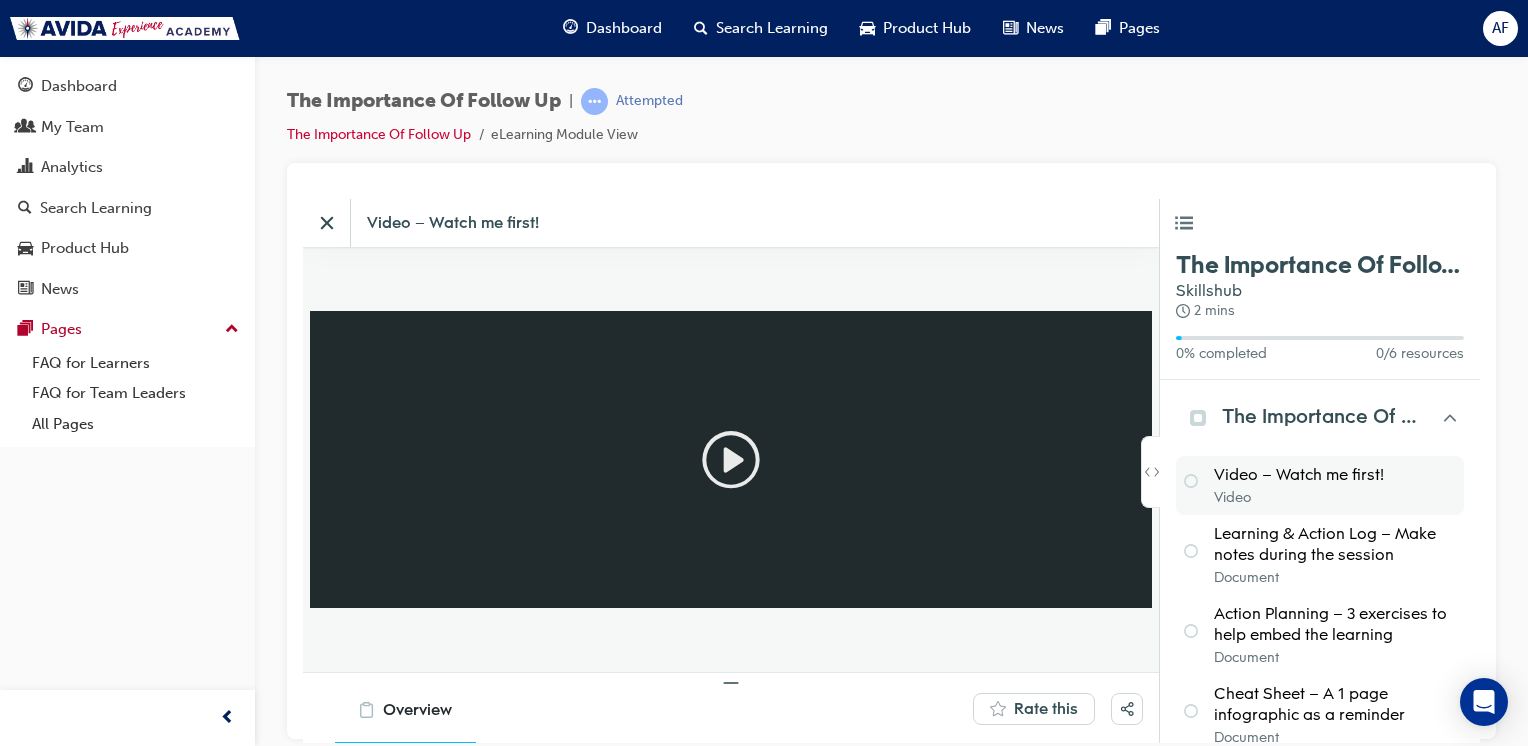 click 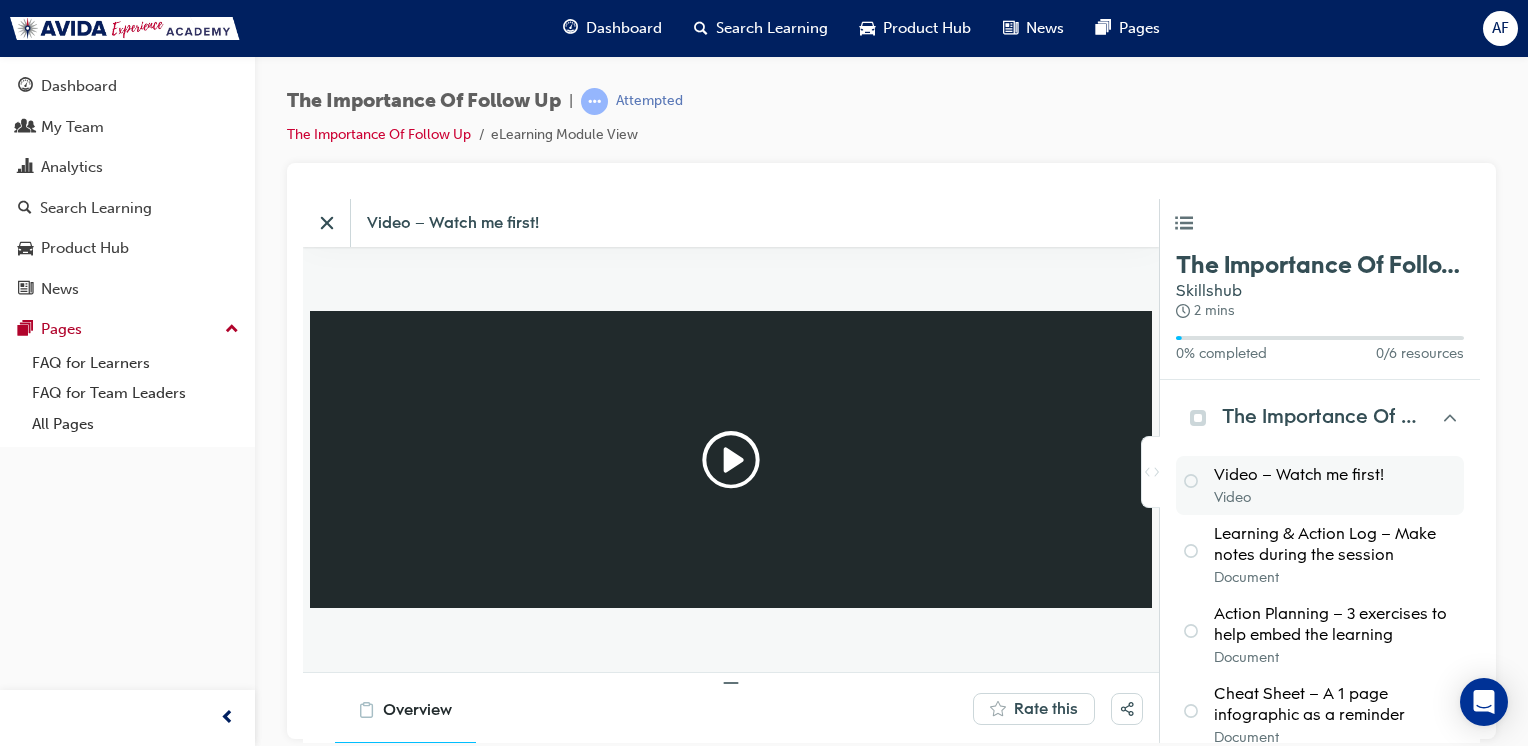 click 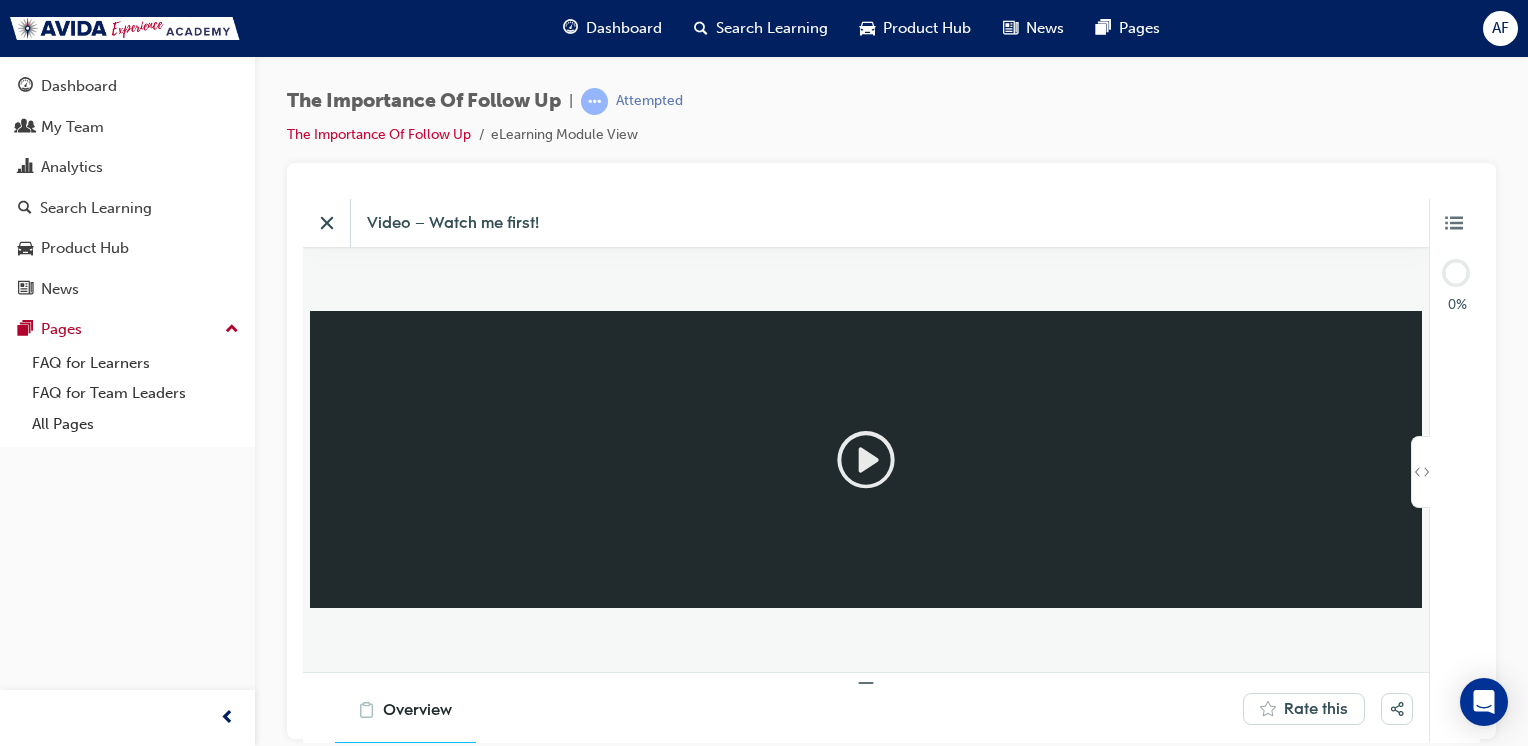click 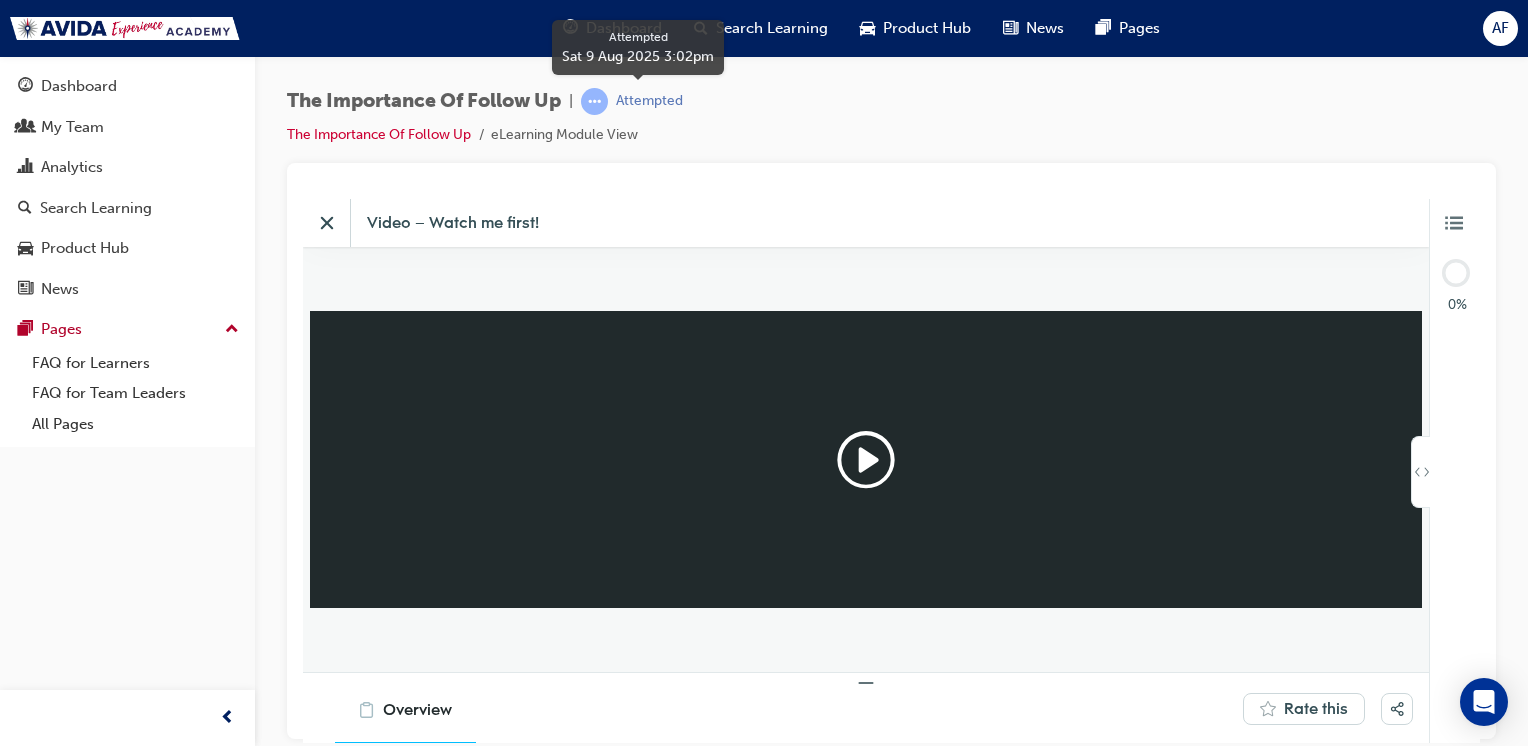 click at bounding box center [594, 101] 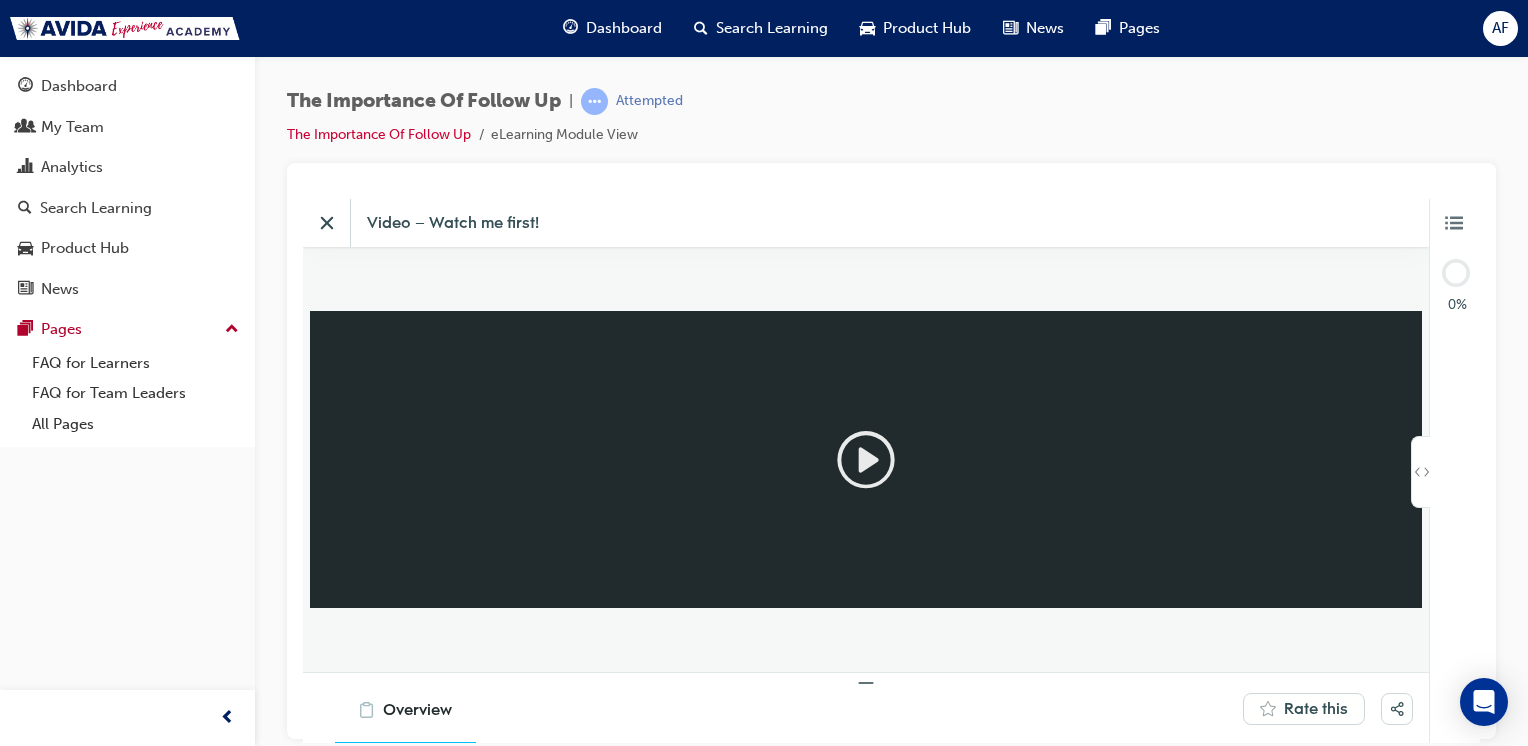 click 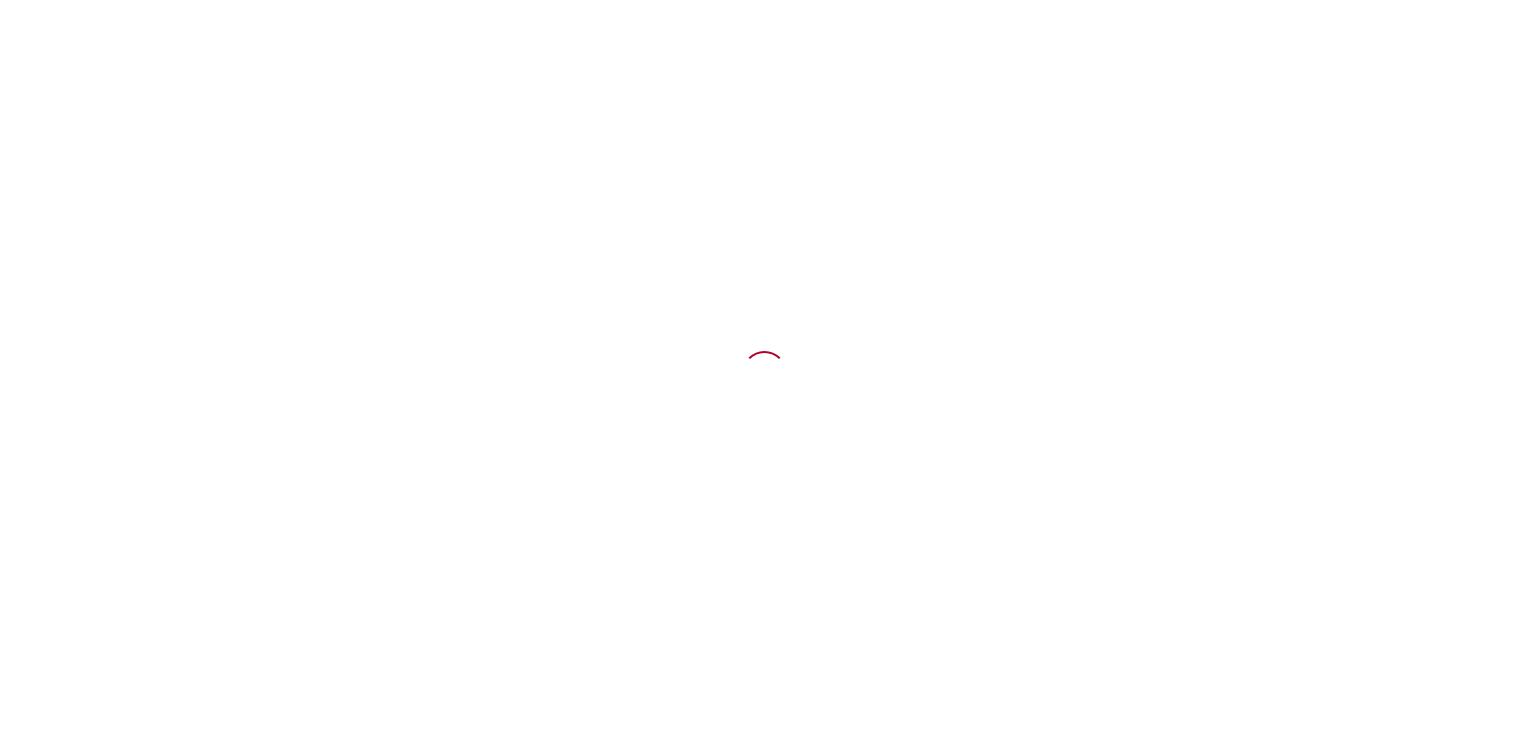 scroll, scrollTop: 0, scrollLeft: 0, axis: both 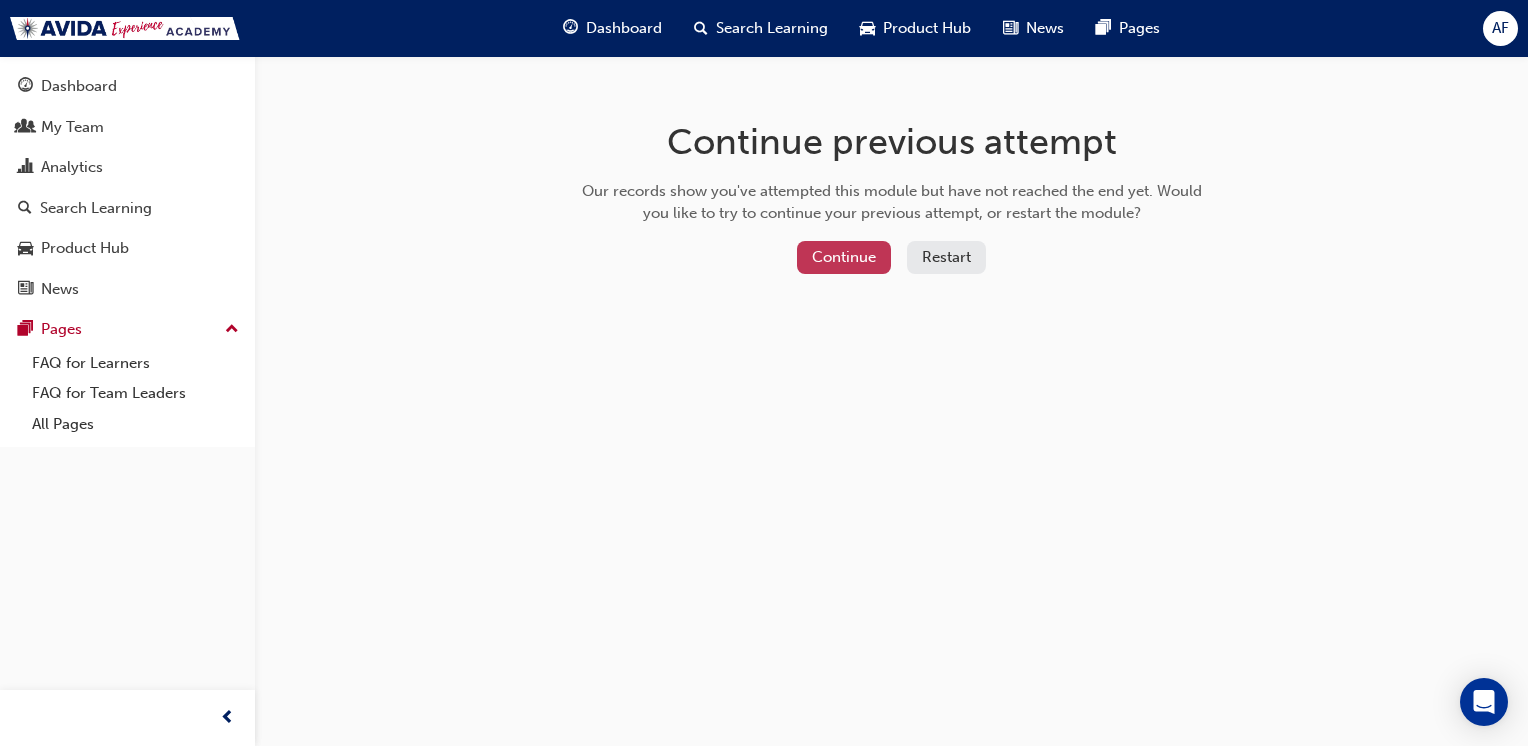 click on "Continue" at bounding box center (844, 257) 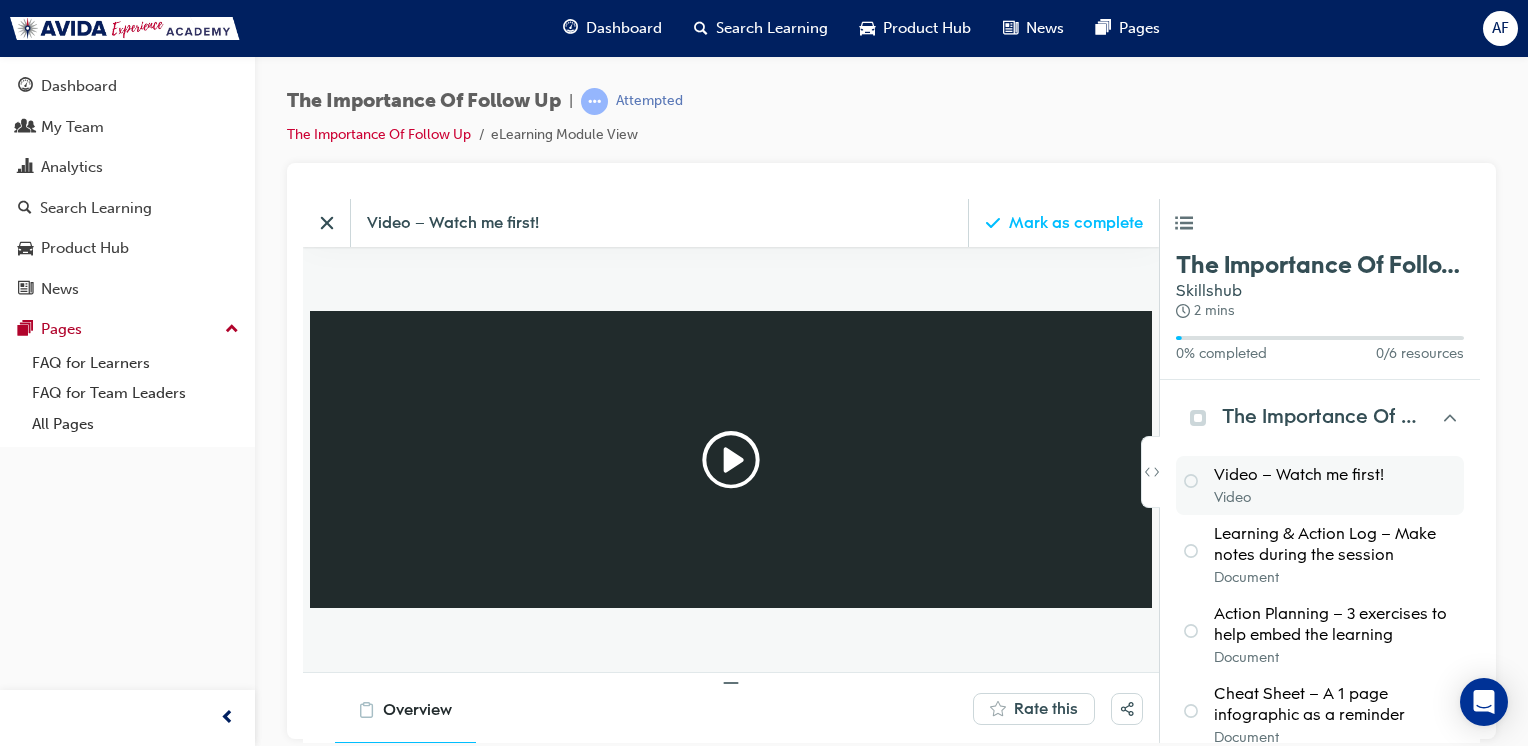 scroll, scrollTop: 0, scrollLeft: 0, axis: both 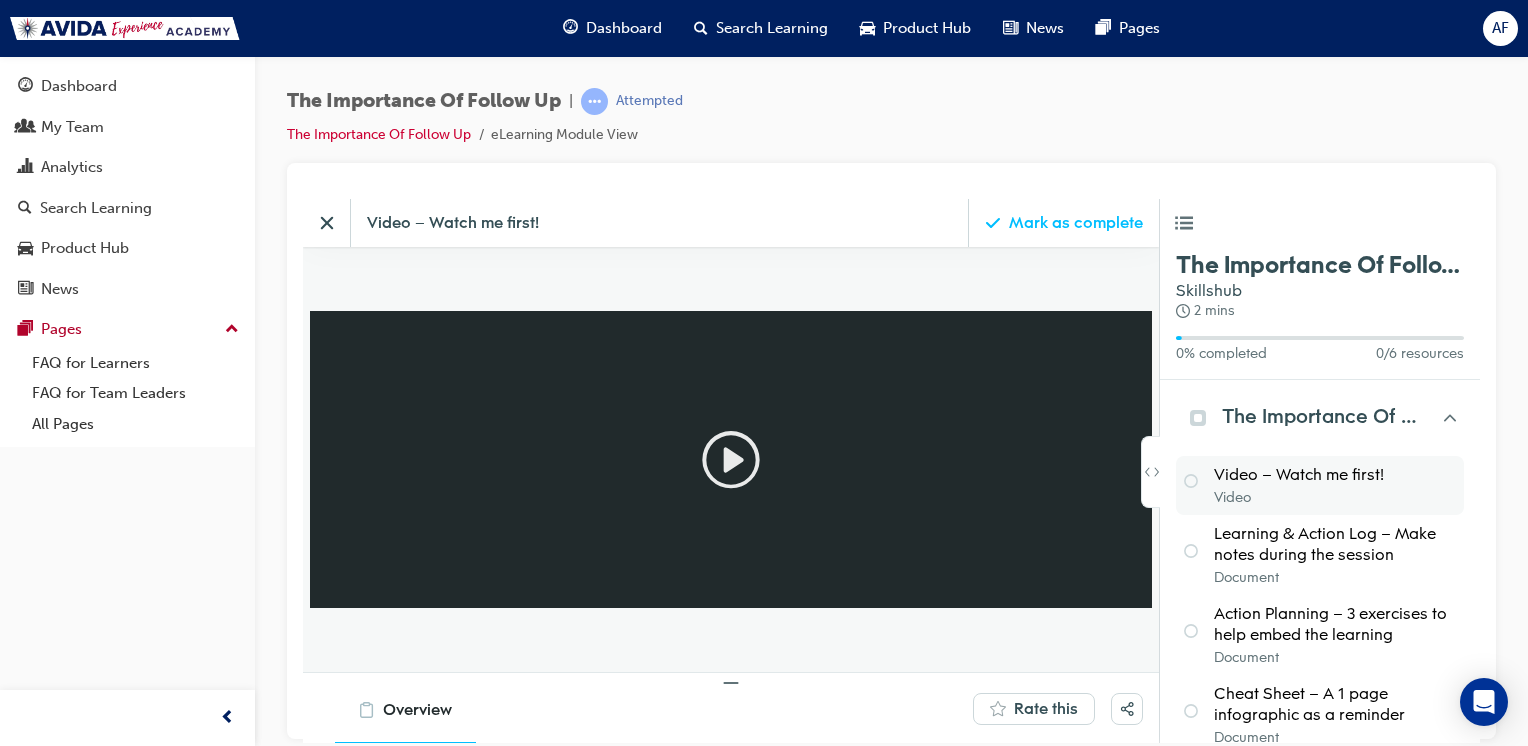 click 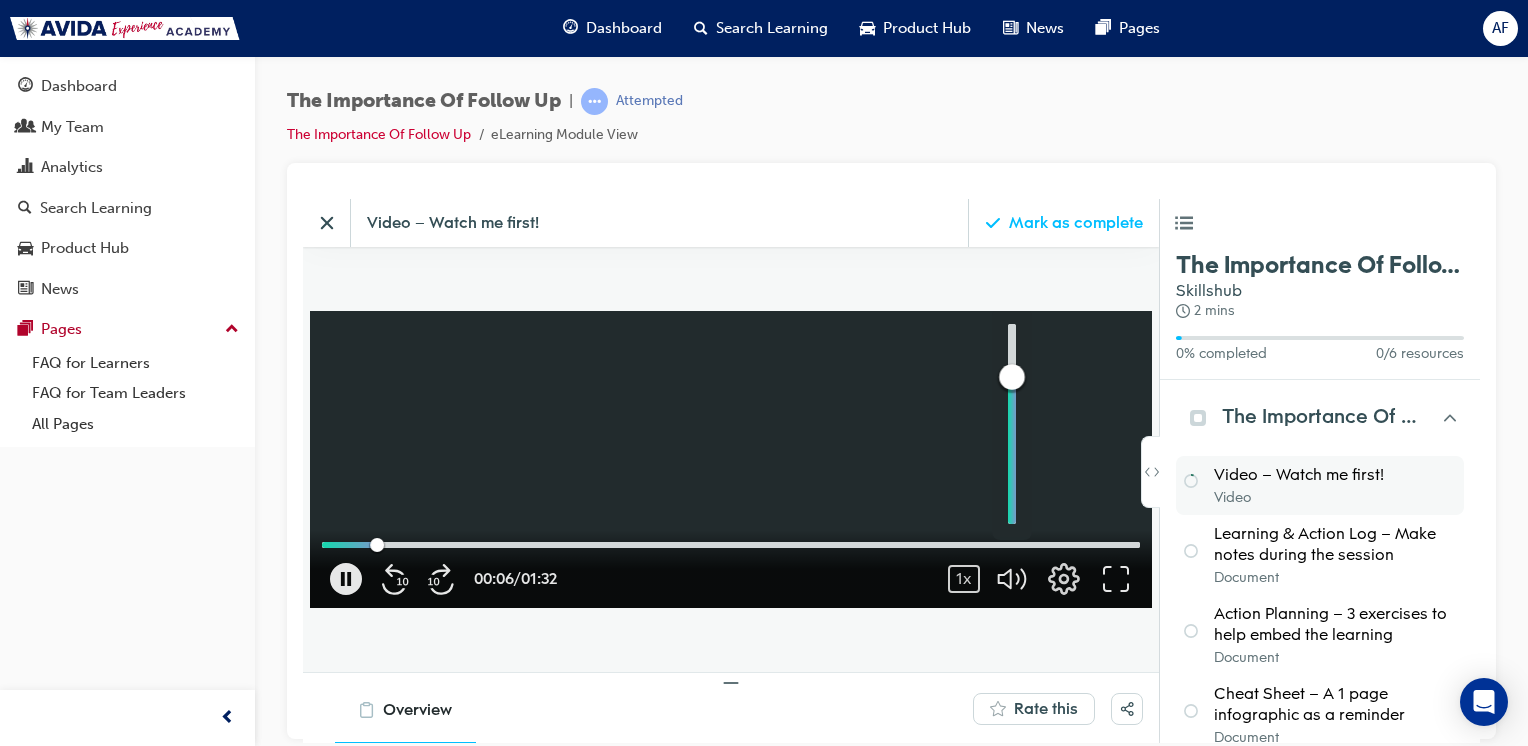 drag, startPoint x: 1002, startPoint y: 412, endPoint x: 1005, endPoint y: 365, distance: 47.095646 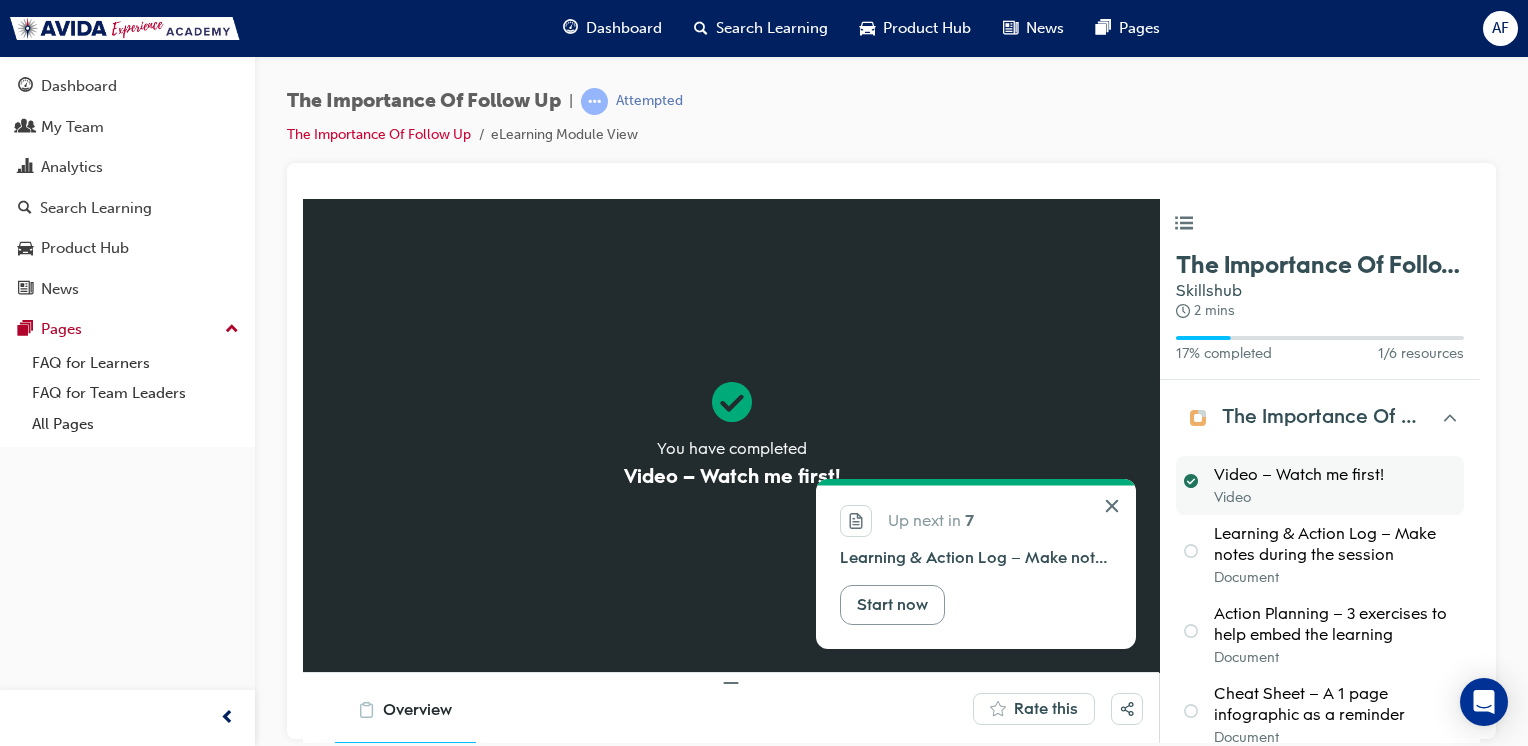 click on "Start now" at bounding box center (892, 604) 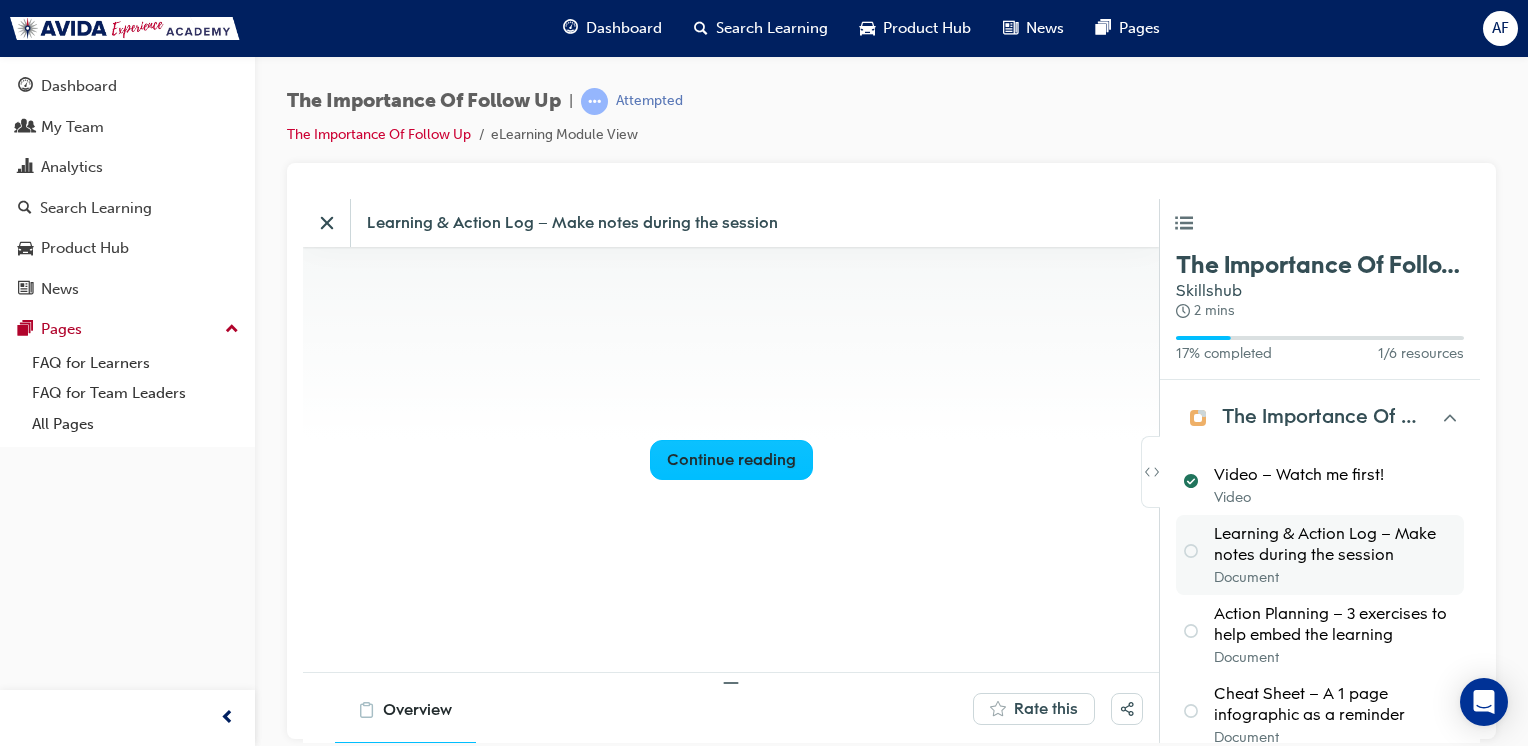 click at bounding box center (1157, 471) 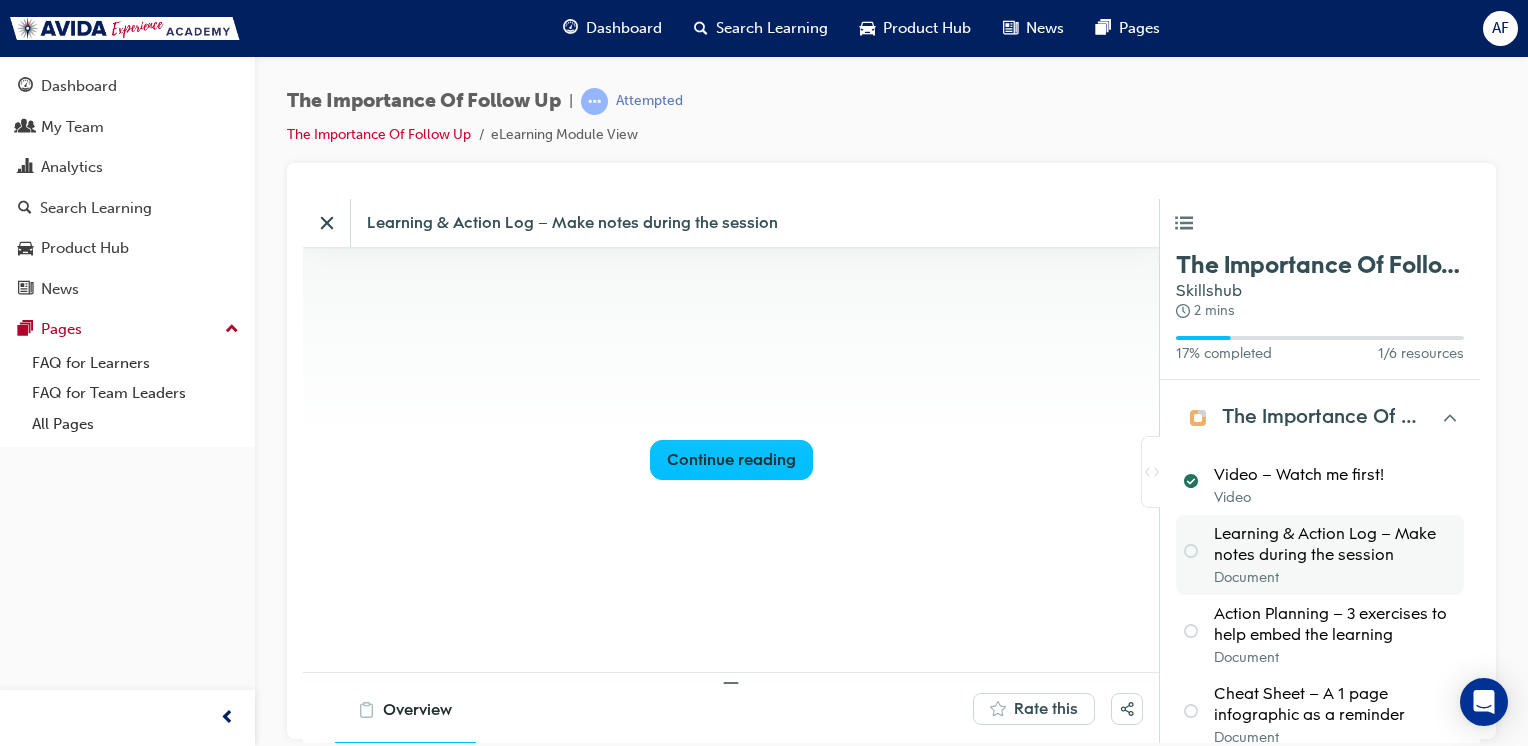 click 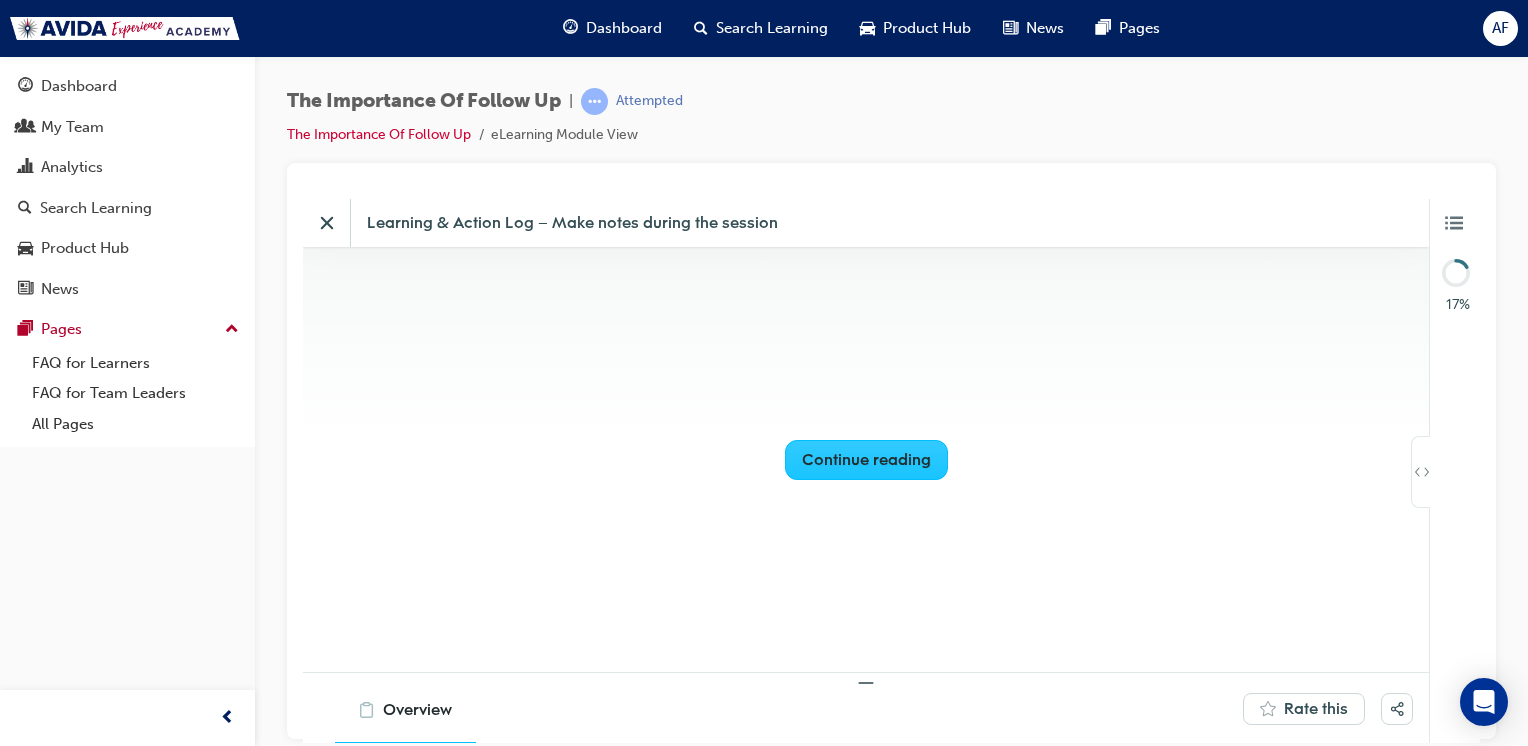 click on "Continue reading" at bounding box center [866, 459] 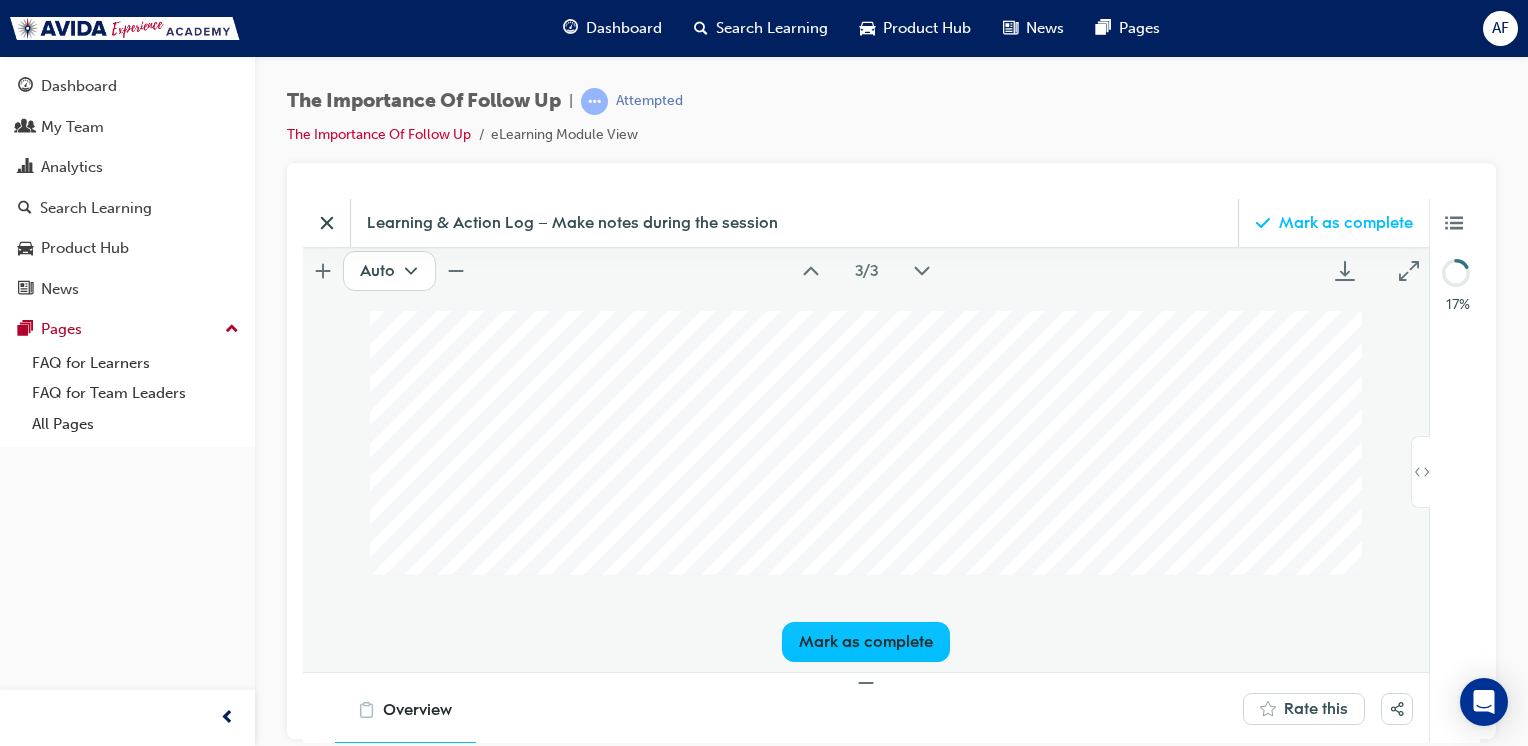 scroll, scrollTop: 4172, scrollLeft: 0, axis: vertical 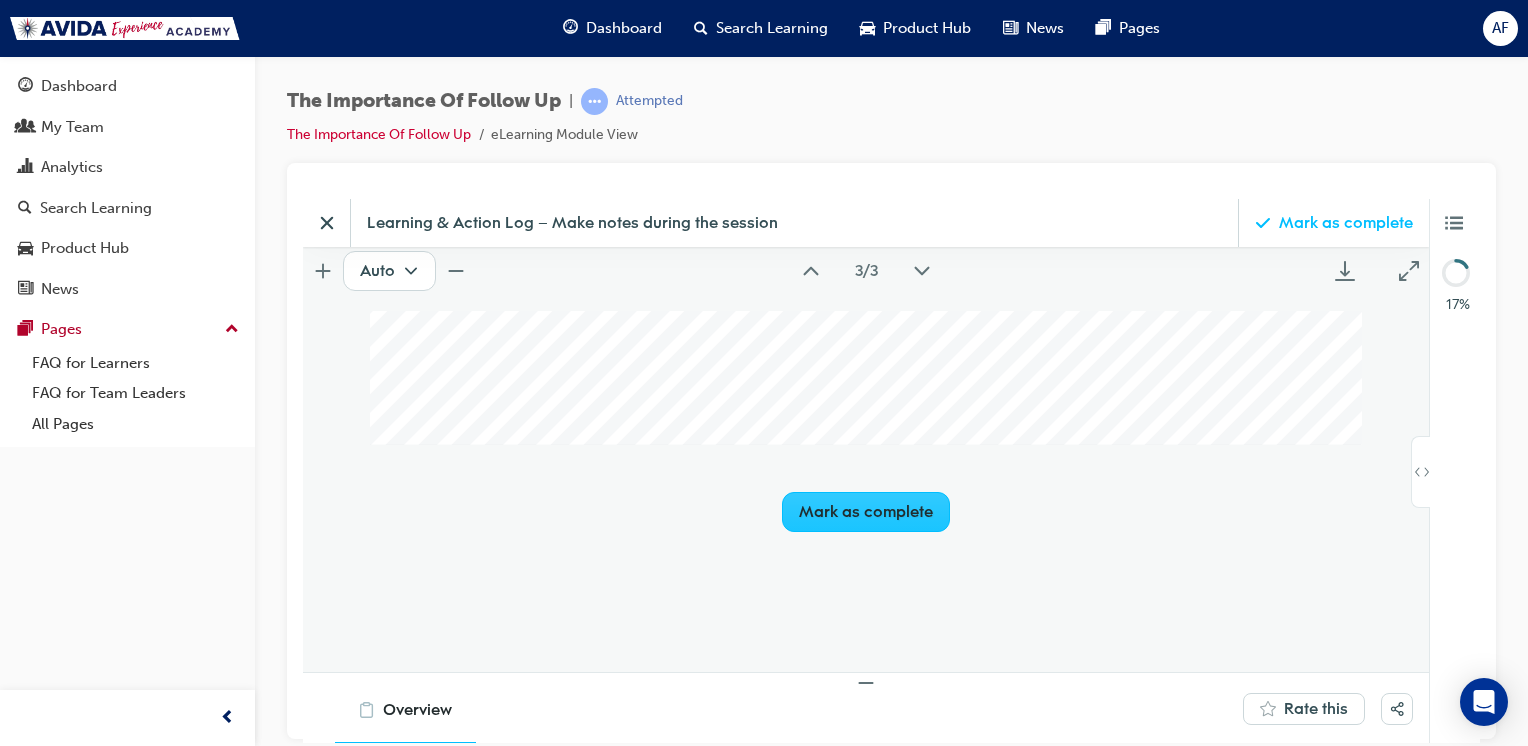 click on "Mark as complete" at bounding box center (866, 511) 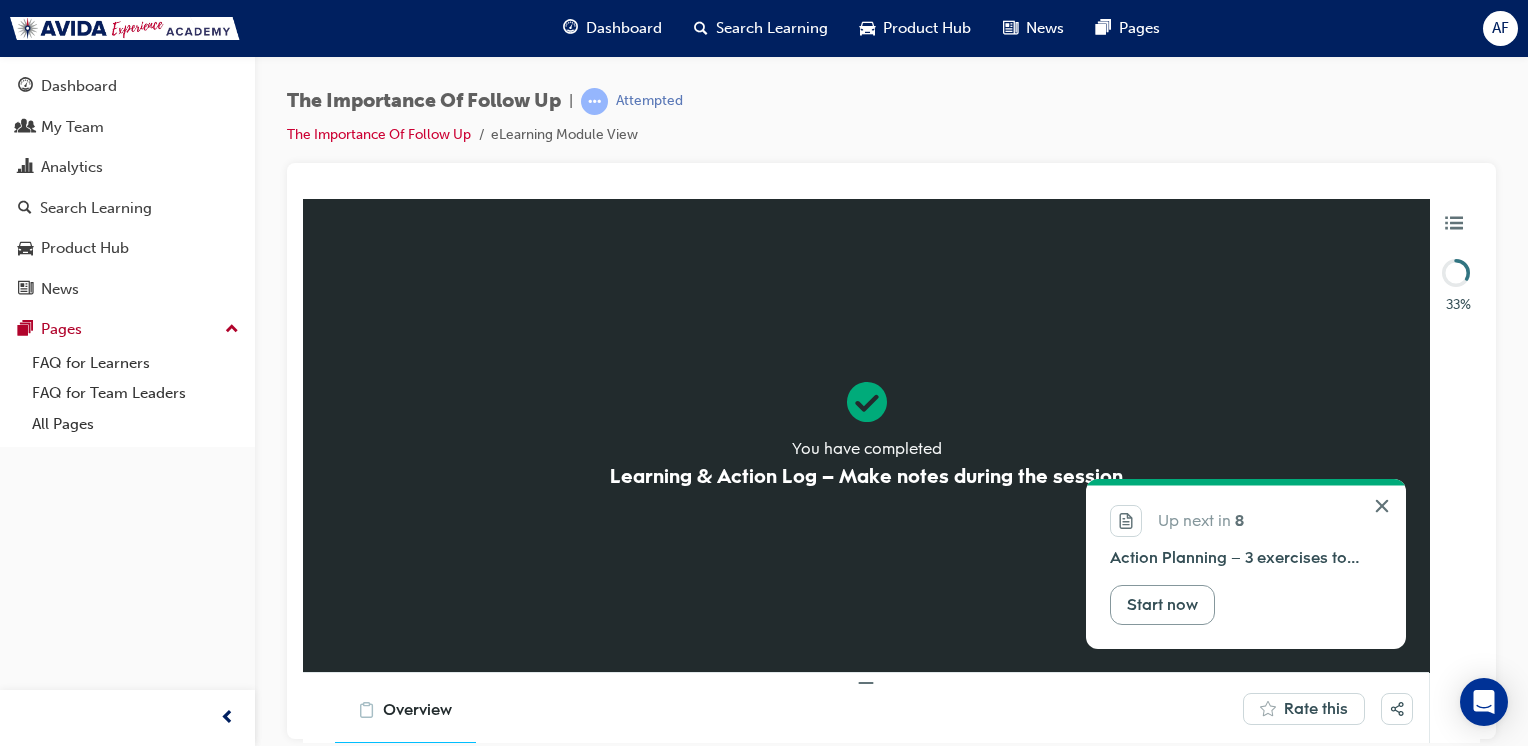 click on "Start now" at bounding box center (1162, 604) 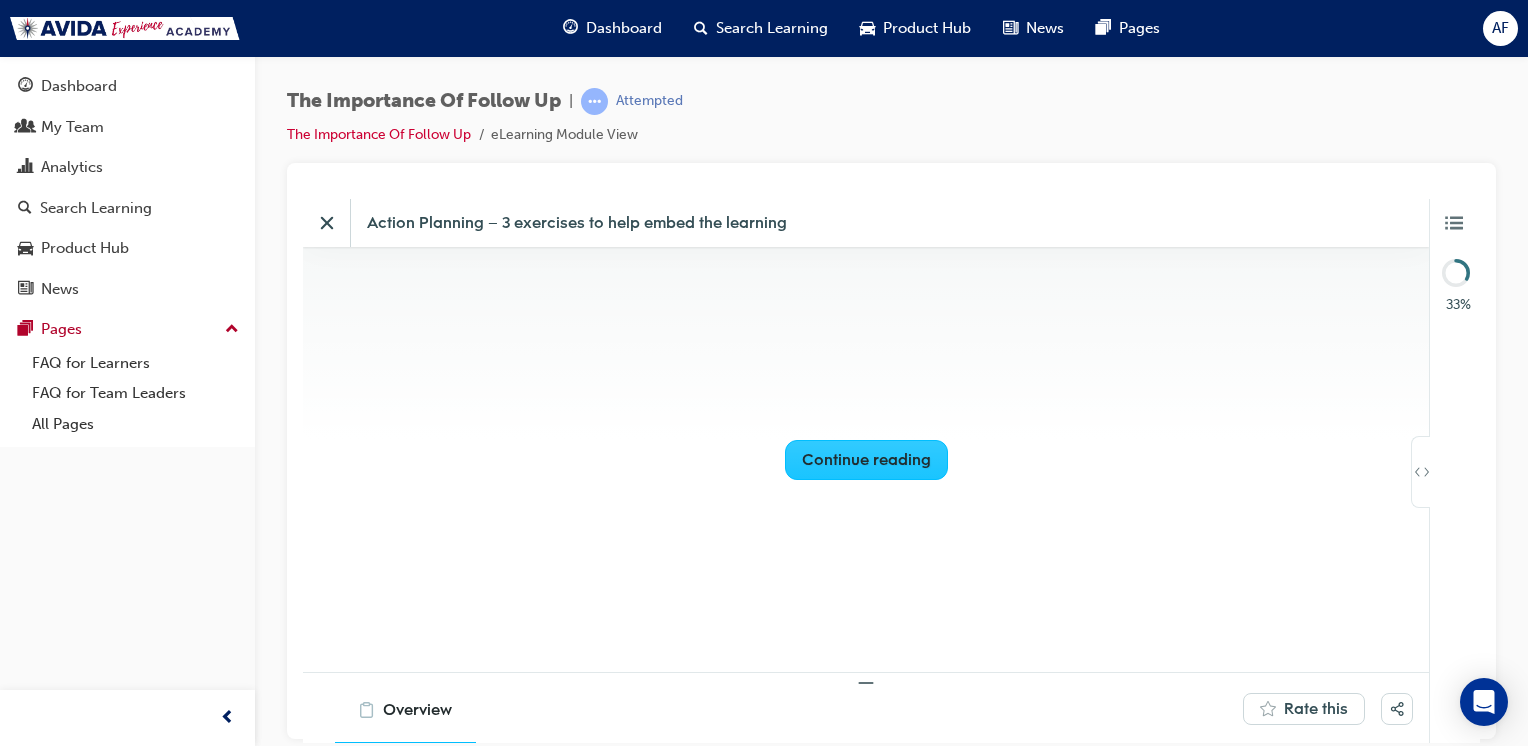 click on "Continue reading" at bounding box center (866, 459) 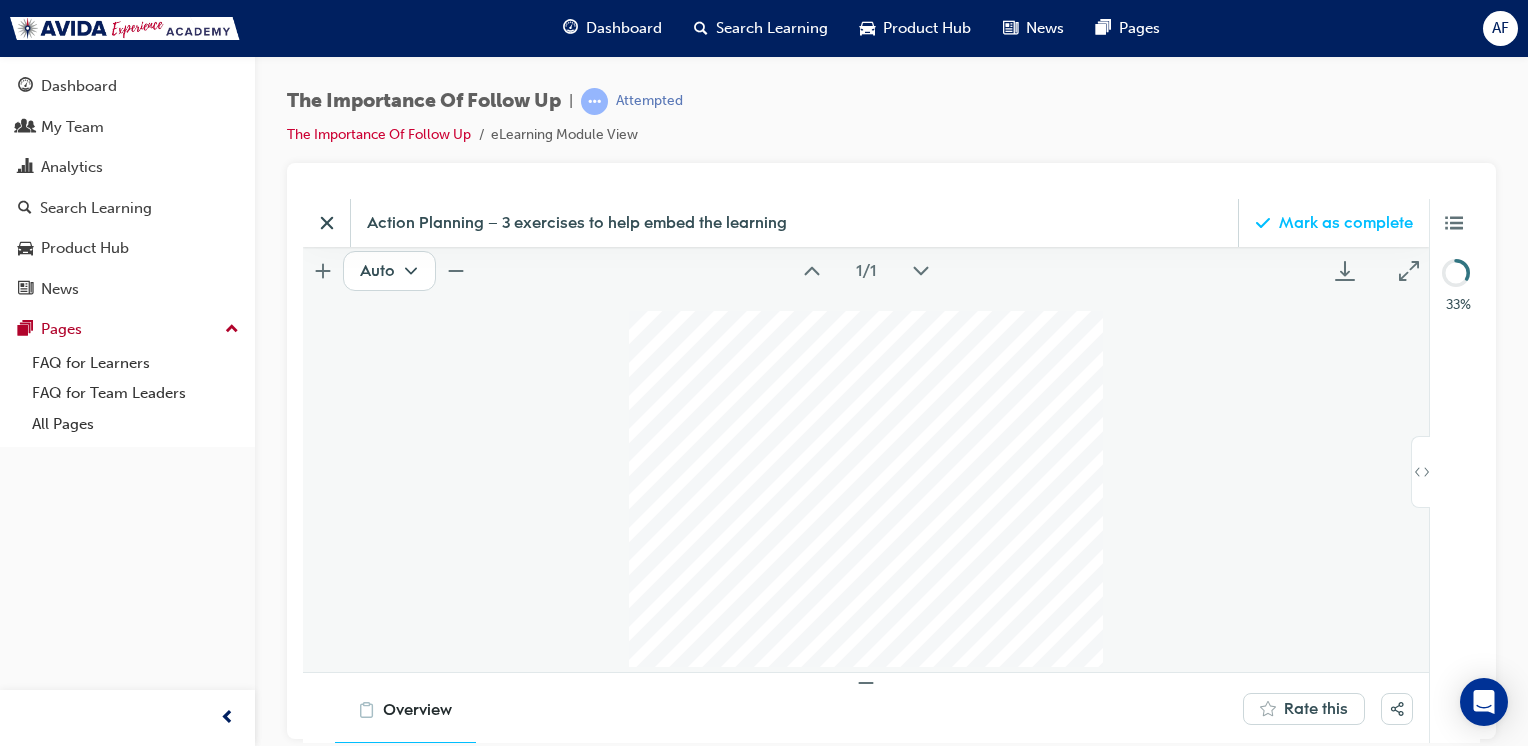scroll, scrollTop: 223, scrollLeft: 0, axis: vertical 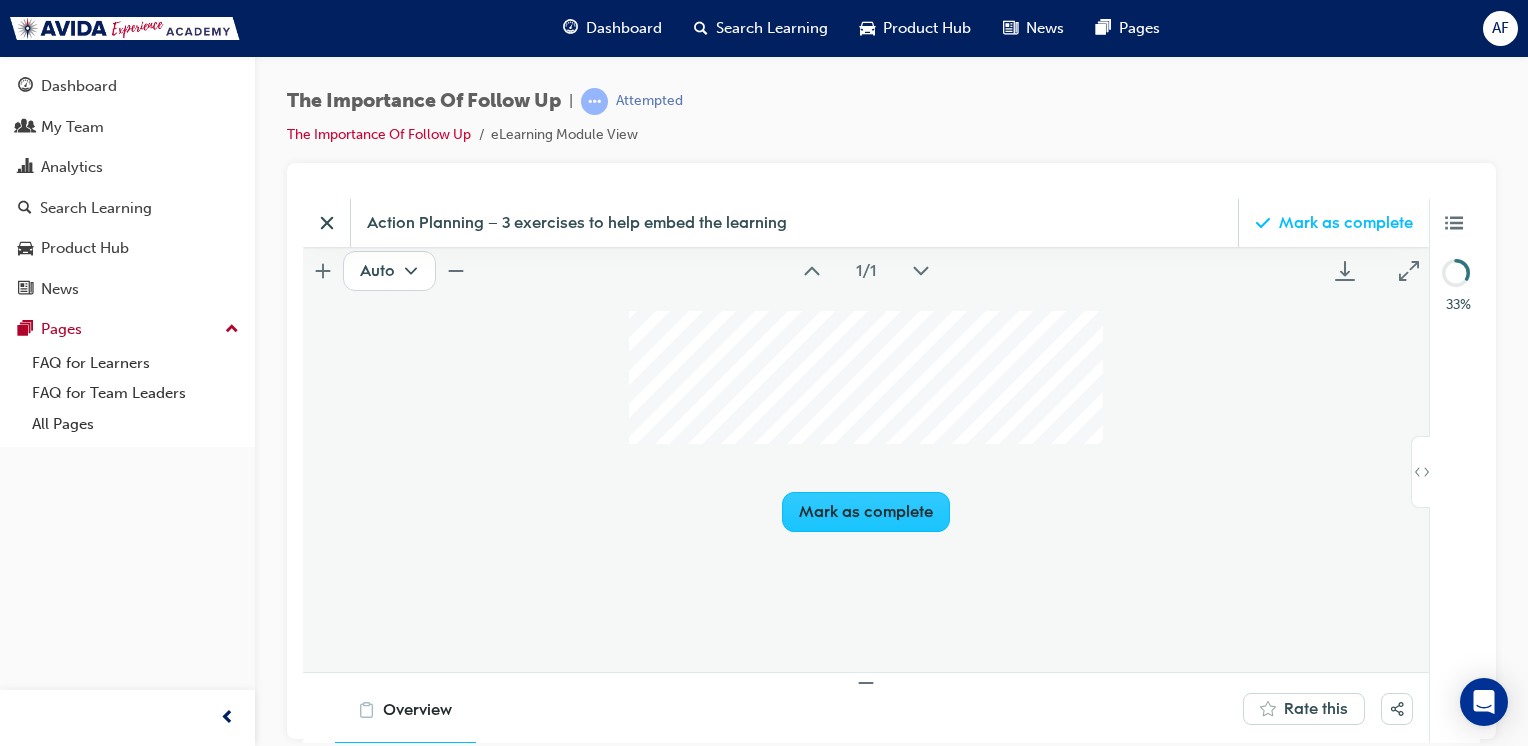 click on "Mark as complete" at bounding box center (866, 511) 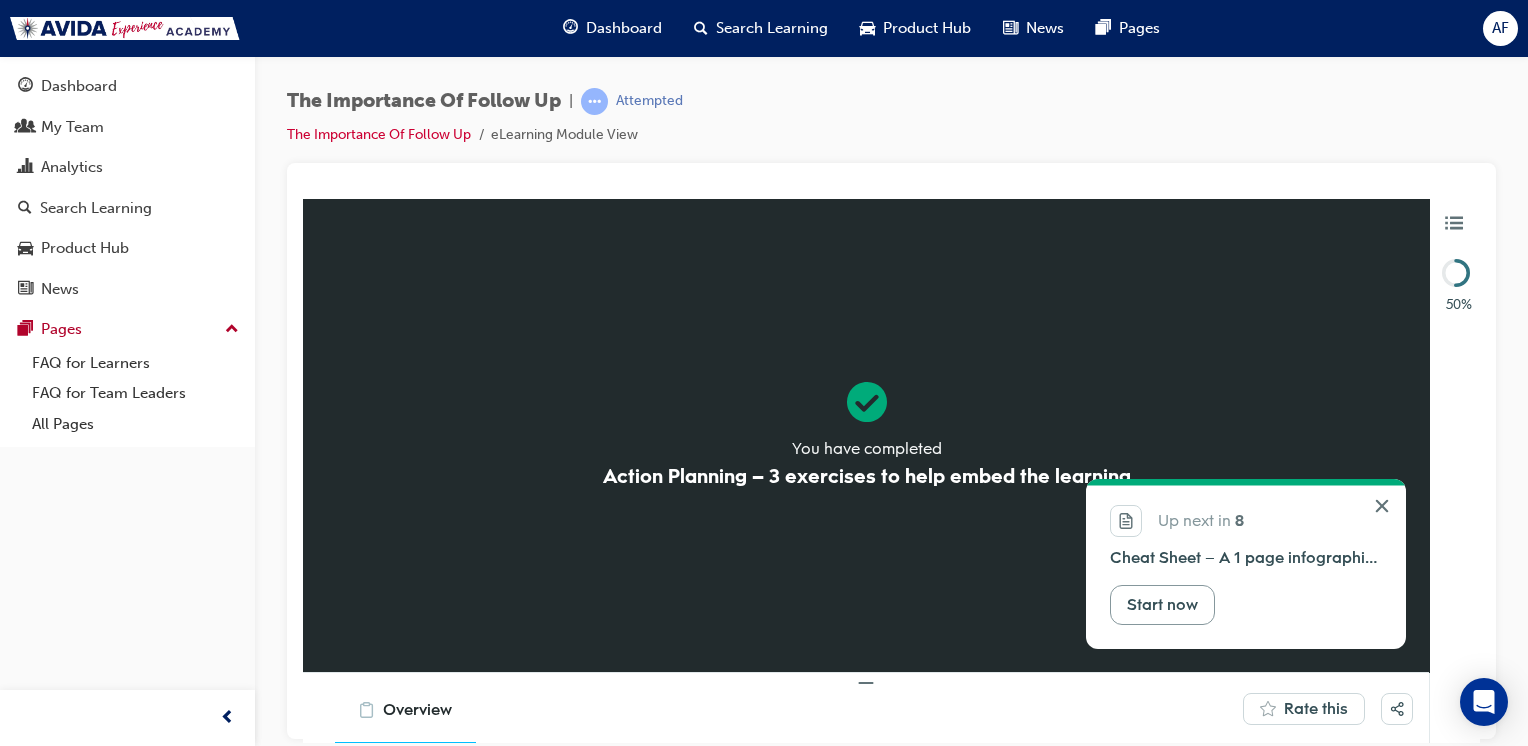 click on "Start now" at bounding box center [1162, 604] 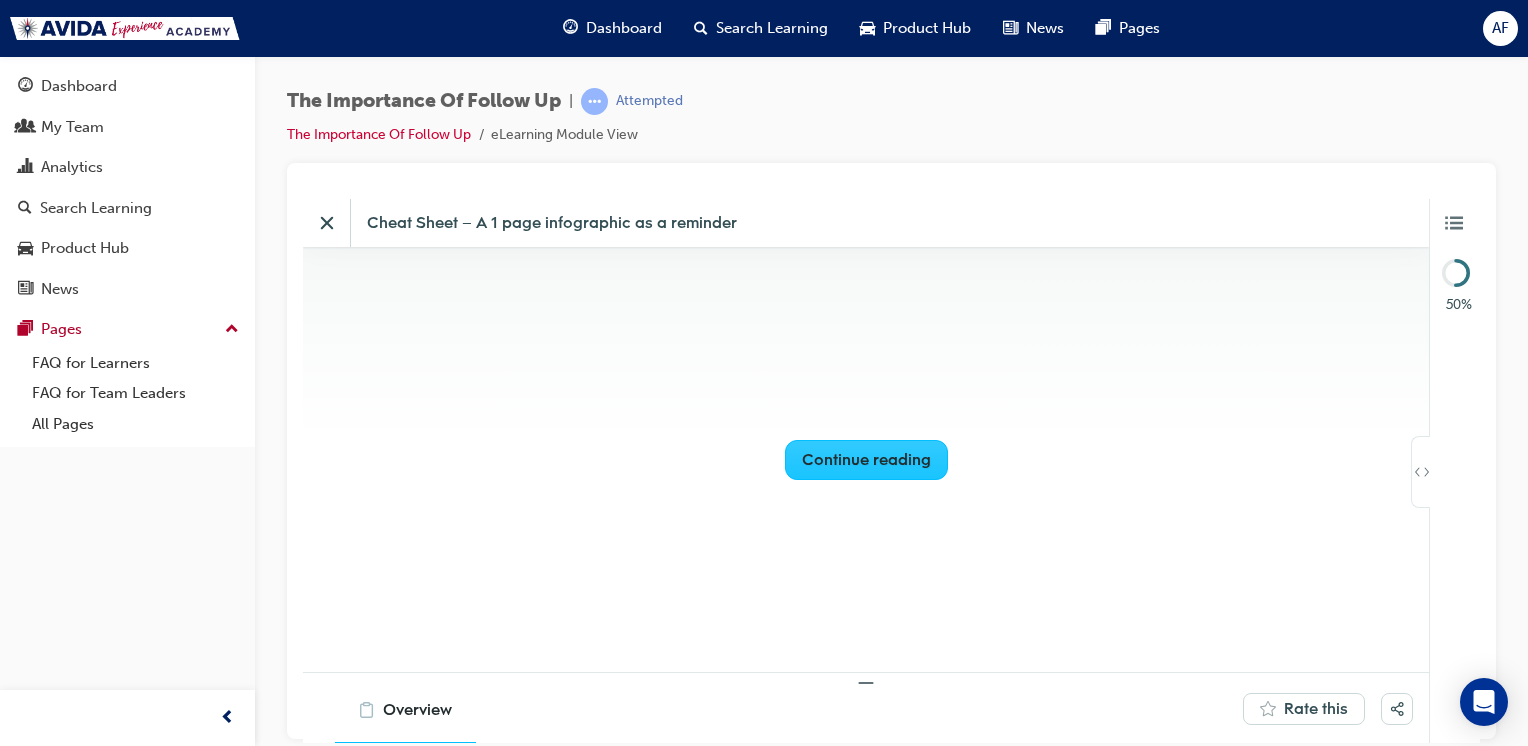 click on "Continue reading" at bounding box center [866, 459] 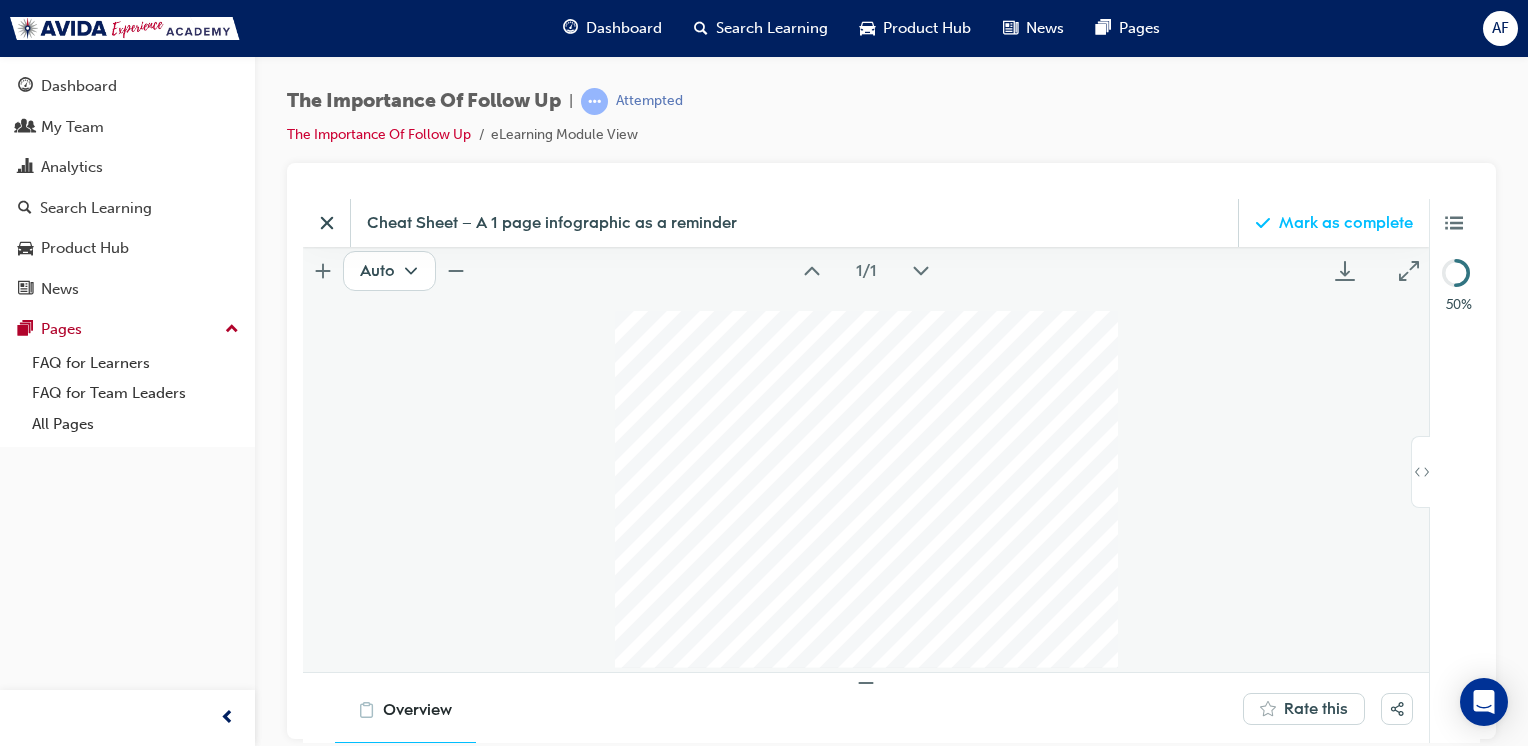 scroll, scrollTop: 223, scrollLeft: 0, axis: vertical 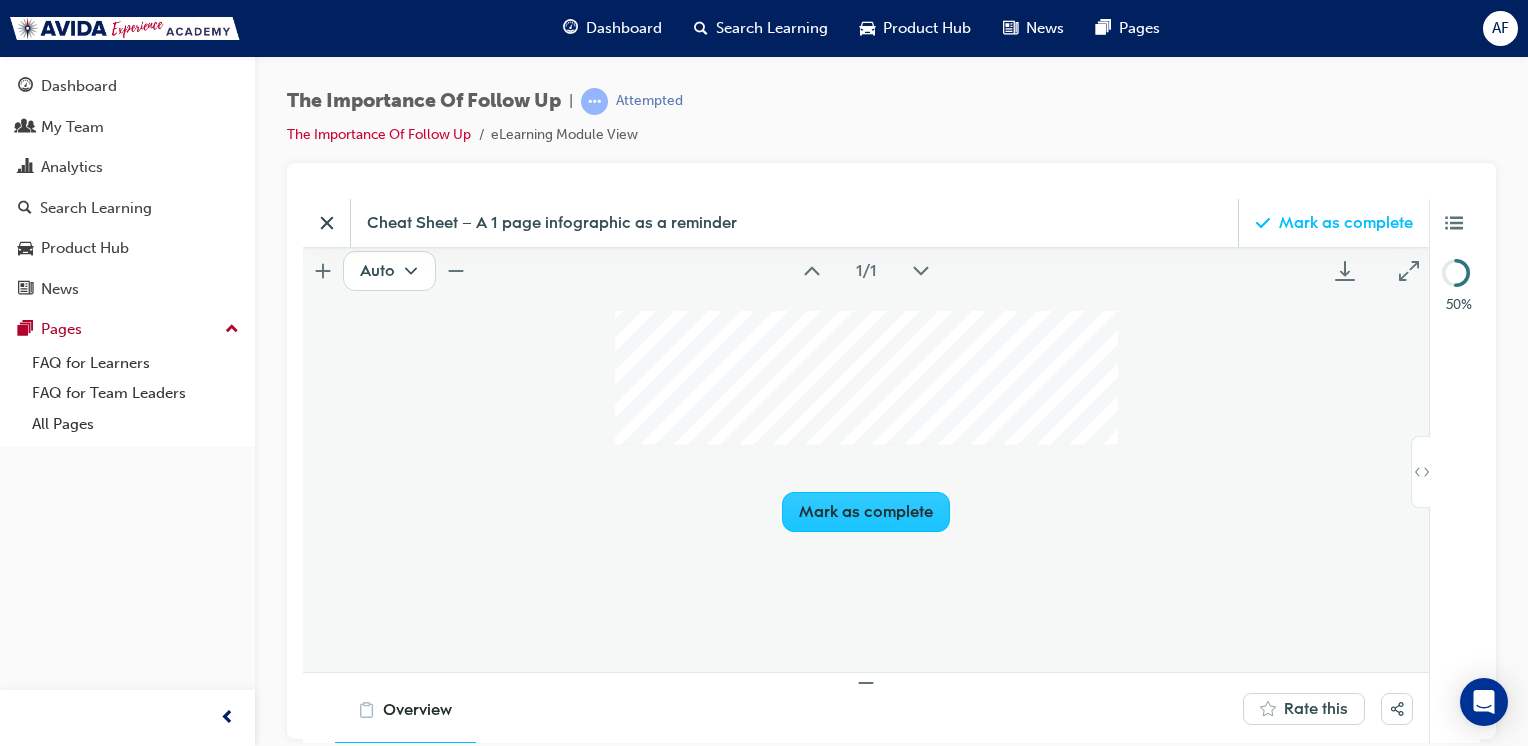 click on "Mark as complete" at bounding box center [866, 511] 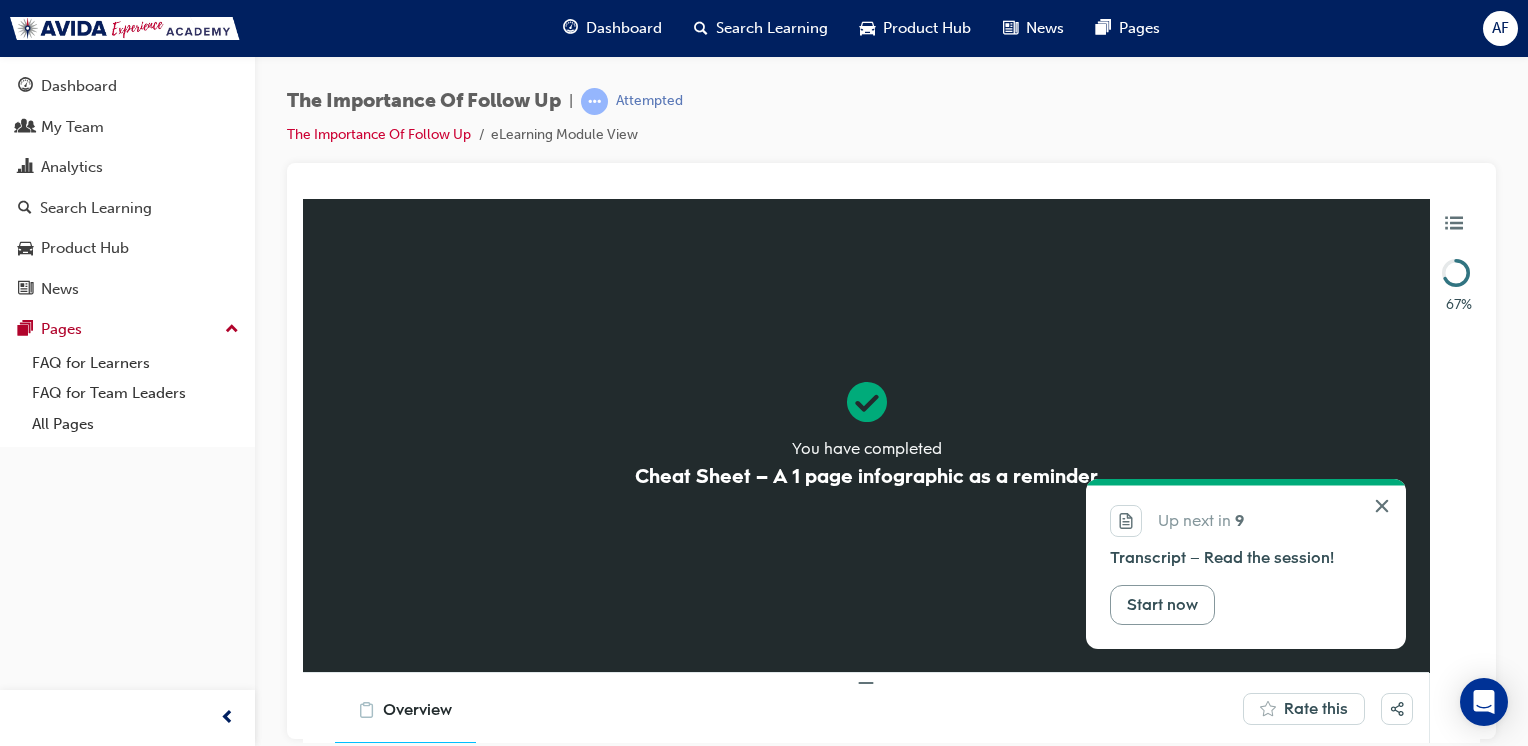 click on "Start now" at bounding box center (1162, 604) 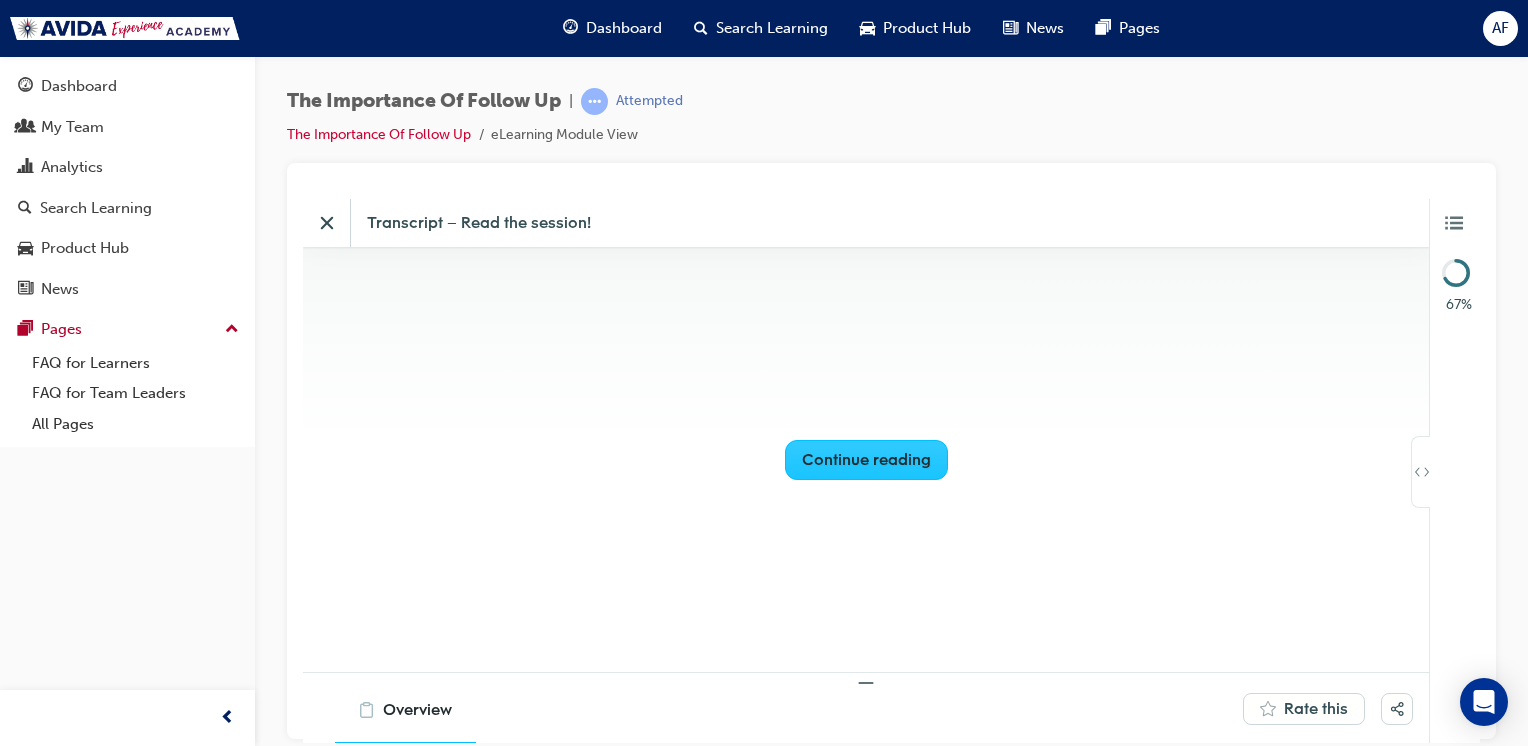 click on "Continue reading" at bounding box center (866, 459) 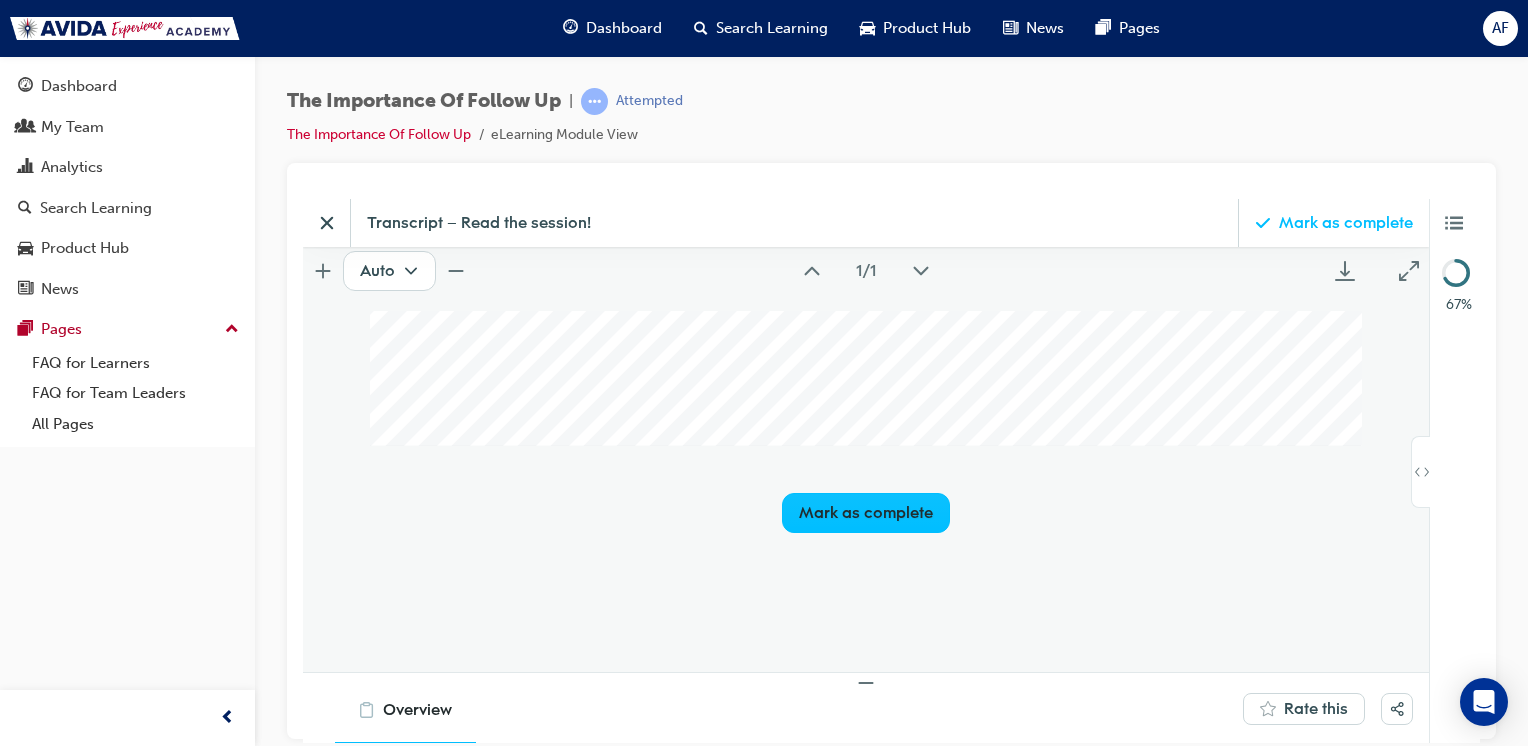 scroll, scrollTop: 1269, scrollLeft: 0, axis: vertical 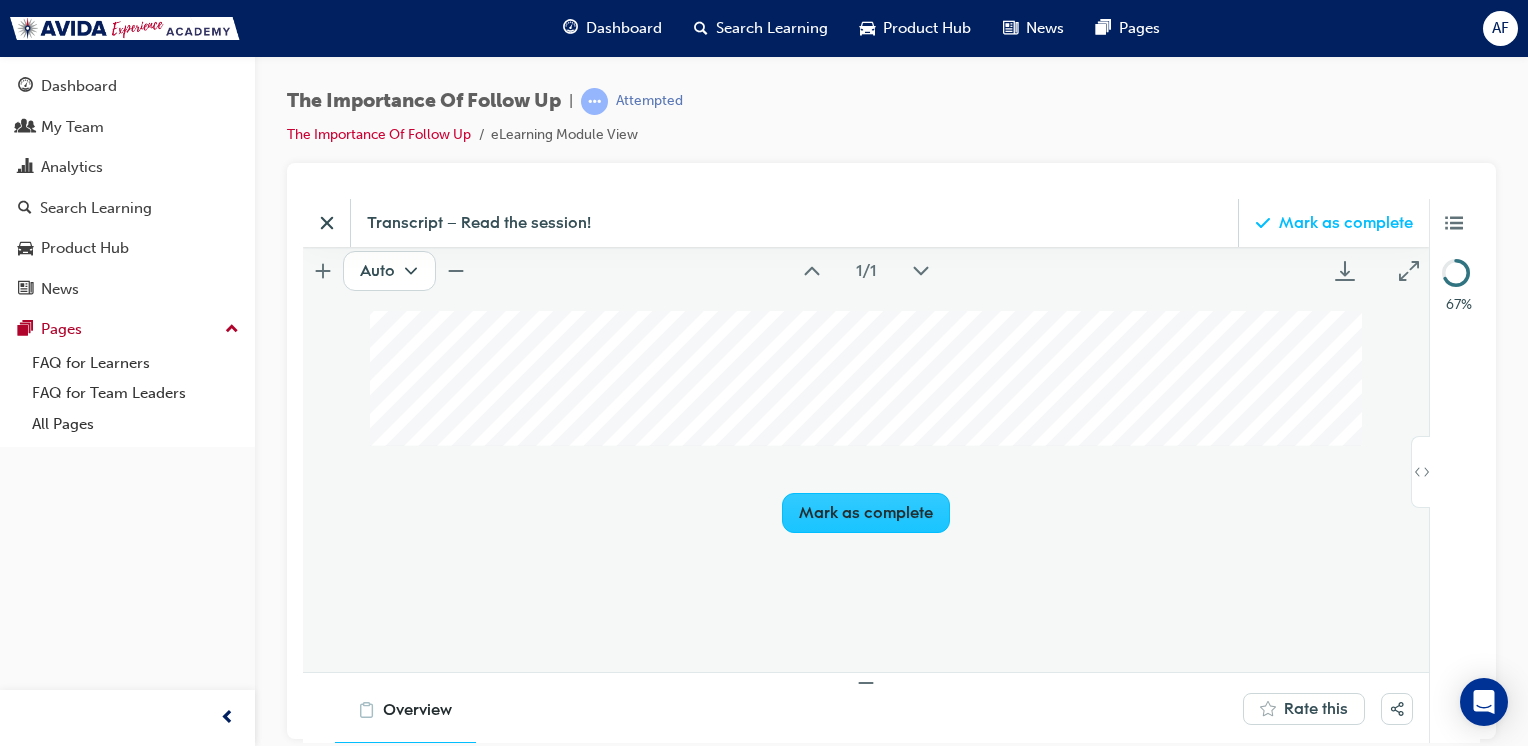 click on "Mark as complete" at bounding box center (866, 512) 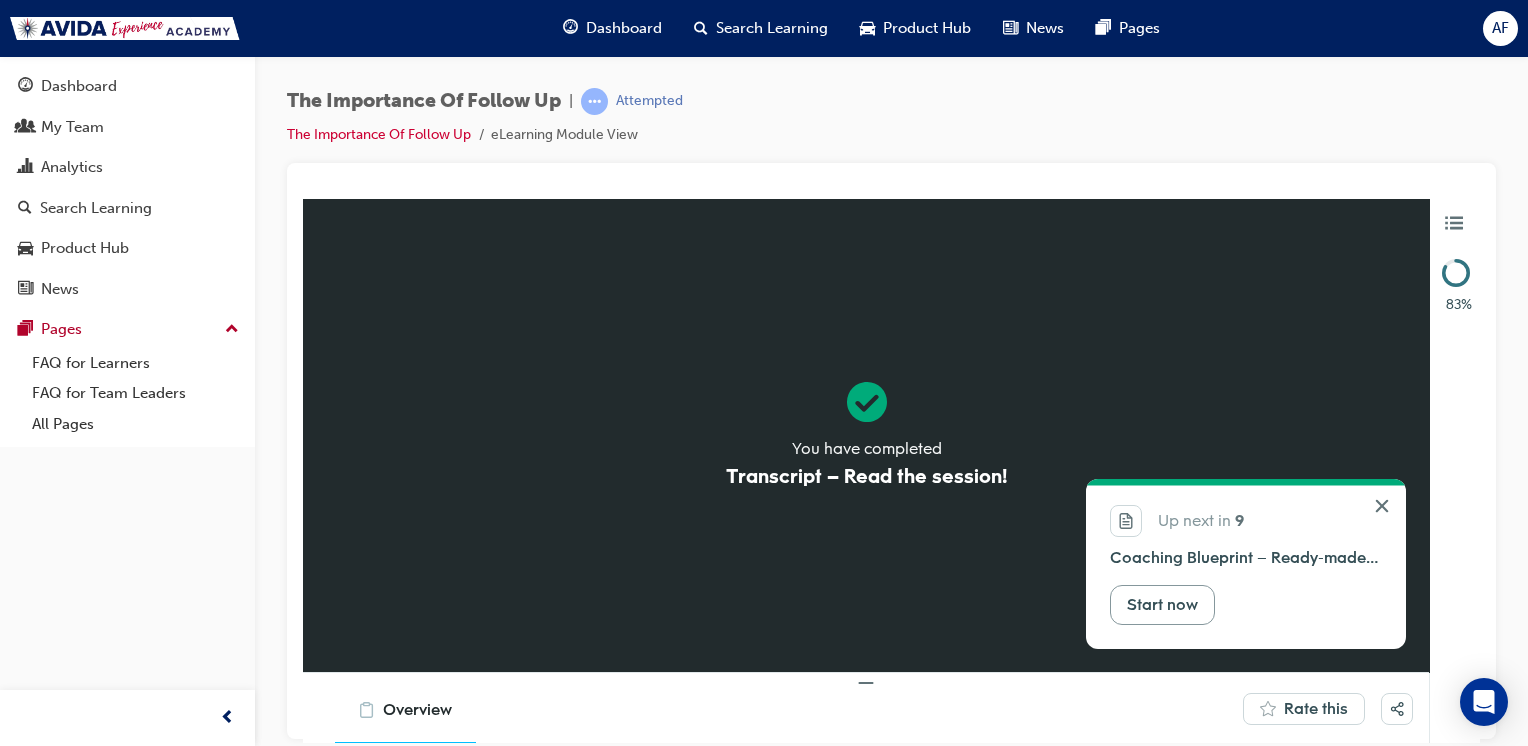 click on "Start now" at bounding box center (1162, 604) 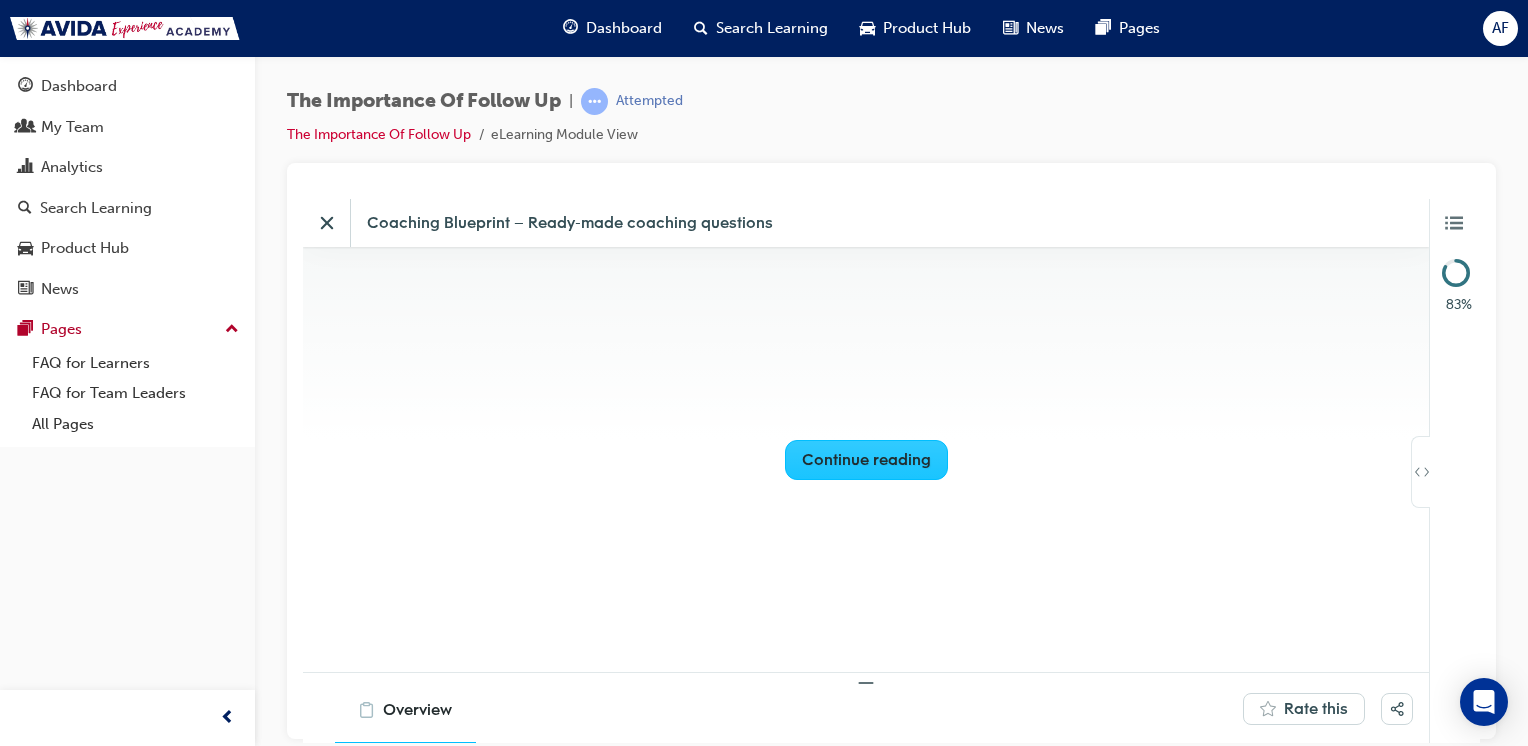 click on "Continue reading" at bounding box center [866, 459] 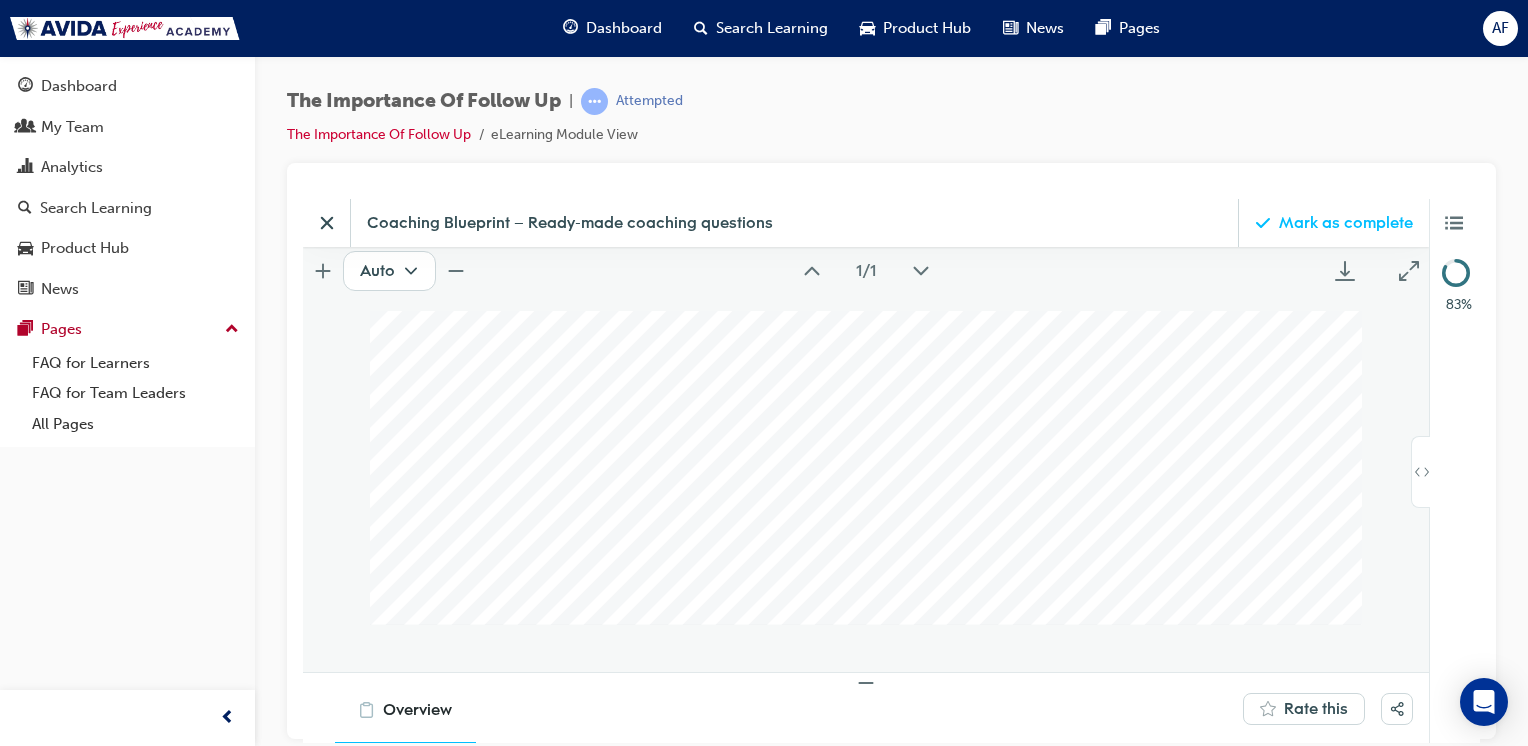 scroll, scrollTop: 1269, scrollLeft: 0, axis: vertical 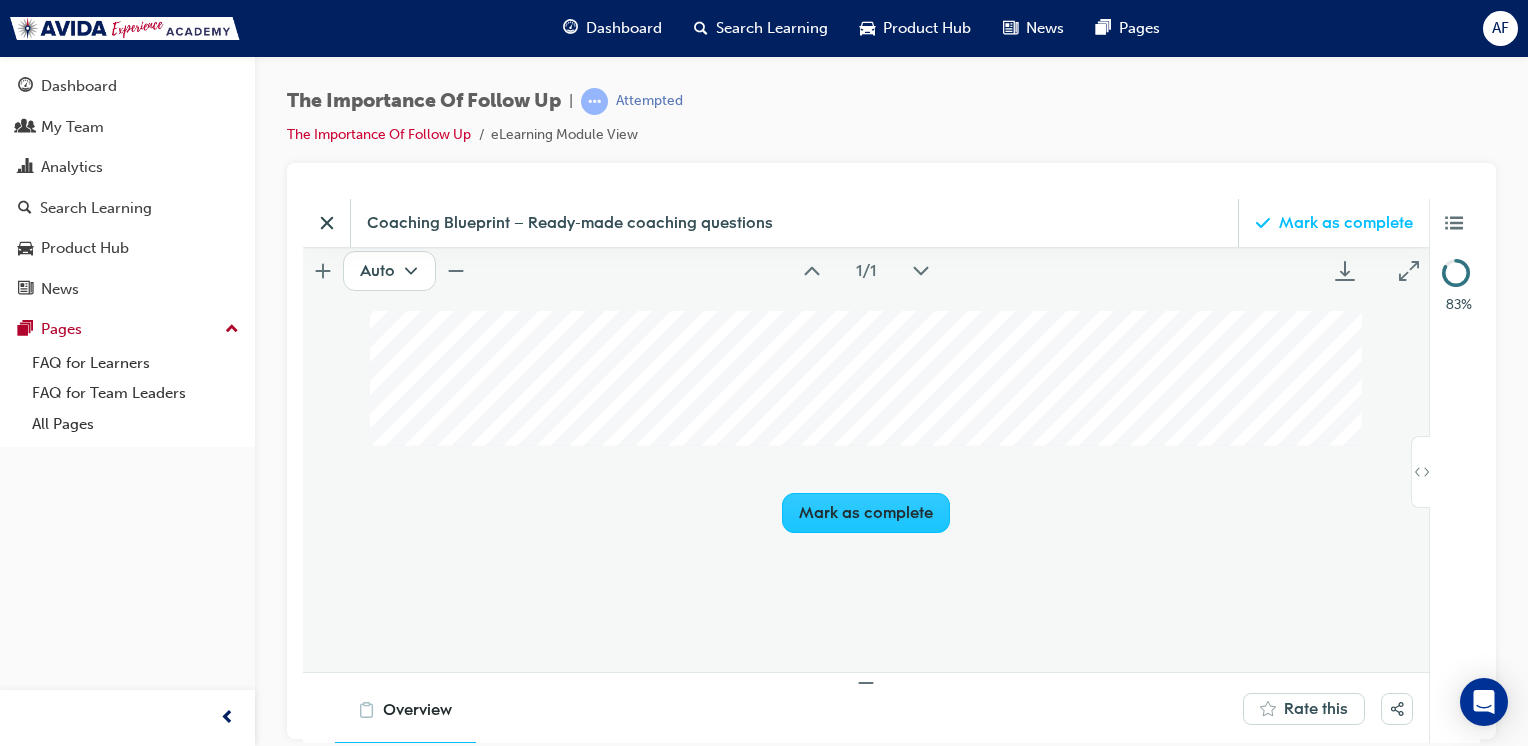 click on "Mark as complete" at bounding box center (866, 582) 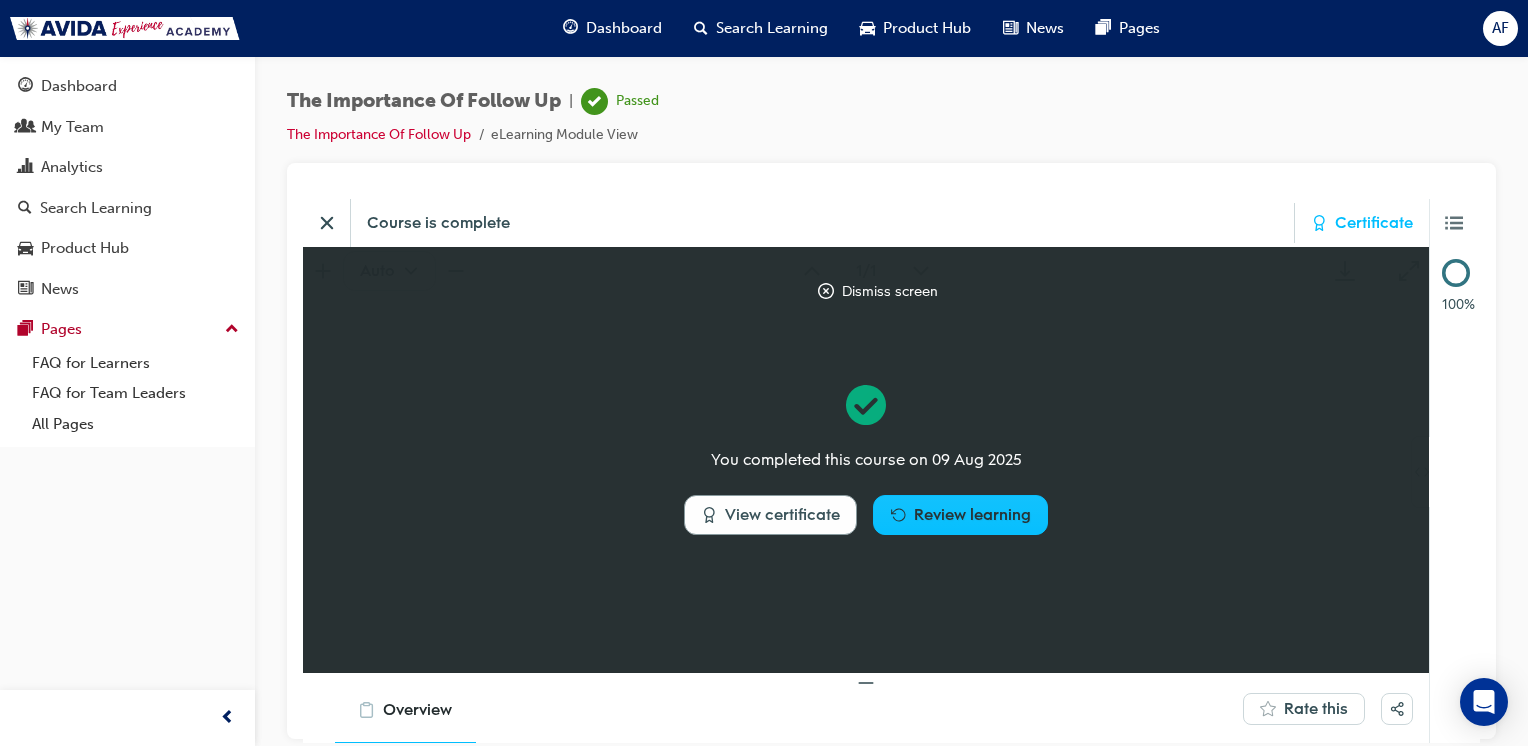 click on "View certificate" at bounding box center (782, 514) 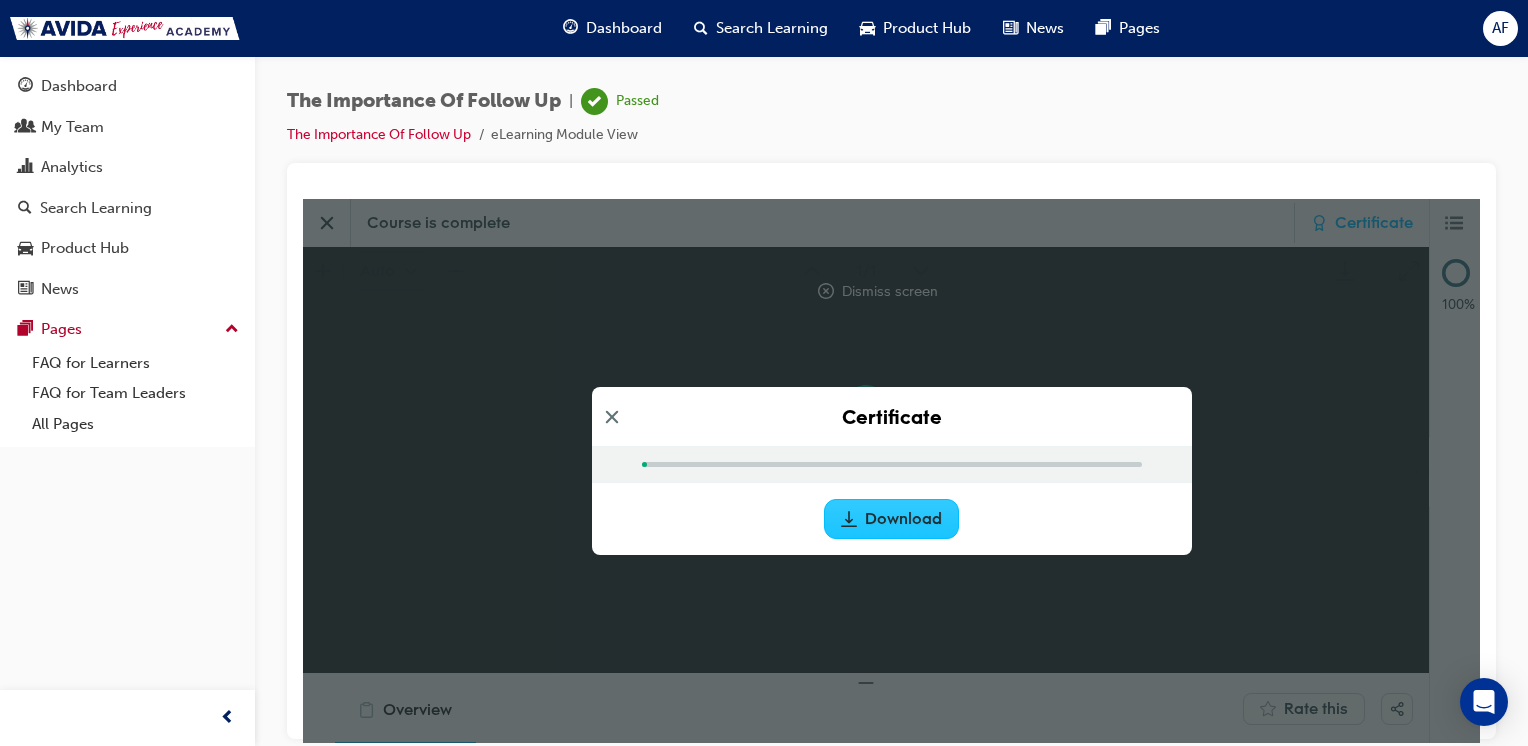 click on "Download" at bounding box center (903, 518) 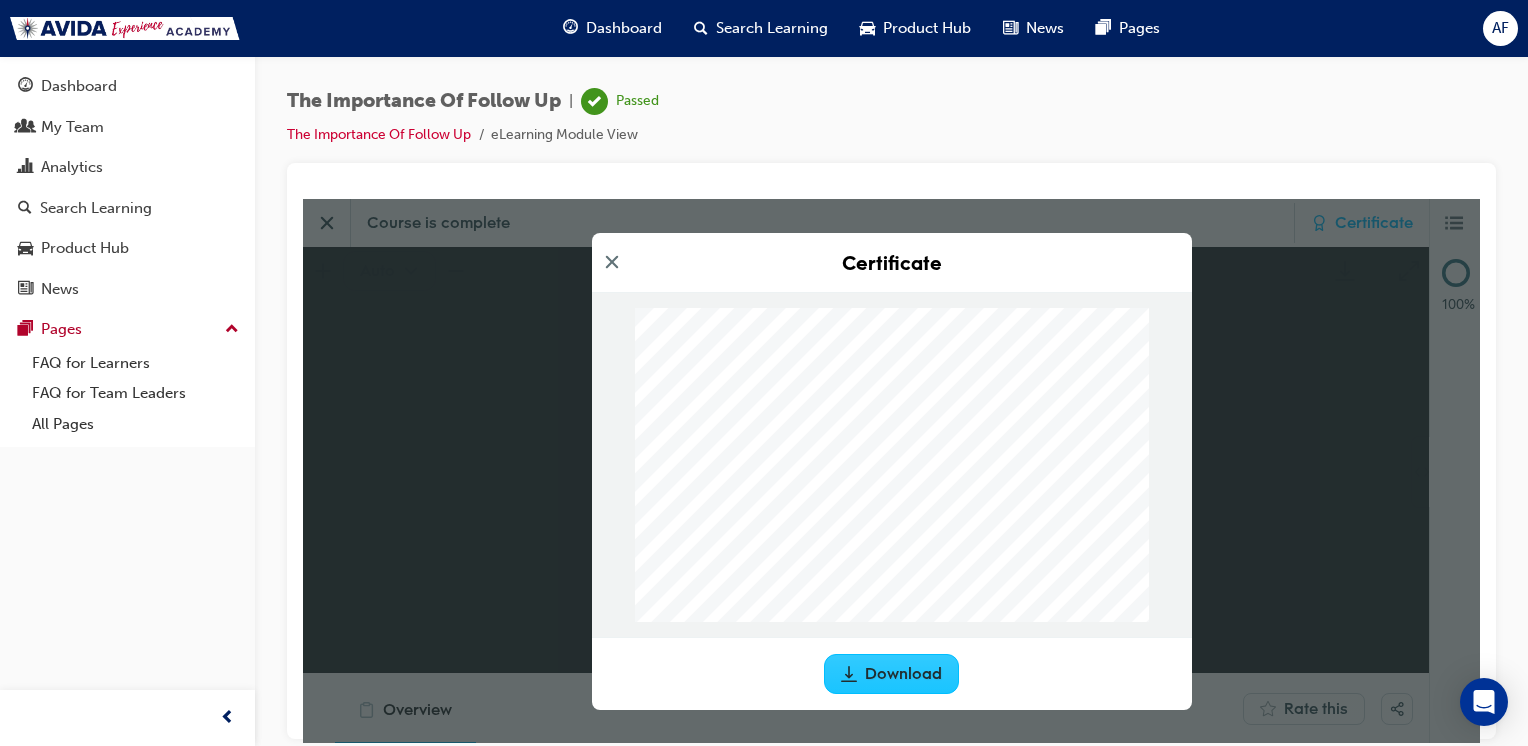 click on "Download" at bounding box center (903, 673) 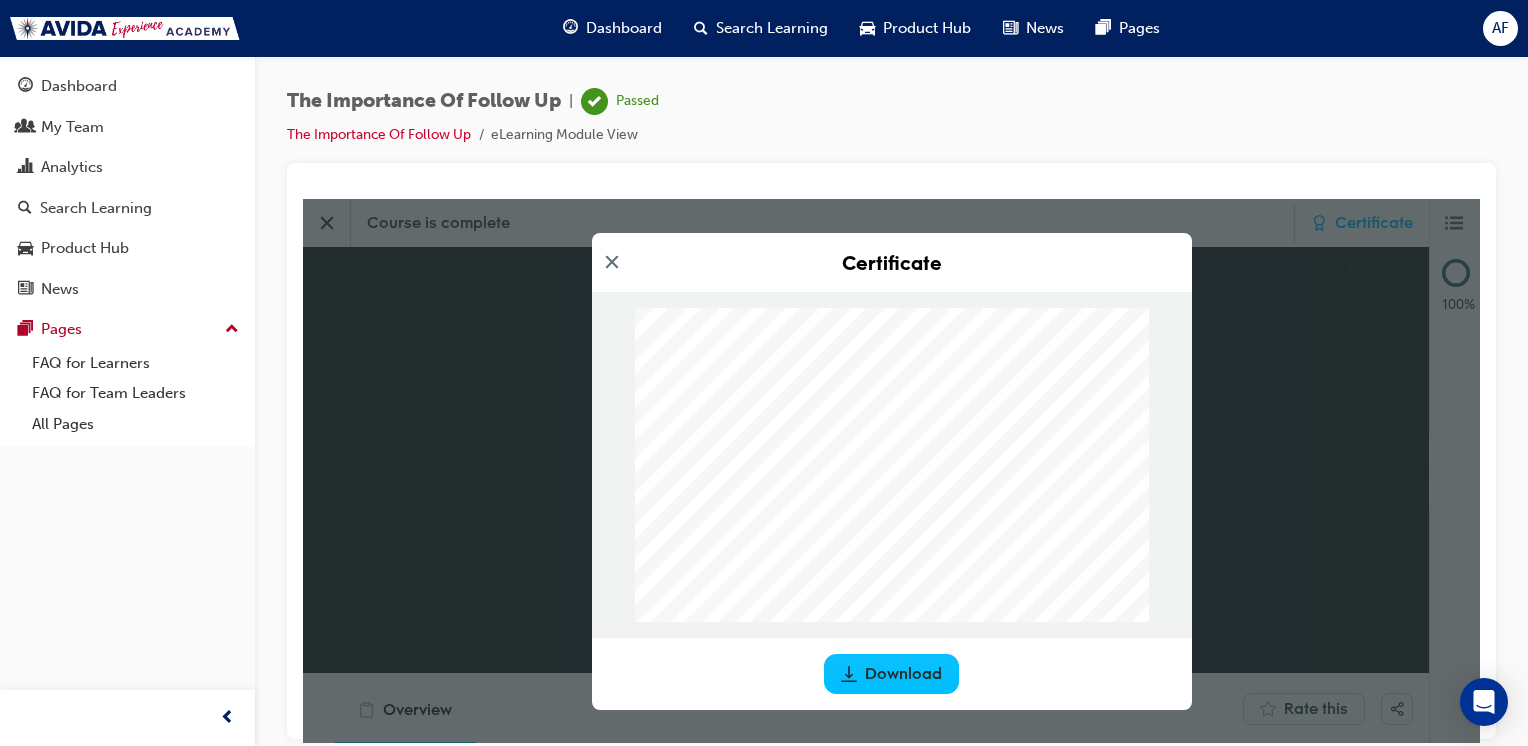 click on "Certificate Download" at bounding box center [891, 470] 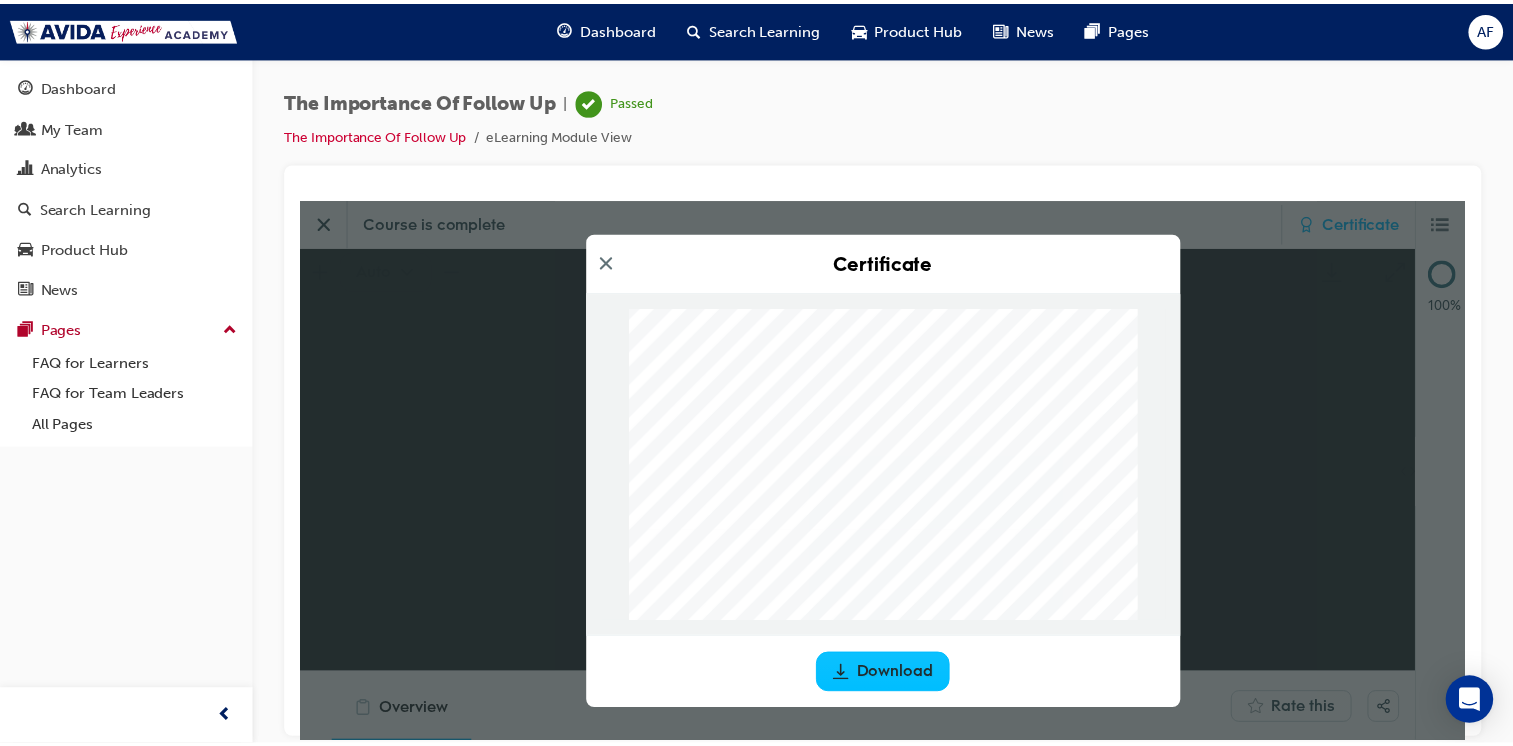 scroll, scrollTop: 773, scrollLeft: 0, axis: vertical 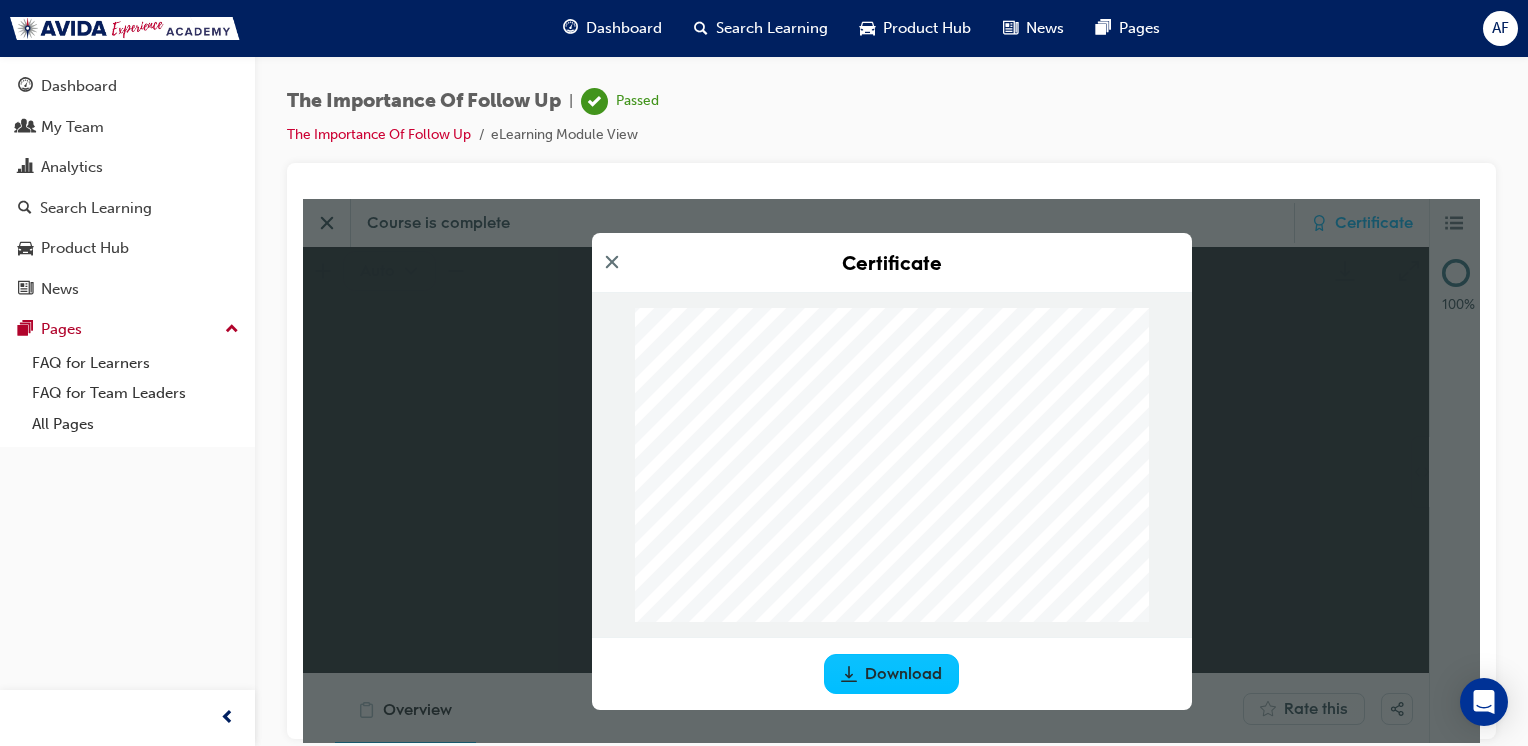 click on "Certificate Download" at bounding box center (891, 470) 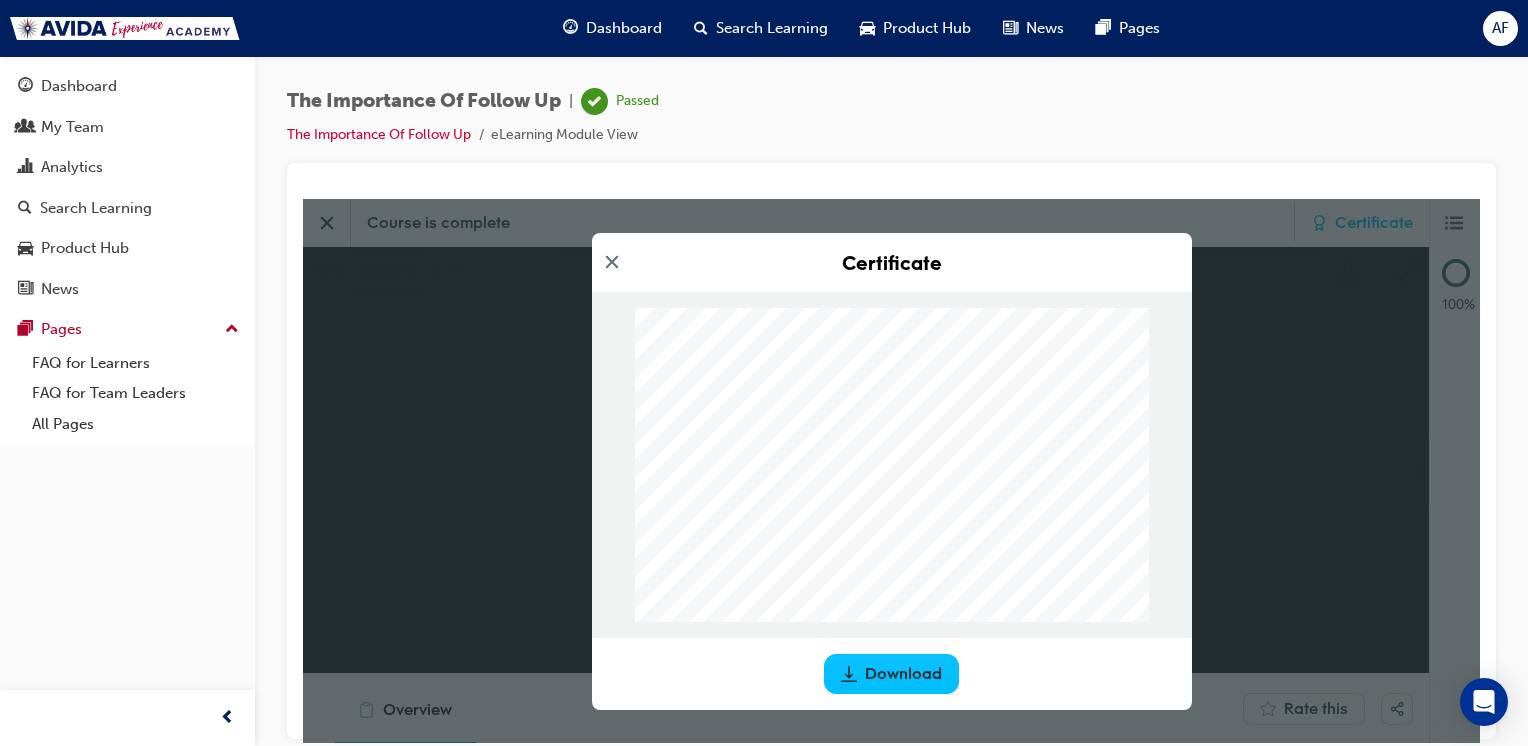 click 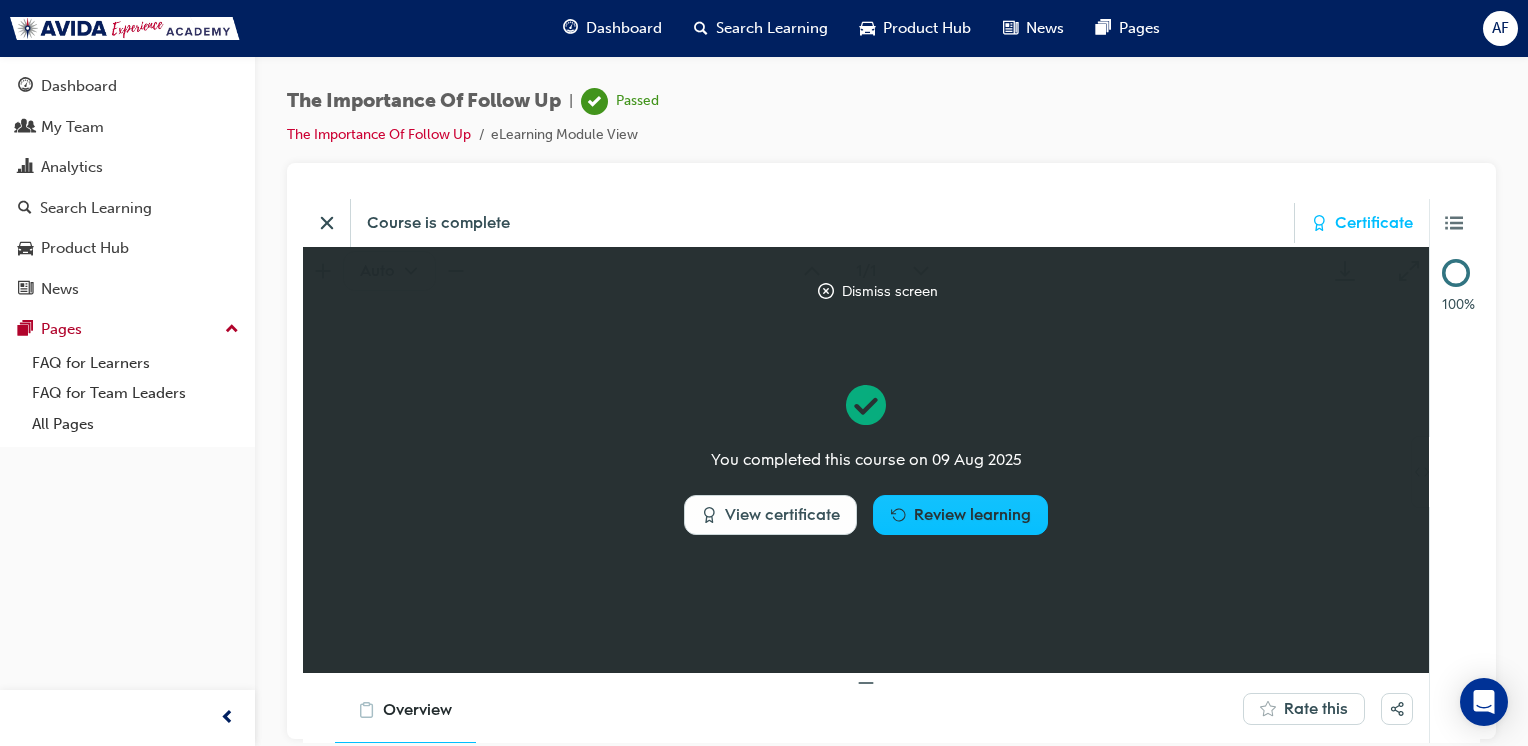 click on "Dashboard" at bounding box center [624, 28] 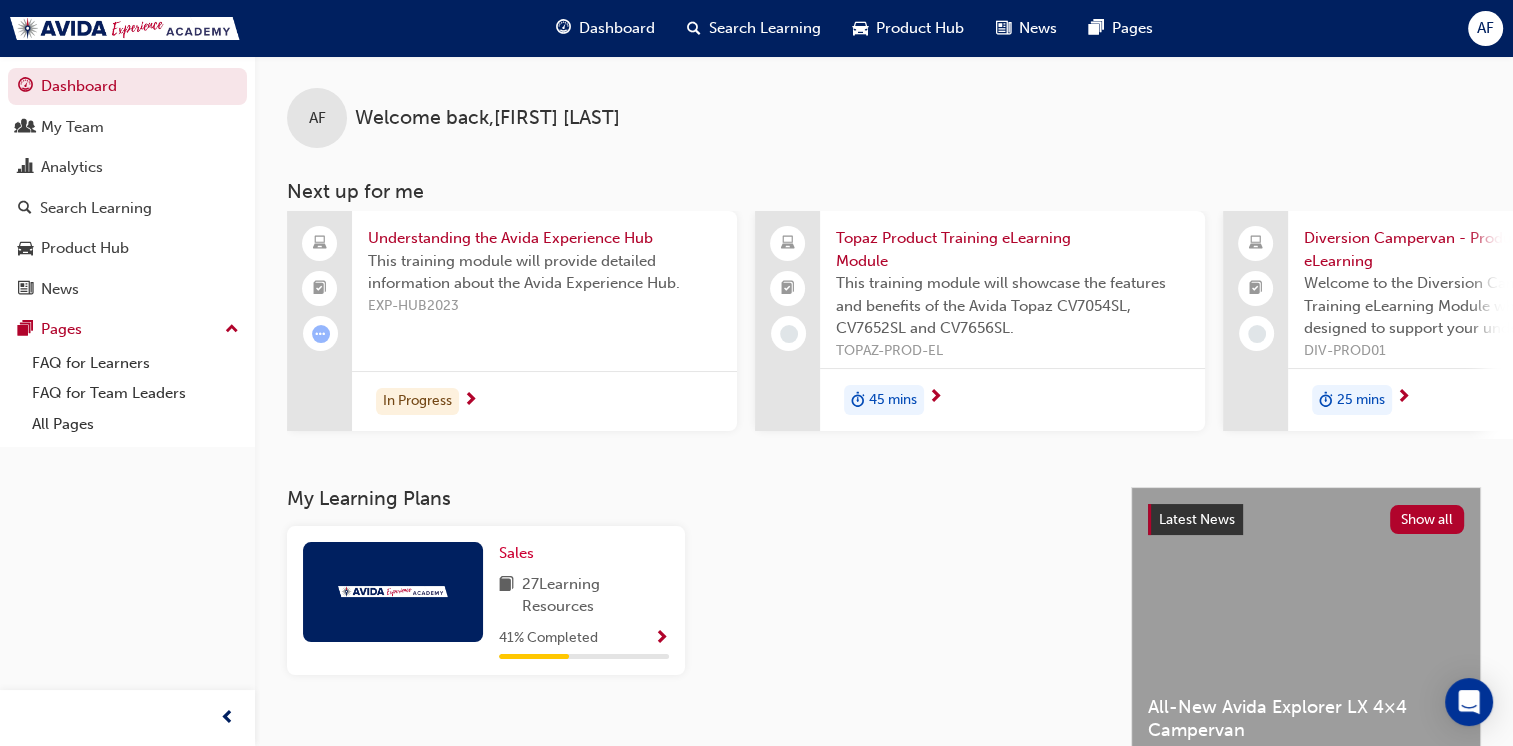 drag, startPoint x: 1160, startPoint y: 445, endPoint x: 1234, endPoint y: 455, distance: 74.672615 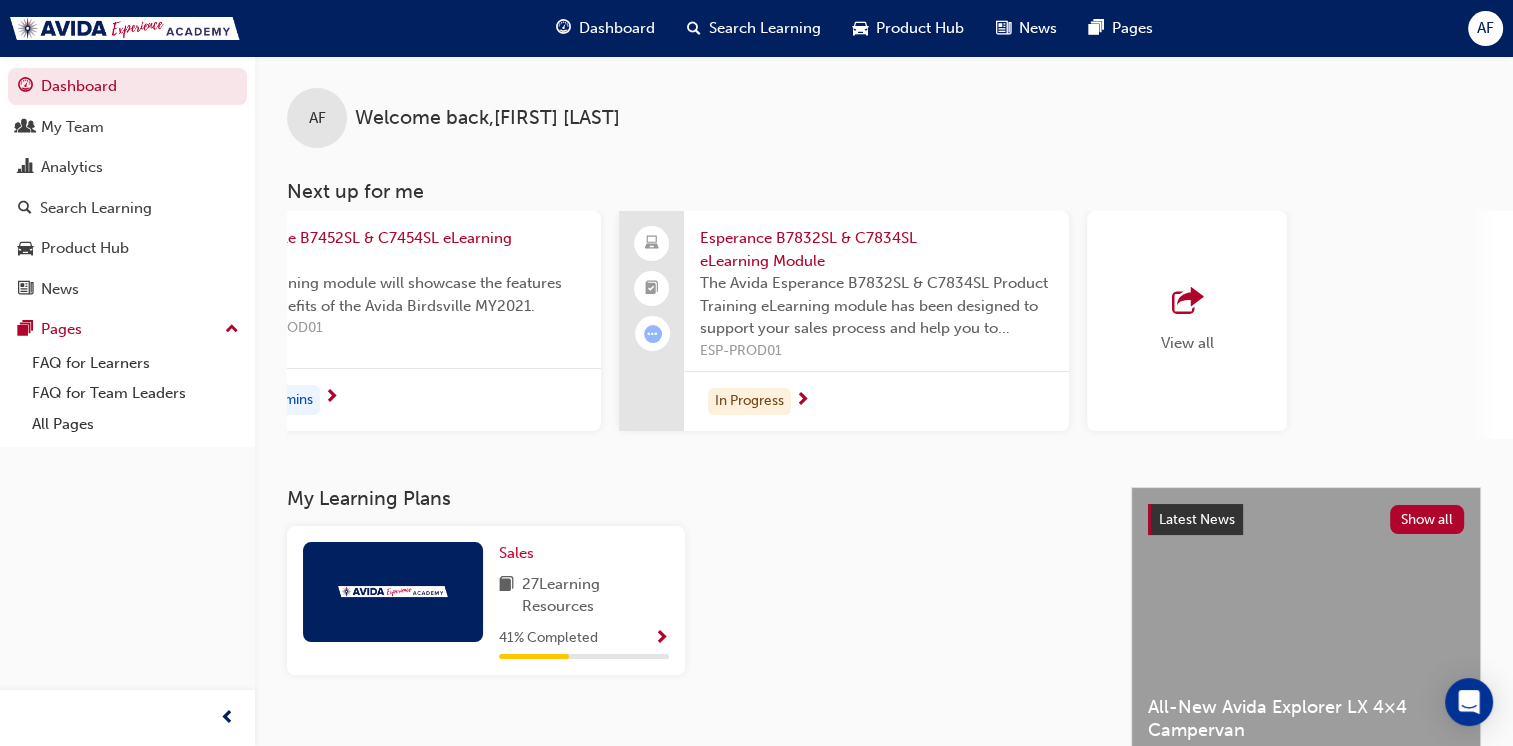 scroll, scrollTop: 0, scrollLeft: 1579, axis: horizontal 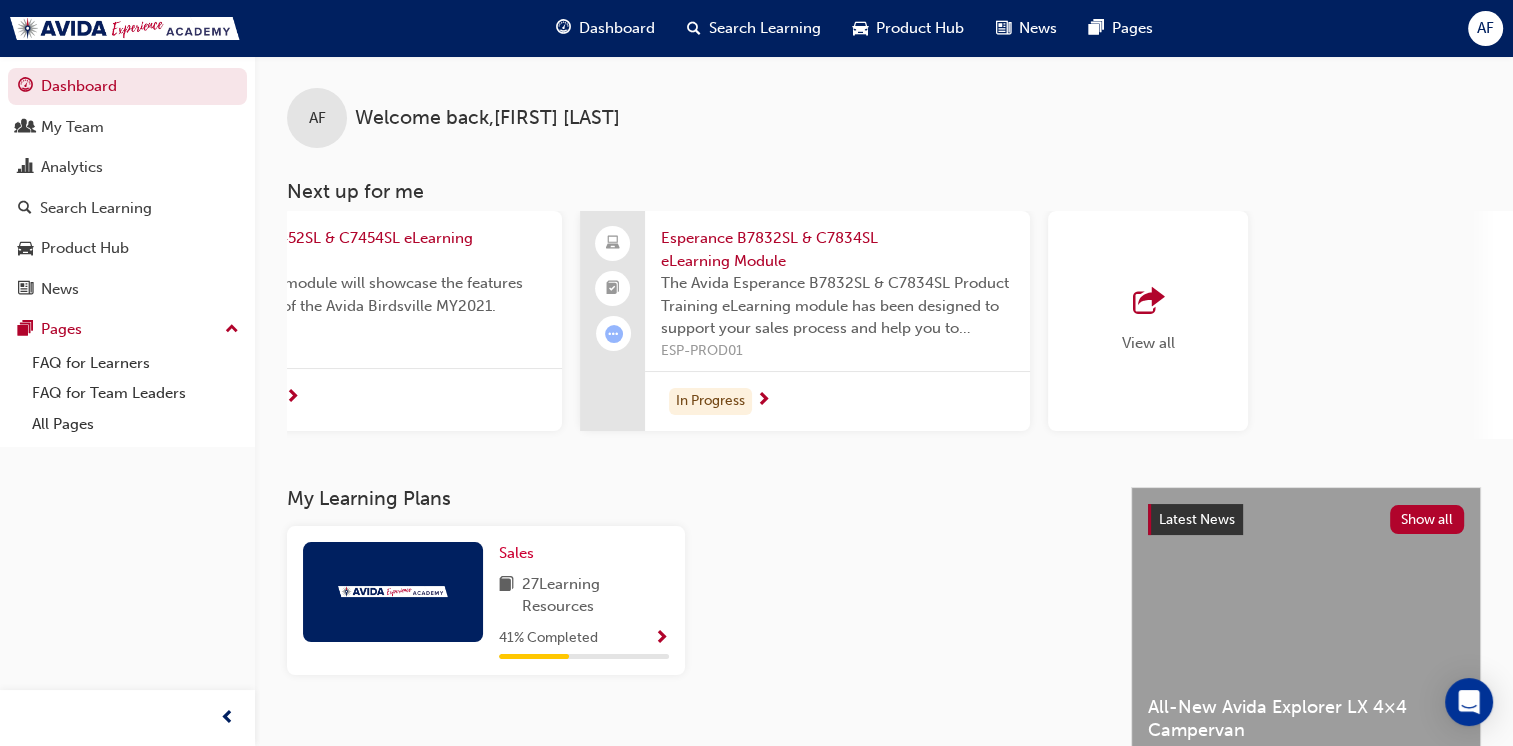 click at bounding box center [1148, 302] 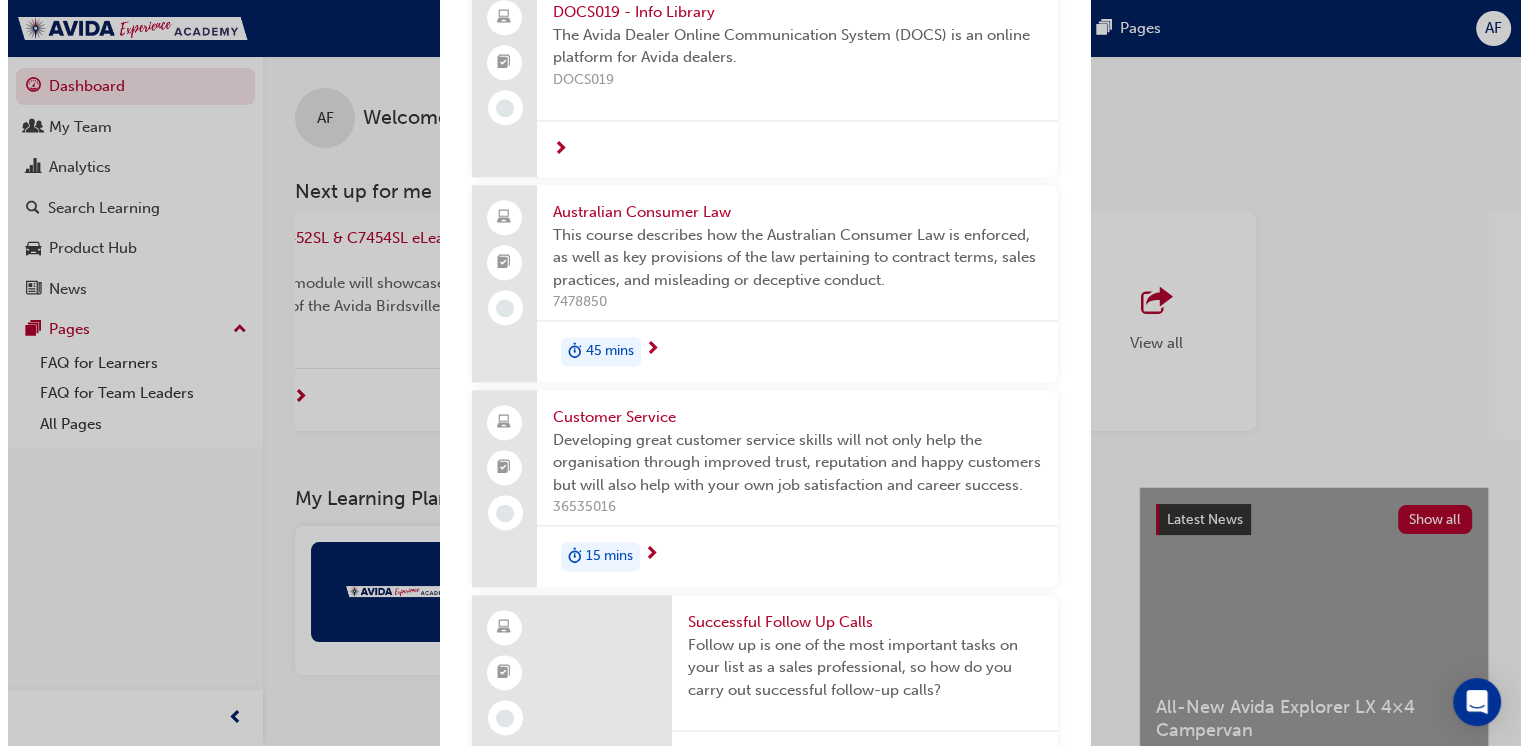 scroll, scrollTop: 2638, scrollLeft: 0, axis: vertical 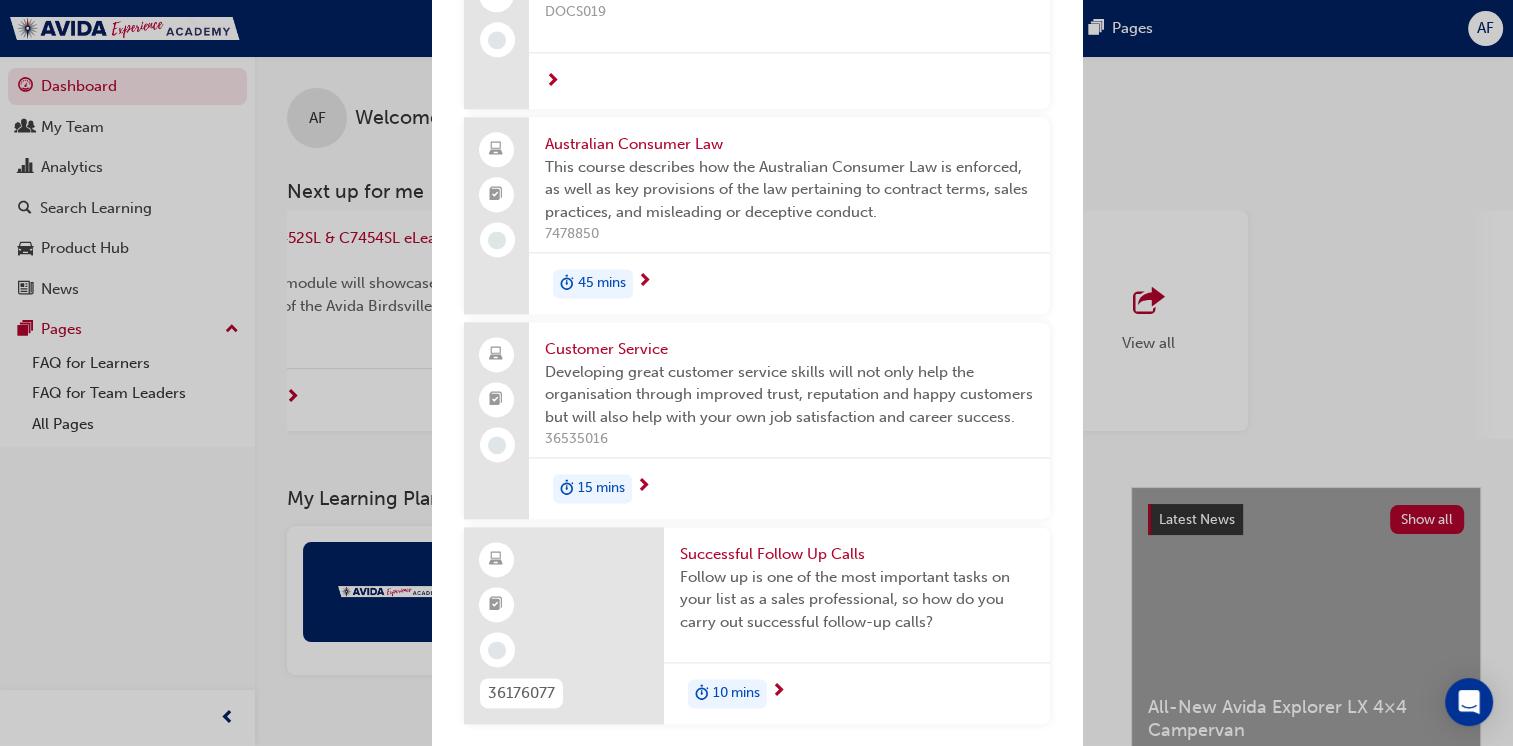 click on "Successful Follow Up Calls" at bounding box center (857, 554) 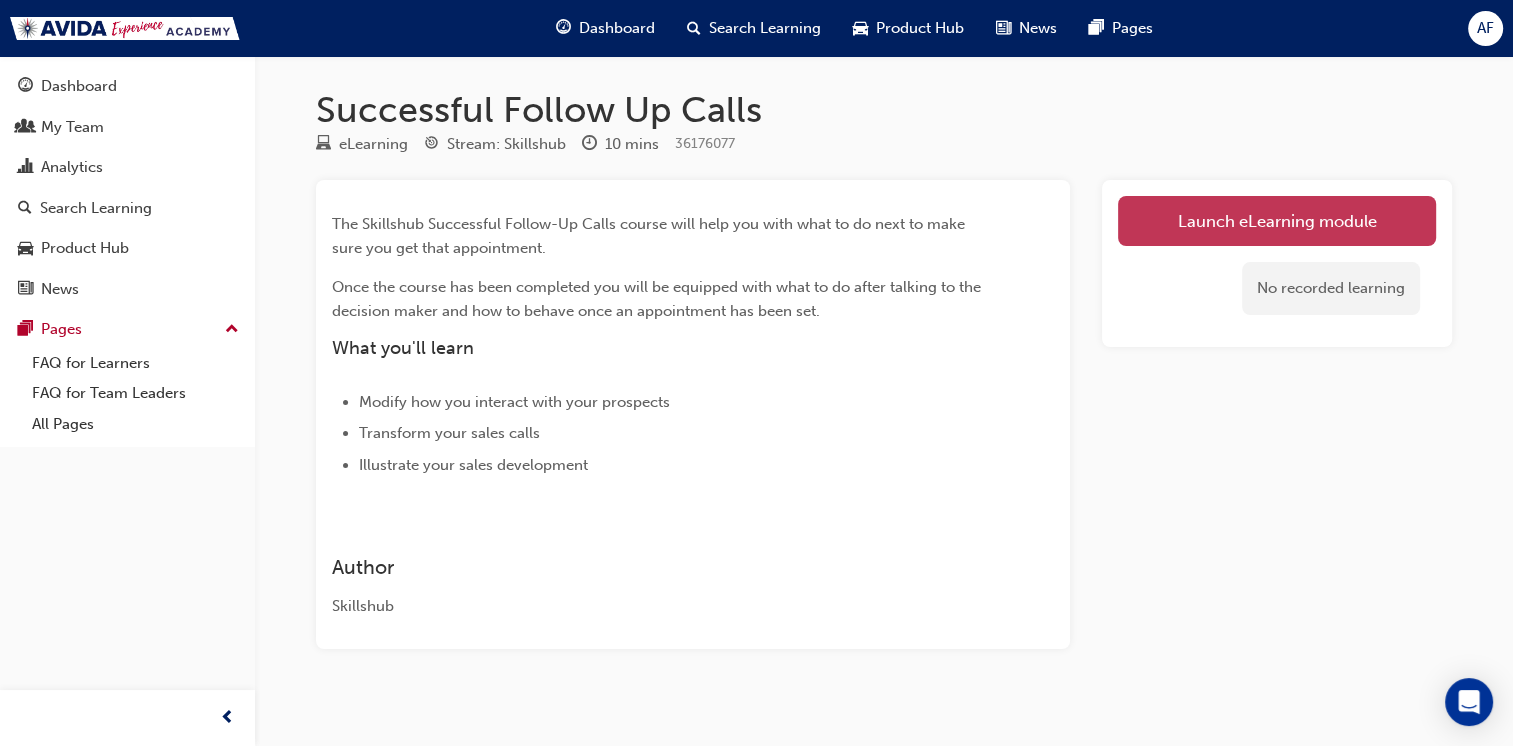 click on "Launch eLearning module" at bounding box center [1277, 221] 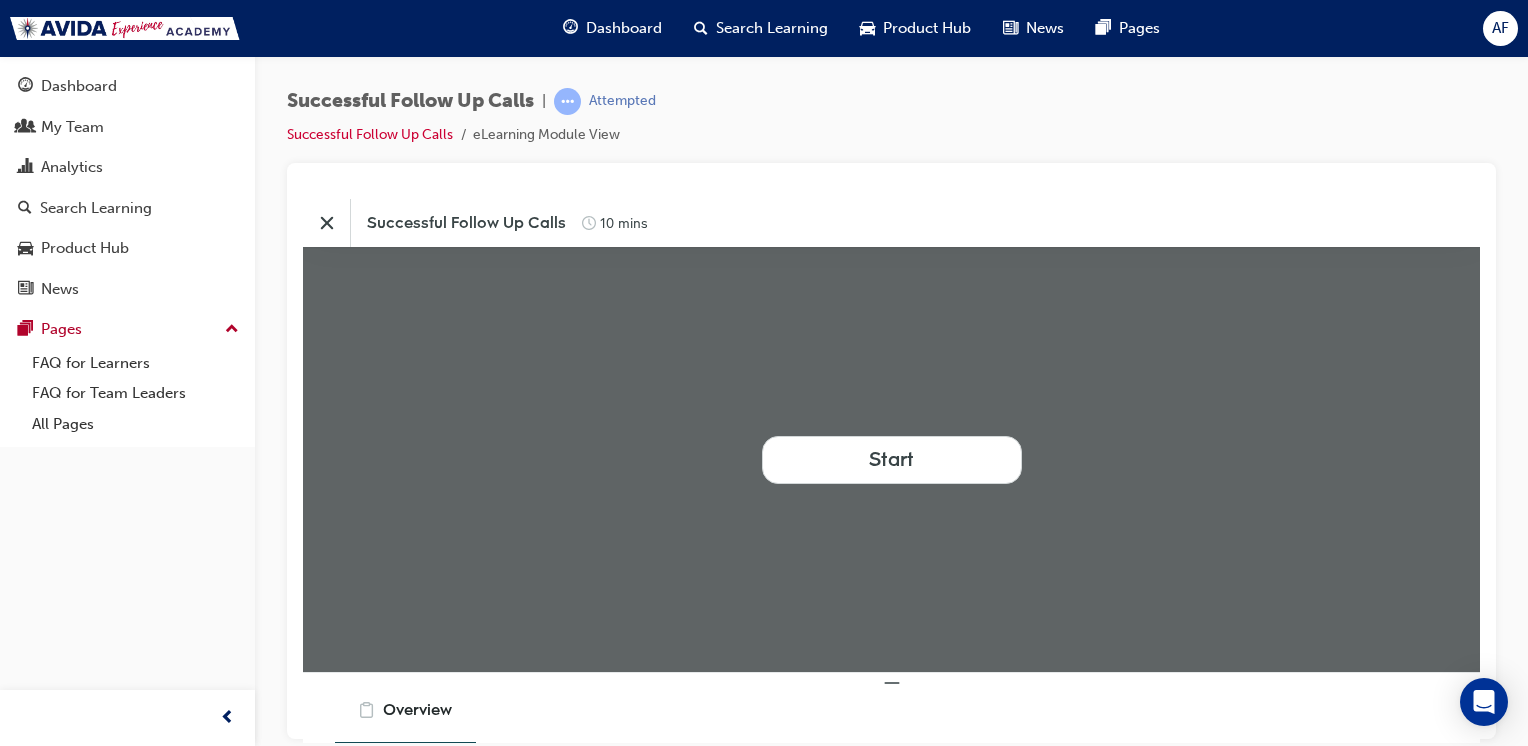 scroll, scrollTop: 0, scrollLeft: 0, axis: both 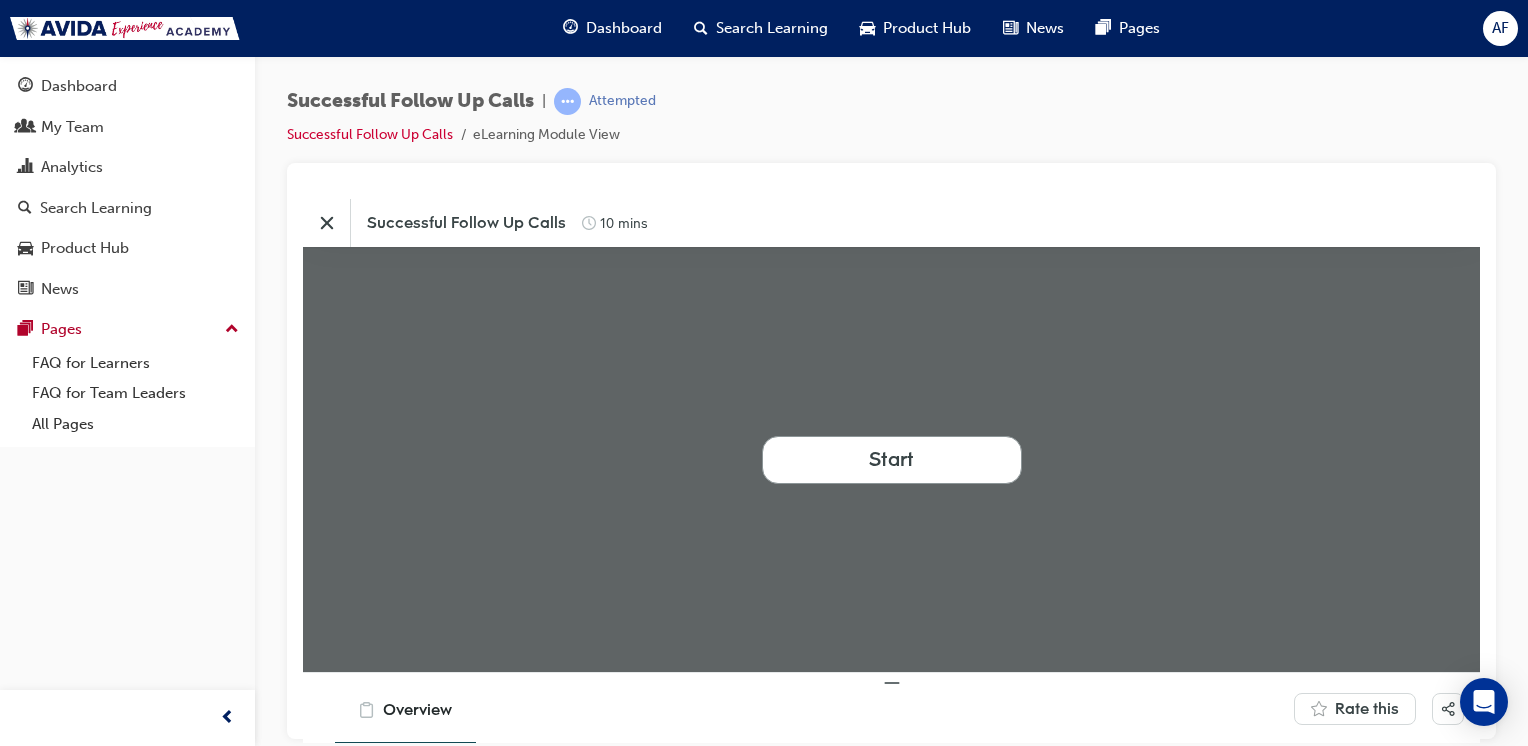 click on "Start" at bounding box center (892, 459) 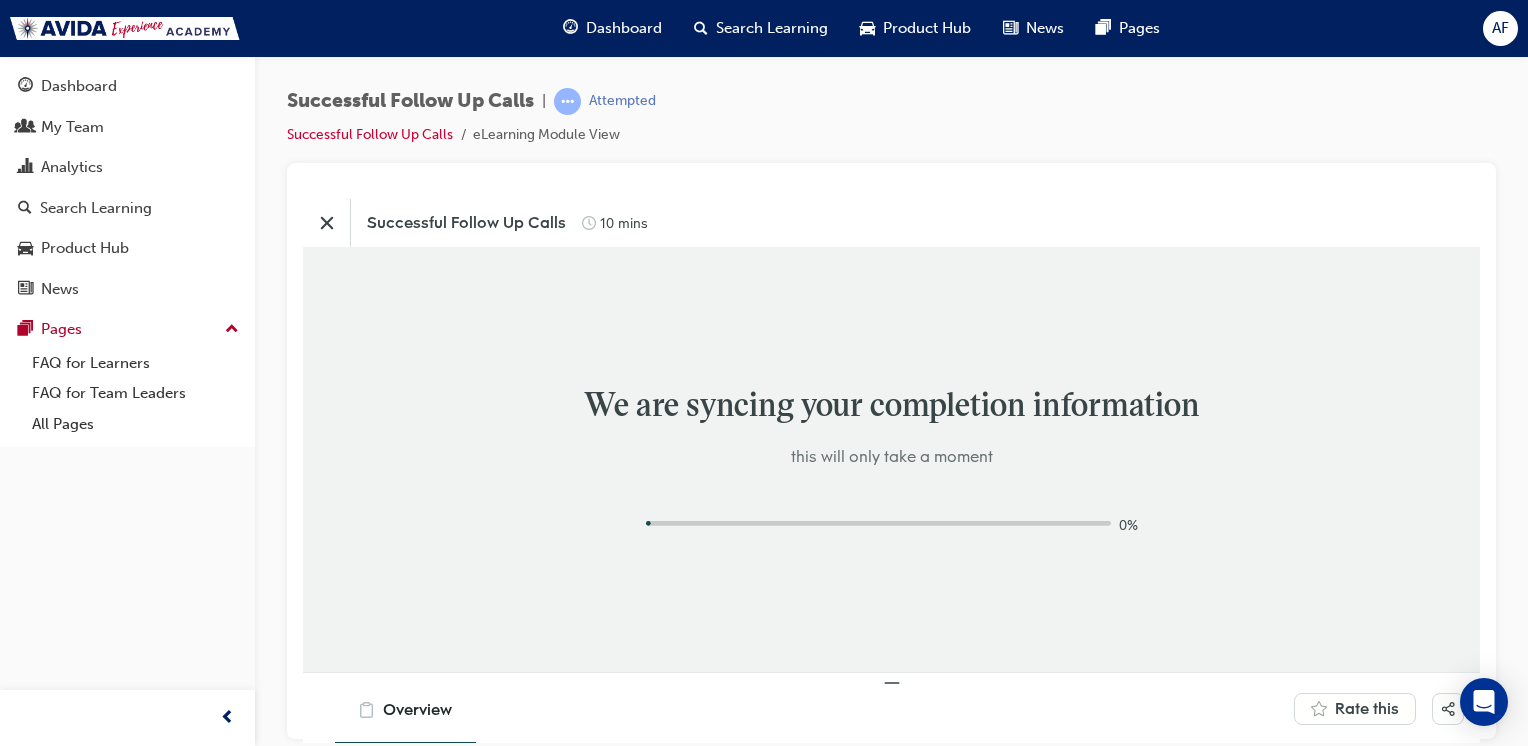 click on "We are syncing your completion information this will only take a moment 0 %" at bounding box center [891, 458] 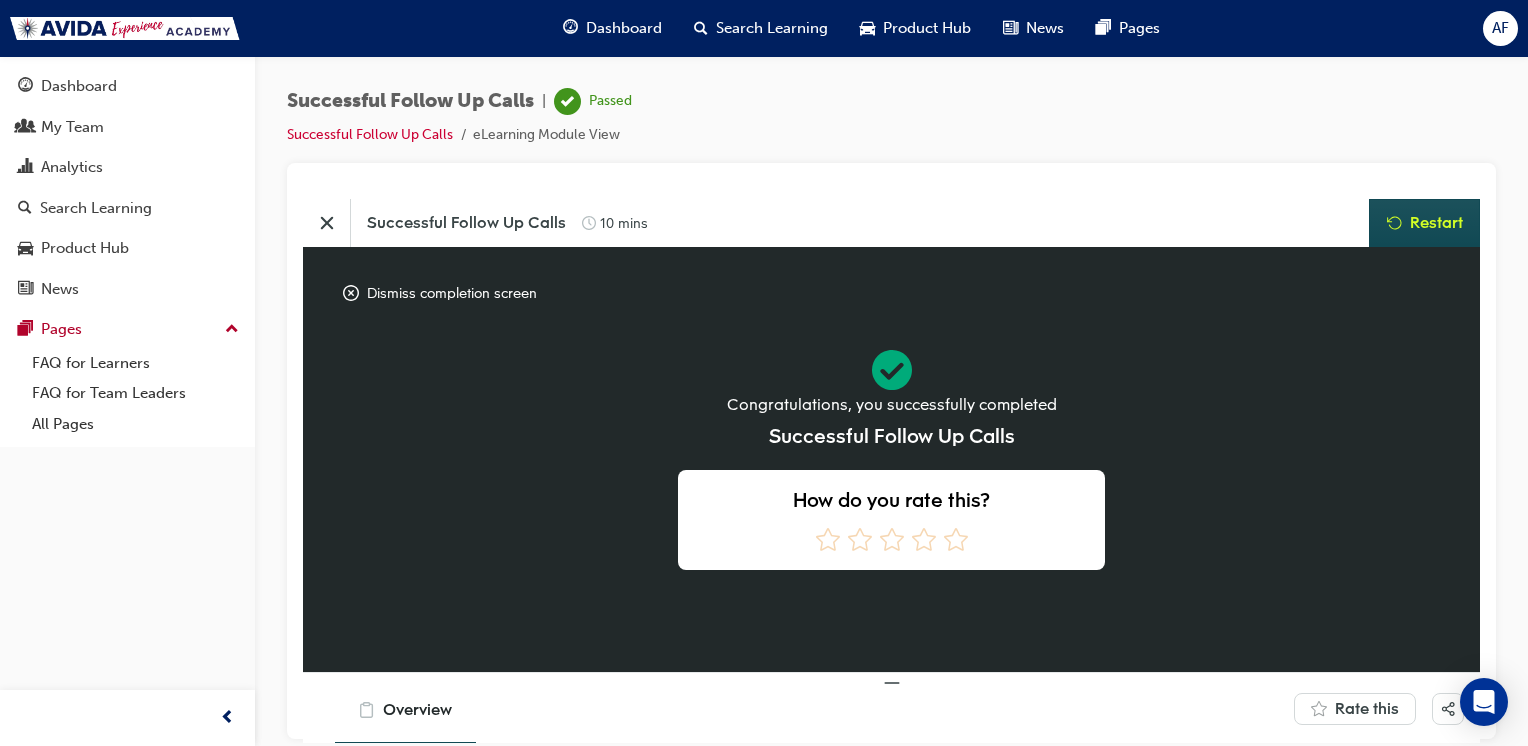 scroll, scrollTop: 186, scrollLeft: 0, axis: vertical 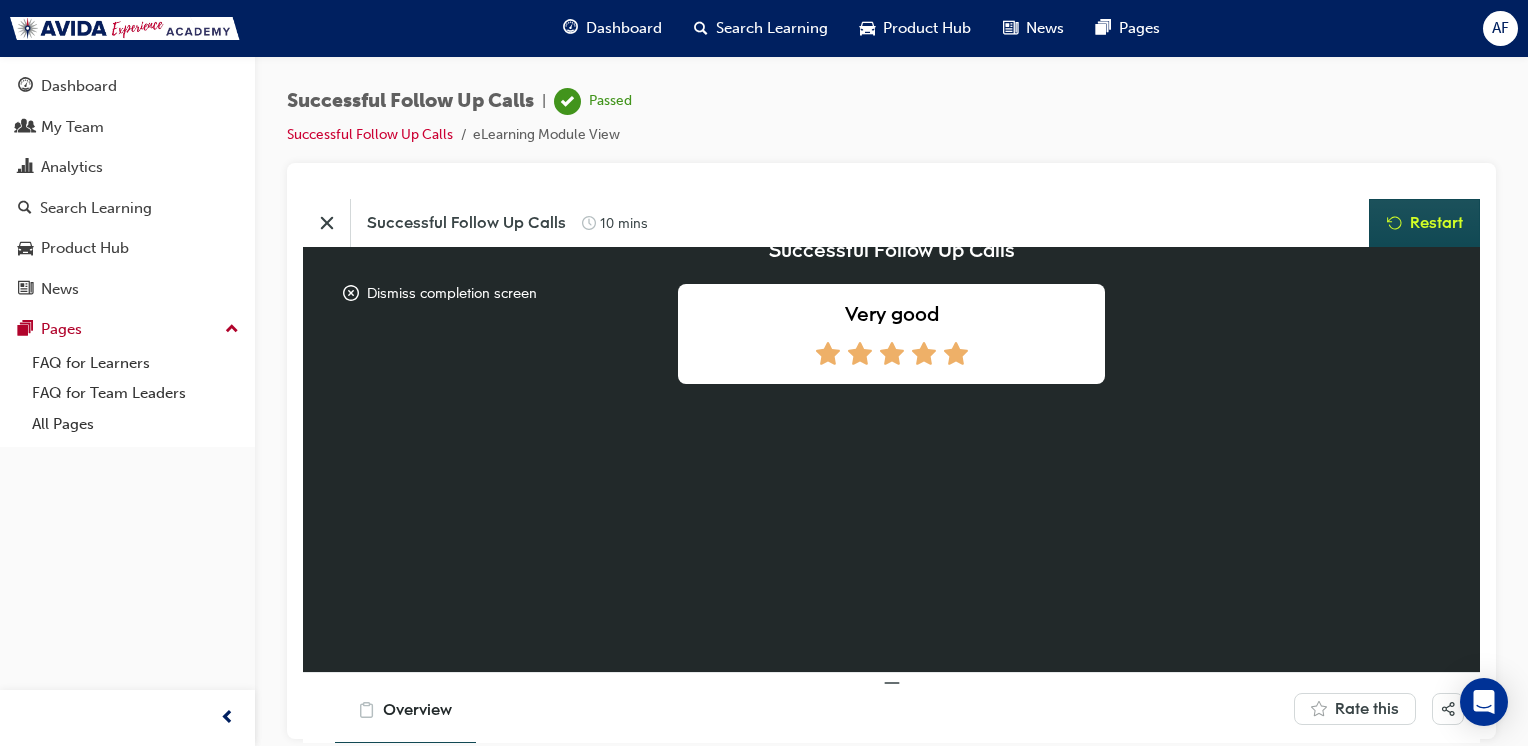 click 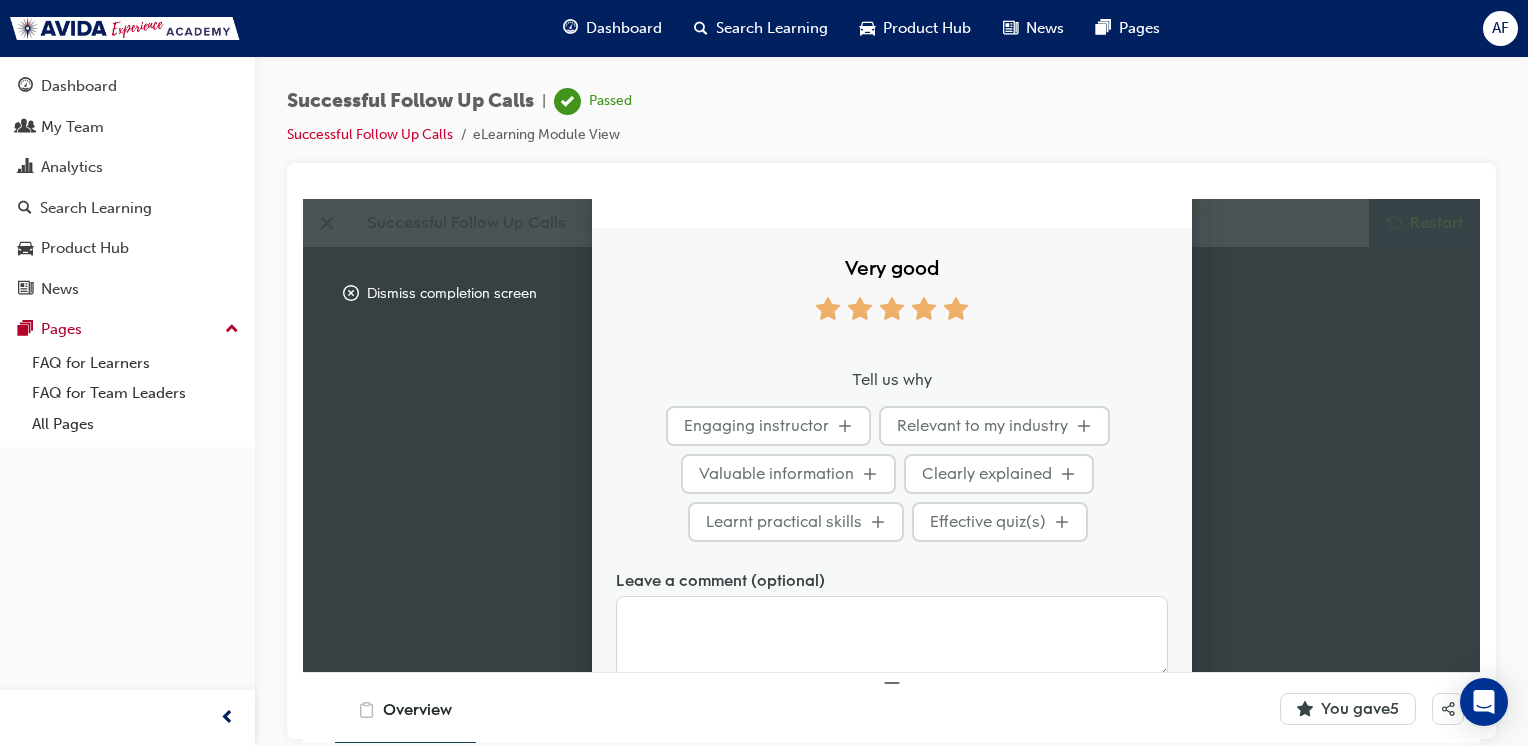 scroll, scrollTop: 122, scrollLeft: 0, axis: vertical 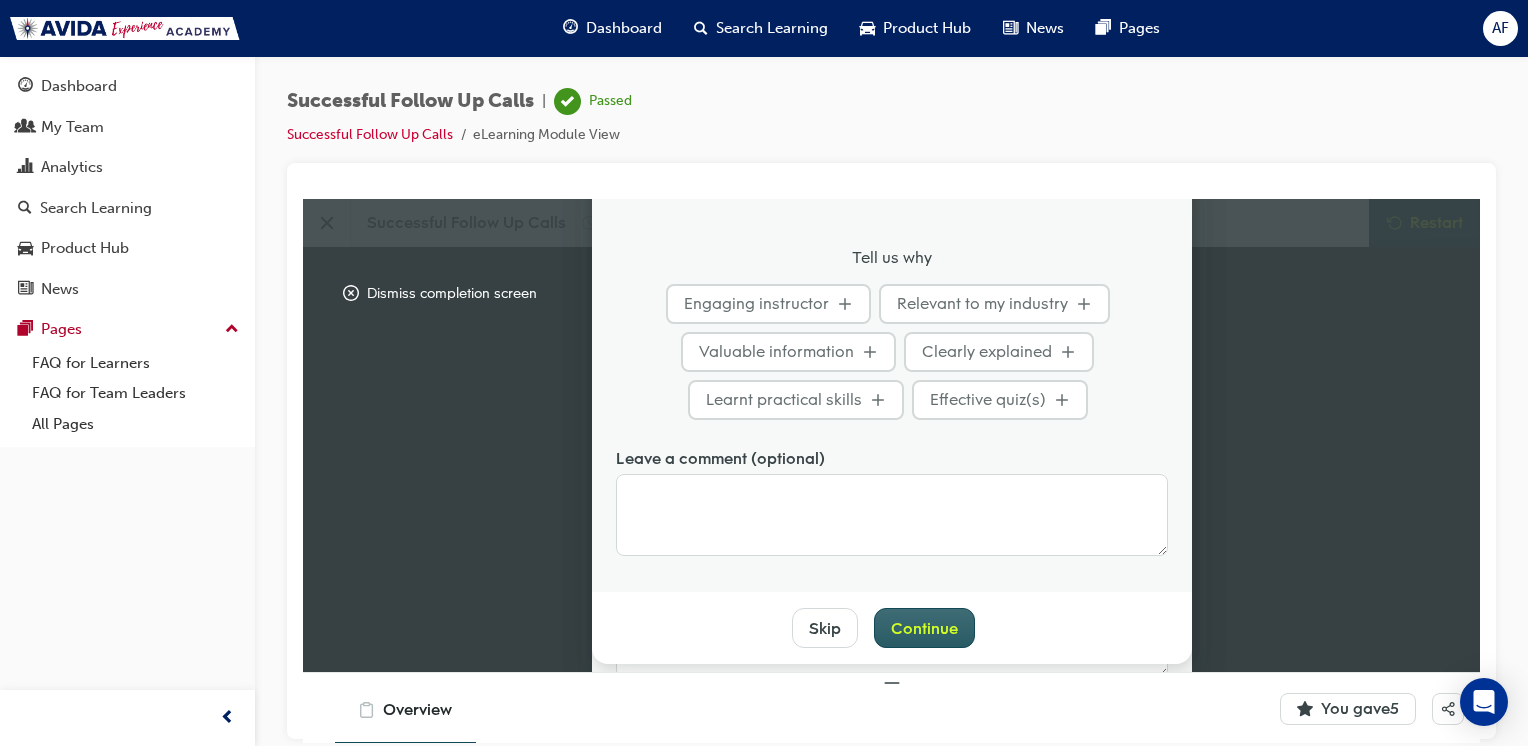 click on "Continue" at bounding box center [924, 627] 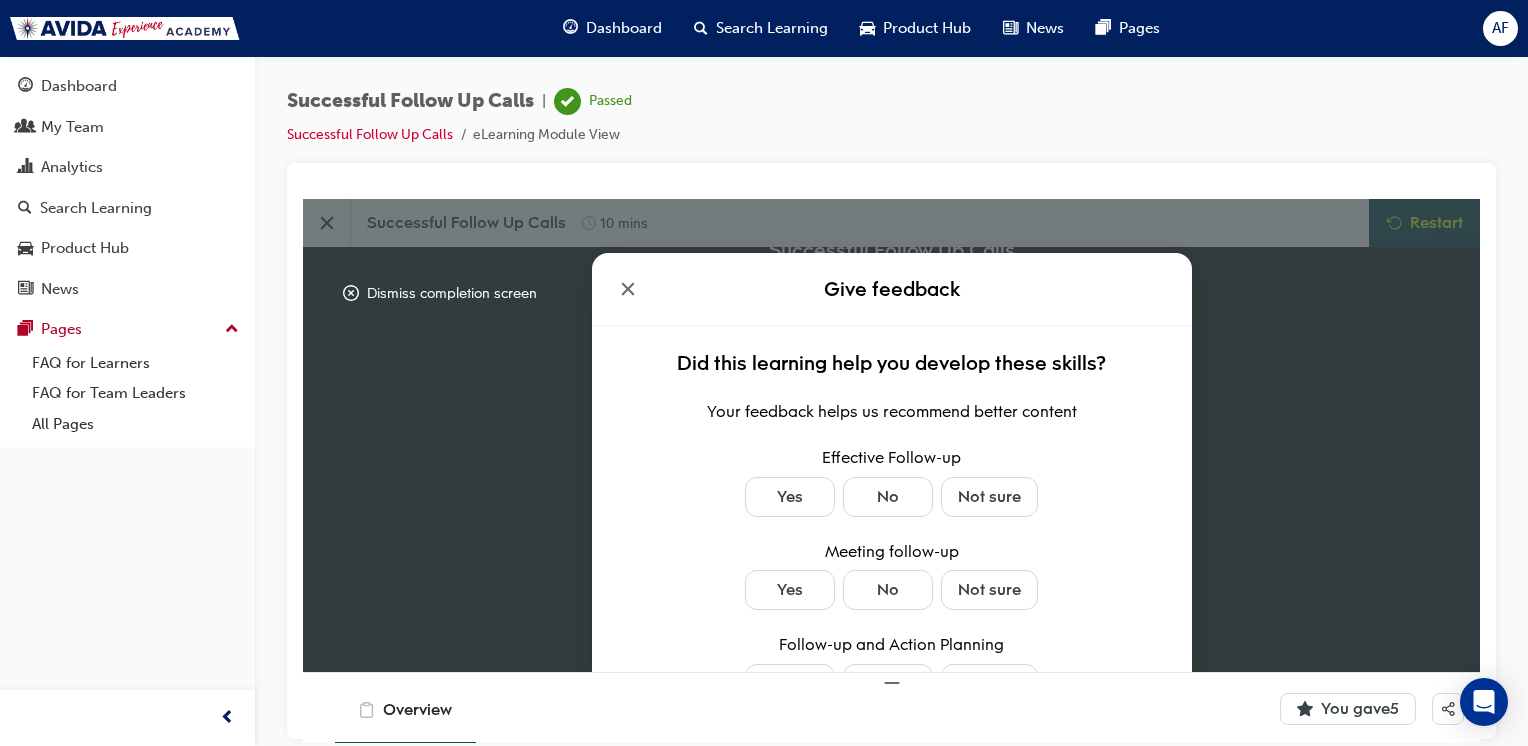 scroll, scrollTop: 476, scrollLeft: 0, axis: vertical 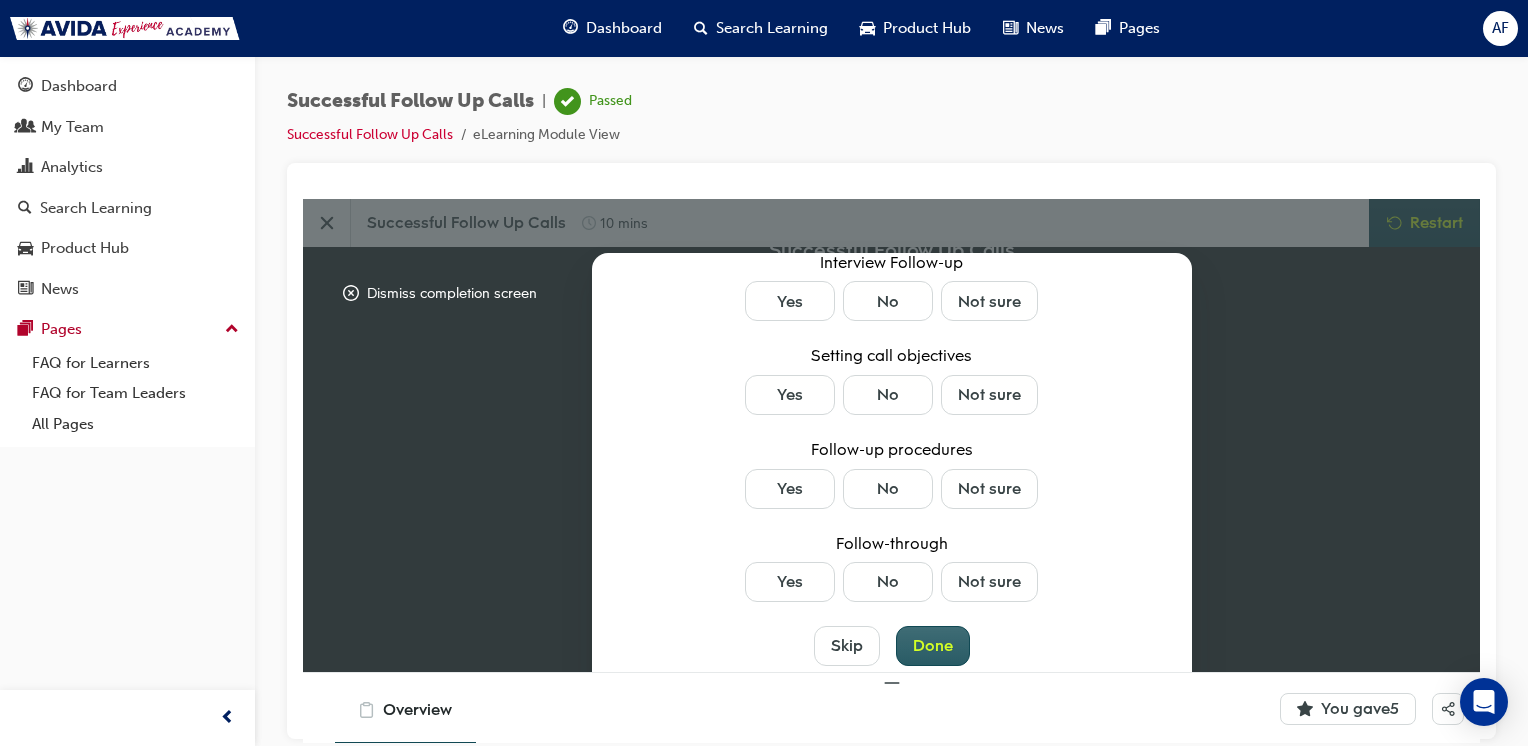click on "Done" at bounding box center (933, 645) 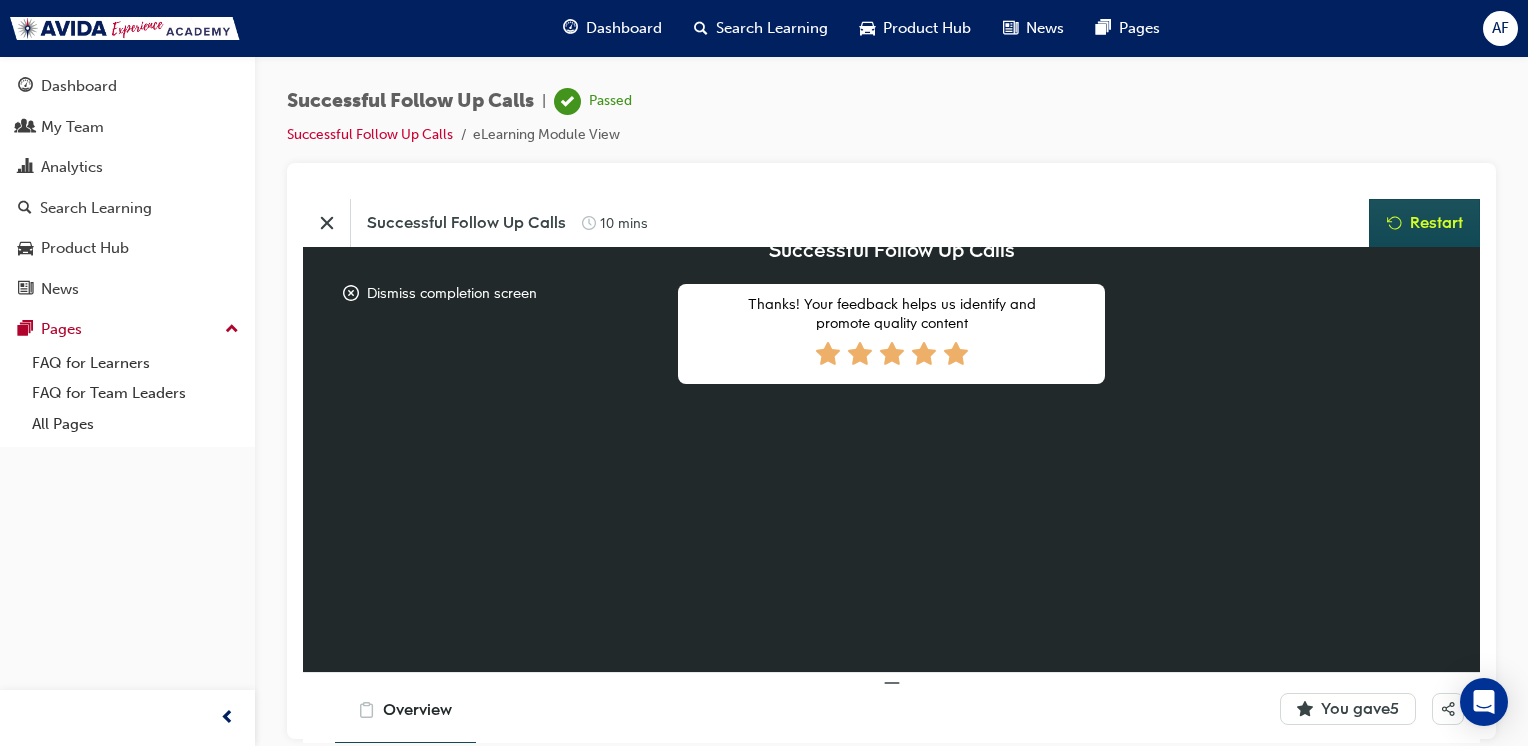 scroll, scrollTop: 0, scrollLeft: 0, axis: both 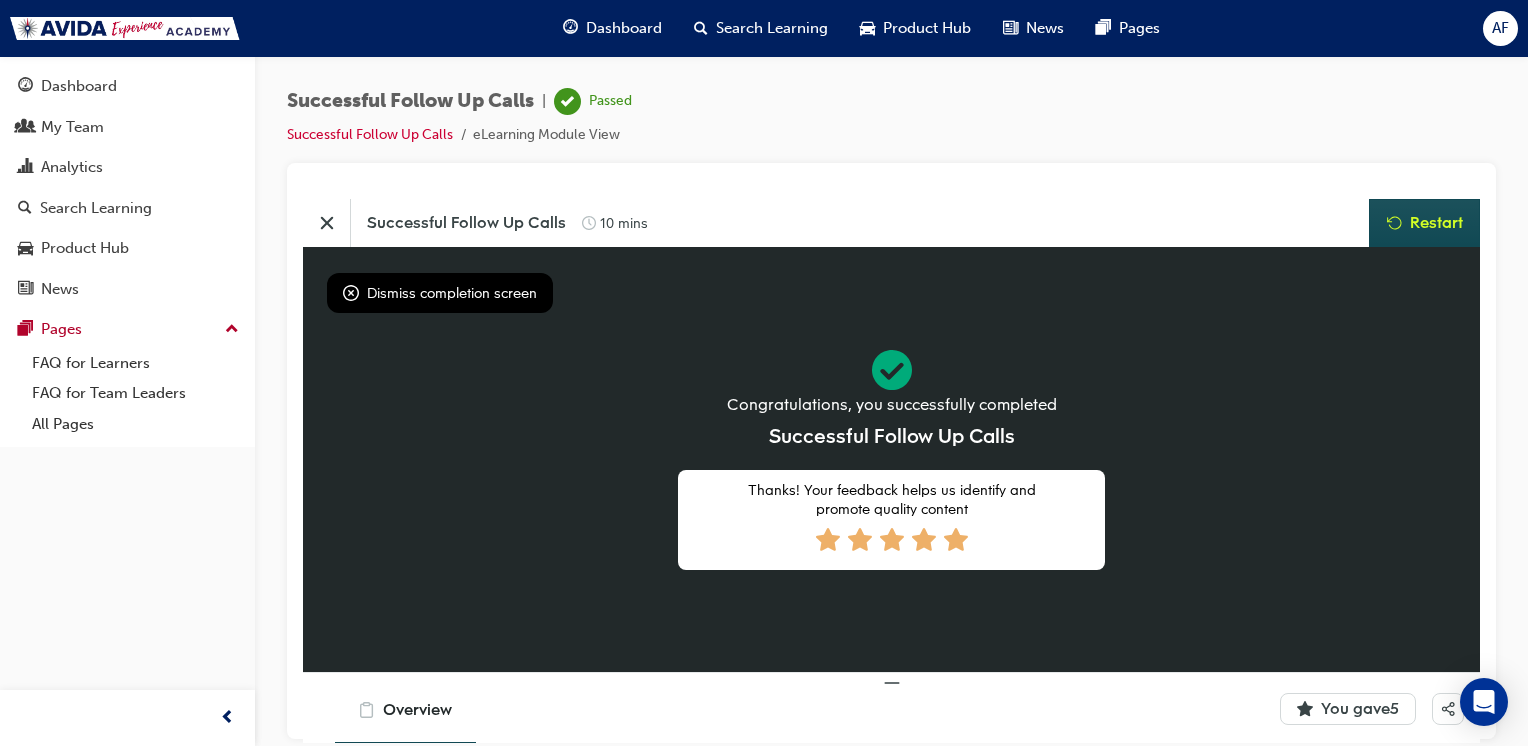 click on "Dismiss completion screen" at bounding box center [452, 292] 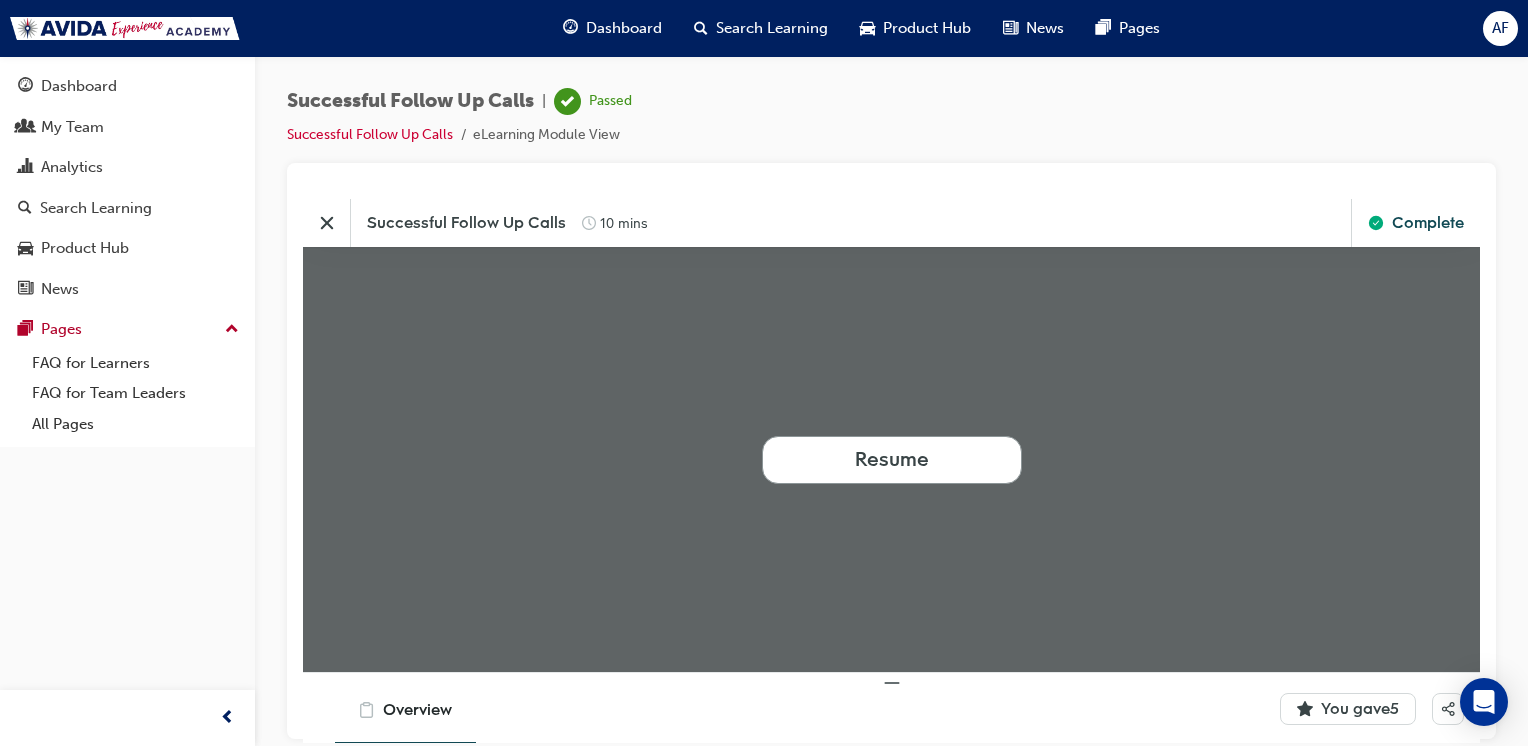 click on "Resume" at bounding box center (892, 459) 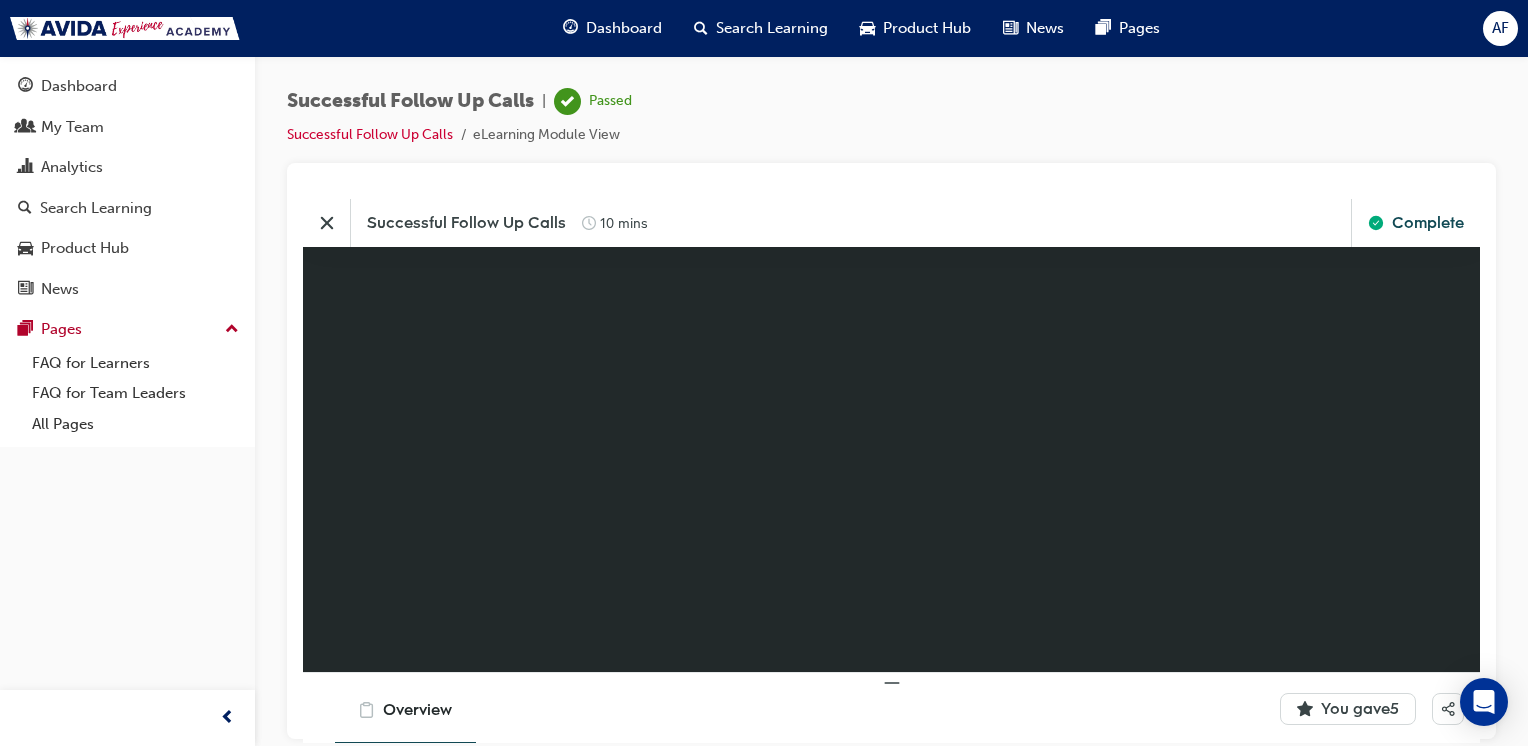 click on "Dashboard" at bounding box center (624, 28) 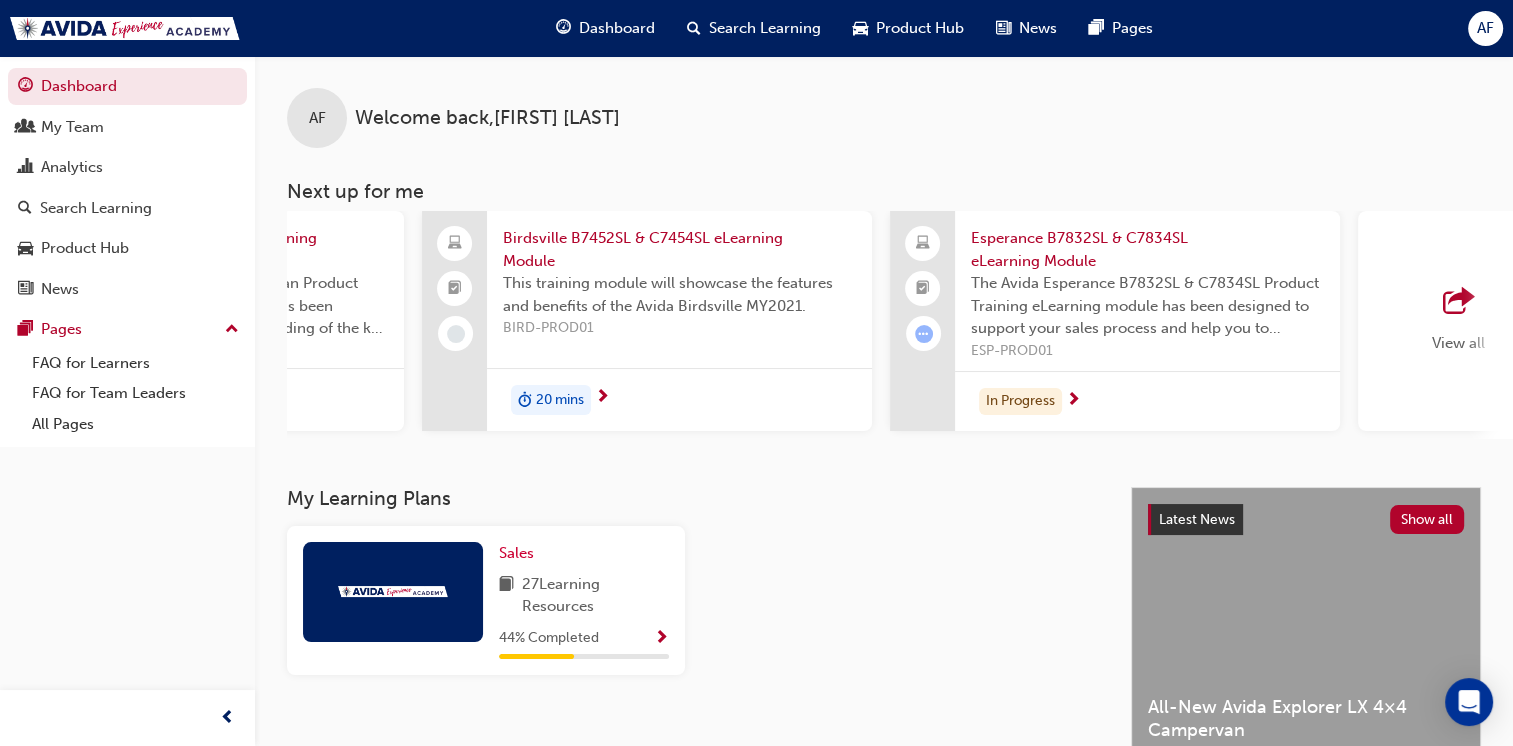 scroll, scrollTop: 0, scrollLeft: 1272, axis: horizontal 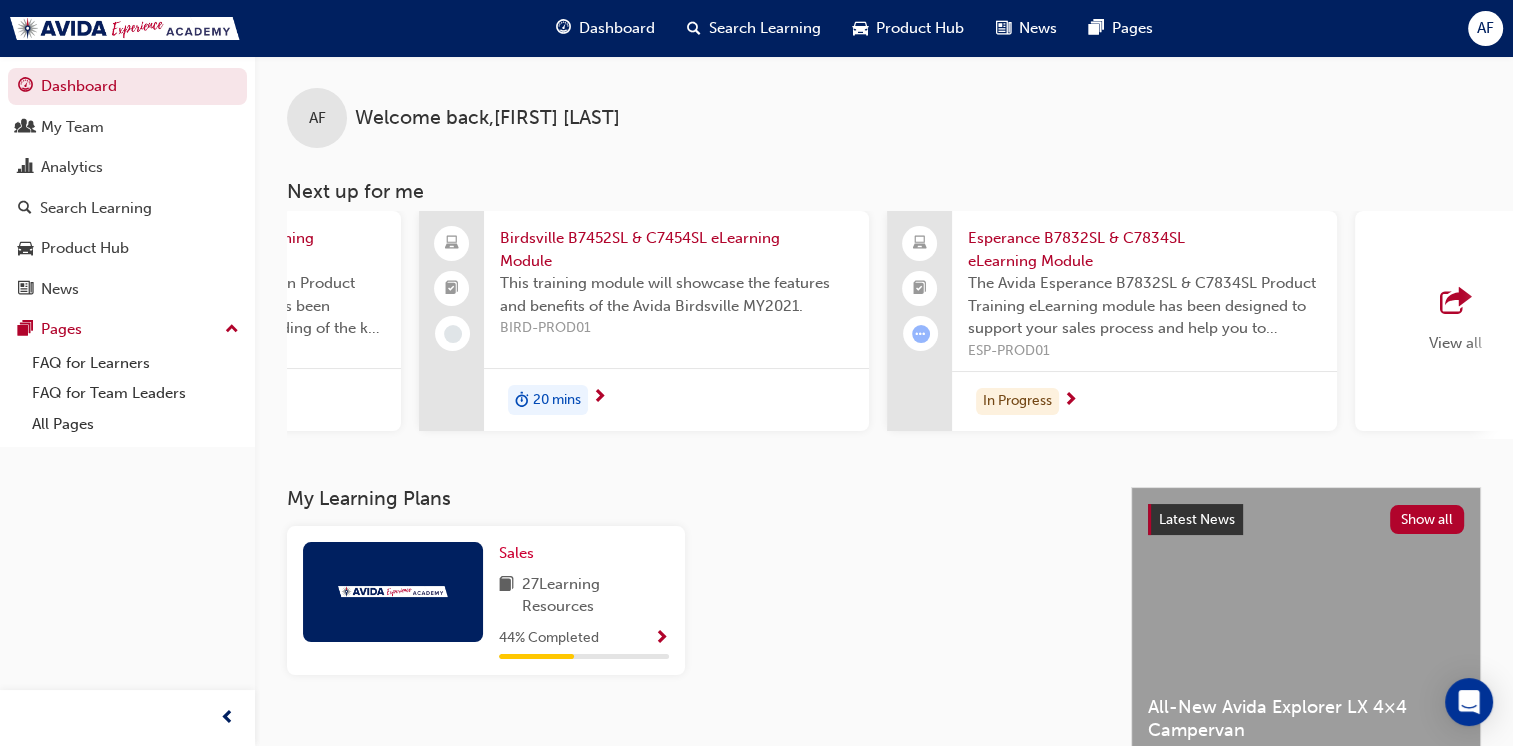 click at bounding box center (1455, 302) 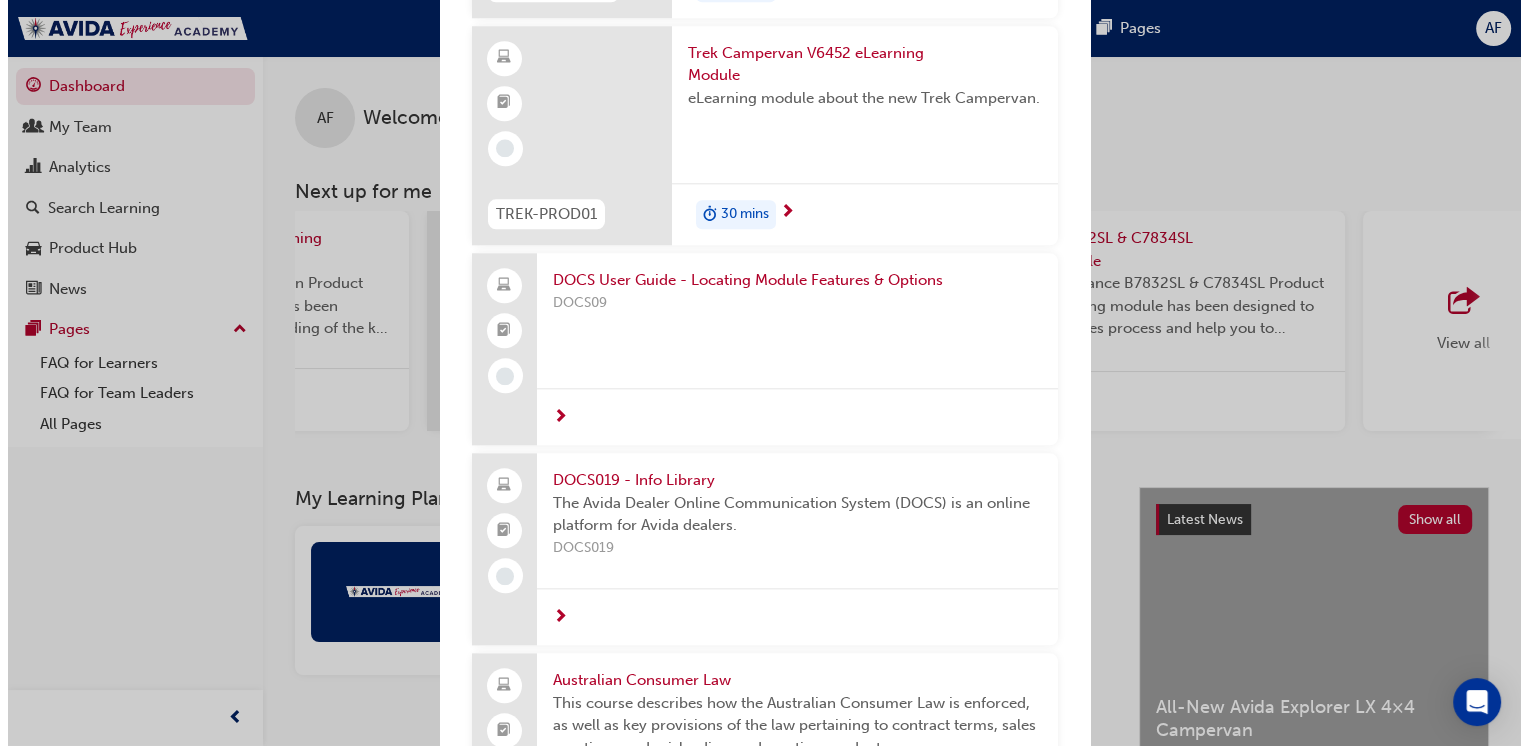 scroll, scrollTop: 2092, scrollLeft: 0, axis: vertical 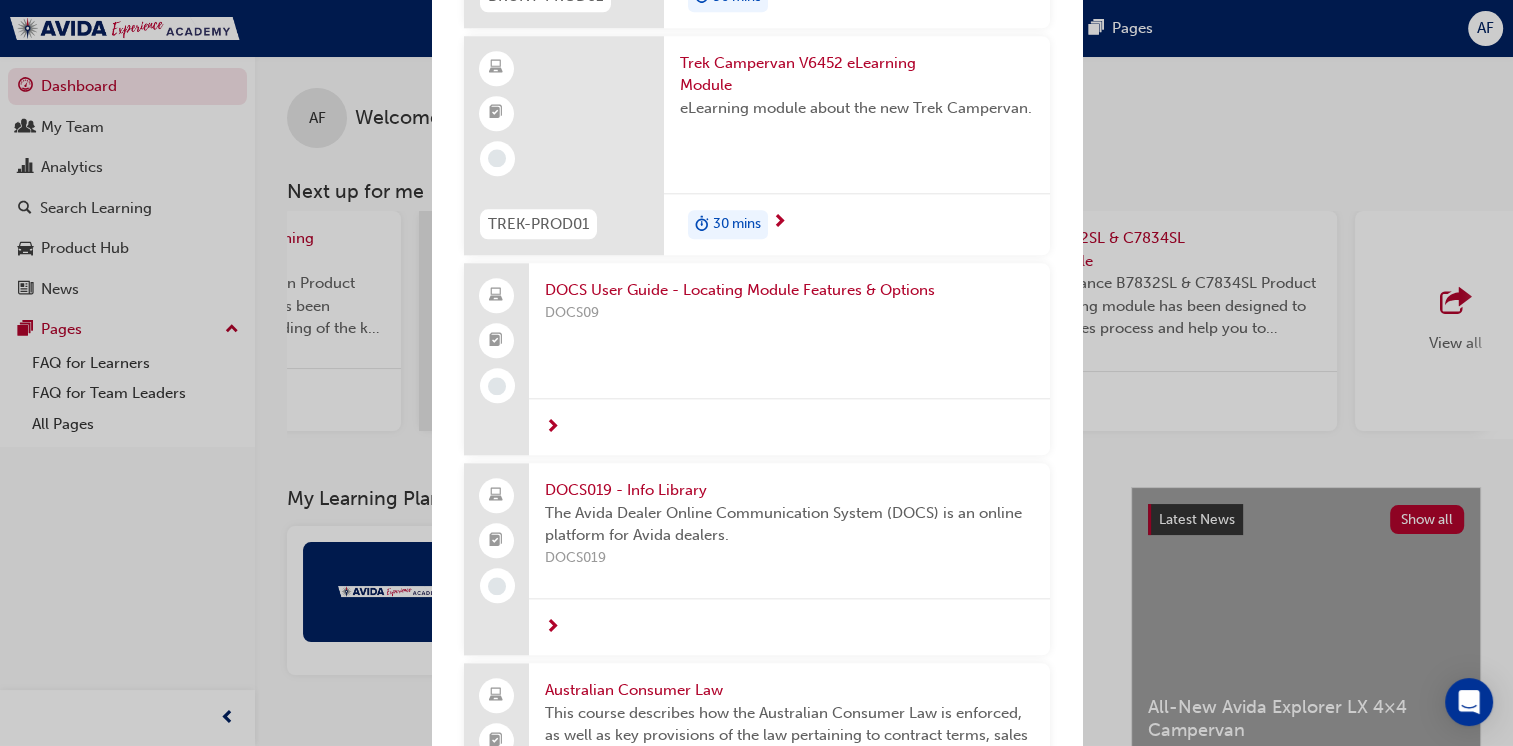 click on "The Avida Dealer Online Communication System (DOCS) is an online platform for Avida dealers." at bounding box center [789, 524] 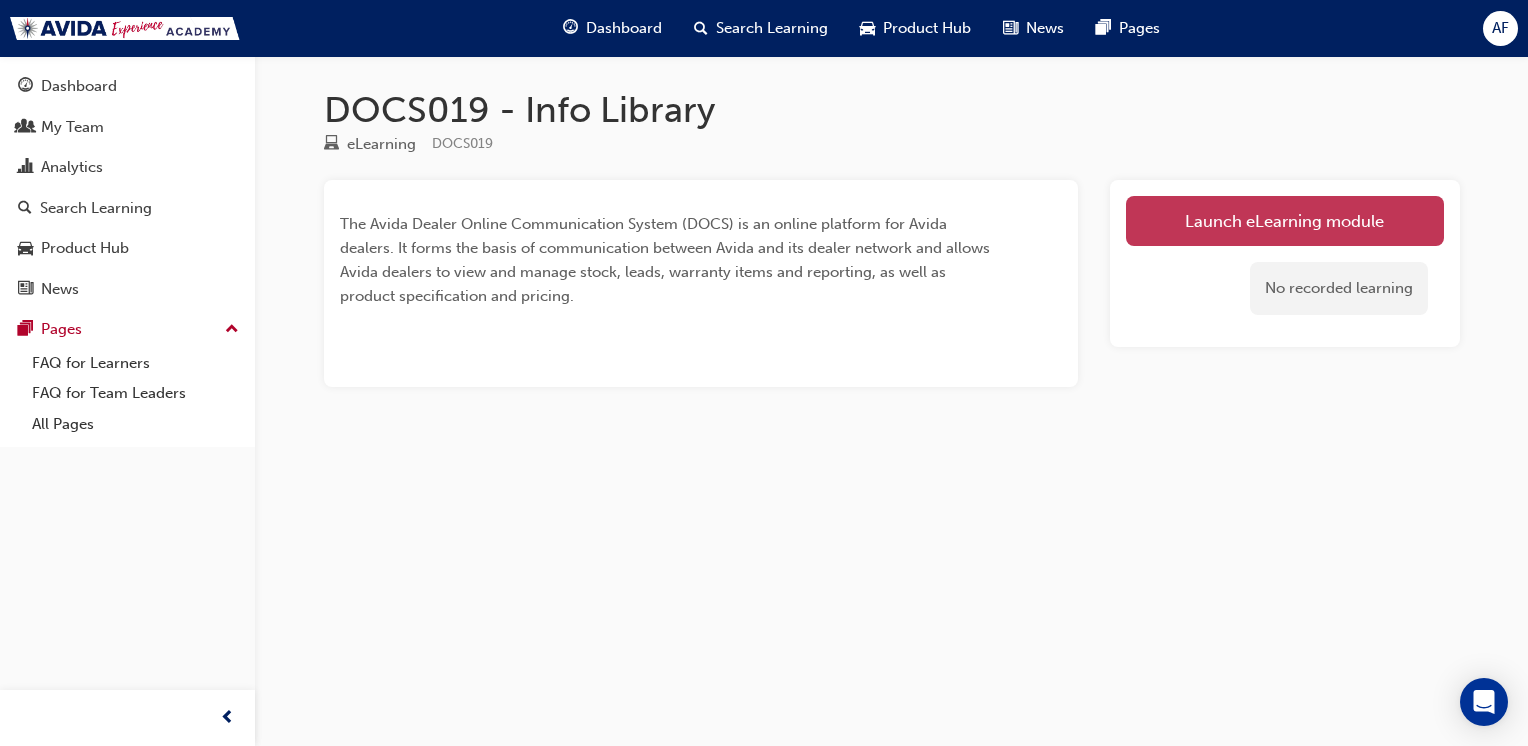 click on "Launch eLearning module" at bounding box center [1285, 221] 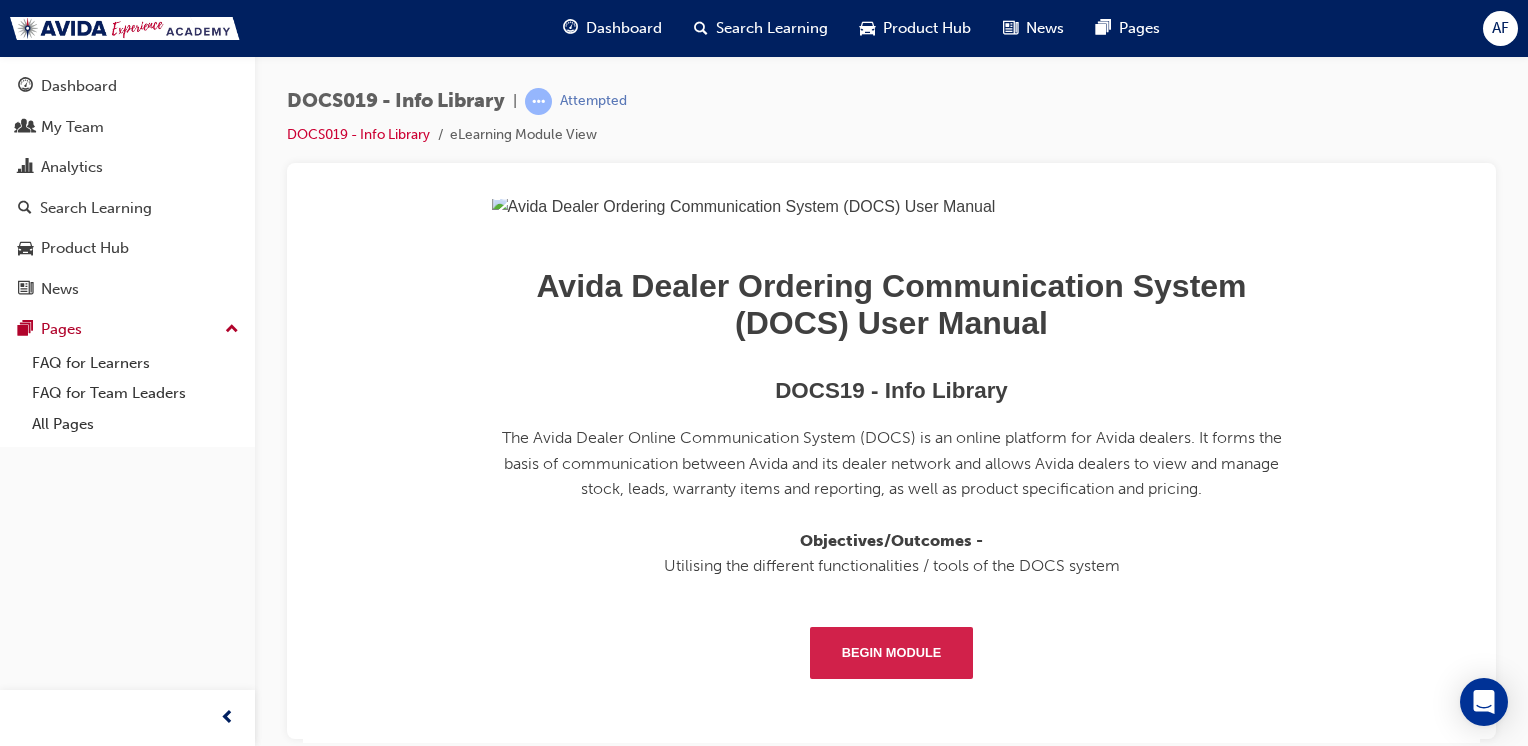 scroll, scrollTop: 323, scrollLeft: 0, axis: vertical 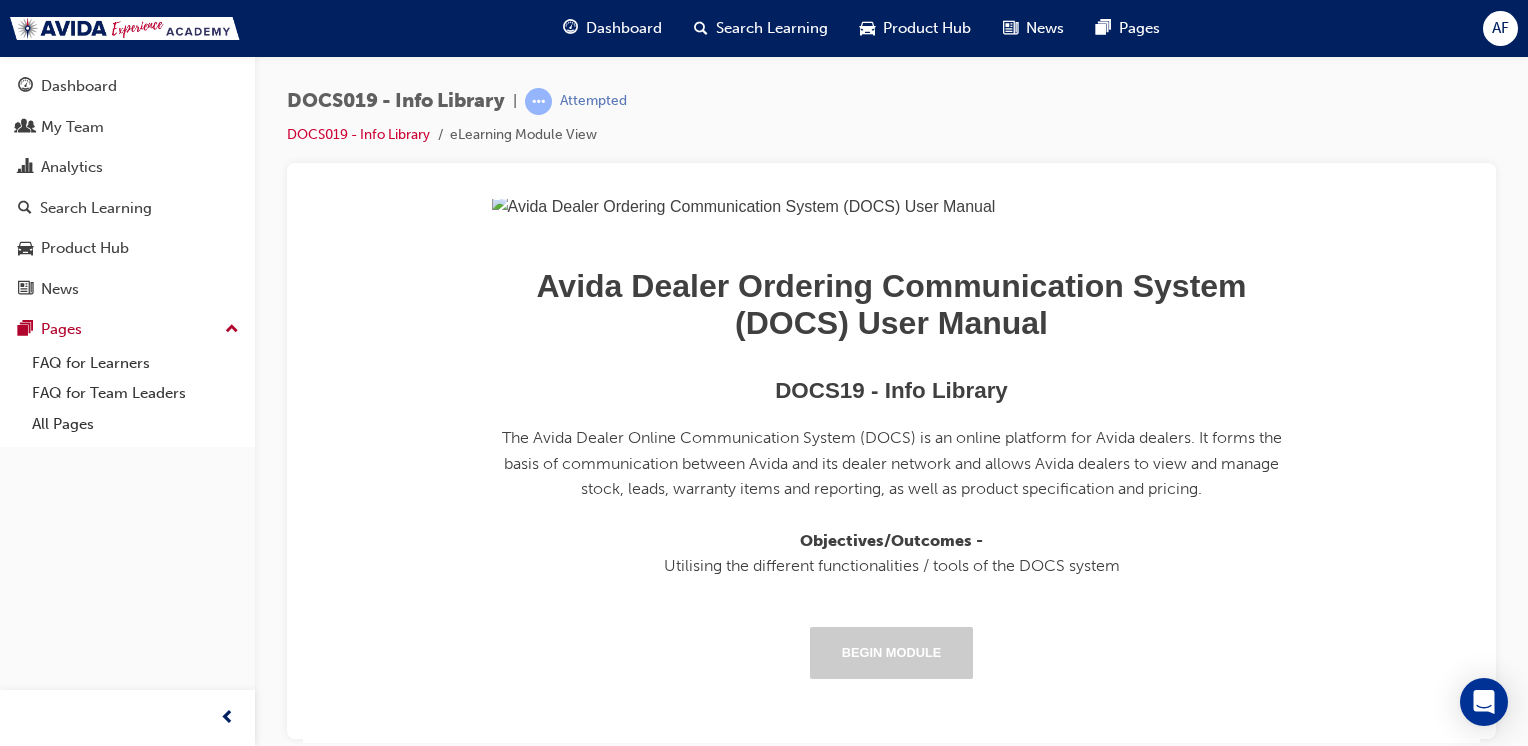 click on "Begin Module" at bounding box center [892, 652] 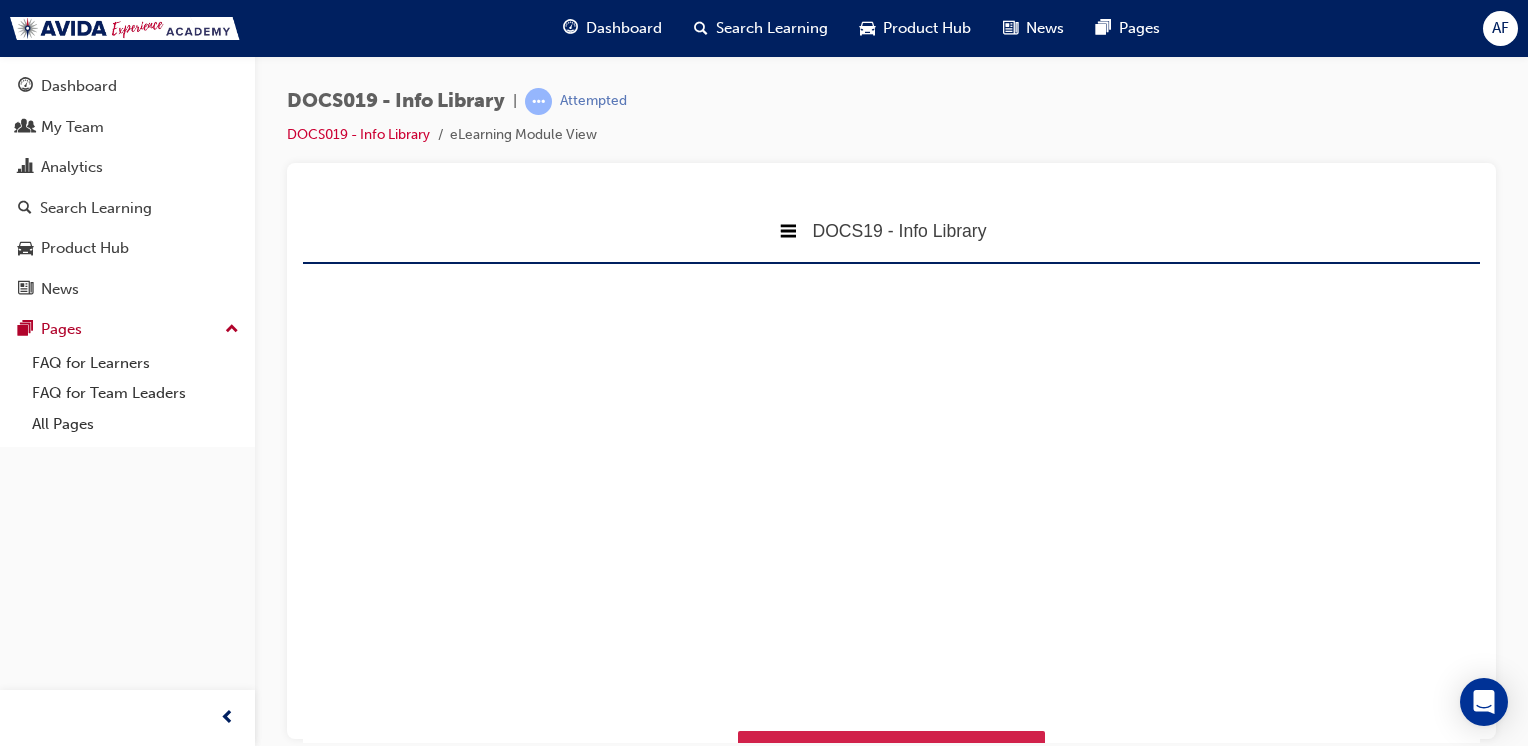 scroll, scrollTop: 9, scrollLeft: 10, axis: both 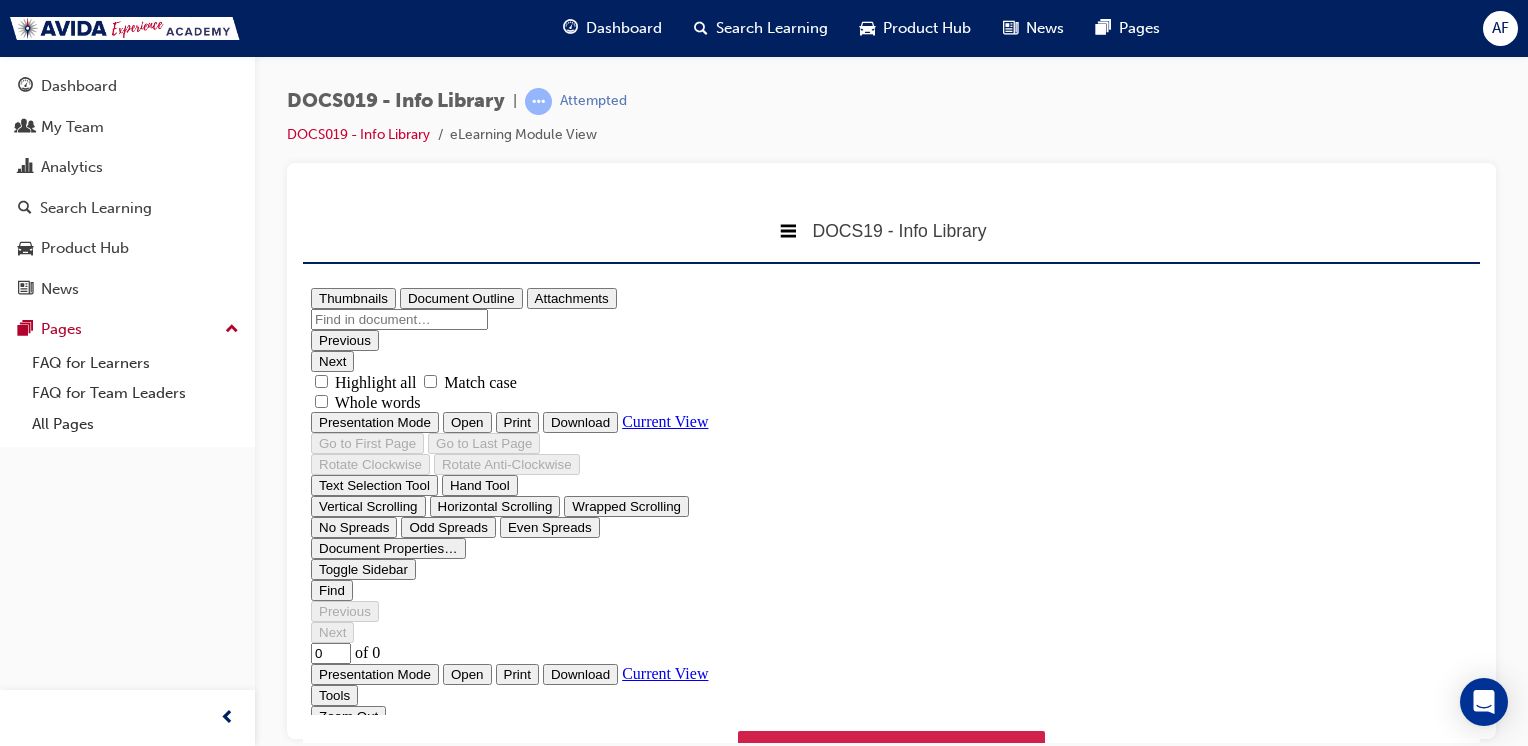 type on "1" 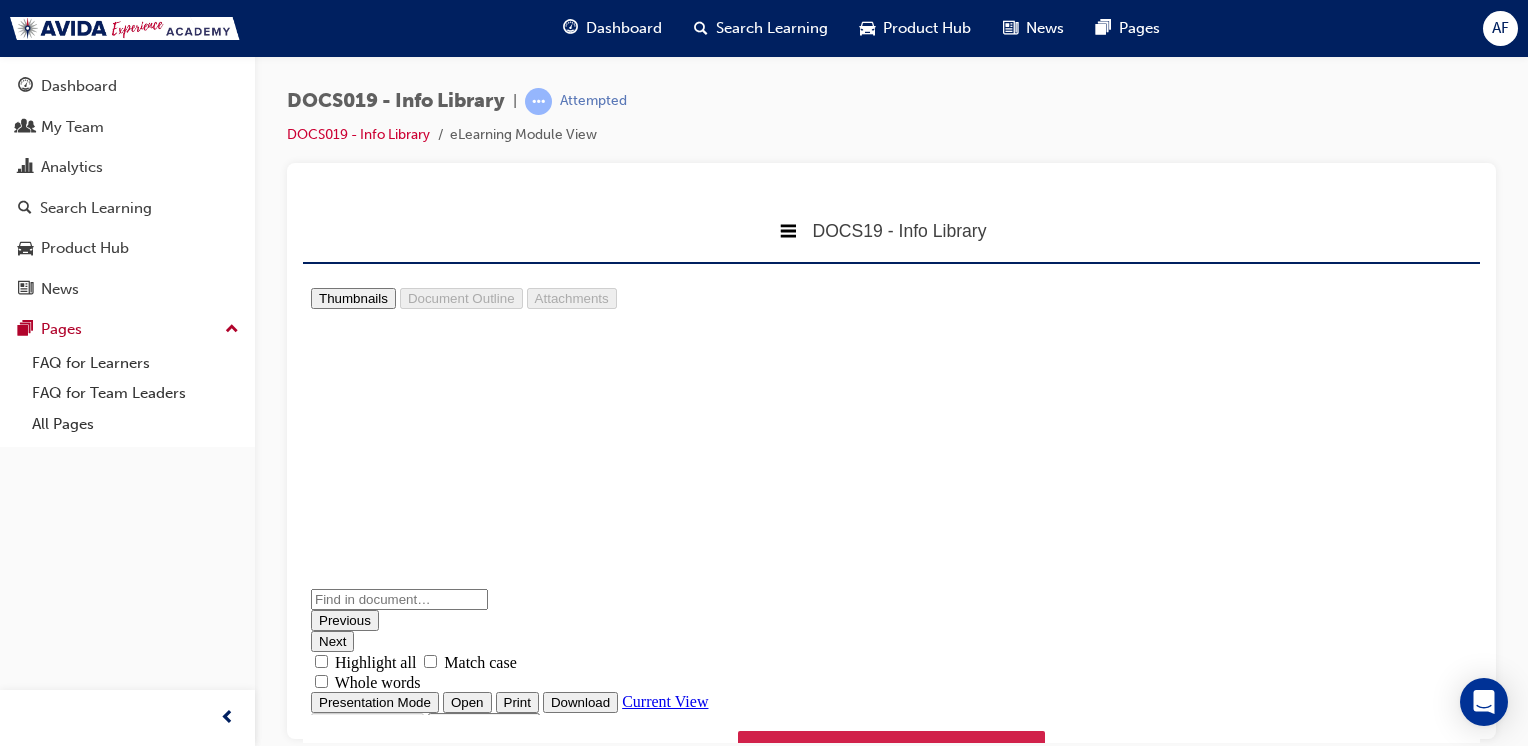 scroll, scrollTop: 10, scrollLeft: 0, axis: vertical 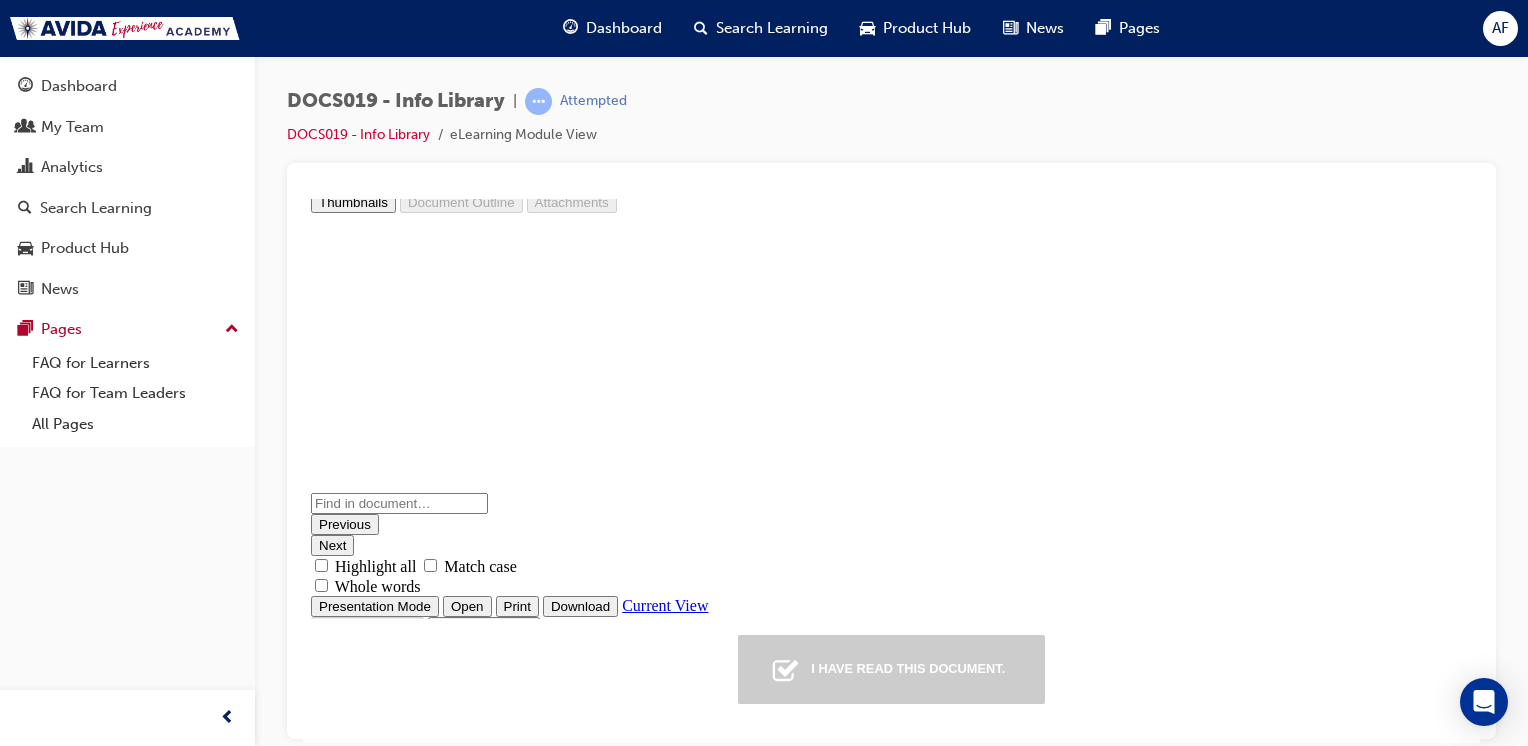 click on "I have read this document." at bounding box center (891, 668) 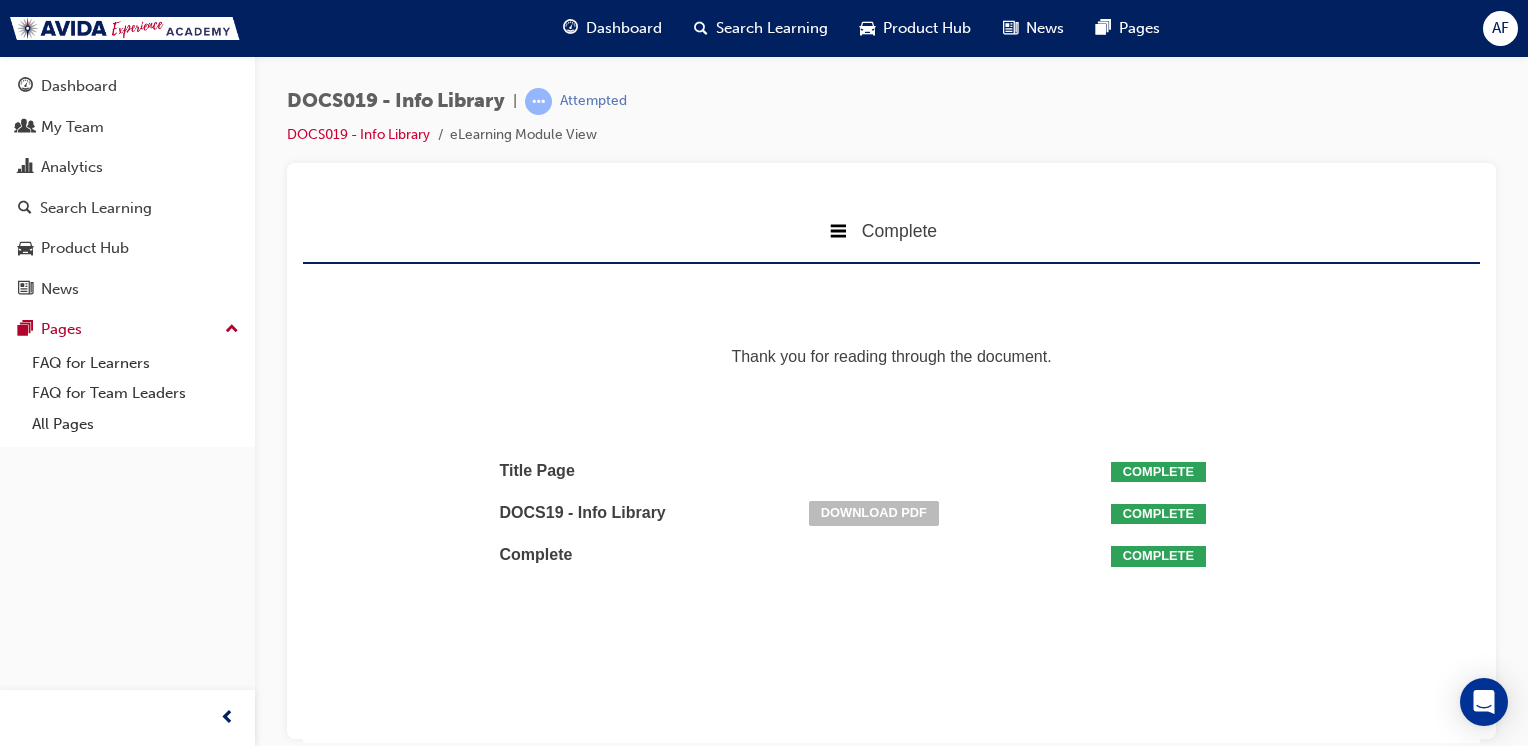 scroll, scrollTop: 407, scrollLeft: 1208, axis: both 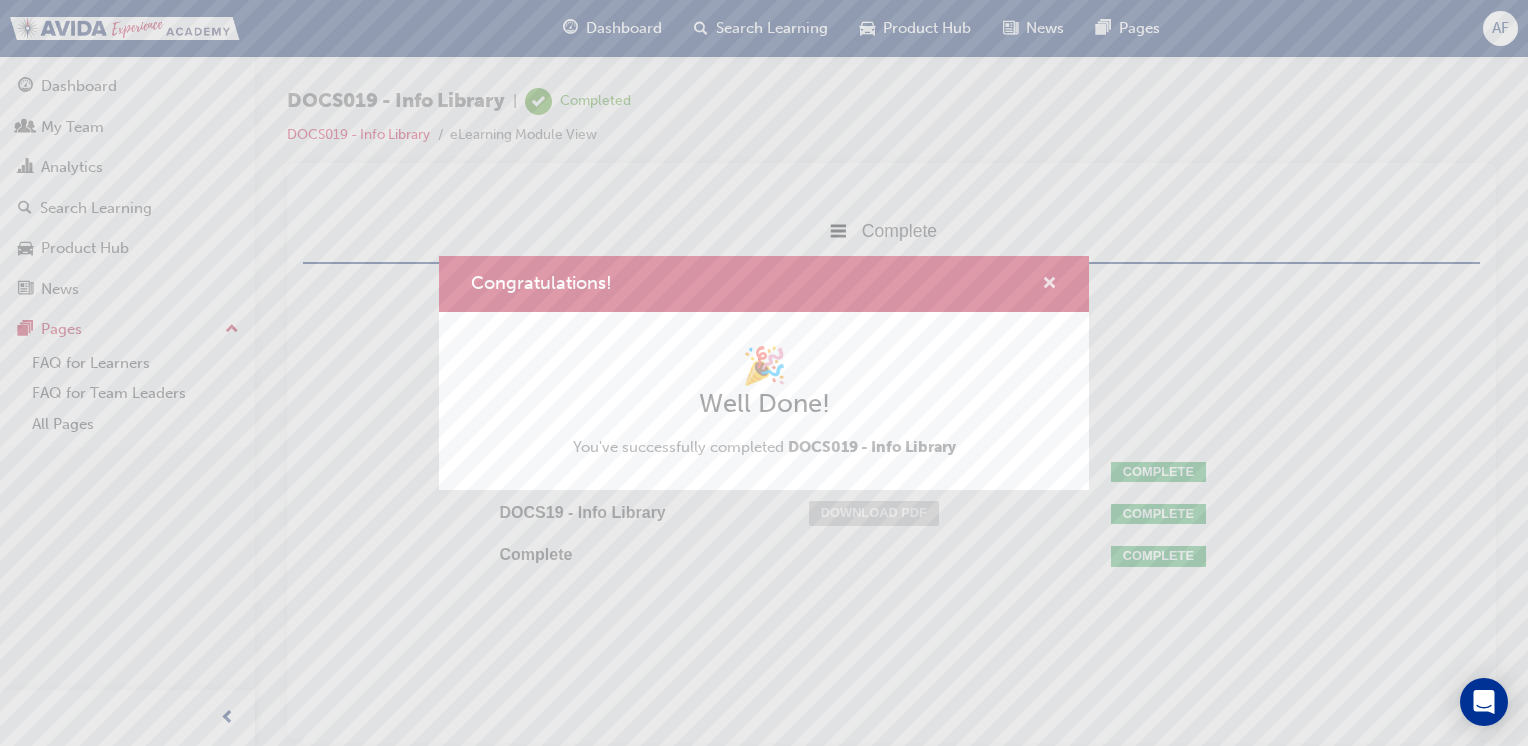 click at bounding box center (1049, 285) 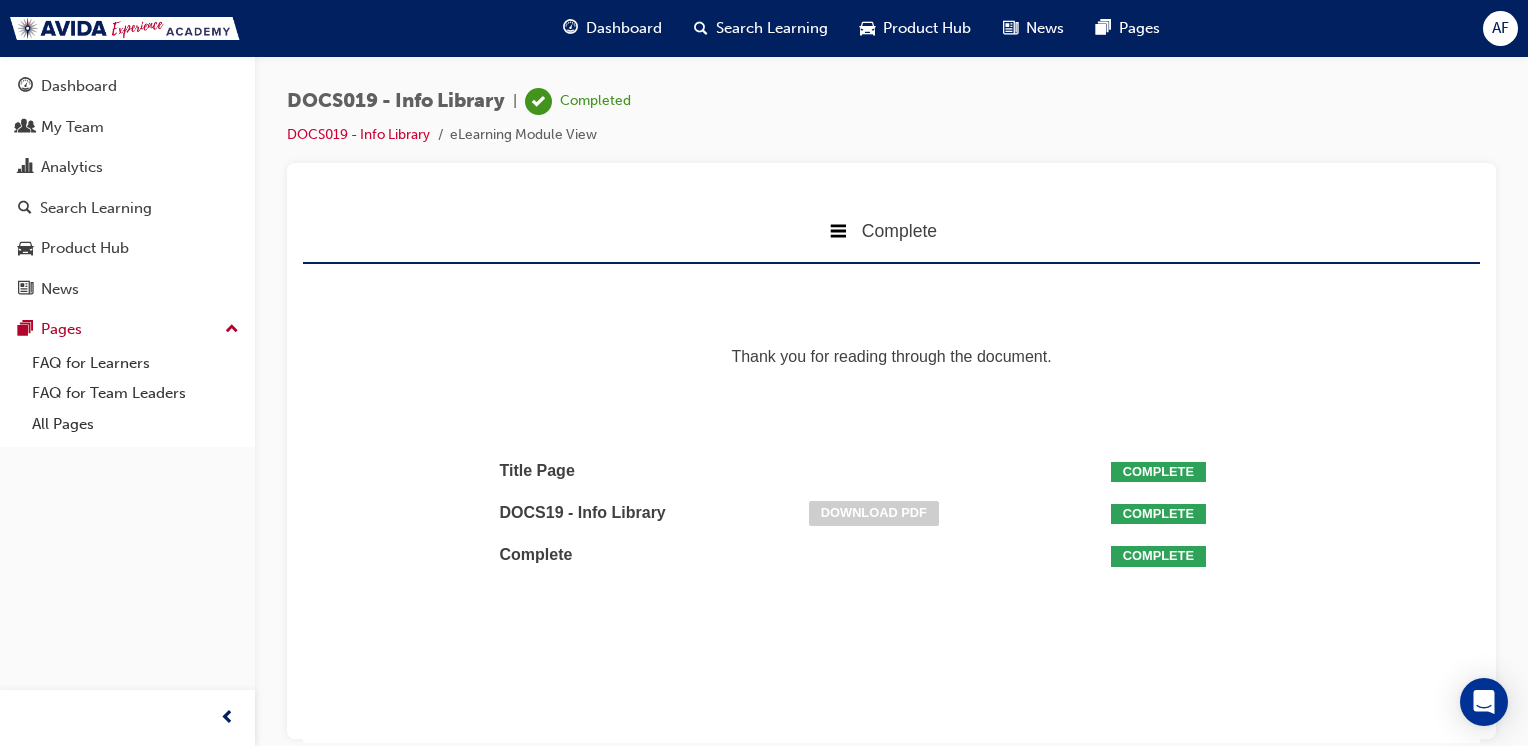 click on "Download PDF" at bounding box center (874, 512) 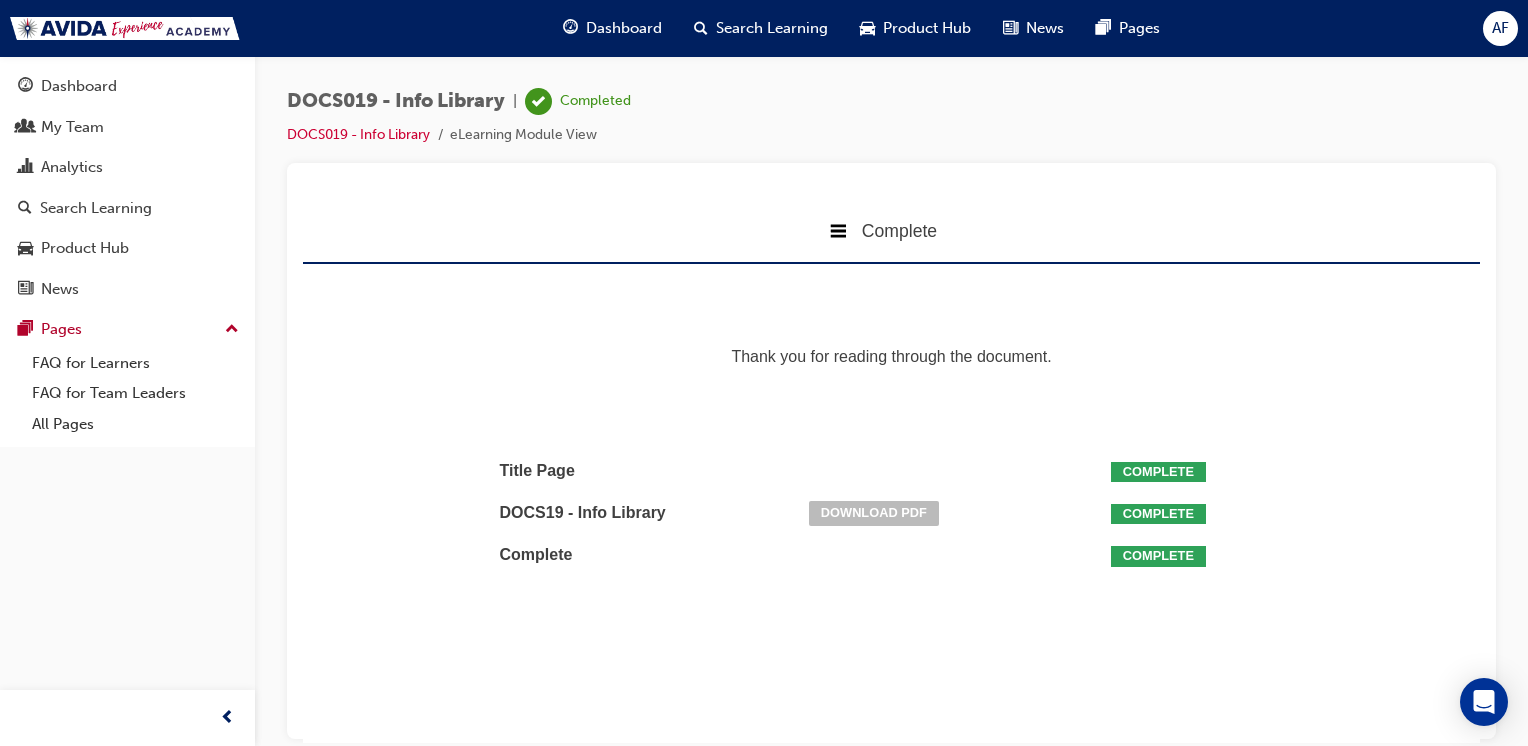 click on "Dashboard" at bounding box center [624, 28] 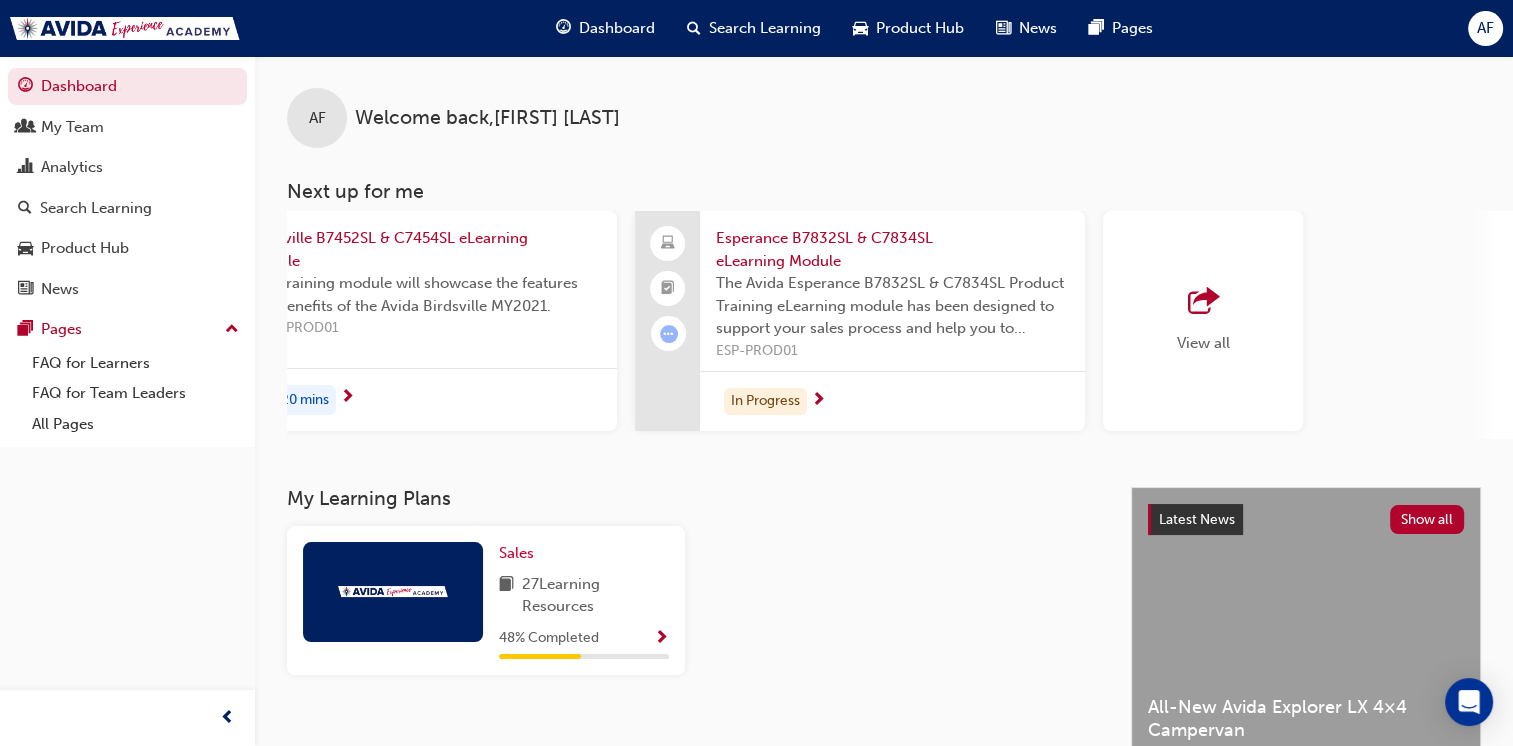 scroll, scrollTop: 0, scrollLeft: 1579, axis: horizontal 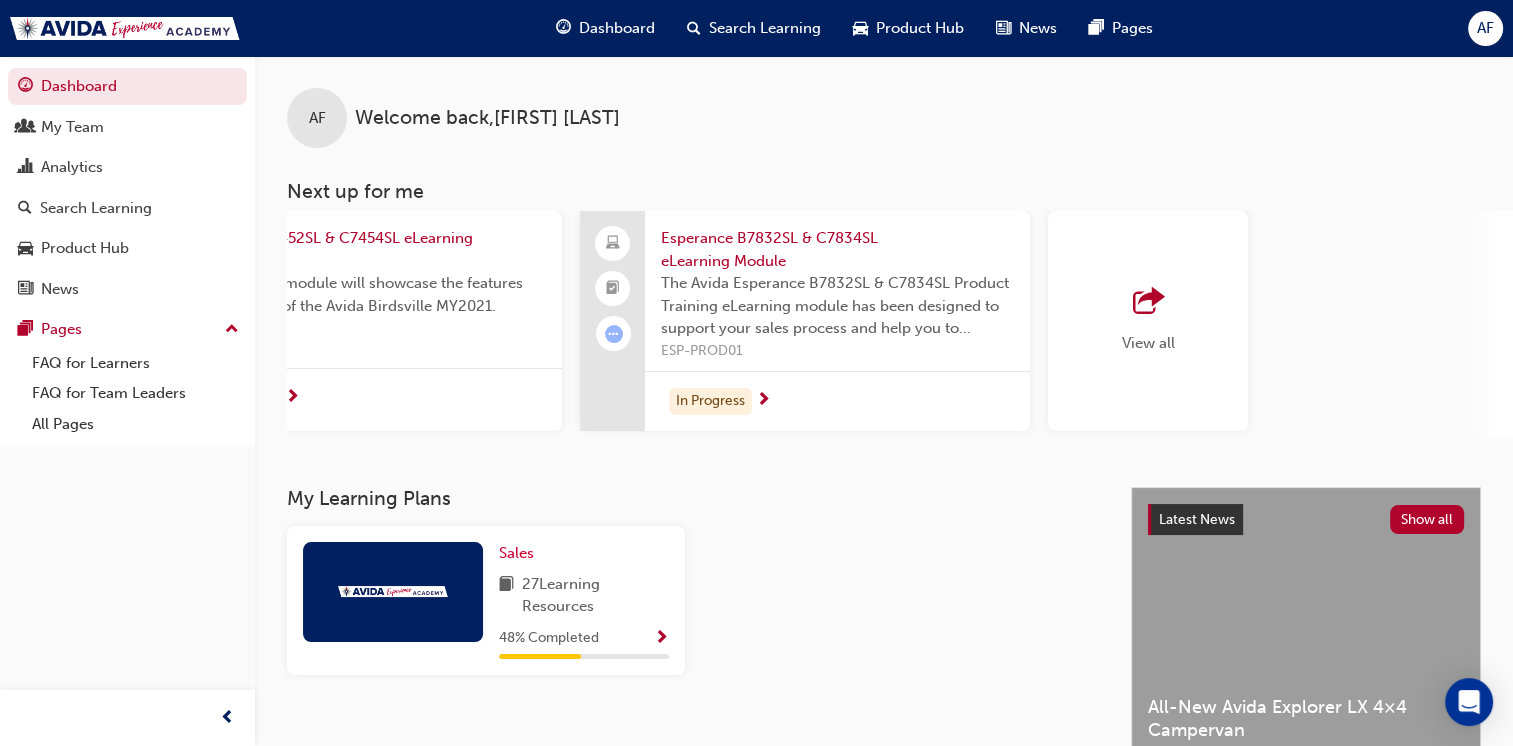click on "View all" at bounding box center (1148, 321) 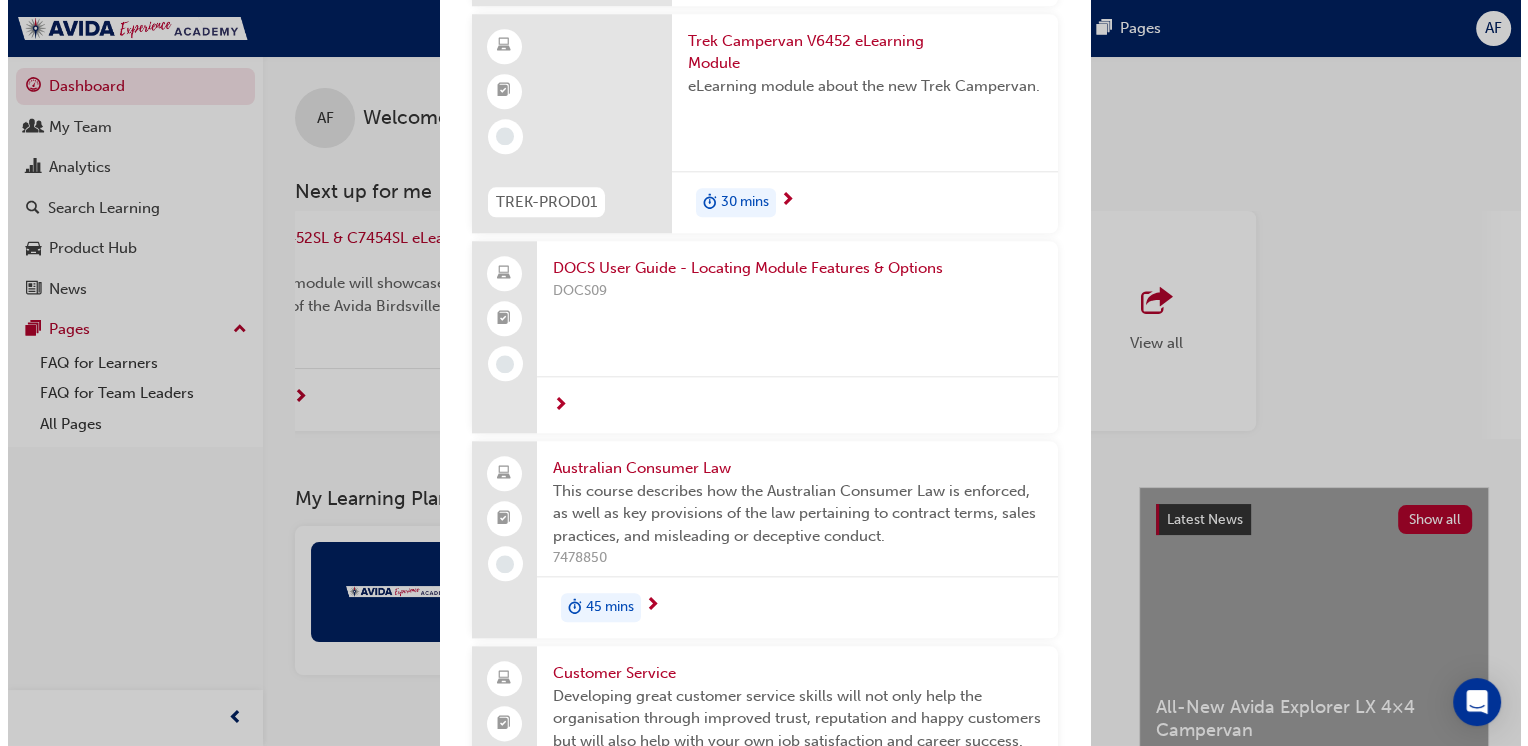 scroll, scrollTop: 1950, scrollLeft: 0, axis: vertical 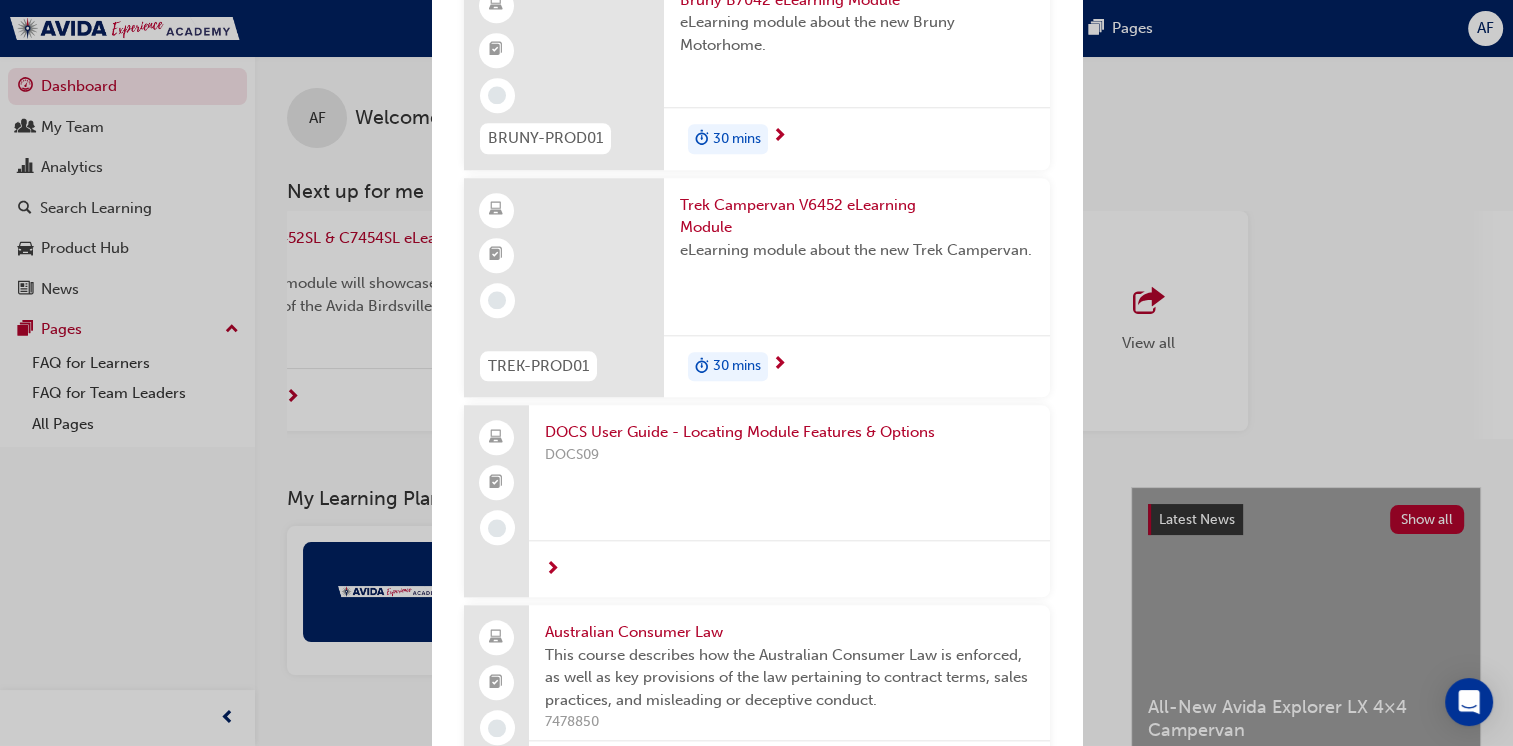 click on "DOCS User Guide - Locating Module Features & Options" at bounding box center [789, 432] 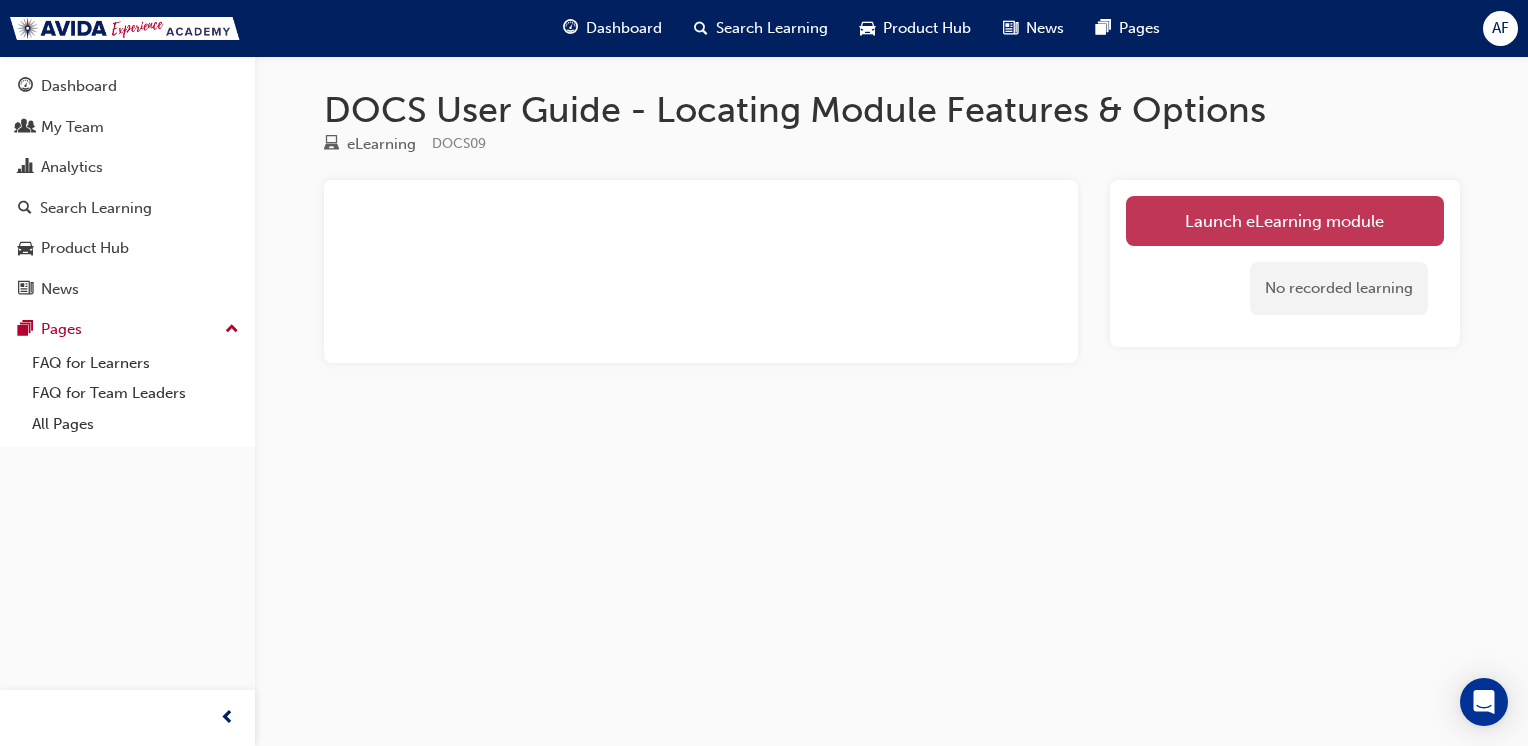 click on "Launch eLearning module" at bounding box center (1285, 221) 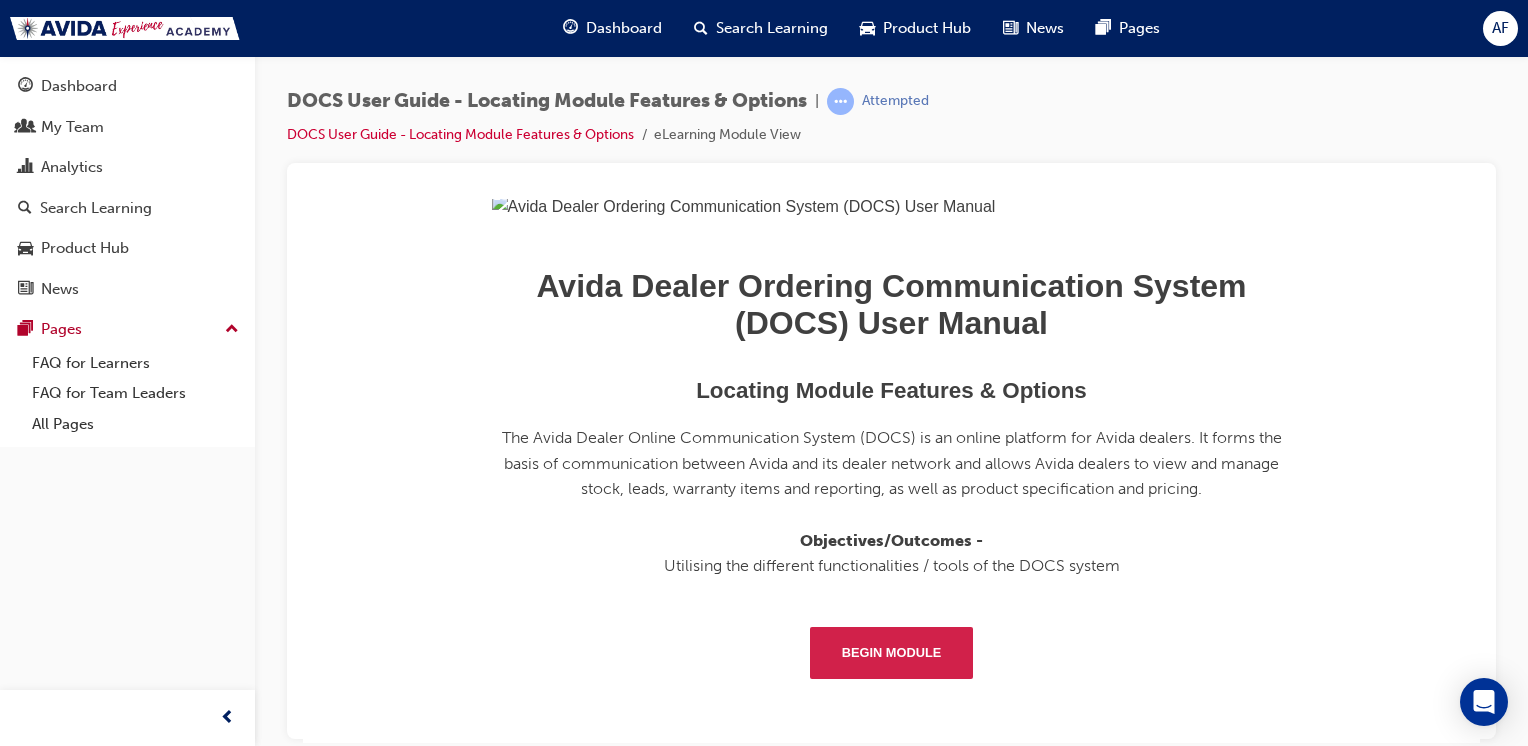 scroll, scrollTop: 390, scrollLeft: 0, axis: vertical 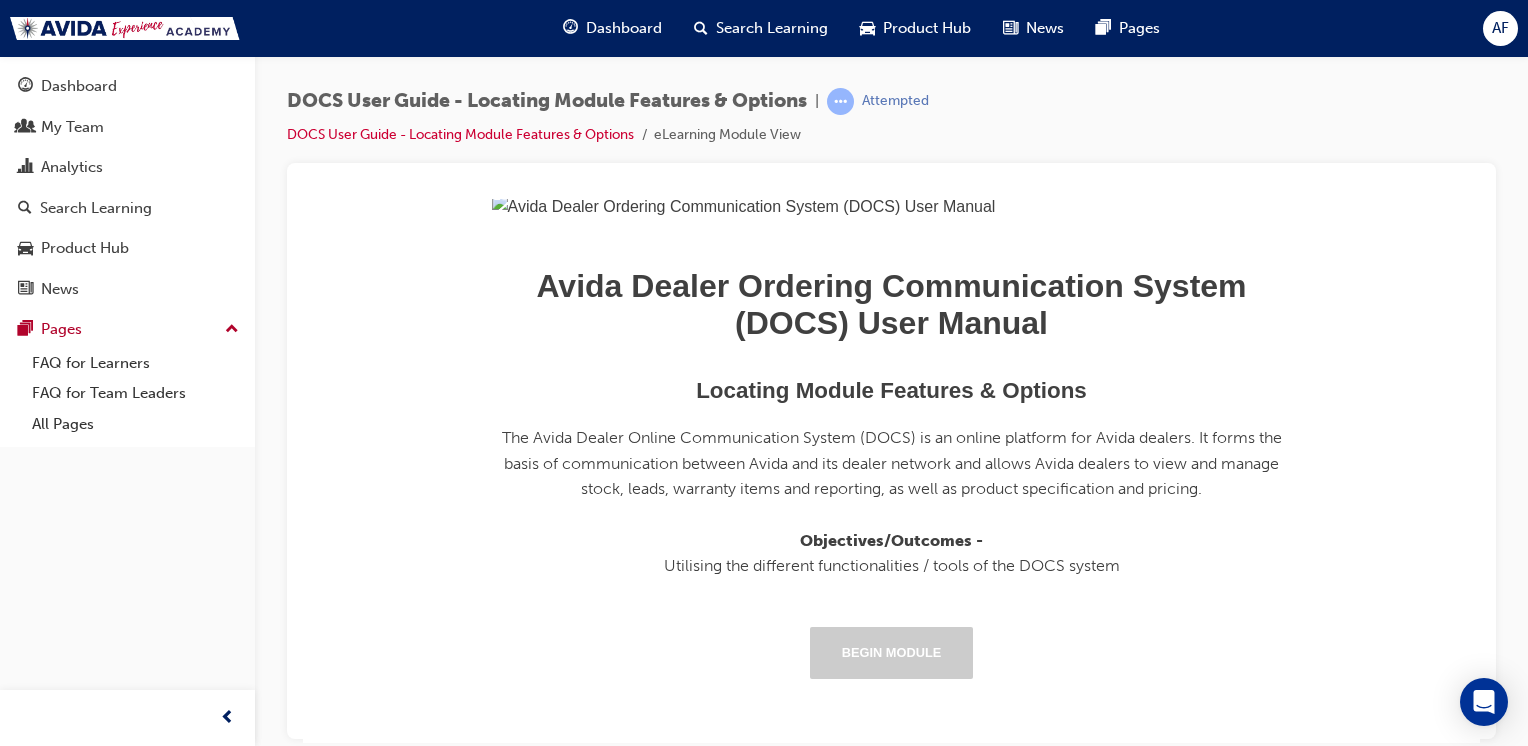 click on "Begin Module" at bounding box center [892, 652] 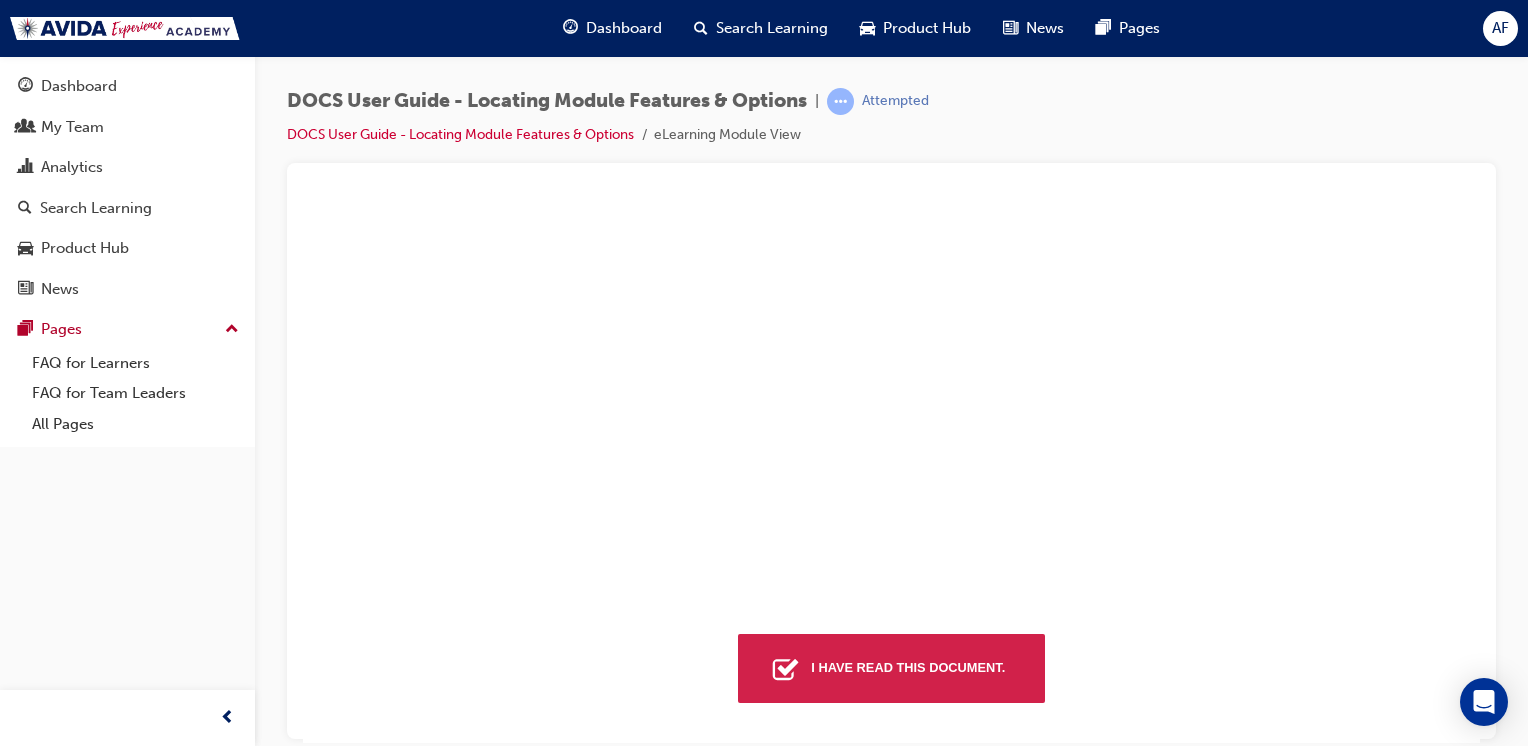 scroll, scrollTop: 0, scrollLeft: 0, axis: both 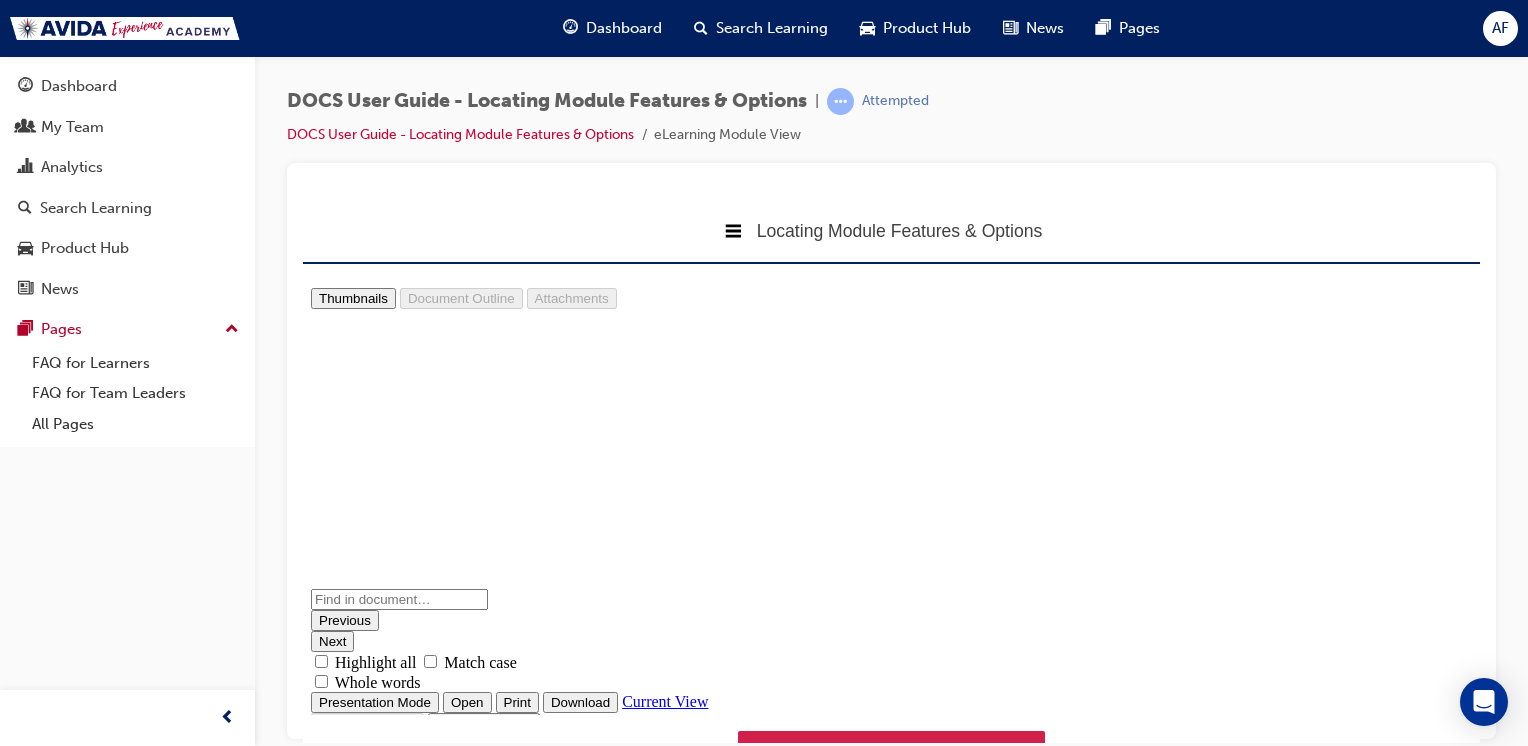 type on "2" 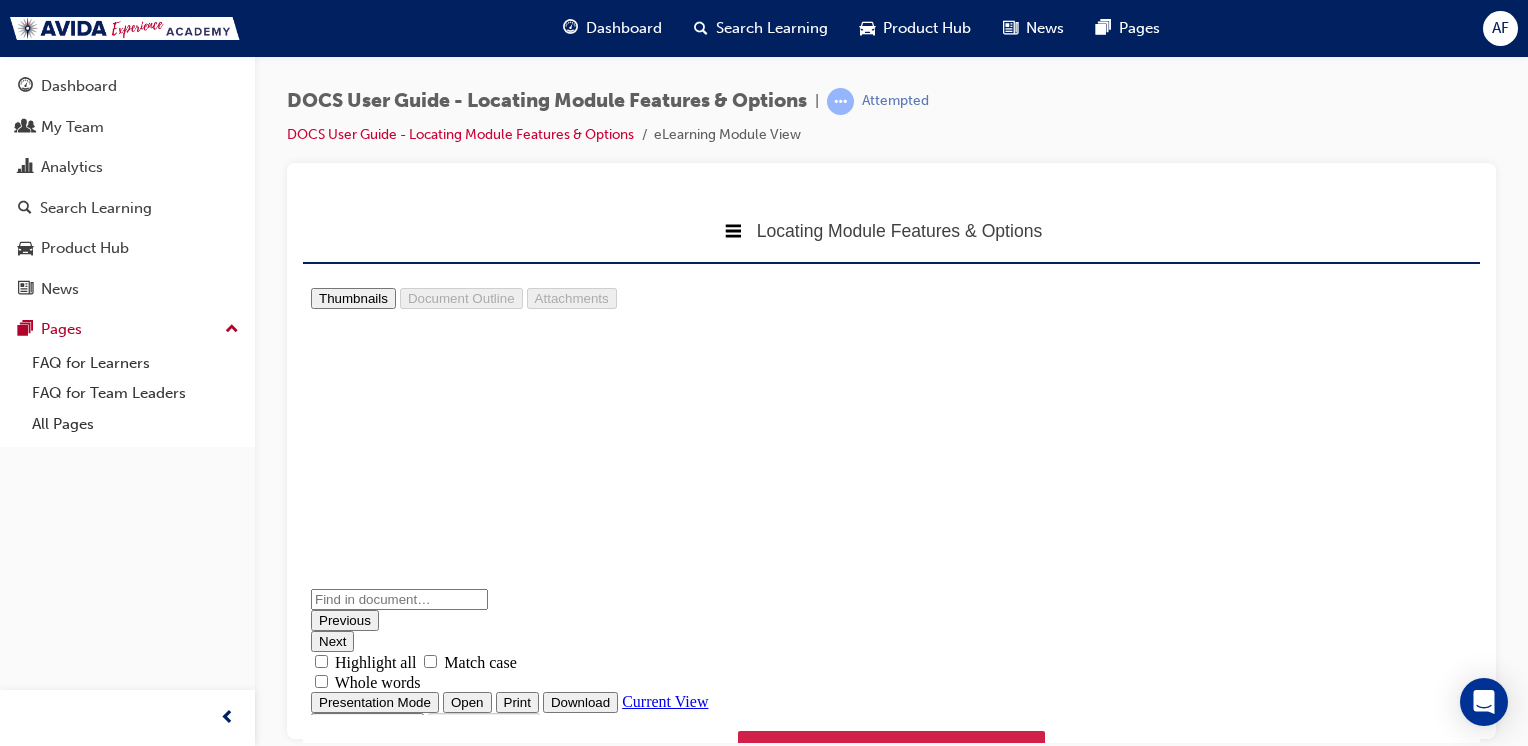 scroll, scrollTop: 2431, scrollLeft: 0, axis: vertical 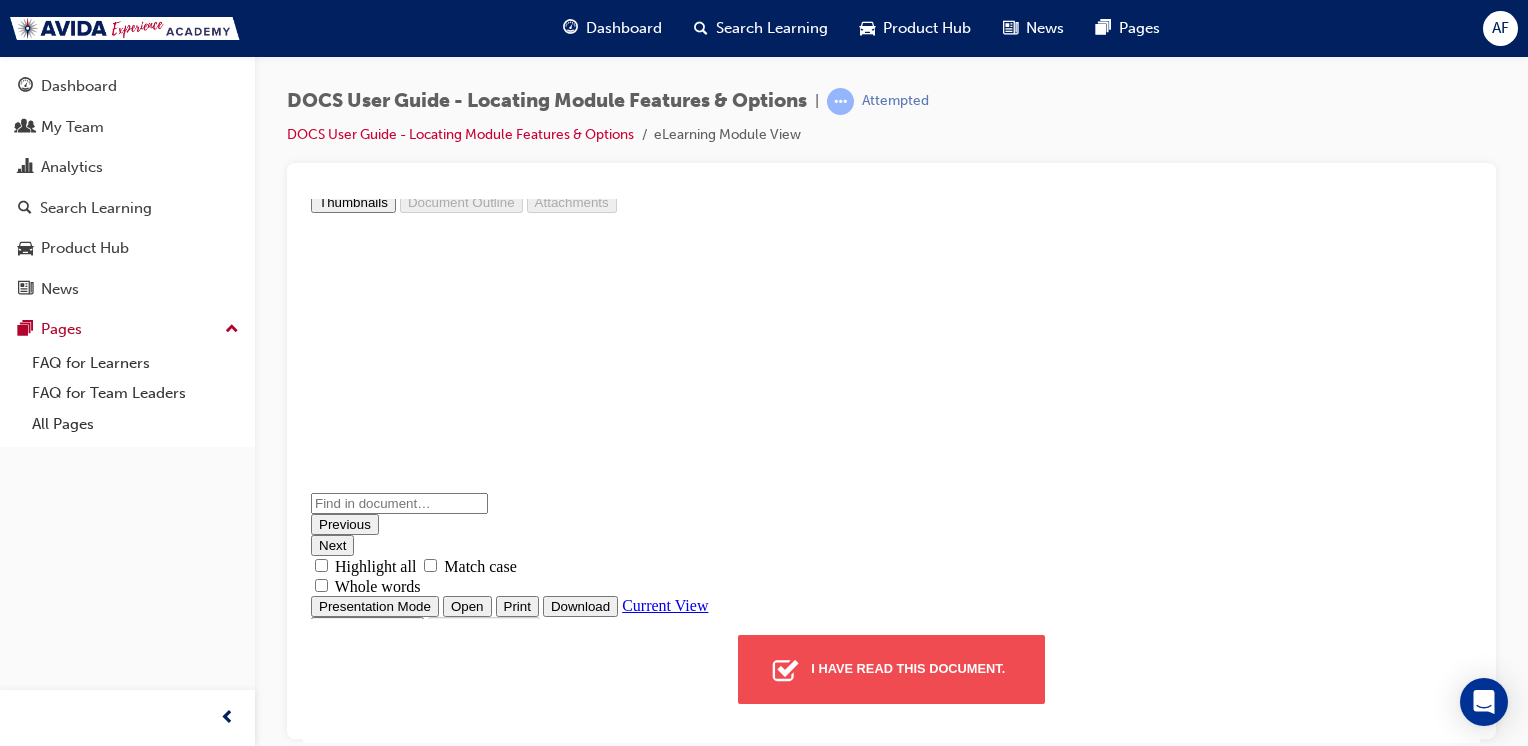 click on "I have read this document." at bounding box center (908, 668) 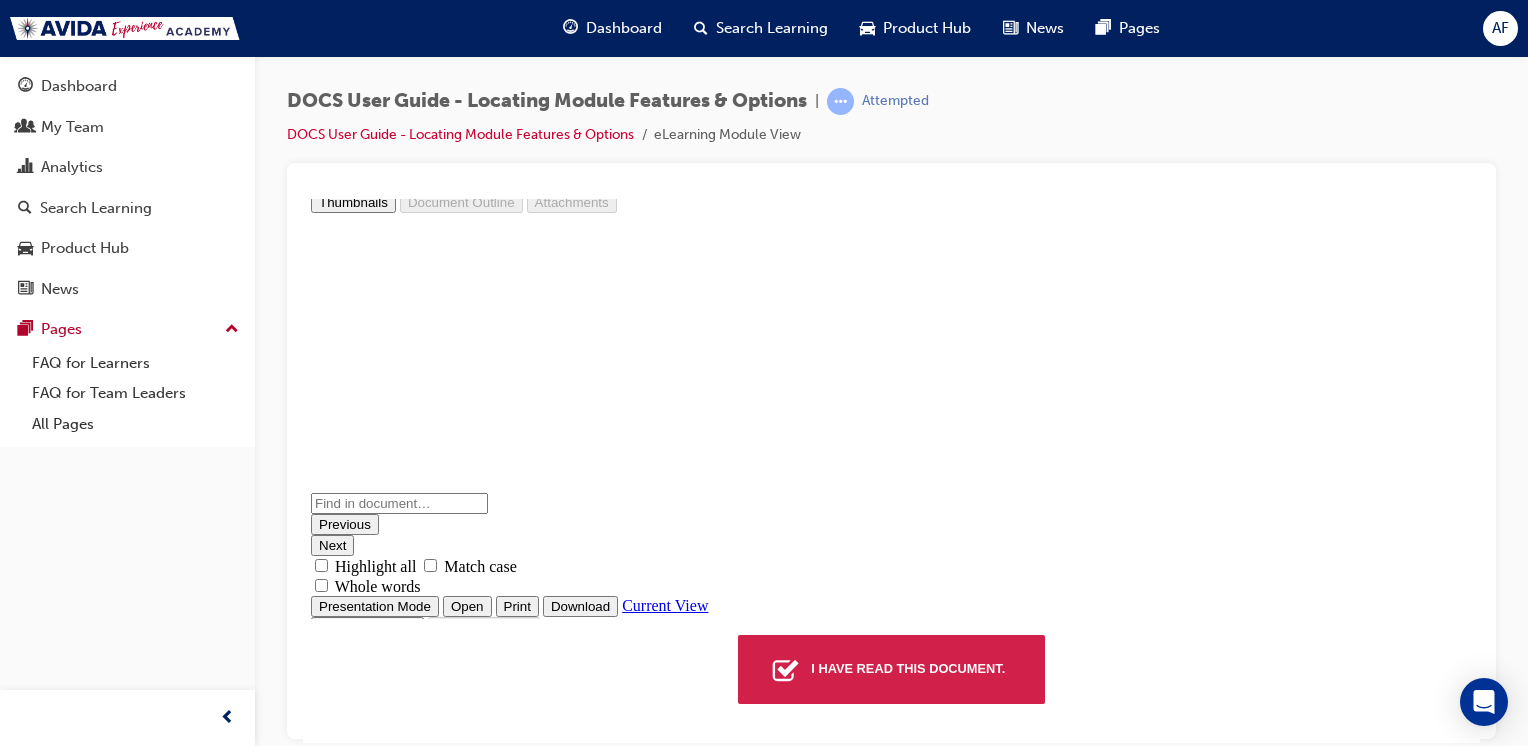 scroll, scrollTop: 0, scrollLeft: 0, axis: both 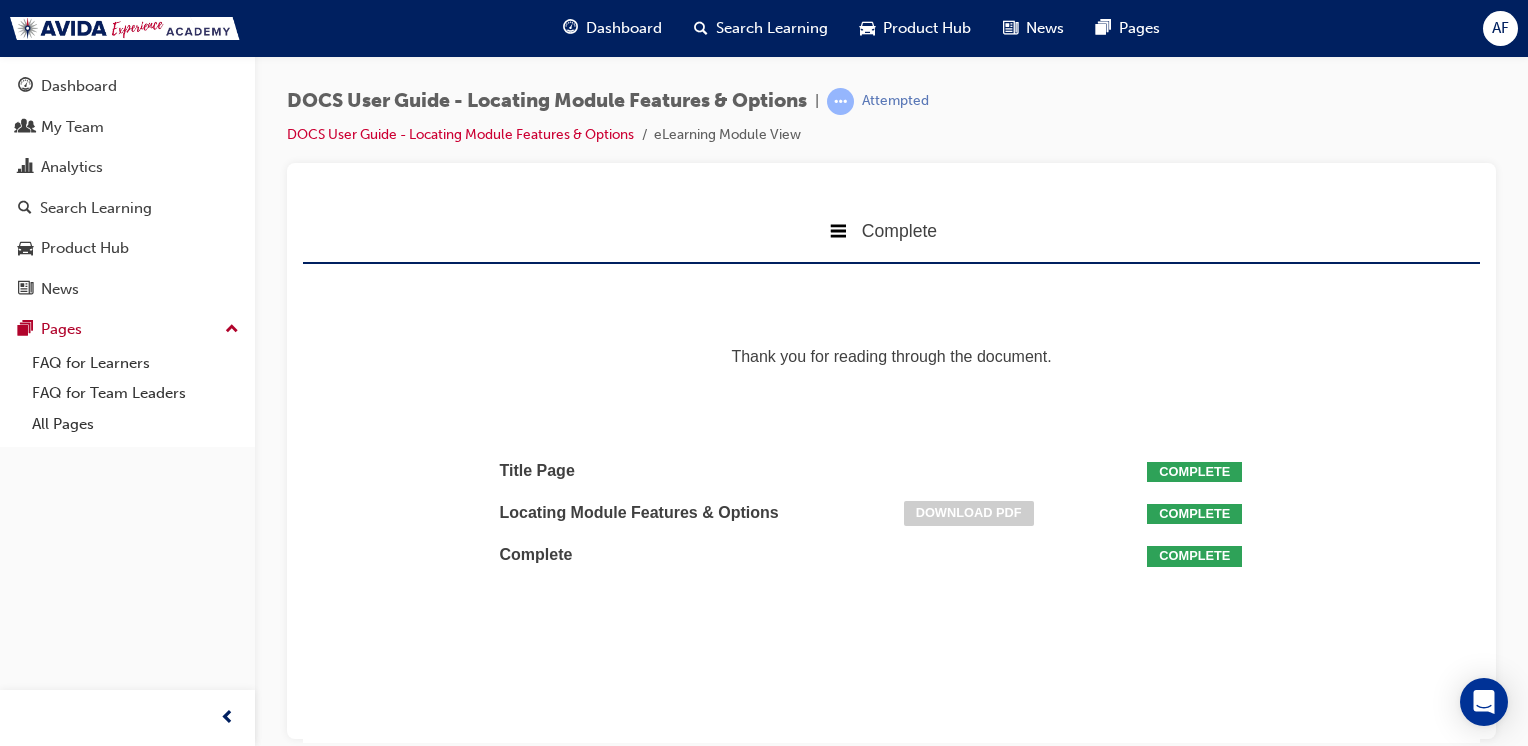 click on "Download PDF" at bounding box center [969, 512] 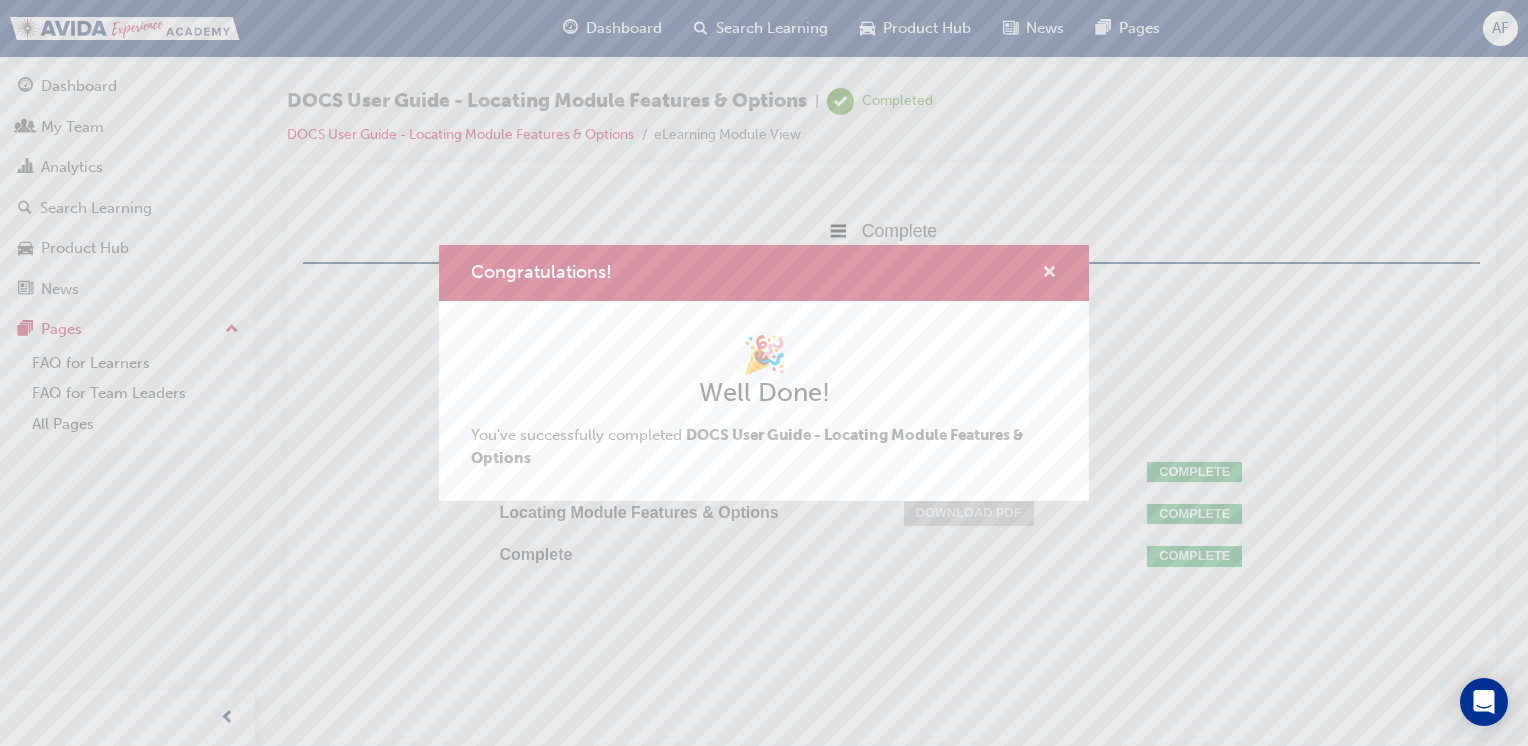 click at bounding box center (1049, 274) 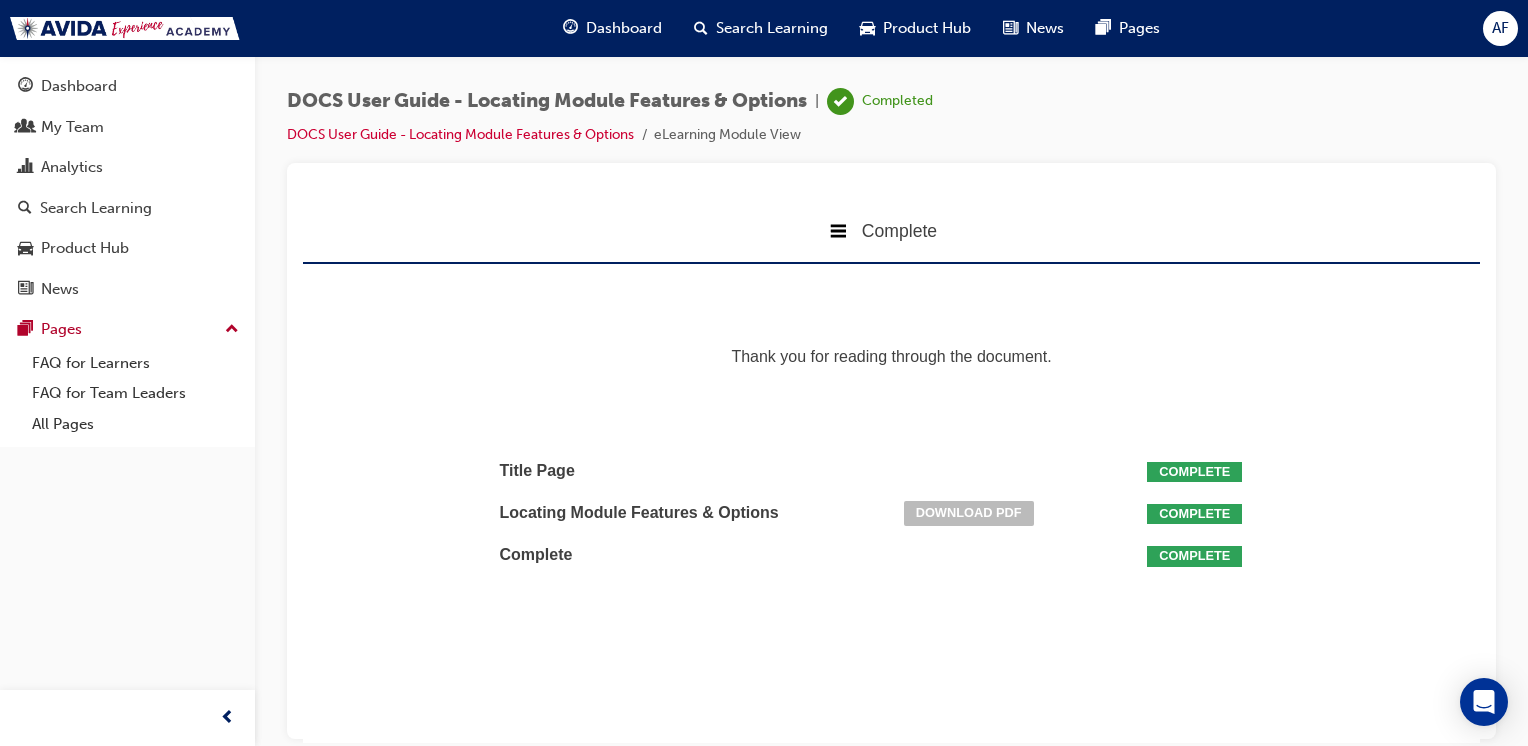 click on "Dashboard" at bounding box center [624, 28] 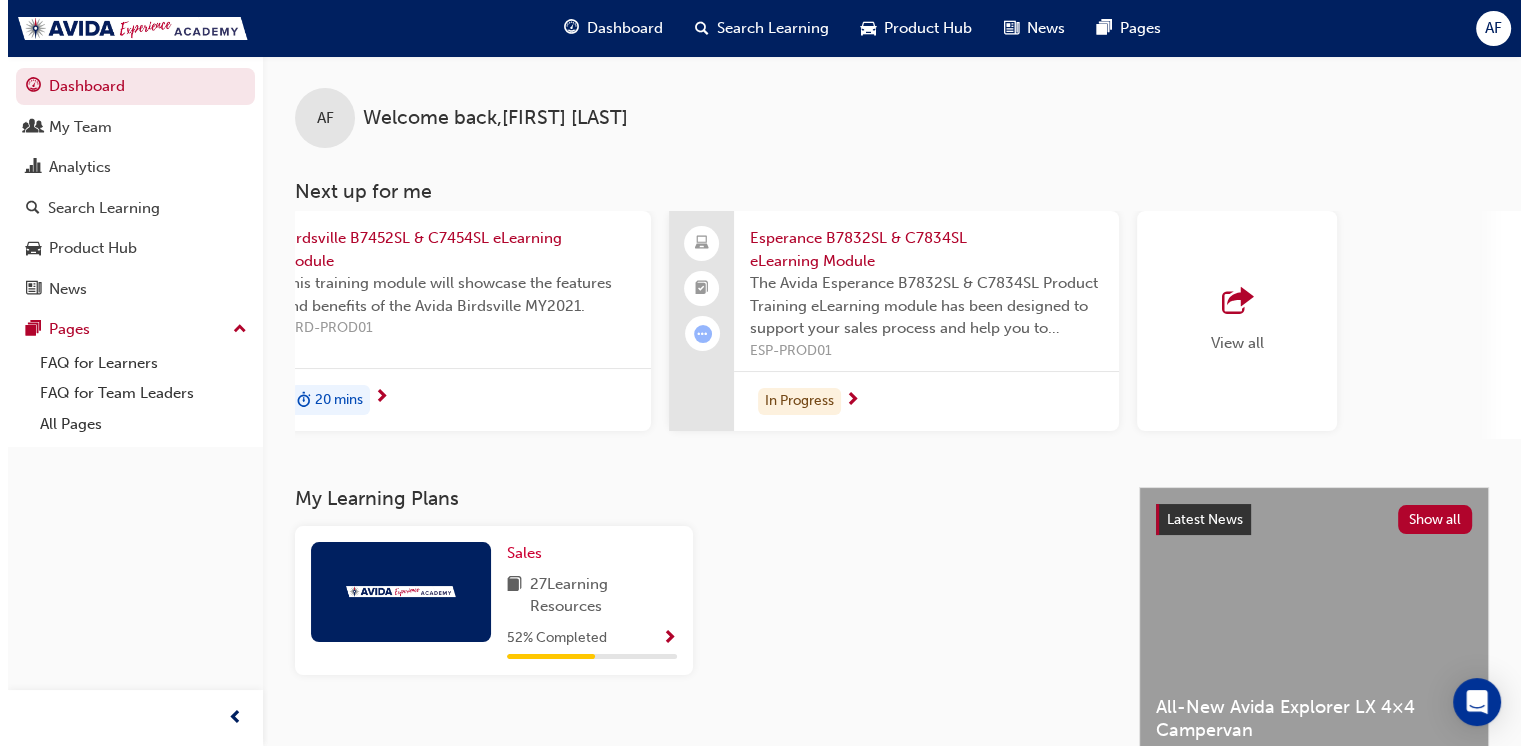 scroll, scrollTop: 0, scrollLeft: 1003, axis: horizontal 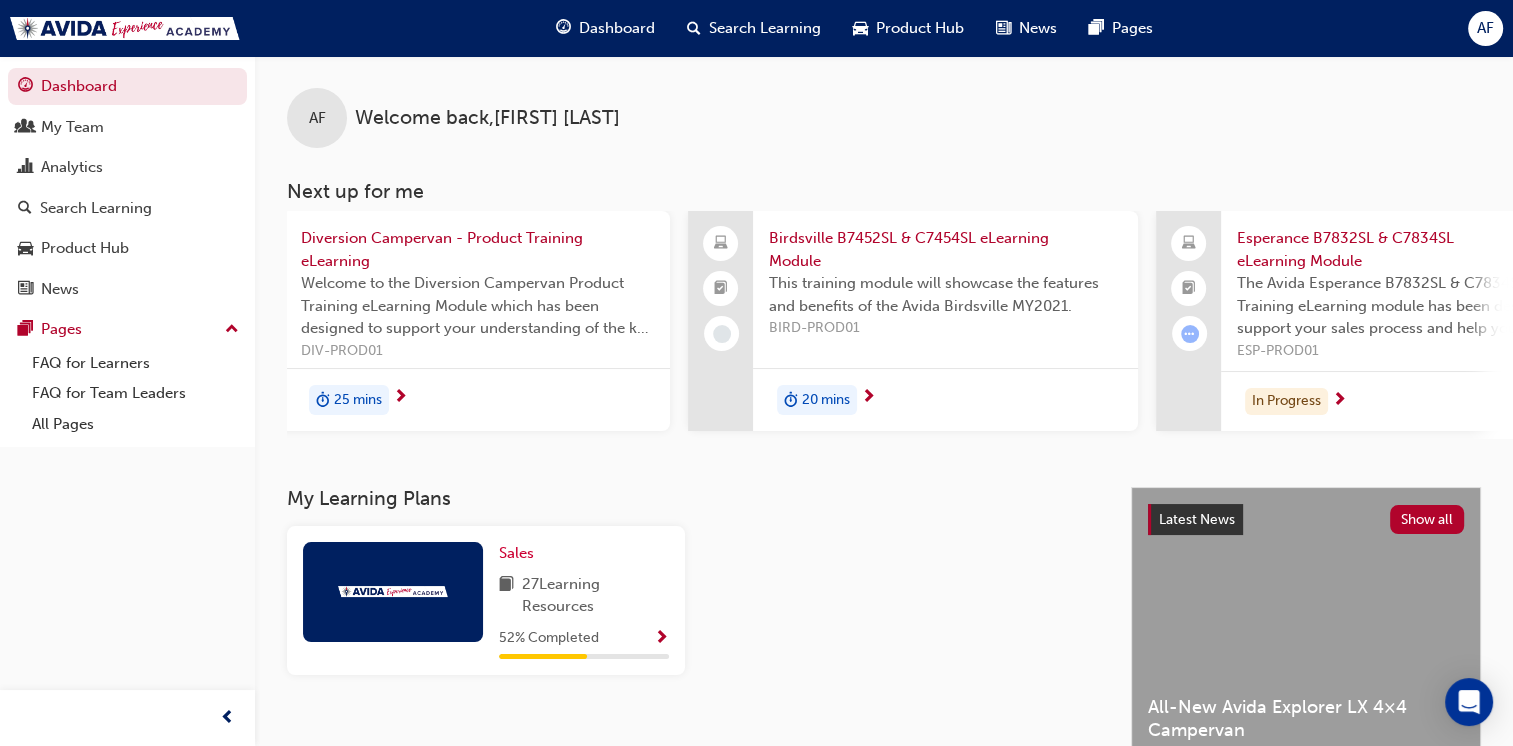 click on "Esperance B7832SL & C7834SL eLearning Module" at bounding box center (1413, 249) 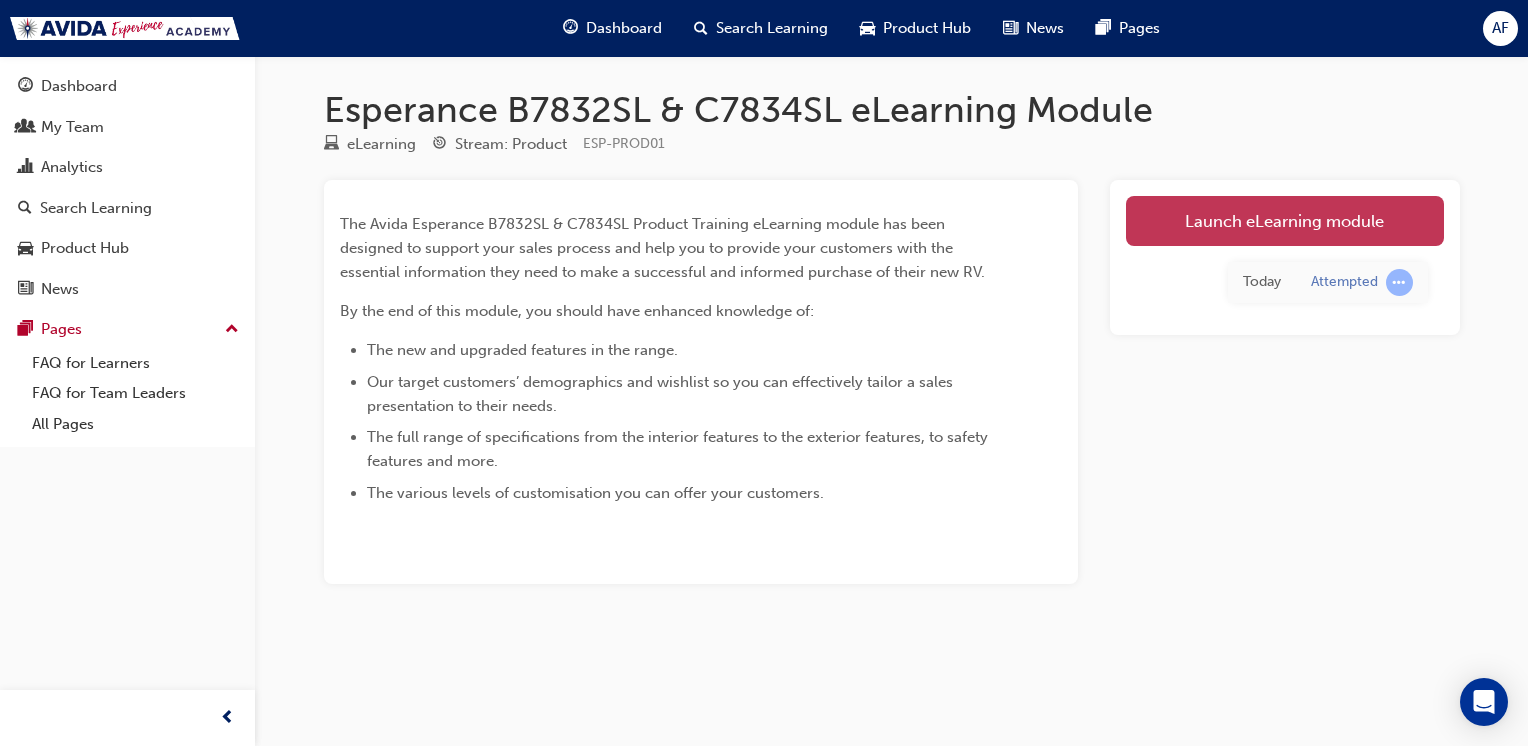 click on "Launch eLearning module" at bounding box center [1285, 221] 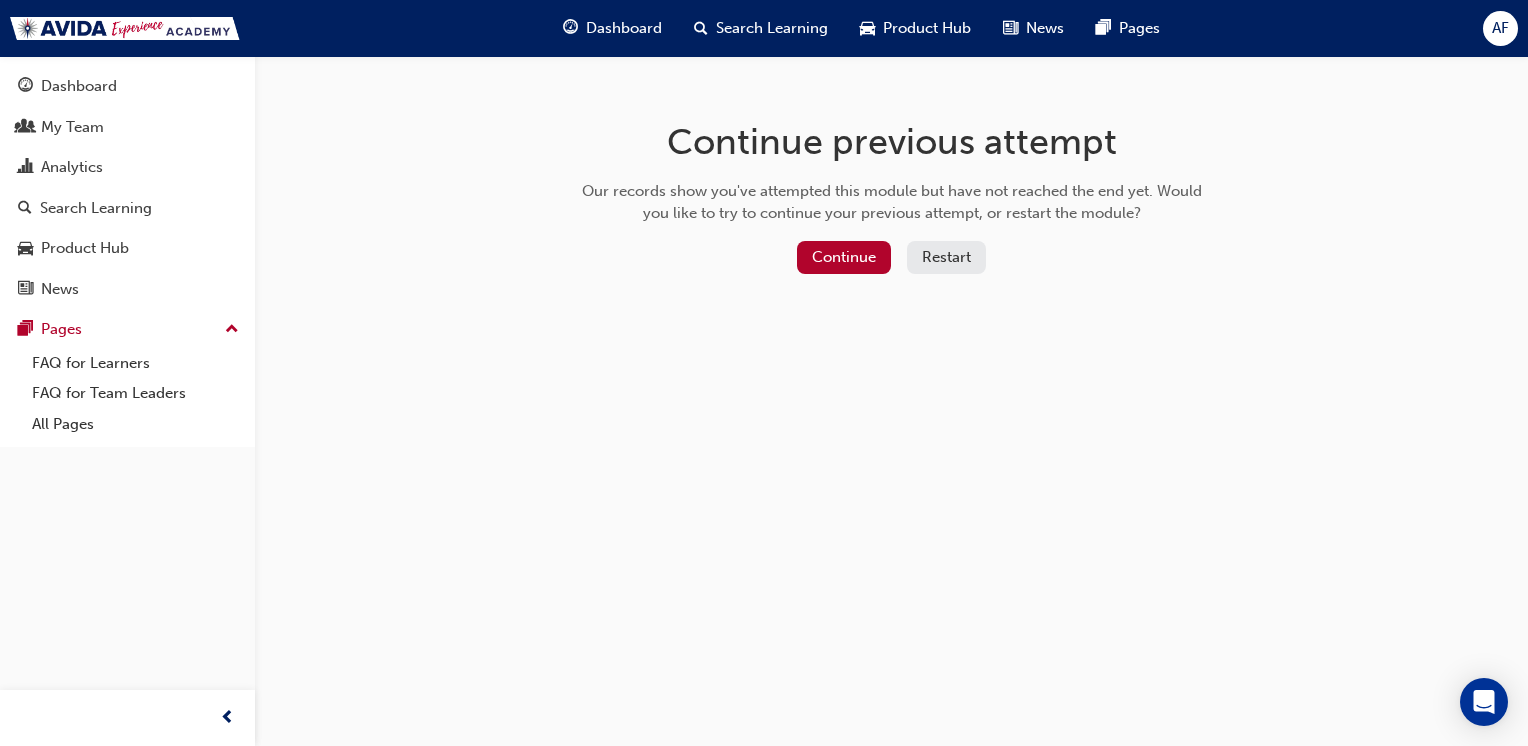 click on "Restart" at bounding box center [946, 257] 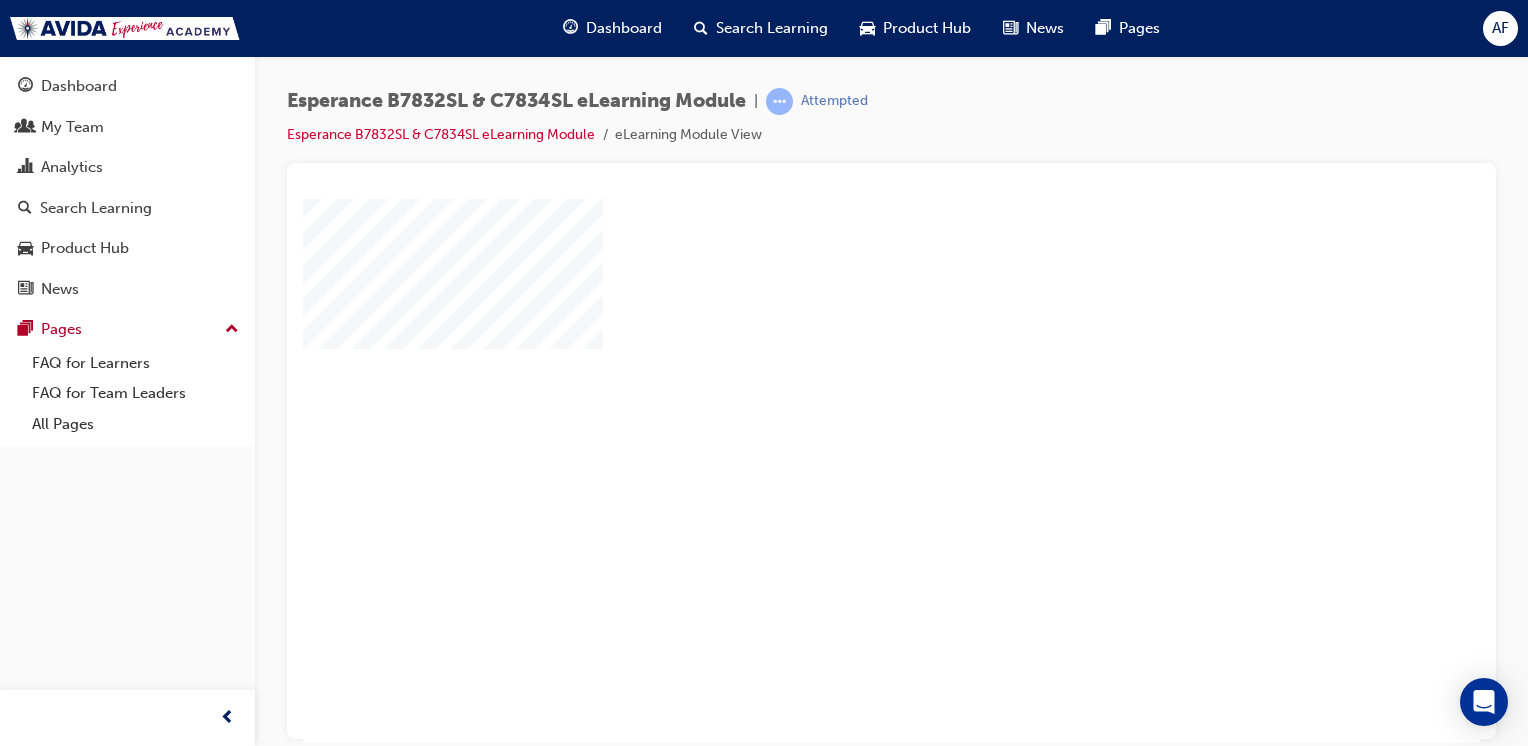 scroll, scrollTop: 0, scrollLeft: 0, axis: both 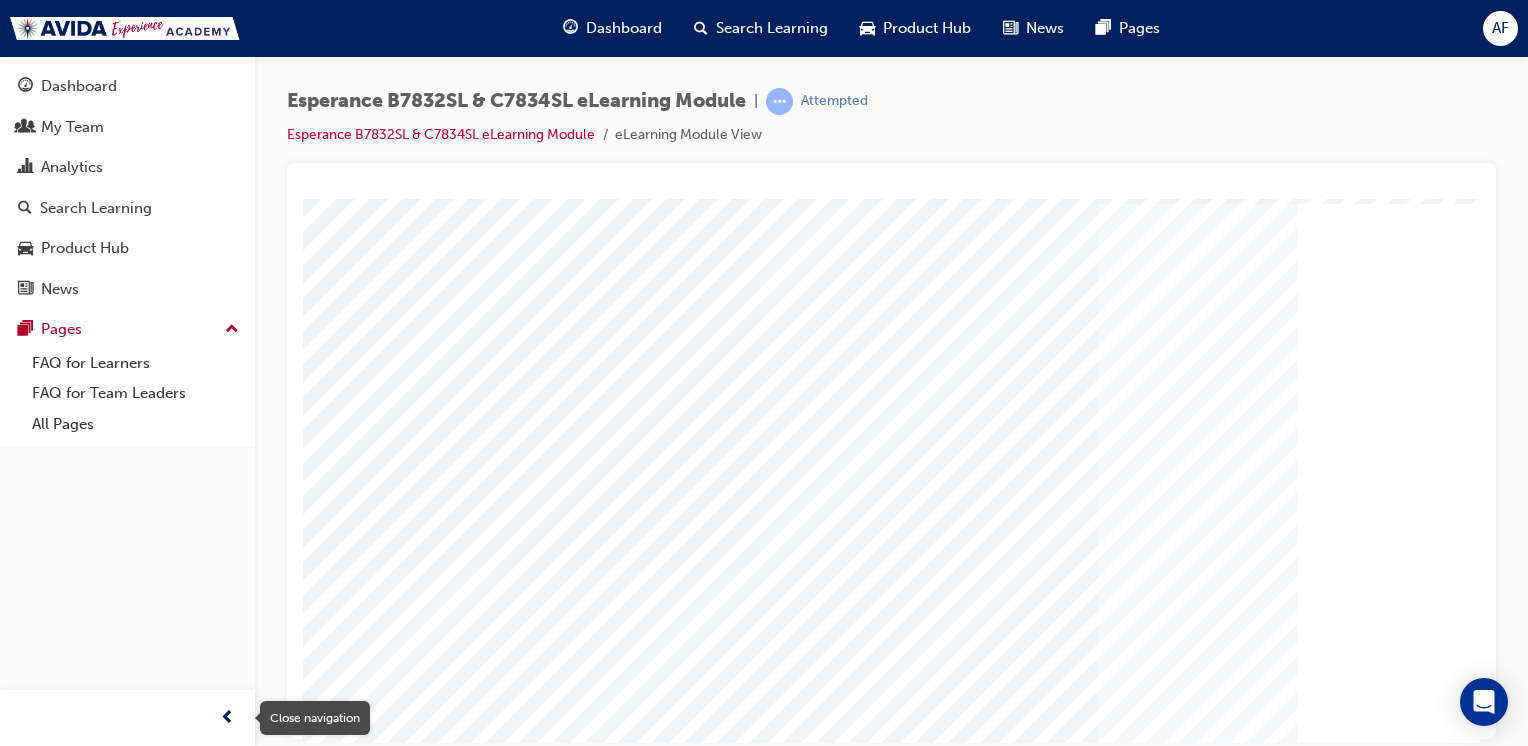 click at bounding box center [227, 718] 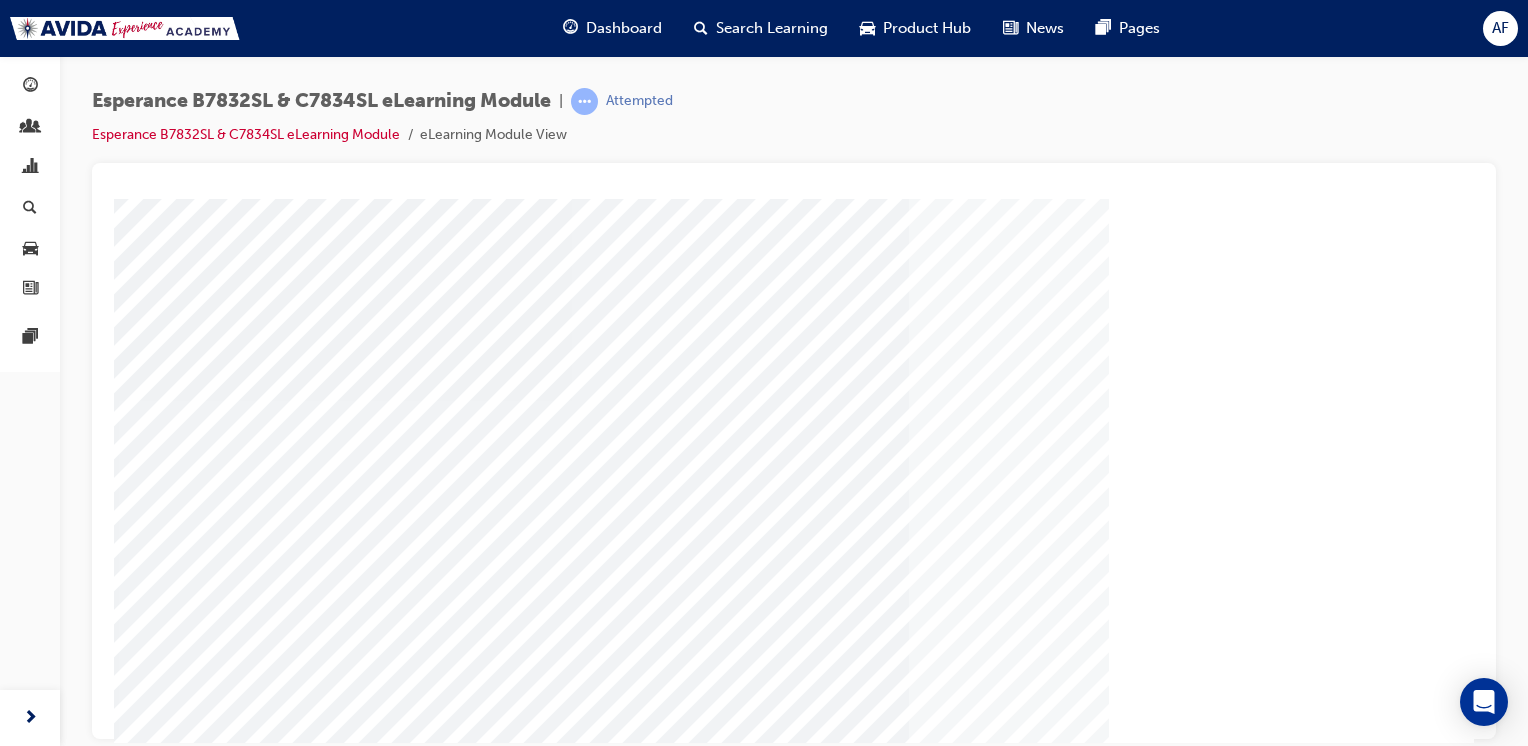 scroll, scrollTop: 190, scrollLeft: 0, axis: vertical 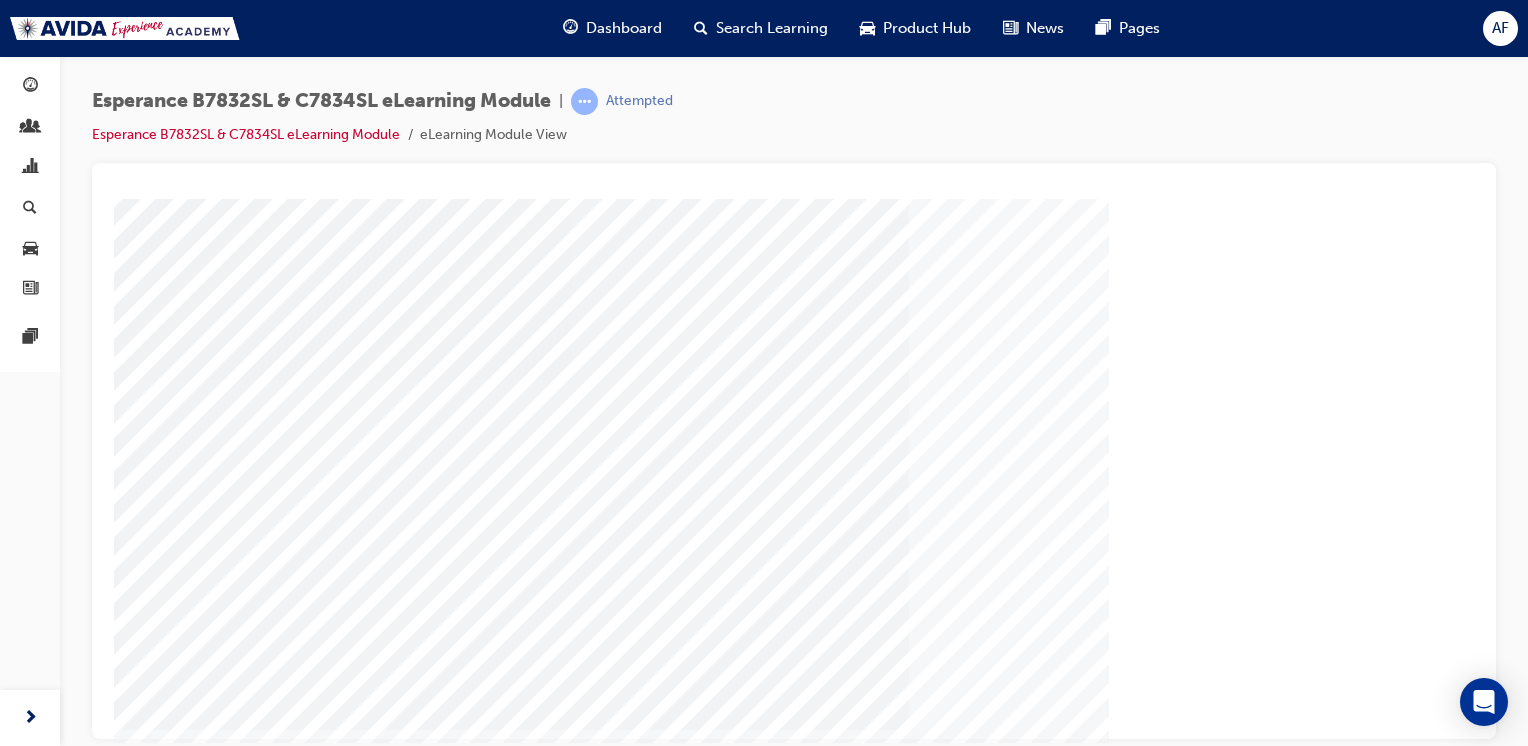 click at bounding box center (184, 2590) 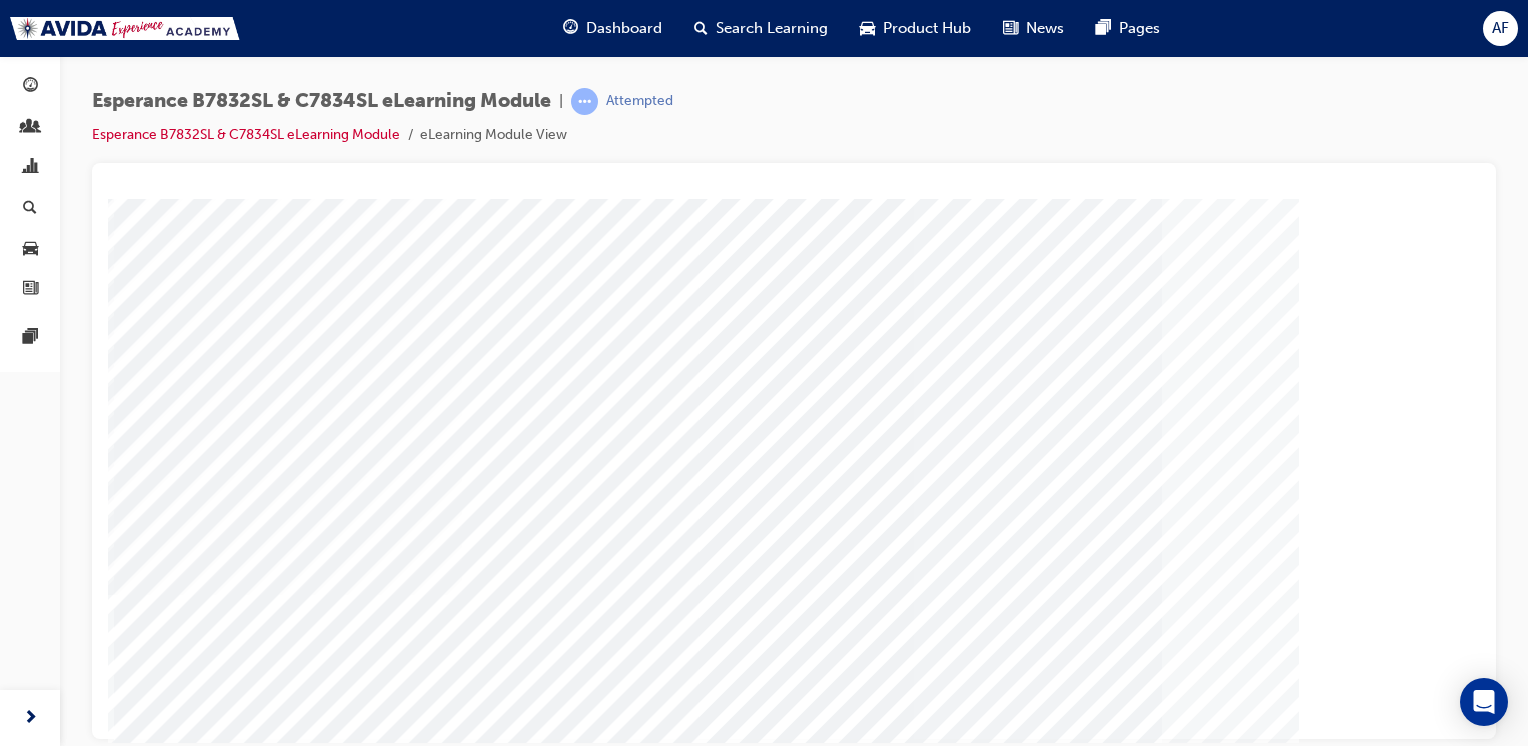 scroll, scrollTop: 190, scrollLeft: 0, axis: vertical 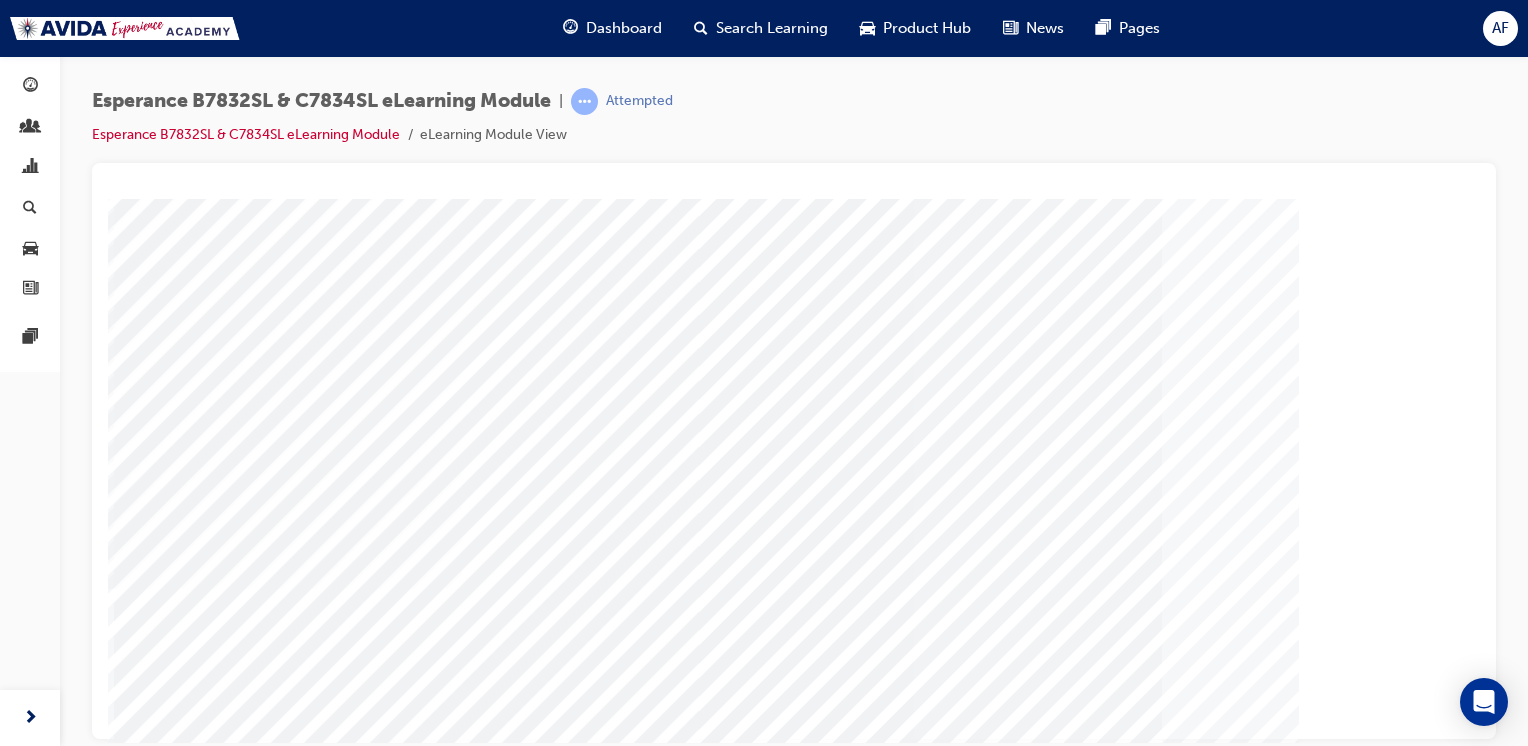 click at bounding box center [184, 3117] 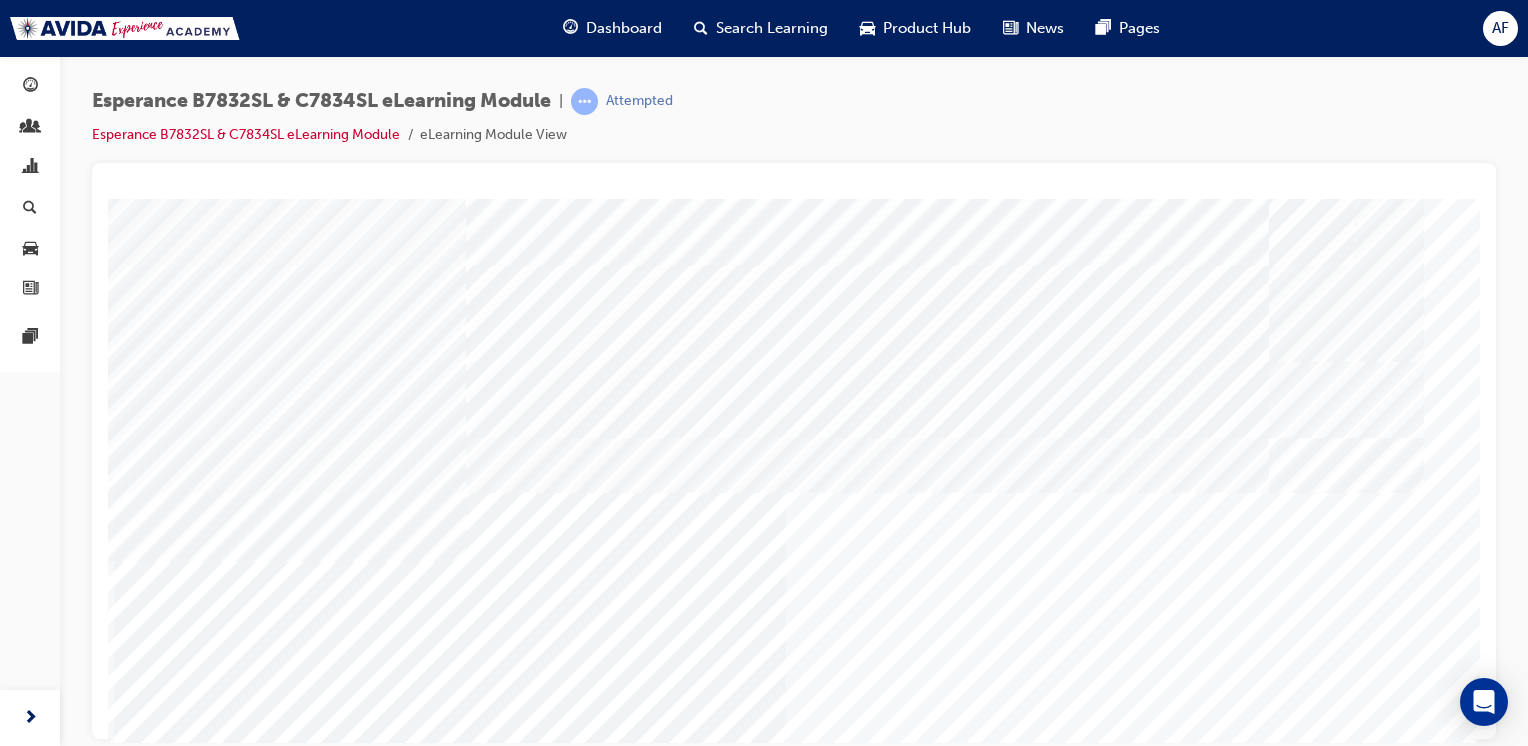 scroll, scrollTop: 190, scrollLeft: 0, axis: vertical 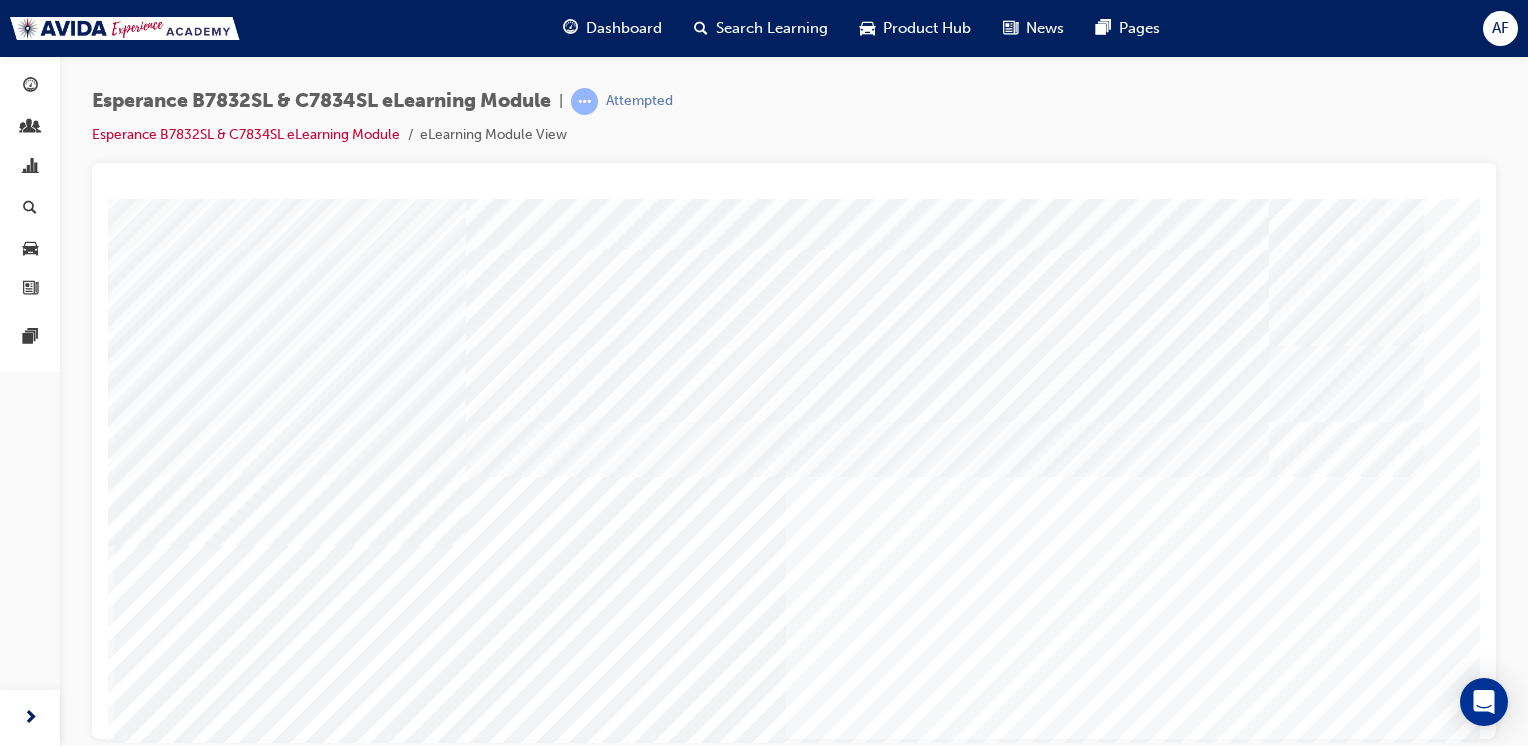 click at bounding box center [184, 3389] 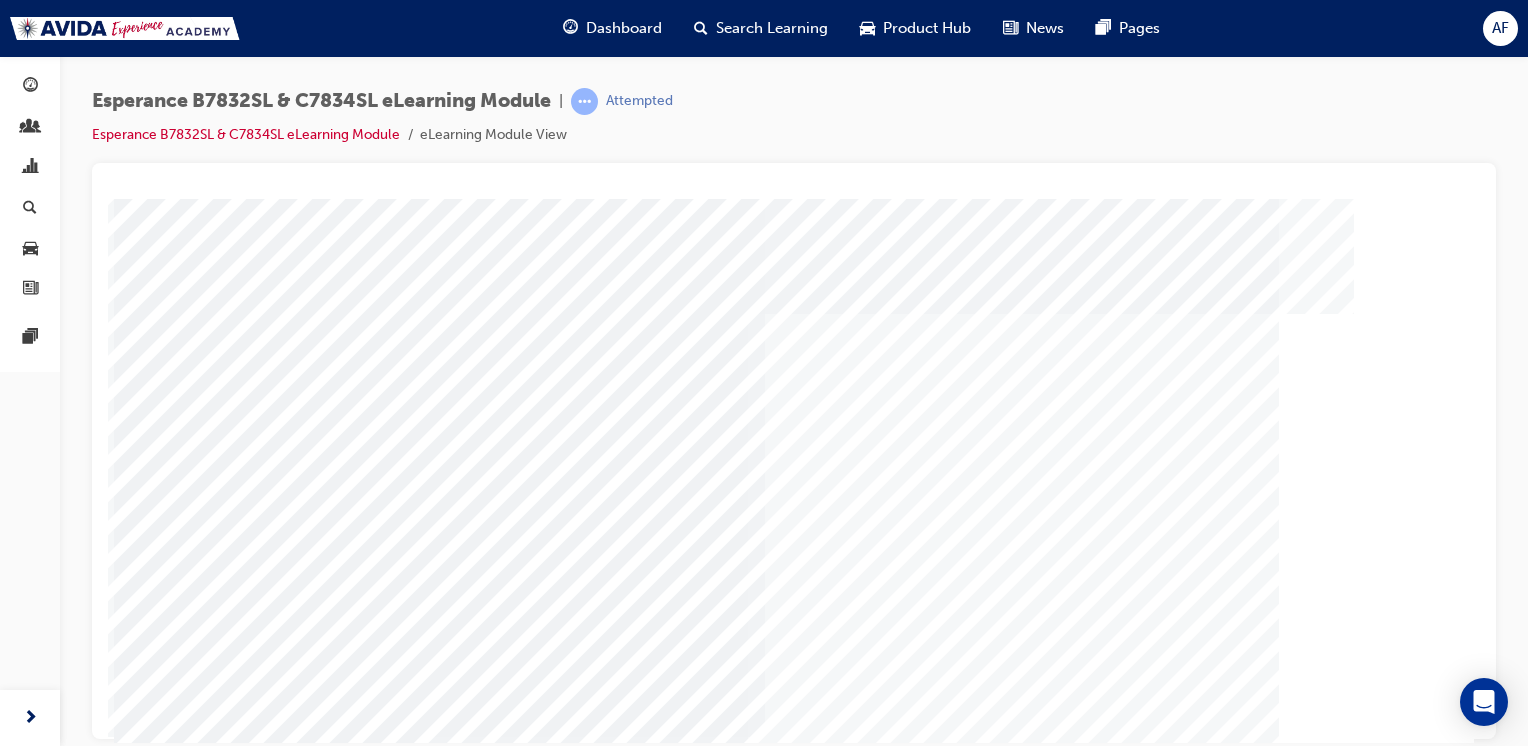 scroll, scrollTop: 190, scrollLeft: 0, axis: vertical 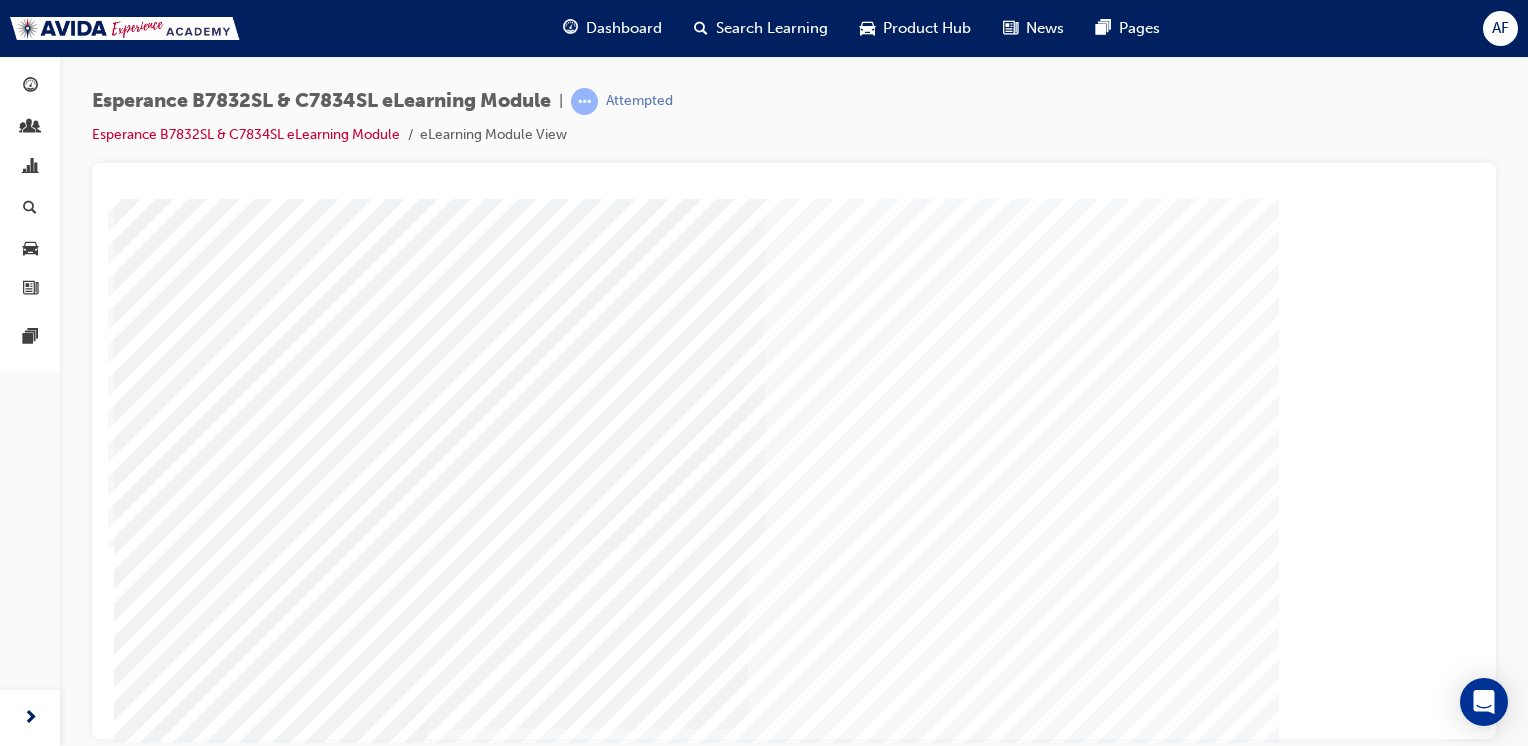 click at bounding box center (184, 4005) 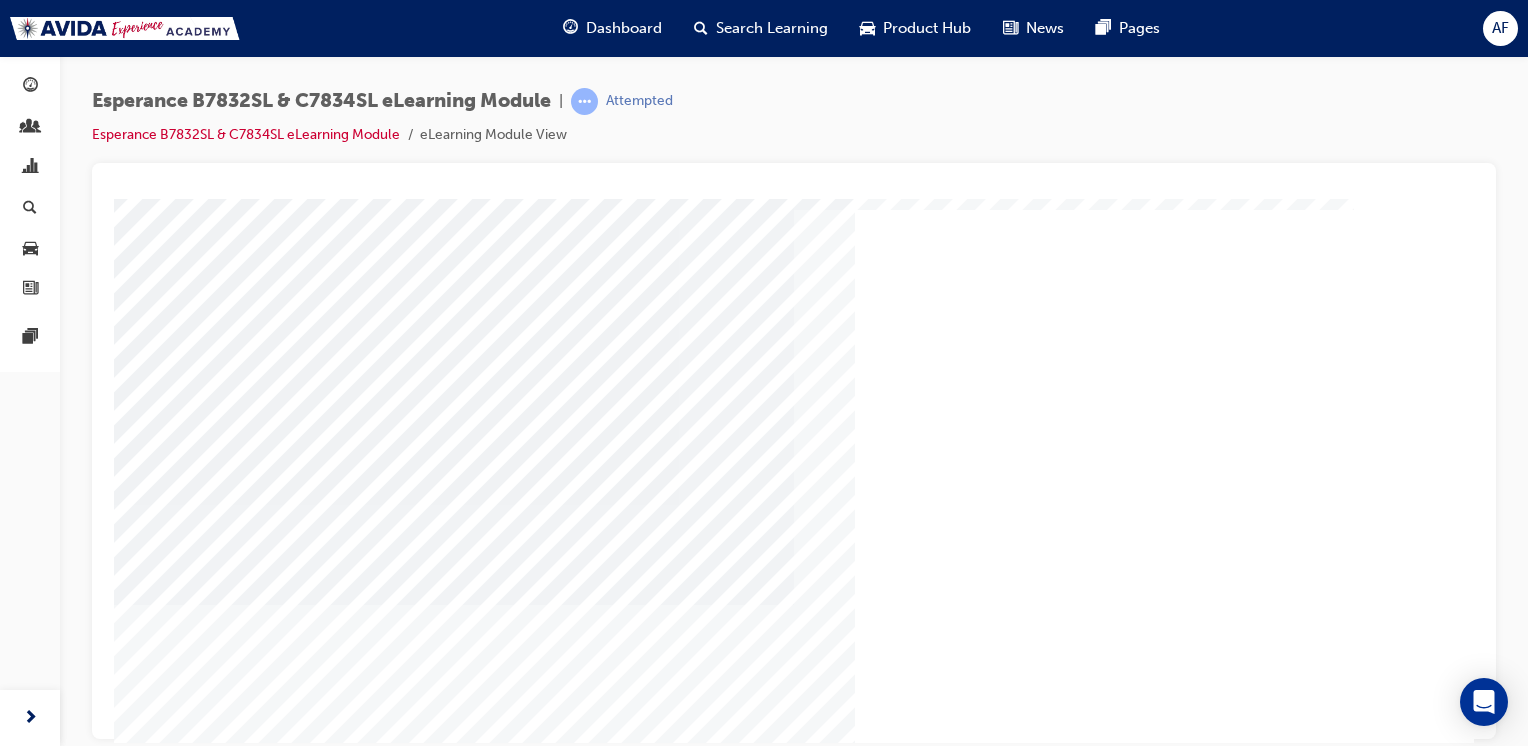 scroll, scrollTop: 96, scrollLeft: 0, axis: vertical 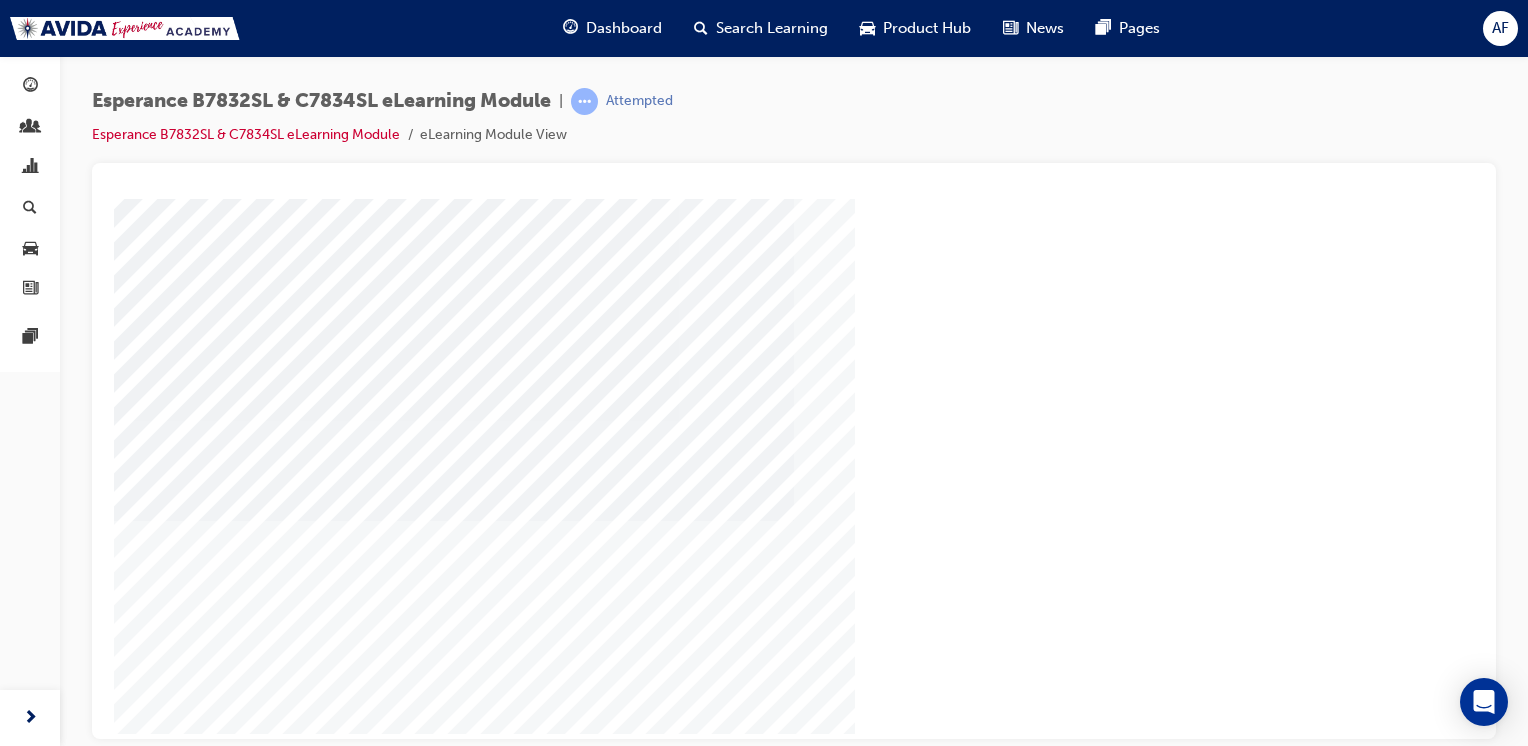 click at bounding box center [184, 3891] 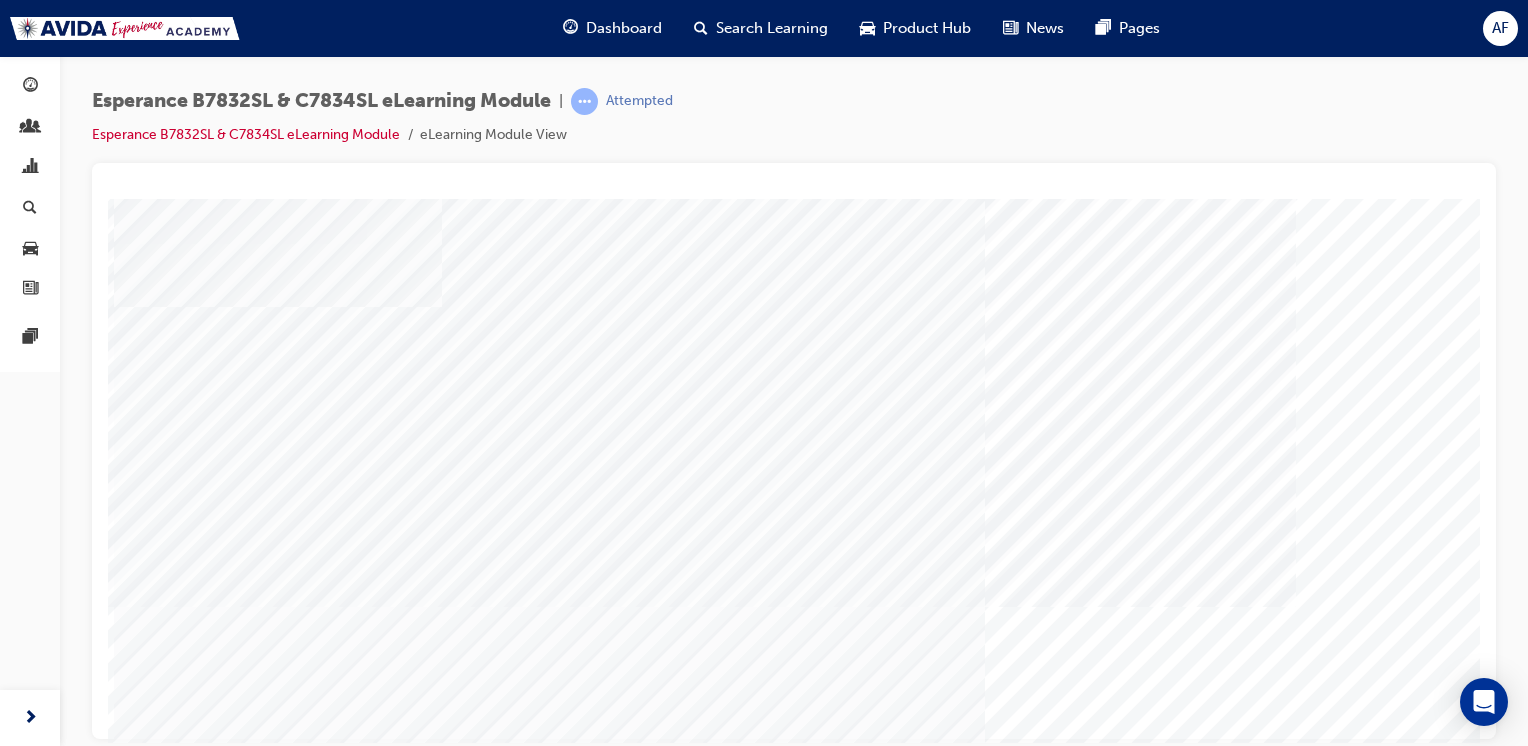 scroll, scrollTop: 0, scrollLeft: 0, axis: both 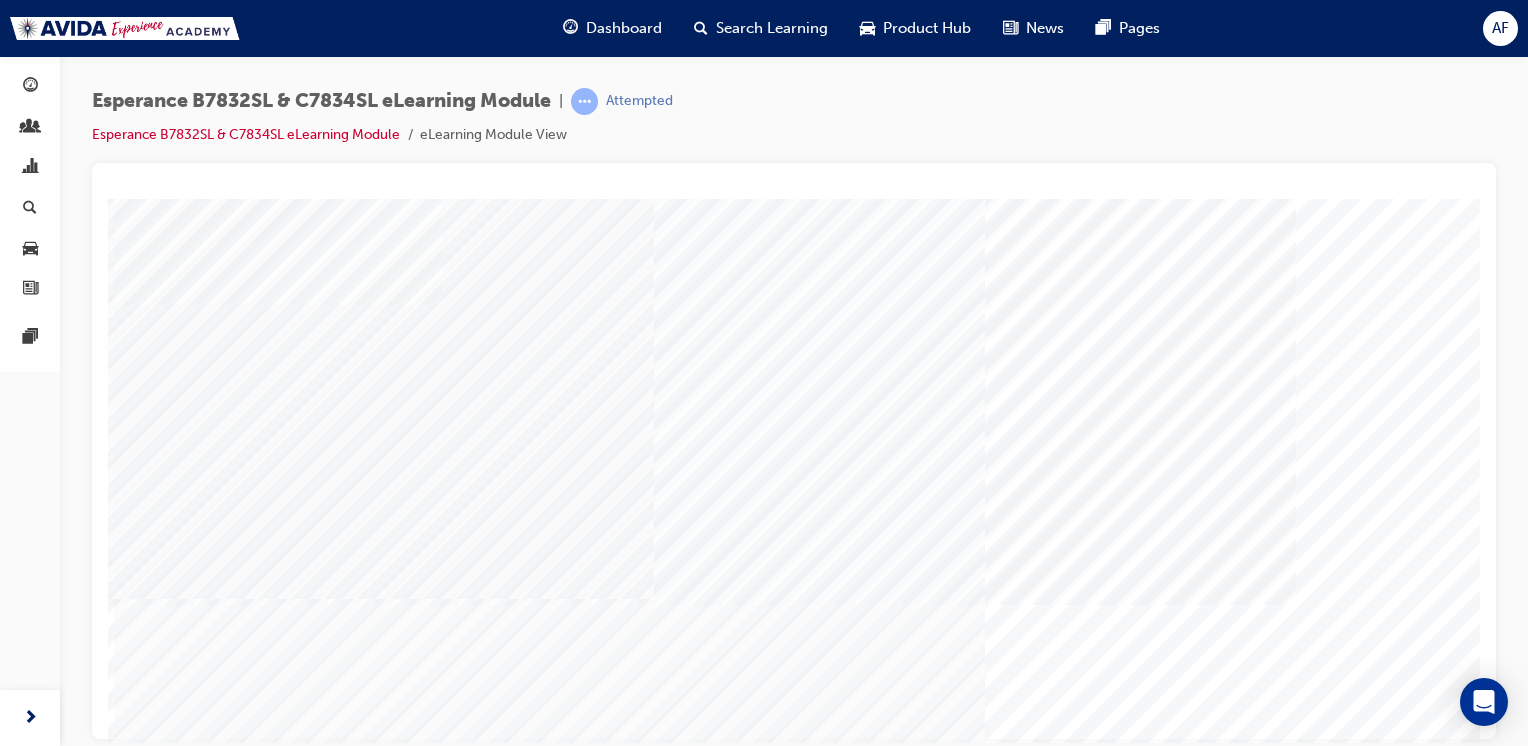 drag, startPoint x: 1464, startPoint y: 384, endPoint x: 1599, endPoint y: 670, distance: 316.26096 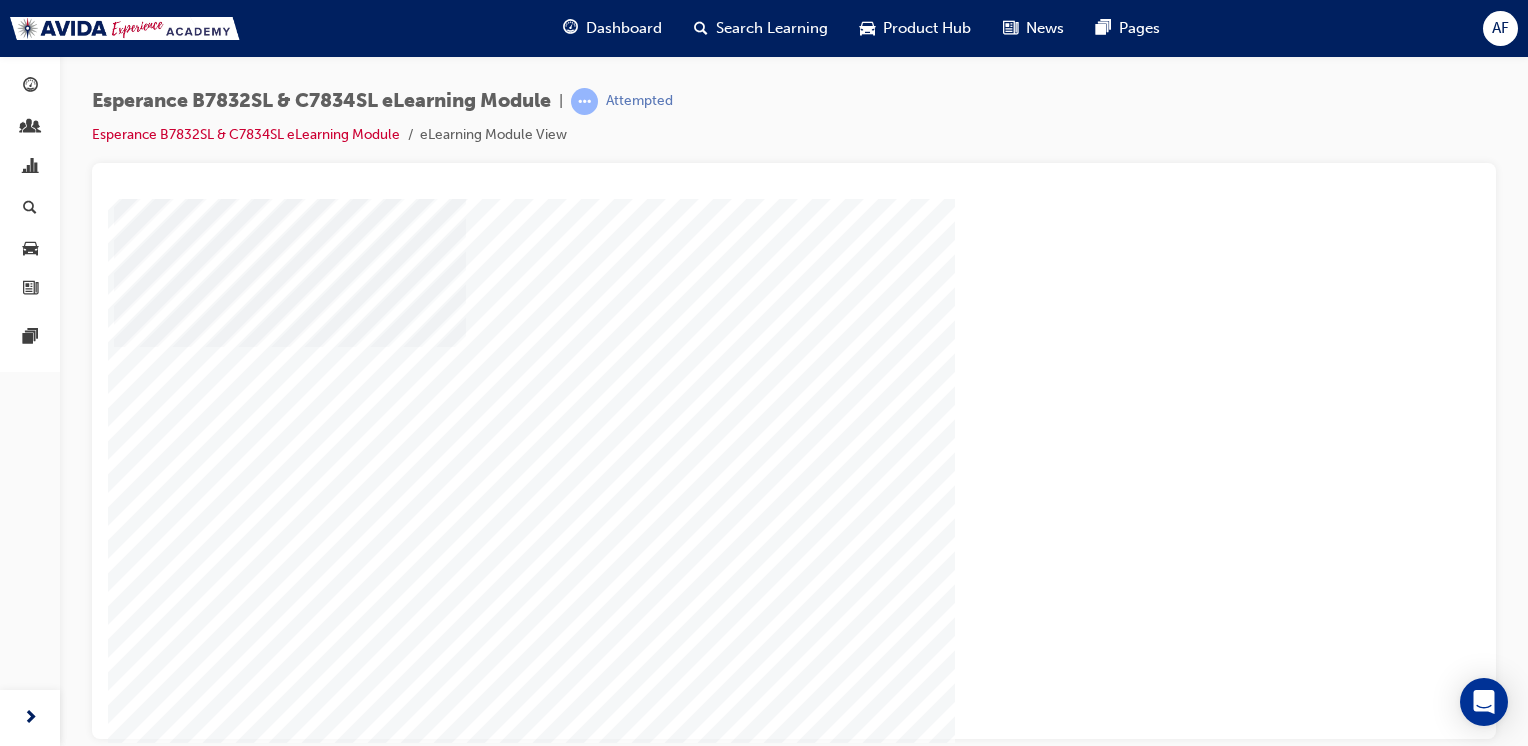 scroll, scrollTop: 0, scrollLeft: 0, axis: both 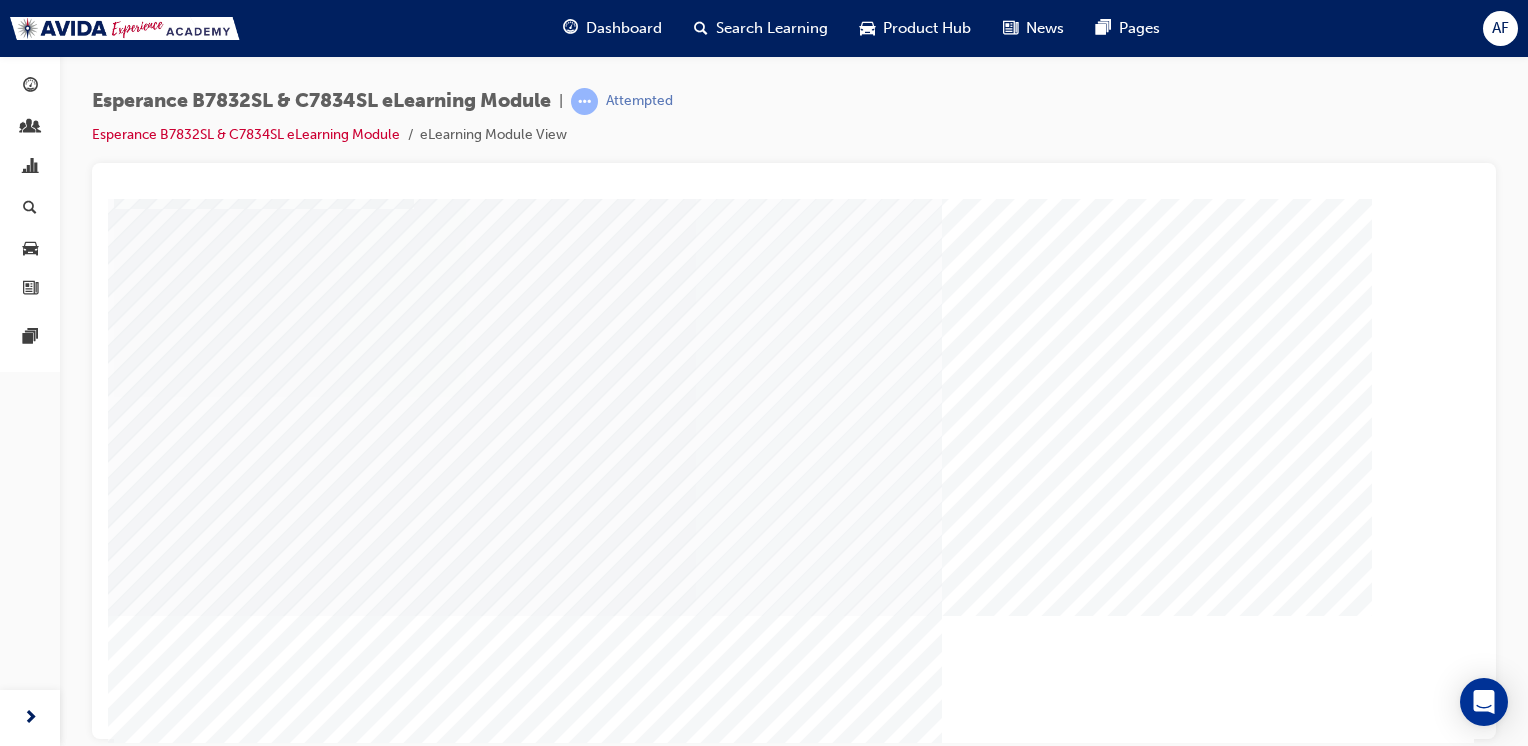 click at bounding box center [226, 1961] 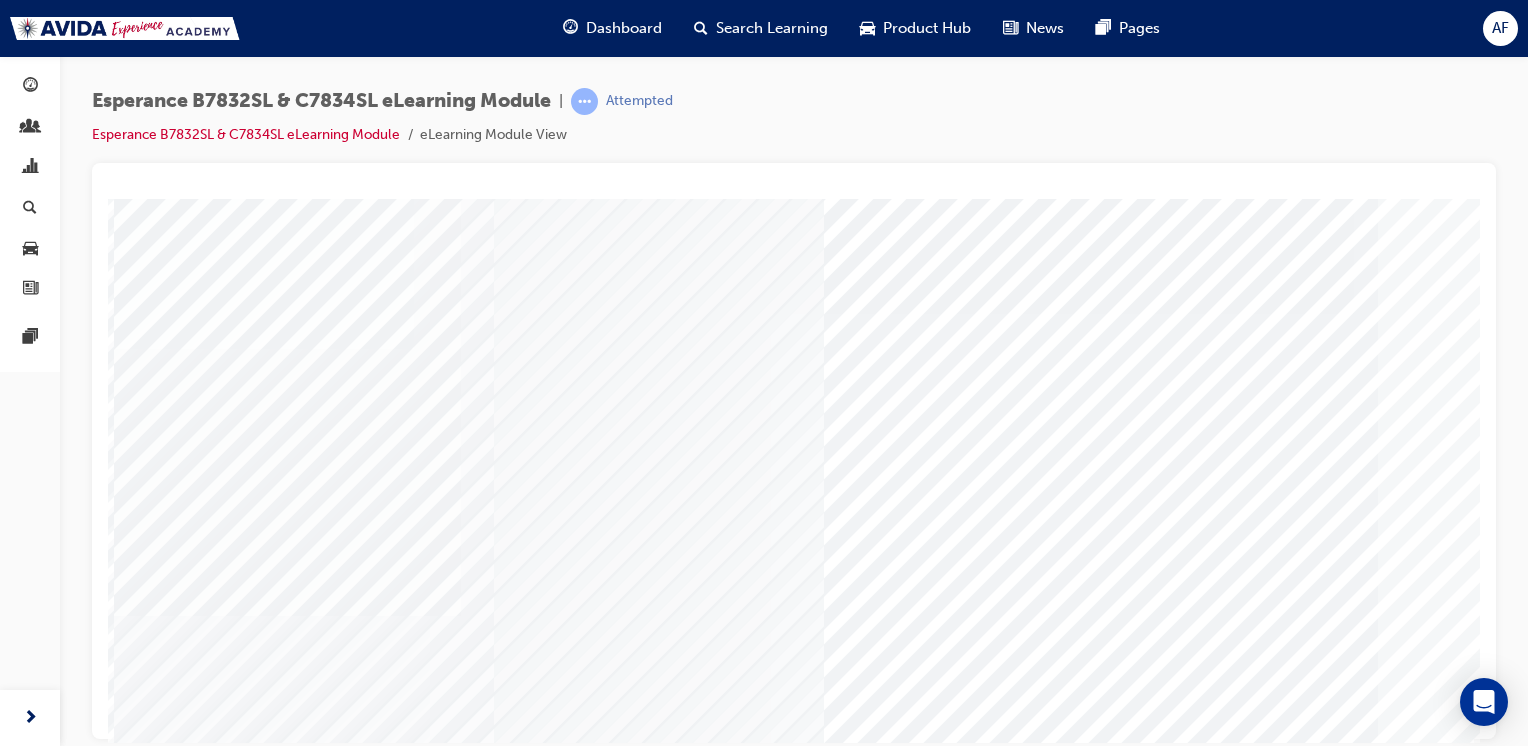 scroll, scrollTop: 190, scrollLeft: 0, axis: vertical 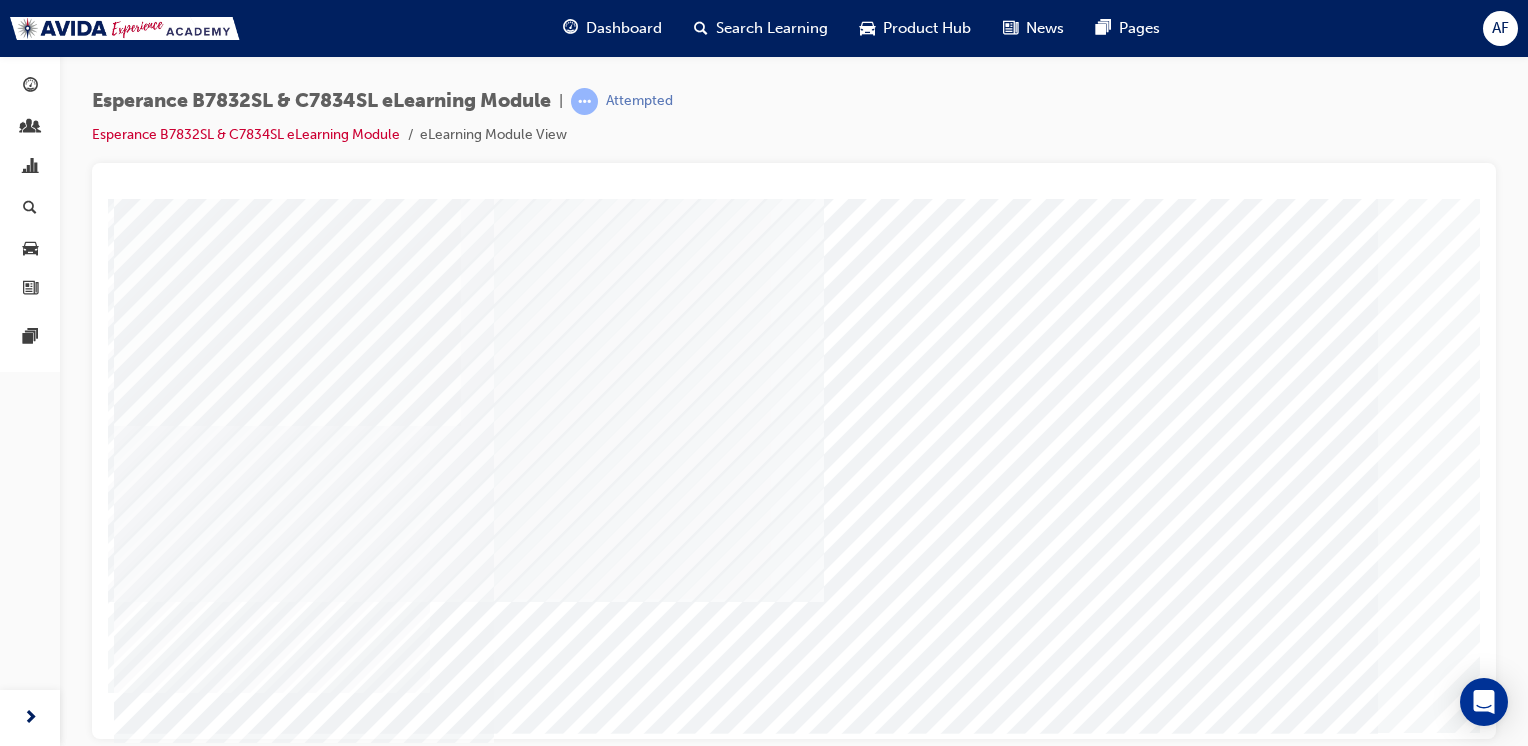 click at bounding box center [184, 2949] 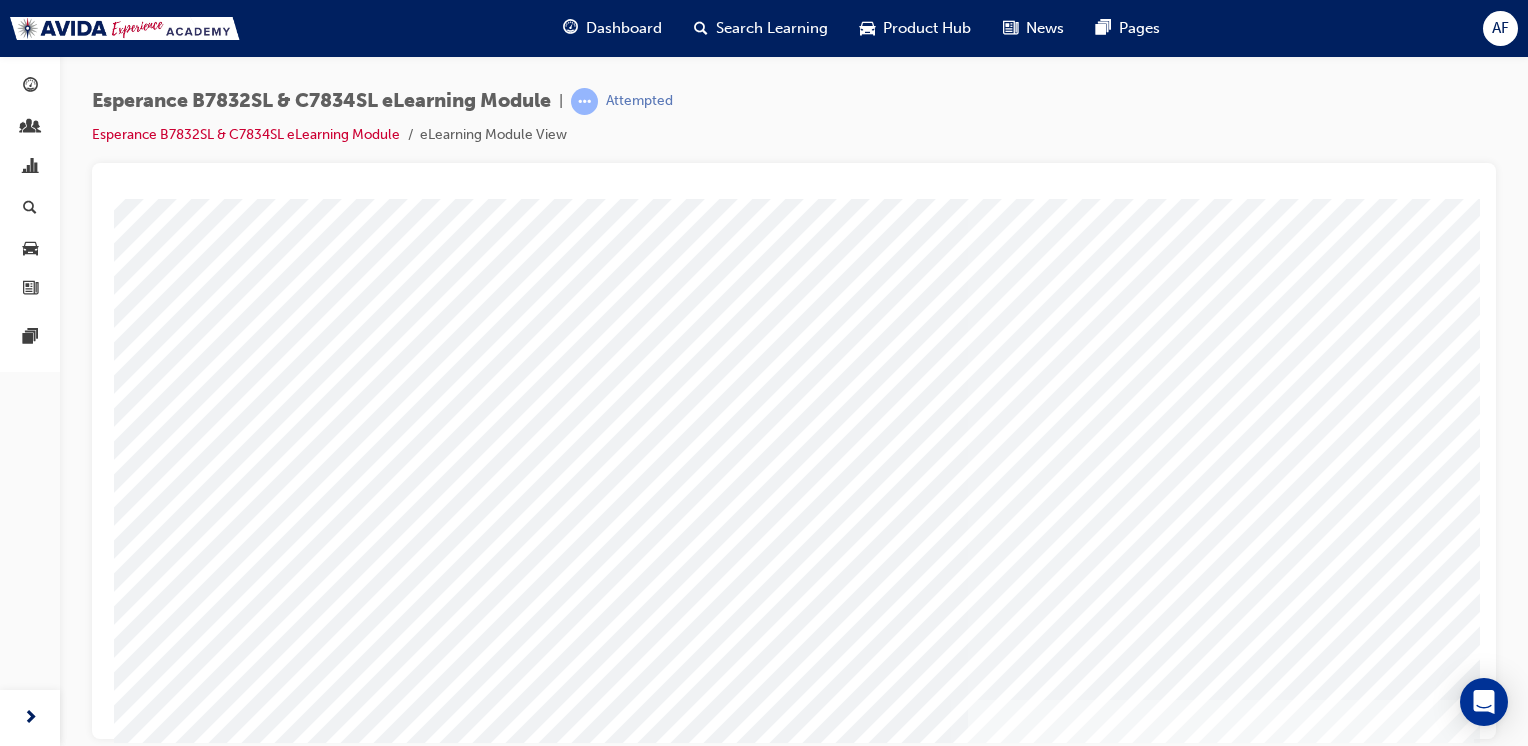 scroll, scrollTop: 190, scrollLeft: 0, axis: vertical 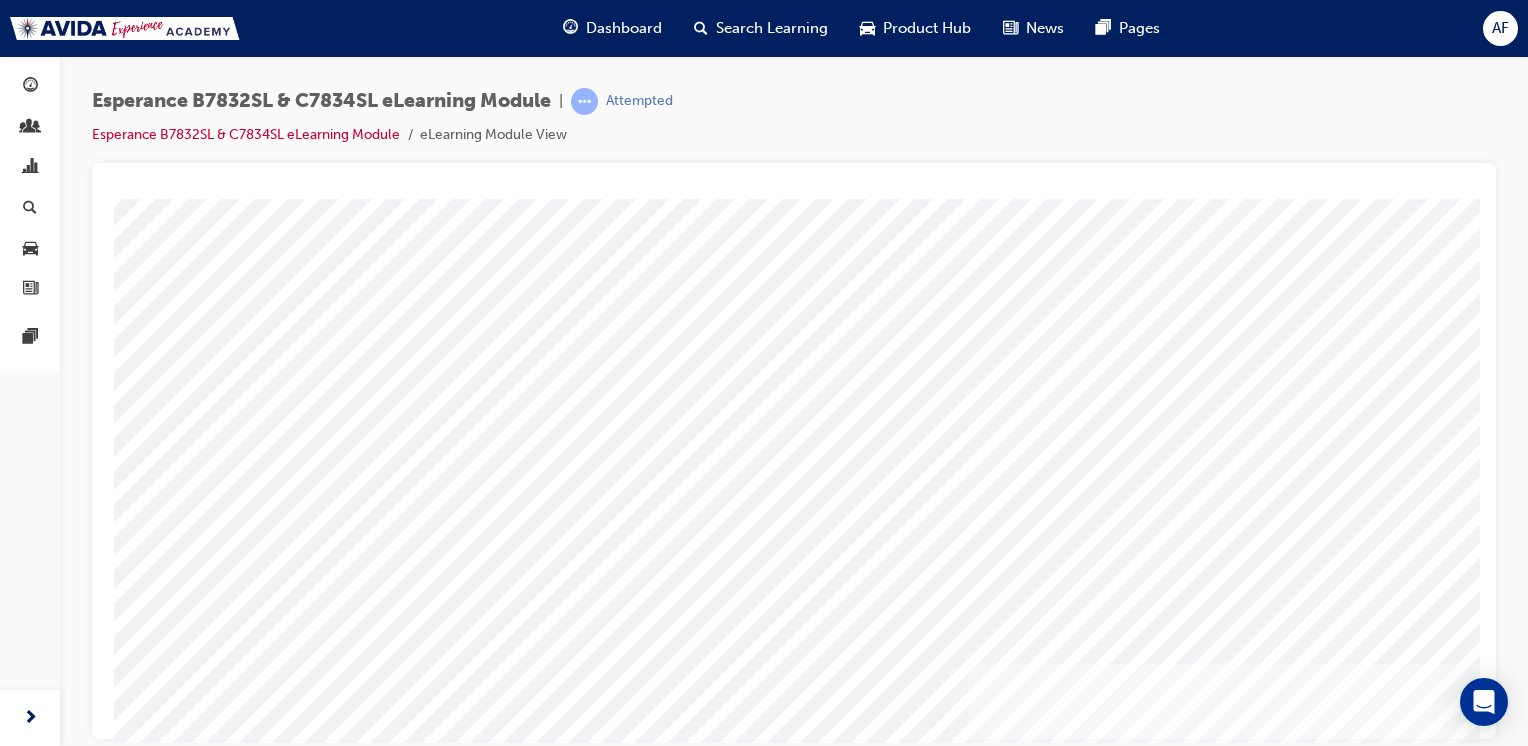 click at bounding box center (184, 5241) 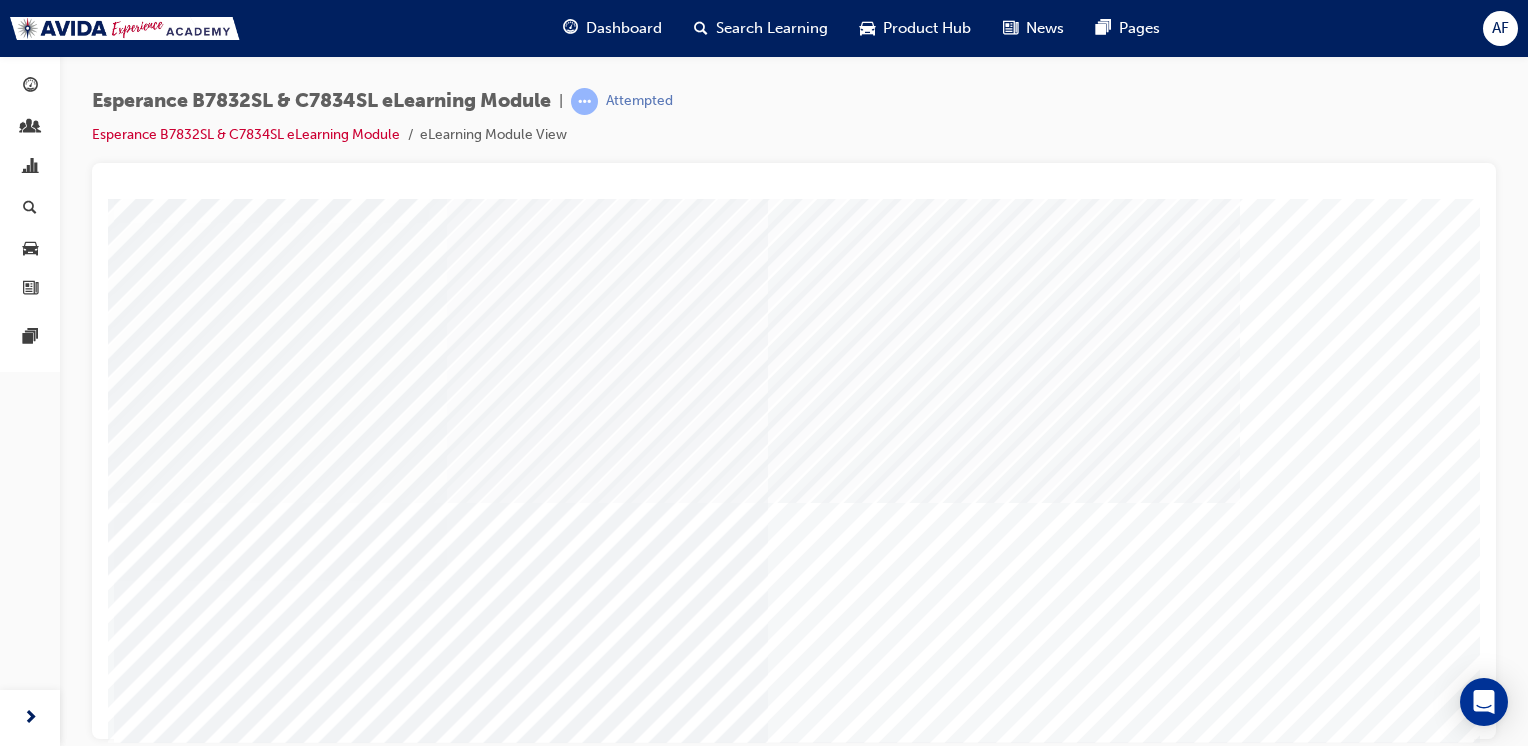 scroll, scrollTop: 190, scrollLeft: 0, axis: vertical 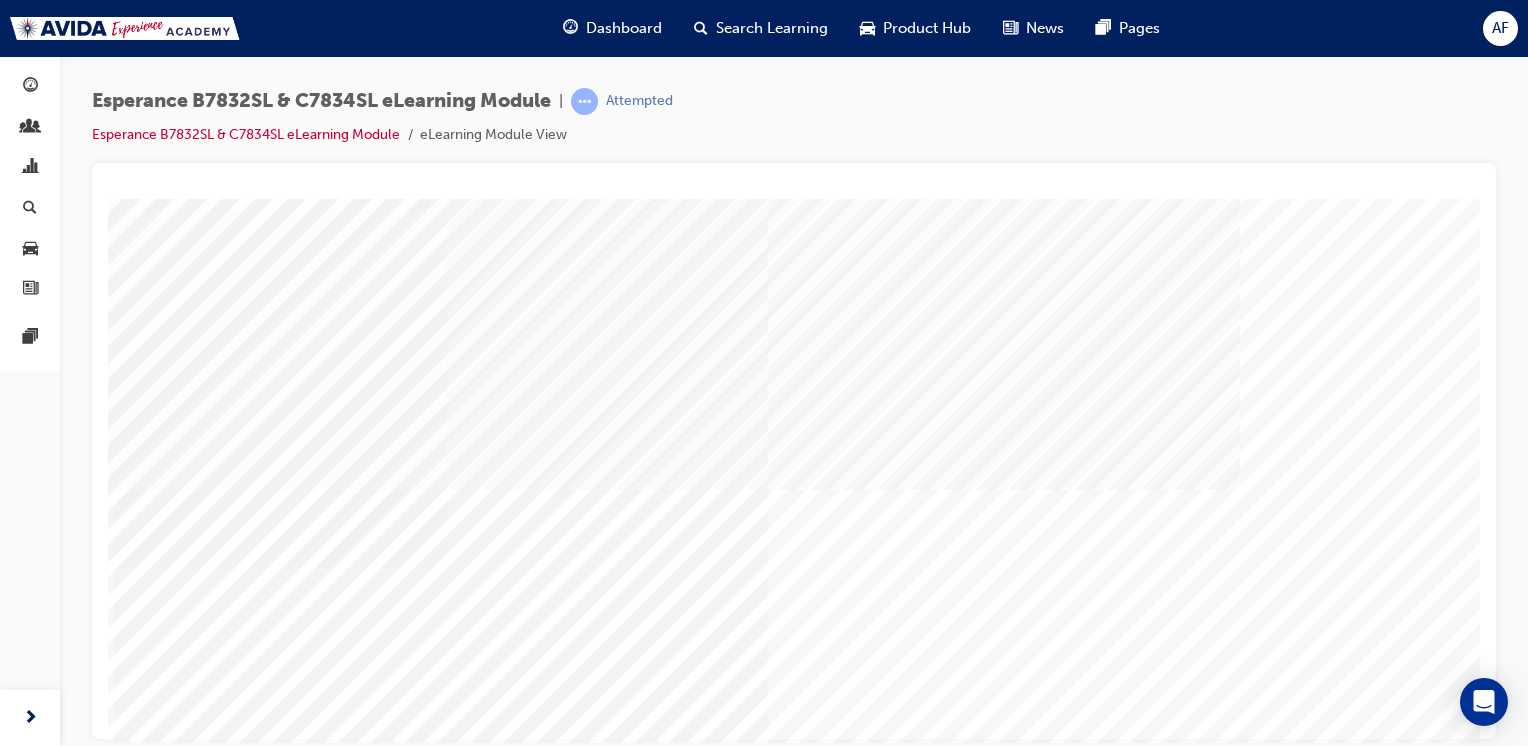 click at bounding box center [184, 1993] 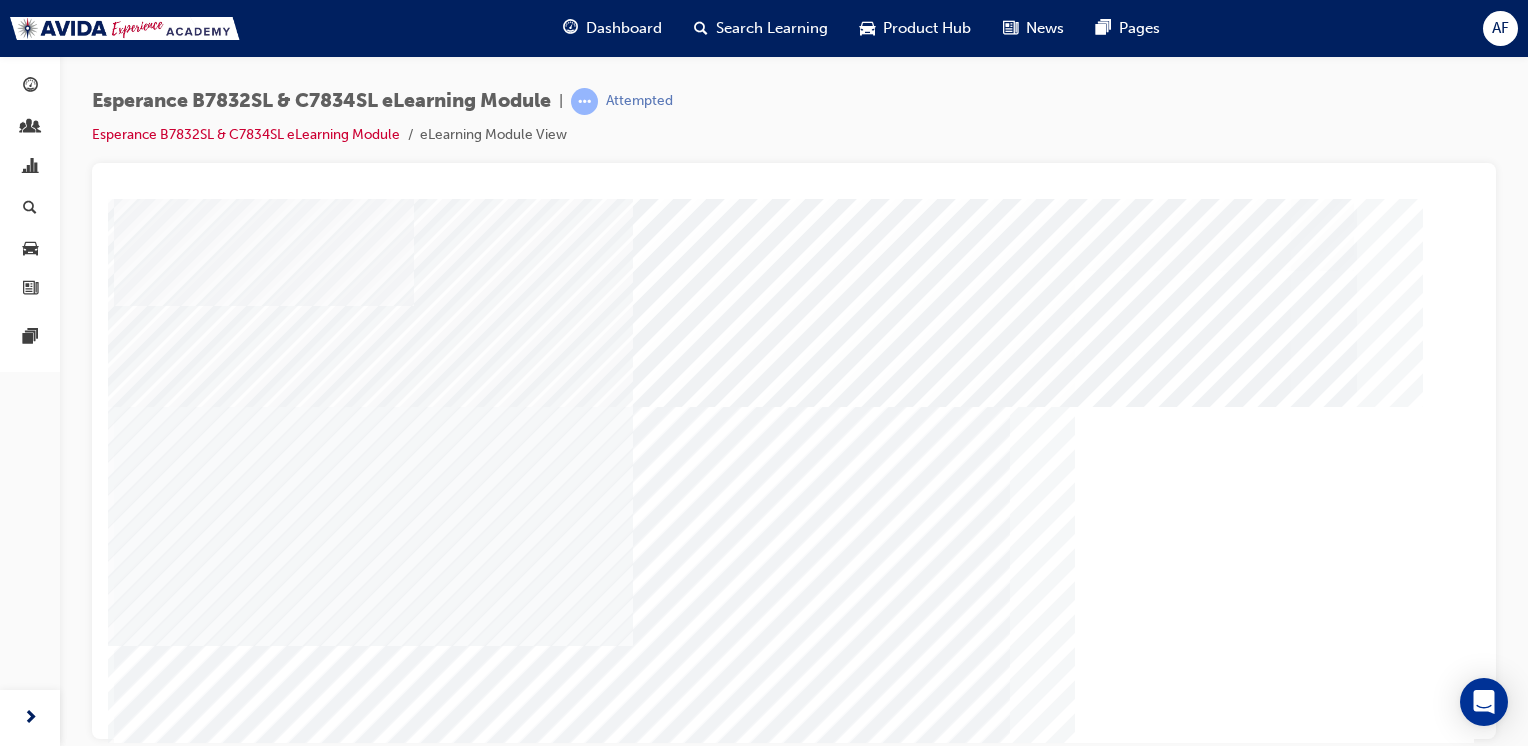 scroll, scrollTop: 42, scrollLeft: 0, axis: vertical 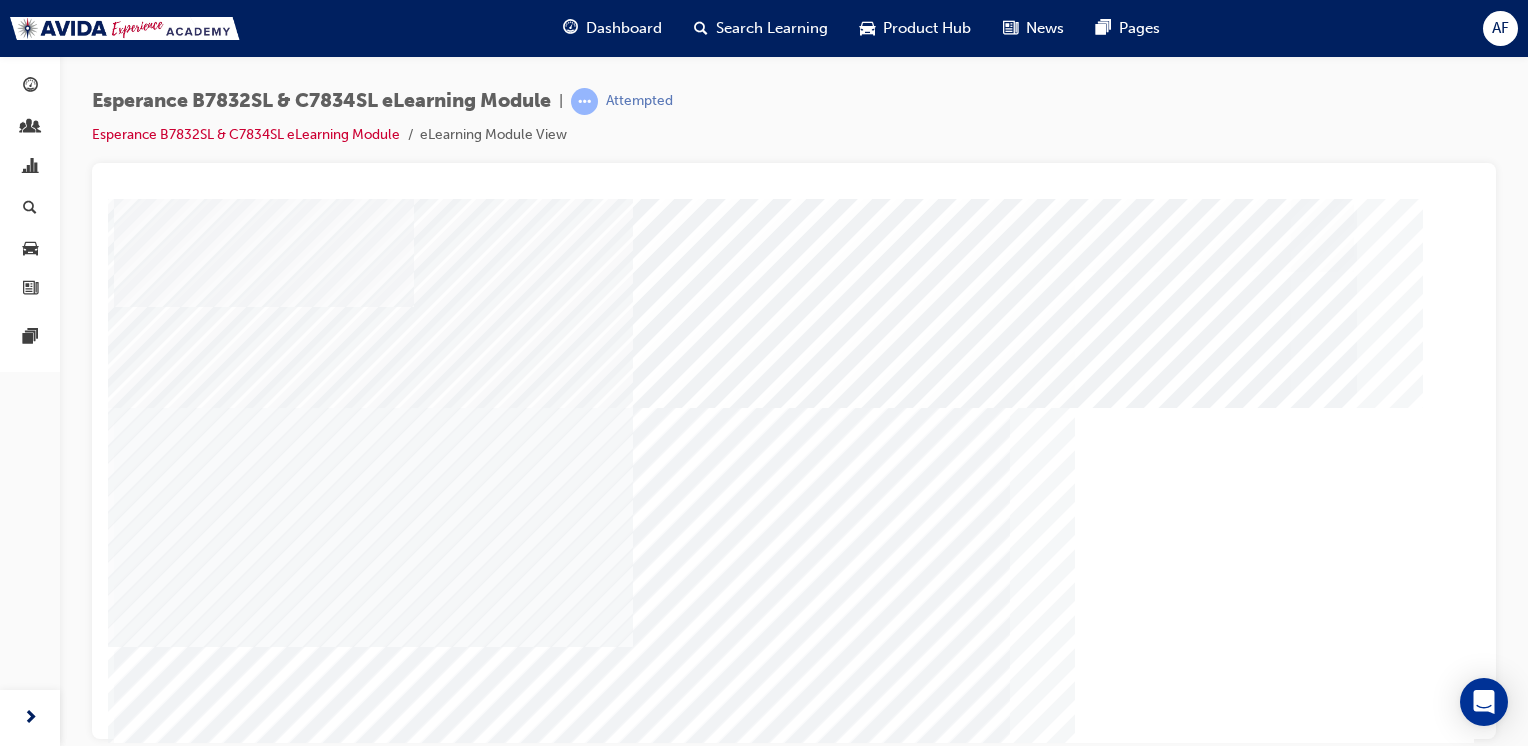 click at bounding box center (144, 3198) 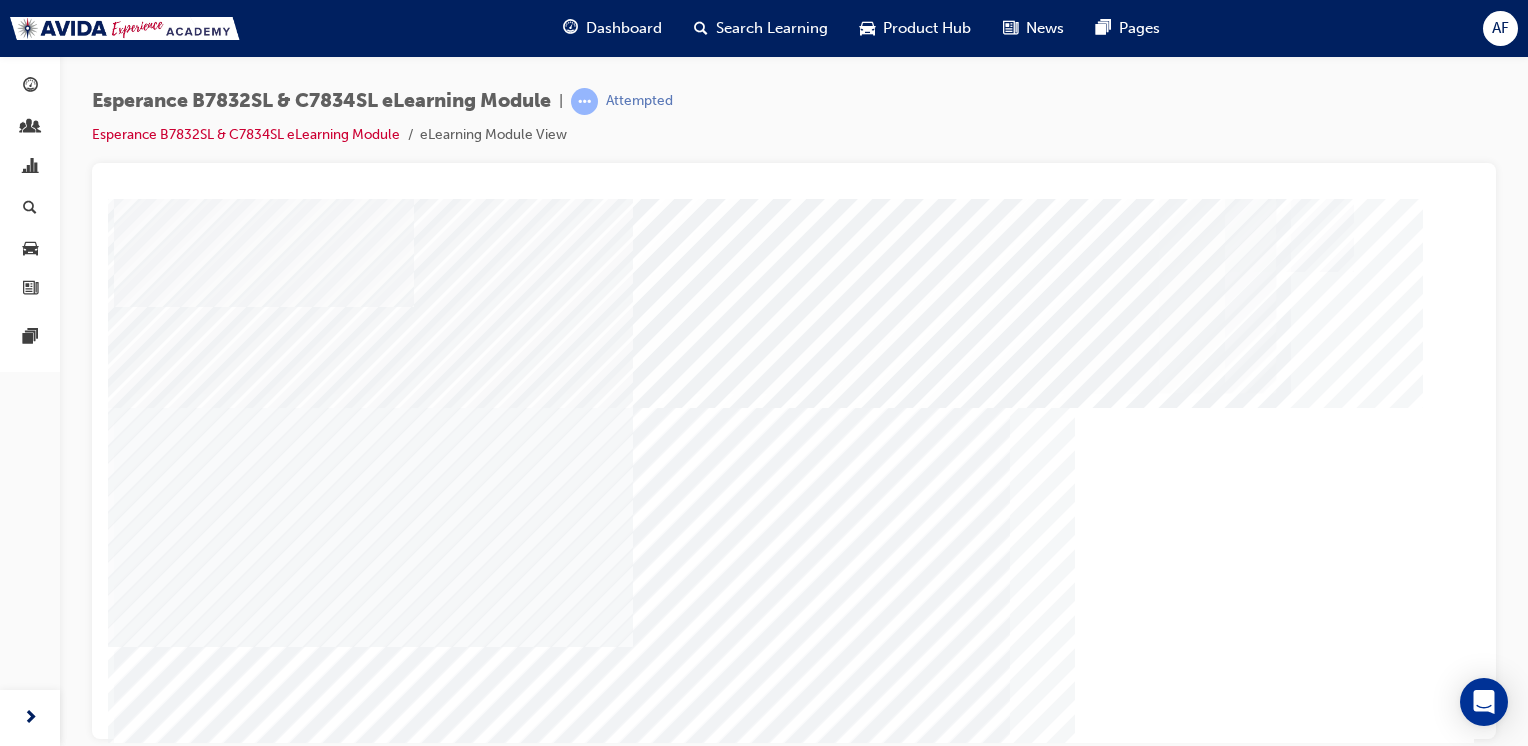 click at bounding box center (144, 3258) 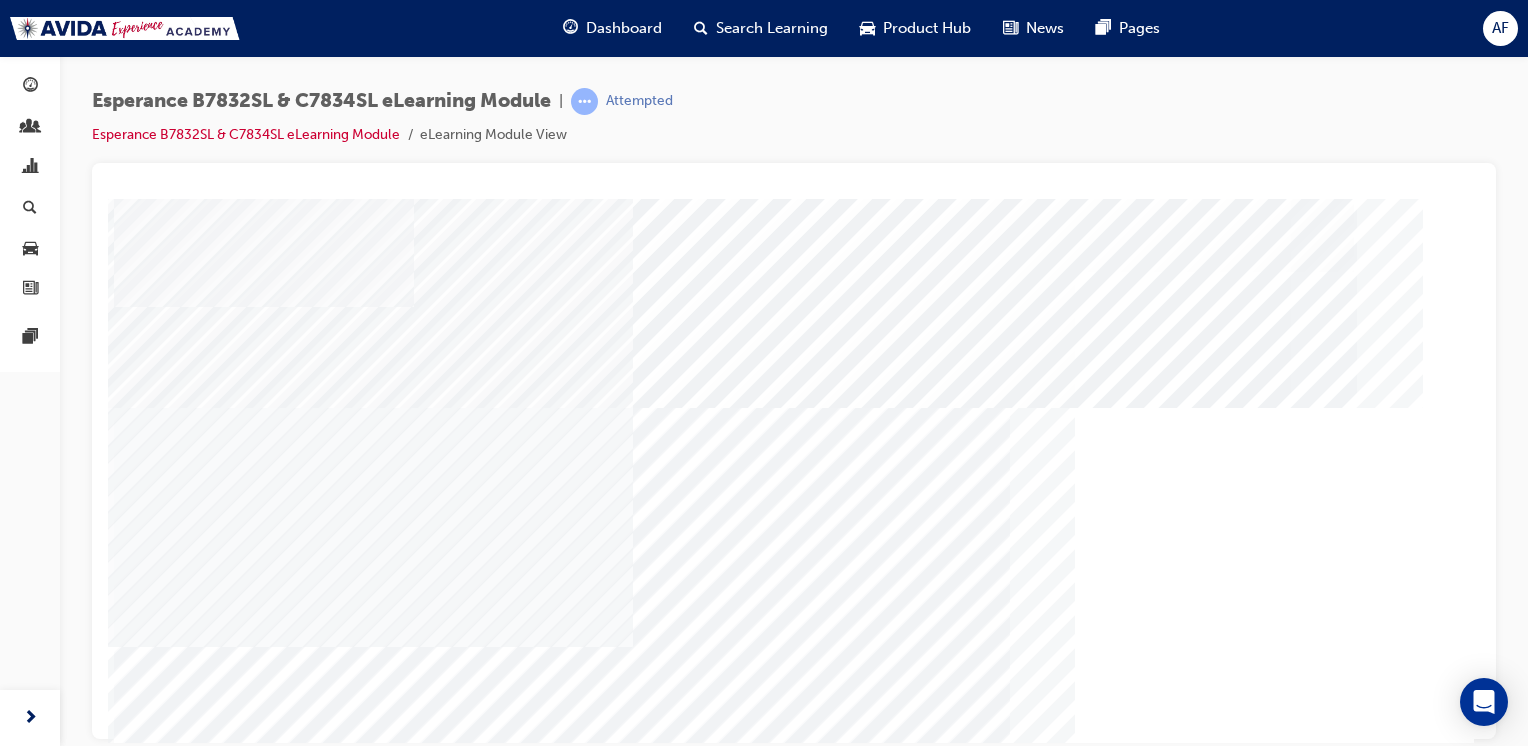 click at bounding box center [144, 3318] 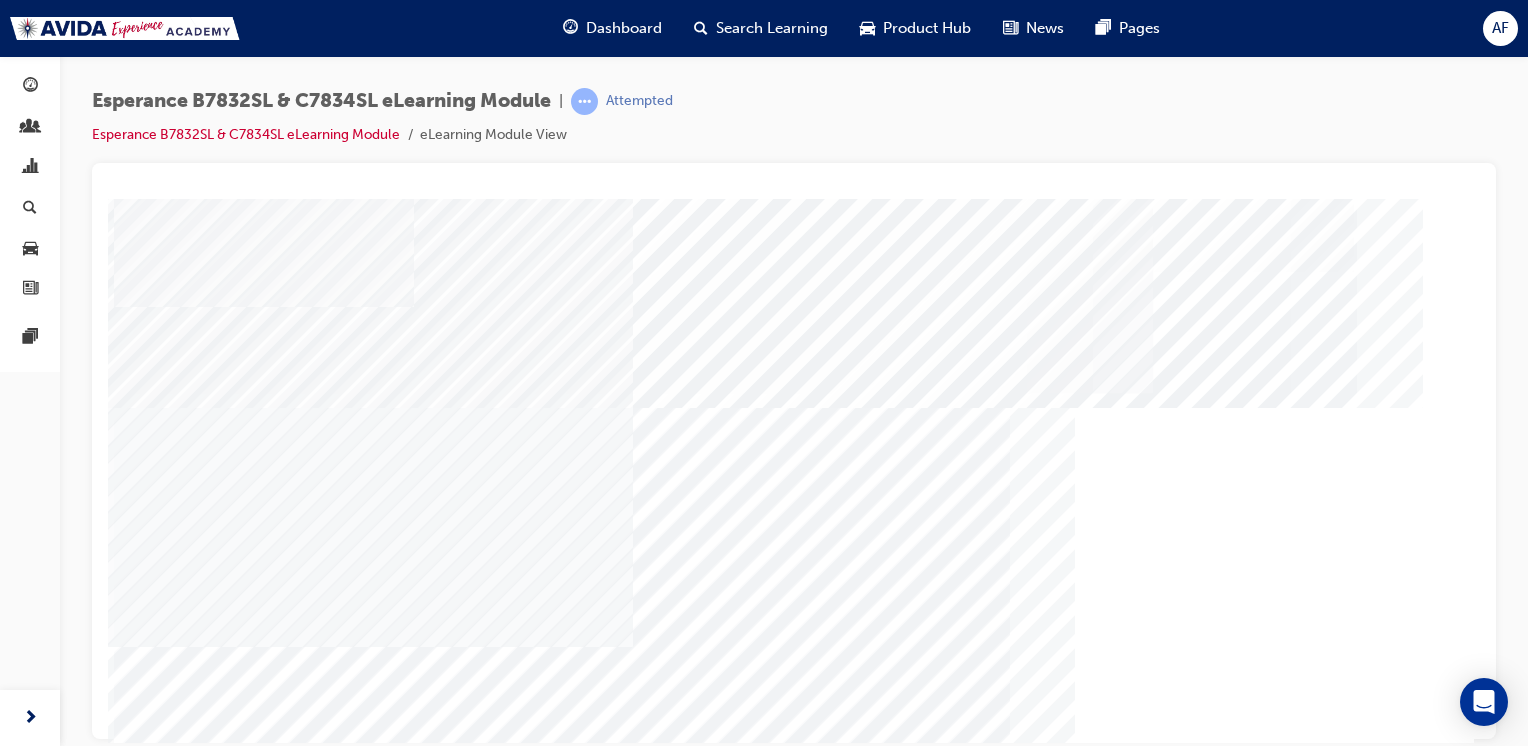 click at bounding box center (144, 3378) 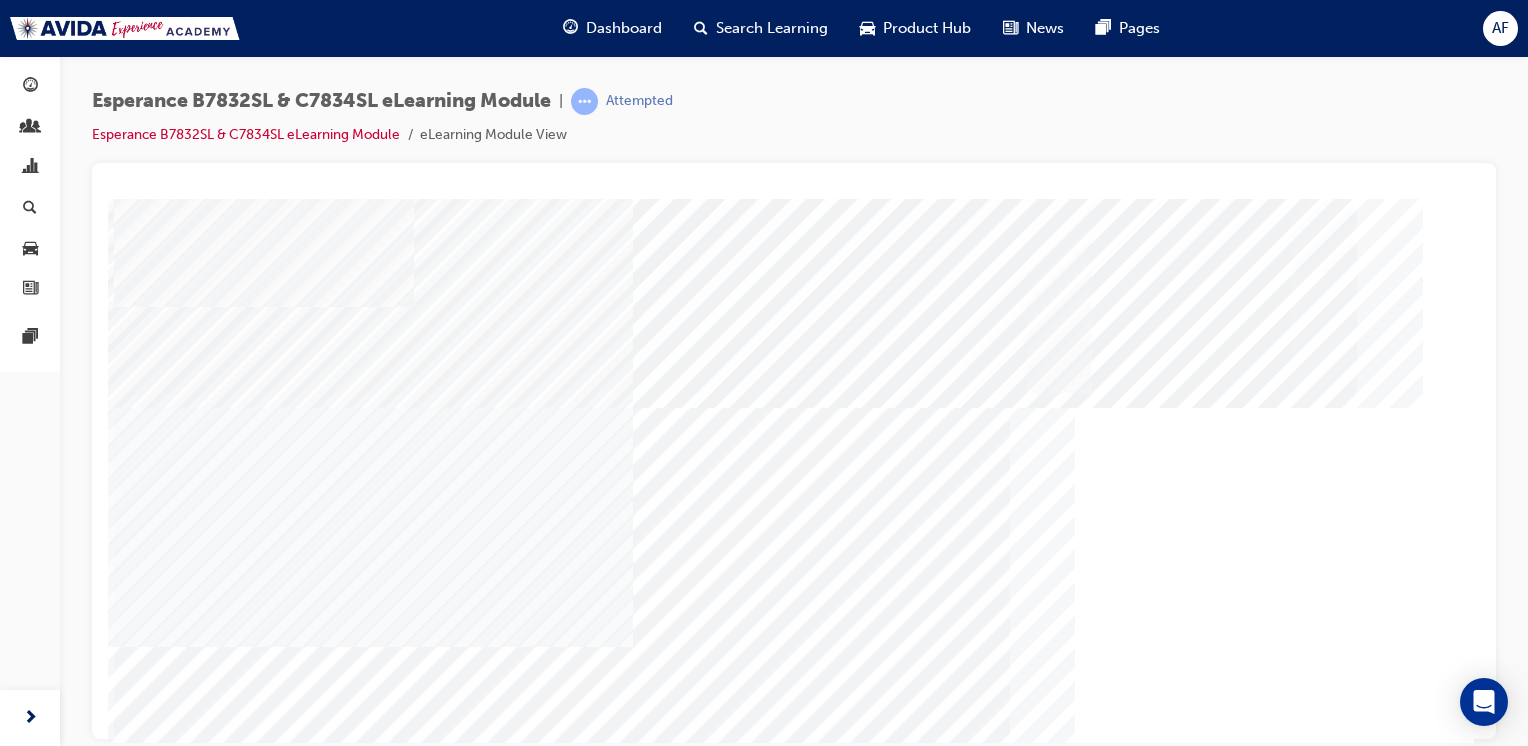 click at bounding box center [144, 3438] 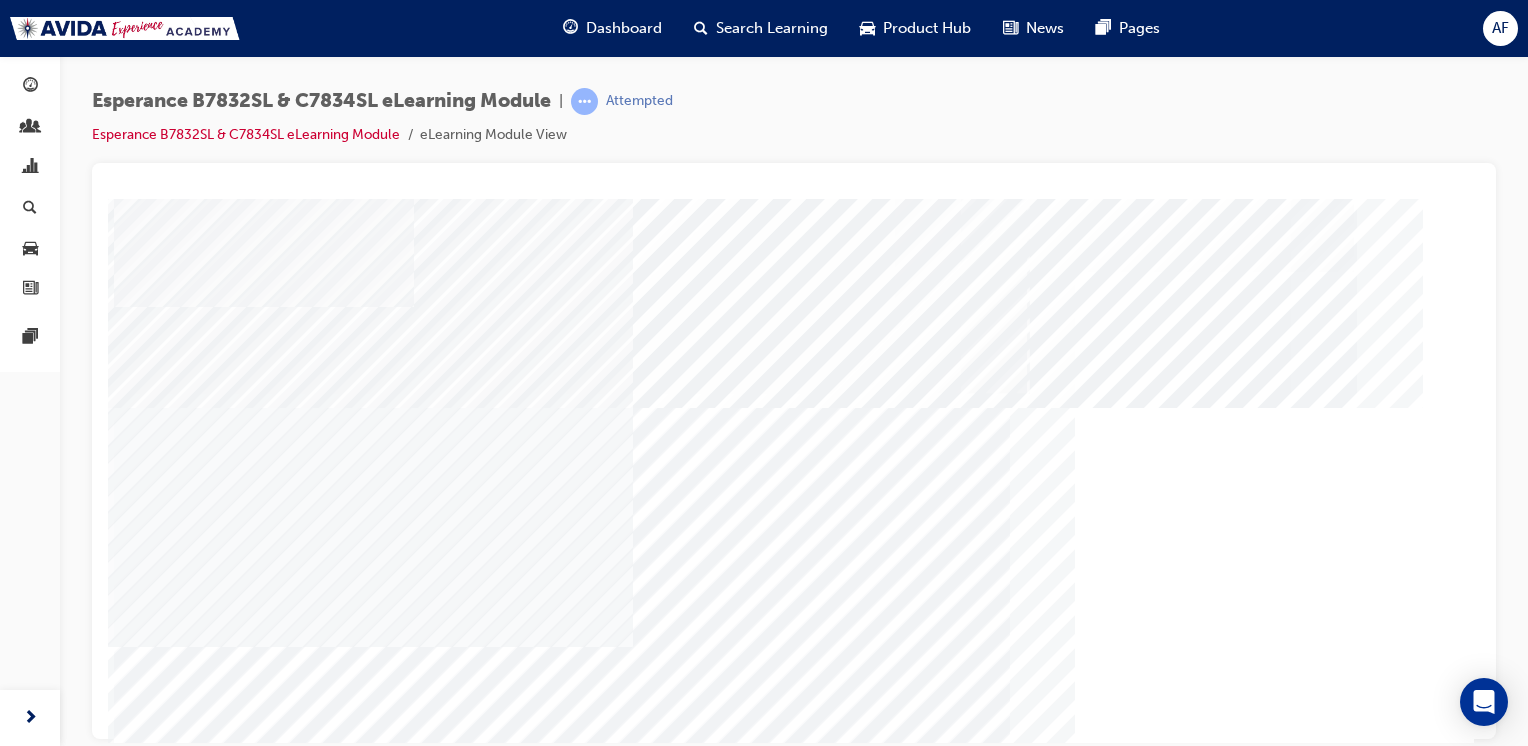 click at bounding box center (144, 3498) 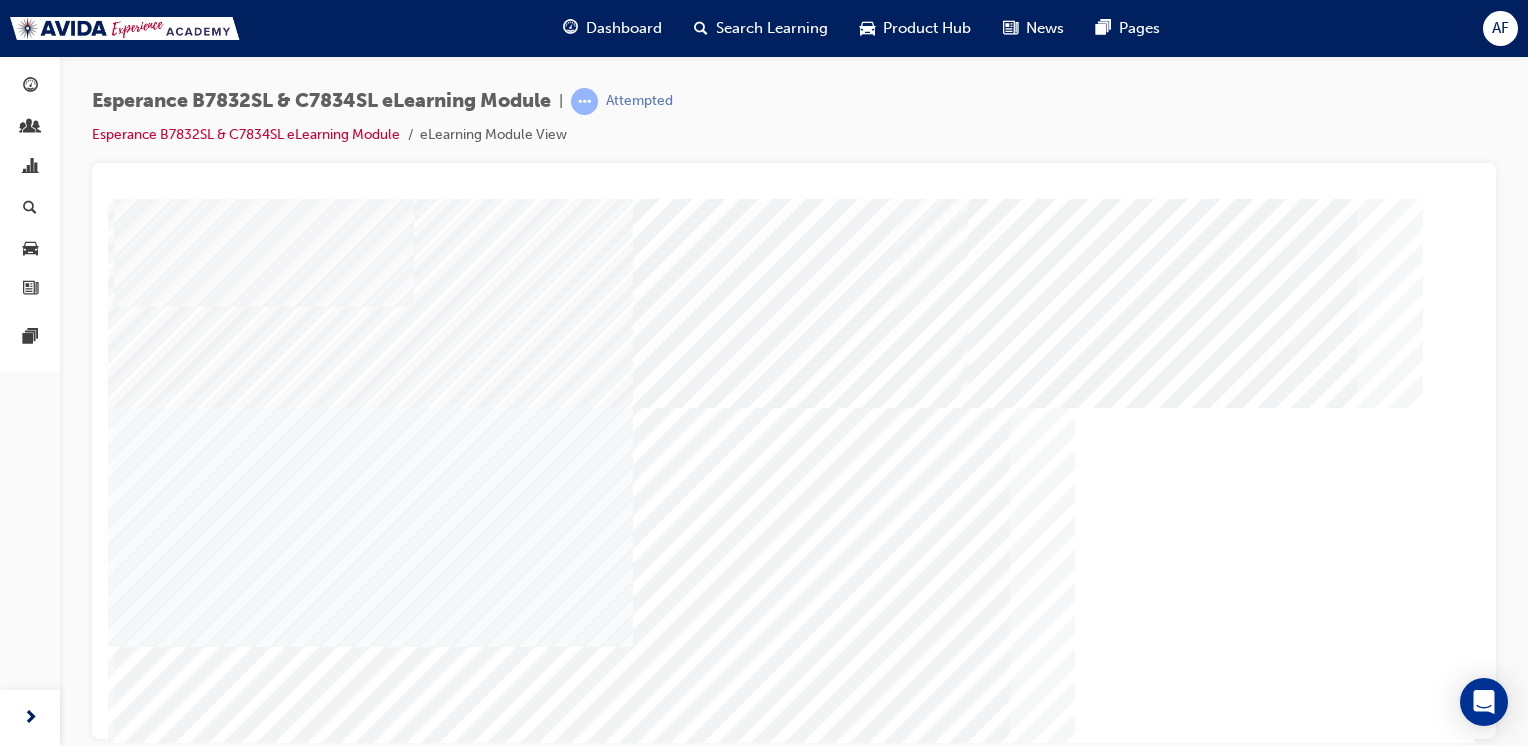 click at bounding box center [144, 3558] 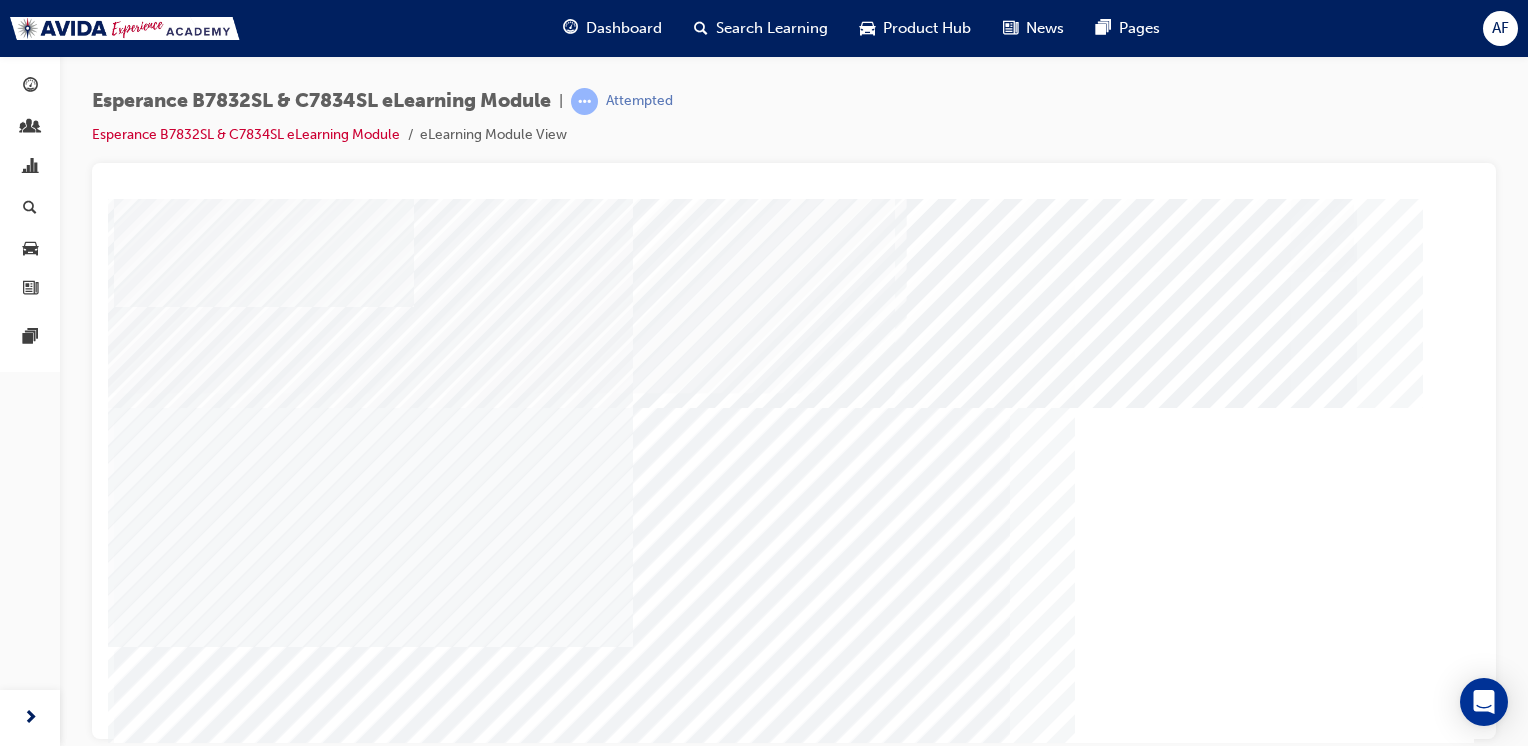 click at bounding box center (144, 3618) 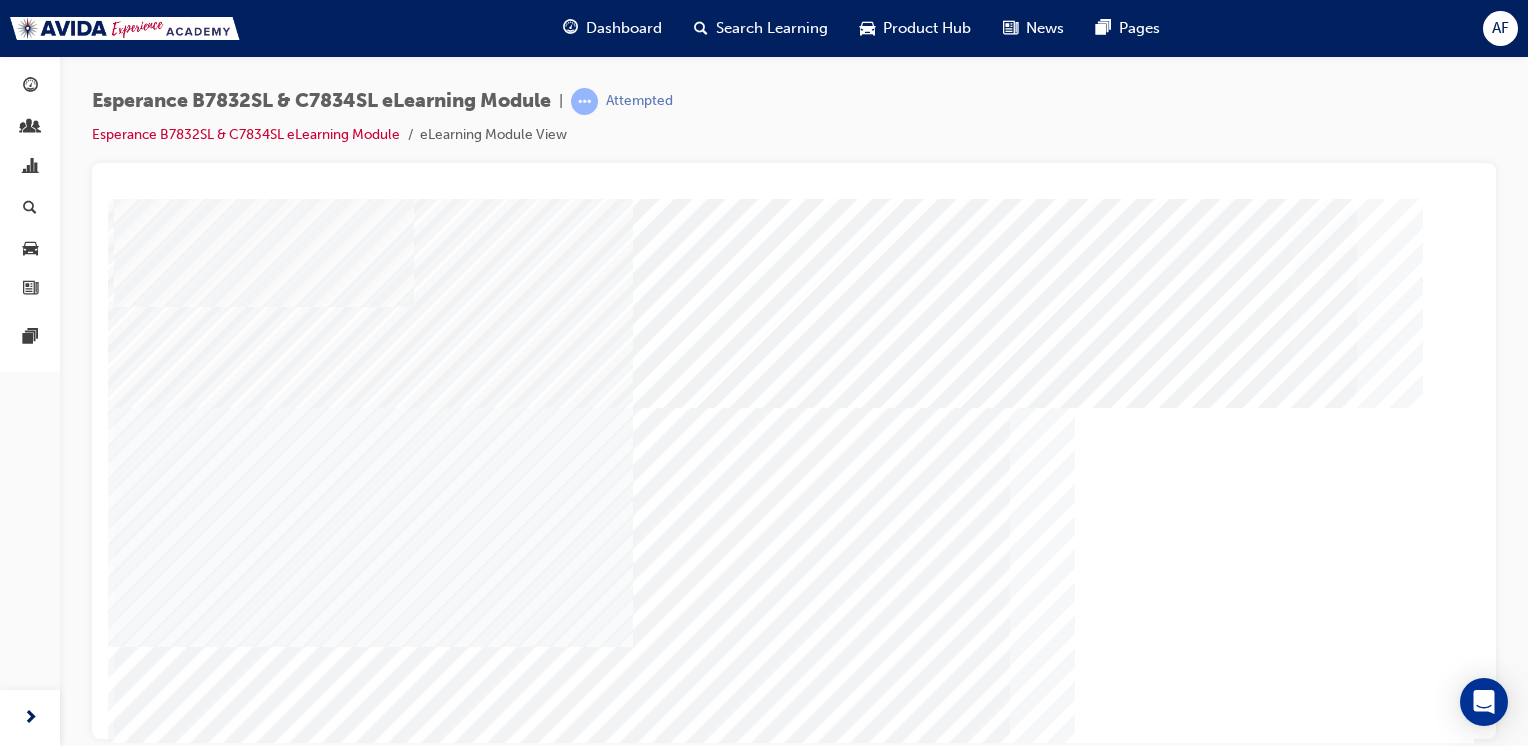 click at bounding box center [144, 3678] 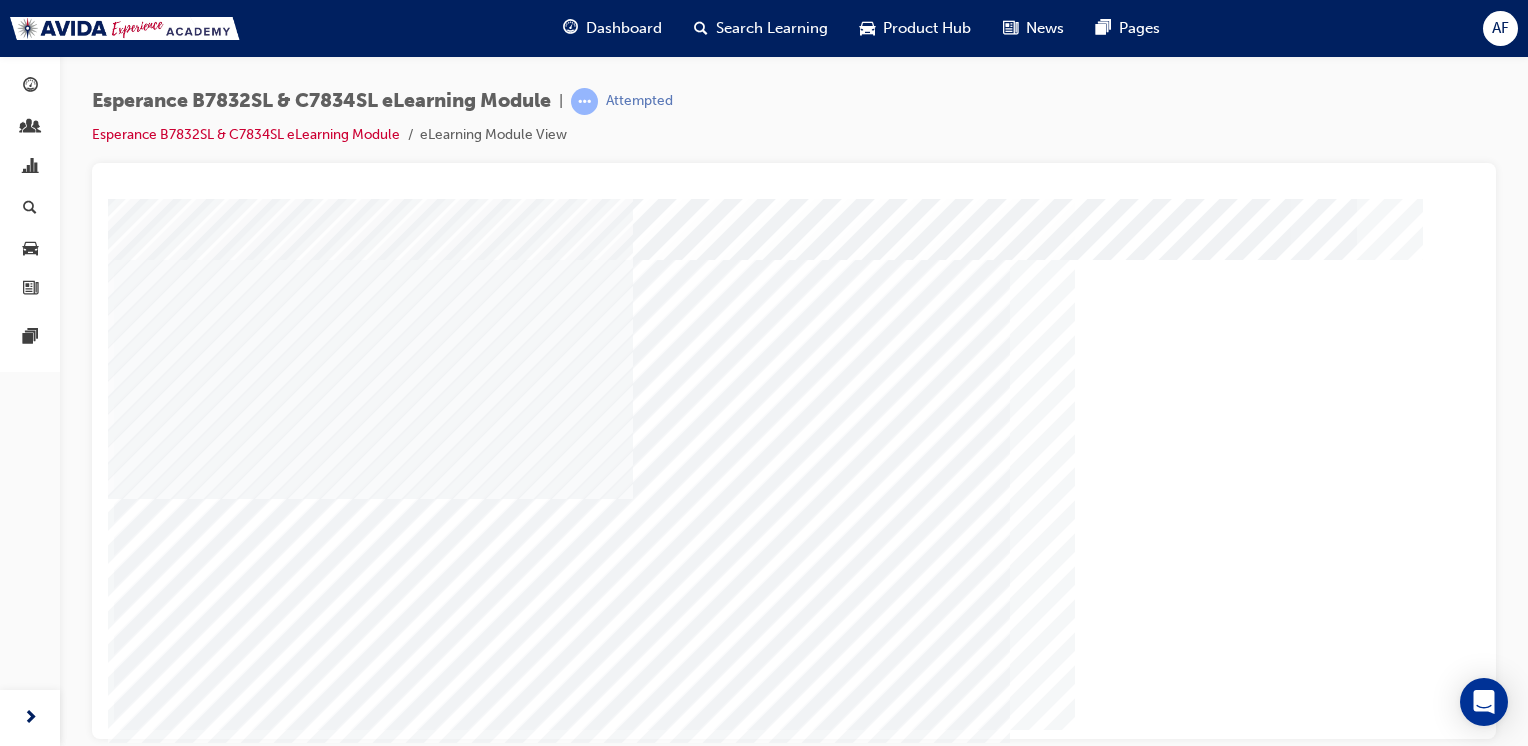 click at bounding box center (184, 2521) 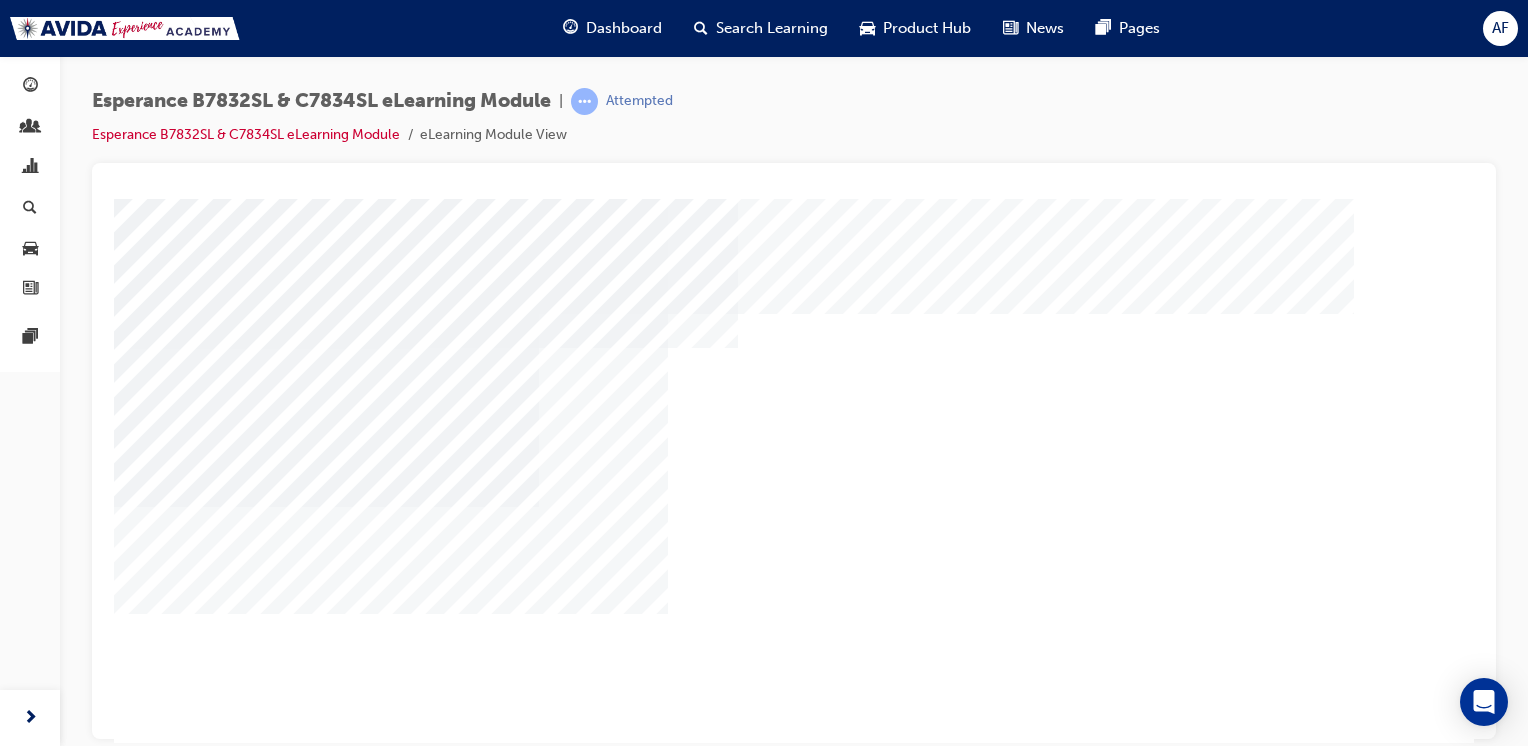 drag, startPoint x: 1481, startPoint y: 386, endPoint x: 1485, endPoint y: 465, distance: 79.101204 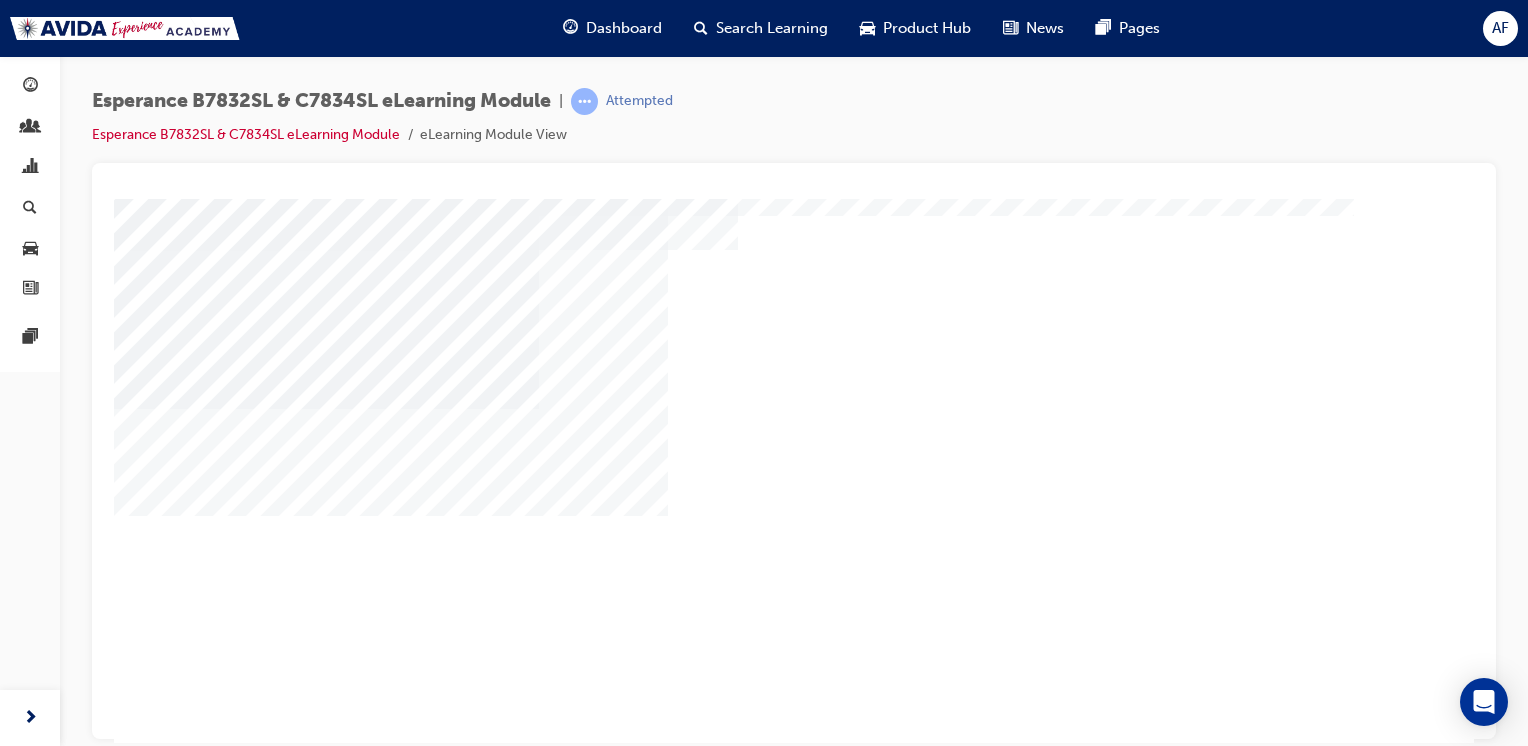 scroll, scrollTop: 94, scrollLeft: 0, axis: vertical 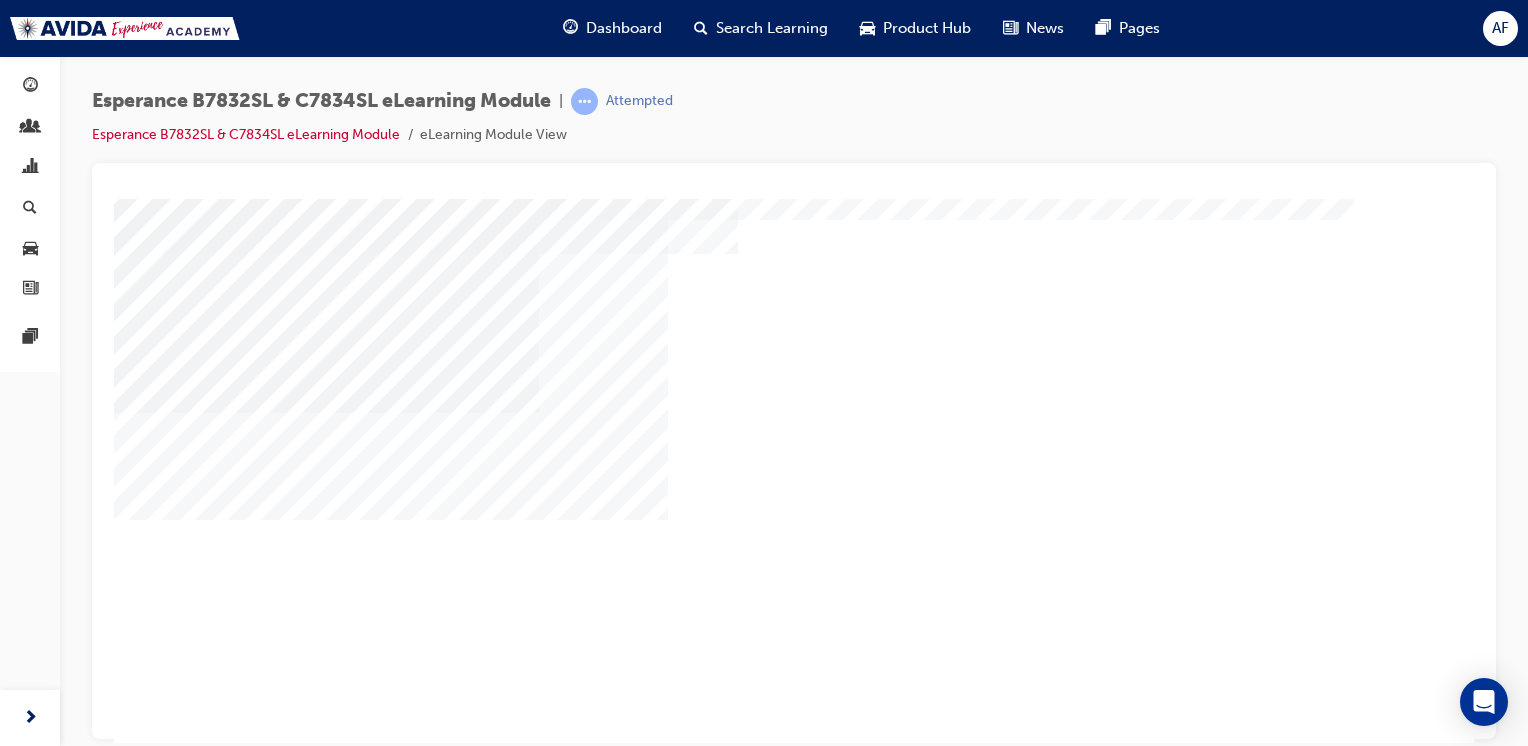 click at bounding box center [232, 3185] 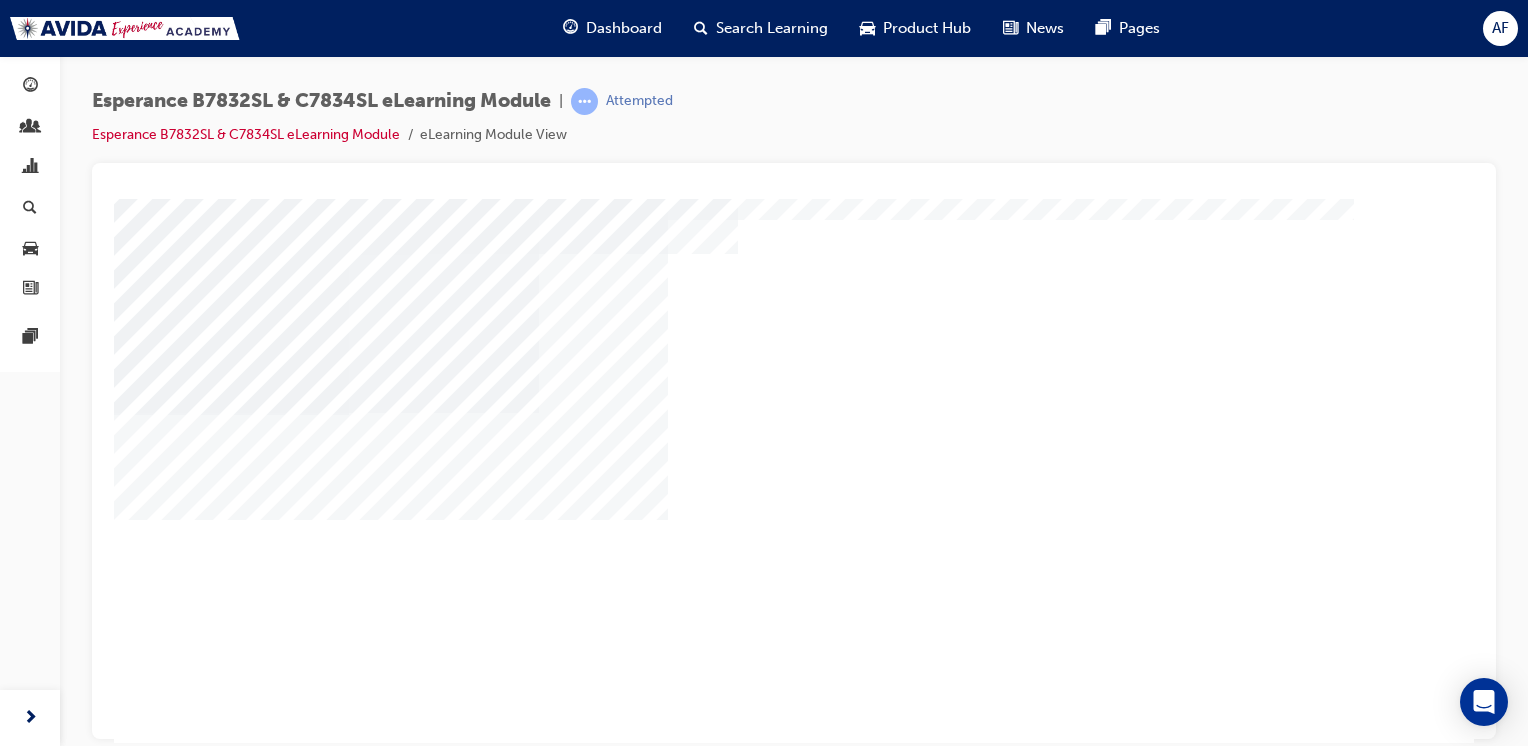 click at bounding box center [232, 3245] 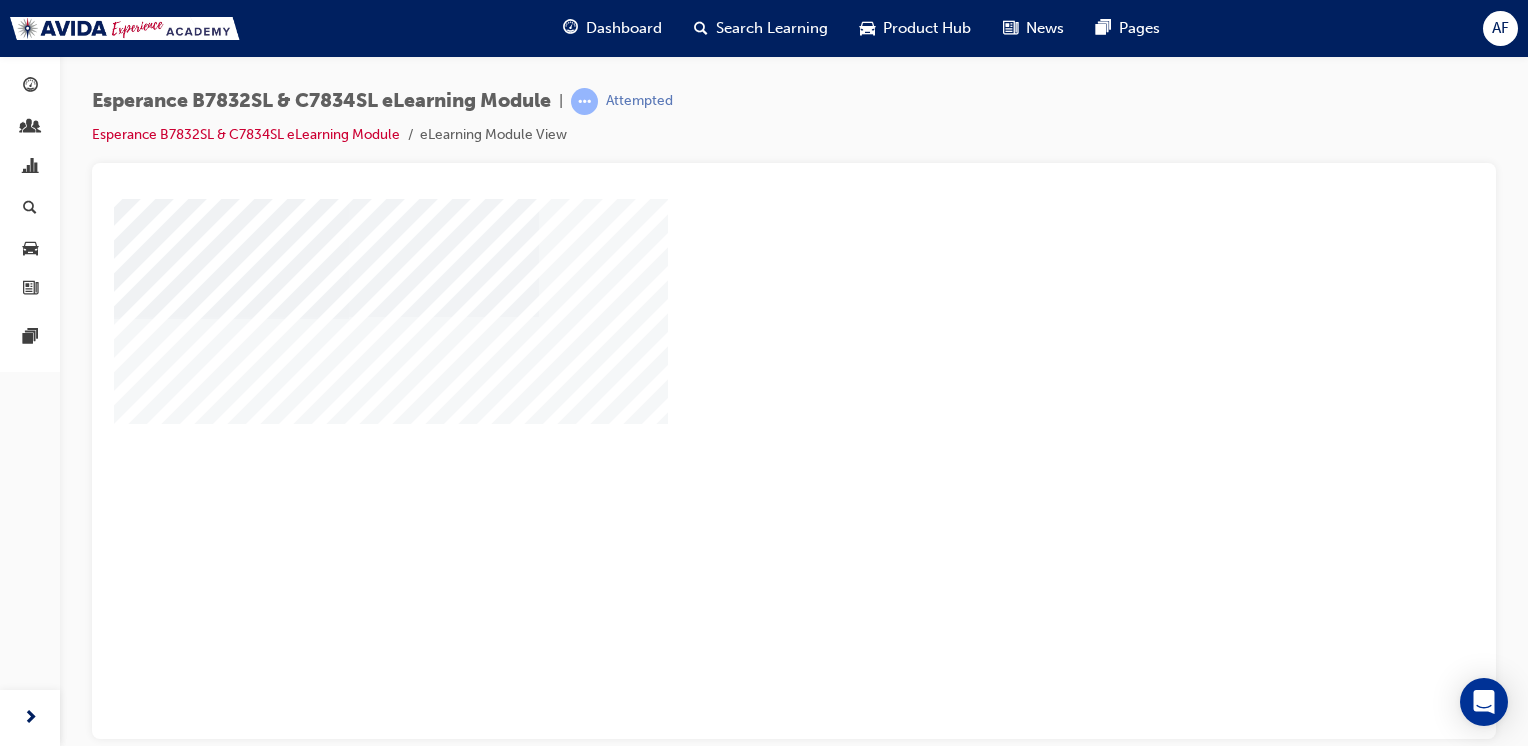 click at bounding box center (184, 2791) 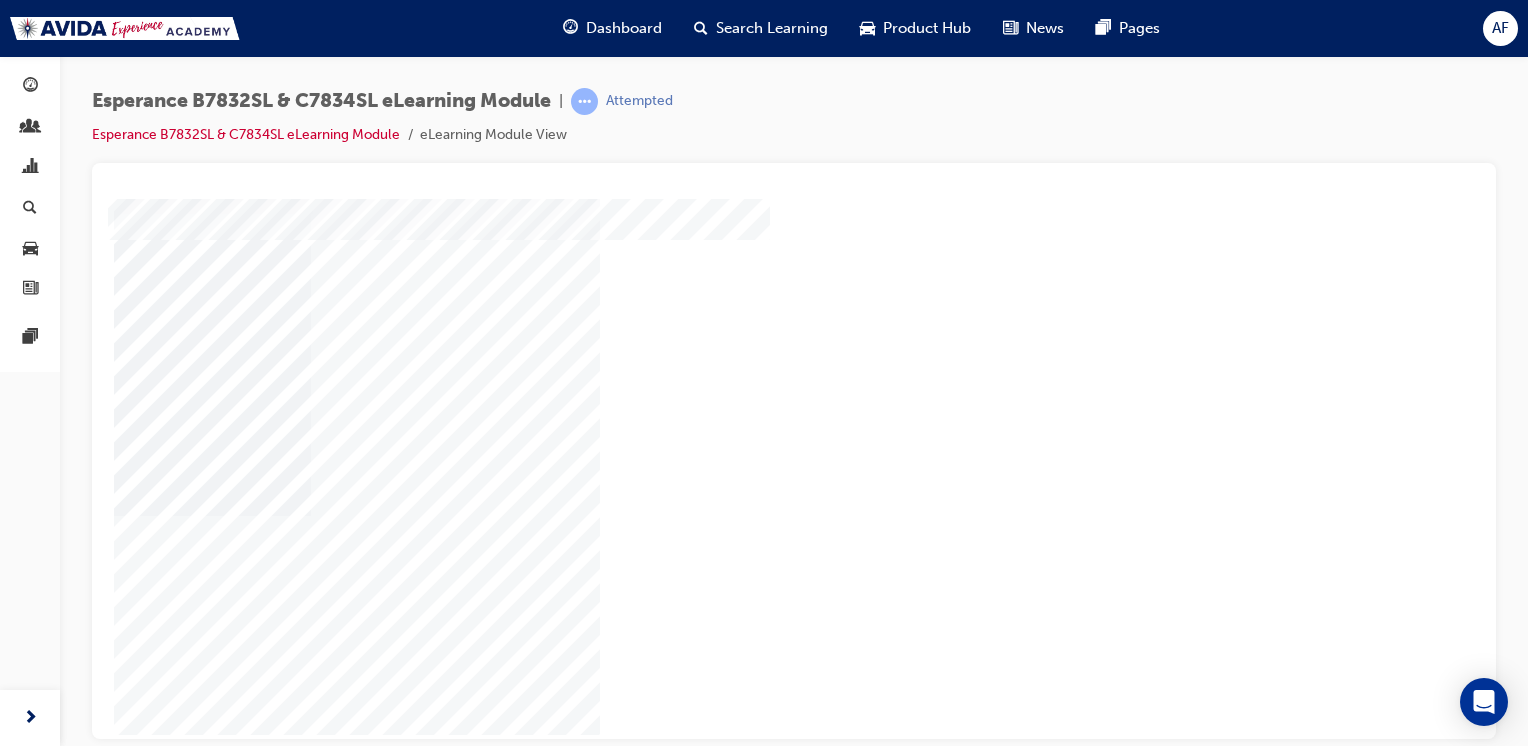 scroll, scrollTop: 190, scrollLeft: 0, axis: vertical 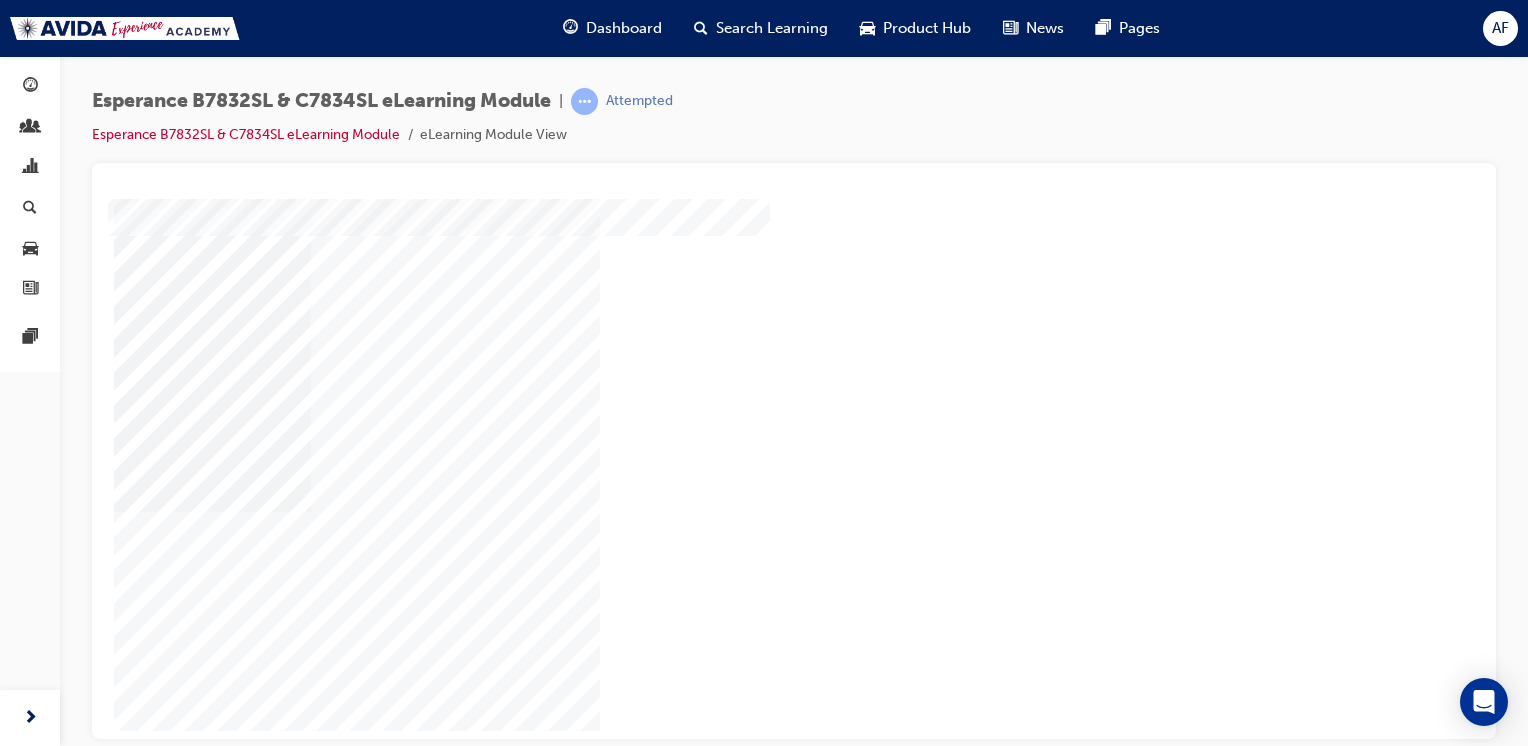 drag, startPoint x: 1470, startPoint y: 338, endPoint x: 1635, endPoint y: 665, distance: 366.2704 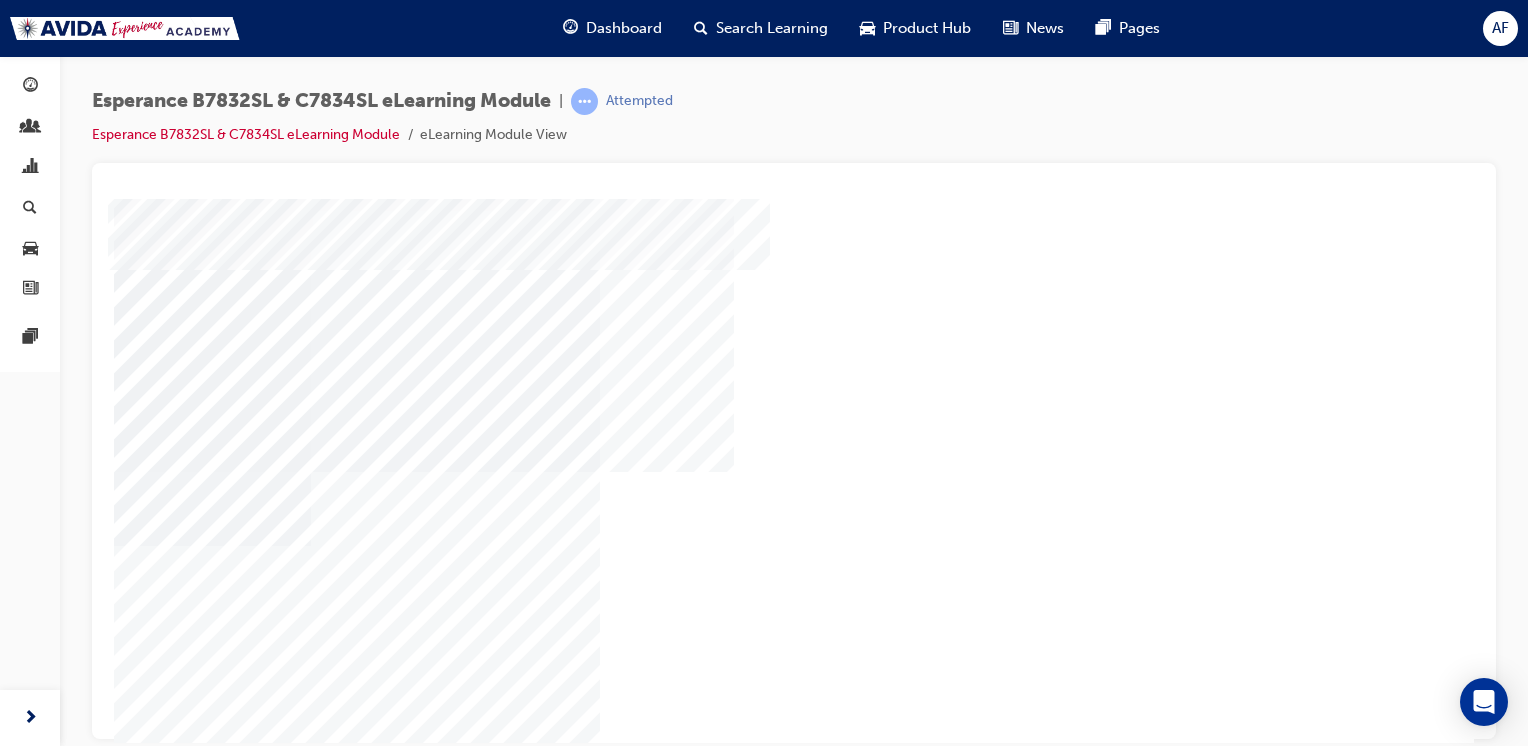 scroll, scrollTop: 155, scrollLeft: 0, axis: vertical 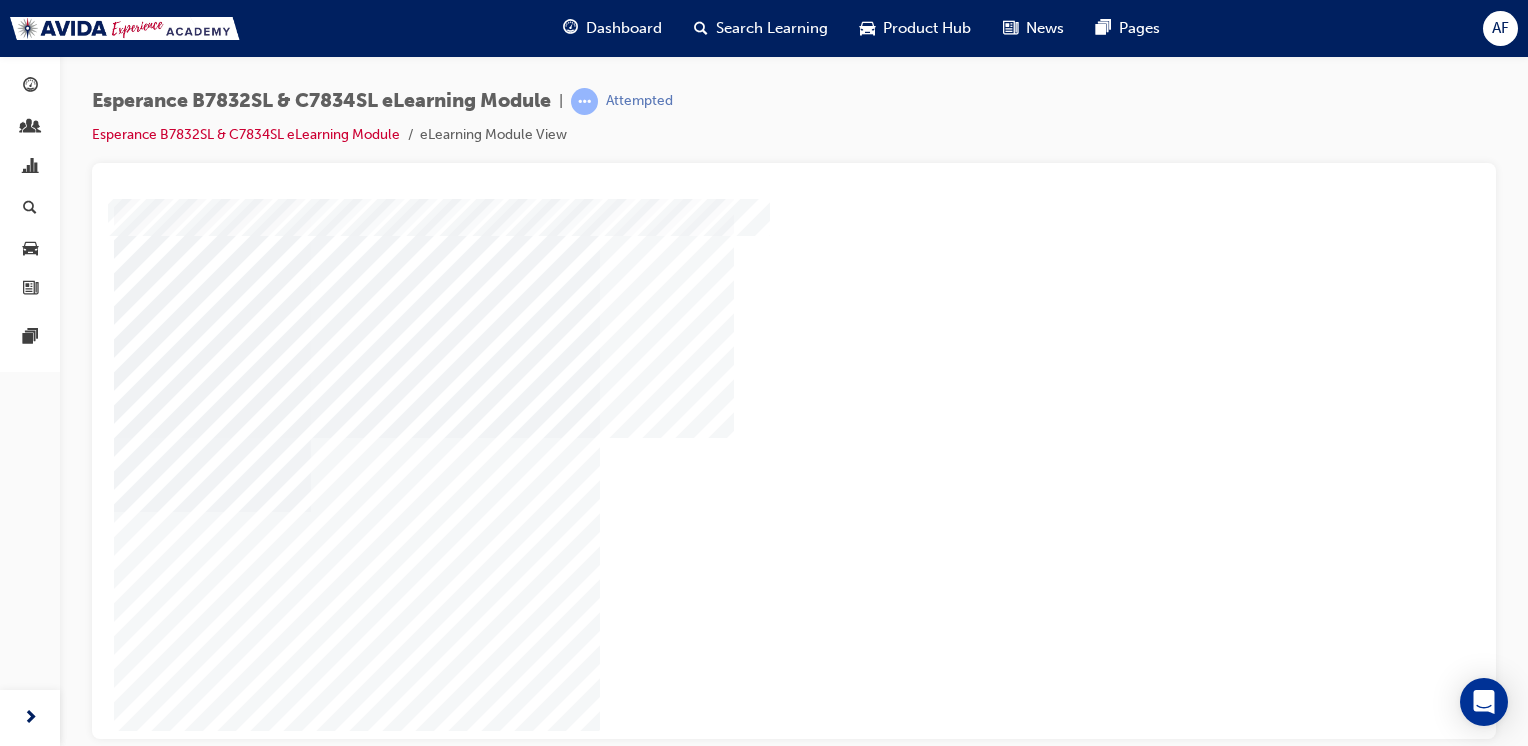 click at bounding box center (184, 2417) 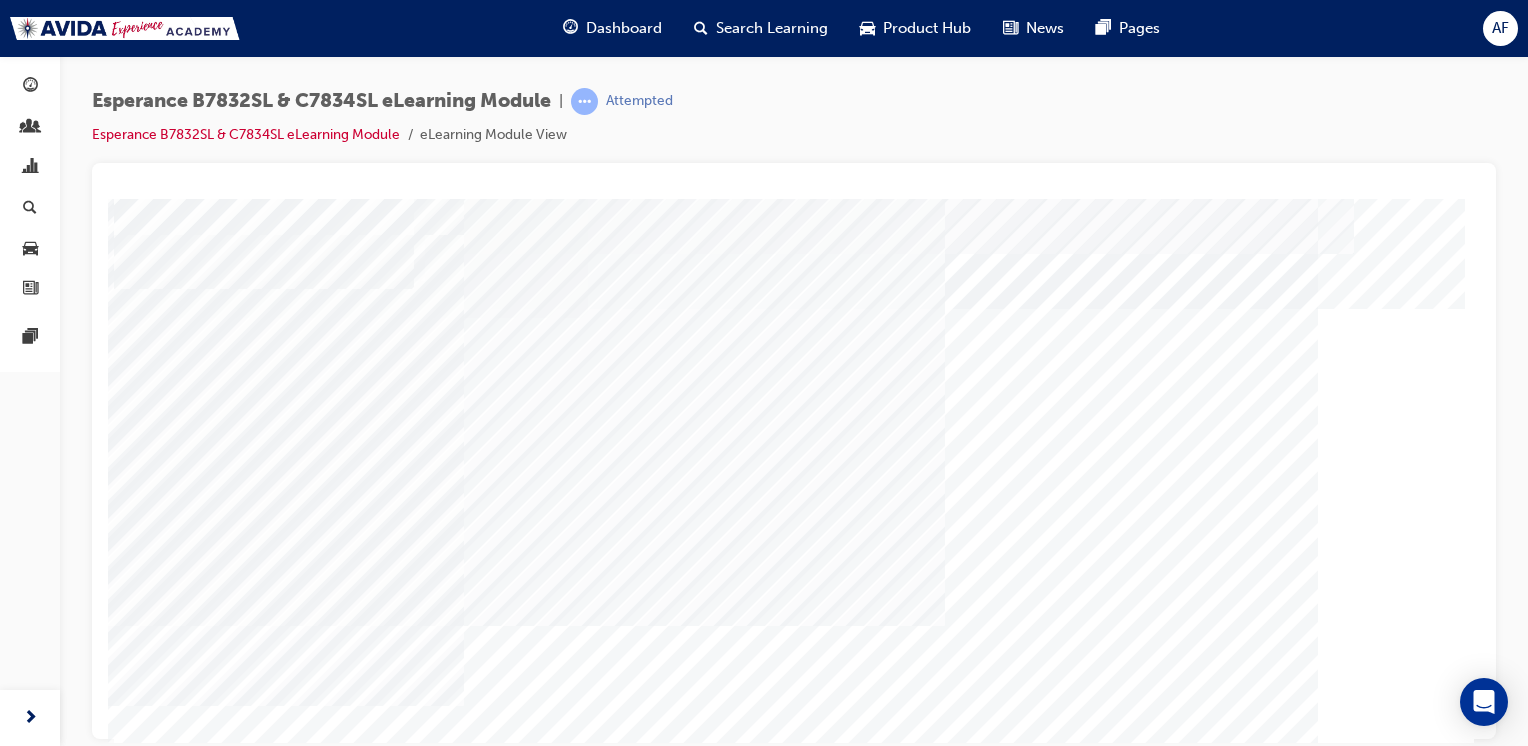 scroll, scrollTop: 71, scrollLeft: 0, axis: vertical 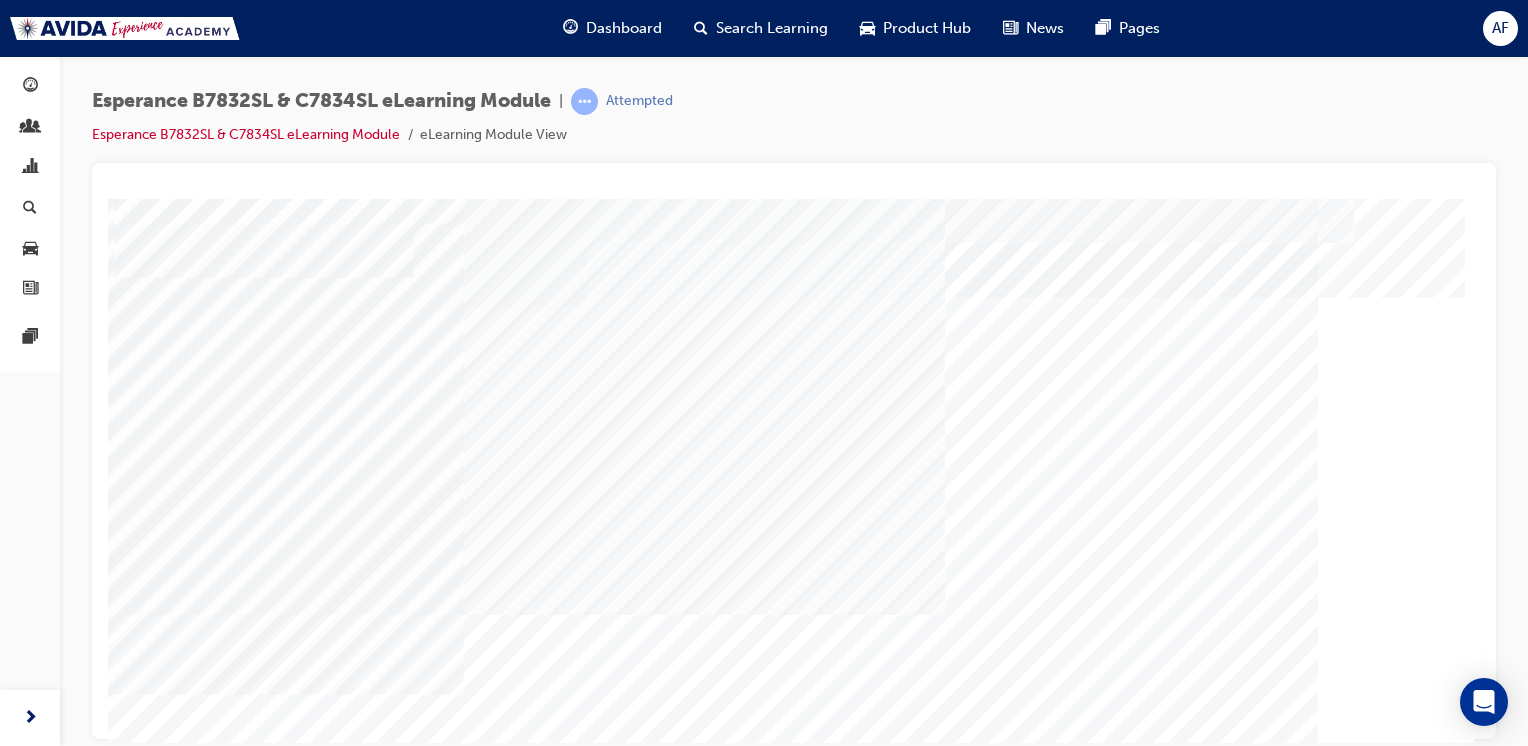 drag, startPoint x: 1472, startPoint y: 418, endPoint x: 1376, endPoint y: 663, distance: 263.13684 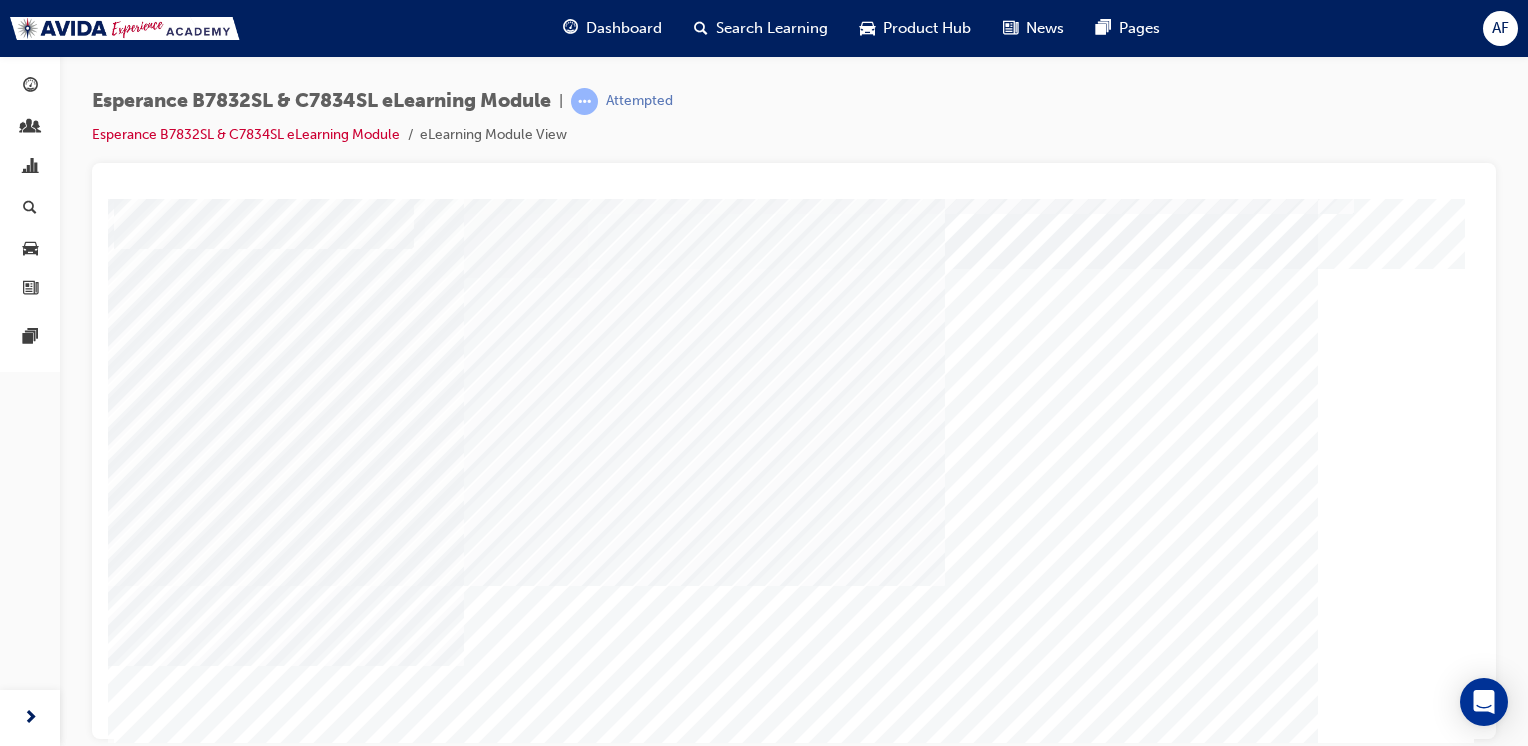 scroll, scrollTop: 97, scrollLeft: 0, axis: vertical 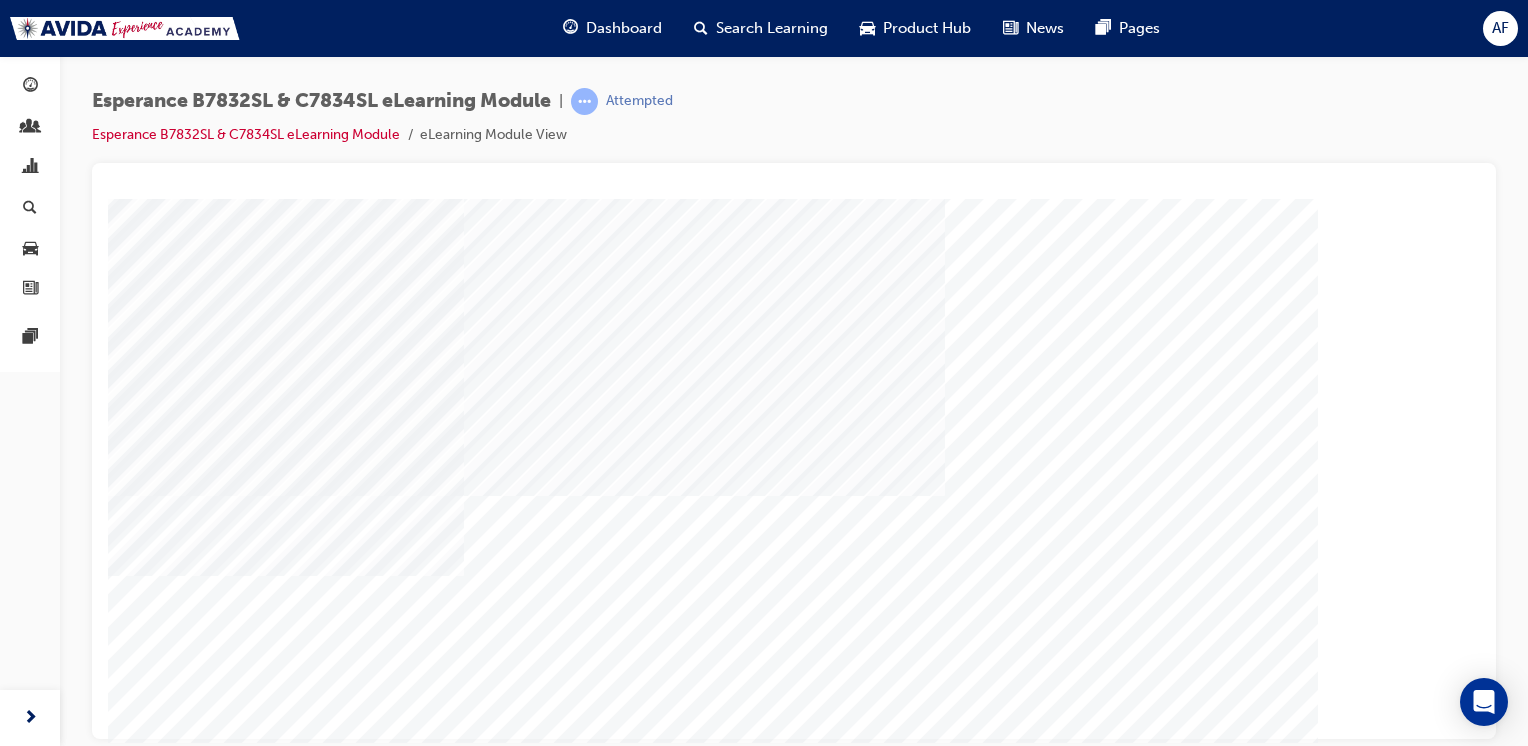 drag, startPoint x: 1475, startPoint y: 576, endPoint x: 1591, endPoint y: 861, distance: 307.7028 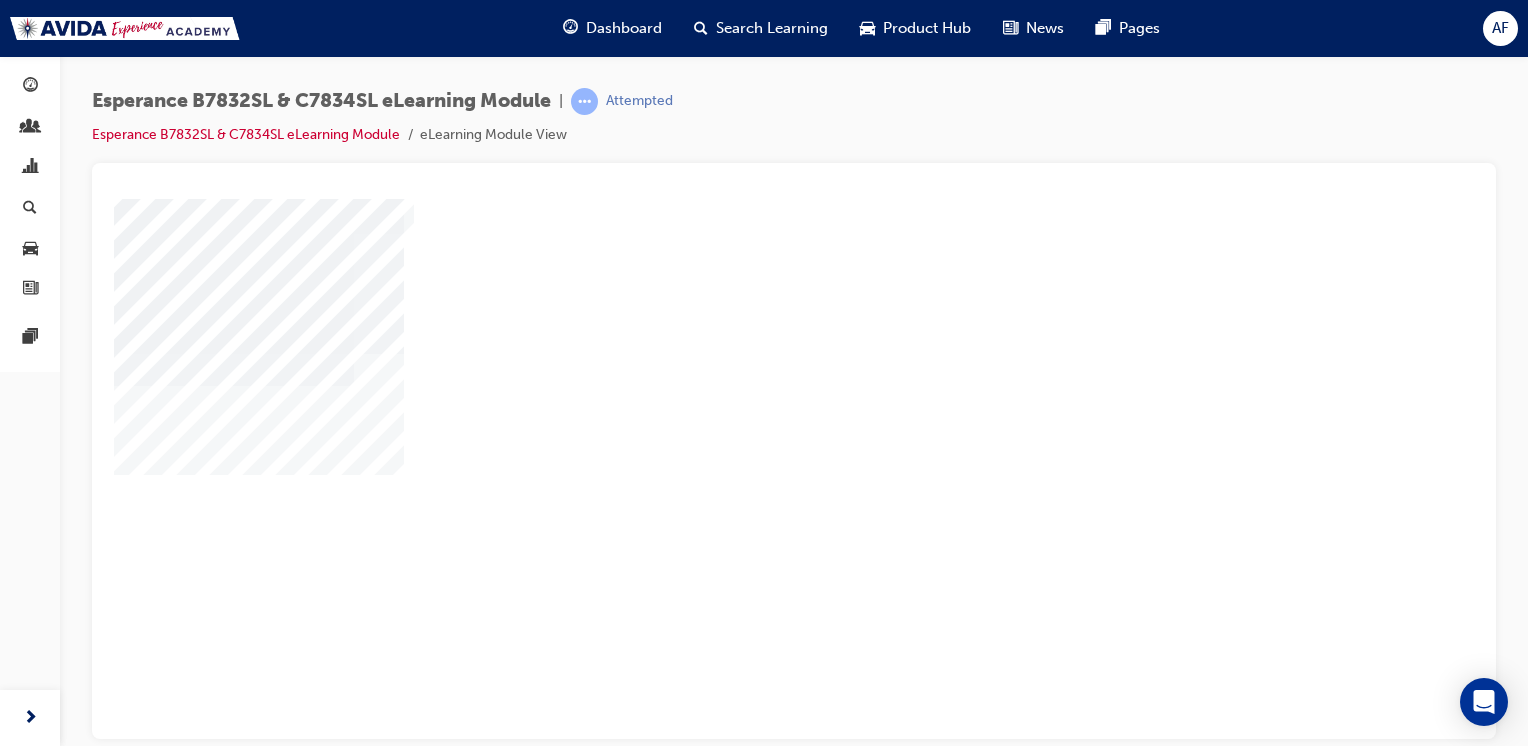 scroll, scrollTop: 0, scrollLeft: 0, axis: both 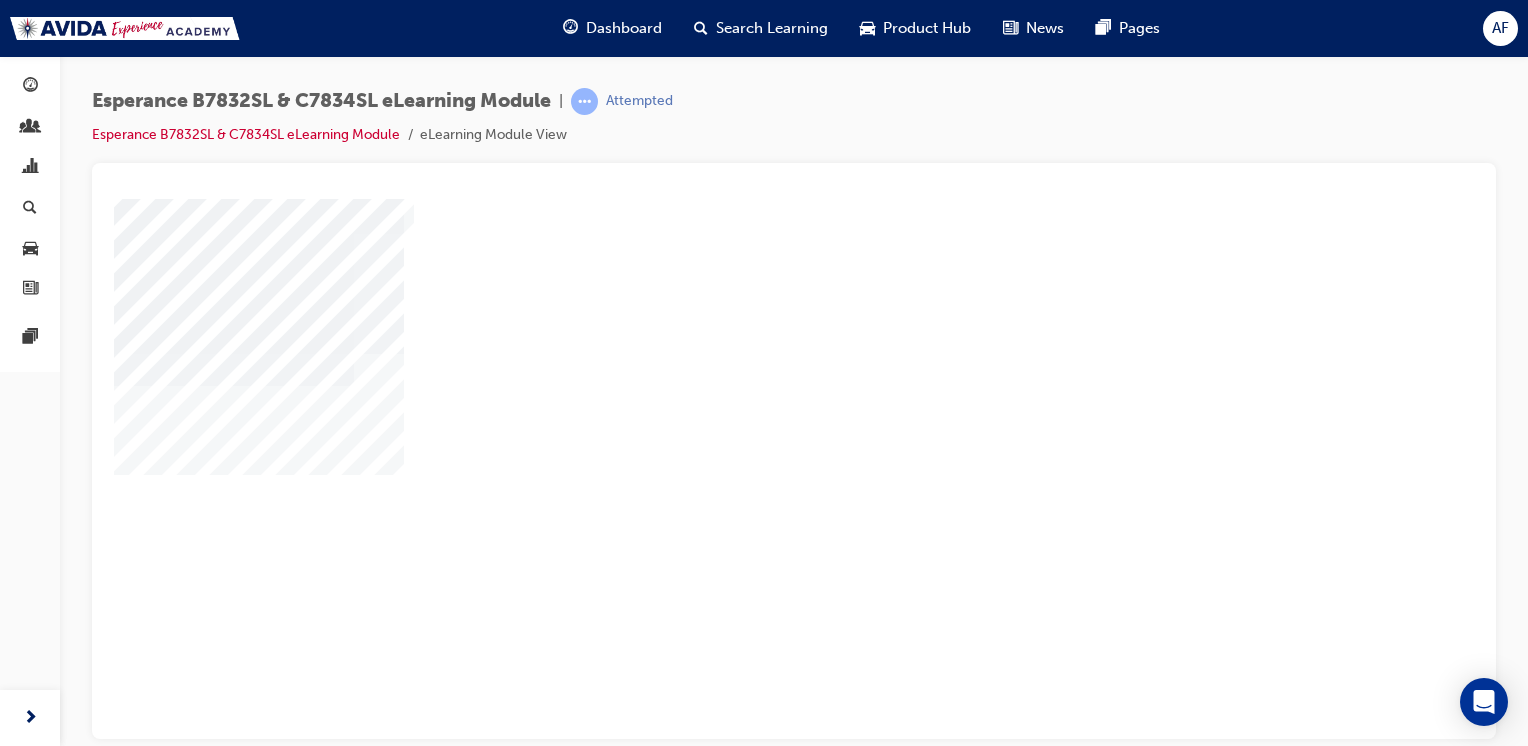 click at bounding box center [264, 2577] 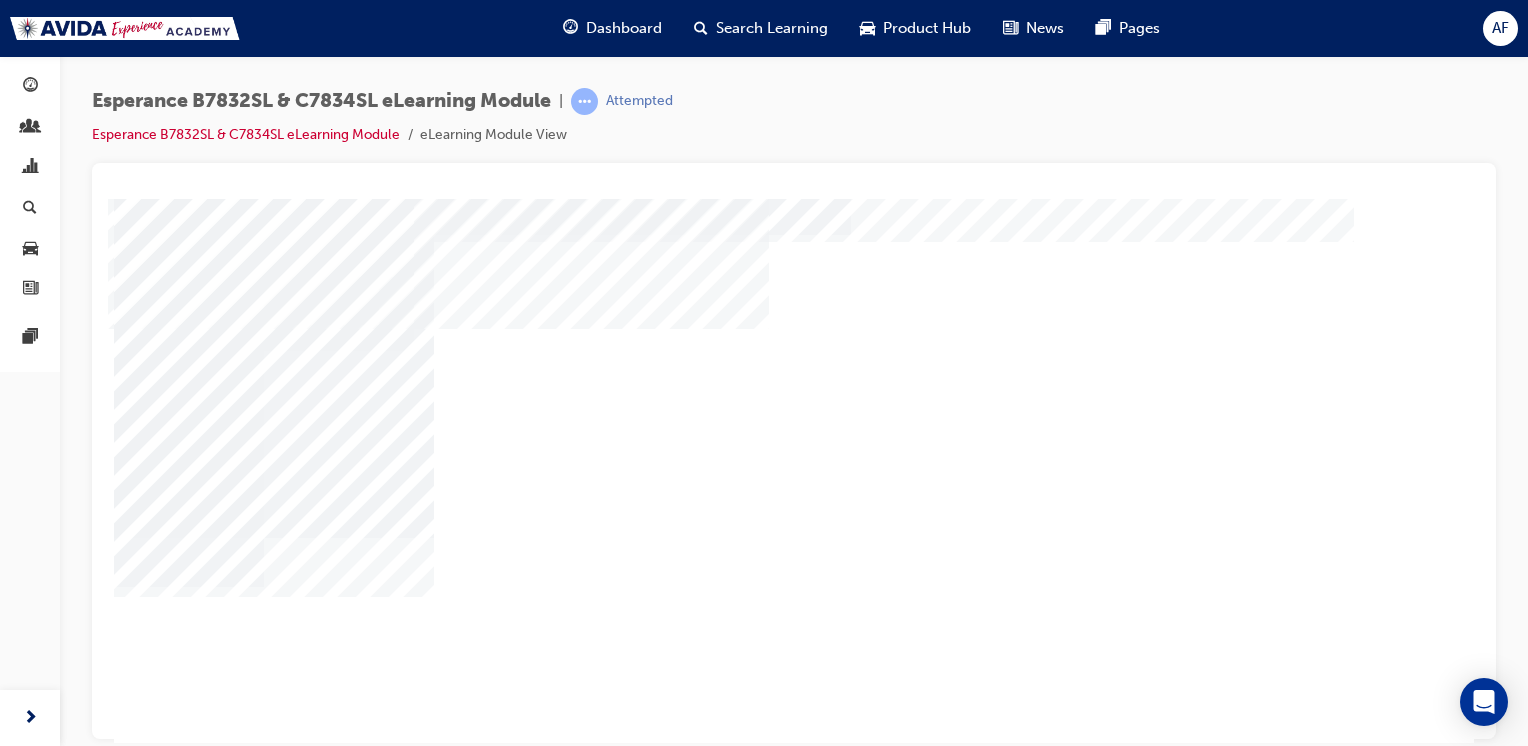 scroll, scrollTop: 74, scrollLeft: 0, axis: vertical 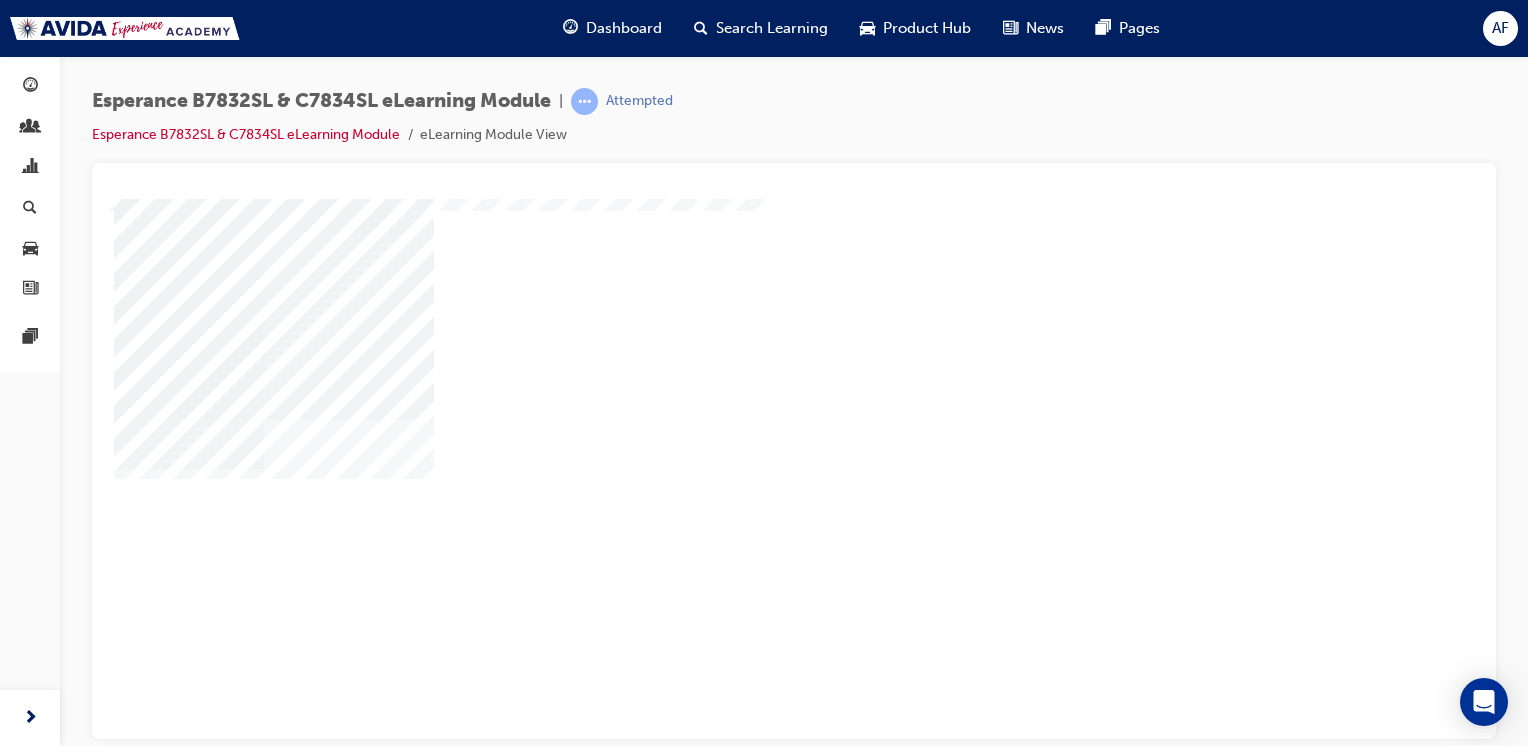click at bounding box center (184, 910) 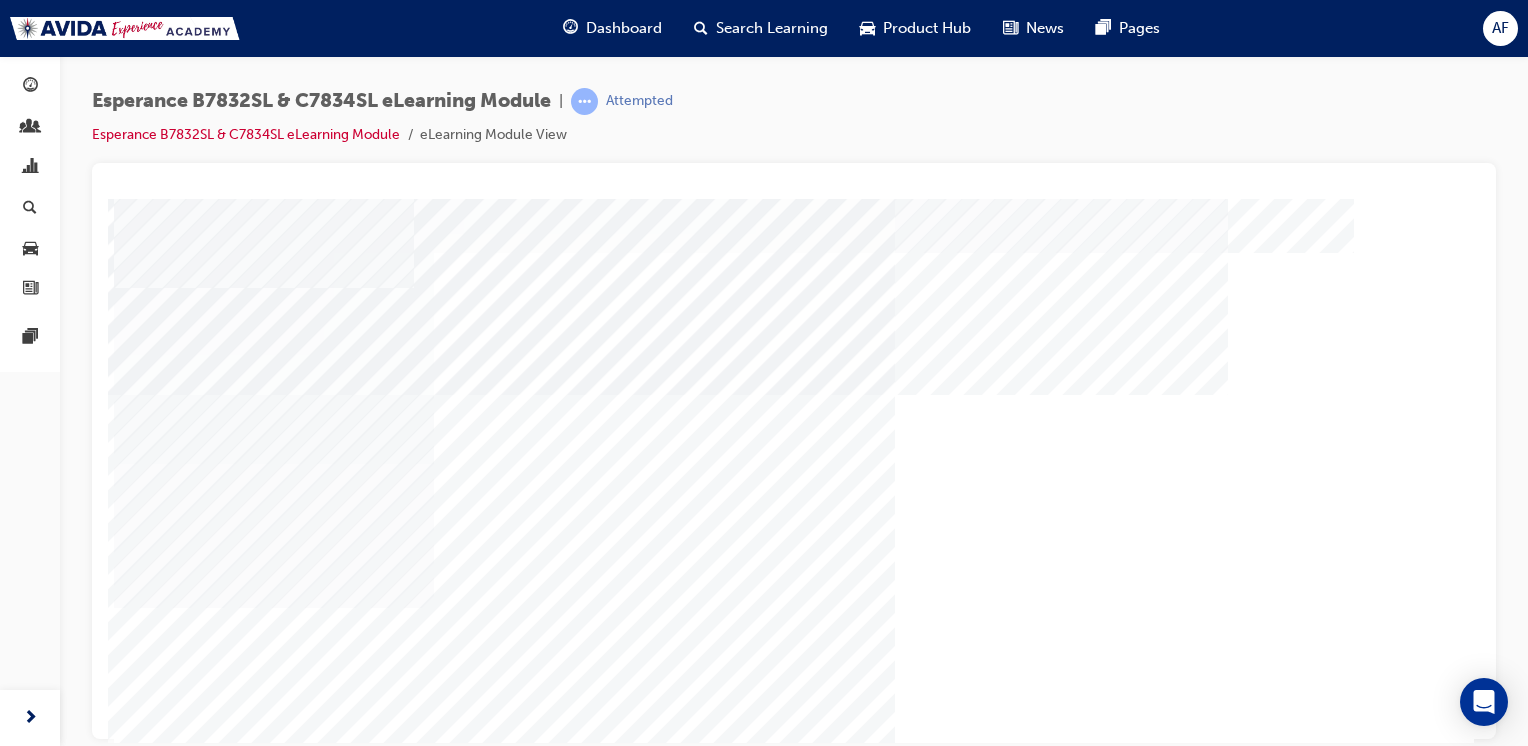 scroll, scrollTop: 55, scrollLeft: 0, axis: vertical 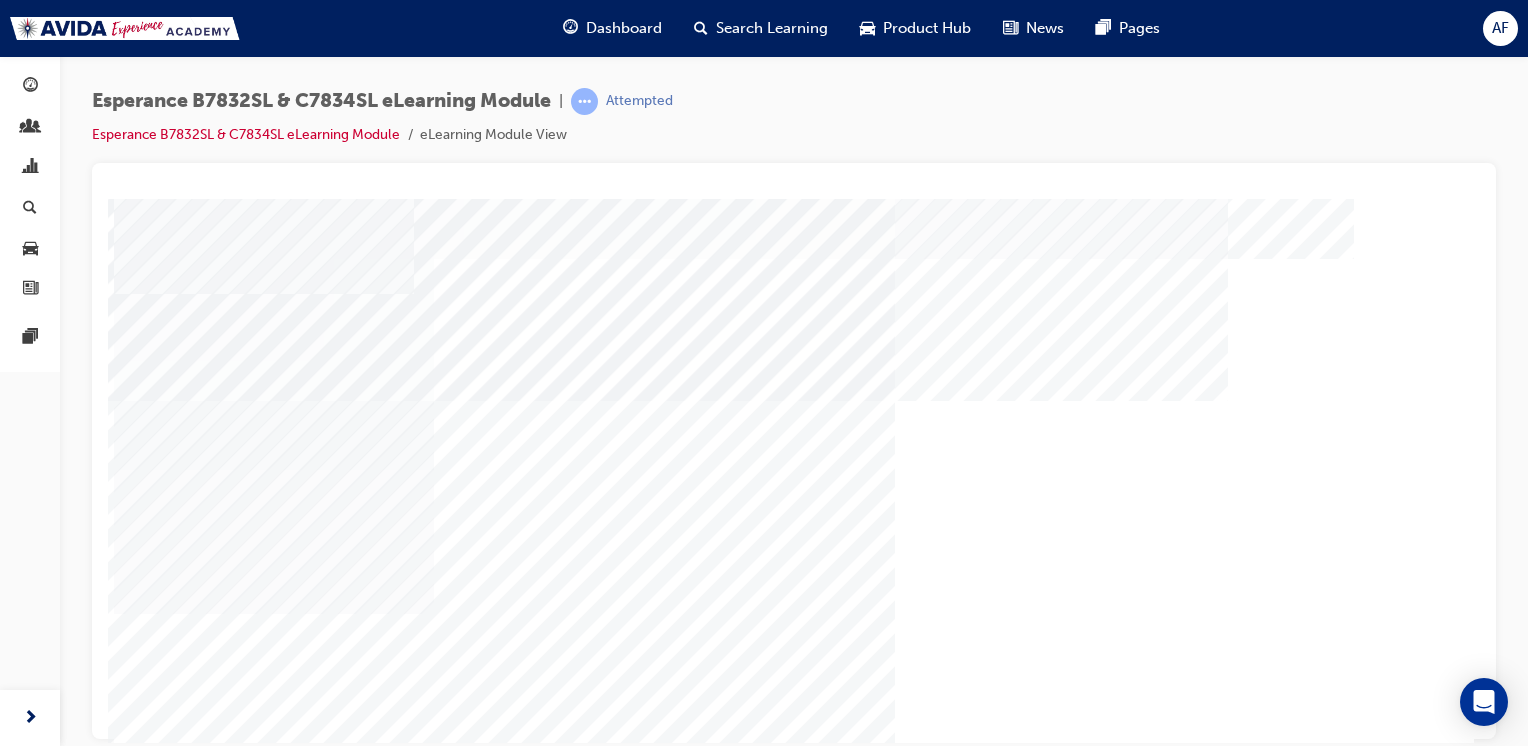drag, startPoint x: 1476, startPoint y: 446, endPoint x: 1588, endPoint y: 682, distance: 261.22787 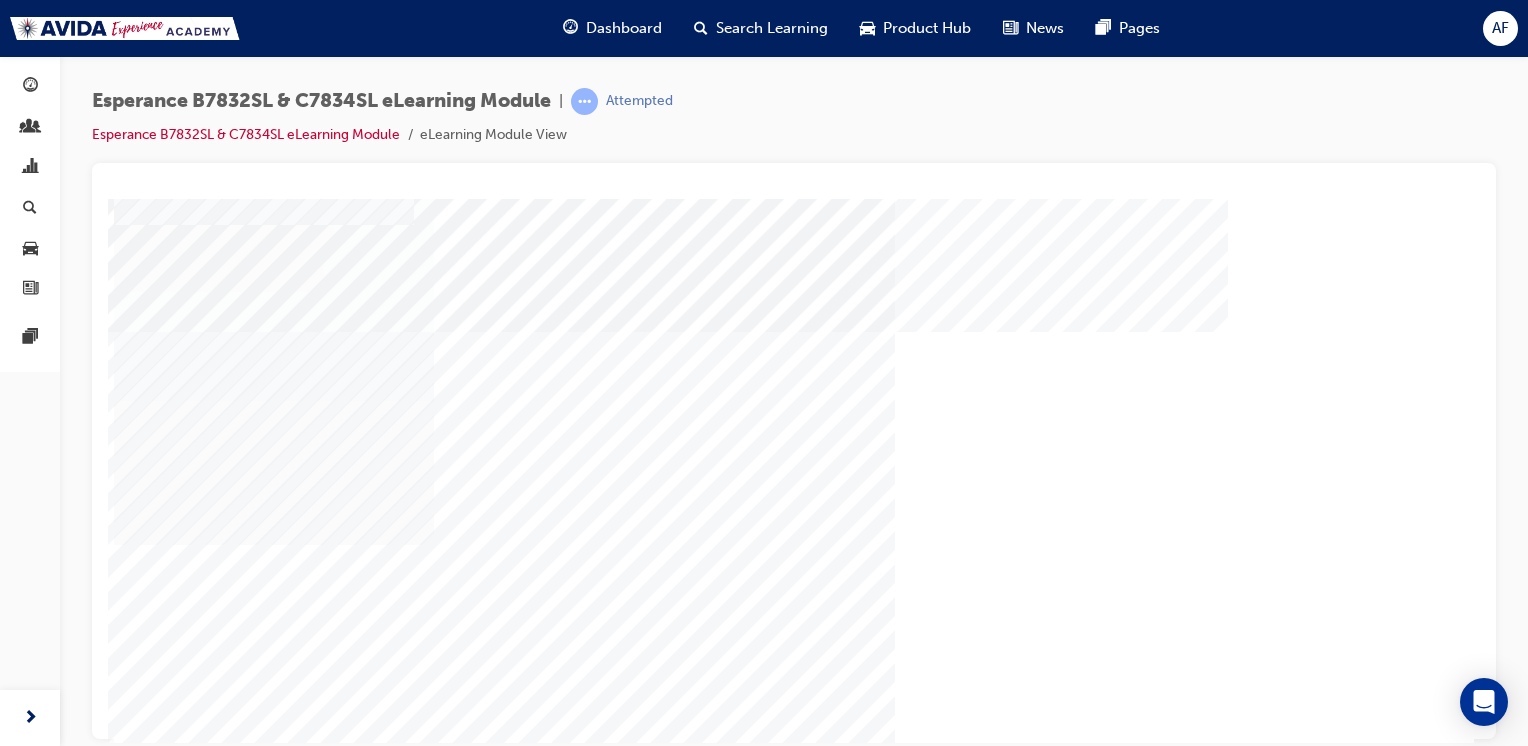 scroll, scrollTop: 190, scrollLeft: 0, axis: vertical 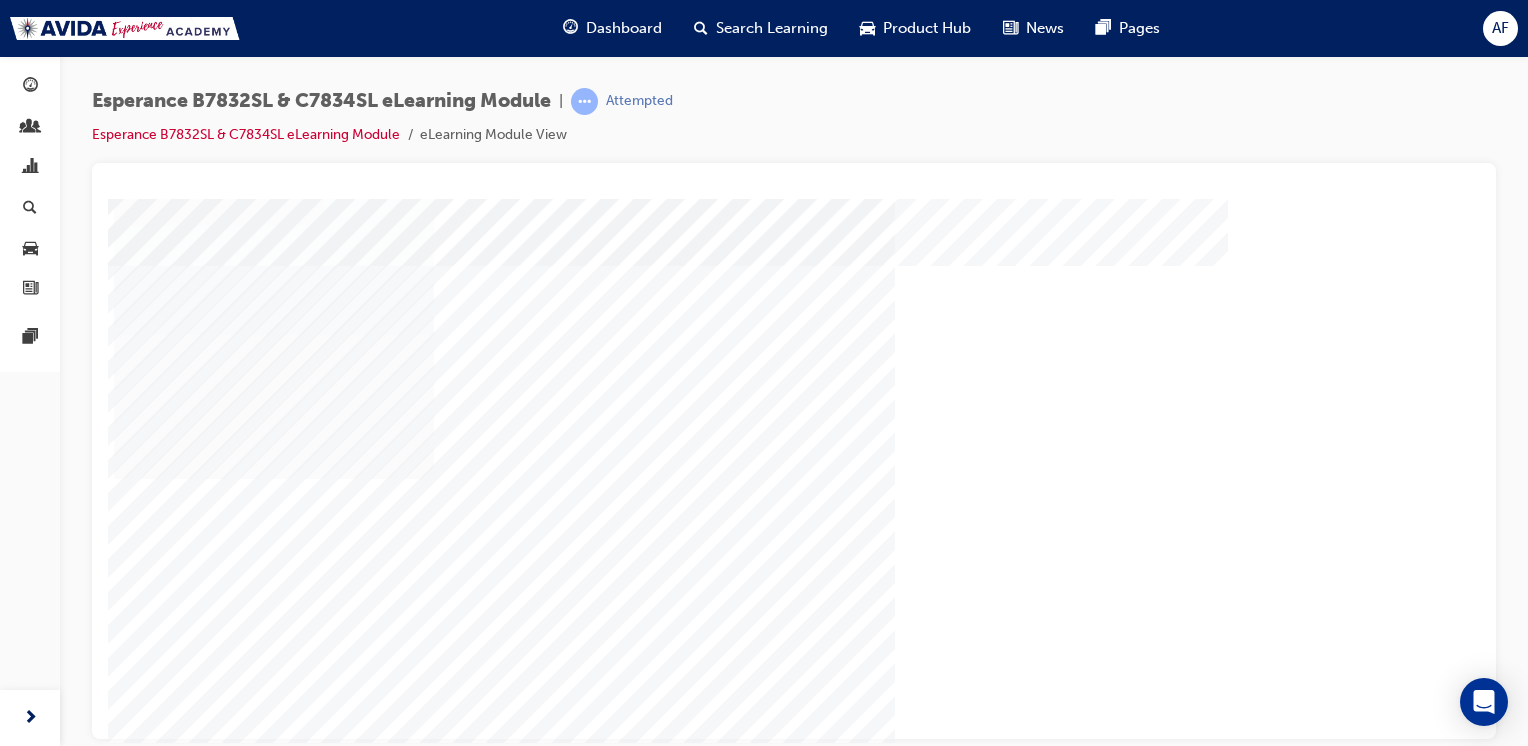 drag, startPoint x: 1476, startPoint y: 476, endPoint x: 1601, endPoint y: 887, distance: 429.58817 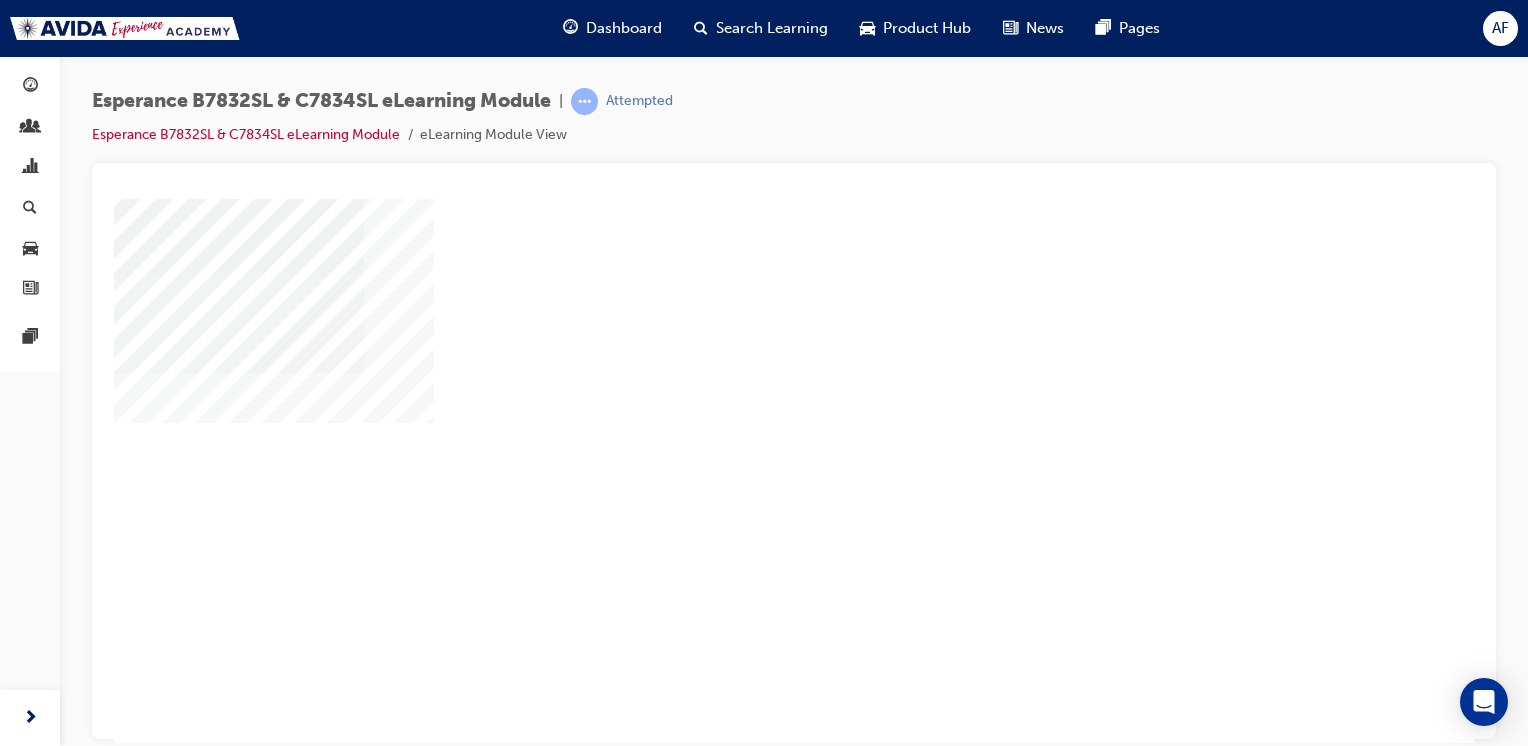 scroll, scrollTop: 190, scrollLeft: 0, axis: vertical 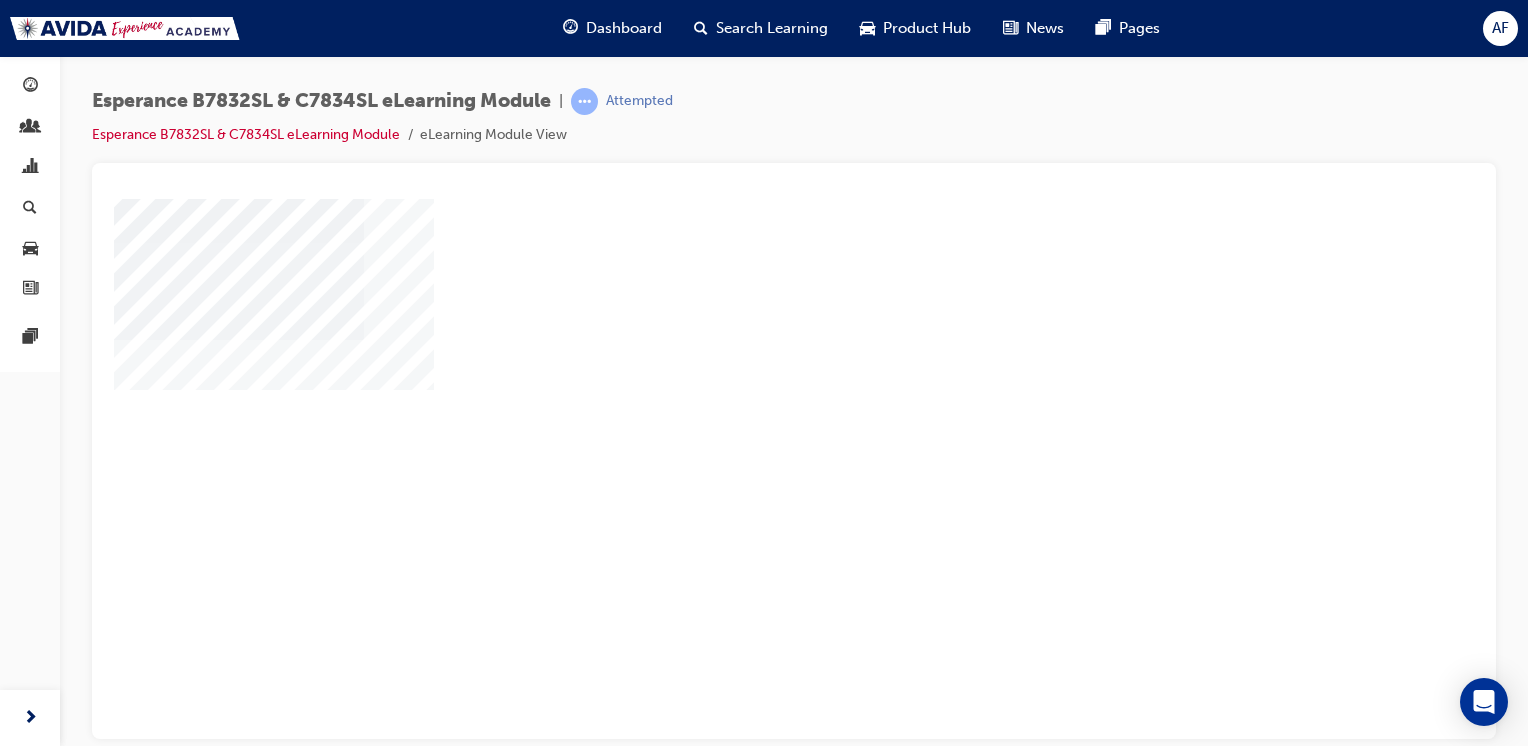 drag, startPoint x: 1472, startPoint y: 492, endPoint x: 1596, endPoint y: 865, distance: 393.07123 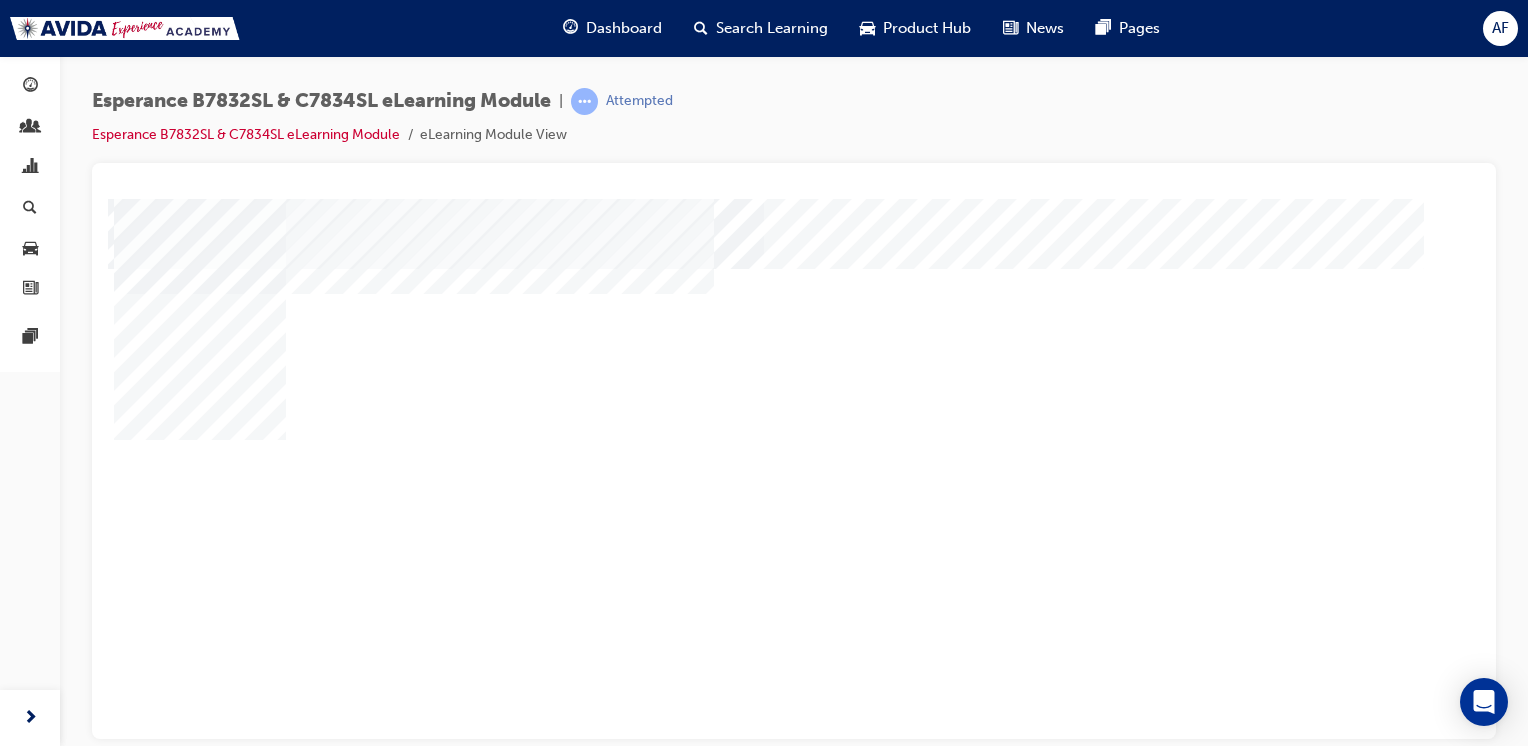 scroll, scrollTop: 0, scrollLeft: 0, axis: both 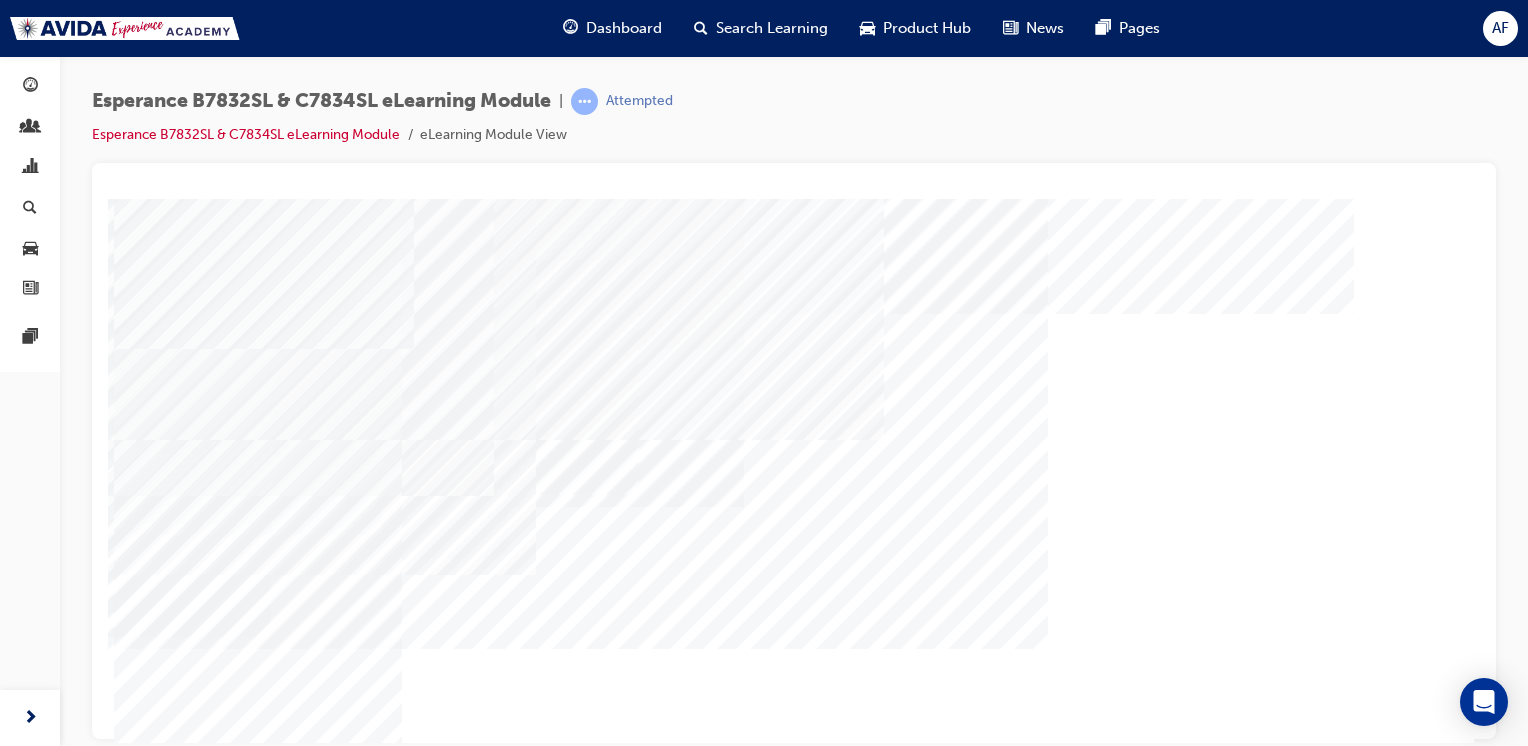 click at bounding box center [134, 3174] 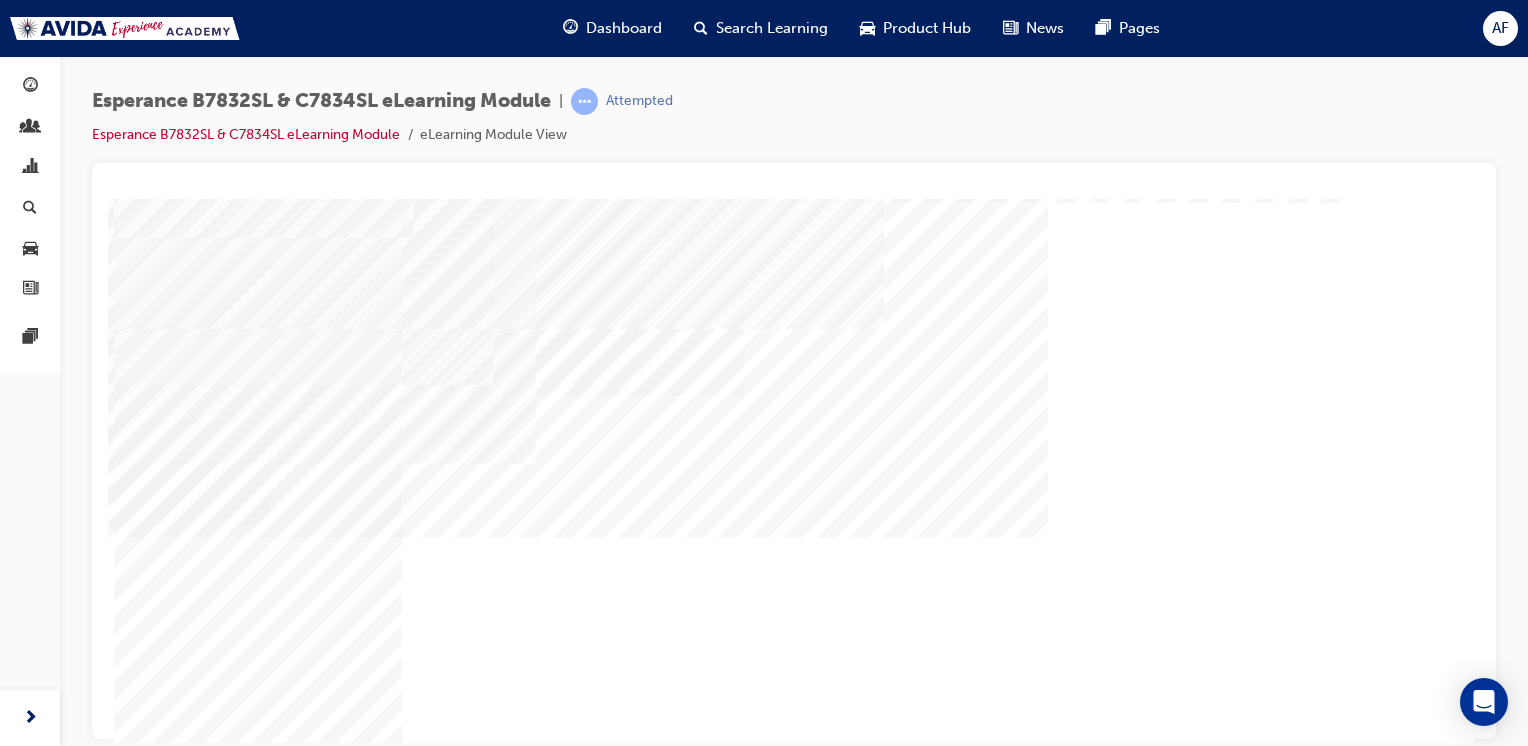 scroll, scrollTop: 108, scrollLeft: 0, axis: vertical 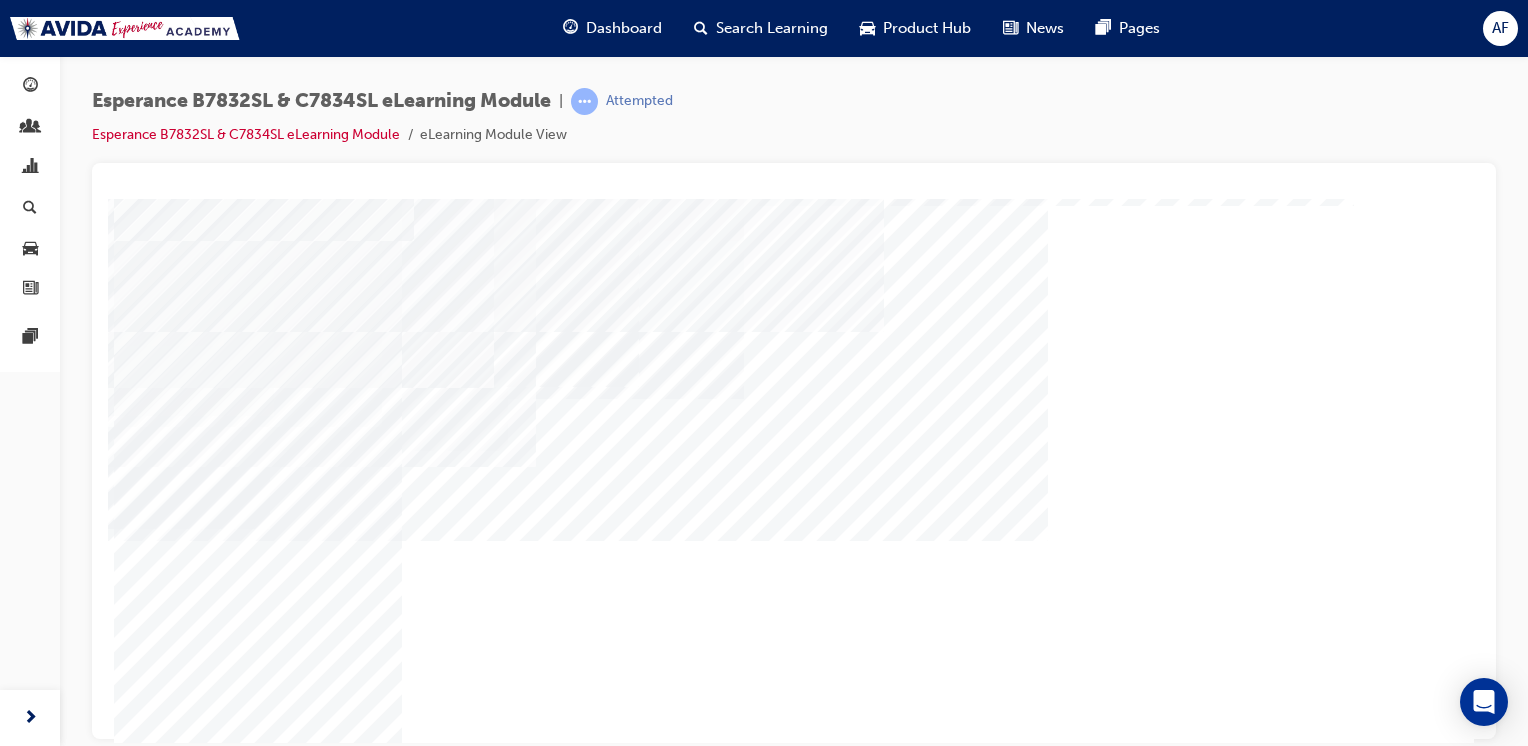 drag, startPoint x: 1471, startPoint y: 312, endPoint x: 1591, endPoint y: 583, distance: 296.37982 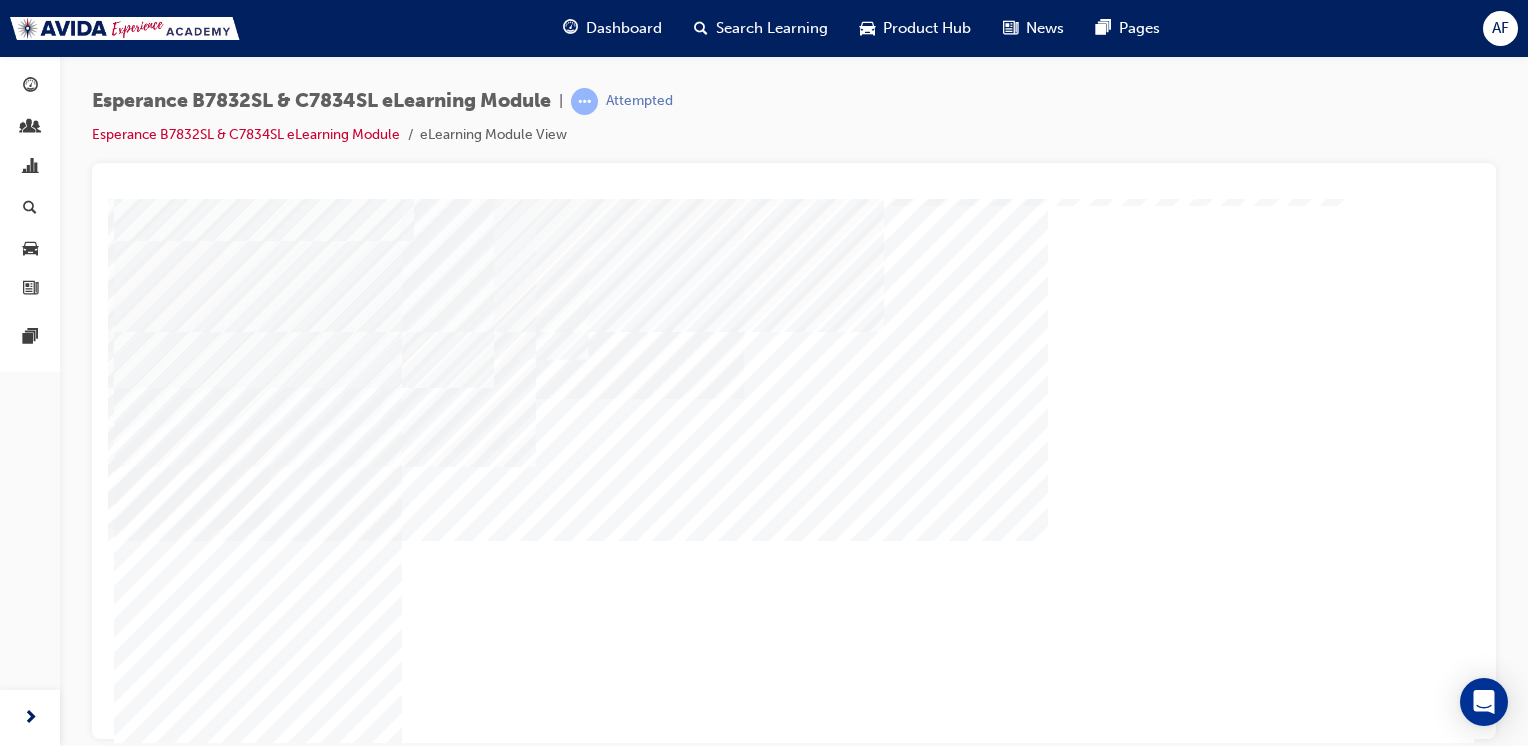 click at bounding box center [134, 3106] 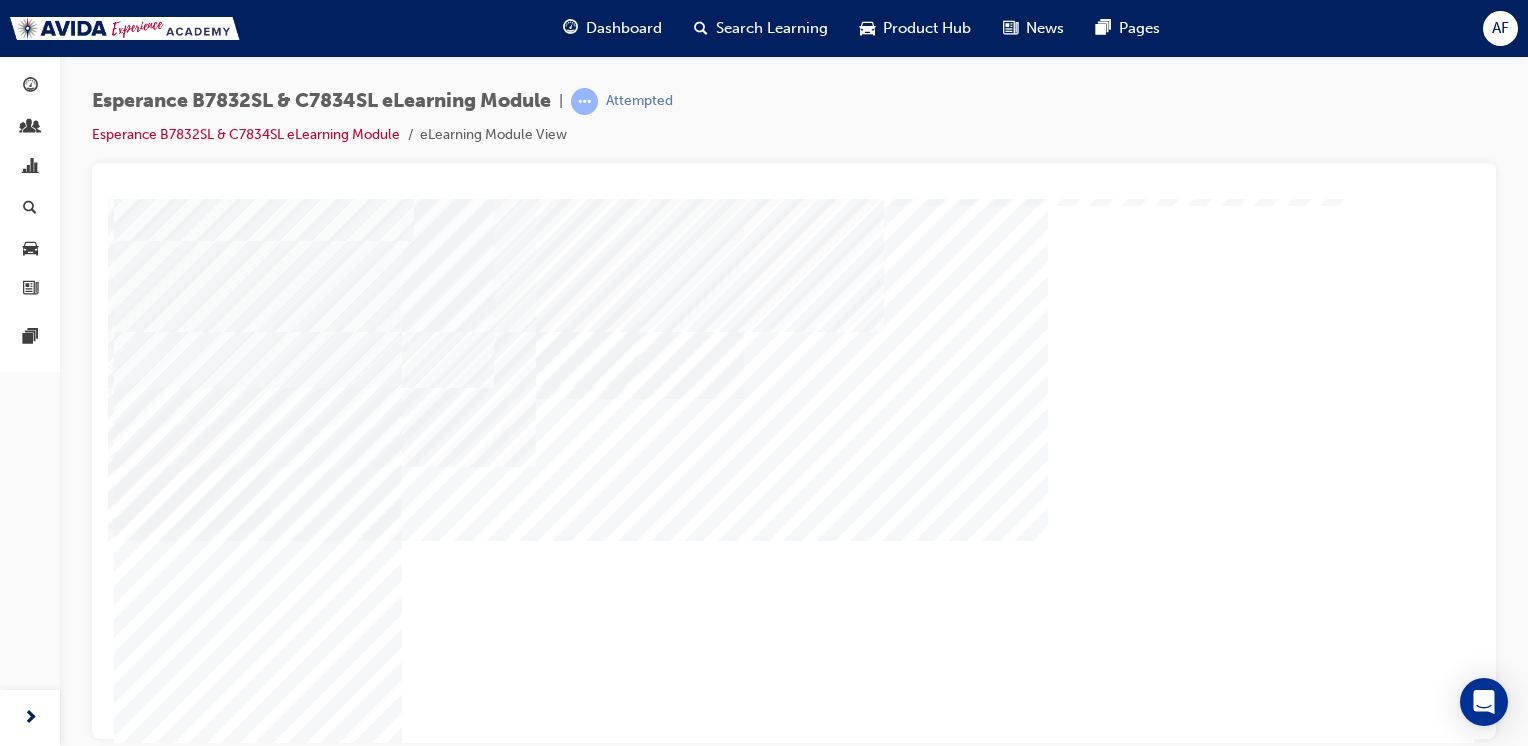click at bounding box center (134, 3470) 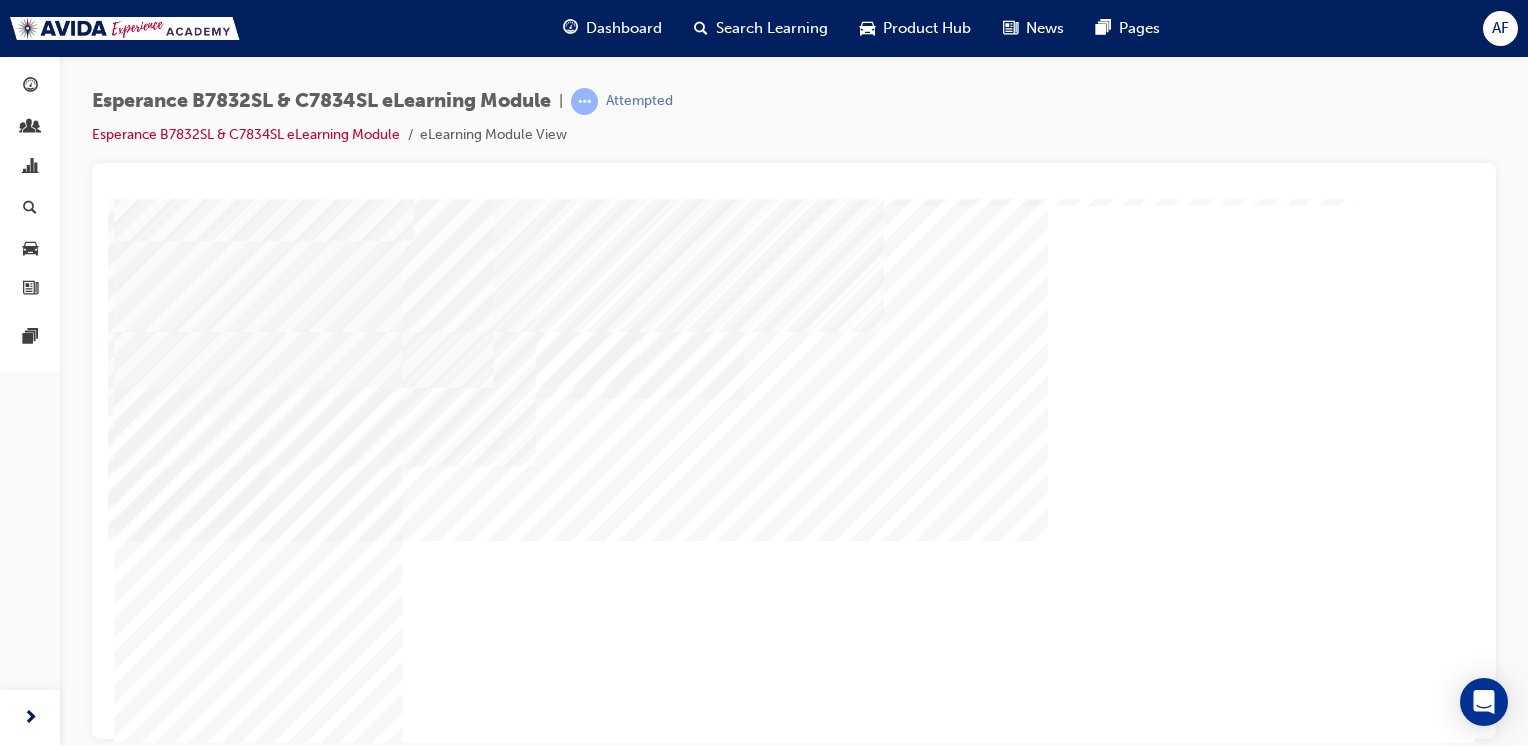 click at bounding box center [134, 3204] 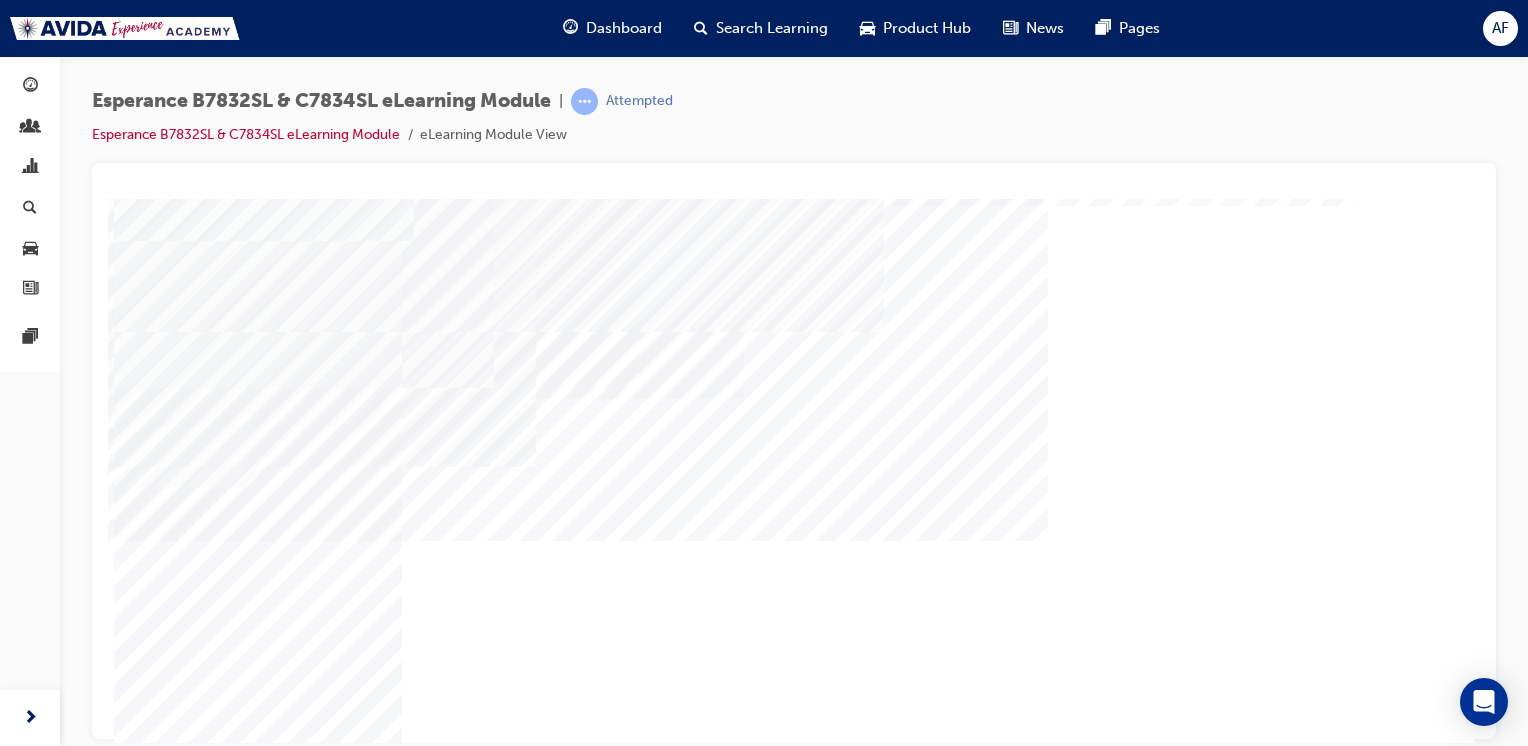 click at bounding box center (134, 3066) 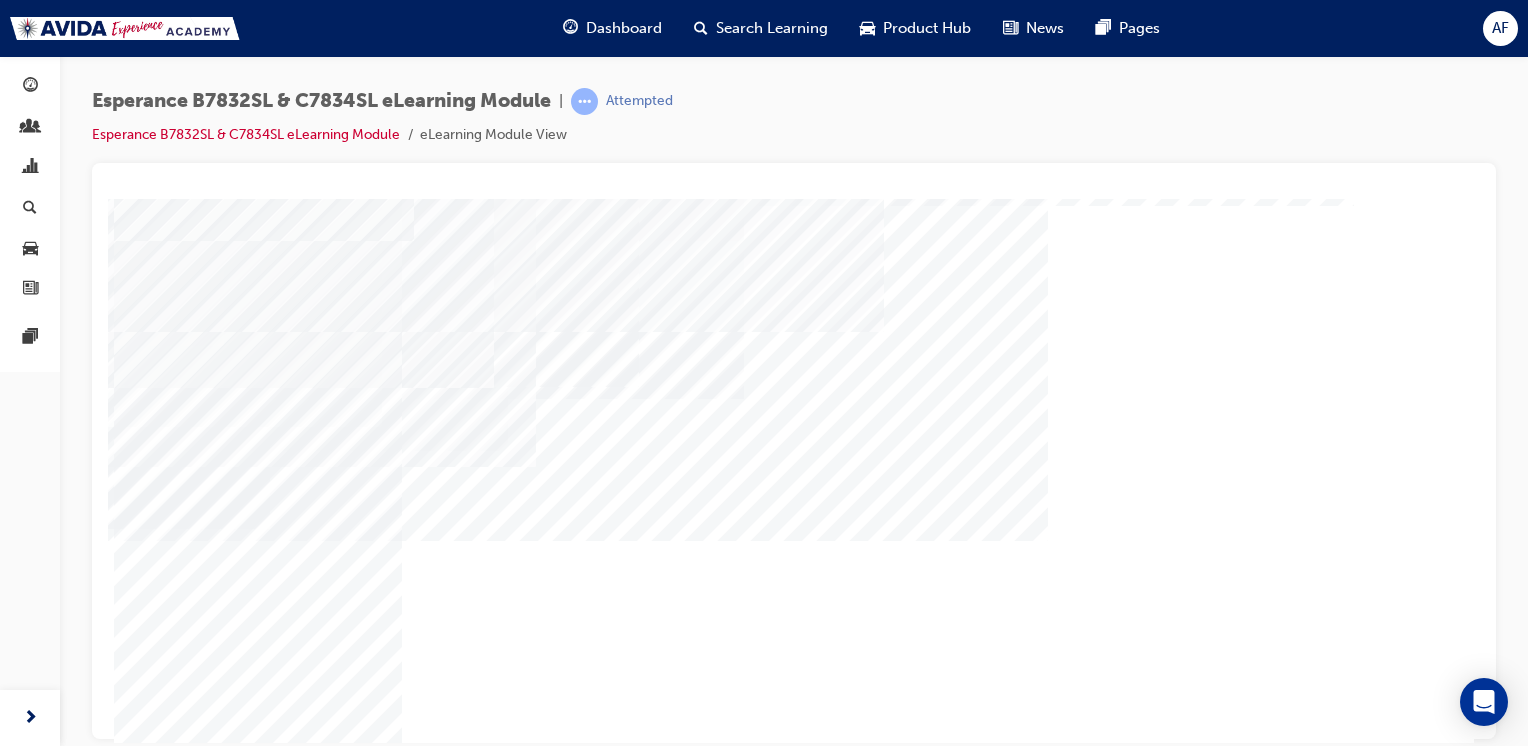 click at bounding box center (134, 3244) 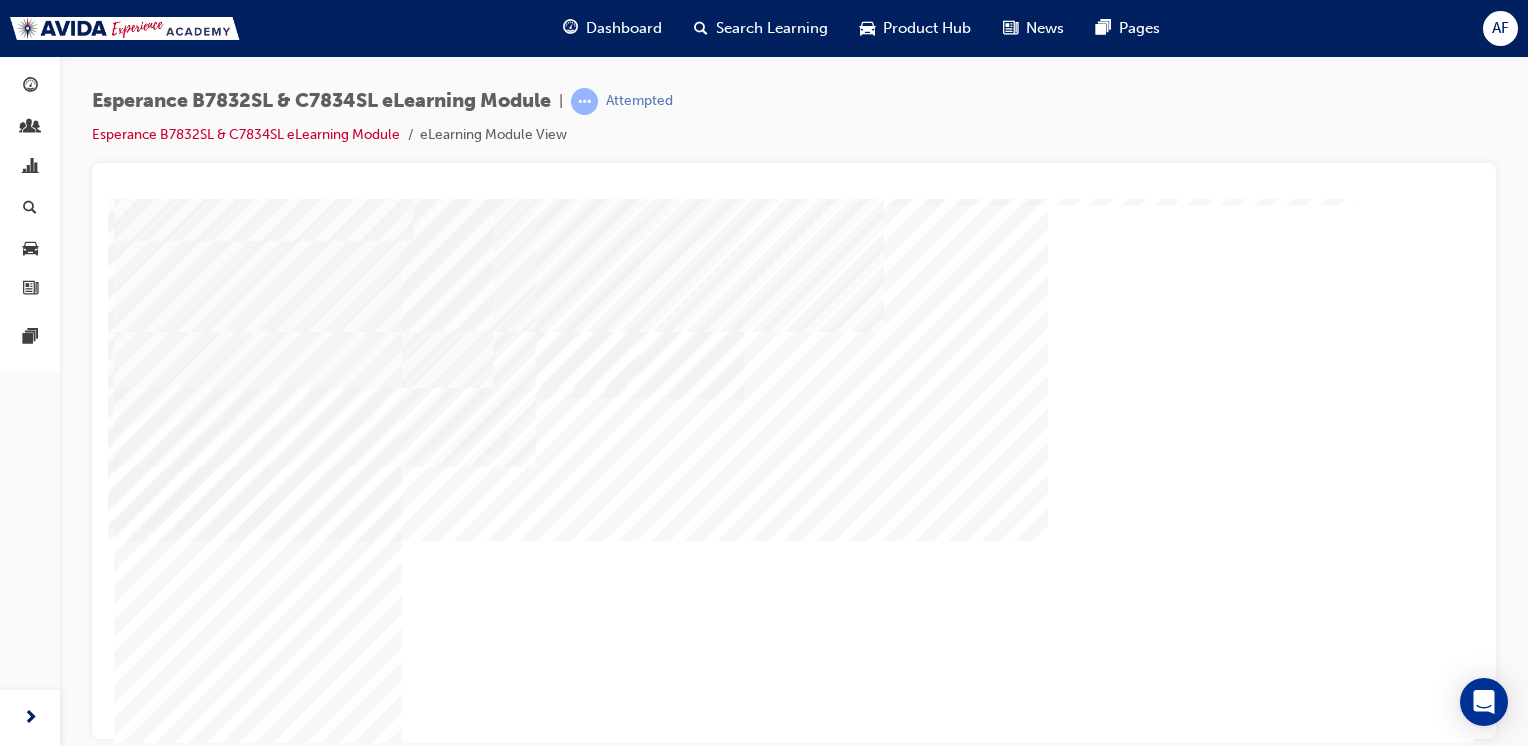 click at bounding box center (134, 3284) 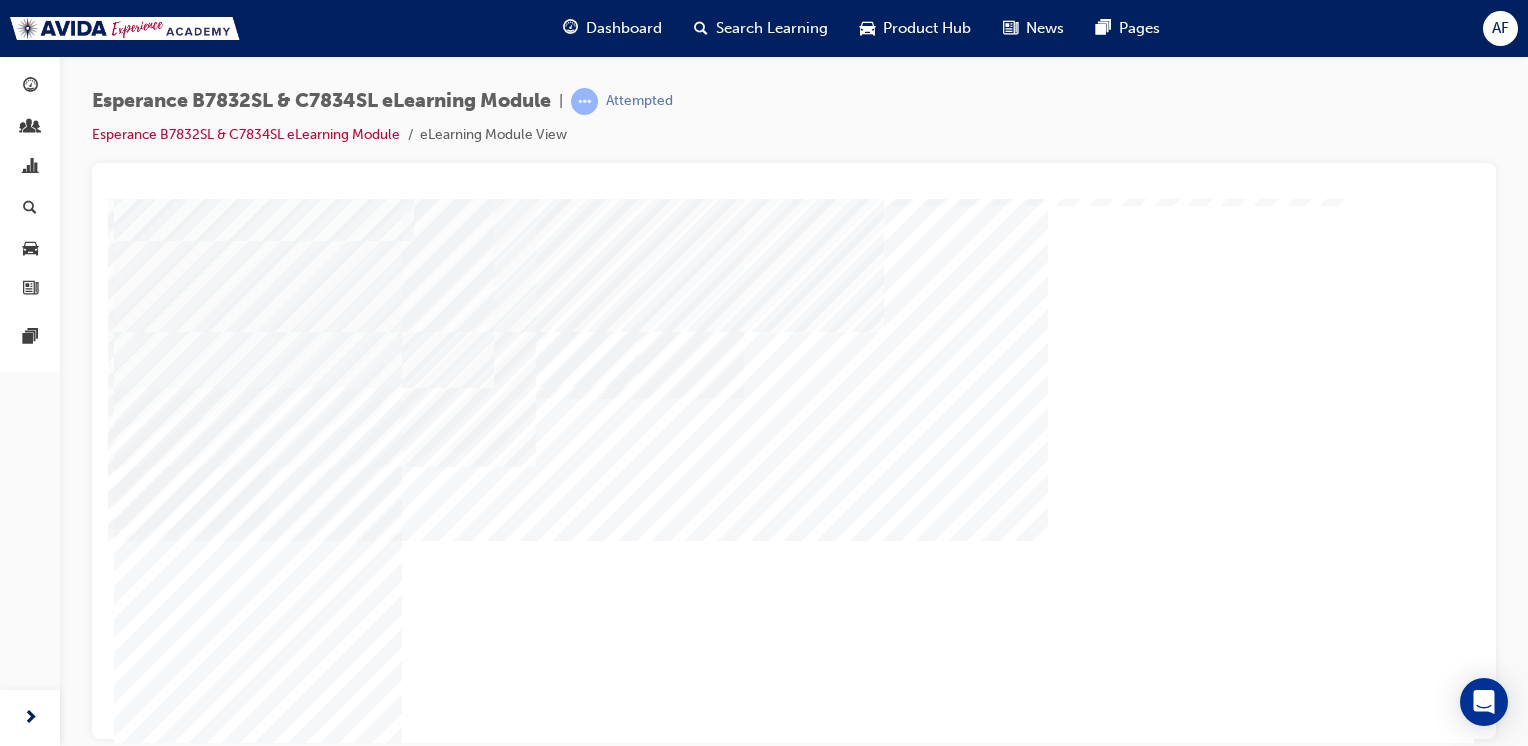 click at bounding box center [794, 451] 